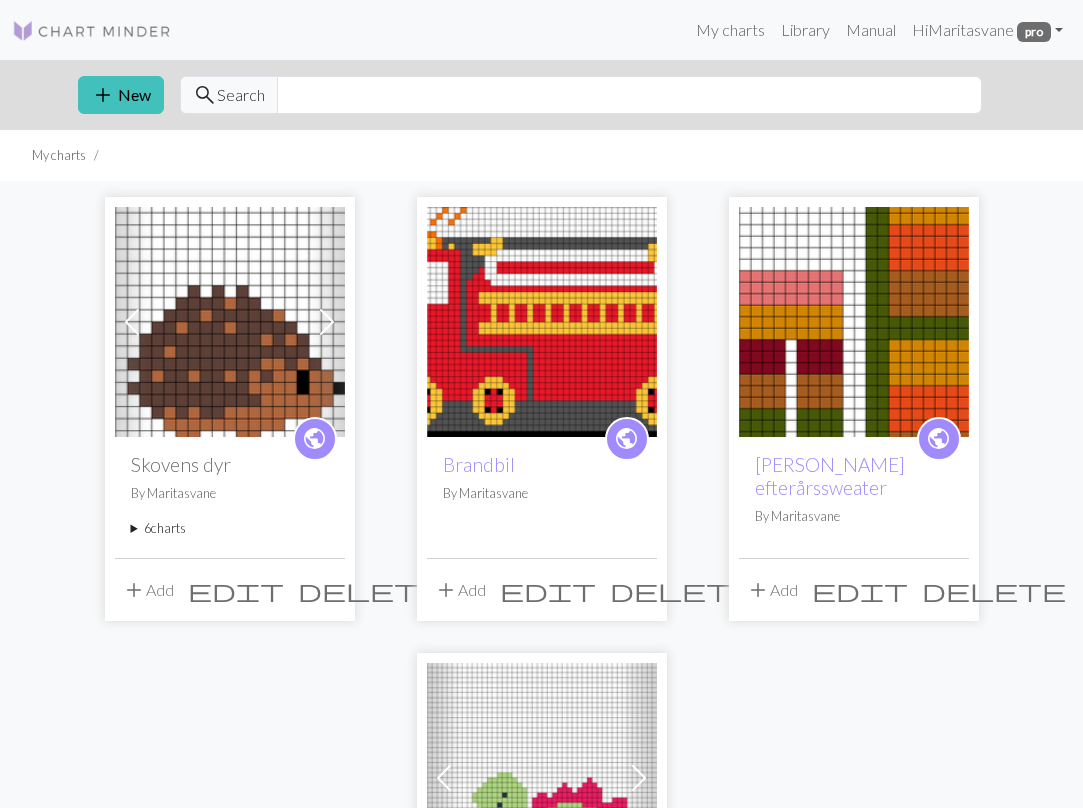 scroll, scrollTop: 361, scrollLeft: 0, axis: vertical 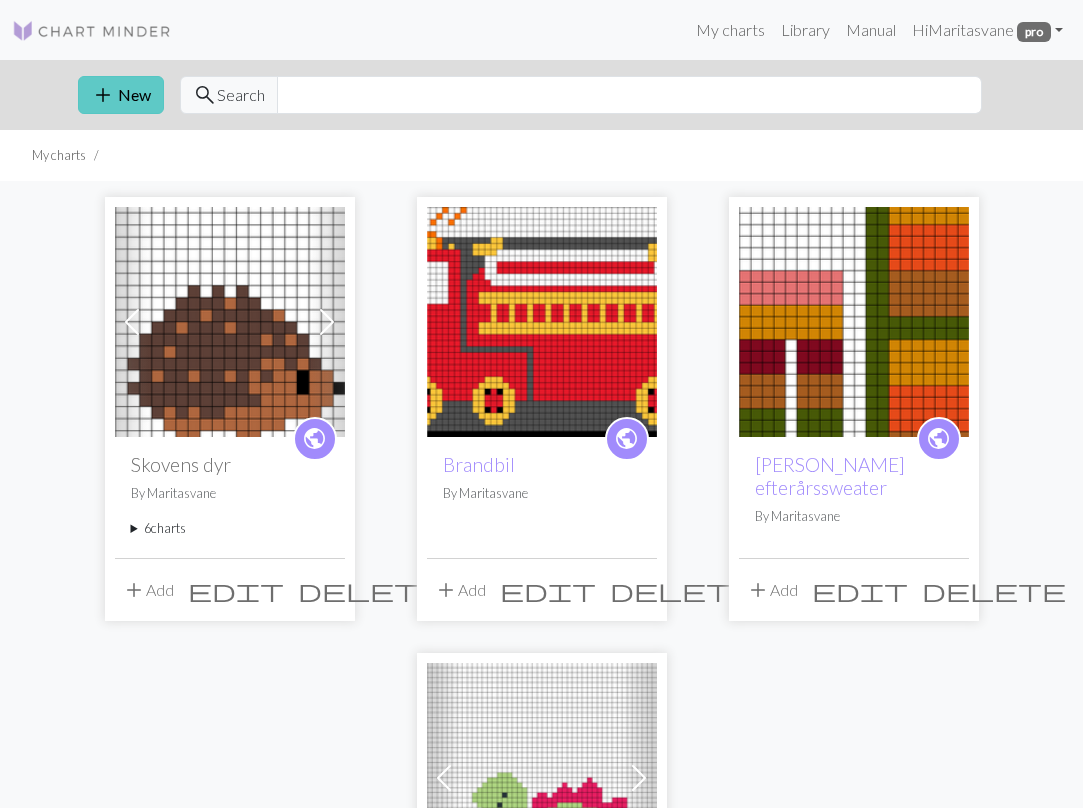 click on "add   New" at bounding box center [121, 95] 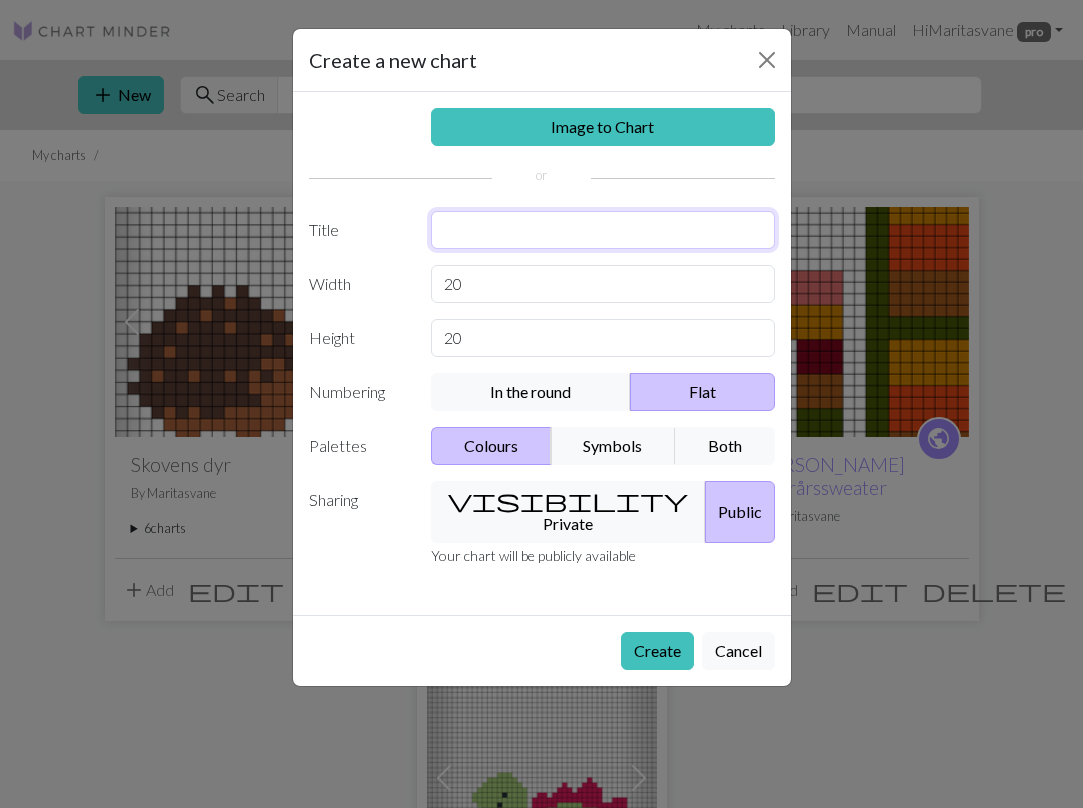 click at bounding box center (603, 230) 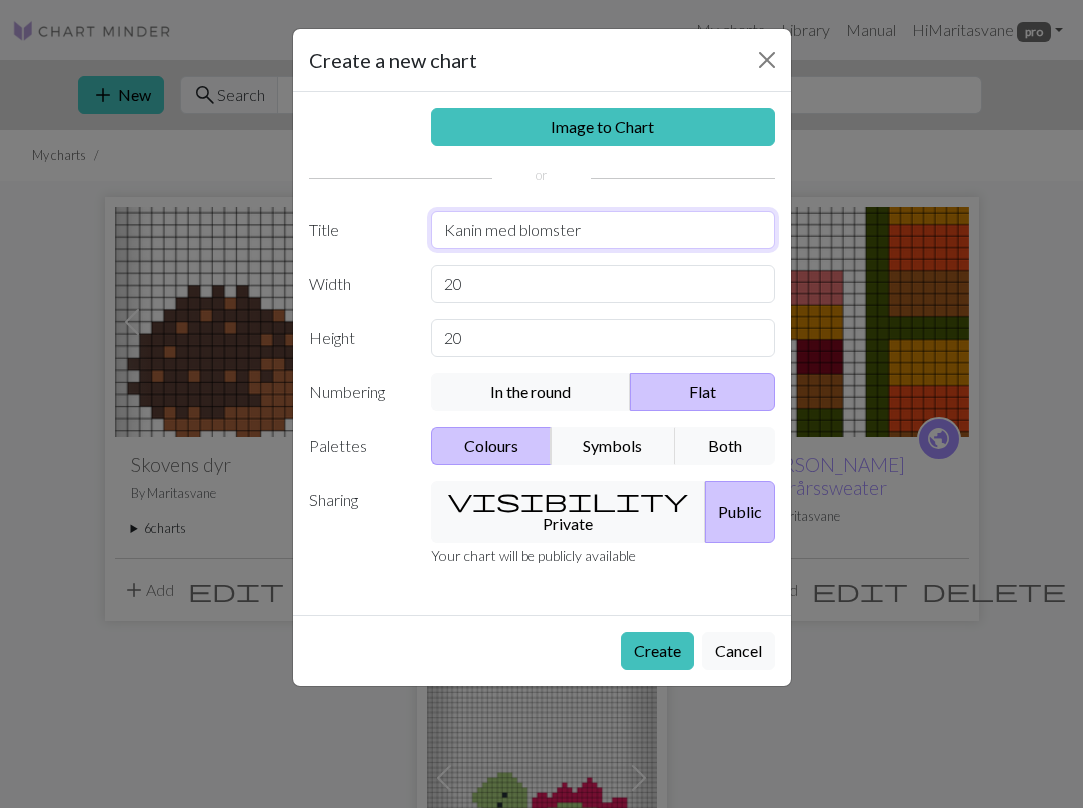type on "Kanin med blomster" 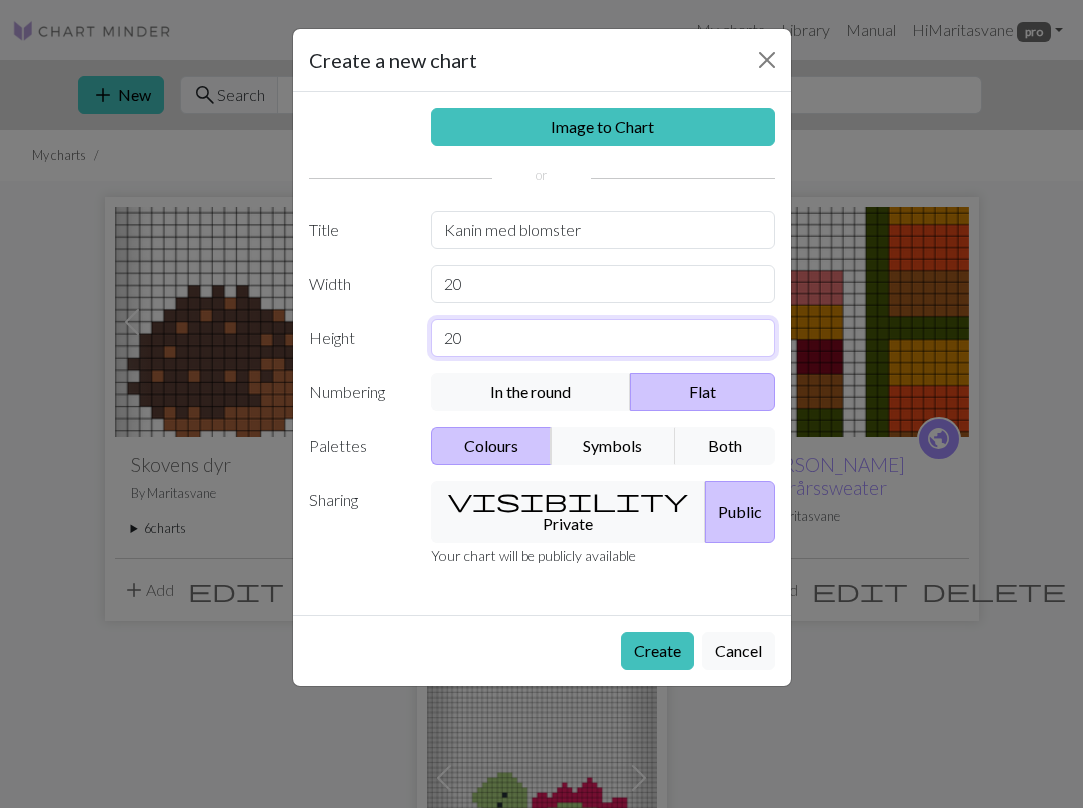 click on "20" at bounding box center (603, 338) 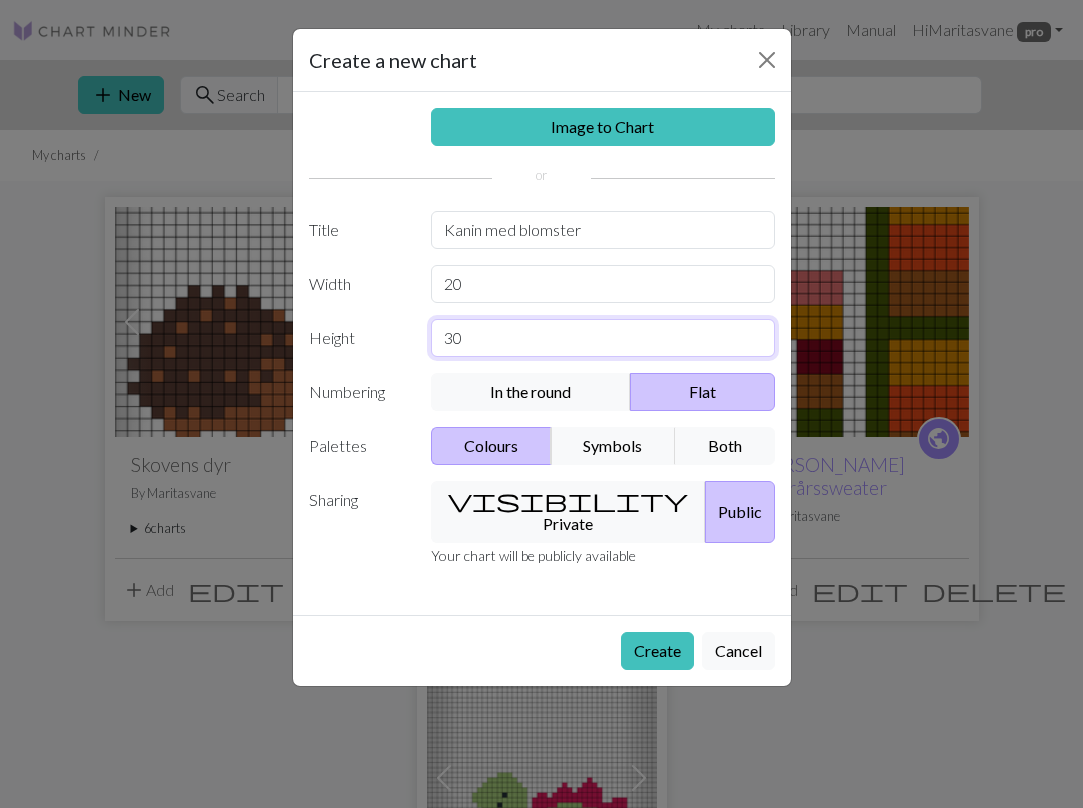 type on "30" 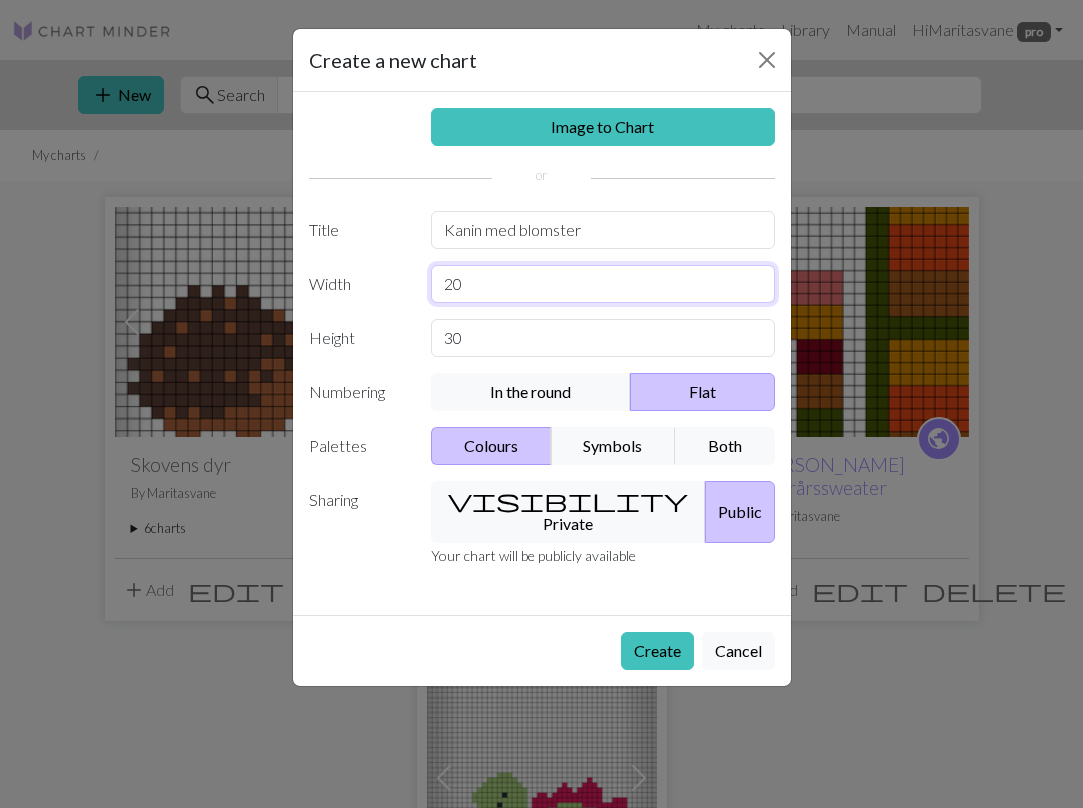 click on "20" at bounding box center (603, 284) 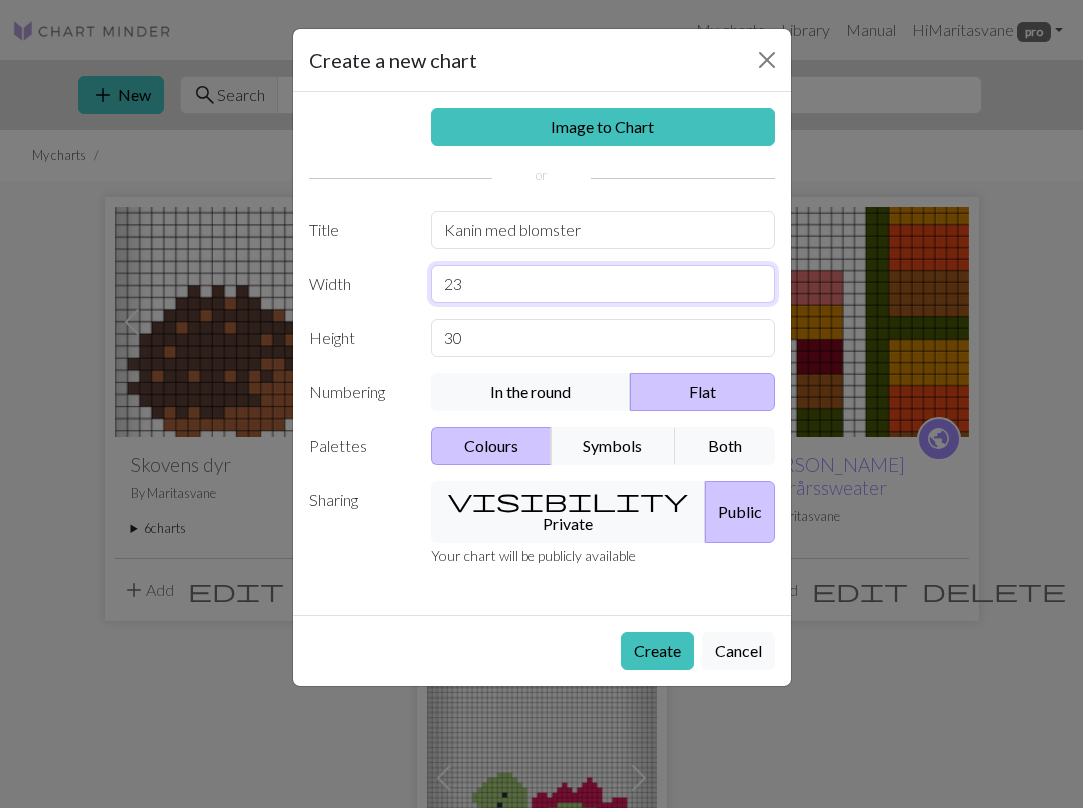 click on "23" at bounding box center [603, 284] 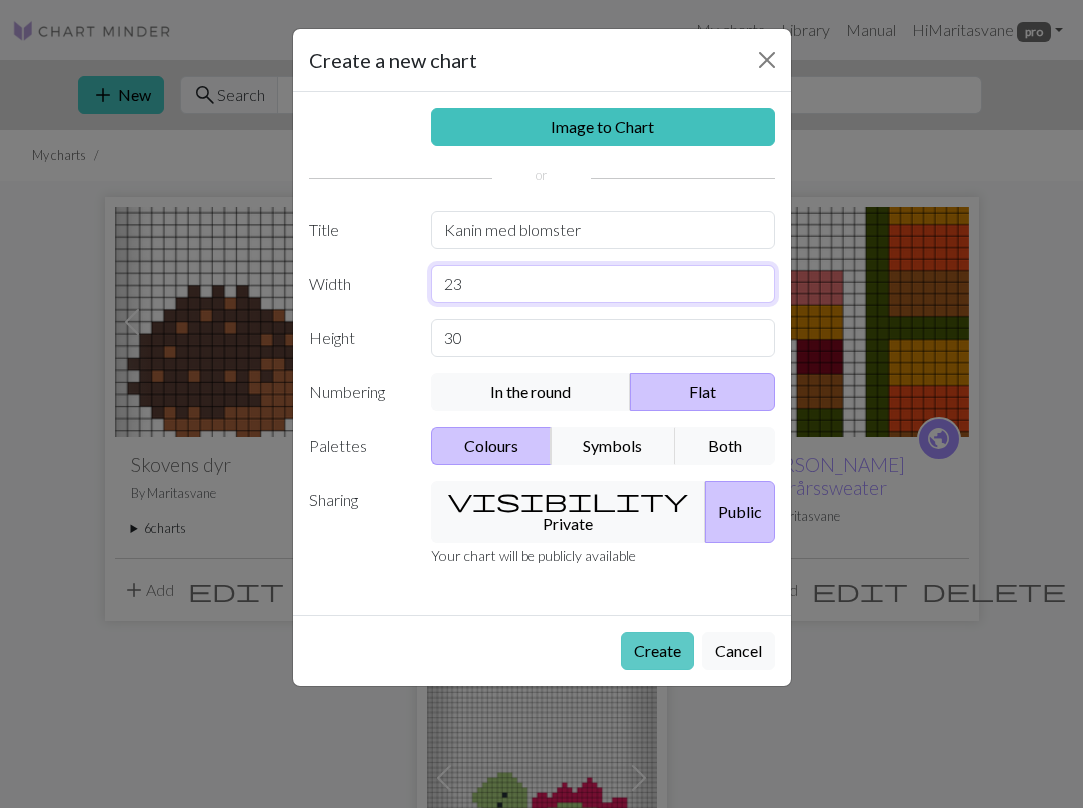 type on "23" 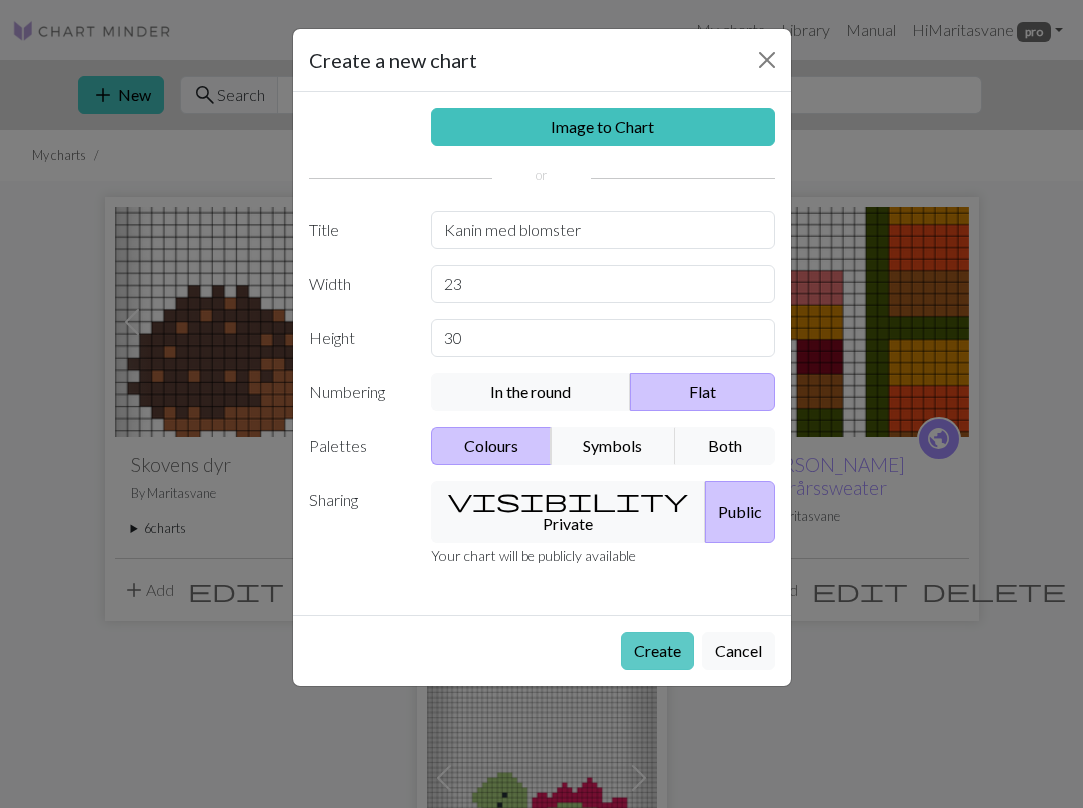 click on "Create" at bounding box center (657, 651) 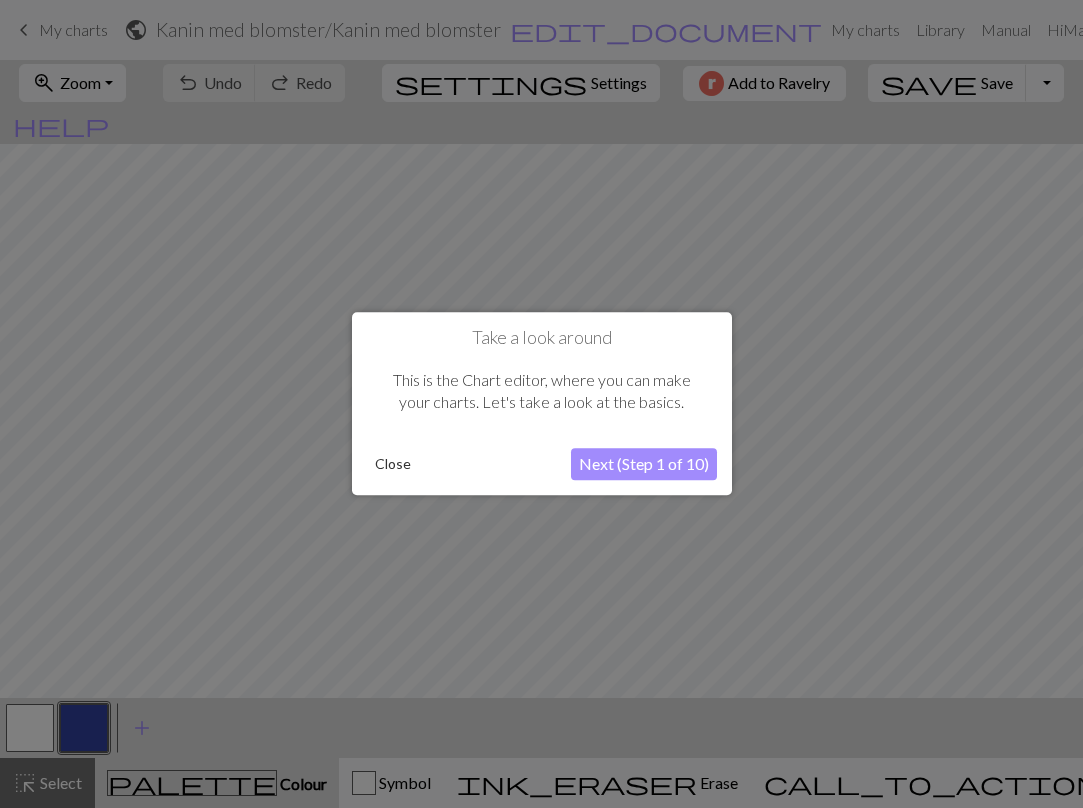 click on "Close" at bounding box center (393, 465) 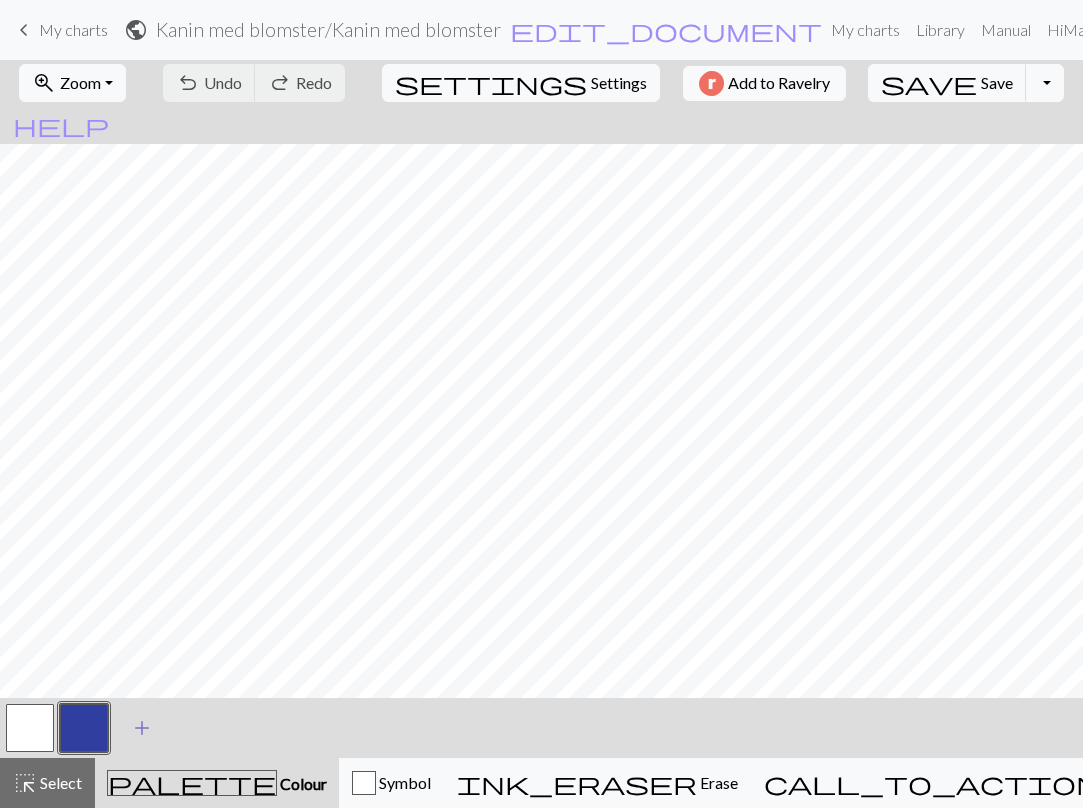 click on "add" at bounding box center (142, 728) 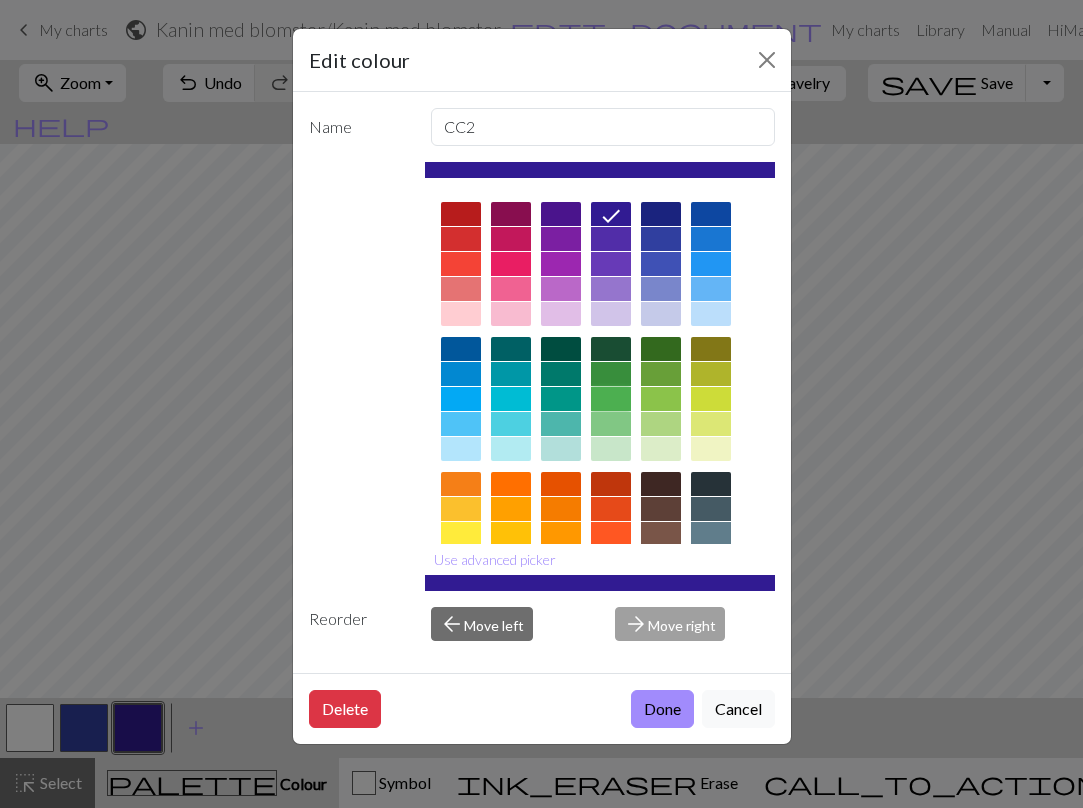 click at bounding box center [611, 399] 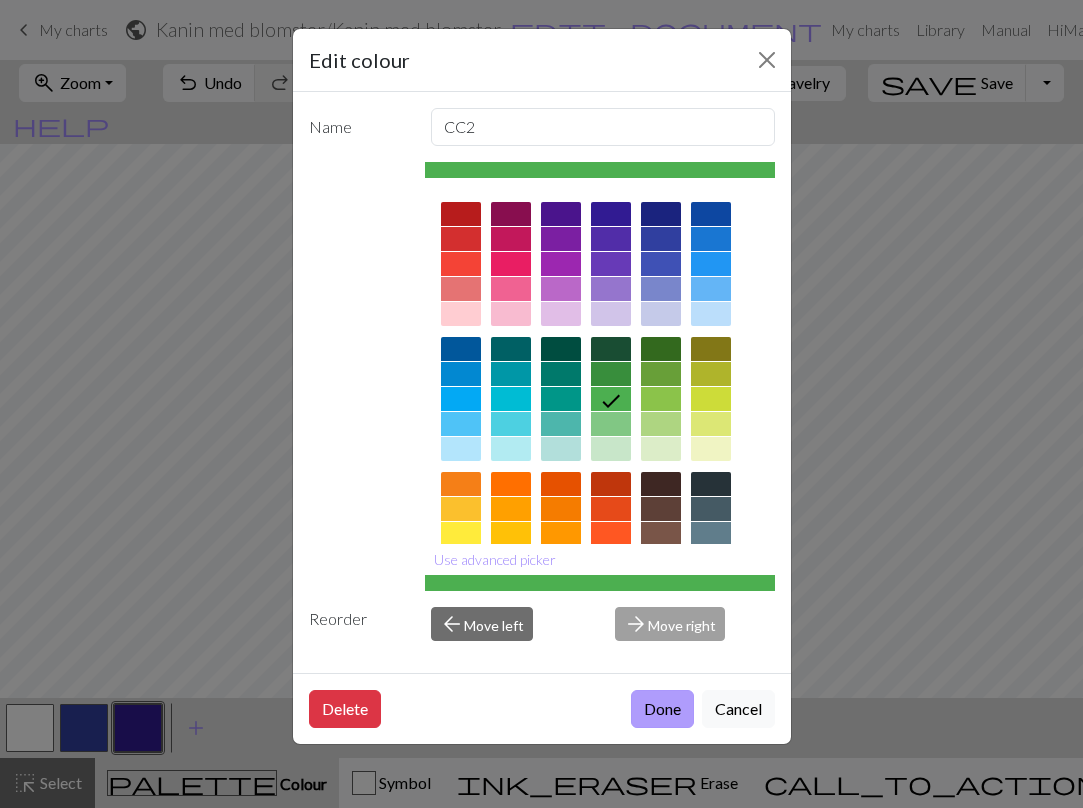 click on "Done" at bounding box center [662, 709] 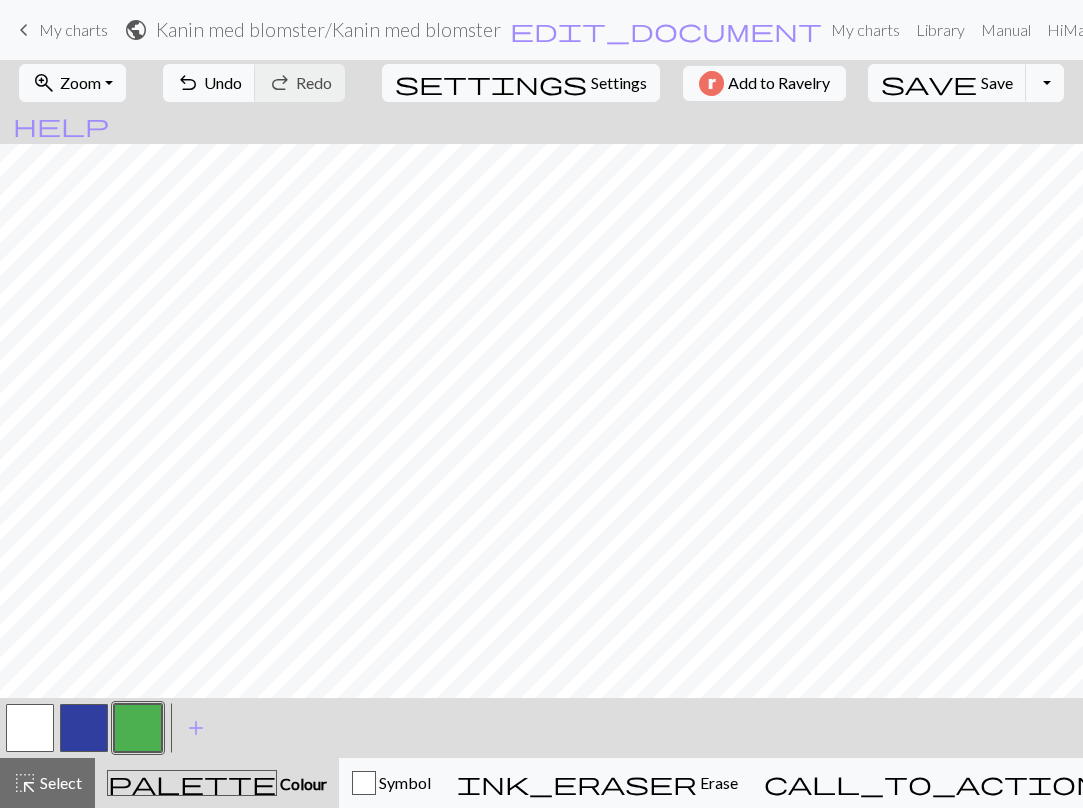 click at bounding box center (138, 728) 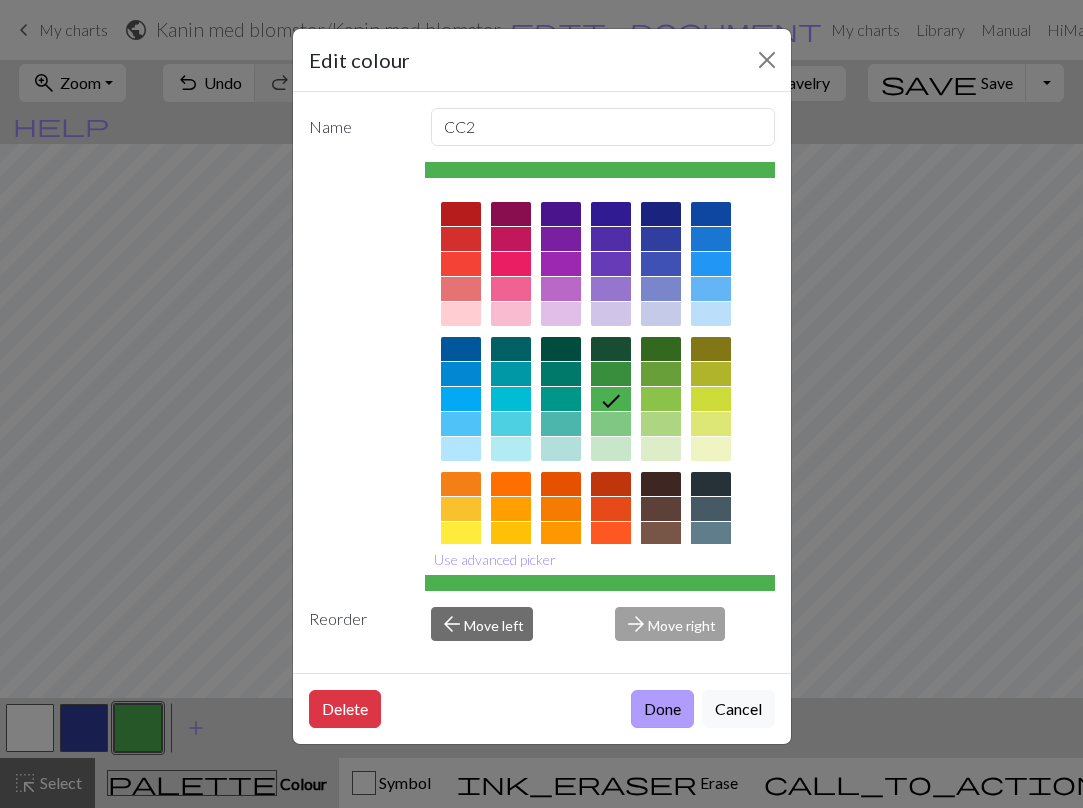 click on "Done" at bounding box center [662, 709] 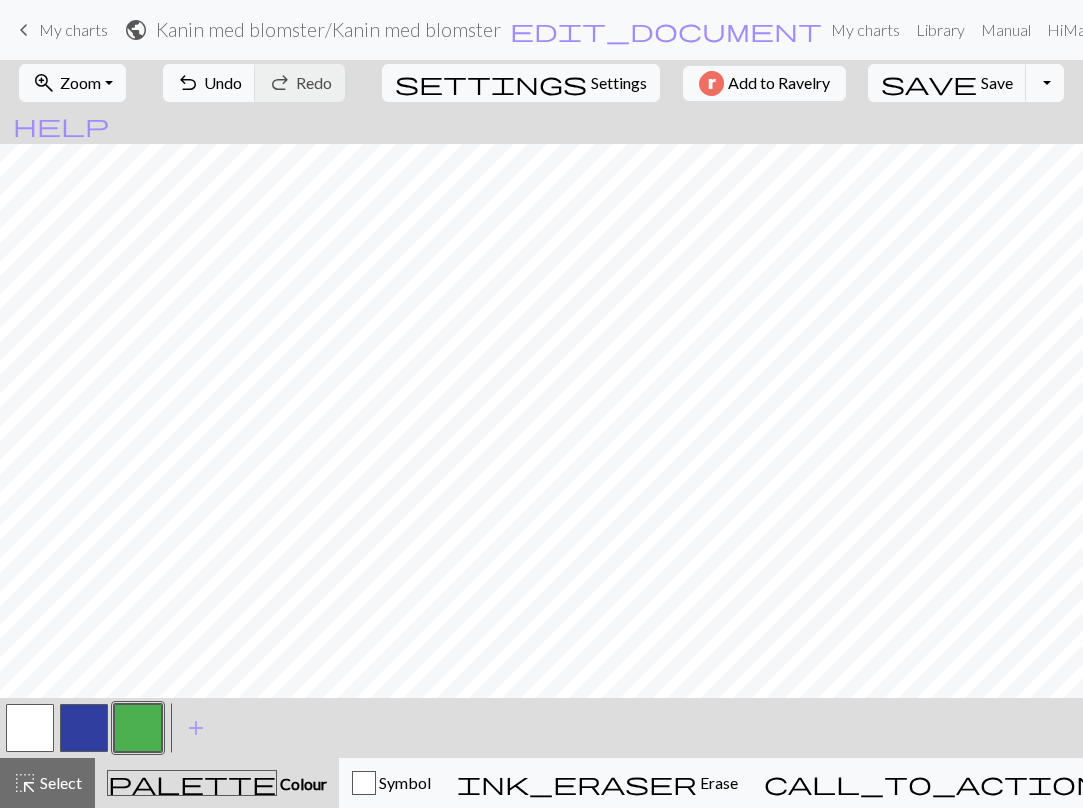 click at bounding box center [138, 728] 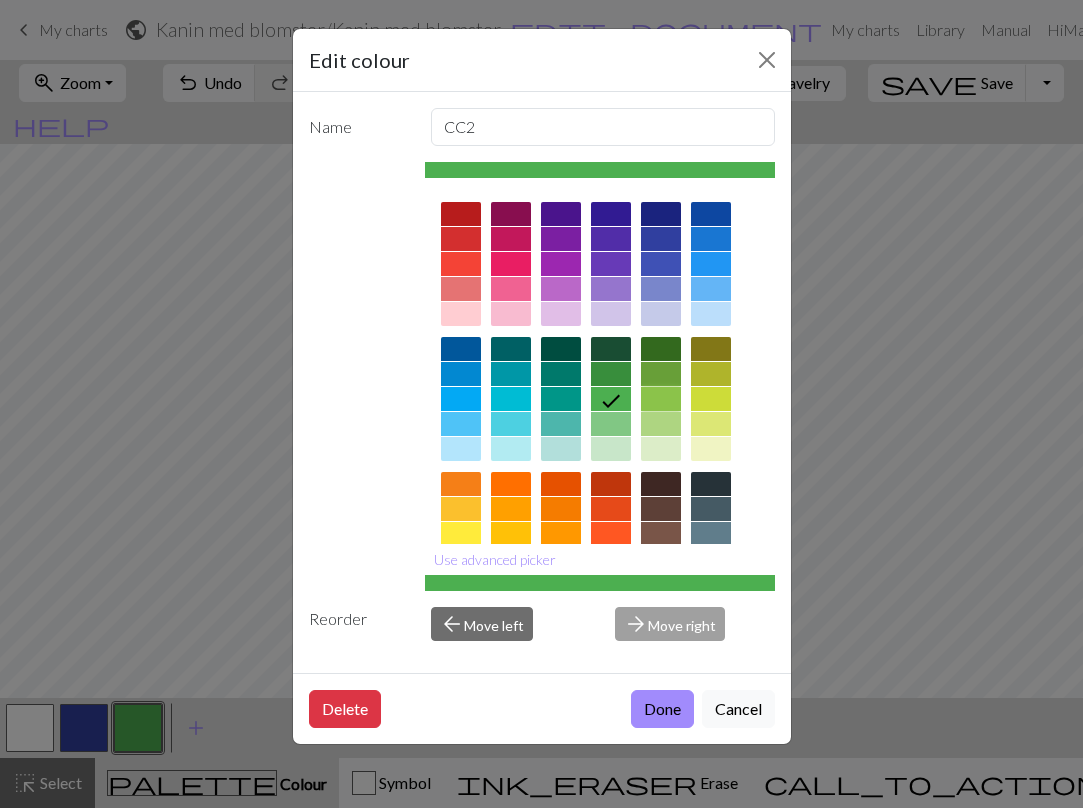 click at bounding box center [661, 399] 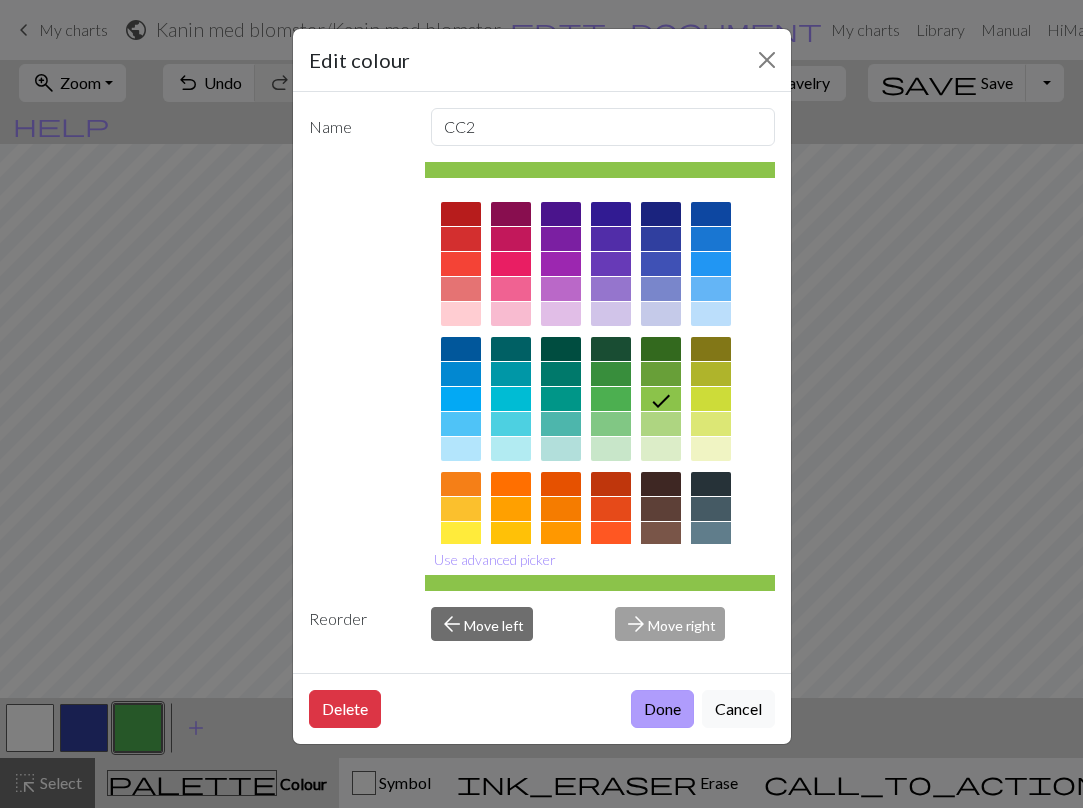 click on "Done" at bounding box center [662, 709] 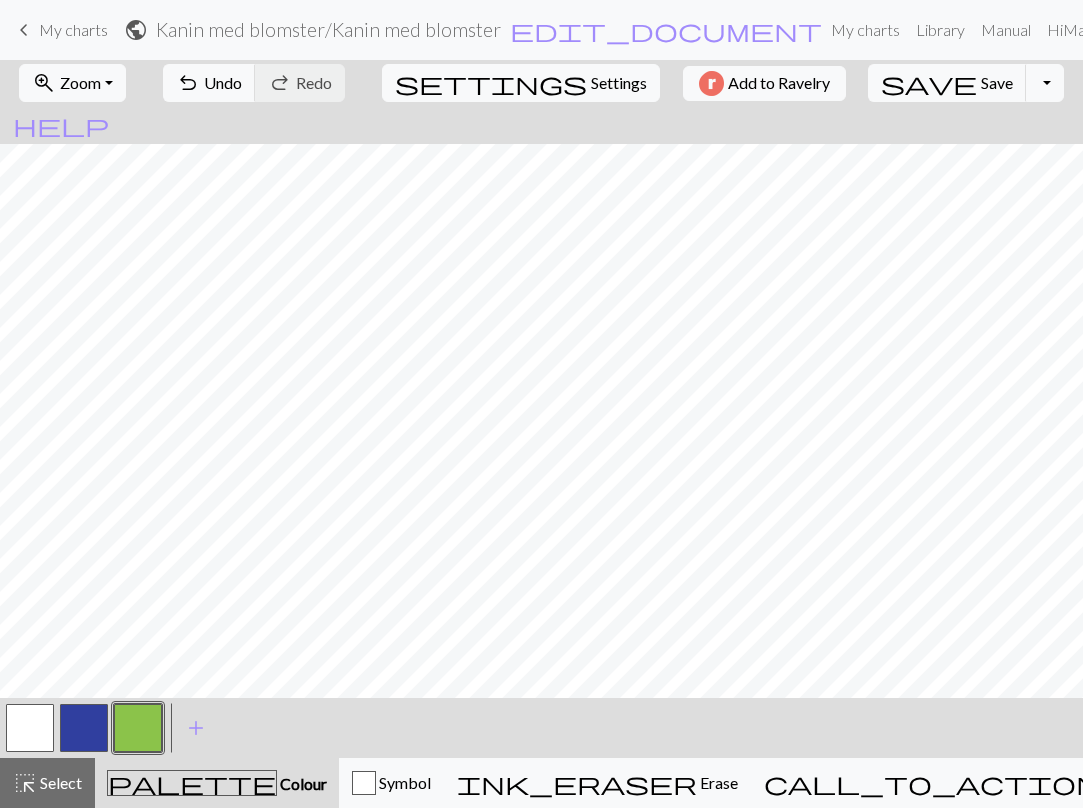 click at bounding box center [138, 728] 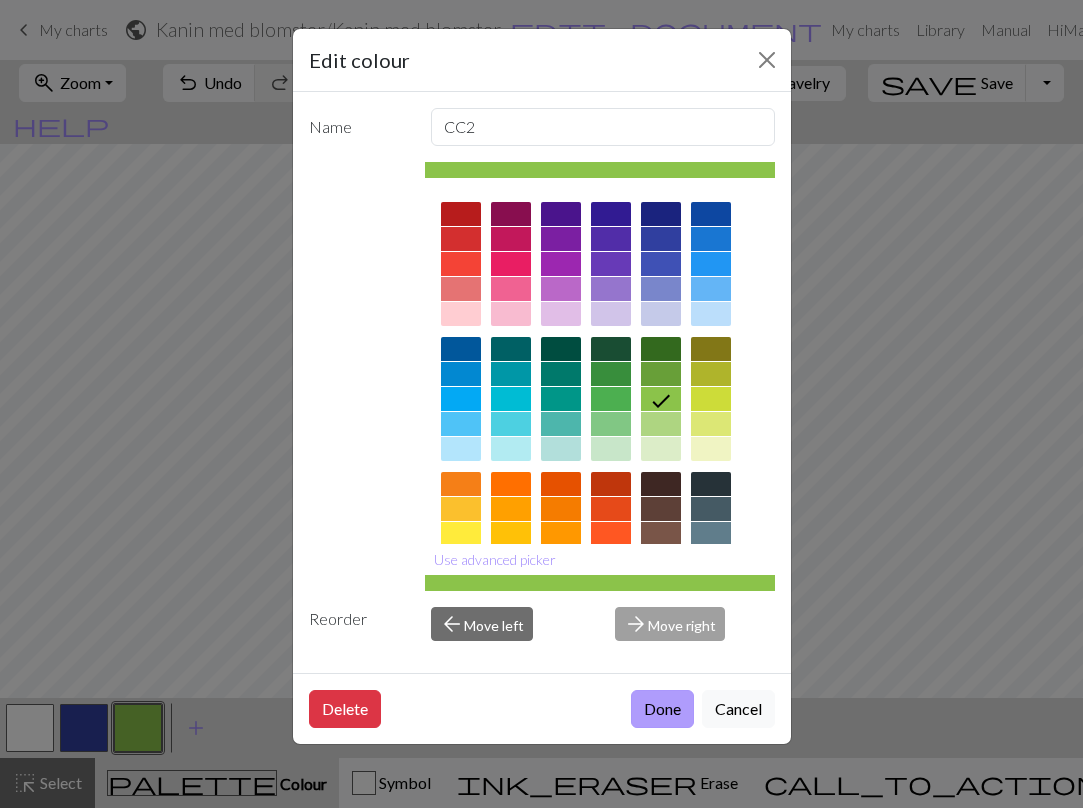 click on "Done" at bounding box center (662, 709) 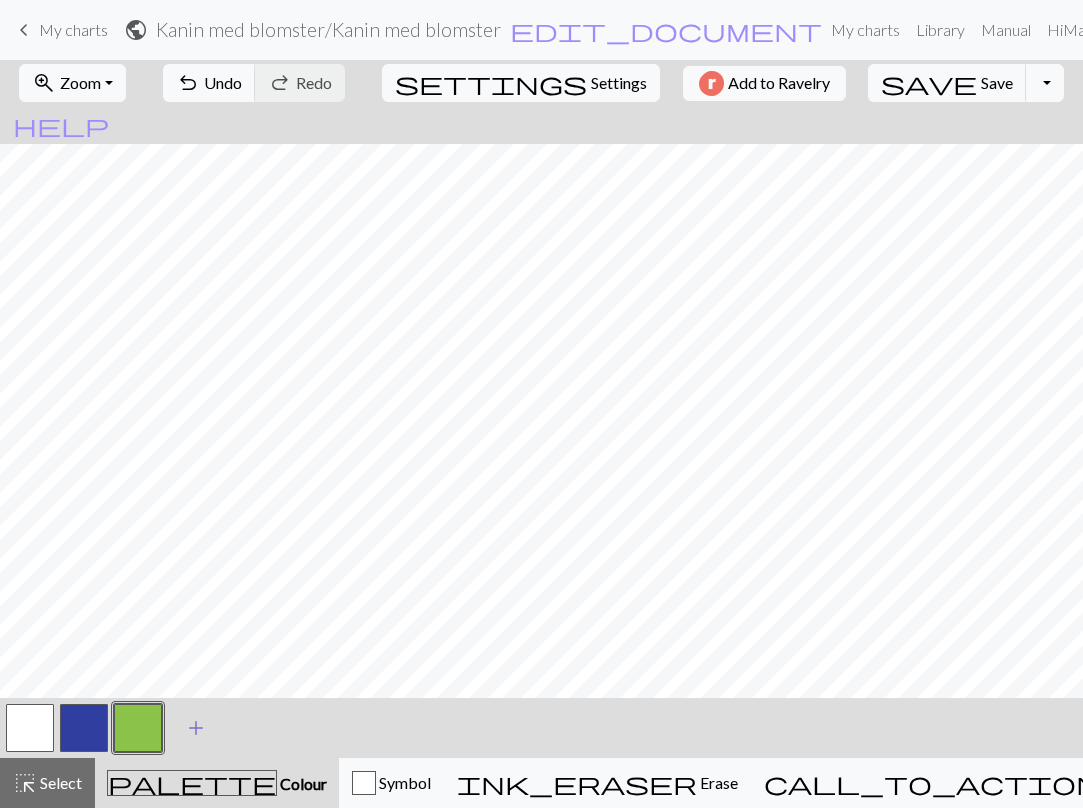 click on "add" at bounding box center [196, 728] 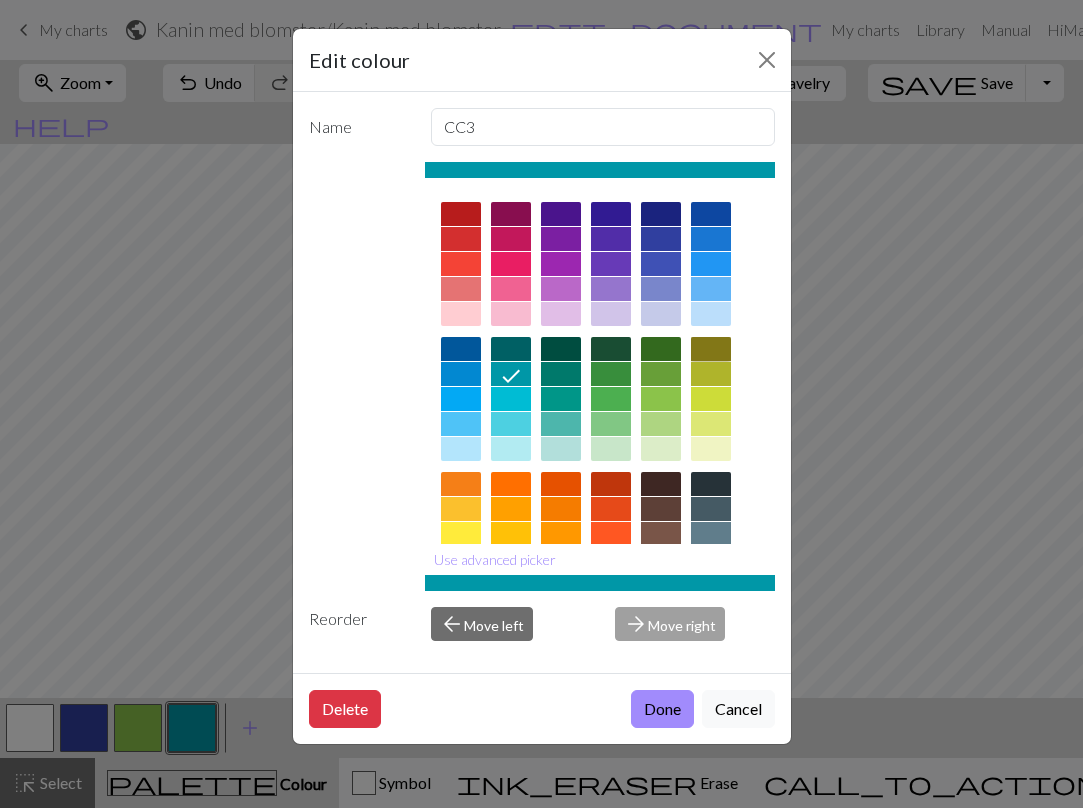 click at bounding box center [711, 349] 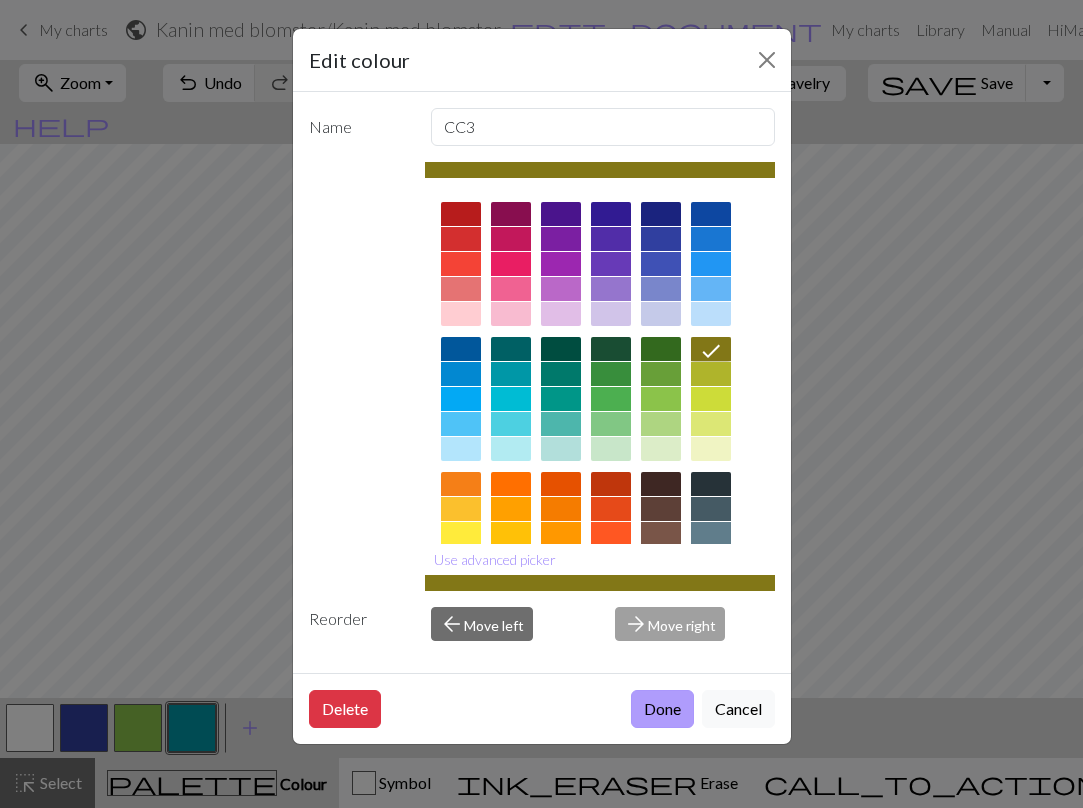 click on "Done" at bounding box center [662, 709] 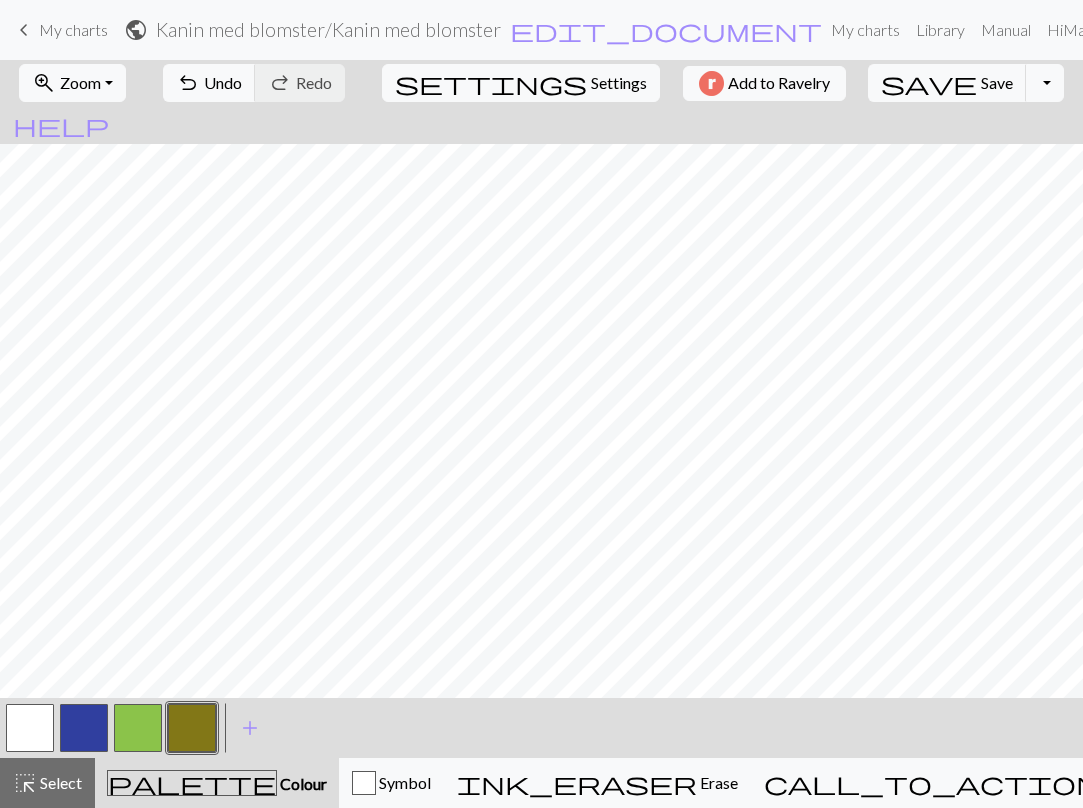 click at bounding box center [192, 728] 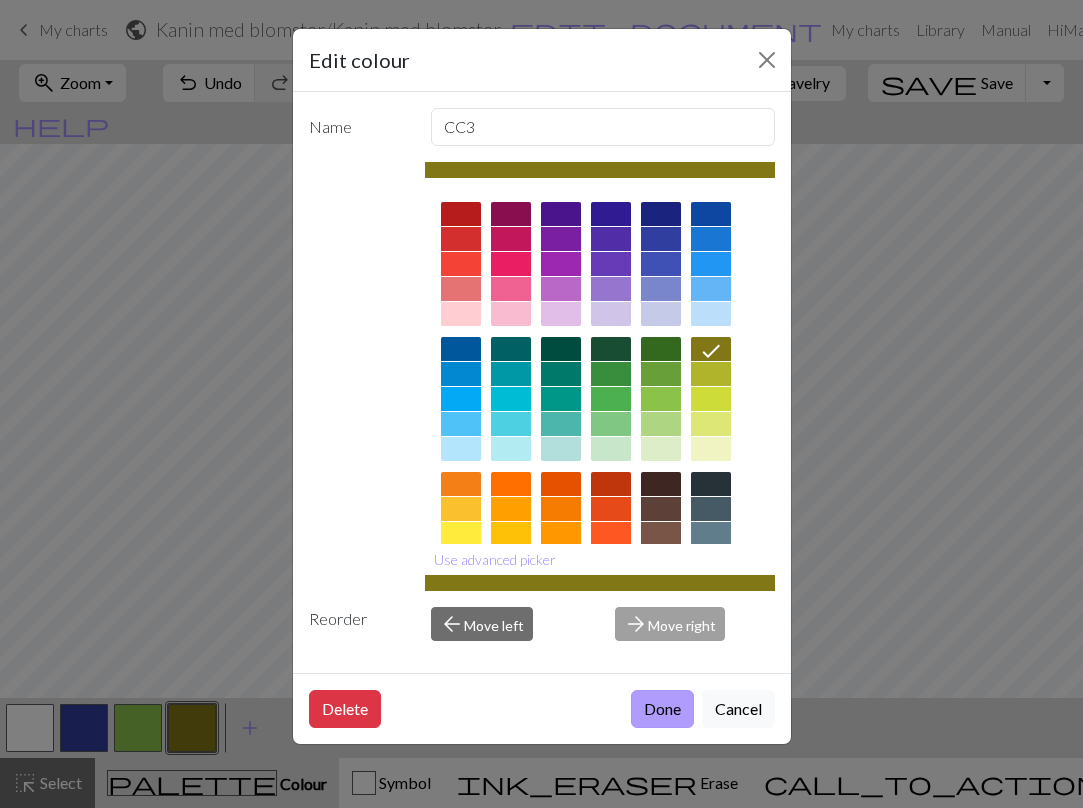 click on "Done" at bounding box center [662, 709] 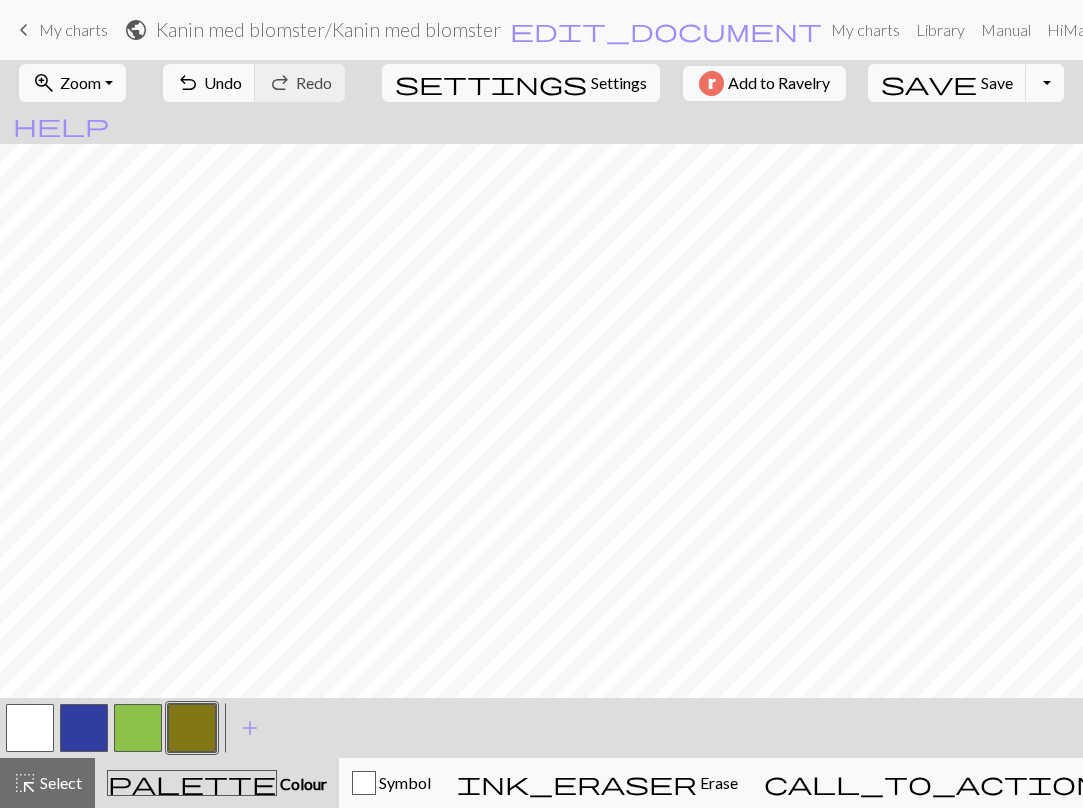 click at bounding box center [192, 728] 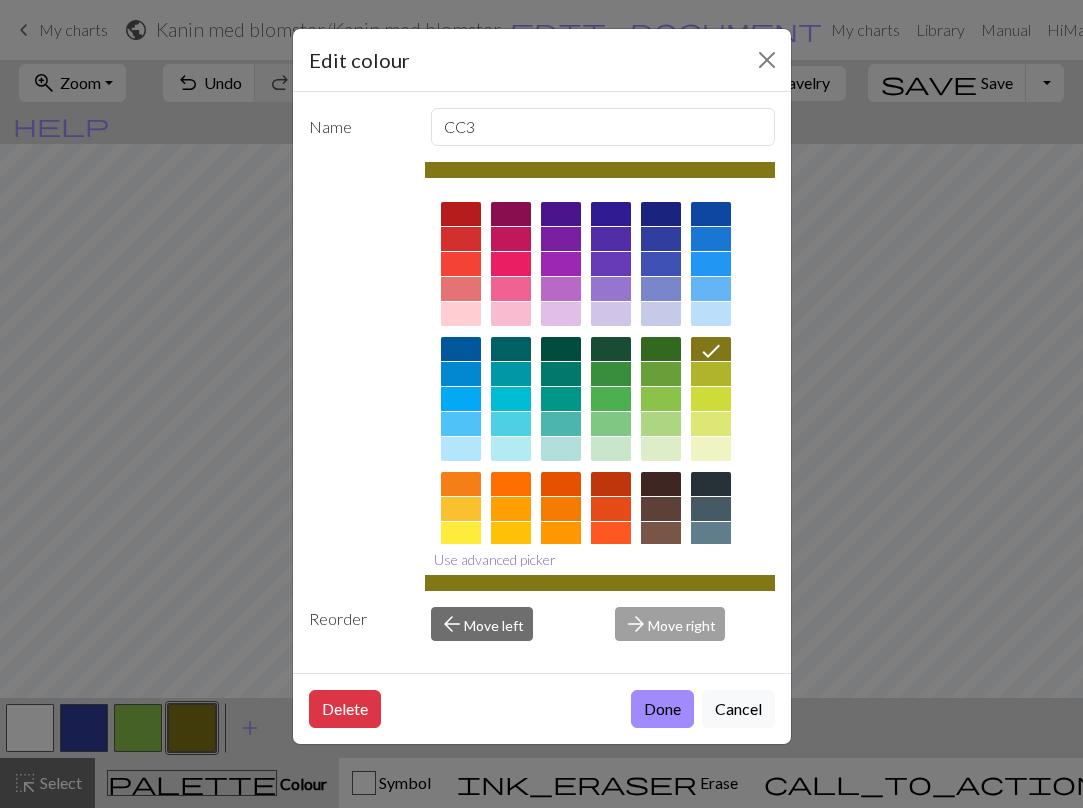 click on "Use advanced picker" at bounding box center (495, 559) 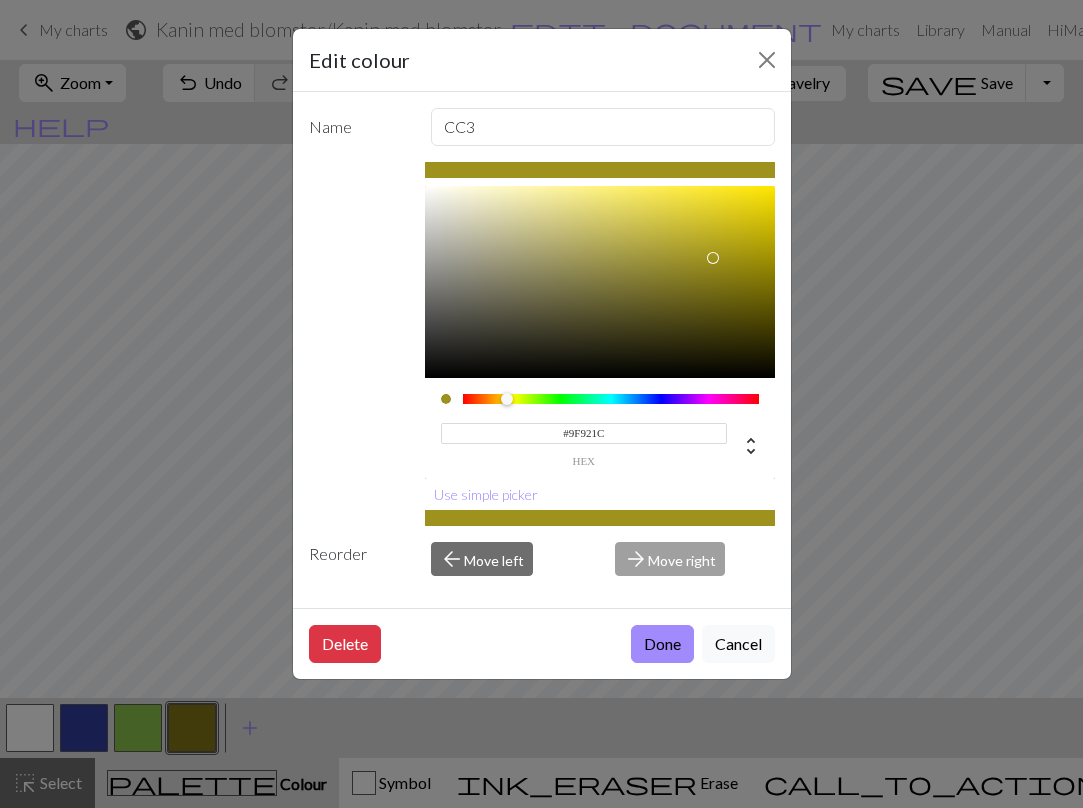 click at bounding box center (600, 282) 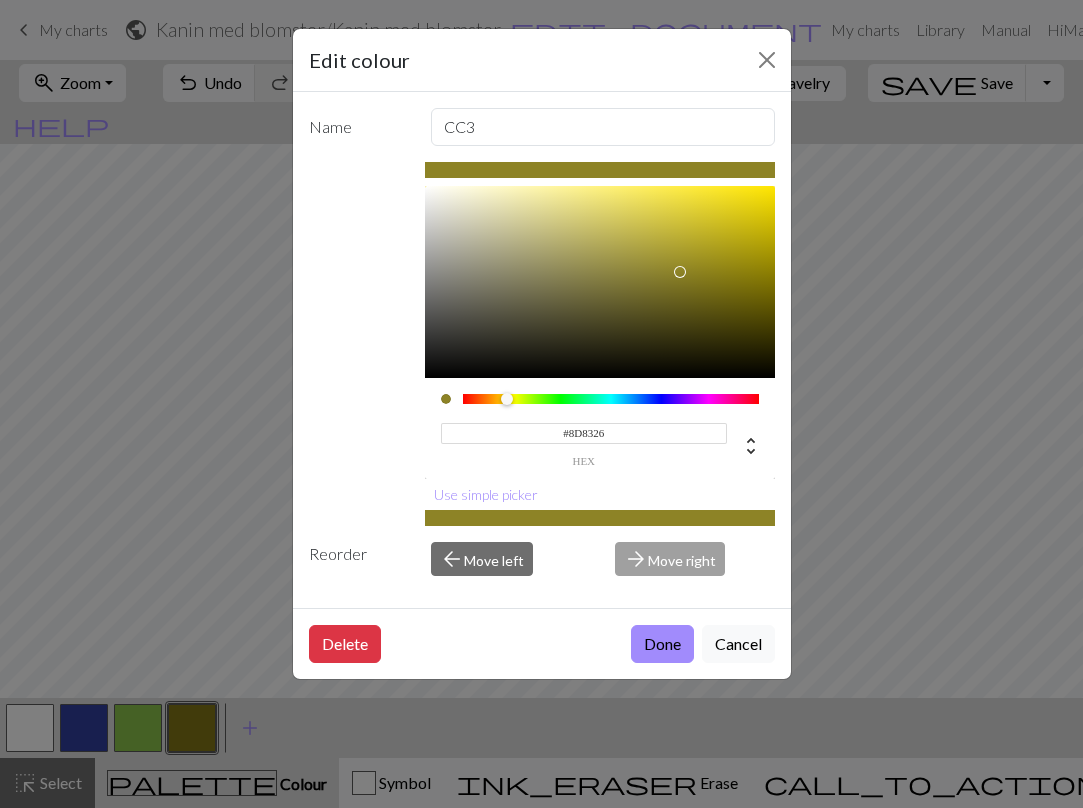 click at bounding box center (600, 282) 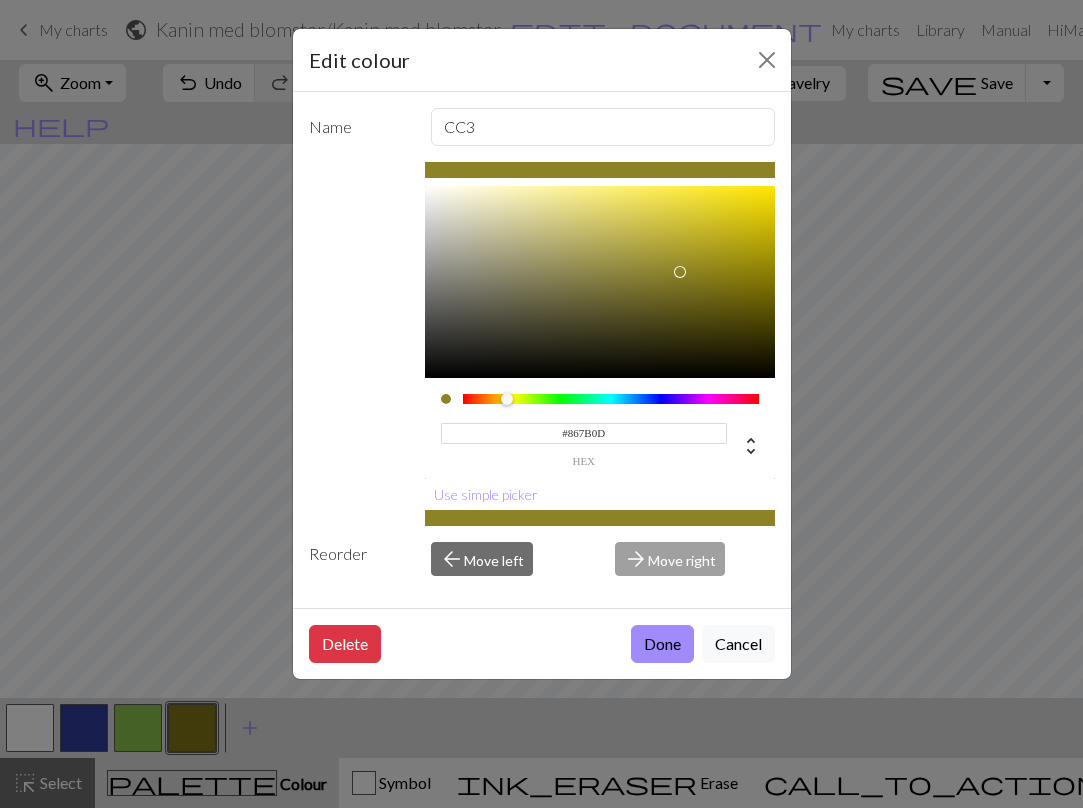 click at bounding box center (600, 282) 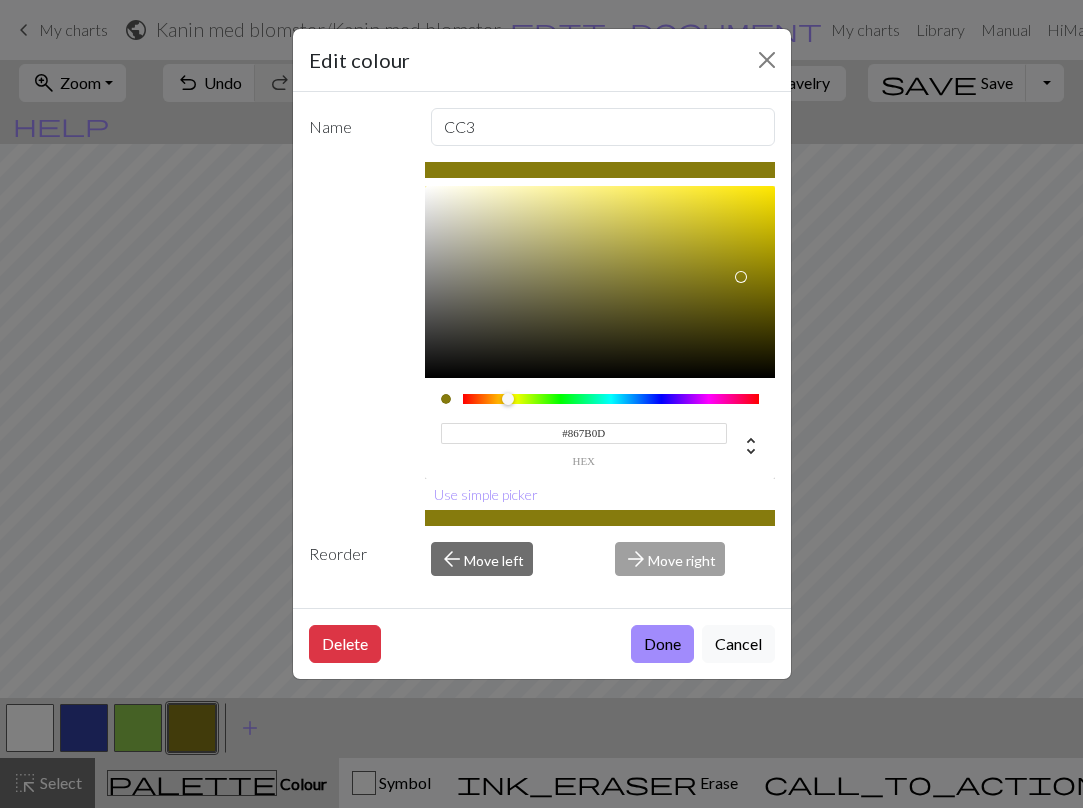 click on "Name CC3 #867B0D hex Use simple picker Reorder arrow_back Move left arrow_forward Move right" at bounding box center [542, 350] 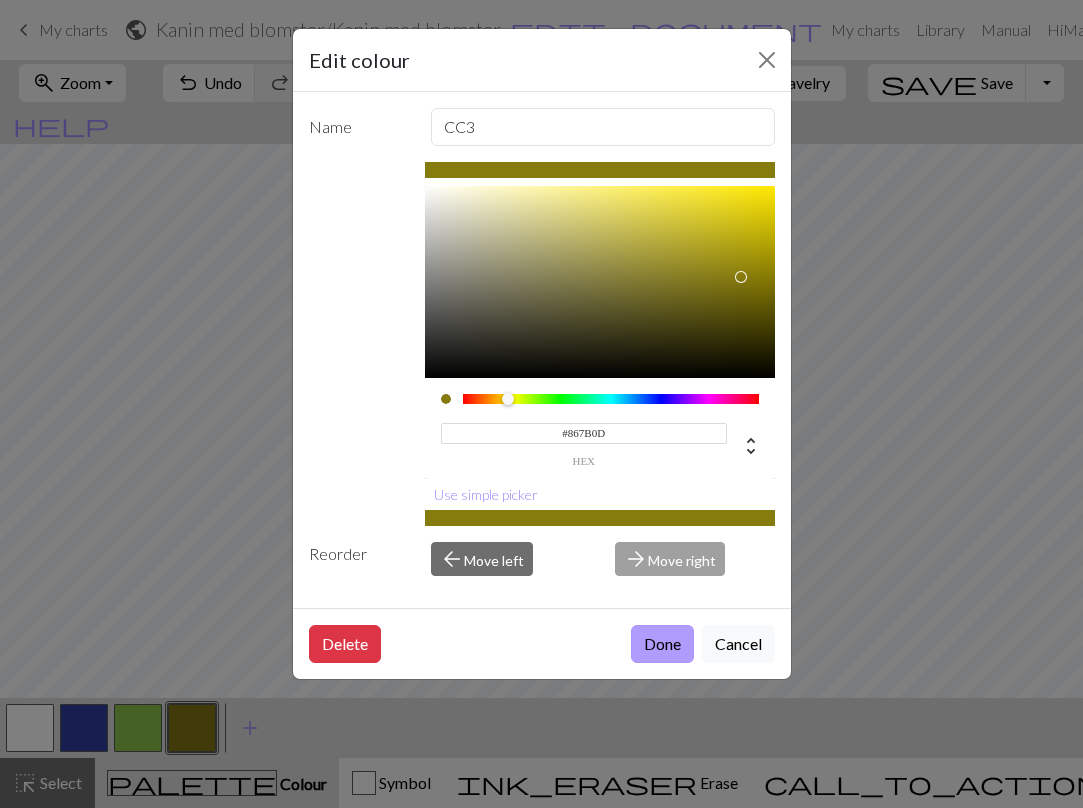click on "Done" at bounding box center (662, 644) 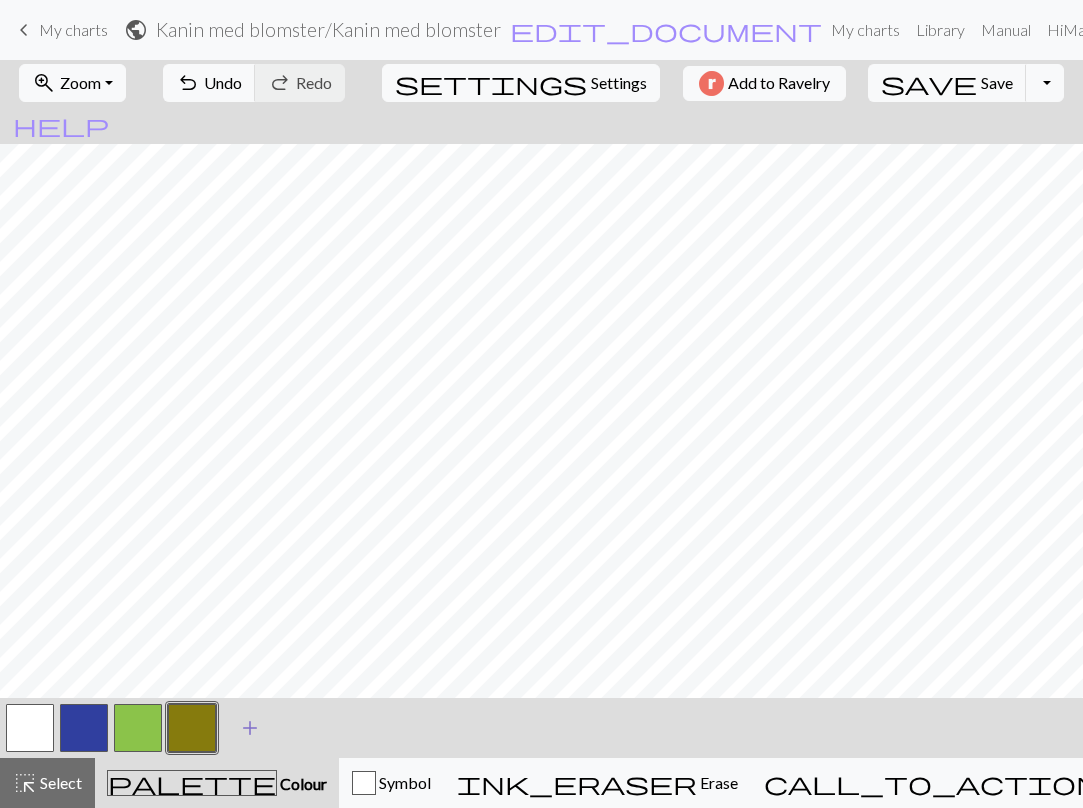 click on "add" at bounding box center (250, 728) 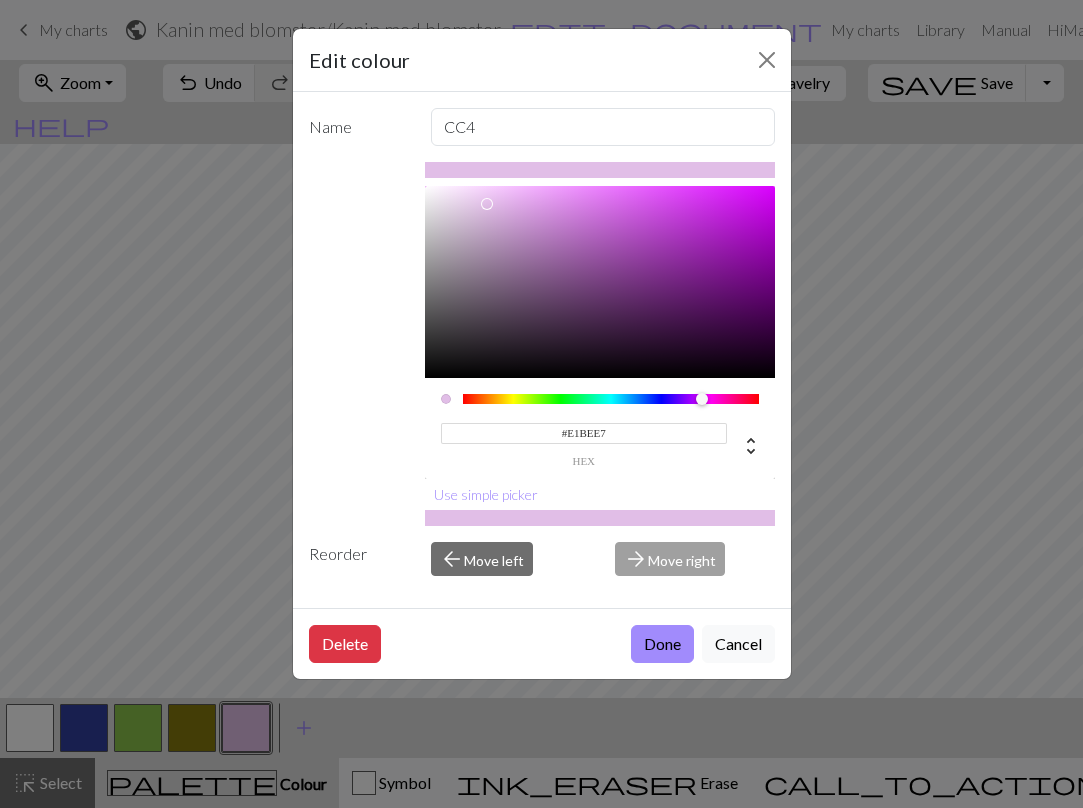 click on "Edit colour Name CC4 #E1BEE7 hex Use simple picker Reorder arrow_back Move left arrow_forward Move right Delete Done Cancel" at bounding box center [541, 404] 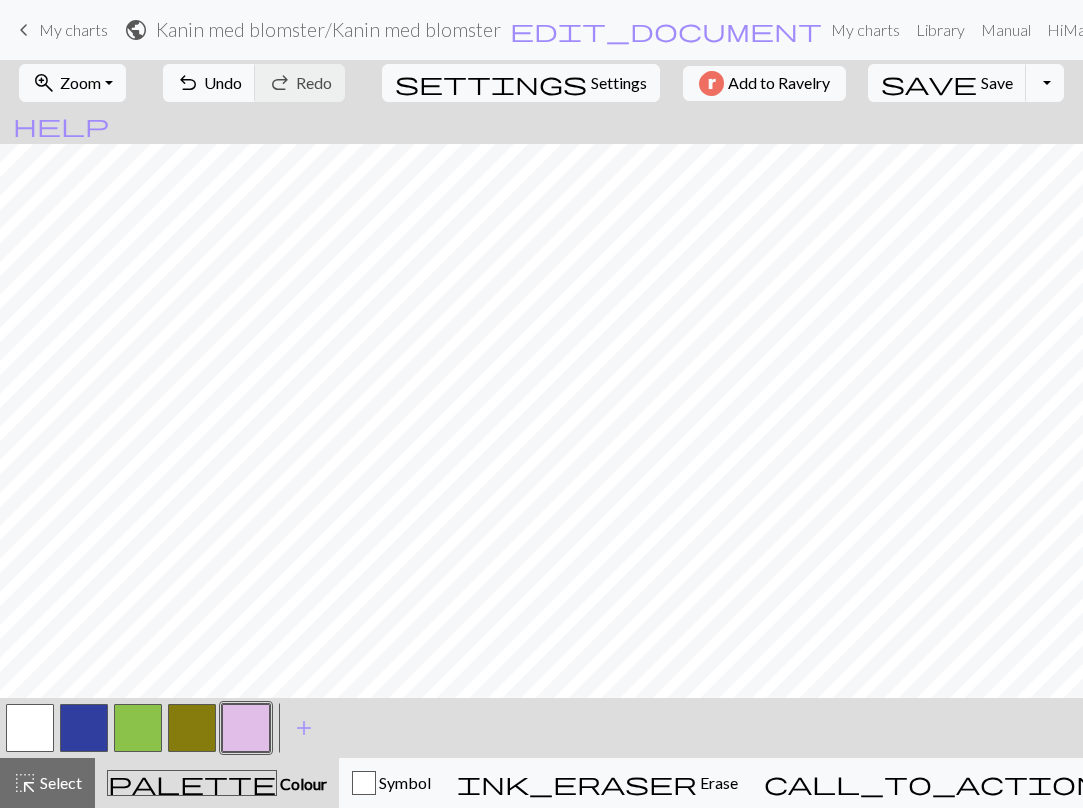 click on "palette" at bounding box center [192, 783] 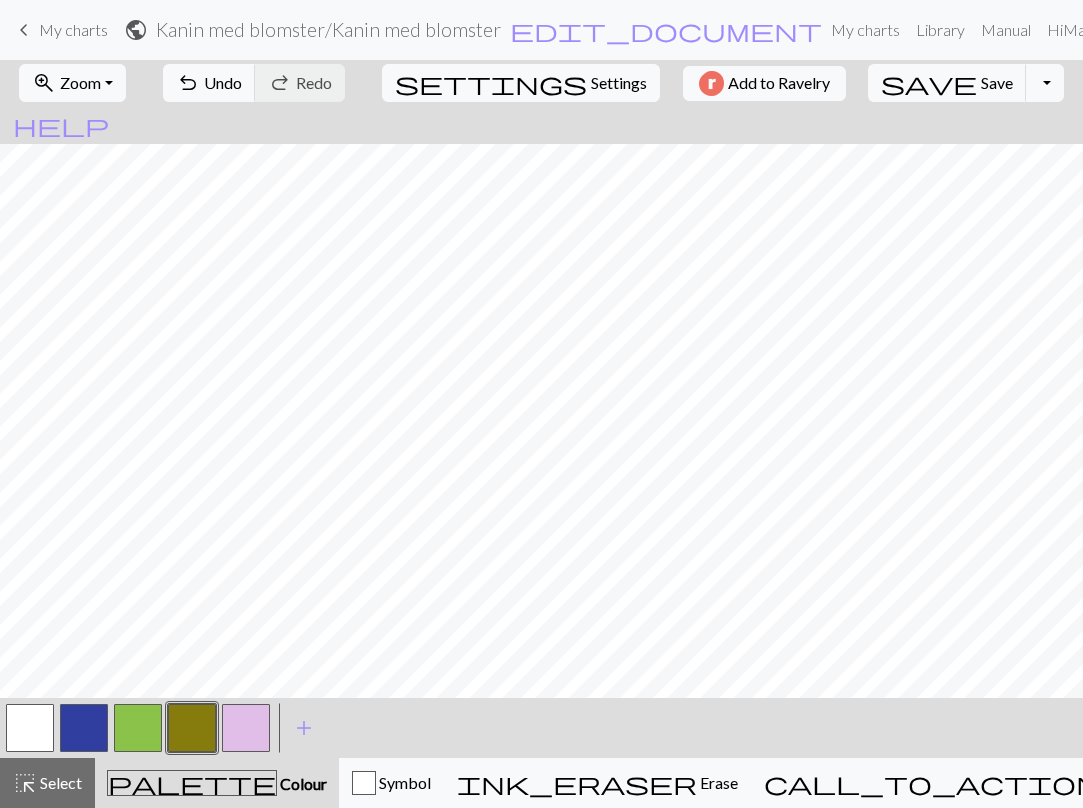 click at bounding box center [192, 728] 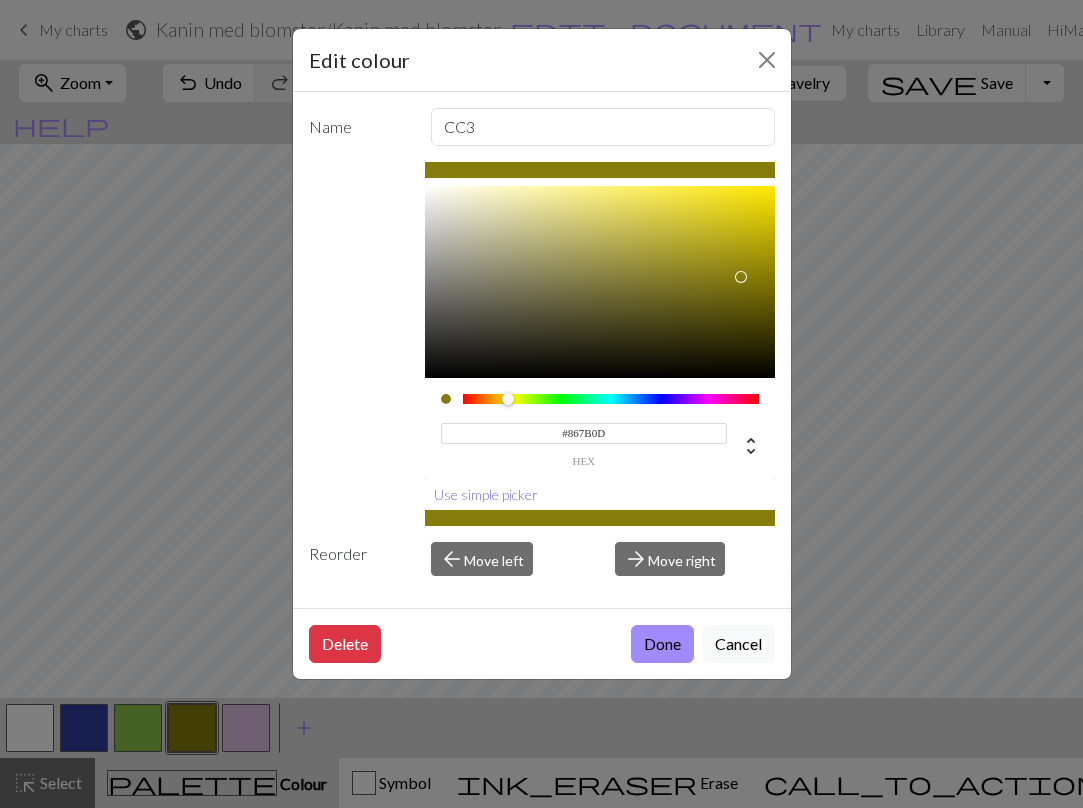 click on "Use simple picker" at bounding box center (486, 494) 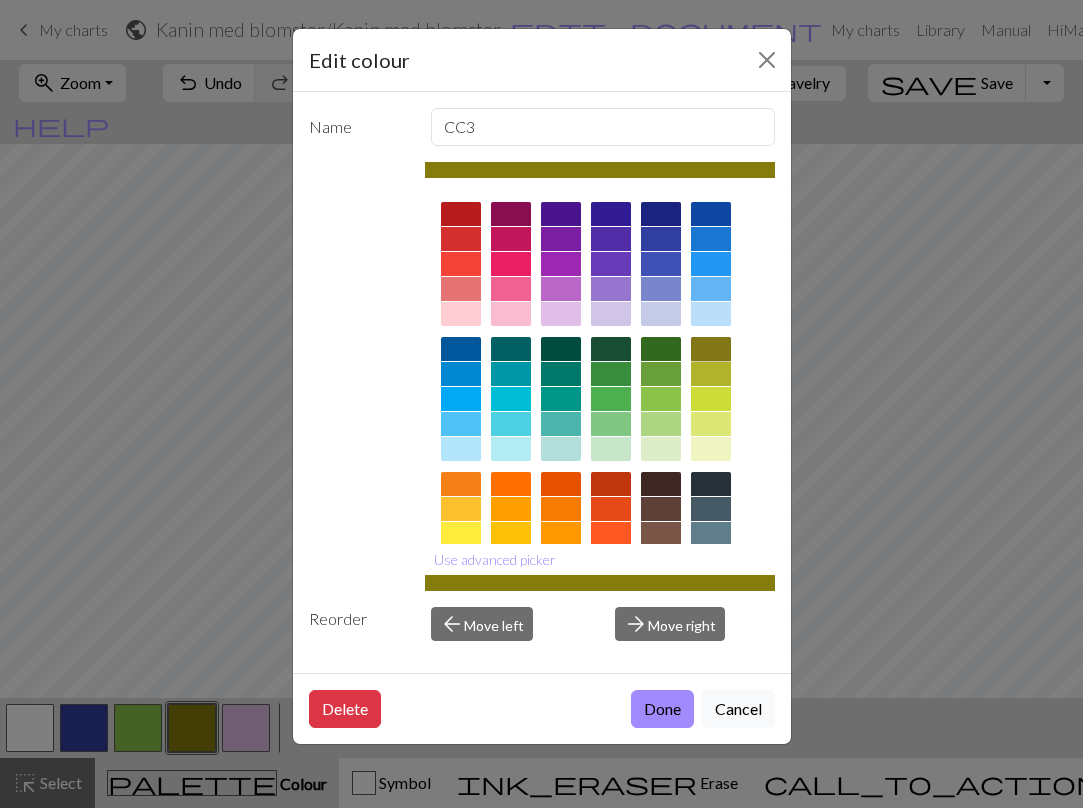 click at bounding box center (711, 349) 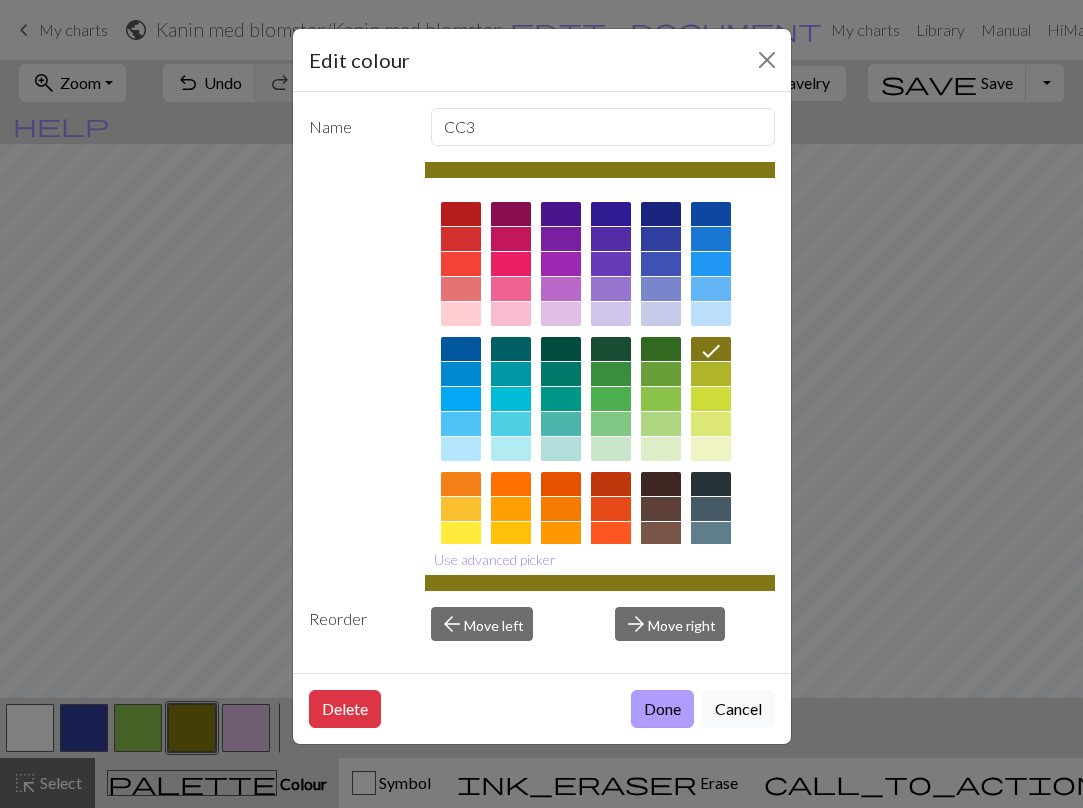 click on "Done" at bounding box center (662, 709) 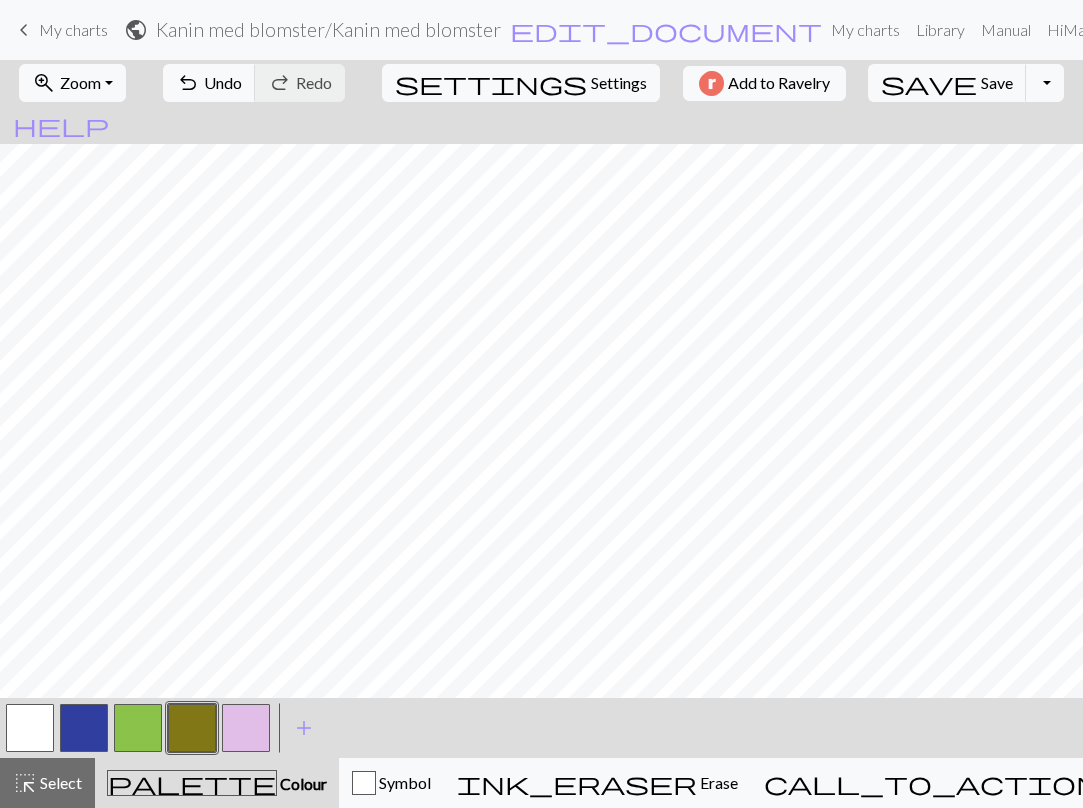click on "palette" at bounding box center (192, 783) 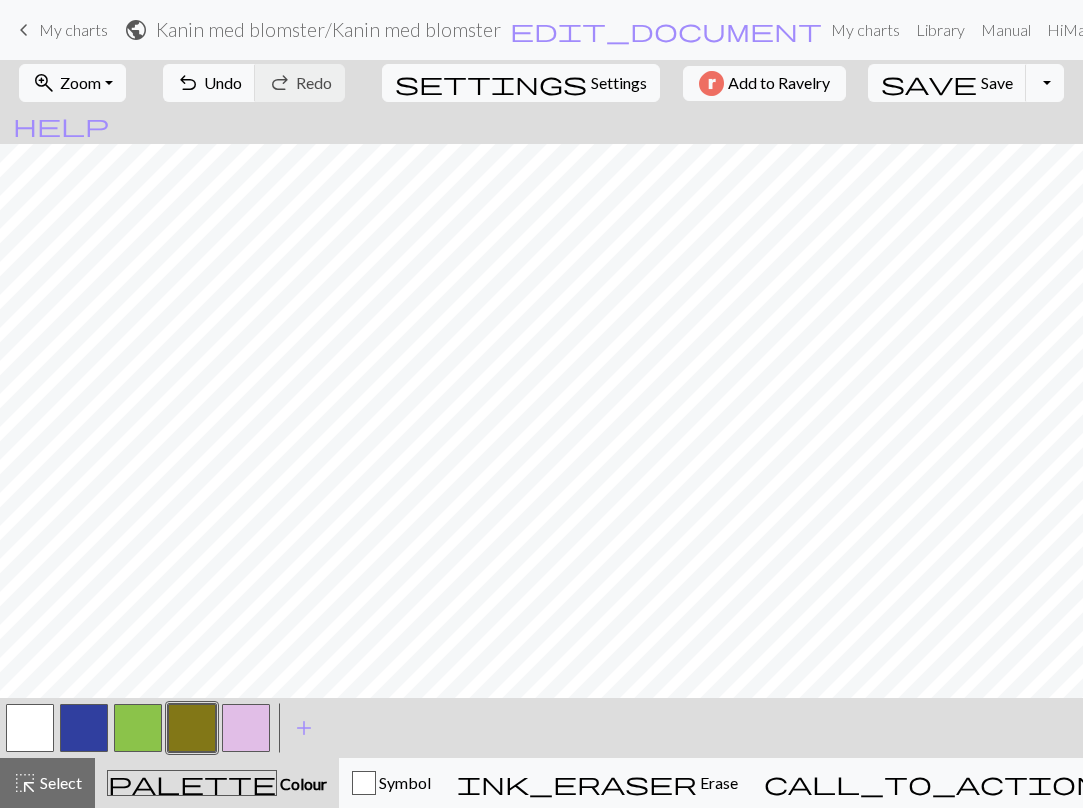 click at bounding box center [192, 728] 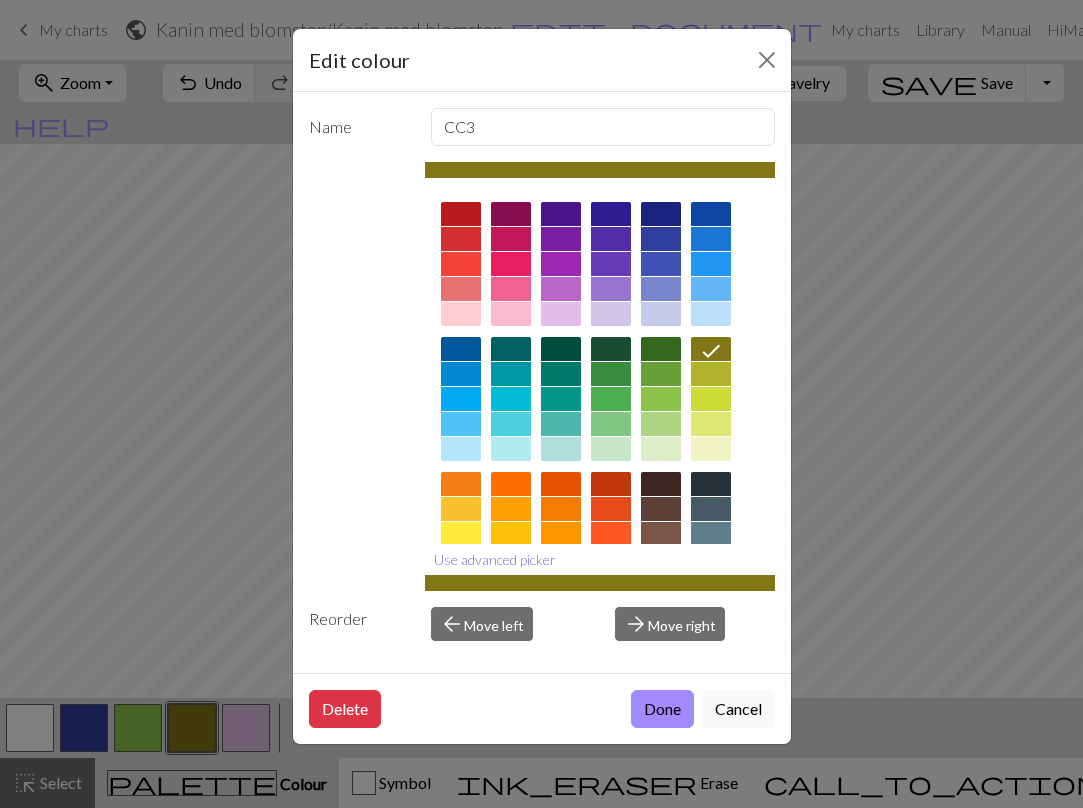 click on "Use advanced picker" at bounding box center (495, 559) 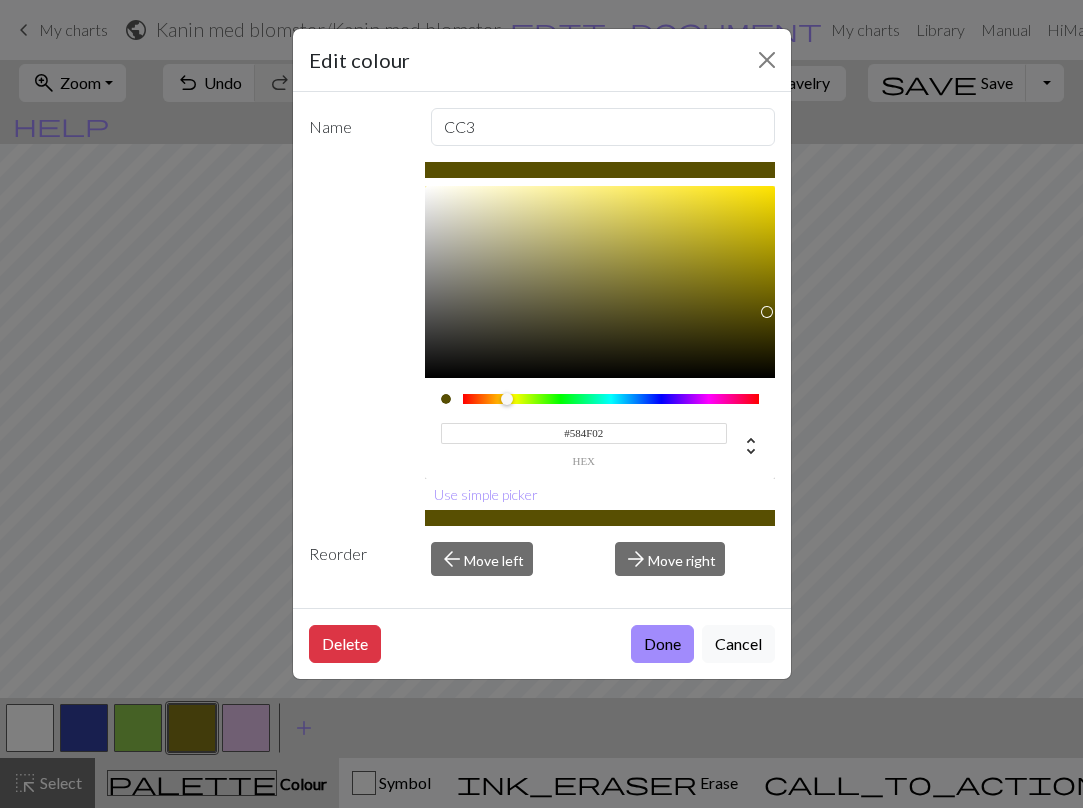 click at bounding box center (600, 282) 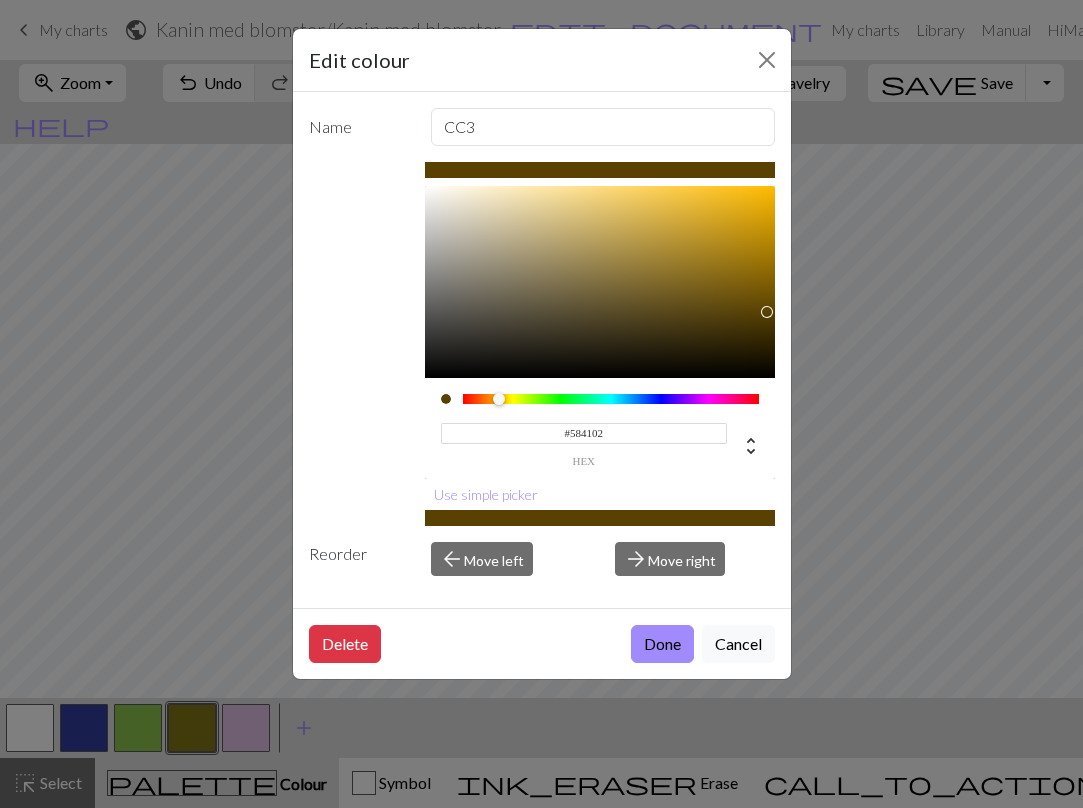click at bounding box center [499, 399] 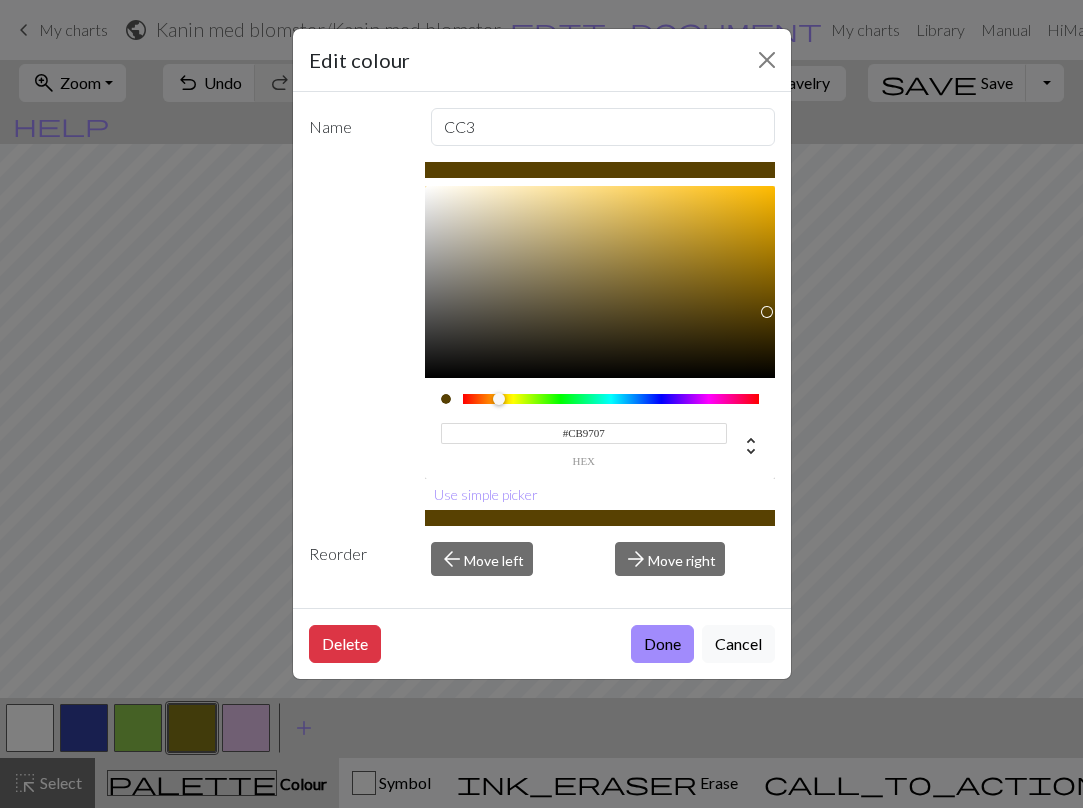 click at bounding box center [600, 282] 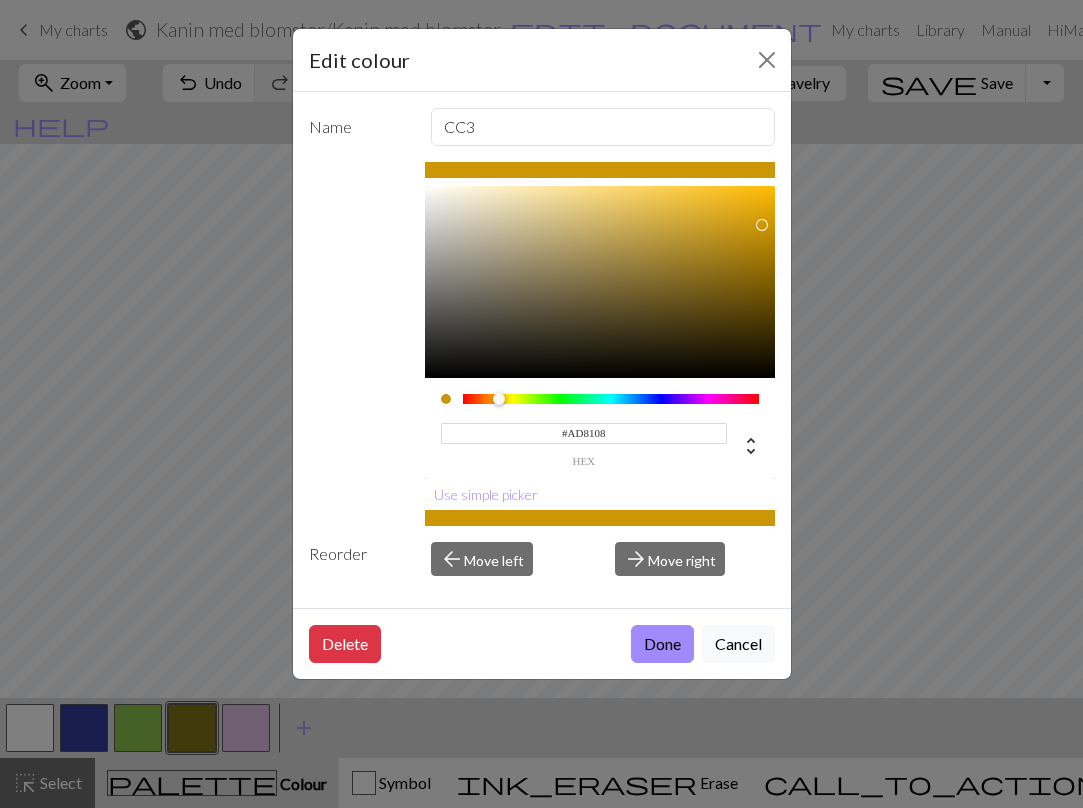 click at bounding box center [600, 282] 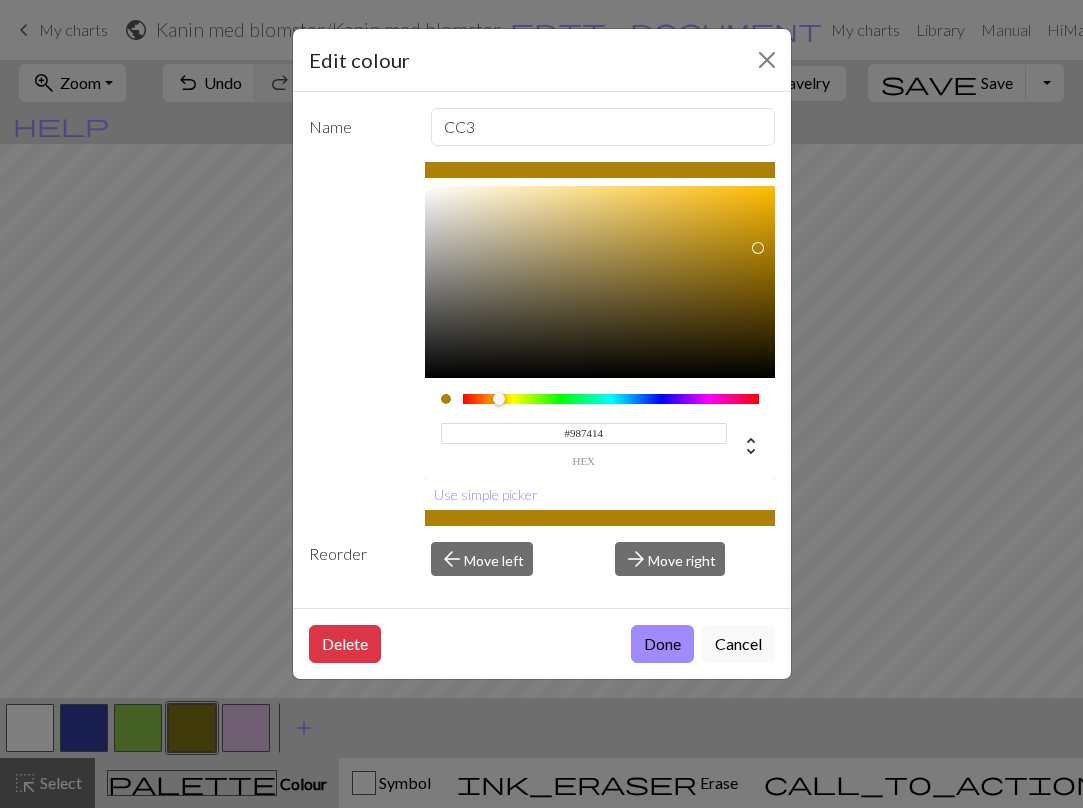 click at bounding box center (600, 282) 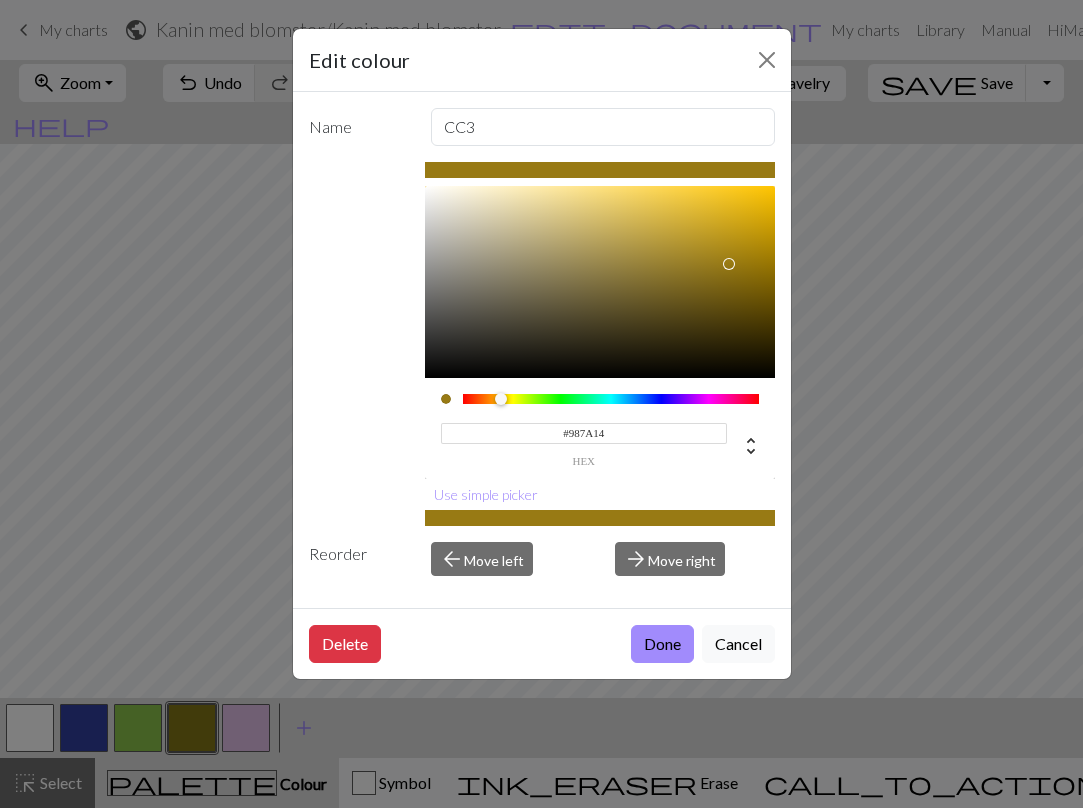 click at bounding box center (501, 399) 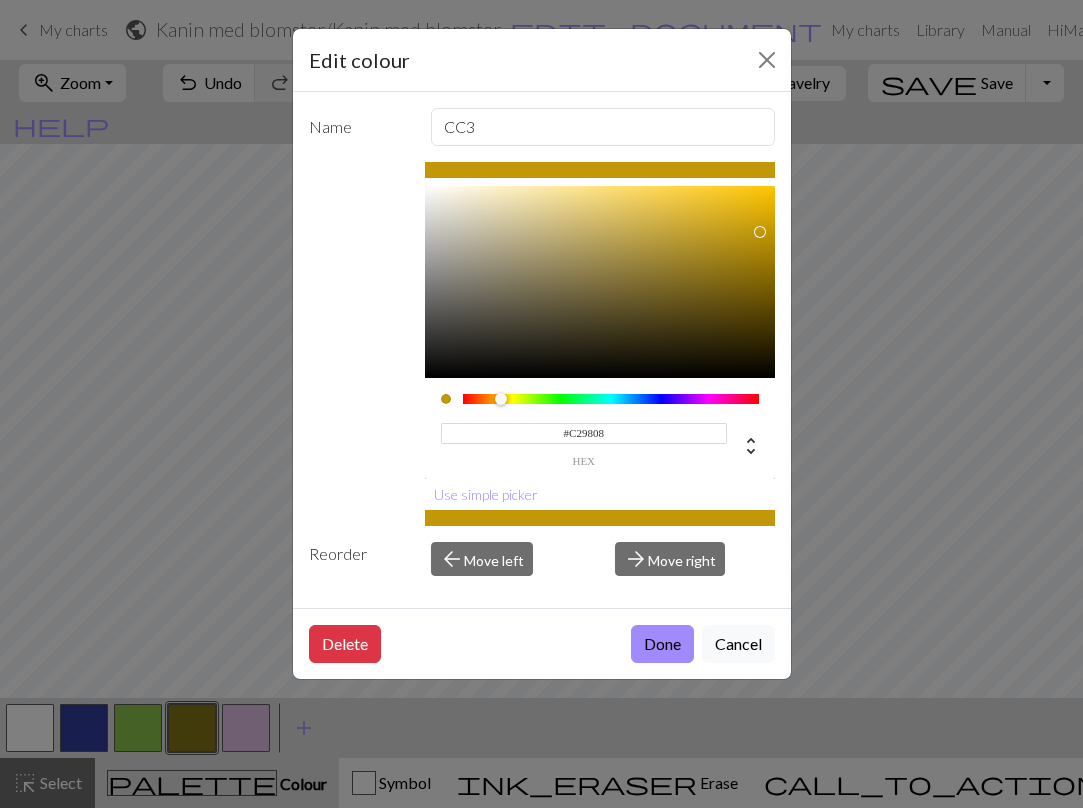 click at bounding box center (600, 282) 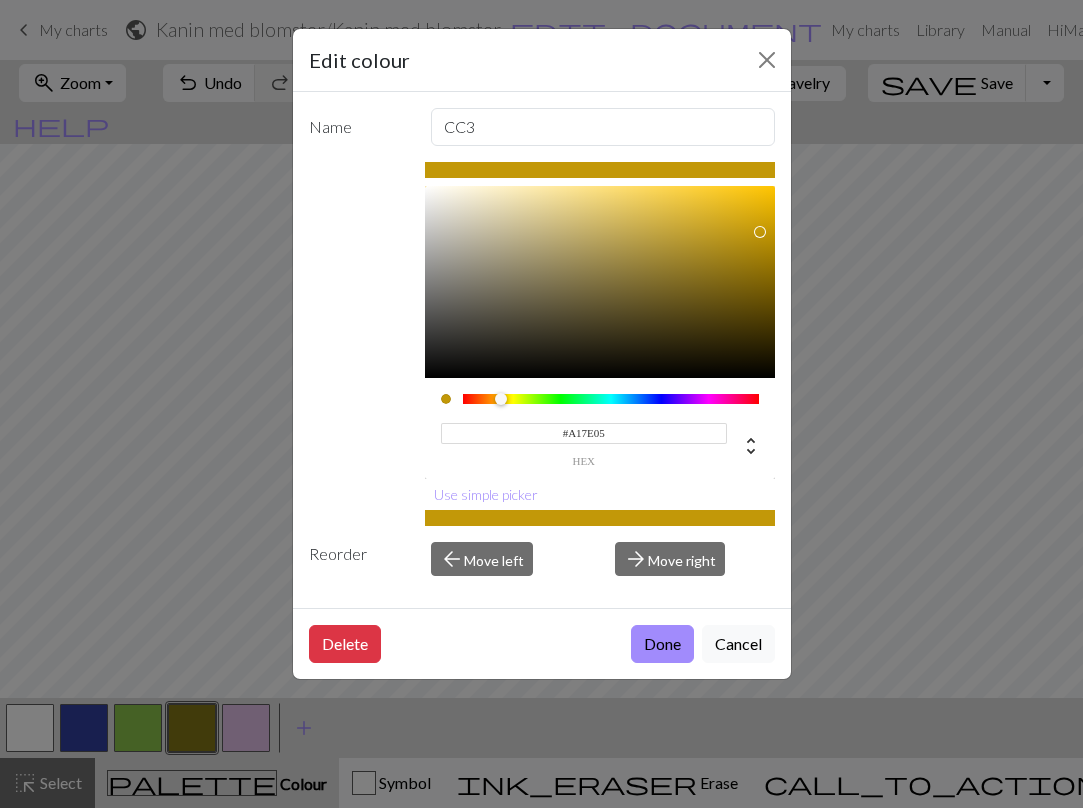 click at bounding box center [600, 282] 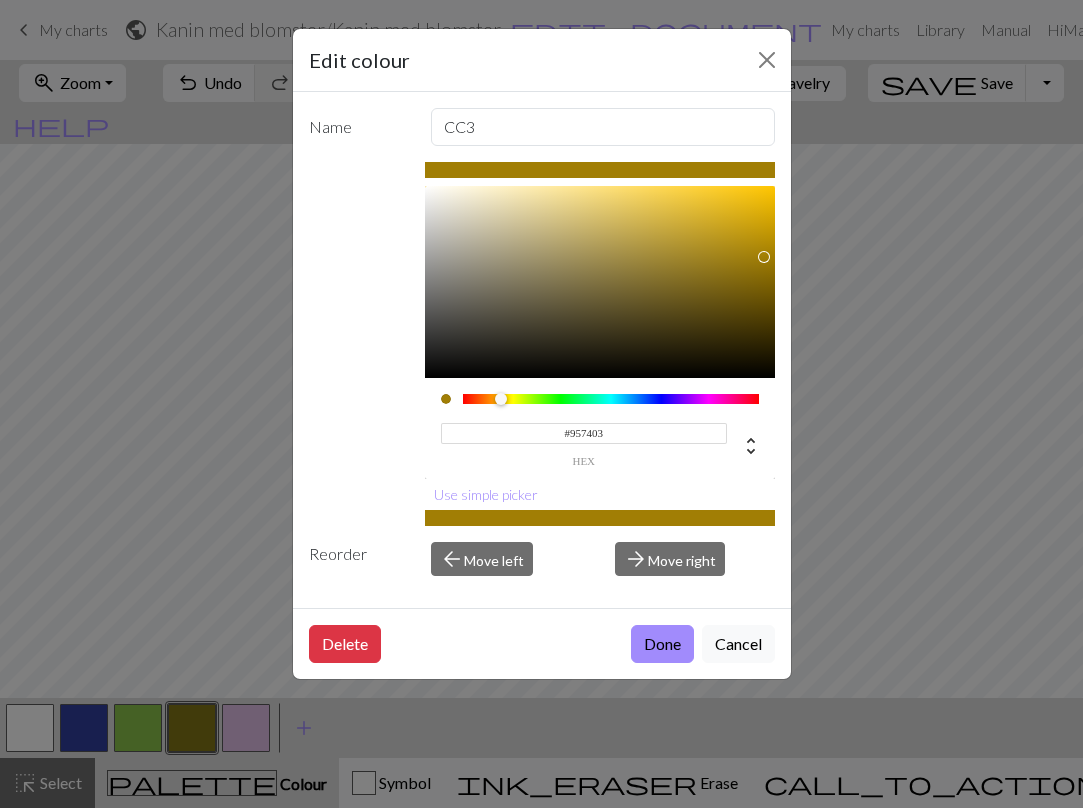 click at bounding box center [770, 263] 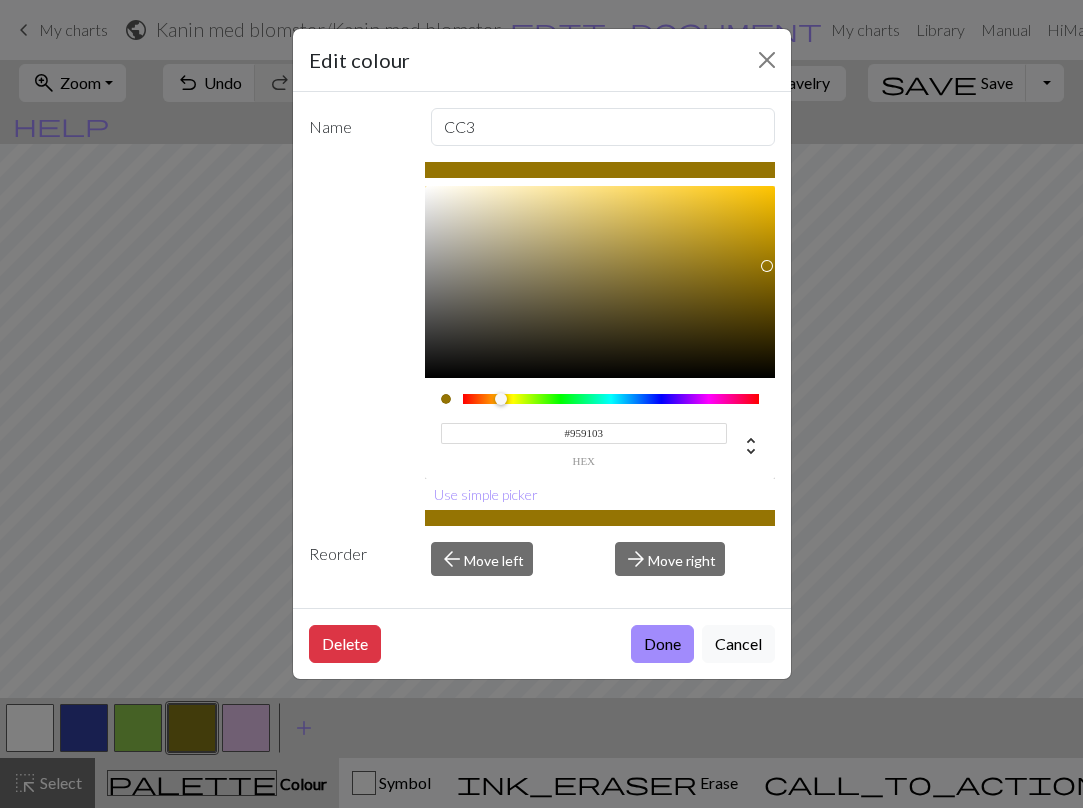 click at bounding box center (507, 400) 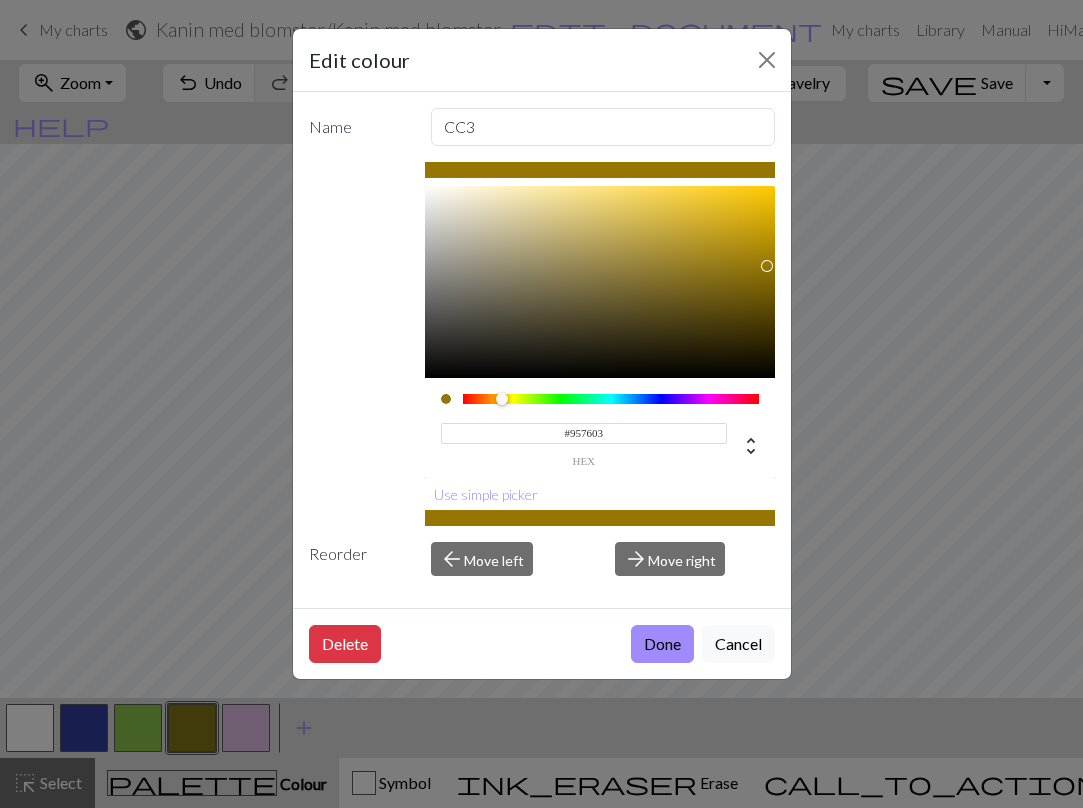 click at bounding box center [611, 399] 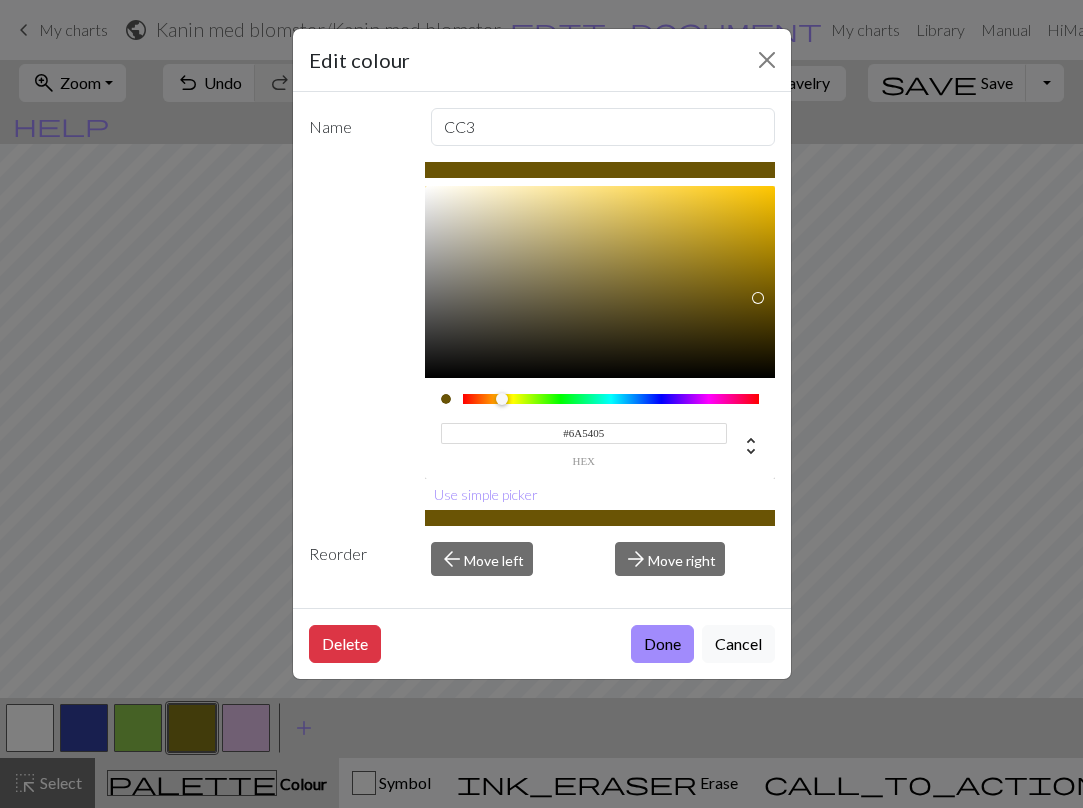 drag, startPoint x: 767, startPoint y: 261, endPoint x: 759, endPoint y: 298, distance: 37.85499 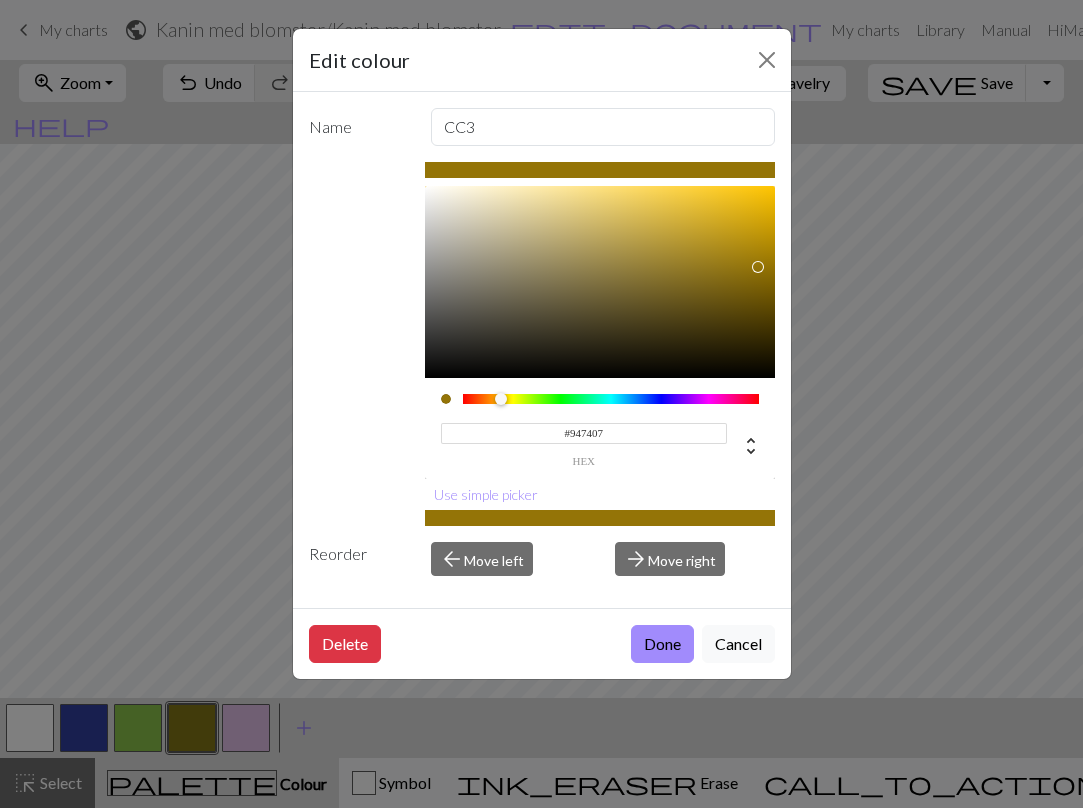 drag, startPoint x: 757, startPoint y: 292, endPoint x: 758, endPoint y: 267, distance: 25.019993 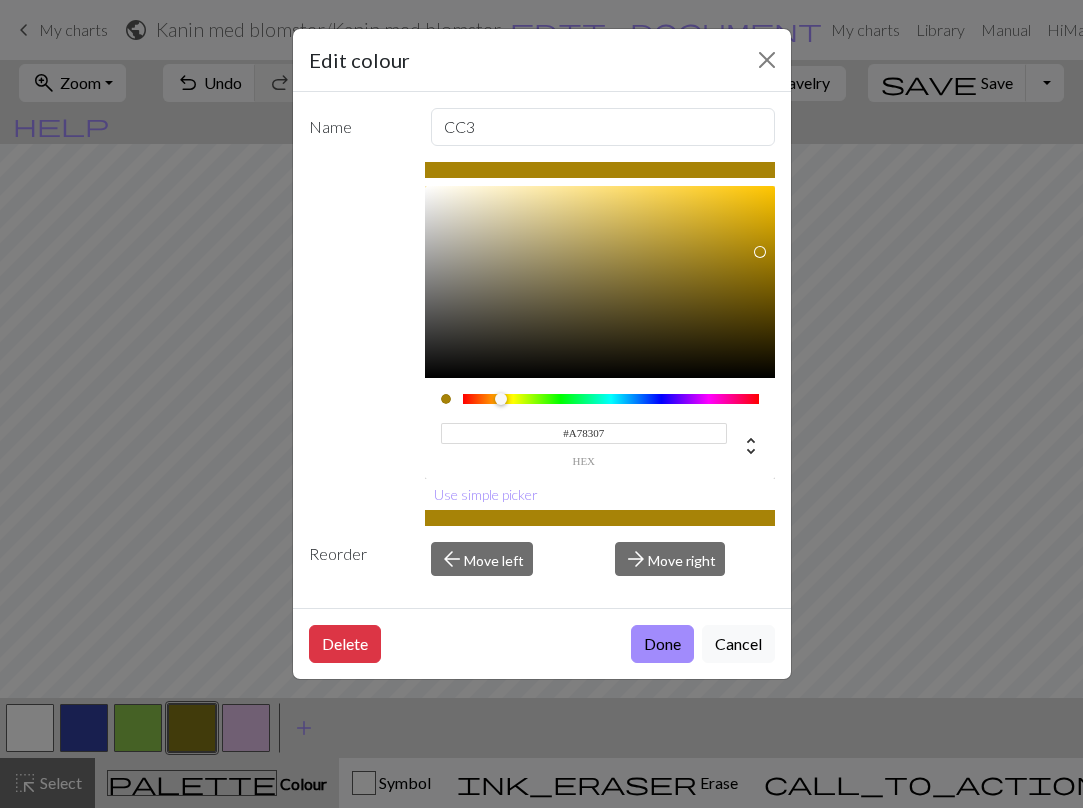 drag, startPoint x: 758, startPoint y: 267, endPoint x: 759, endPoint y: 252, distance: 15.033297 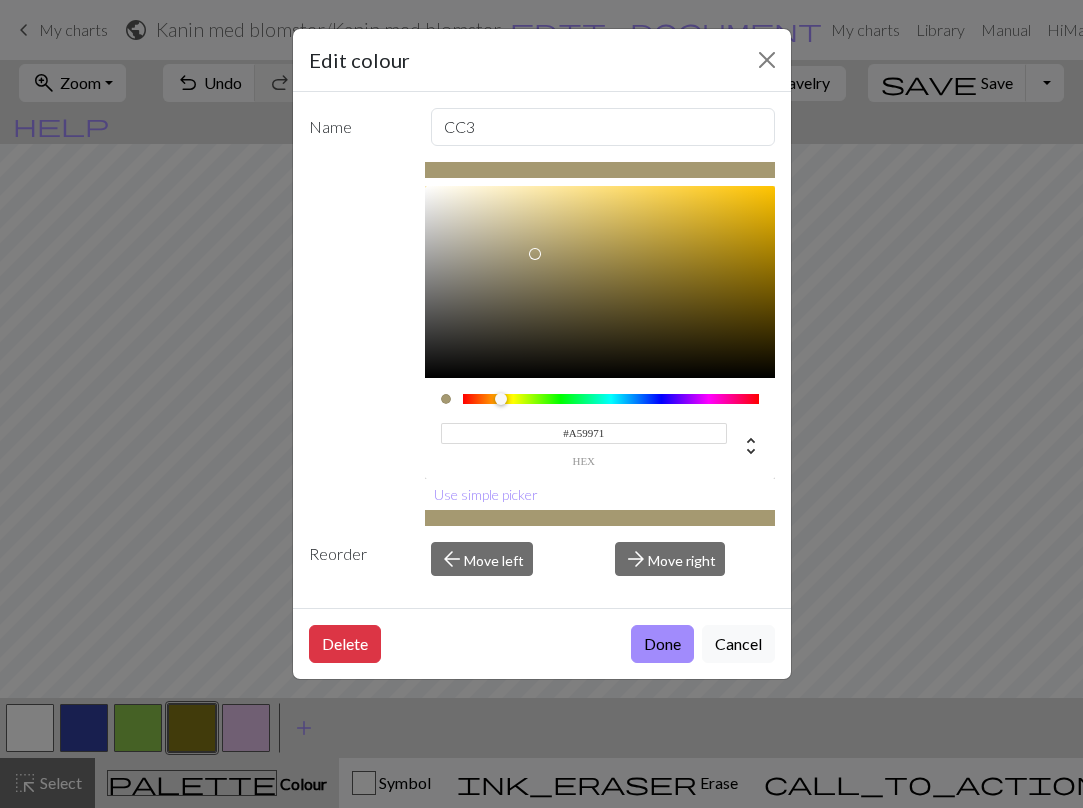 click at bounding box center [600, 282] 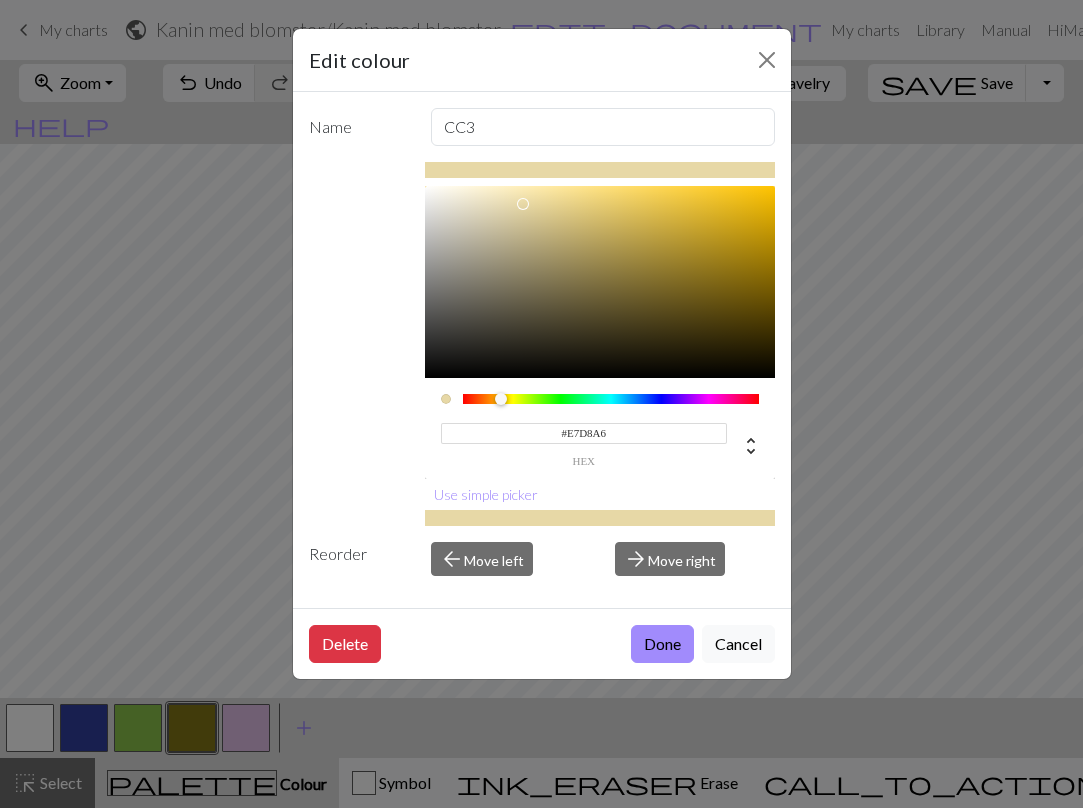 click at bounding box center [600, 282] 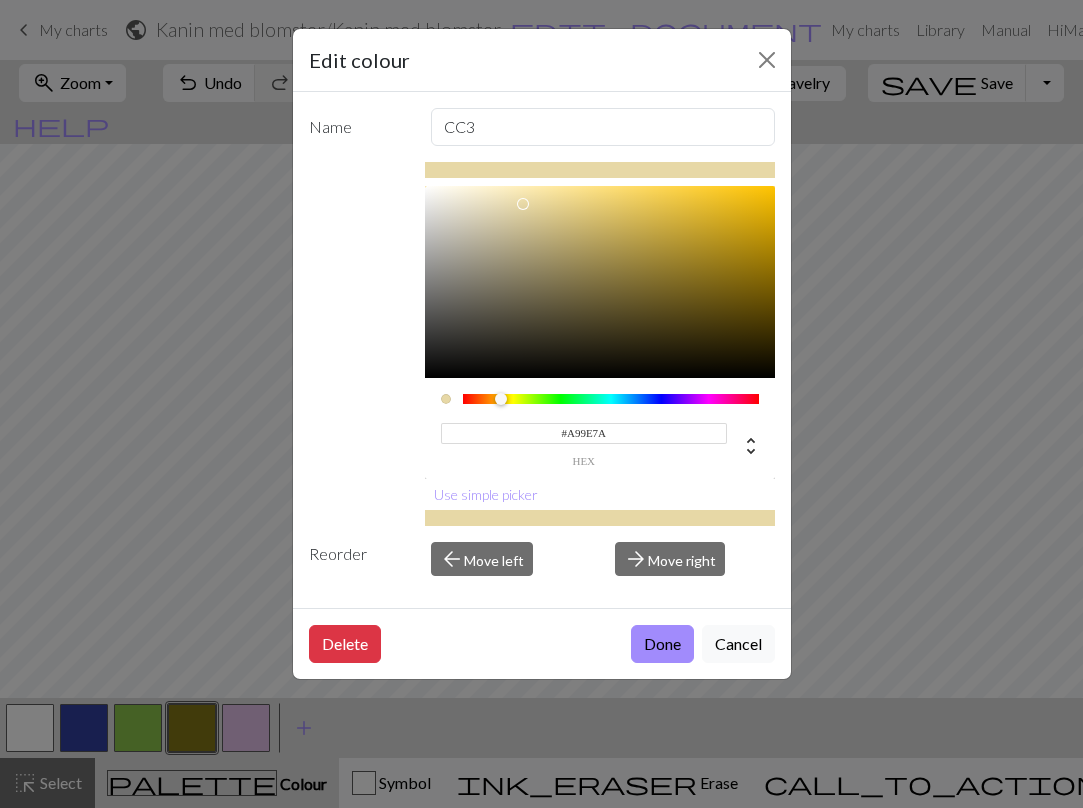 click at bounding box center [600, 282] 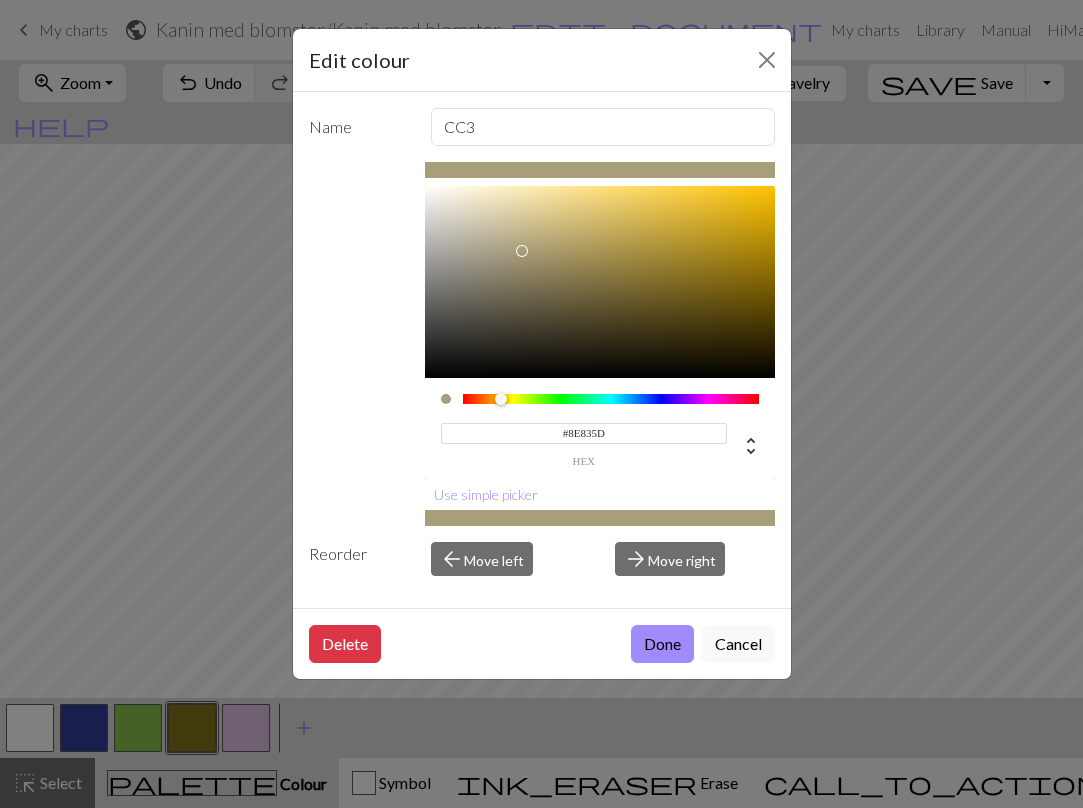 click at bounding box center [600, 282] 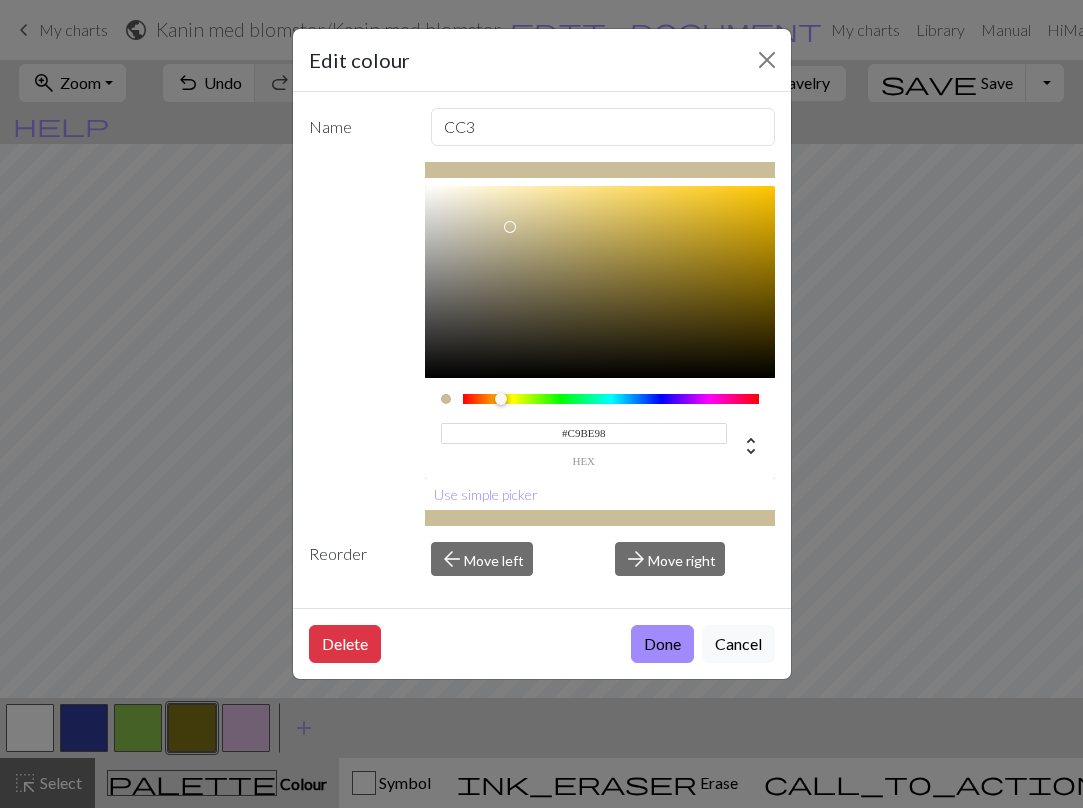 click at bounding box center [600, 282] 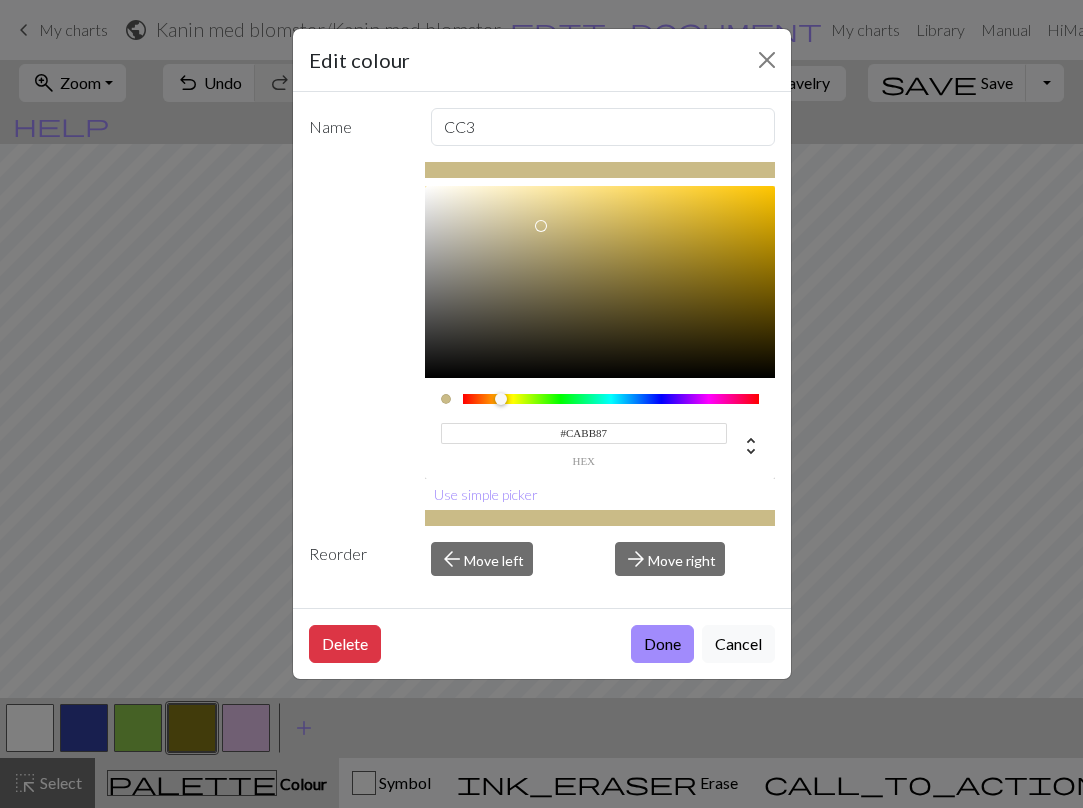 click at bounding box center (600, 282) 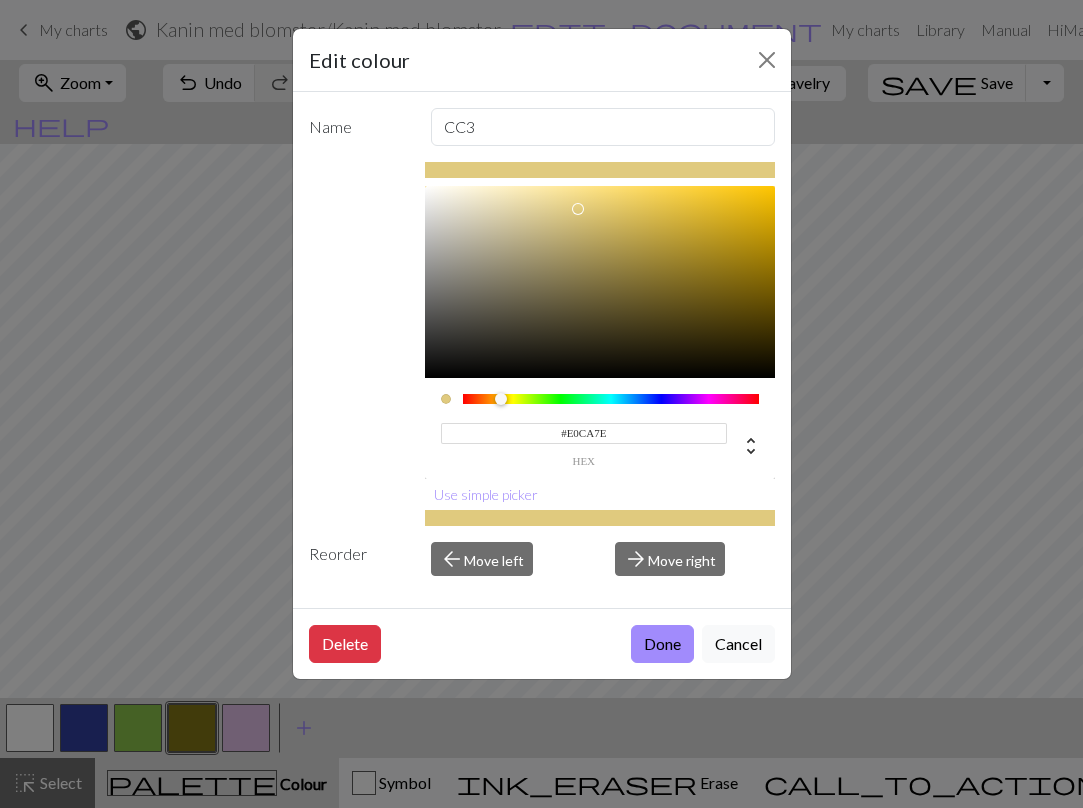 click at bounding box center (600, 282) 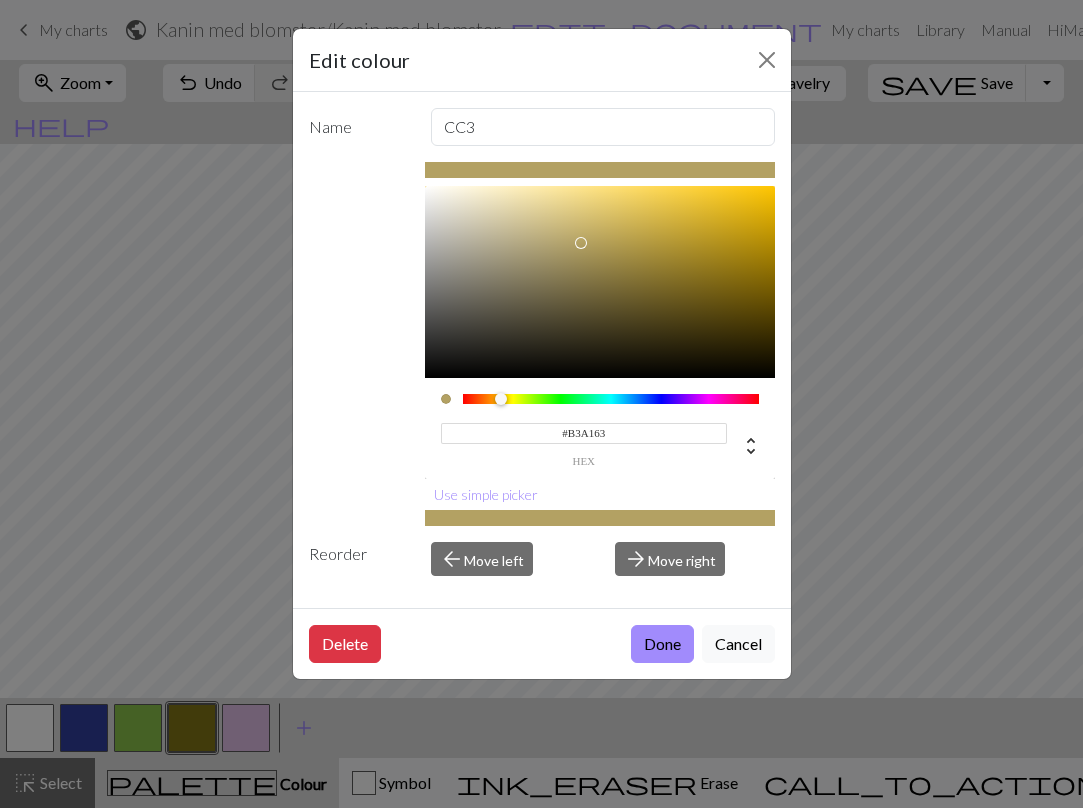 click at bounding box center [600, 282] 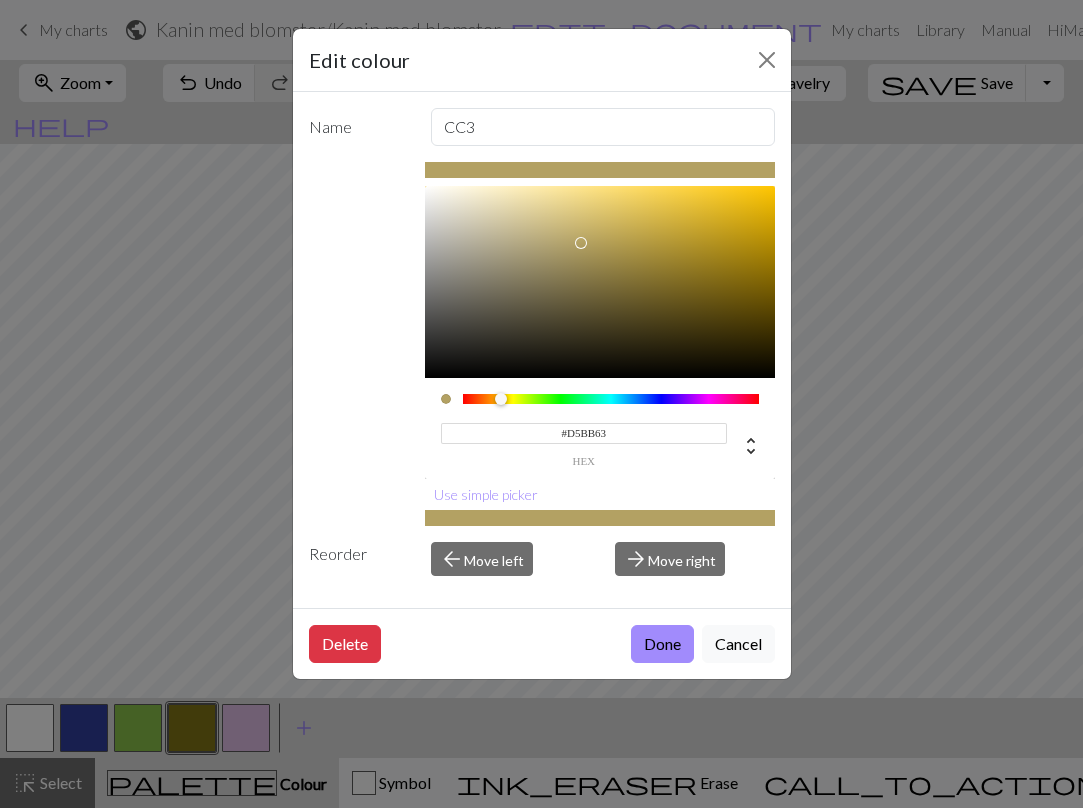 click at bounding box center [600, 282] 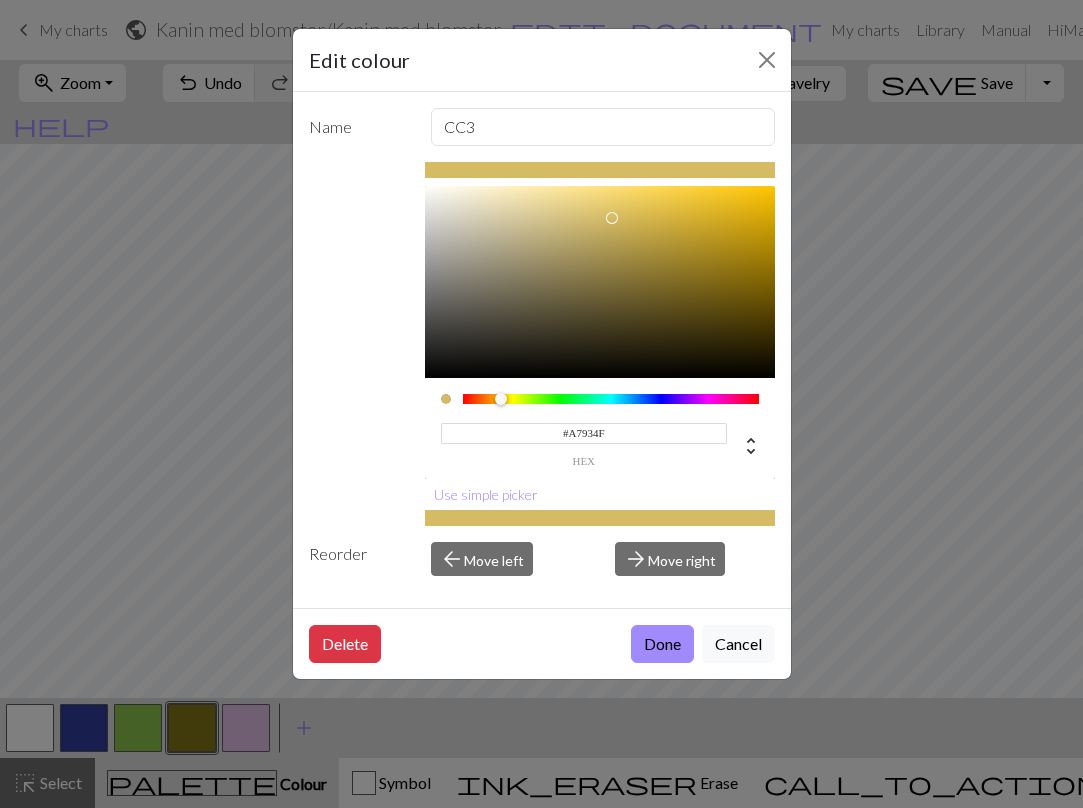 click at bounding box center [600, 282] 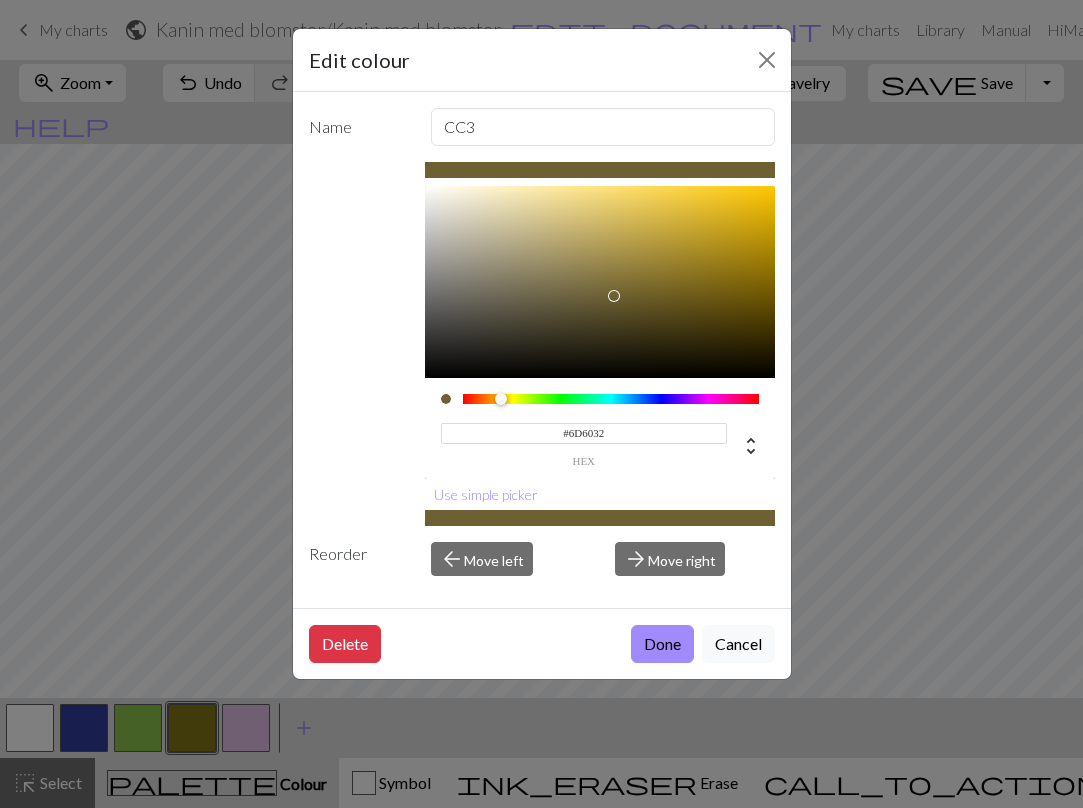 click at bounding box center [600, 282] 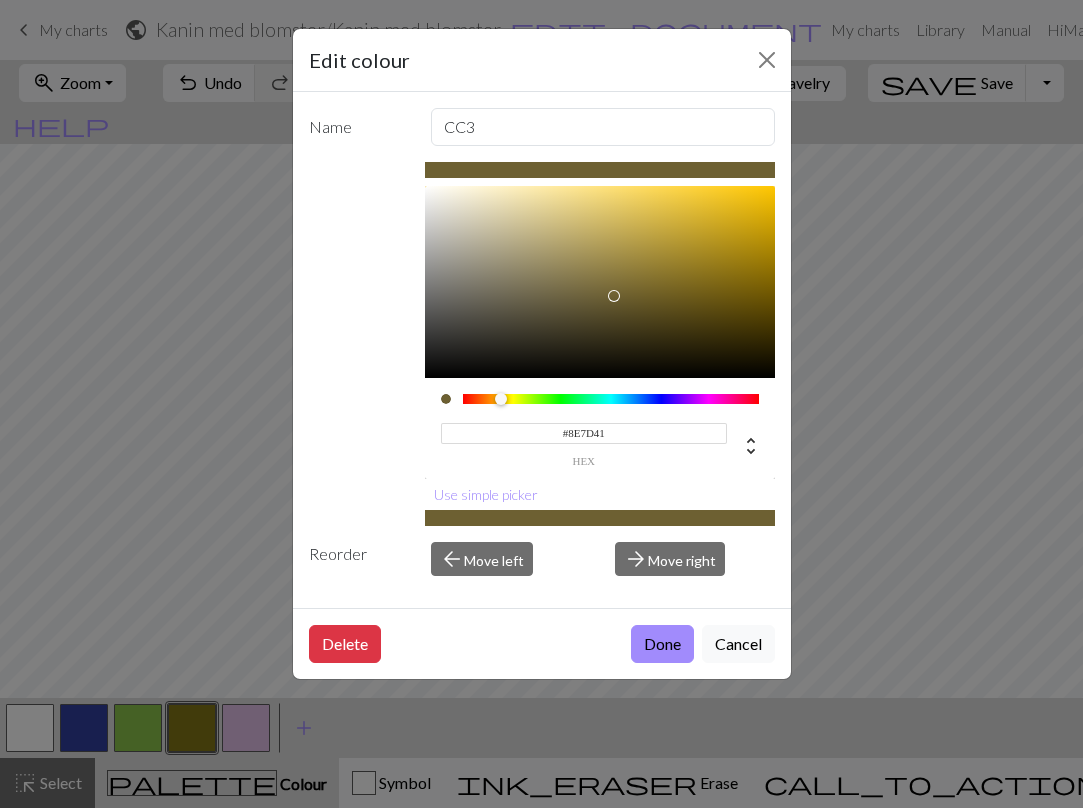 click at bounding box center [600, 282] 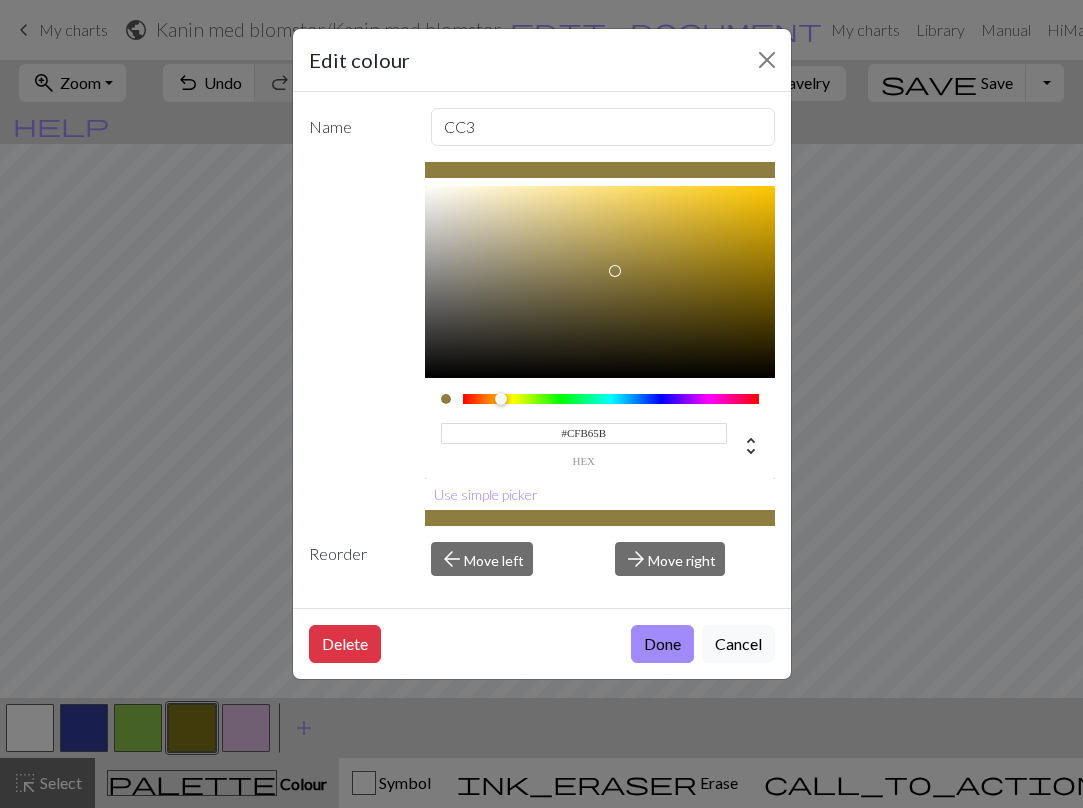 click at bounding box center [600, 282] 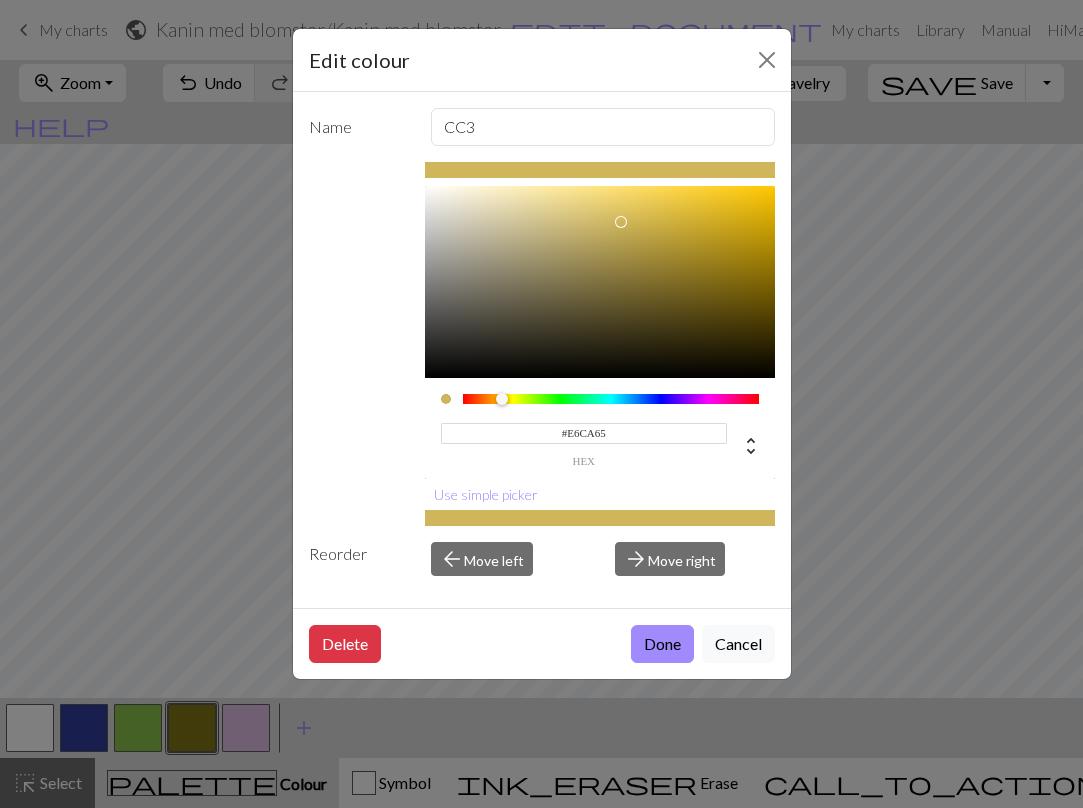 click at bounding box center (600, 282) 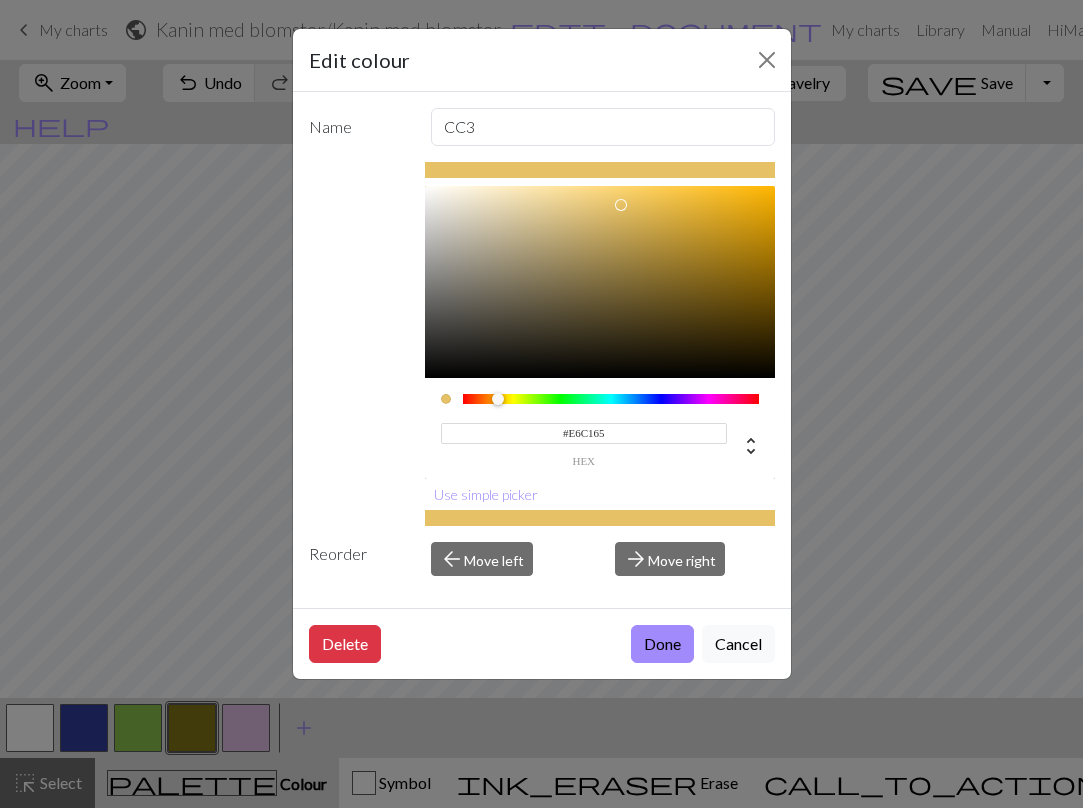 click at bounding box center [498, 399] 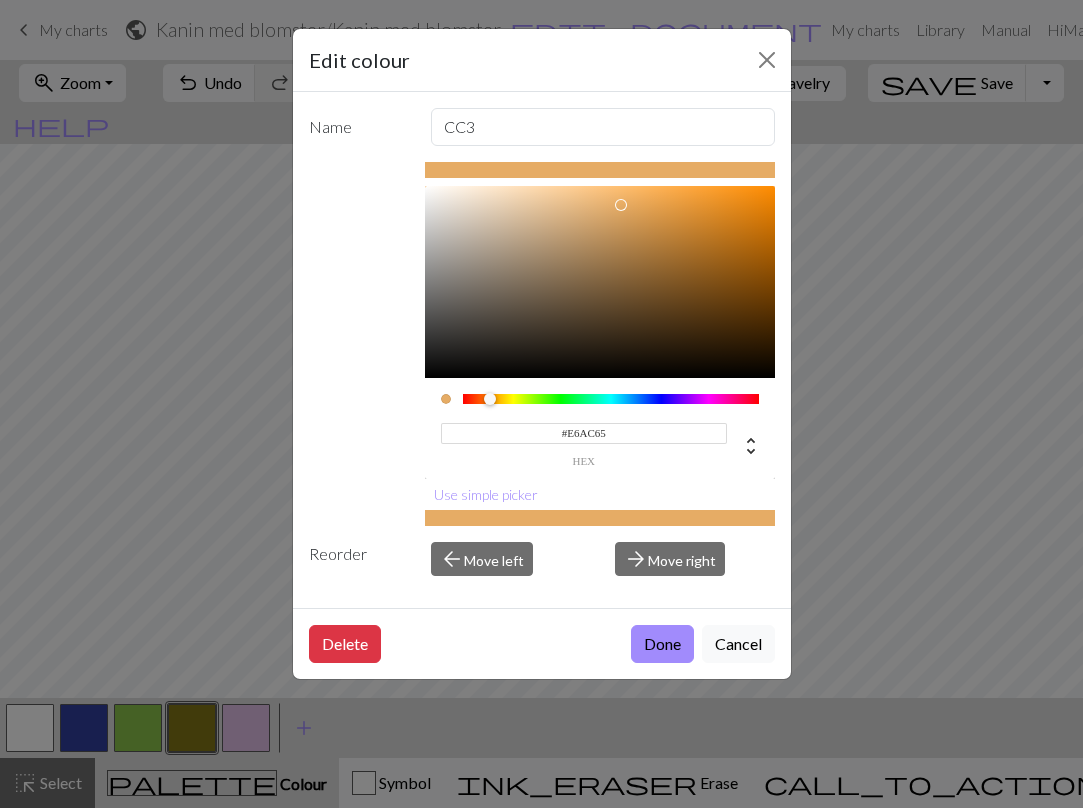 click at bounding box center [490, 399] 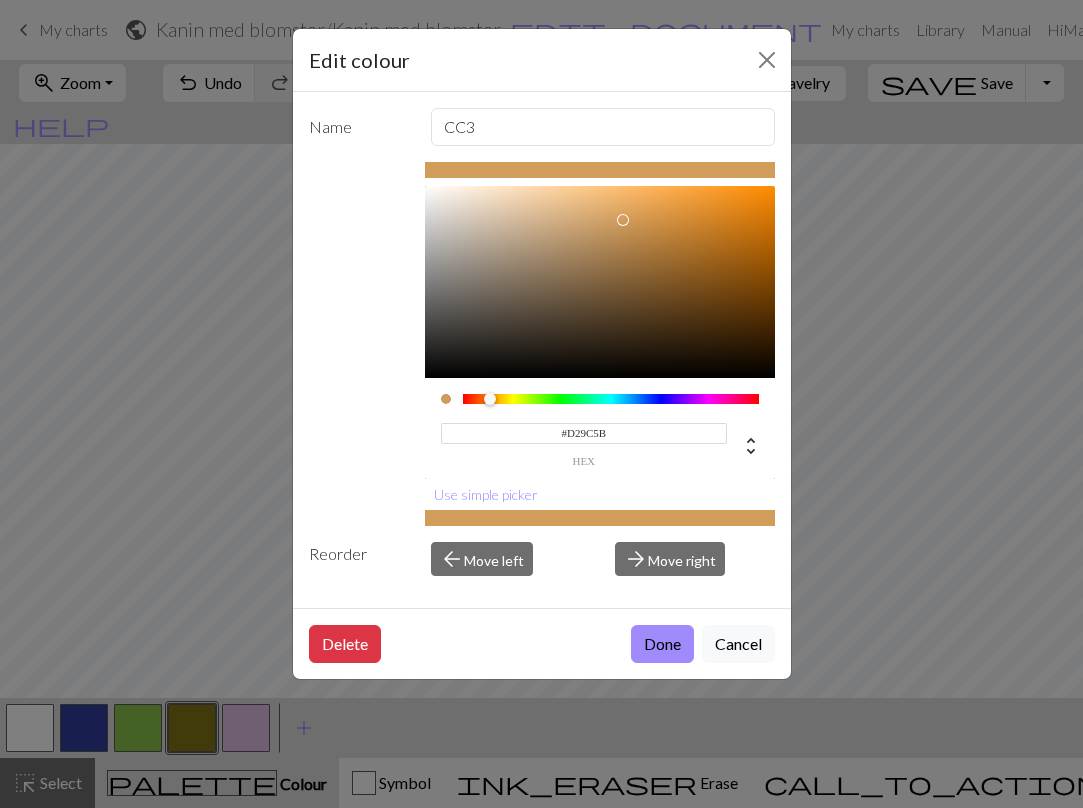 click at bounding box center (600, 282) 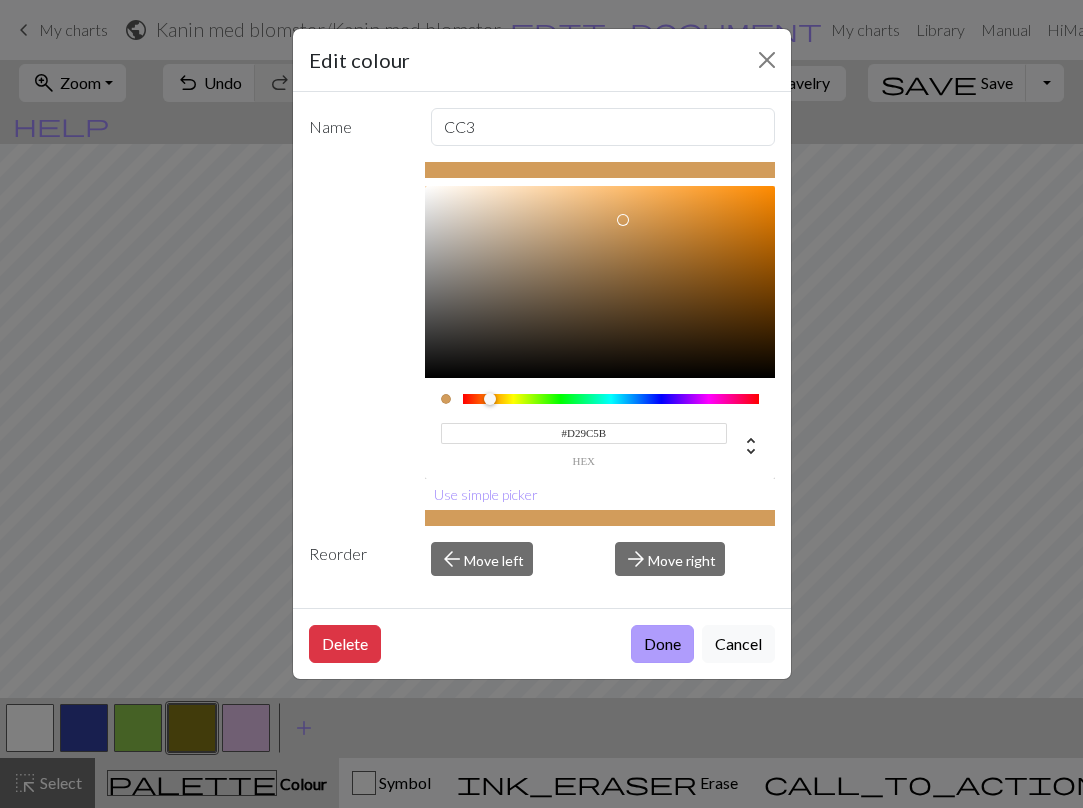 click on "Done" at bounding box center (662, 644) 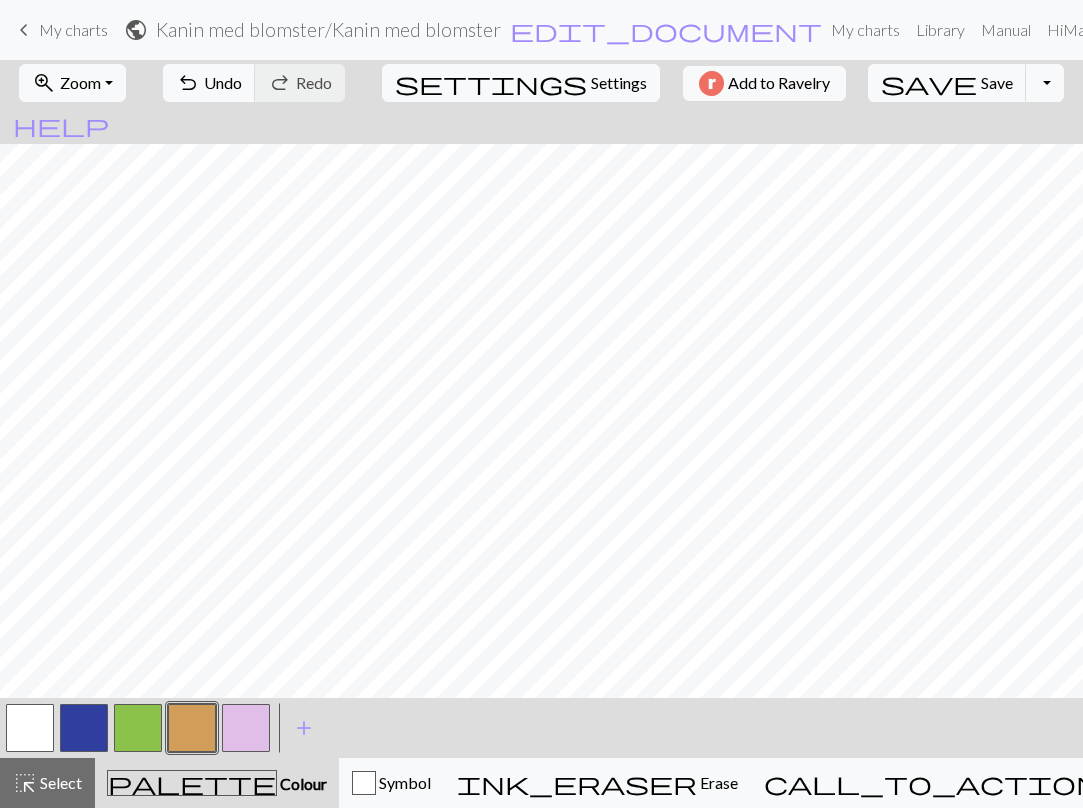 click at bounding box center (192, 728) 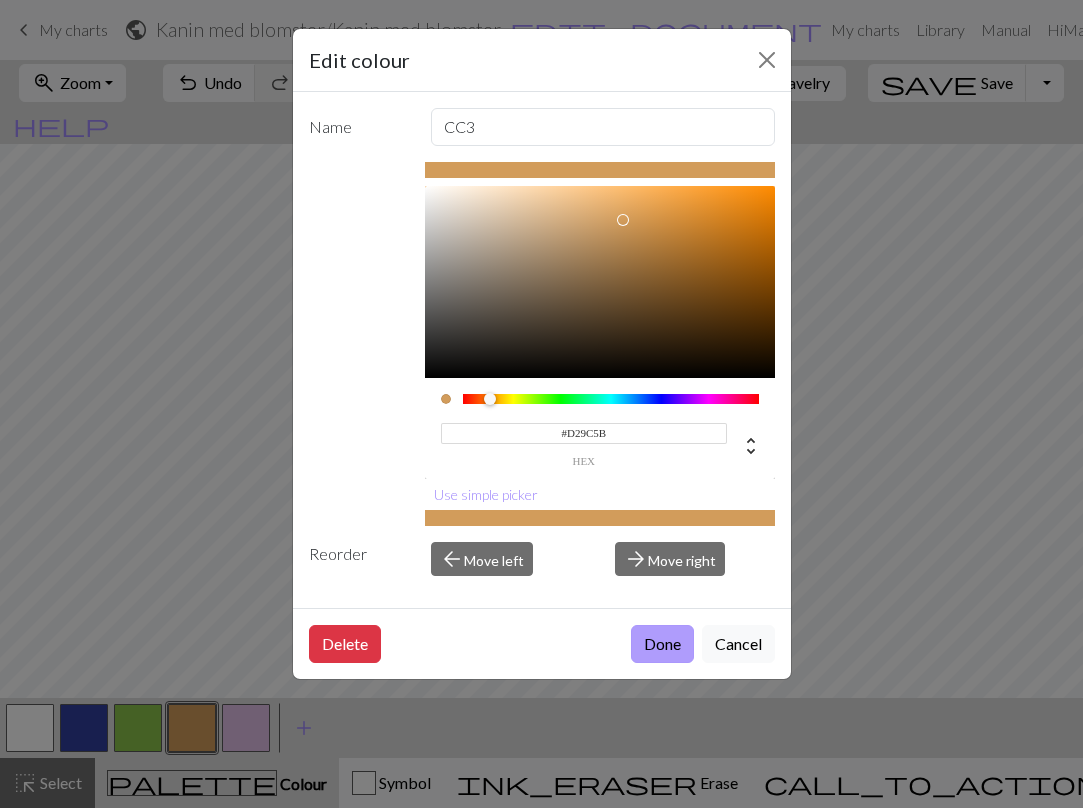 click on "Done" at bounding box center (662, 644) 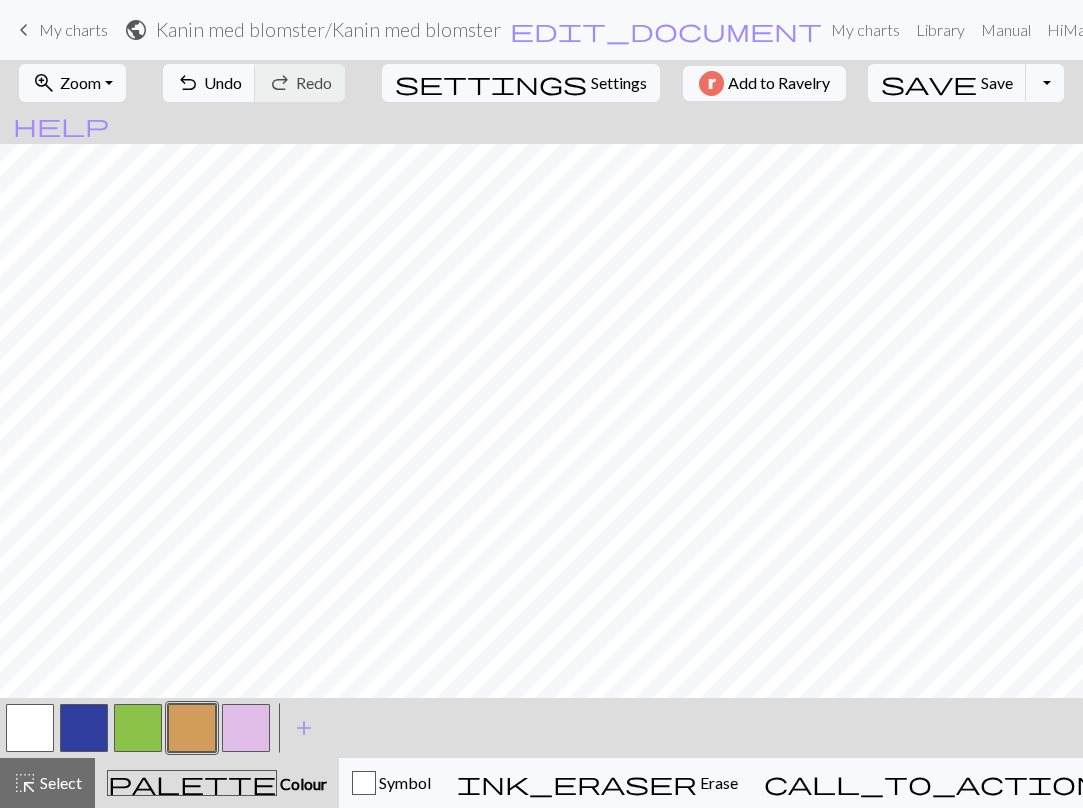 click at bounding box center [30, 728] 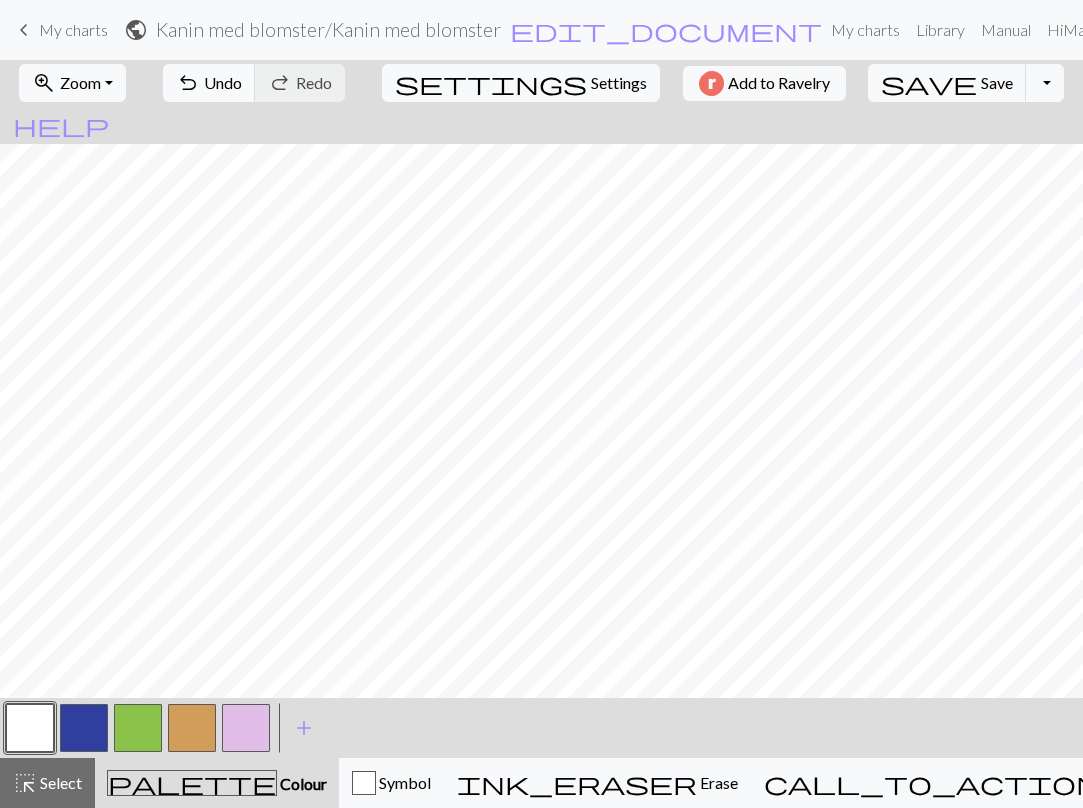 click at bounding box center [192, 728] 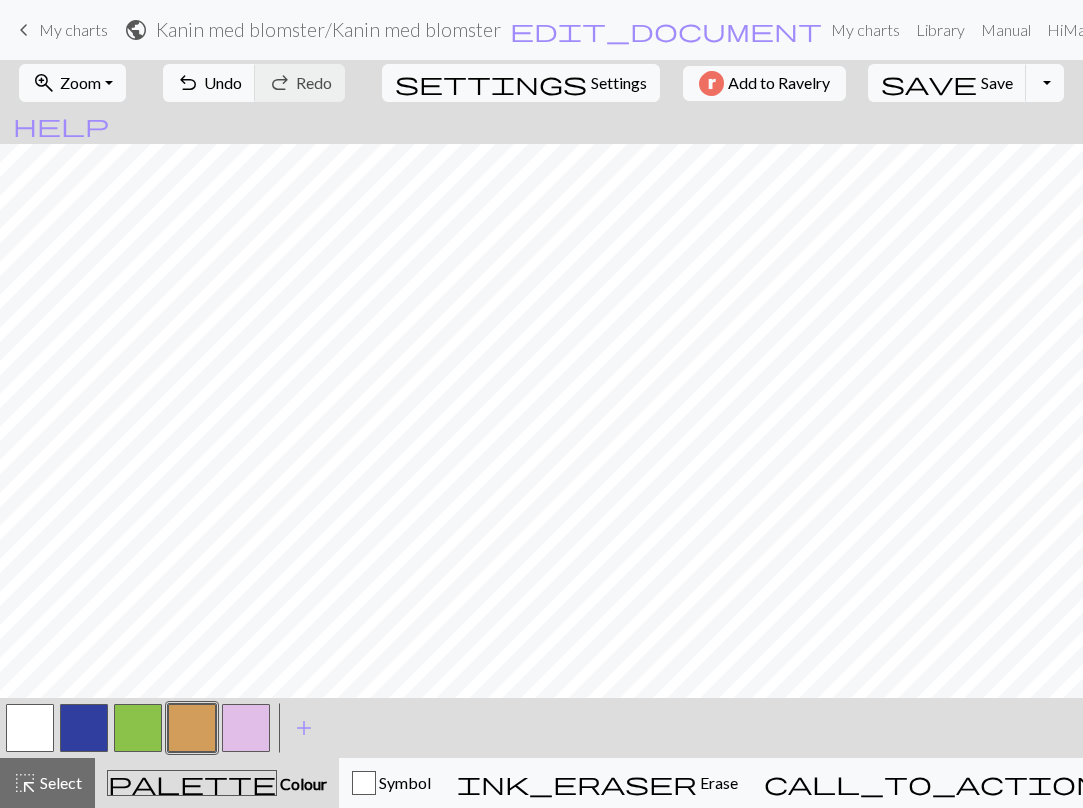 click at bounding box center [138, 728] 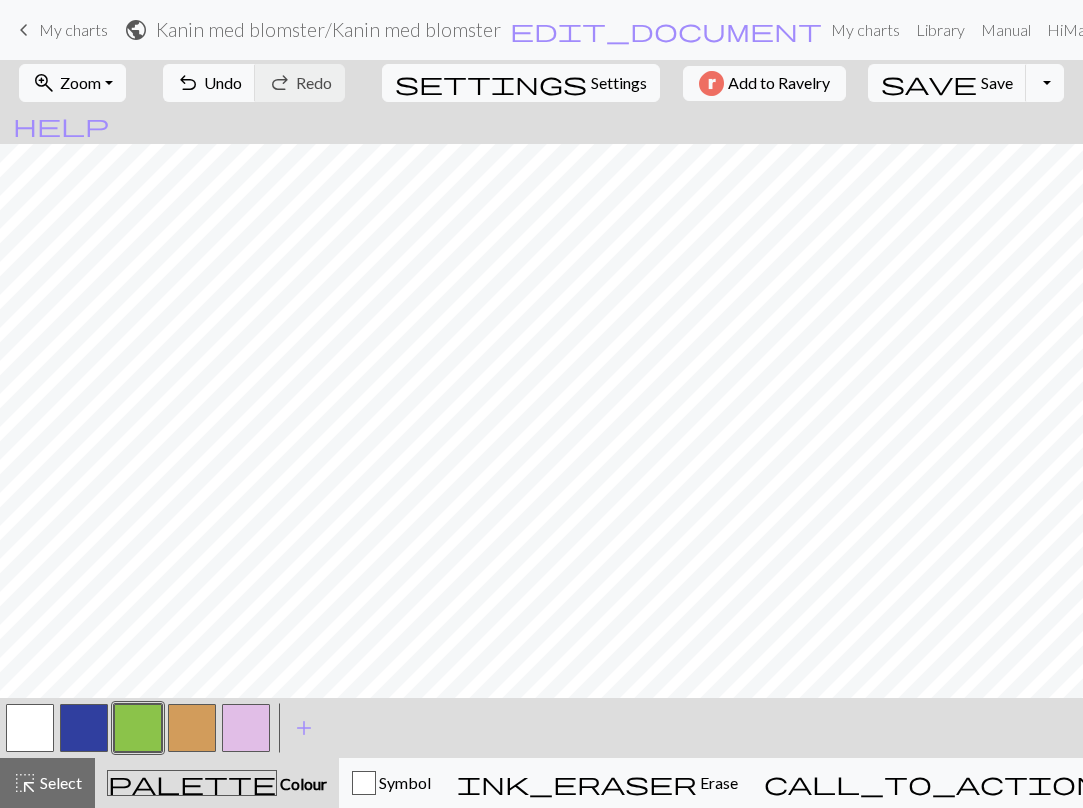 click at bounding box center (192, 728) 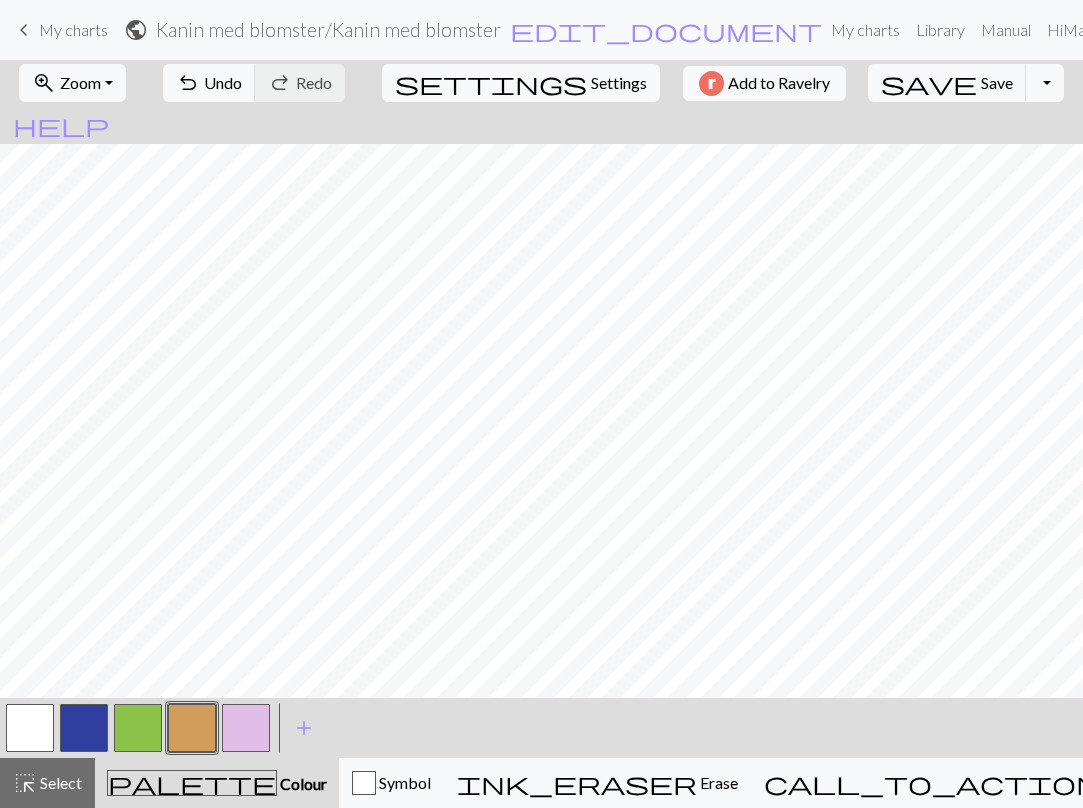 click at bounding box center [30, 728] 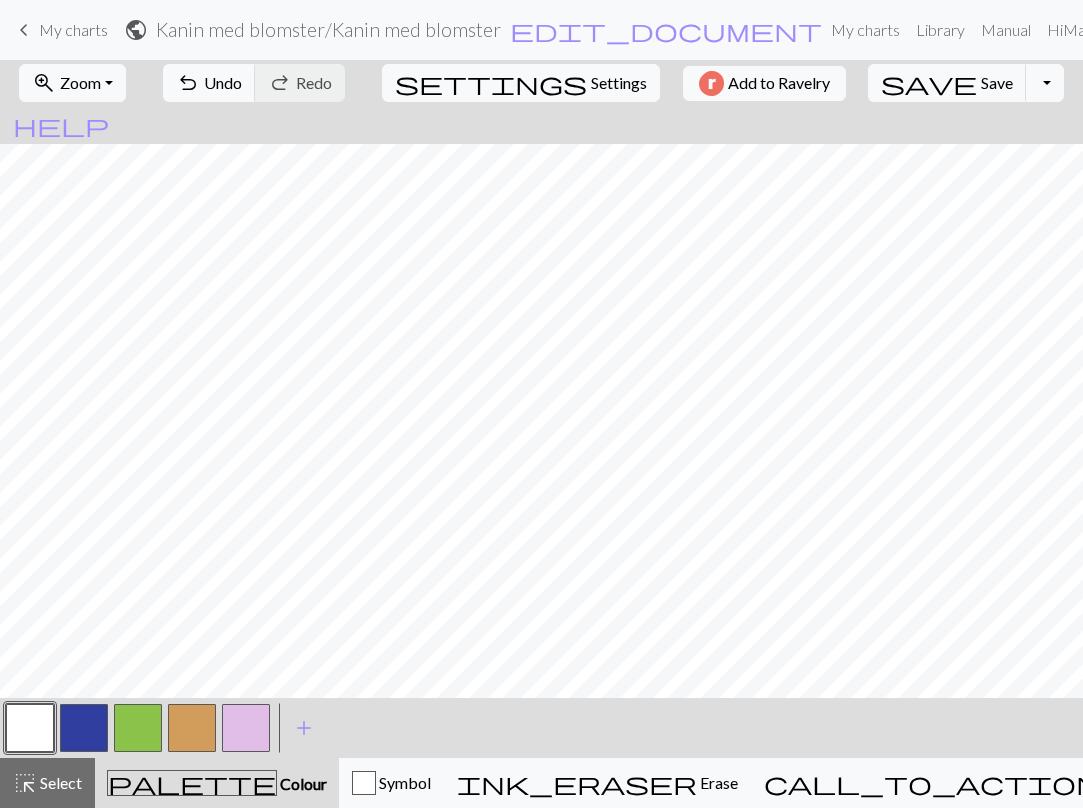 click at bounding box center (192, 728) 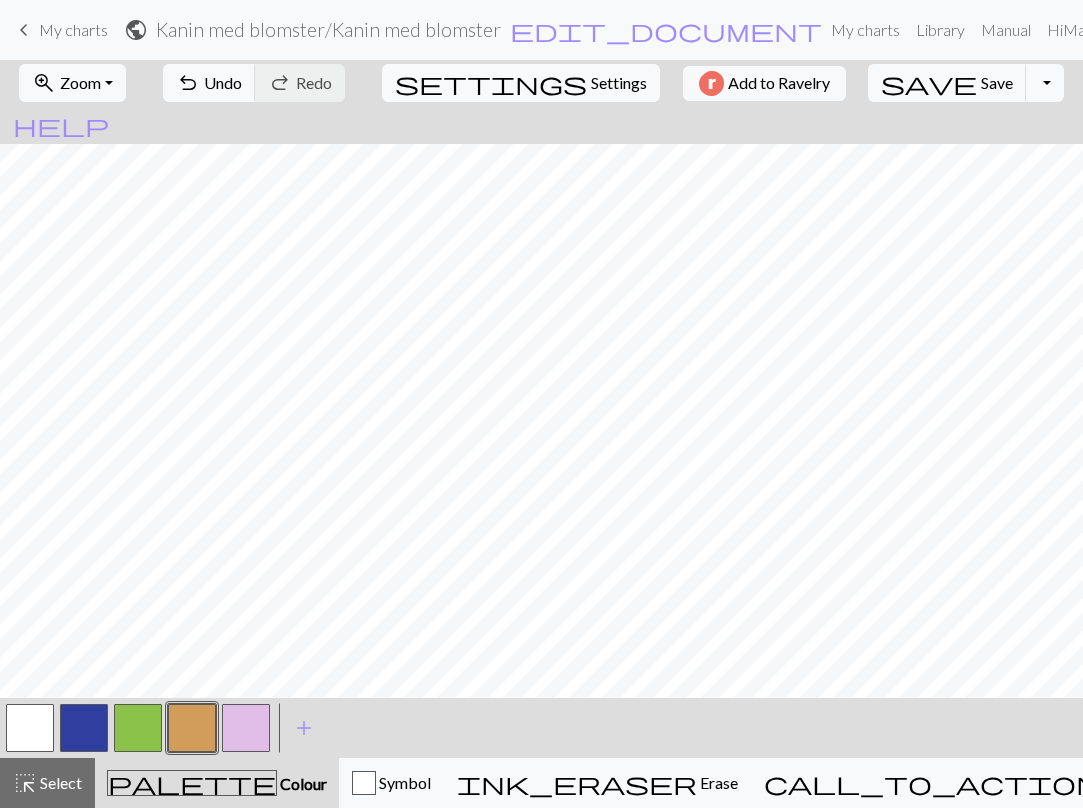 click at bounding box center (30, 728) 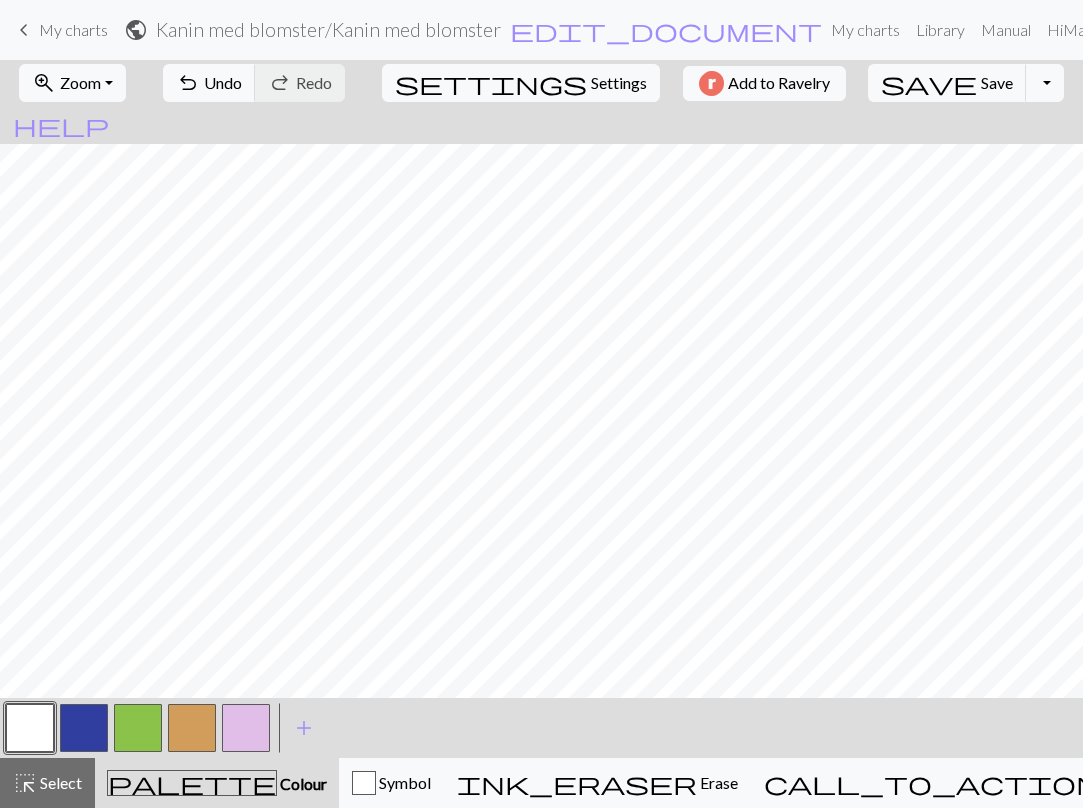 click at bounding box center (192, 728) 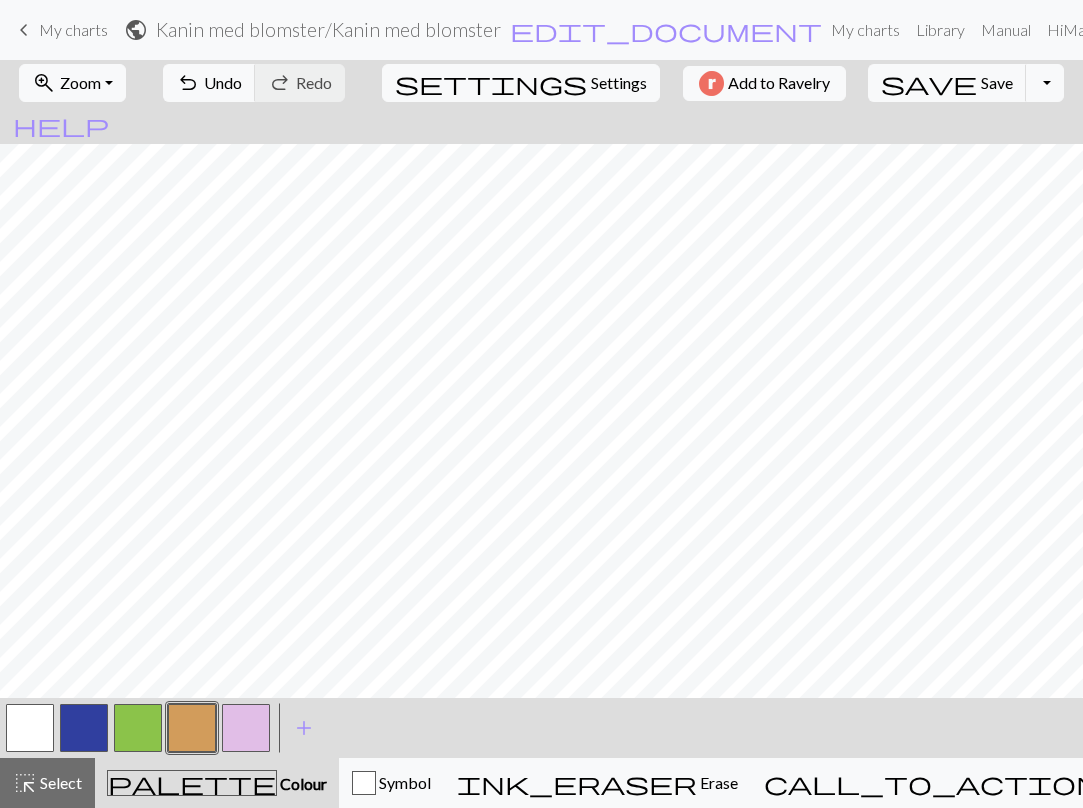 scroll, scrollTop: 0, scrollLeft: 0, axis: both 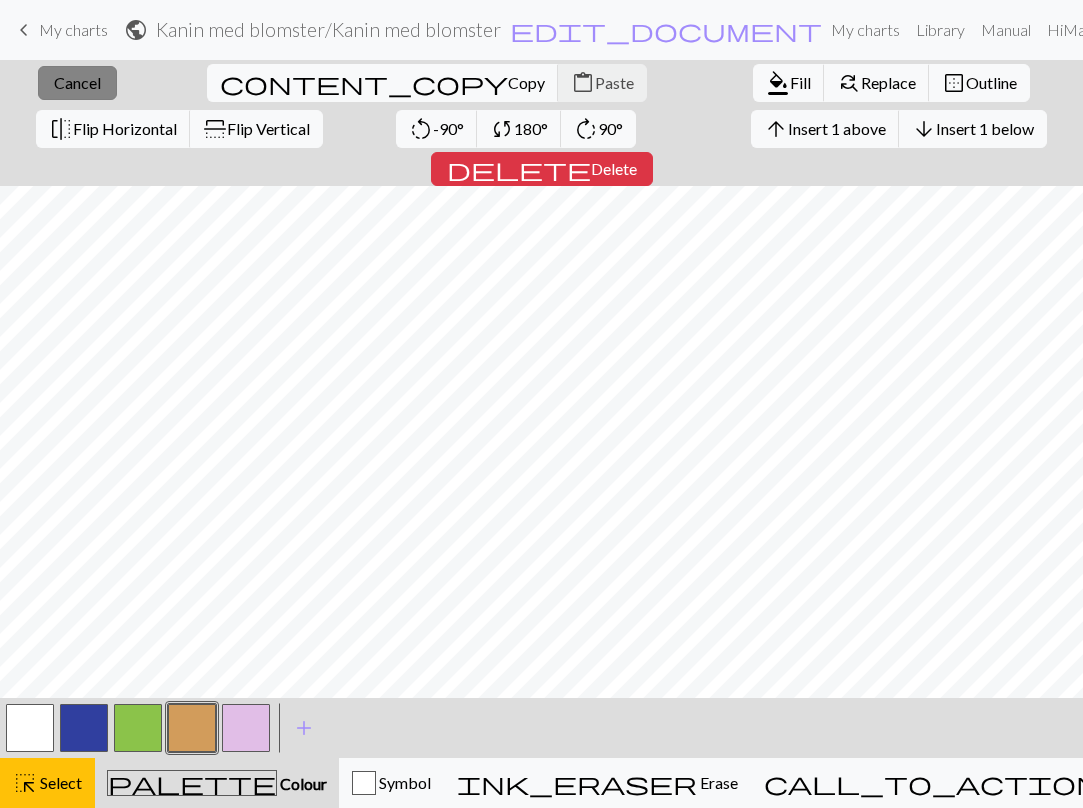 click on "Cancel" at bounding box center [77, 82] 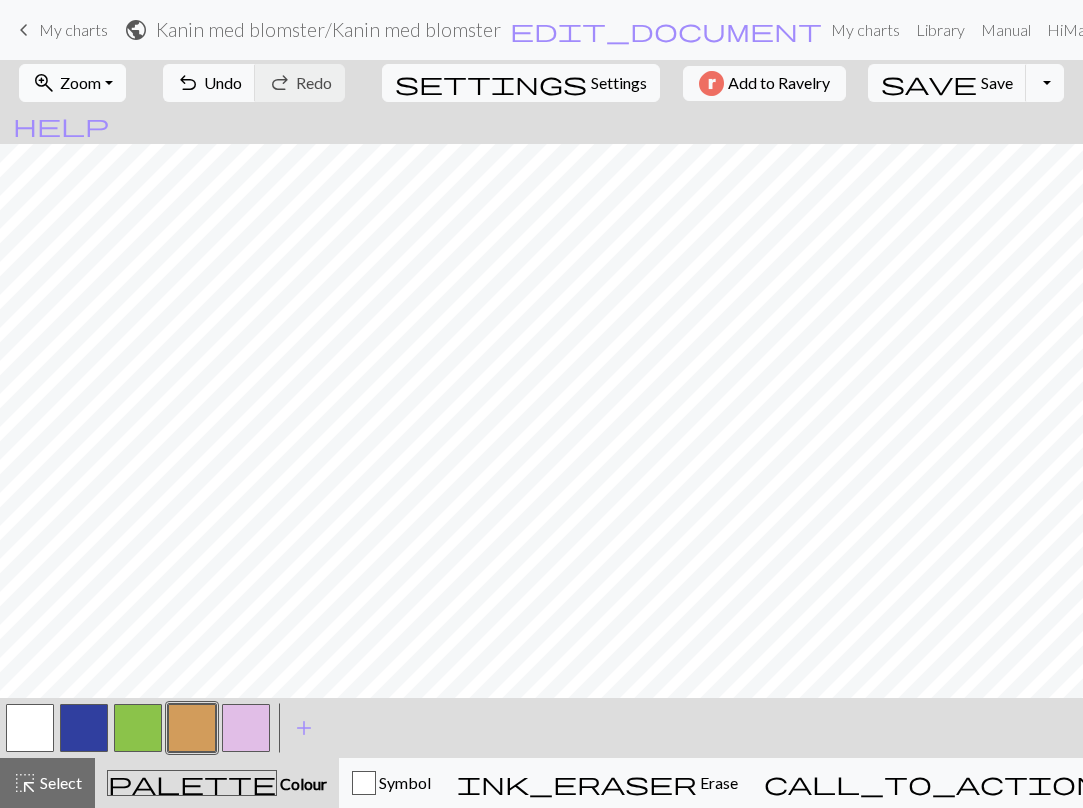 scroll, scrollTop: 98, scrollLeft: 0, axis: vertical 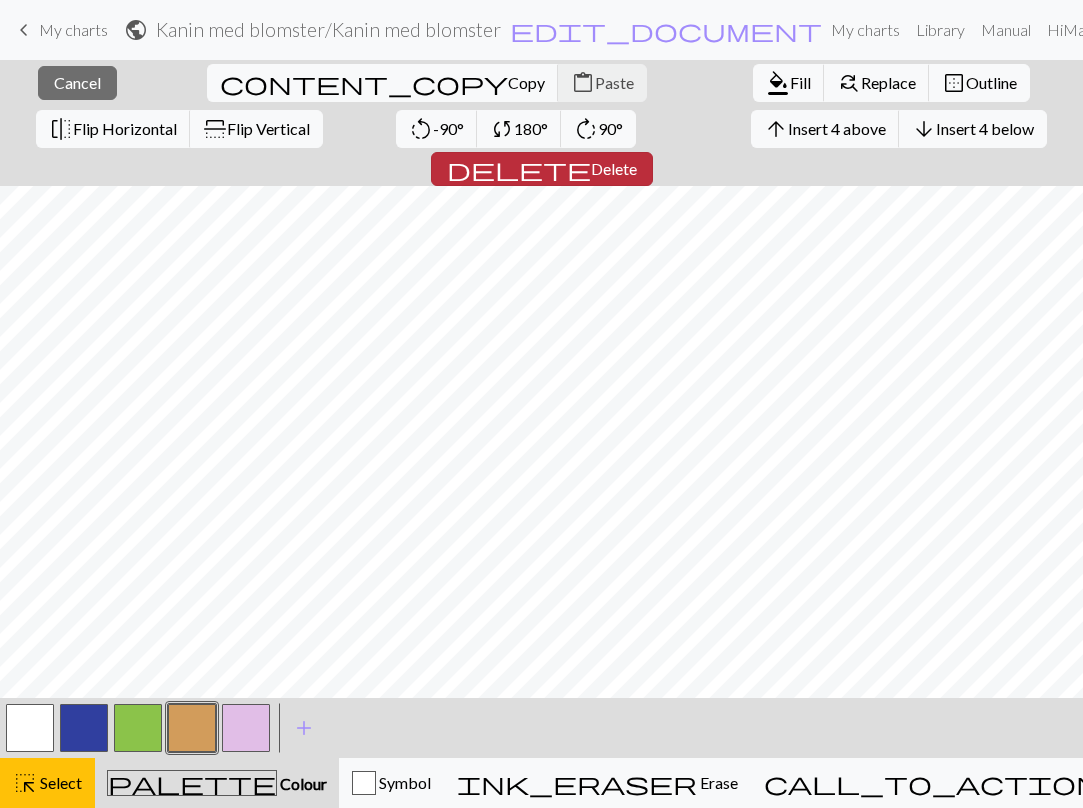 click on "Delete" at bounding box center [614, 168] 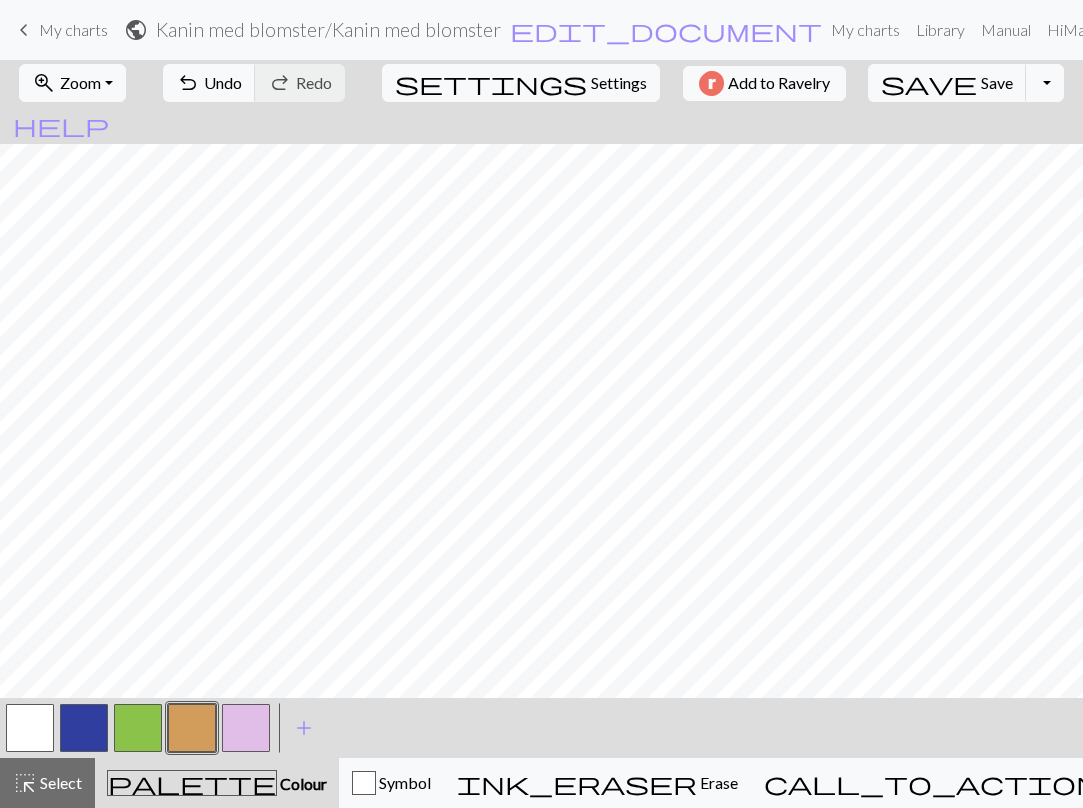 scroll, scrollTop: 18, scrollLeft: 0, axis: vertical 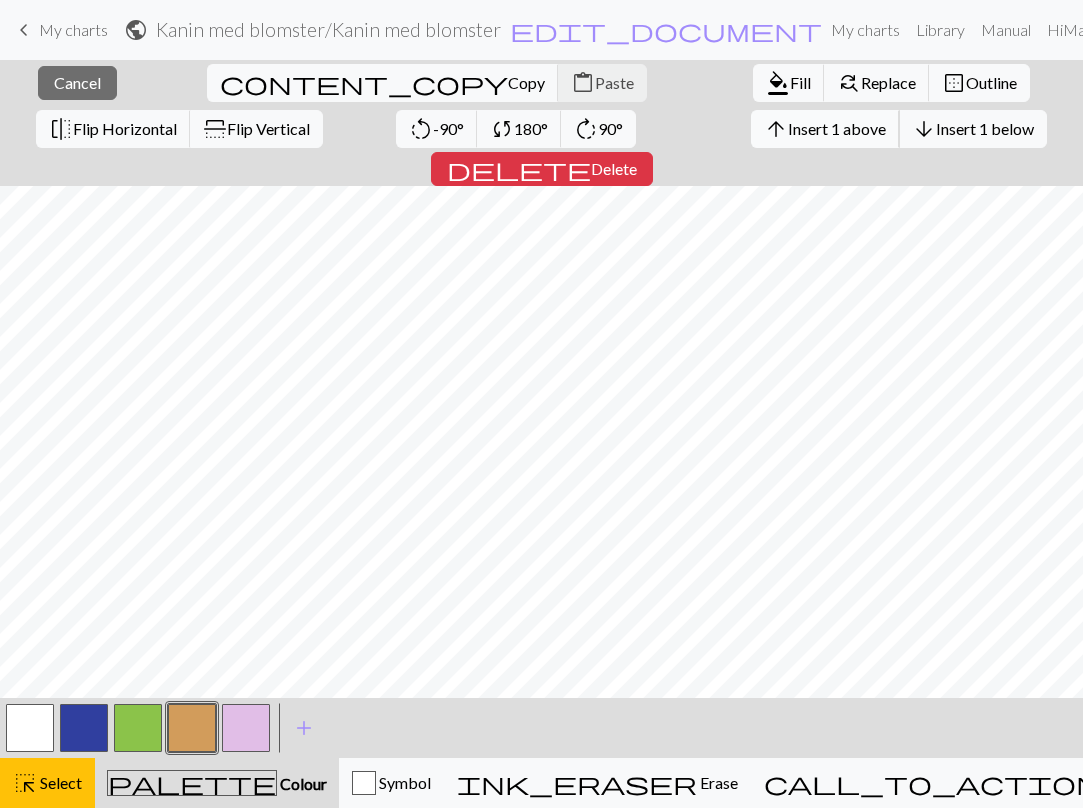 click on "Insert 1 above" at bounding box center (837, 128) 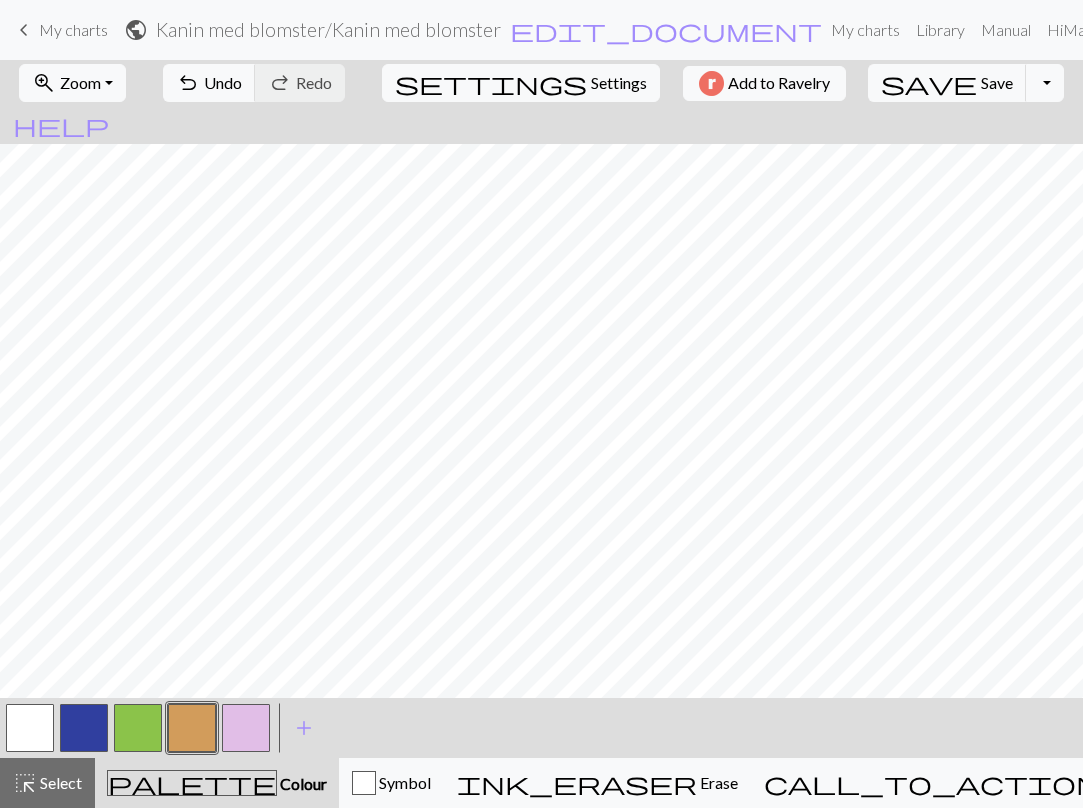 click on "zoom_in Zoom Zoom Fit all Fit width Fit height 50% 100% 150% 200% undo Undo Undo redo Redo Redo settings  Settings    Add to Ravelry save Save Save Toggle Dropdown file_copy  Save a copy save_alt  Download help Show me around < > add Add a  colour highlight_alt   Select   Select palette   Colour   Colour   Symbol ink_eraser   Erase   Erase call_to_action   Knitting mode   Knitting mode" at bounding box center (541, 434) 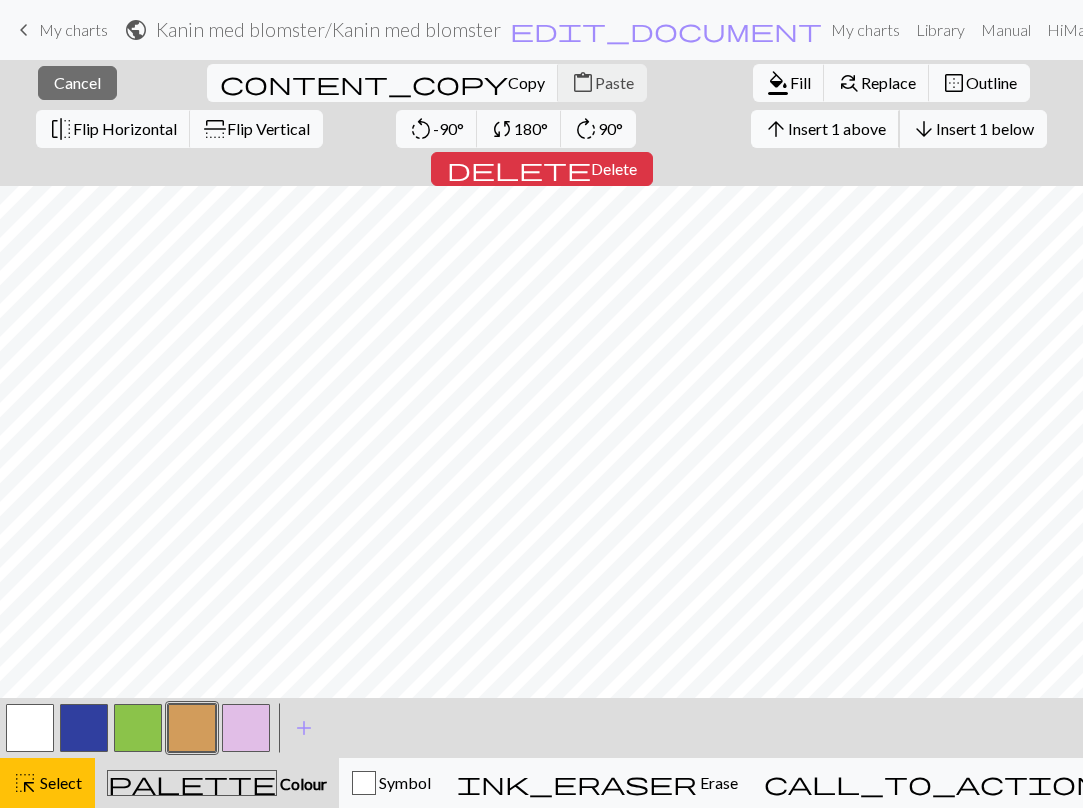 click on "Insert 1 above" at bounding box center (837, 128) 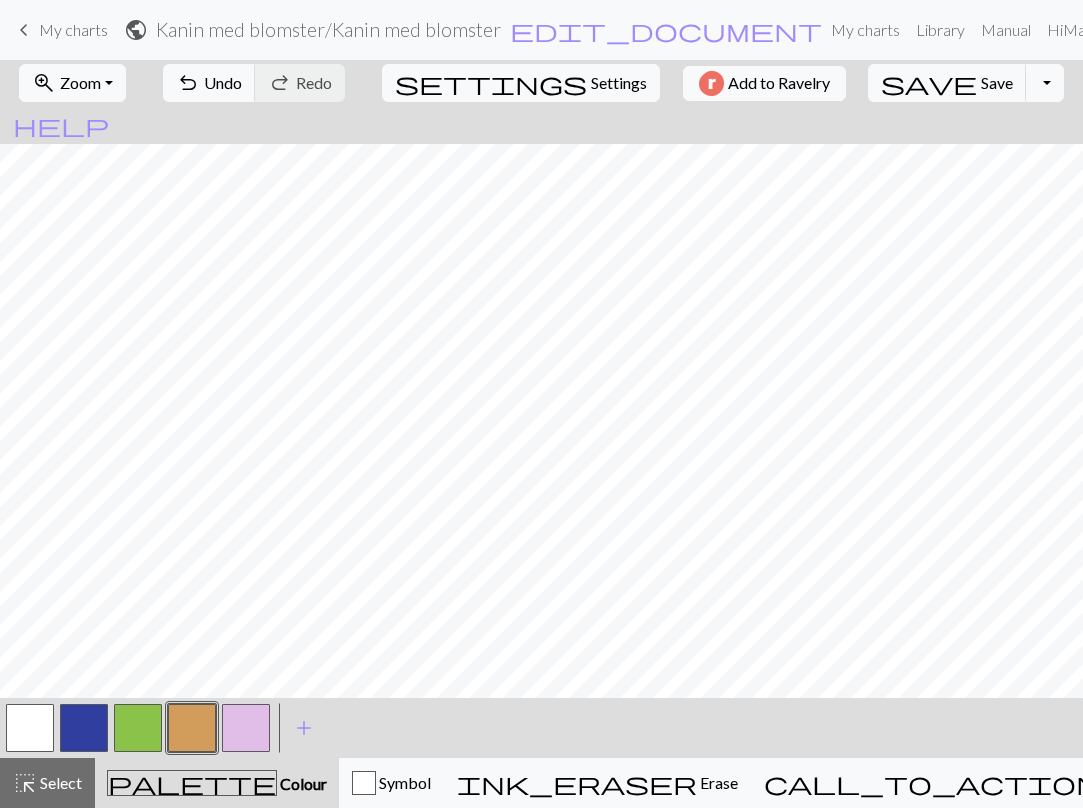 click on "zoom_in Zoom Zoom Fit all Fit width Fit height 50% 100% 150% 200% undo Undo Undo redo Redo Redo settings  Settings    Add to Ravelry save Save Save Toggle Dropdown file_copy  Save a copy save_alt  Download help Show me around < > add Add a  colour highlight_alt   Select   Select palette   Colour   Colour   Symbol ink_eraser   Erase   Erase call_to_action   Knitting mode   Knitting mode" at bounding box center (541, 434) 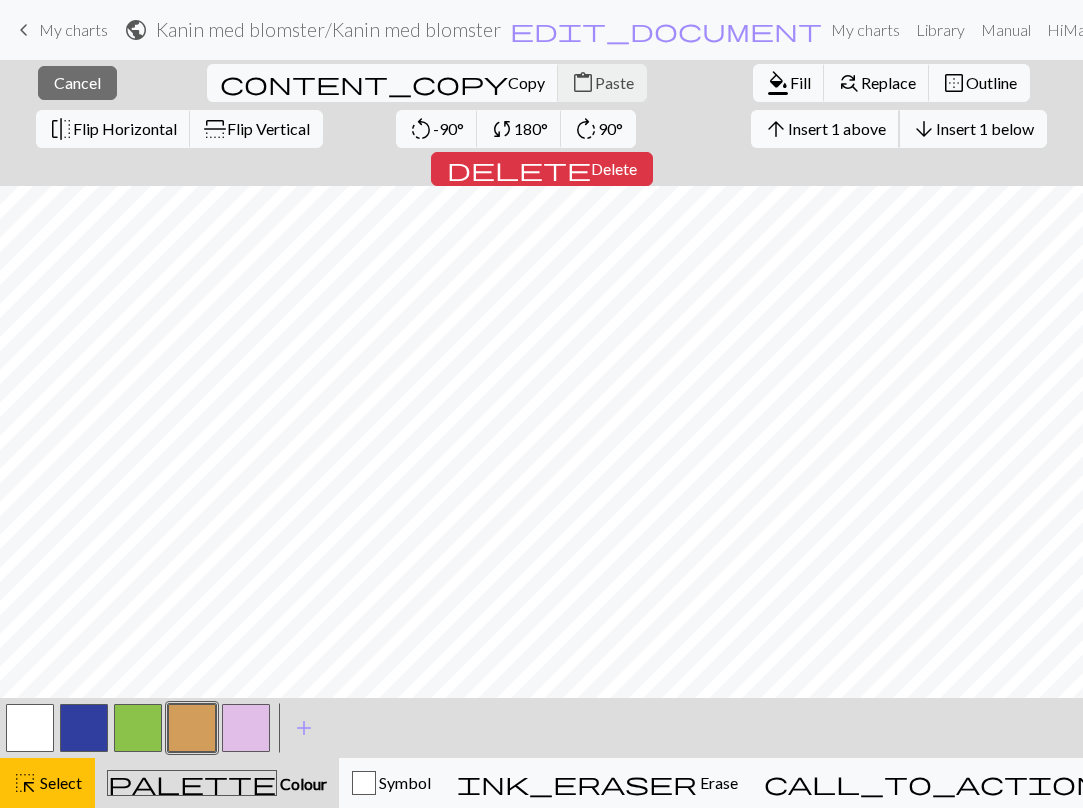 click on "Insert 1 above" at bounding box center [837, 128] 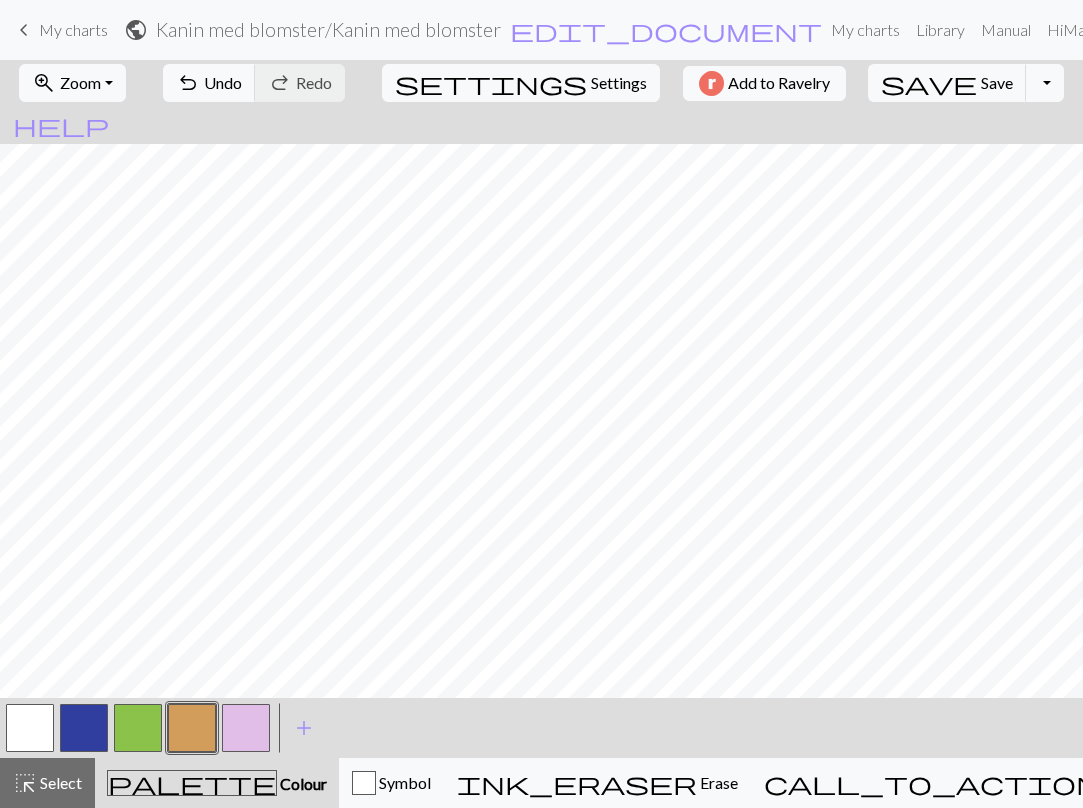 click at bounding box center [192, 728] 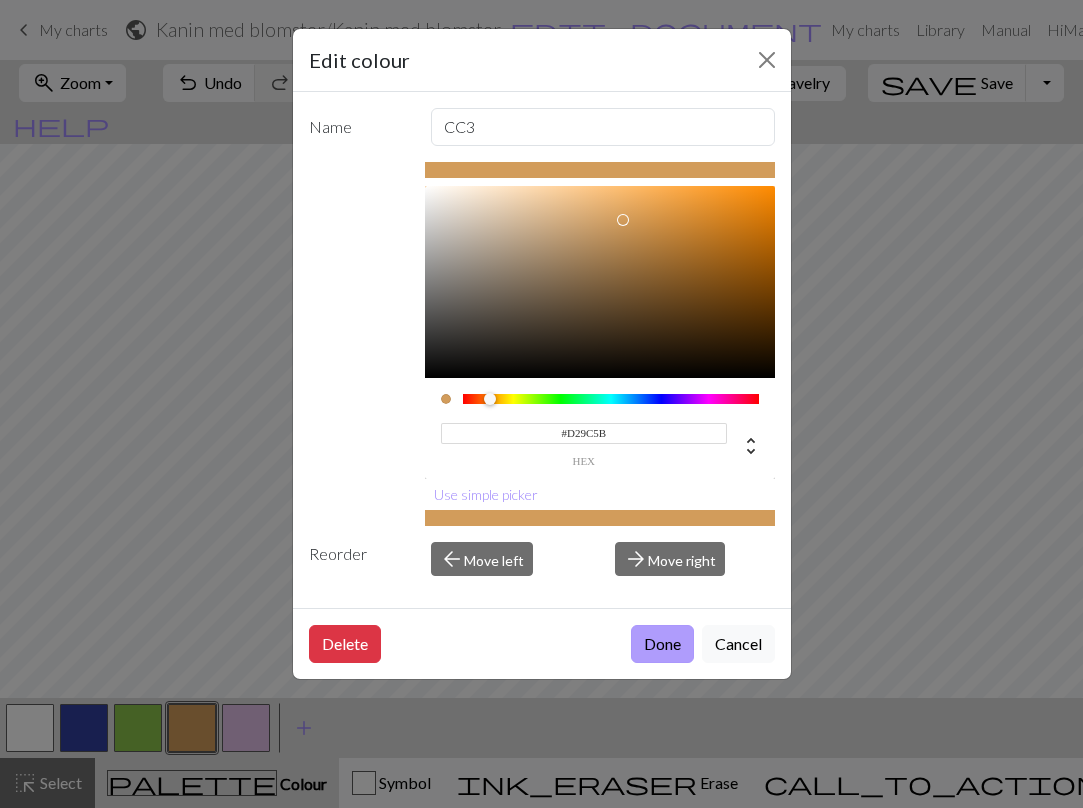 click on "Done" at bounding box center [662, 644] 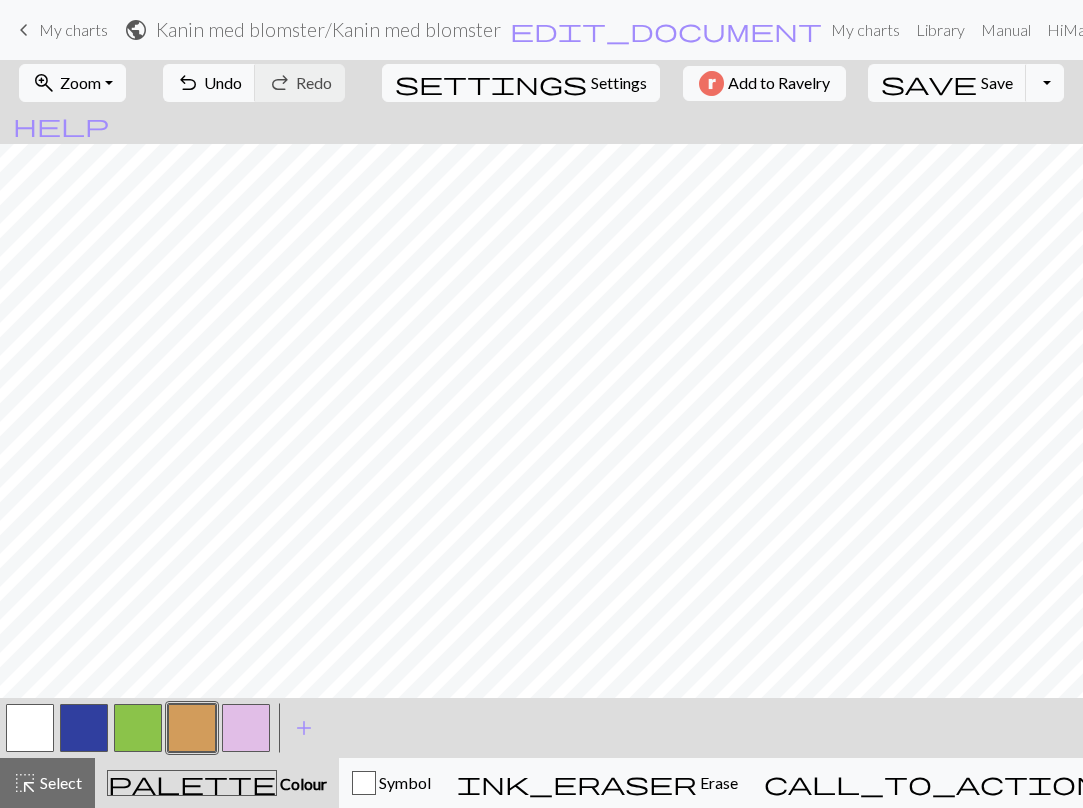scroll, scrollTop: 123, scrollLeft: 0, axis: vertical 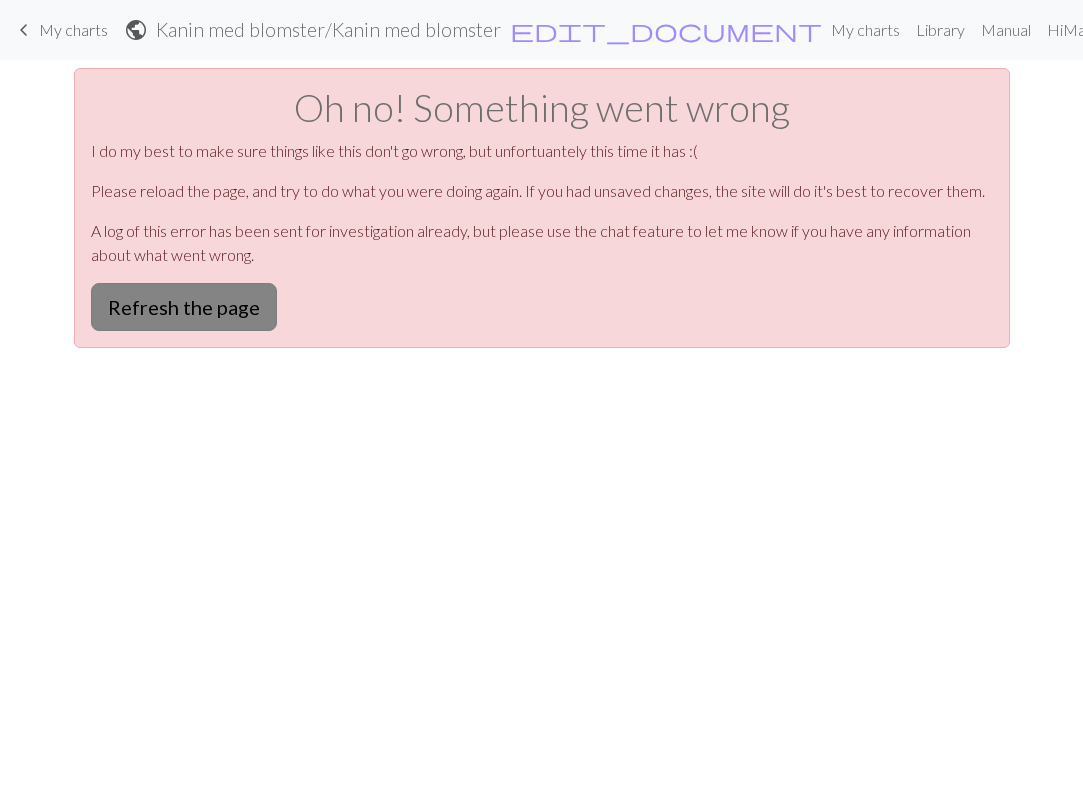 click on "Refresh the page" at bounding box center [184, 307] 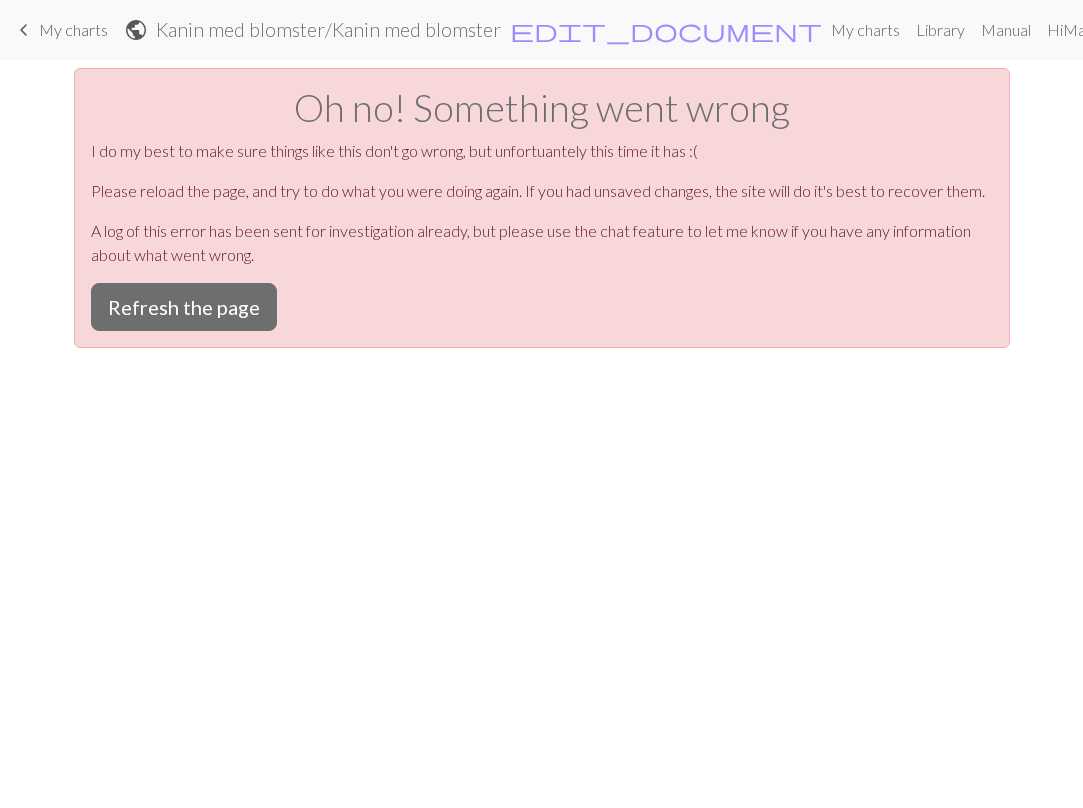 scroll, scrollTop: 0, scrollLeft: 0, axis: both 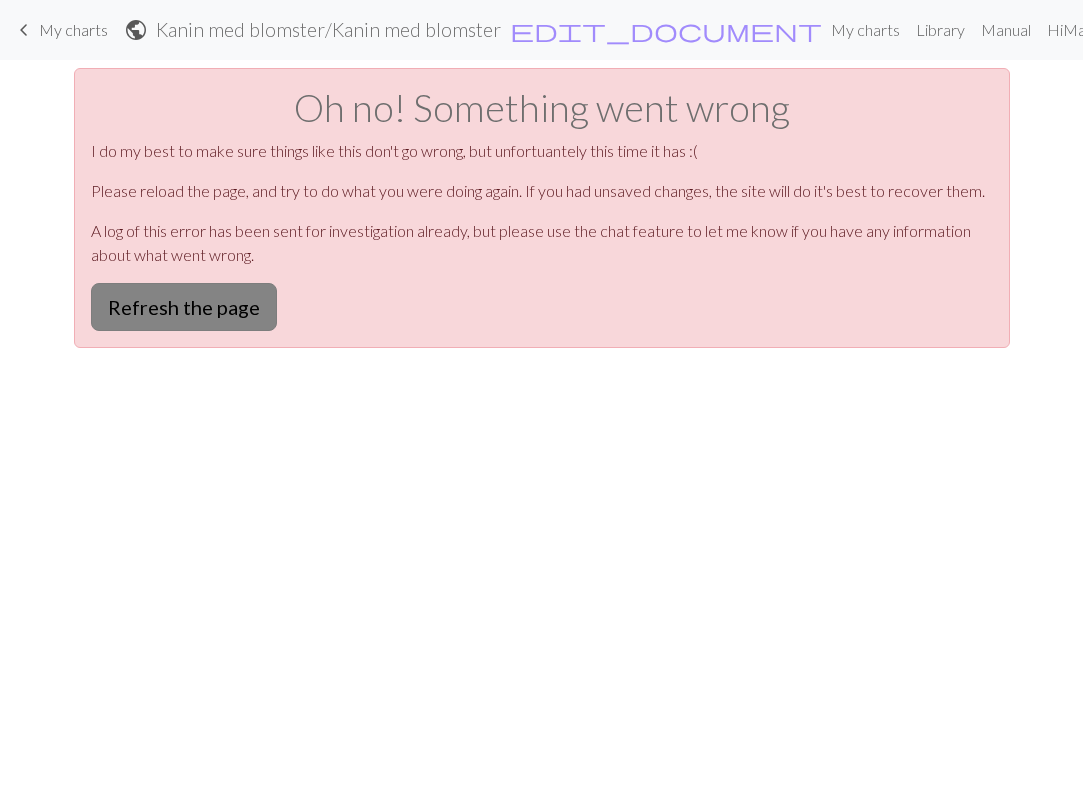 click on "Refresh the page" at bounding box center (184, 307) 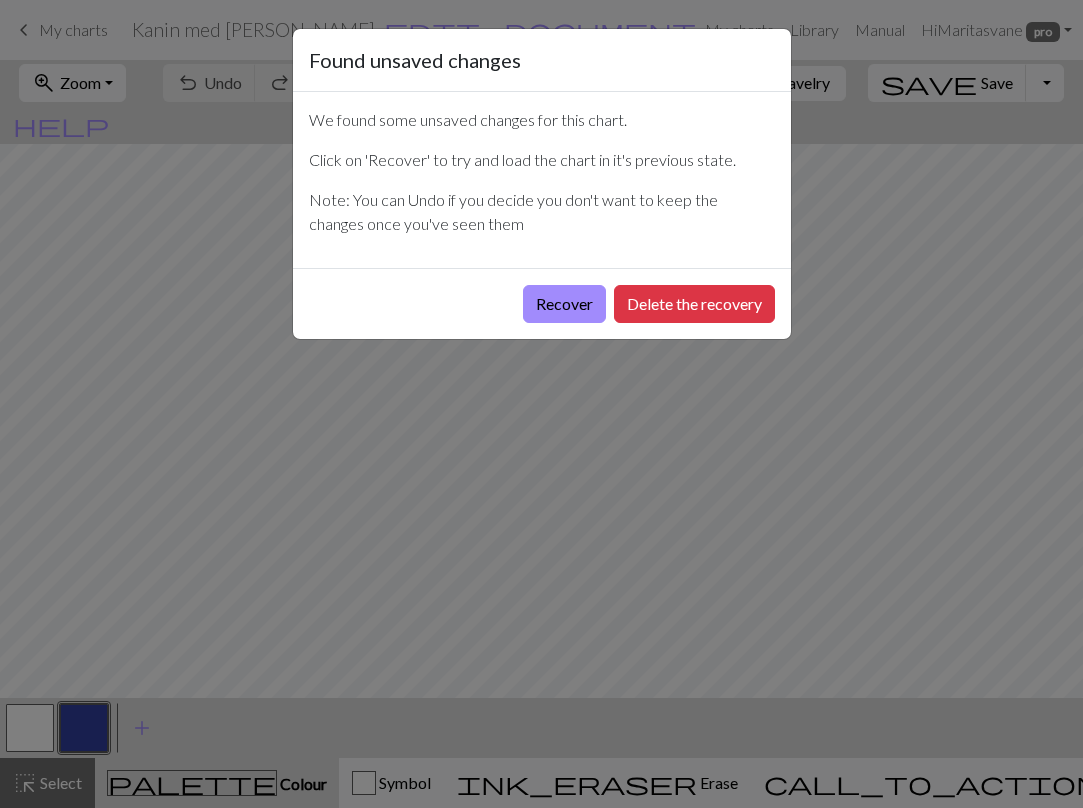 scroll, scrollTop: 0, scrollLeft: 0, axis: both 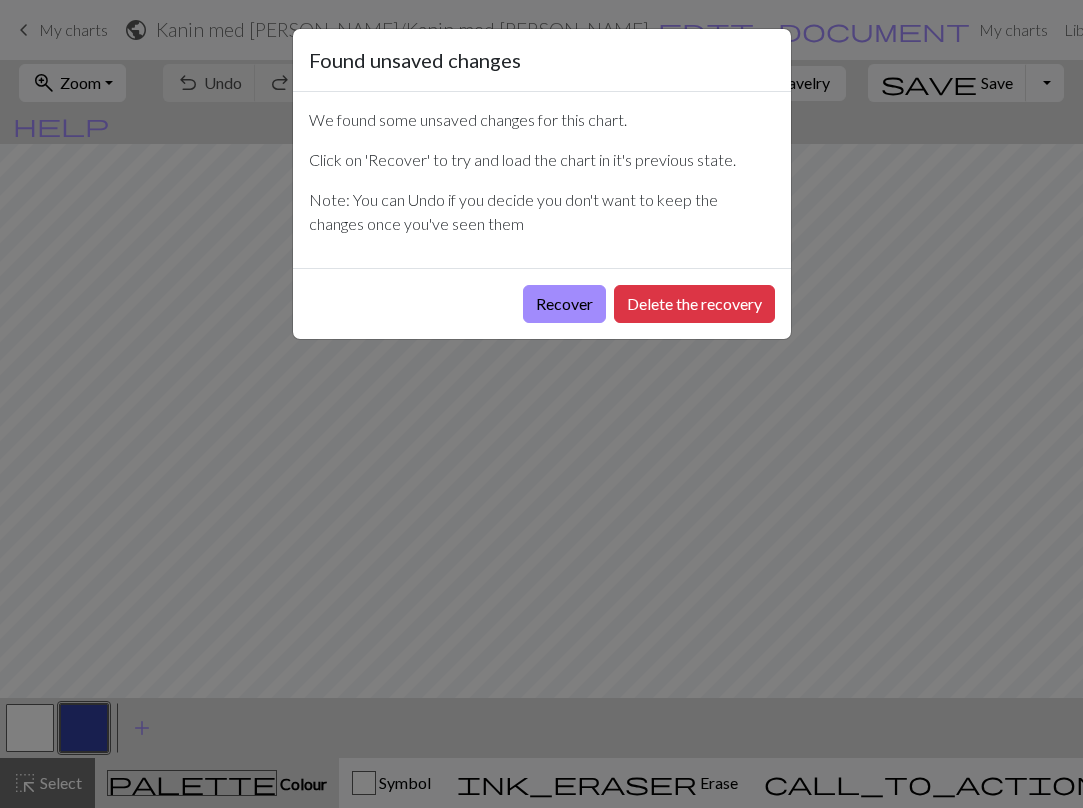 click on "Recover" at bounding box center [564, 304] 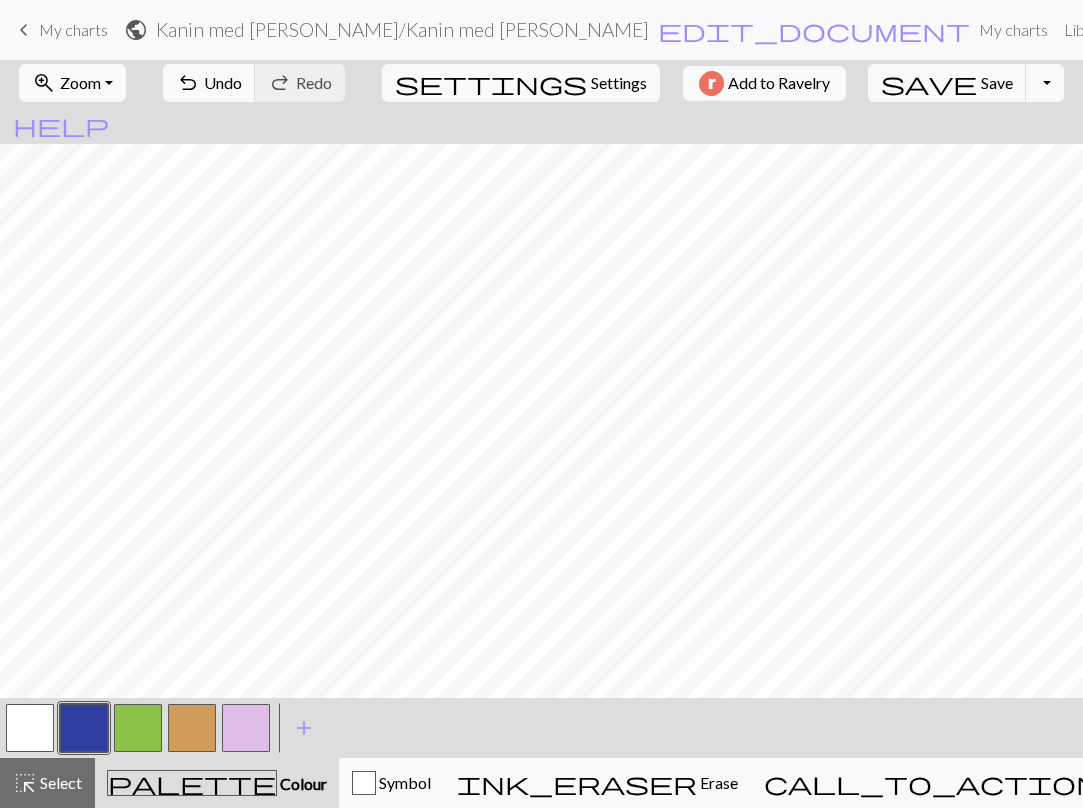 scroll, scrollTop: 0, scrollLeft: 0, axis: both 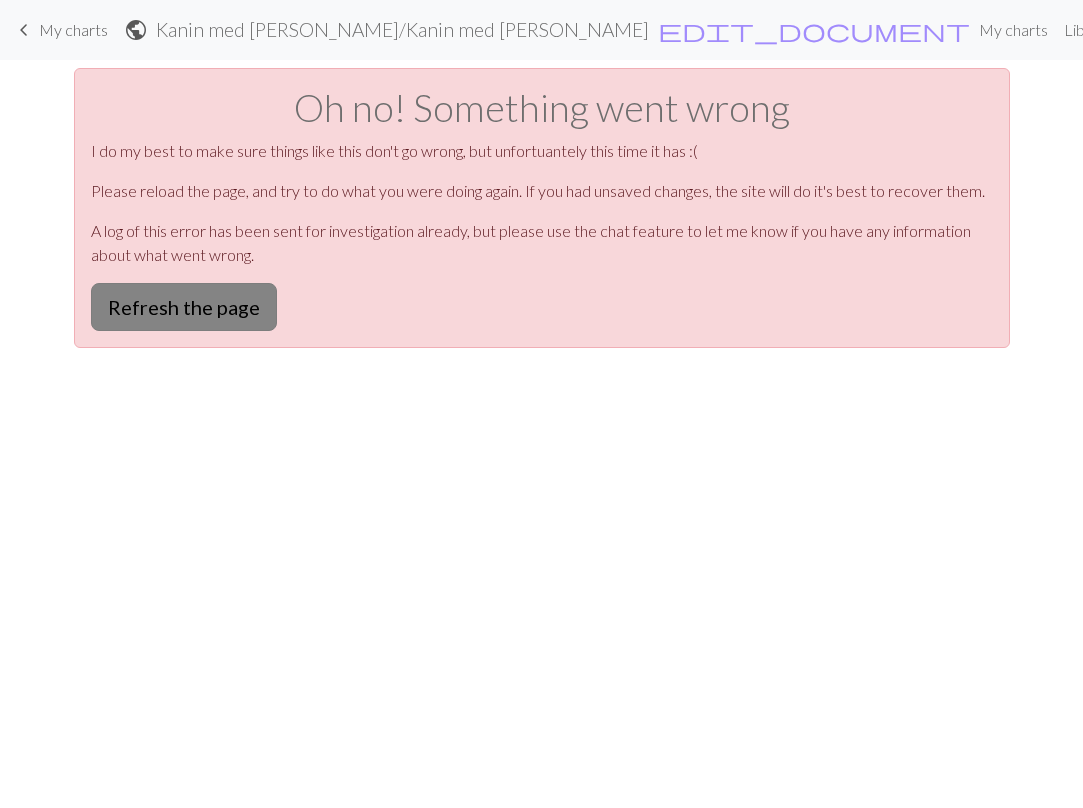 click on "Refresh the page" at bounding box center (184, 307) 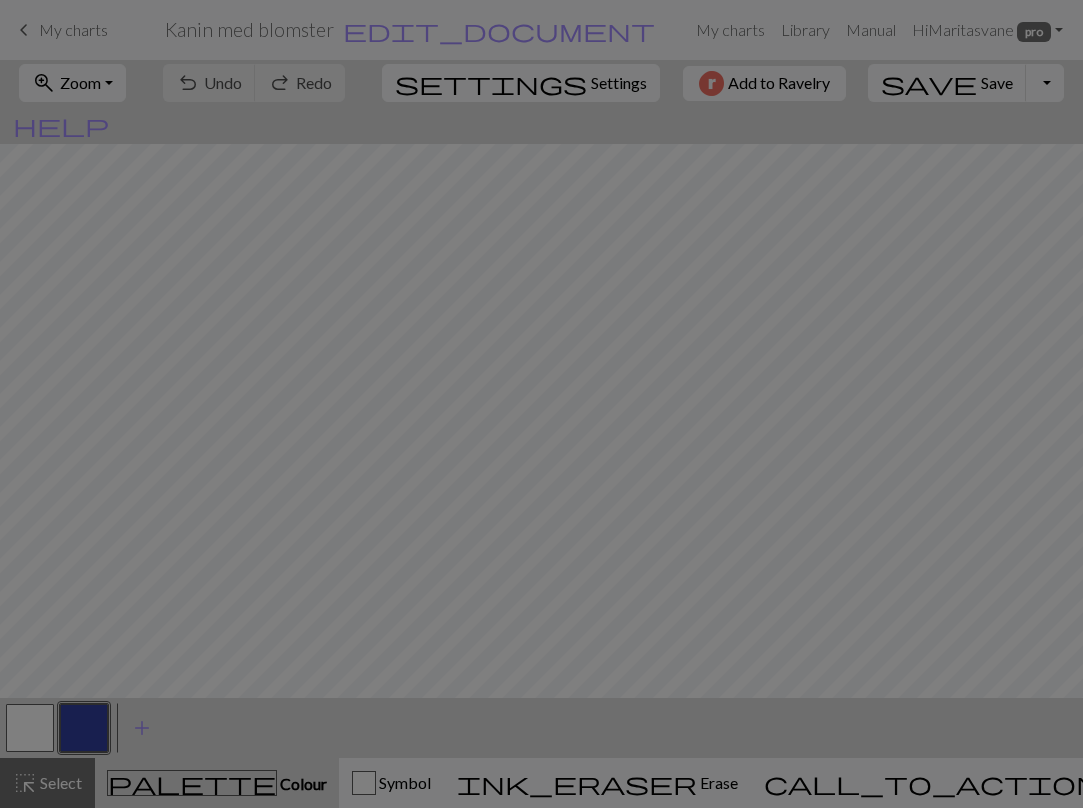 scroll, scrollTop: 0, scrollLeft: 0, axis: both 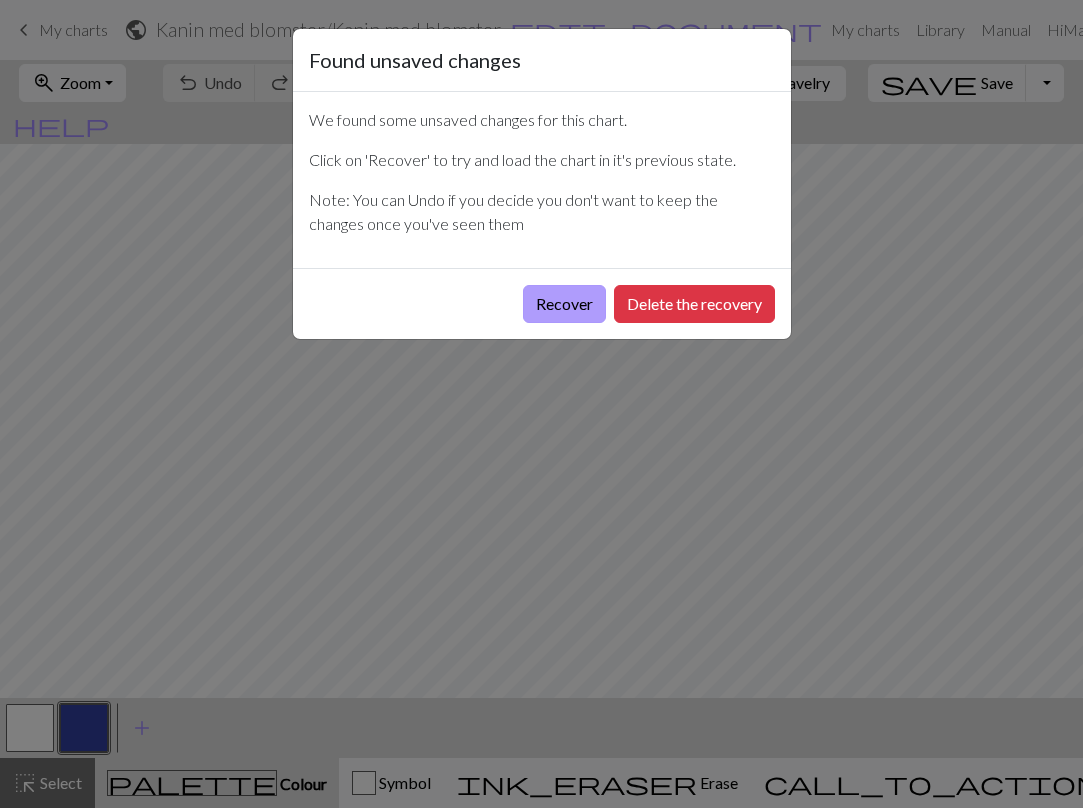 click on "Recover" at bounding box center (564, 304) 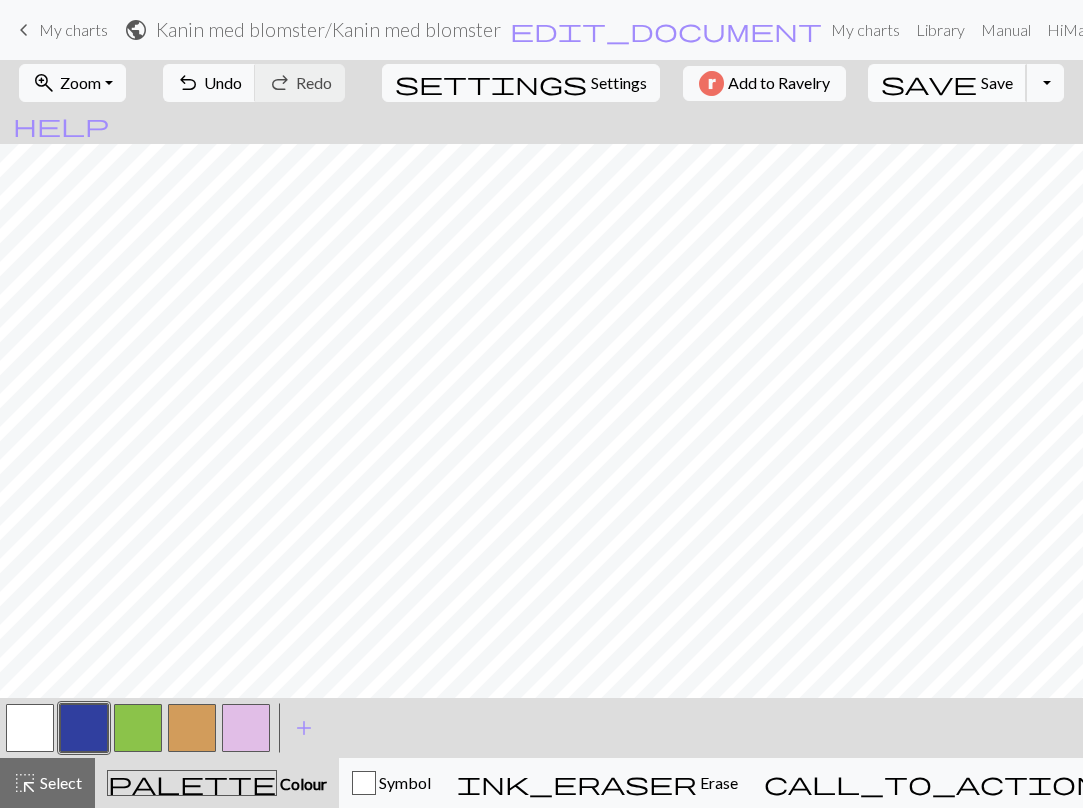 click on "Save" at bounding box center (997, 82) 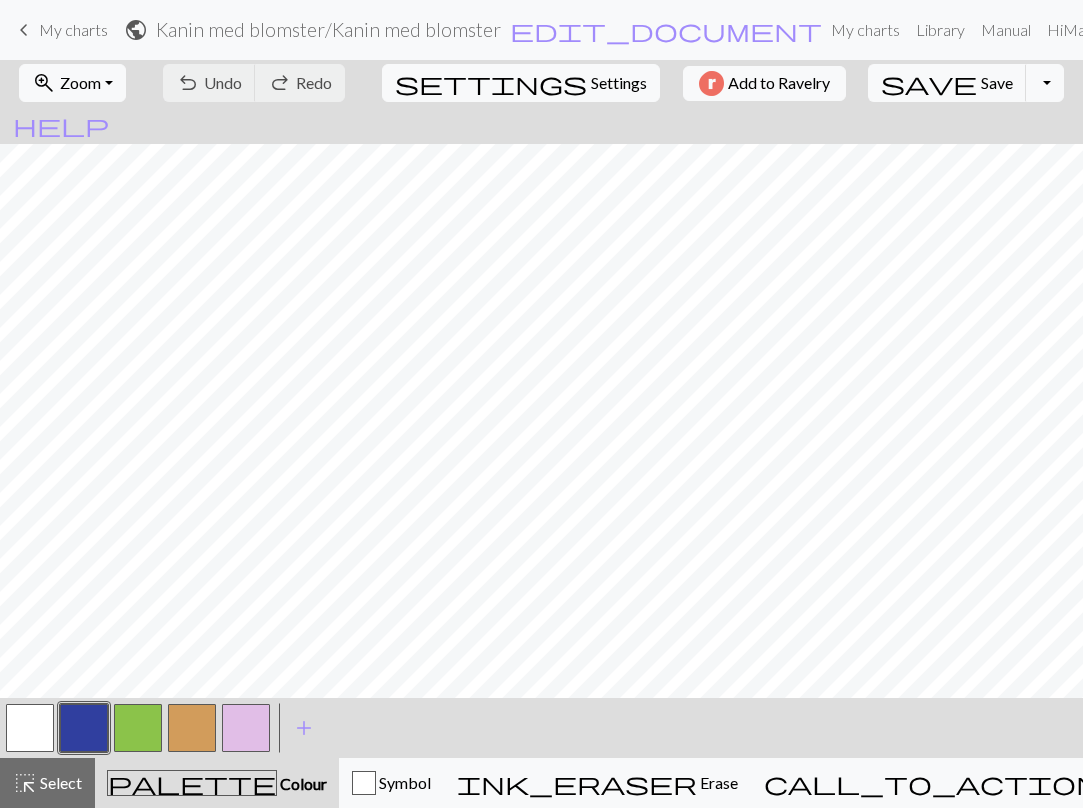 scroll, scrollTop: 118, scrollLeft: 0, axis: vertical 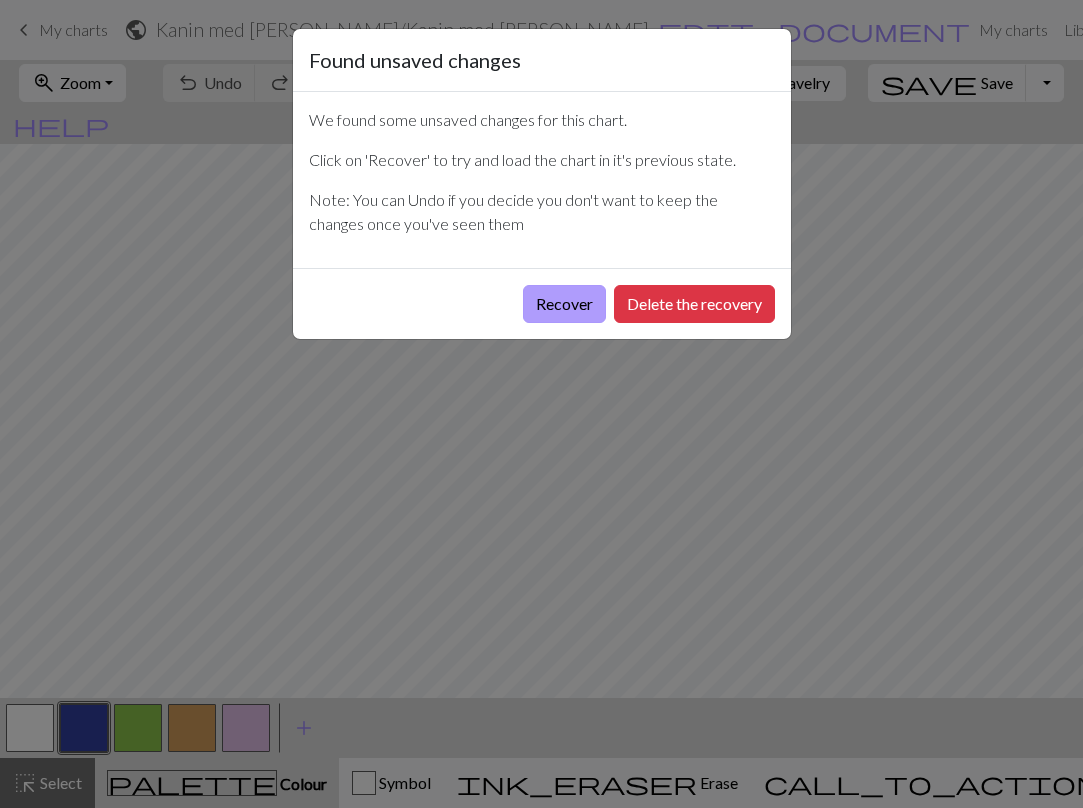 click on "Recover" at bounding box center [564, 304] 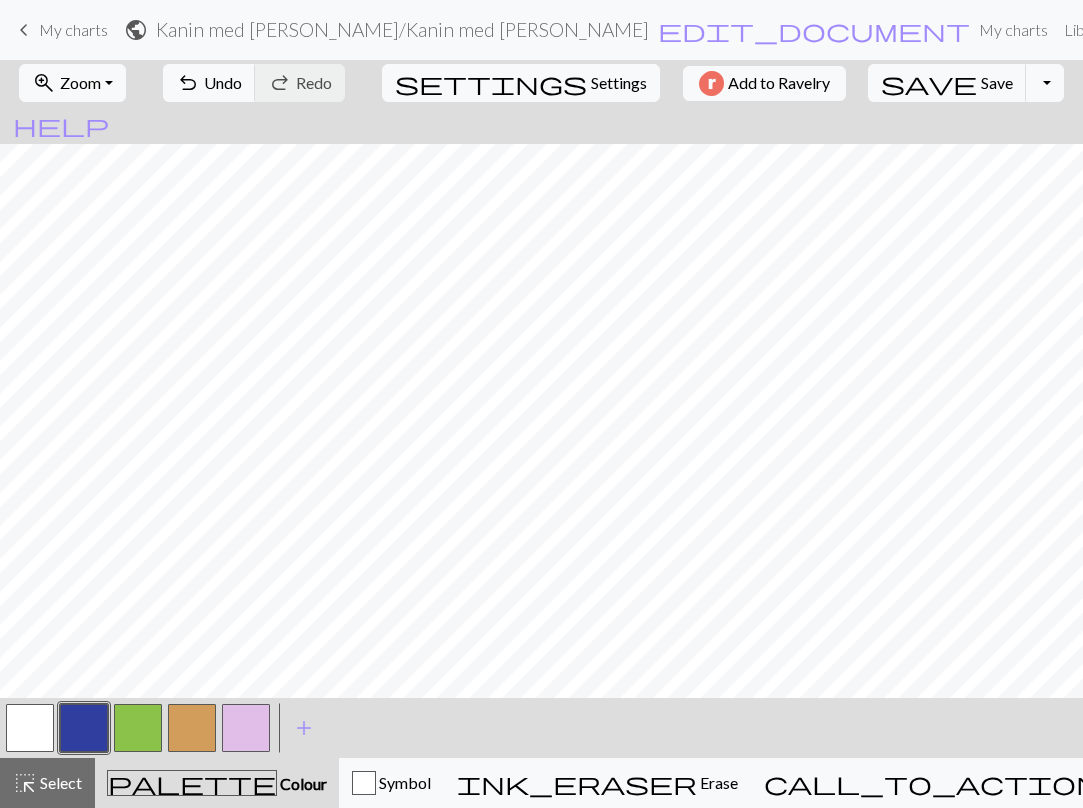 scroll, scrollTop: 118, scrollLeft: 0, axis: vertical 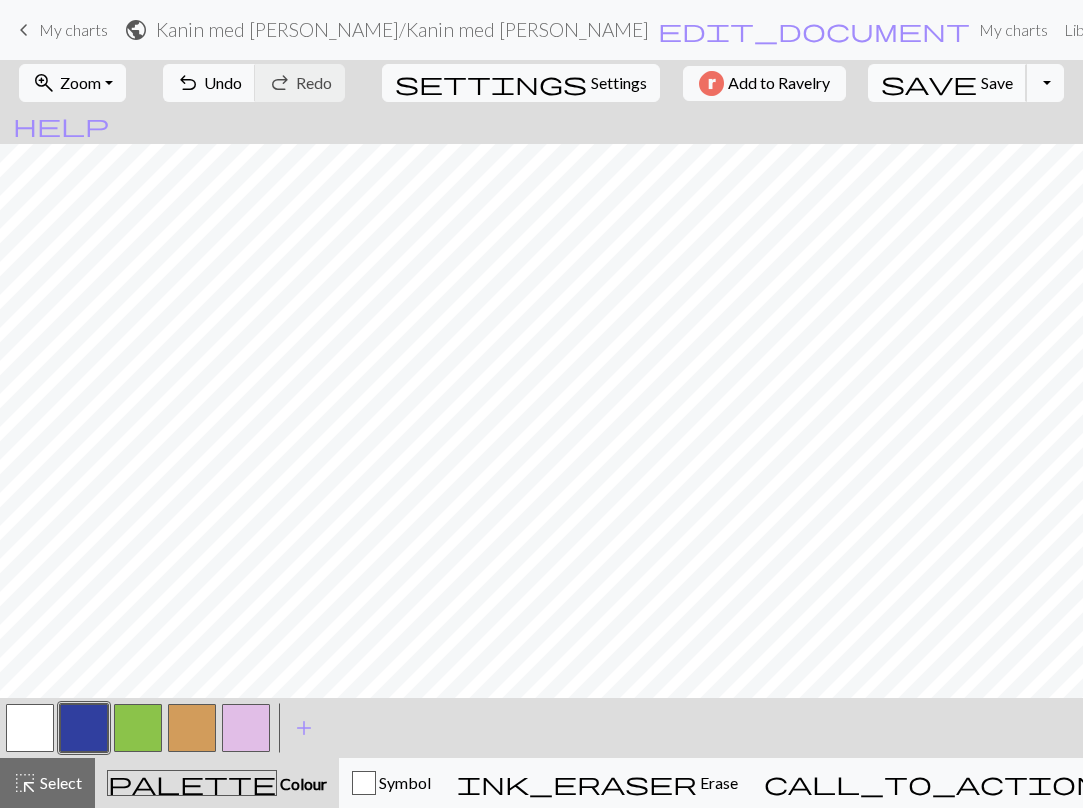 click on "Save" at bounding box center [997, 82] 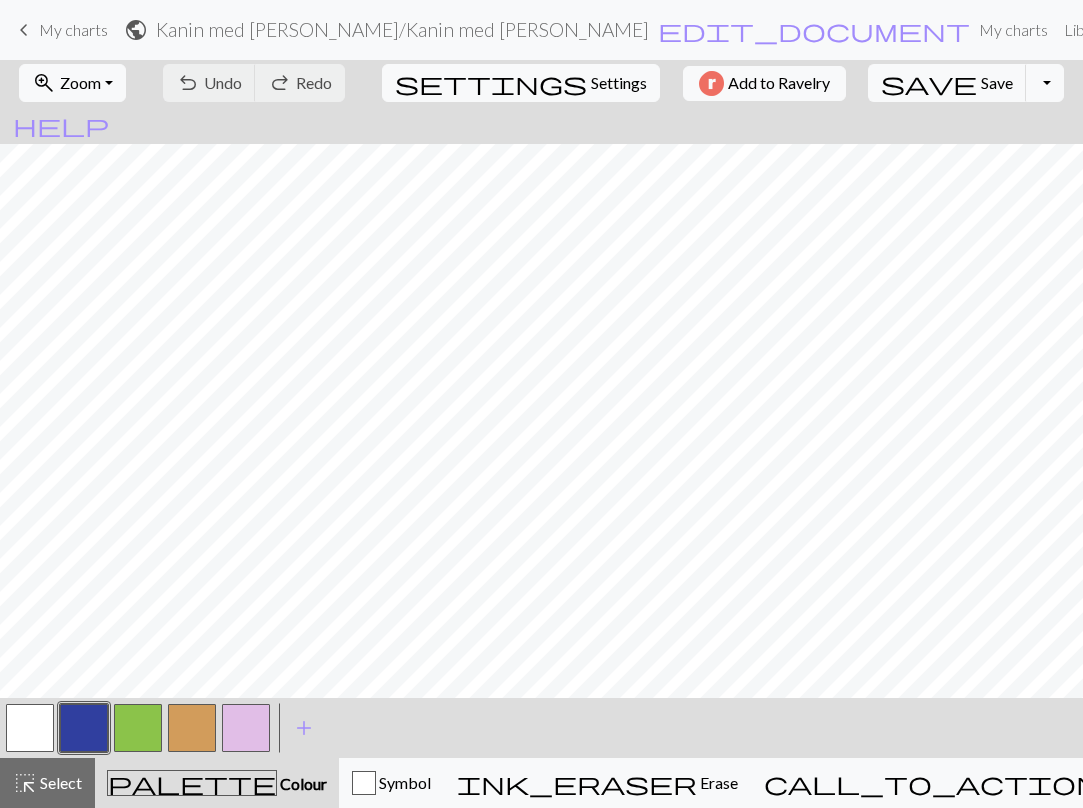 click at bounding box center (246, 728) 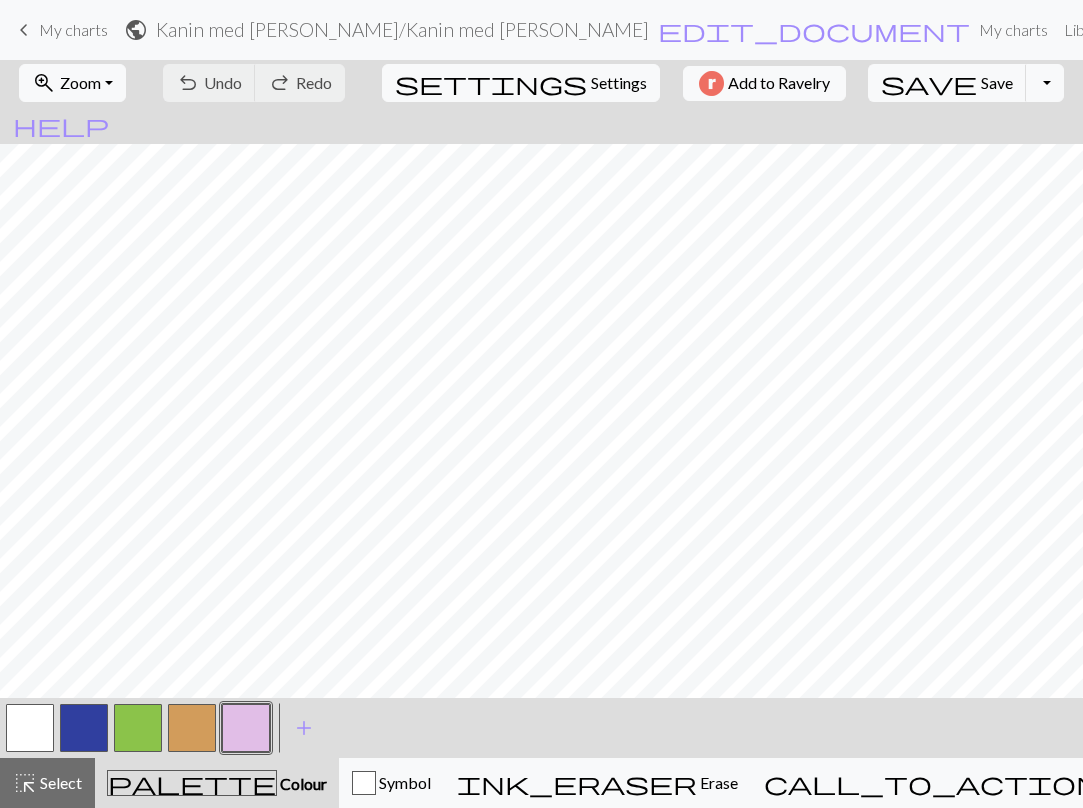 click on "Colour" at bounding box center [302, 783] 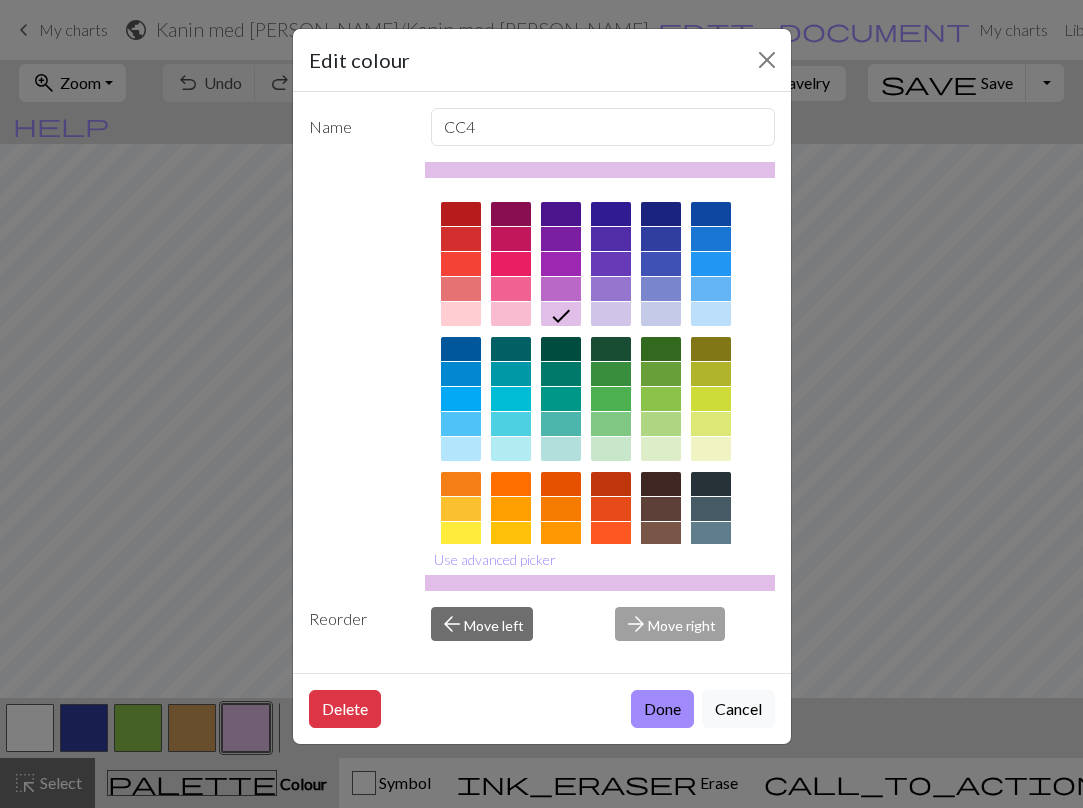 click at bounding box center (511, 534) 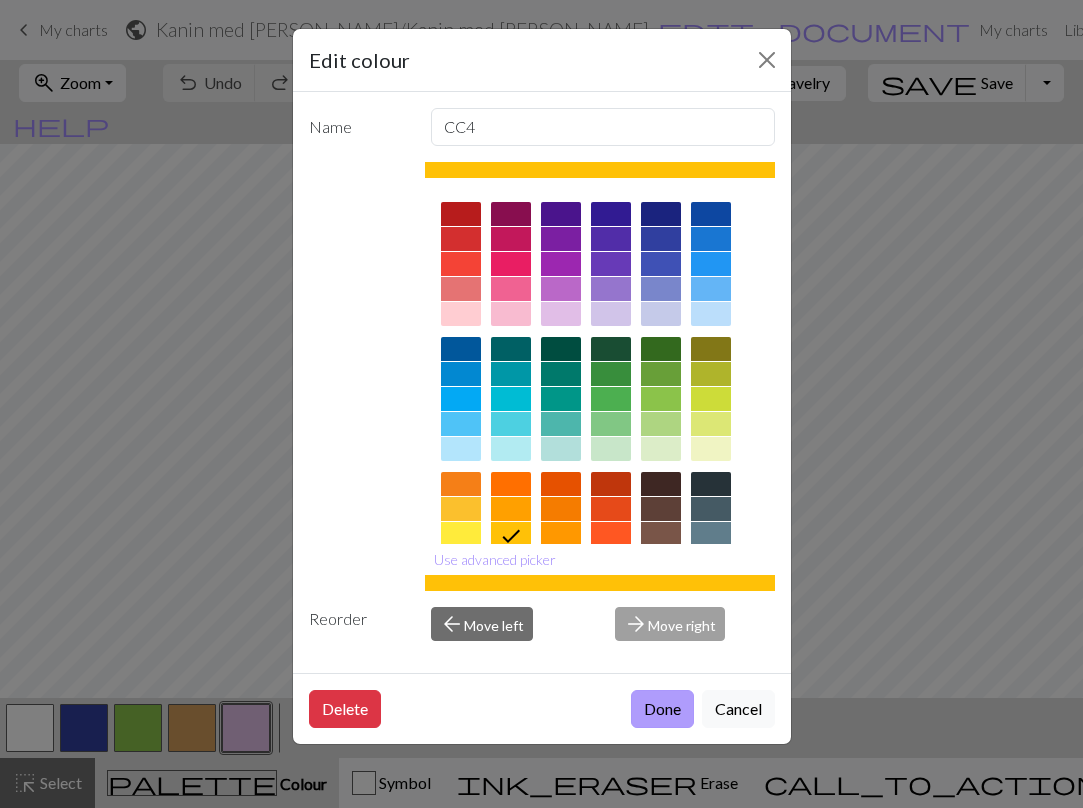 click on "Done" at bounding box center (662, 709) 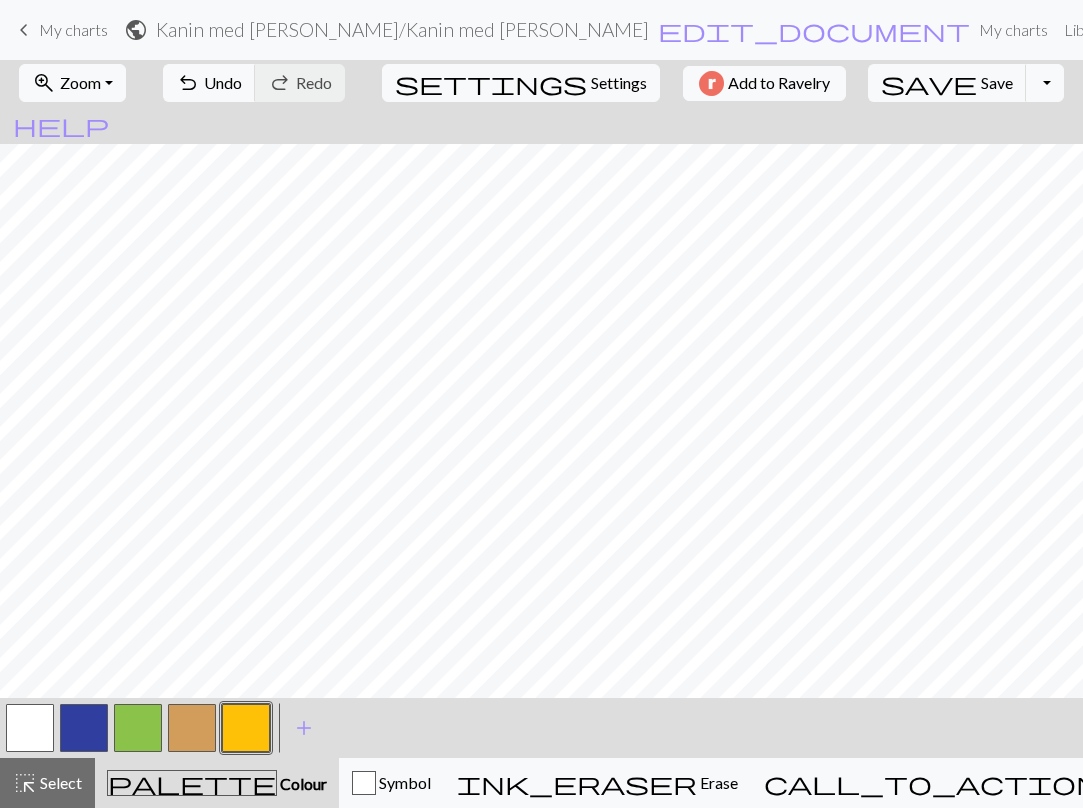 click at bounding box center [138, 728] 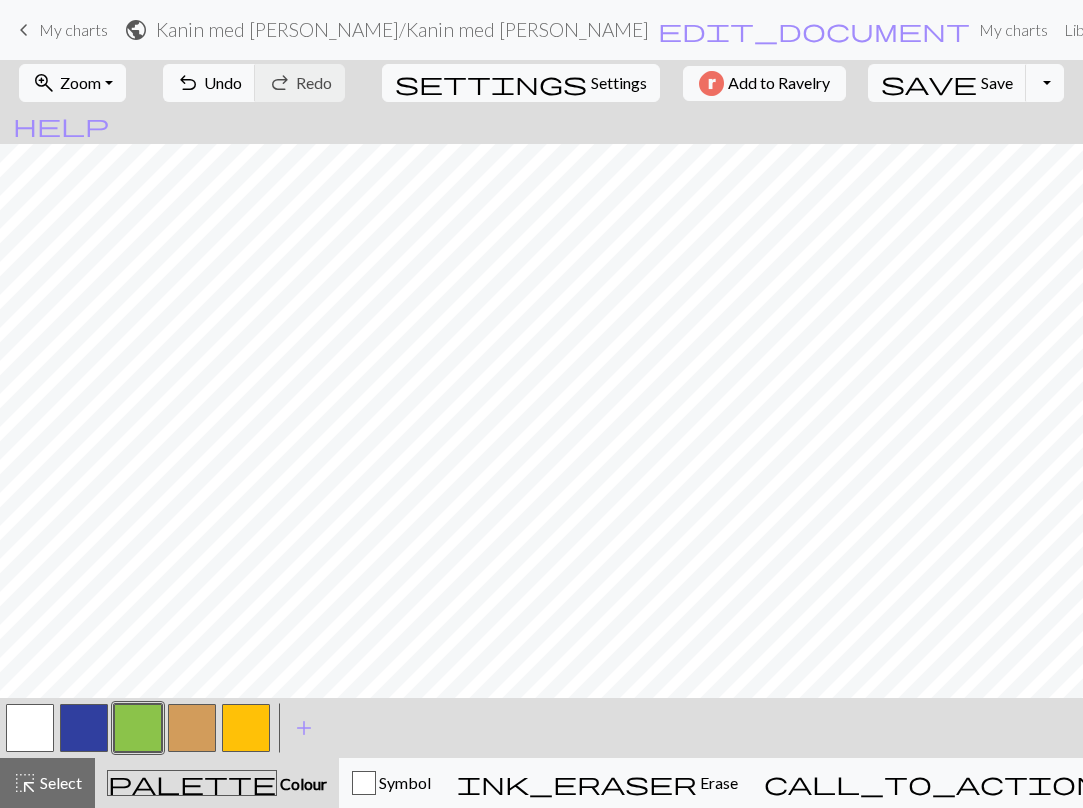 click at bounding box center (30, 728) 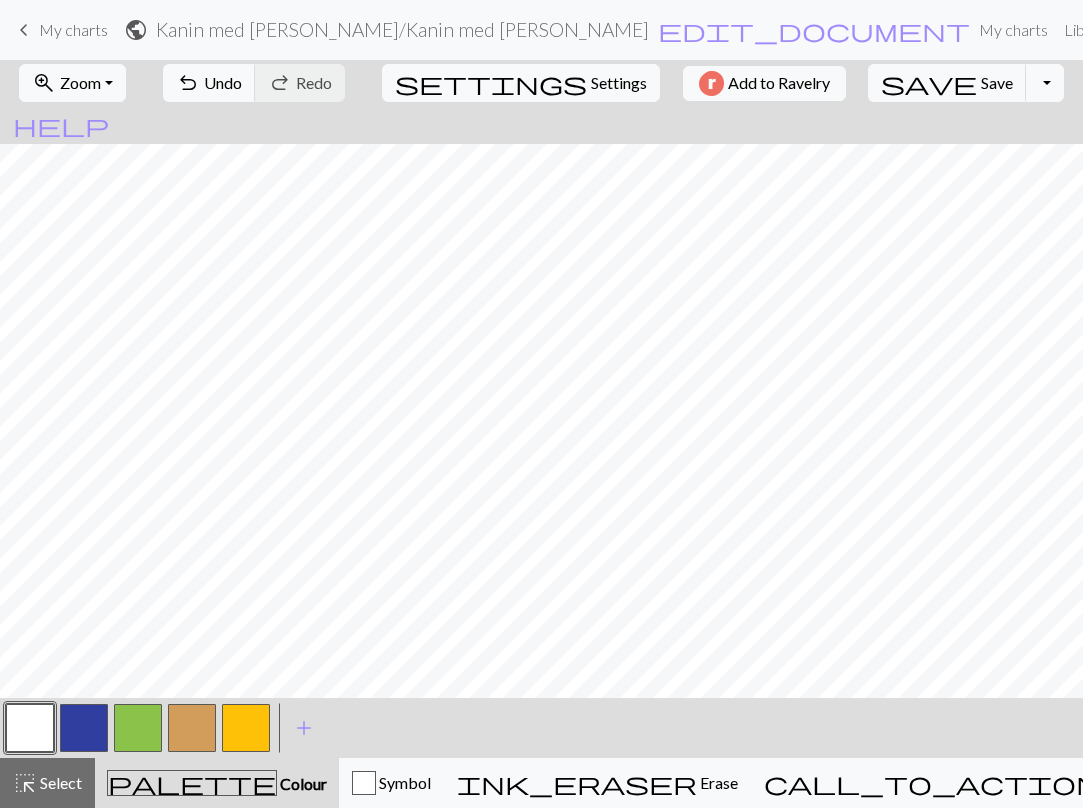 click at bounding box center (246, 728) 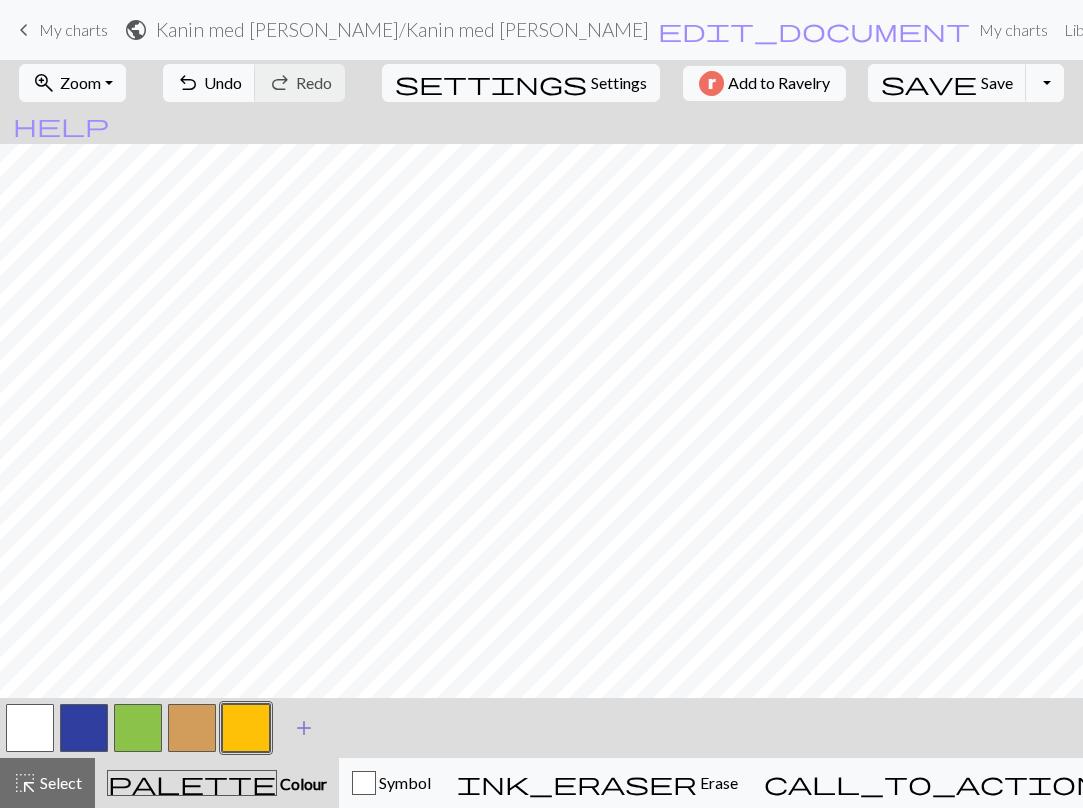 click on "add" at bounding box center (304, 728) 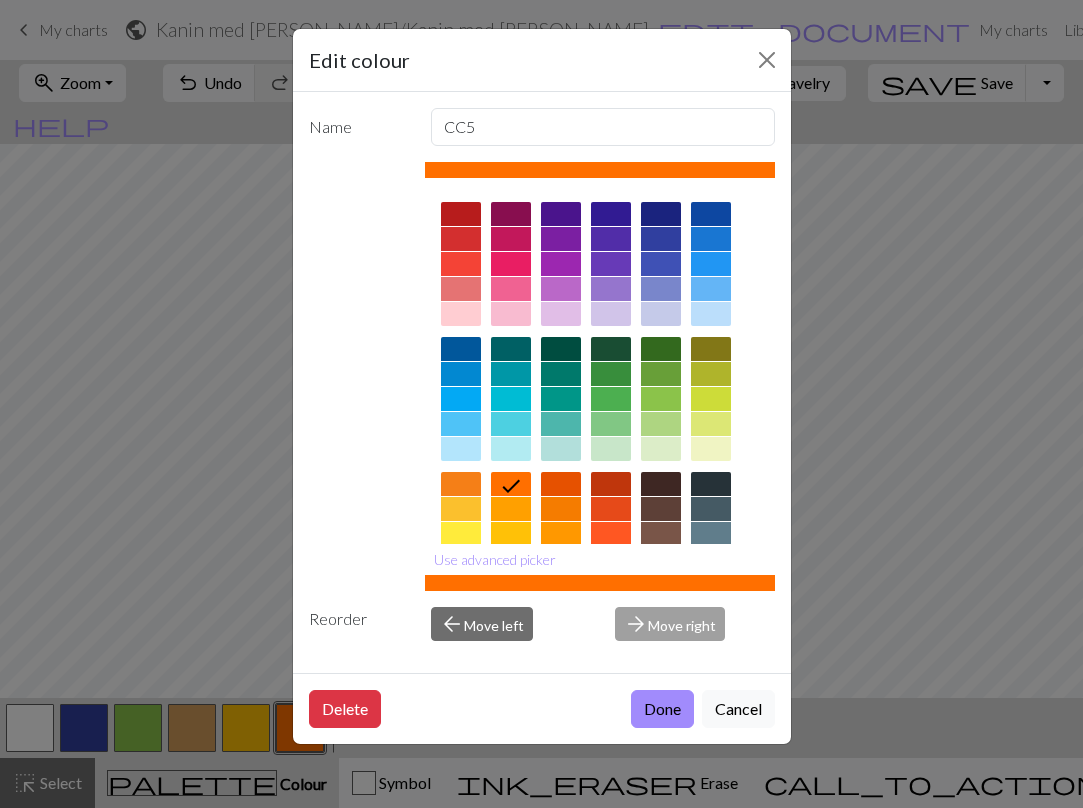 click at bounding box center [511, 239] 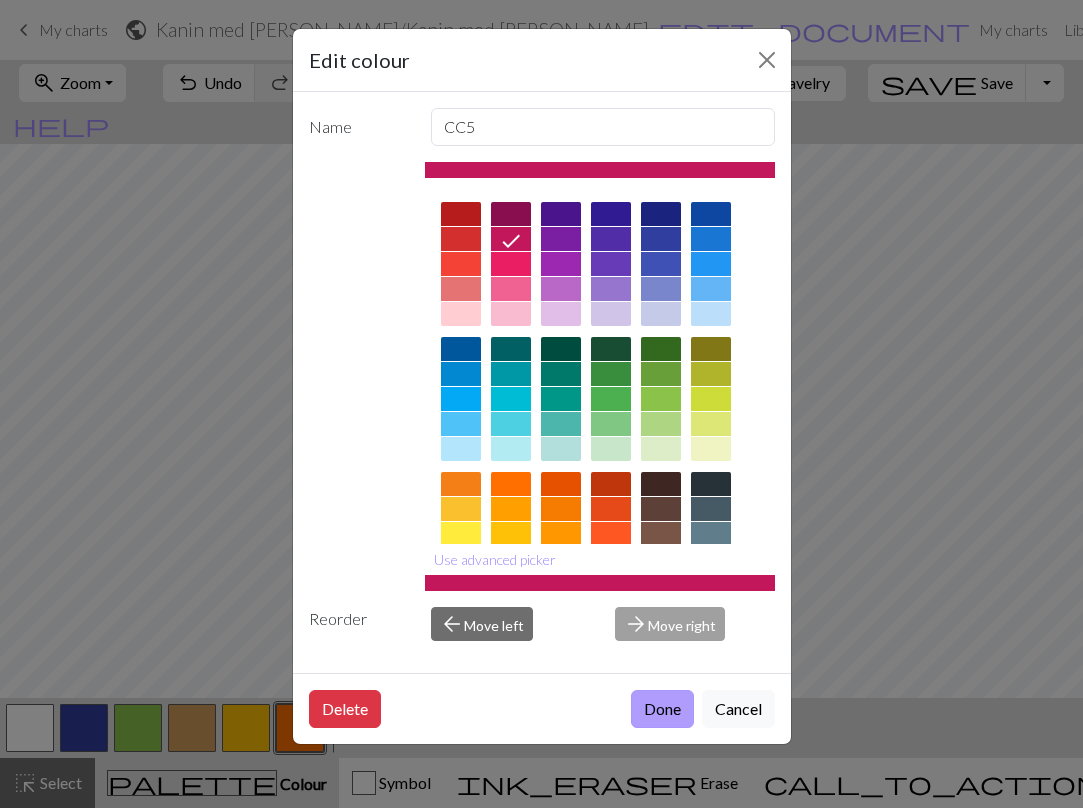 click on "Done" at bounding box center [662, 709] 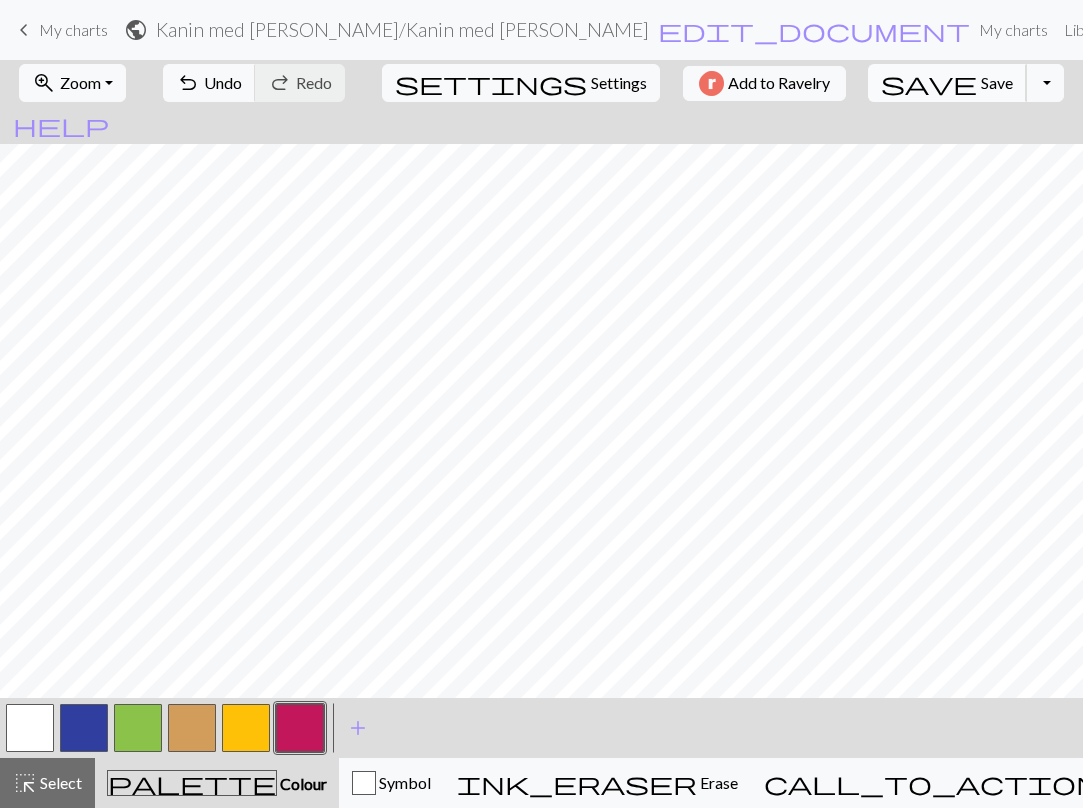 click on "Save" at bounding box center (997, 82) 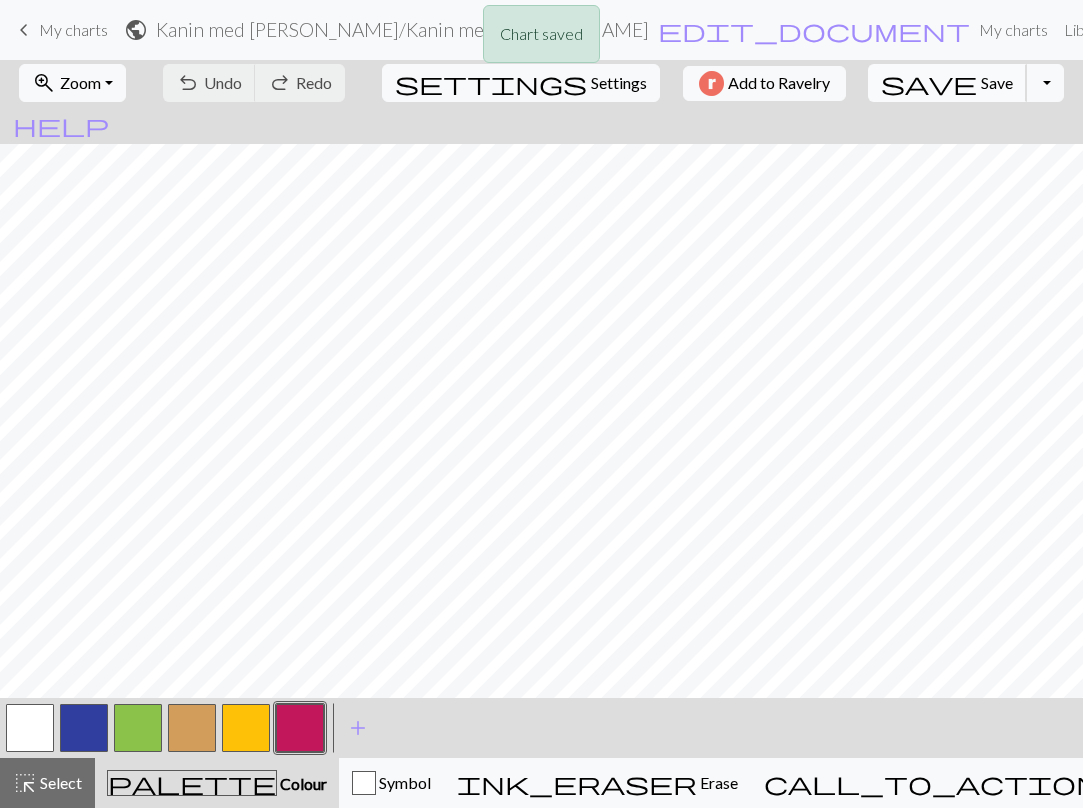 click on "Save" at bounding box center (997, 82) 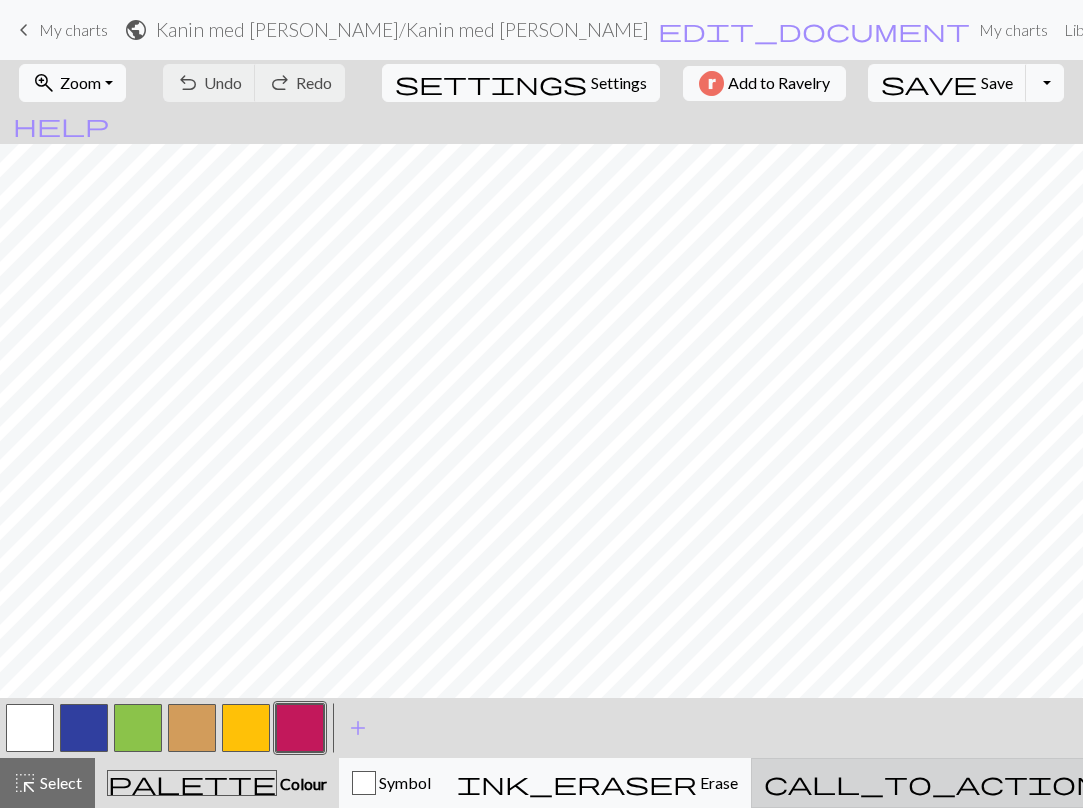 click on "Knitting mode" at bounding box center [1150, 782] 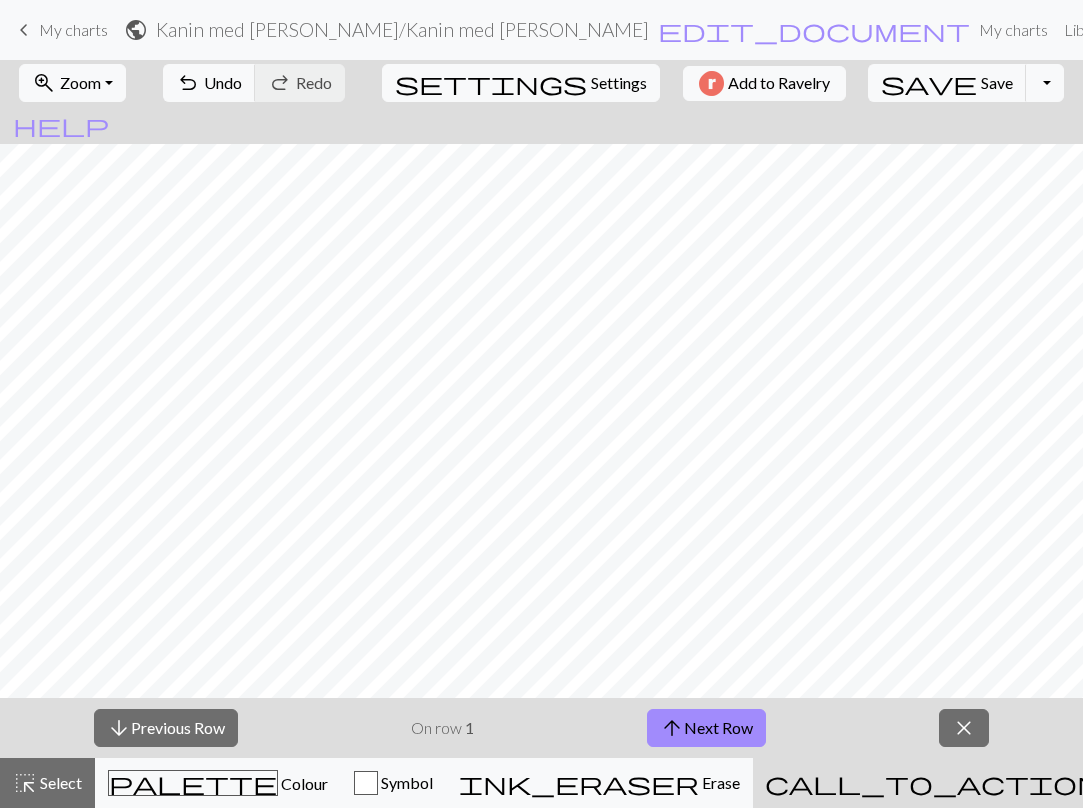 scroll, scrollTop: 0, scrollLeft: 0, axis: both 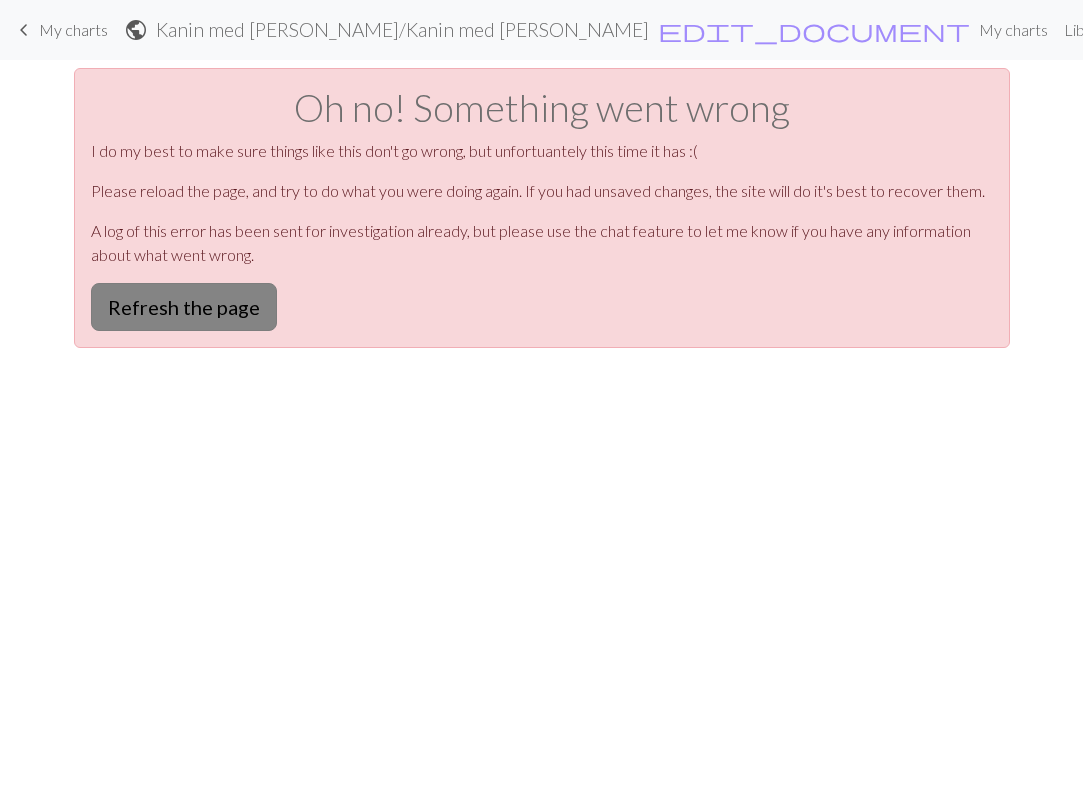 click on "Refresh the page" at bounding box center (184, 307) 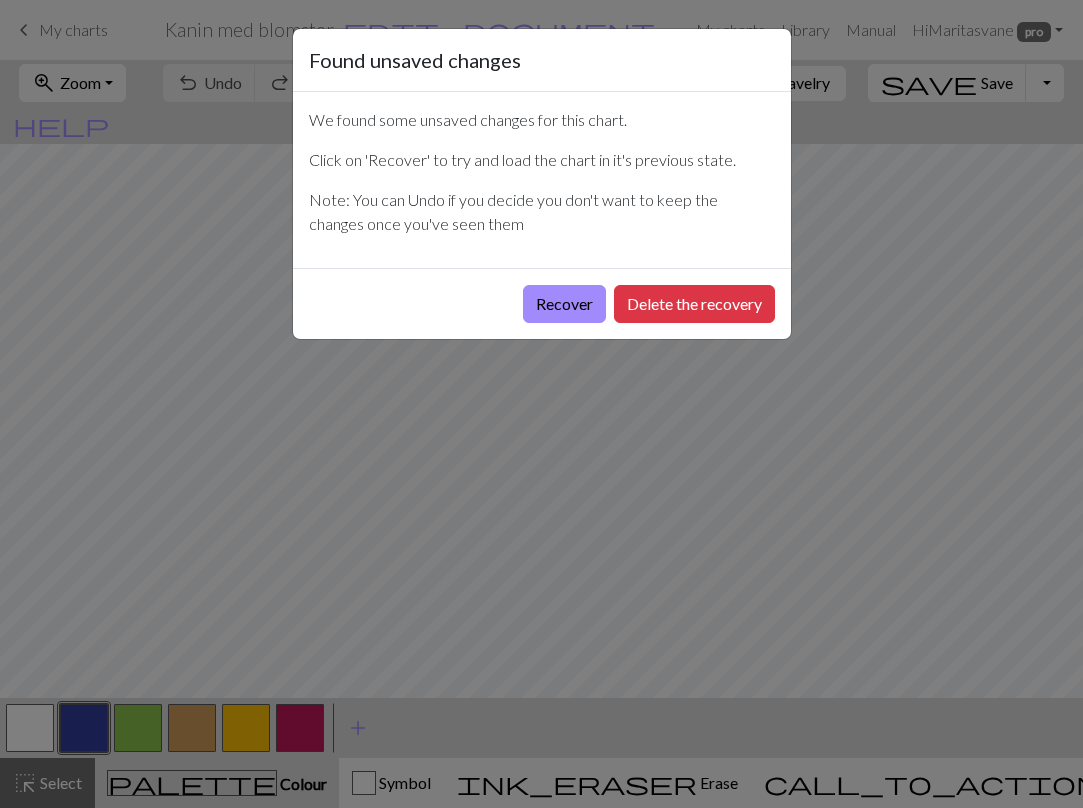 scroll, scrollTop: 0, scrollLeft: 0, axis: both 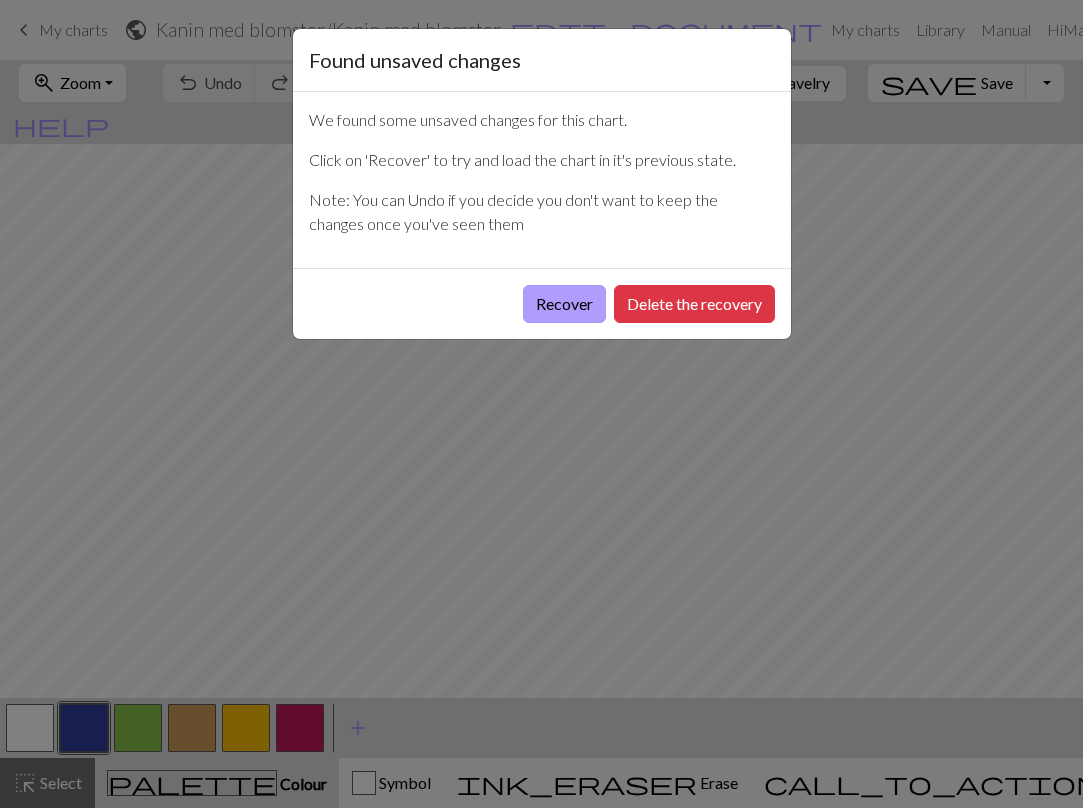 click on "Recover" at bounding box center (564, 304) 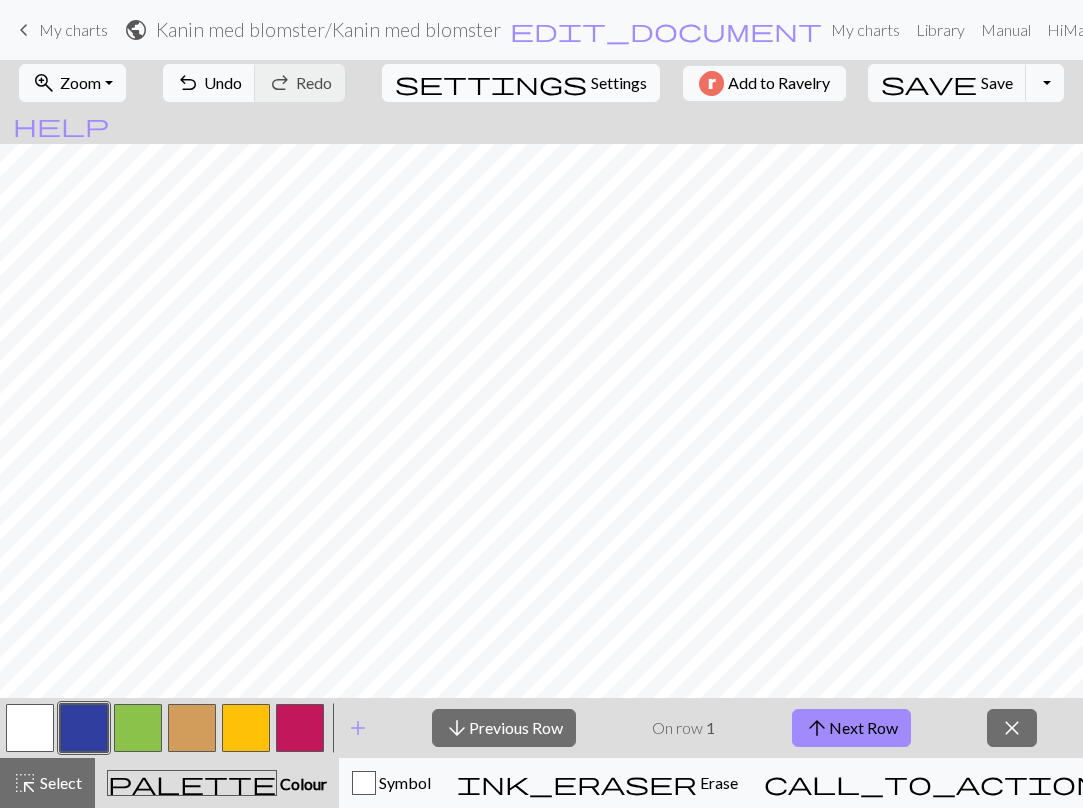 click on "Settings" at bounding box center (619, 83) 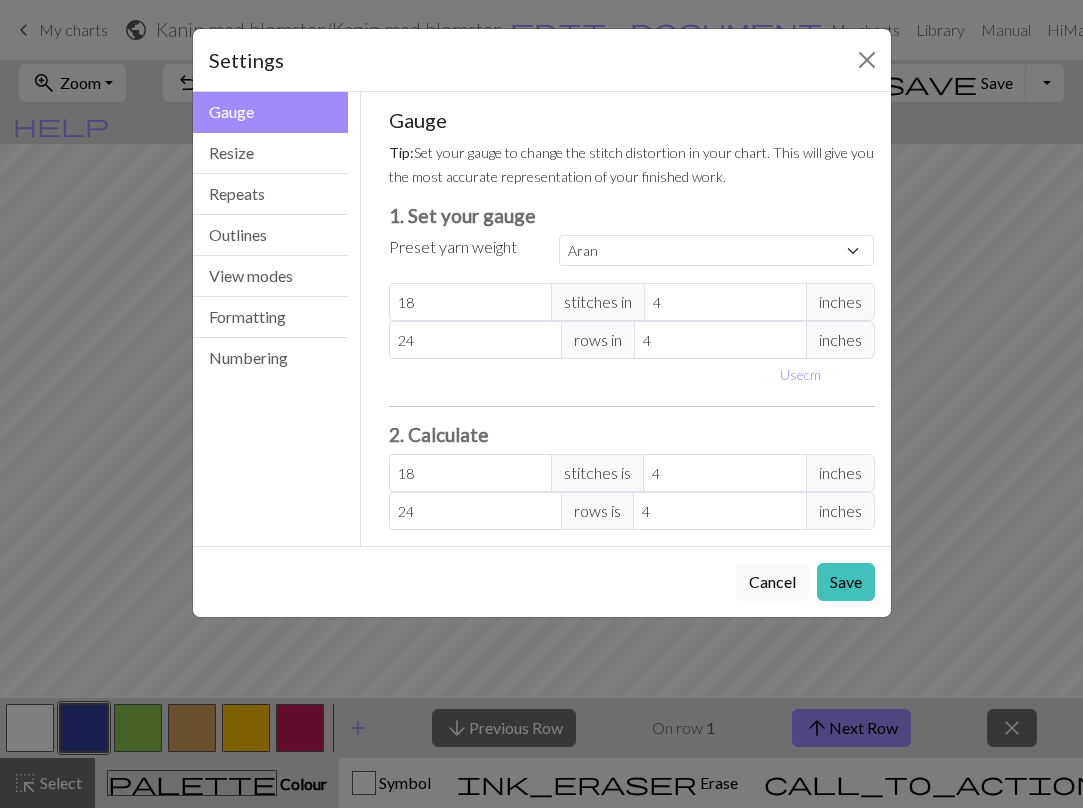click on "stitches in" at bounding box center (598, 302) 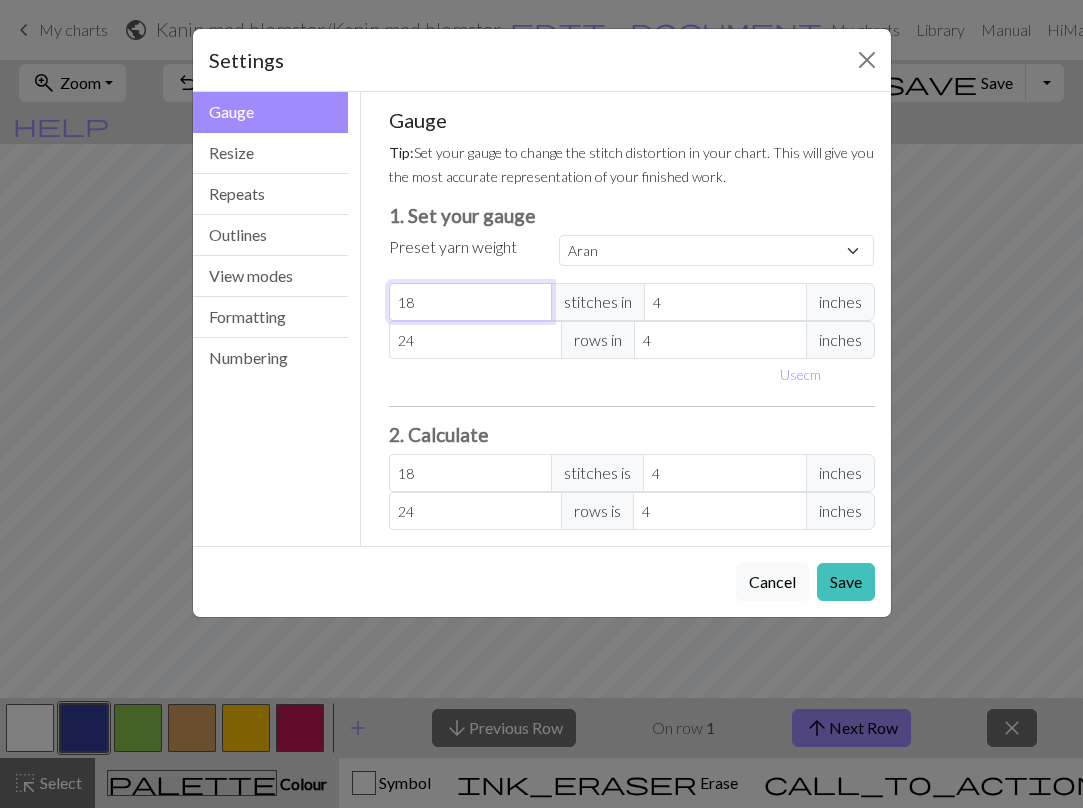 click on "18" at bounding box center [470, 302] 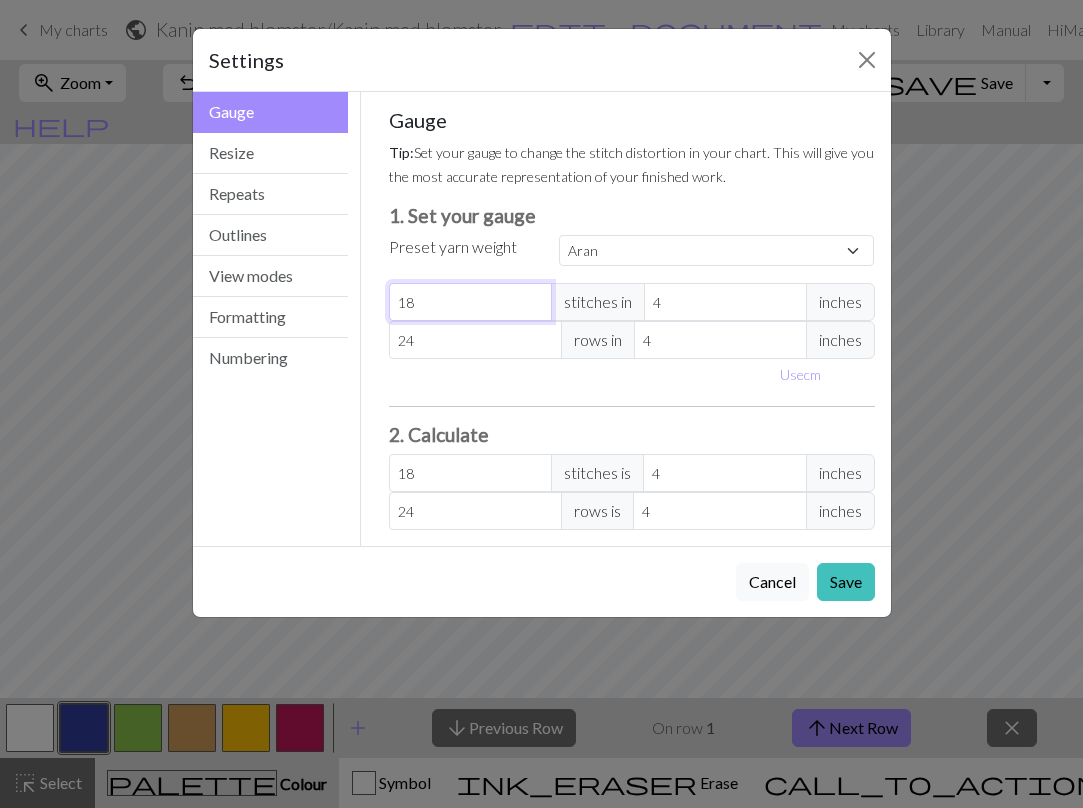 select on "custom" 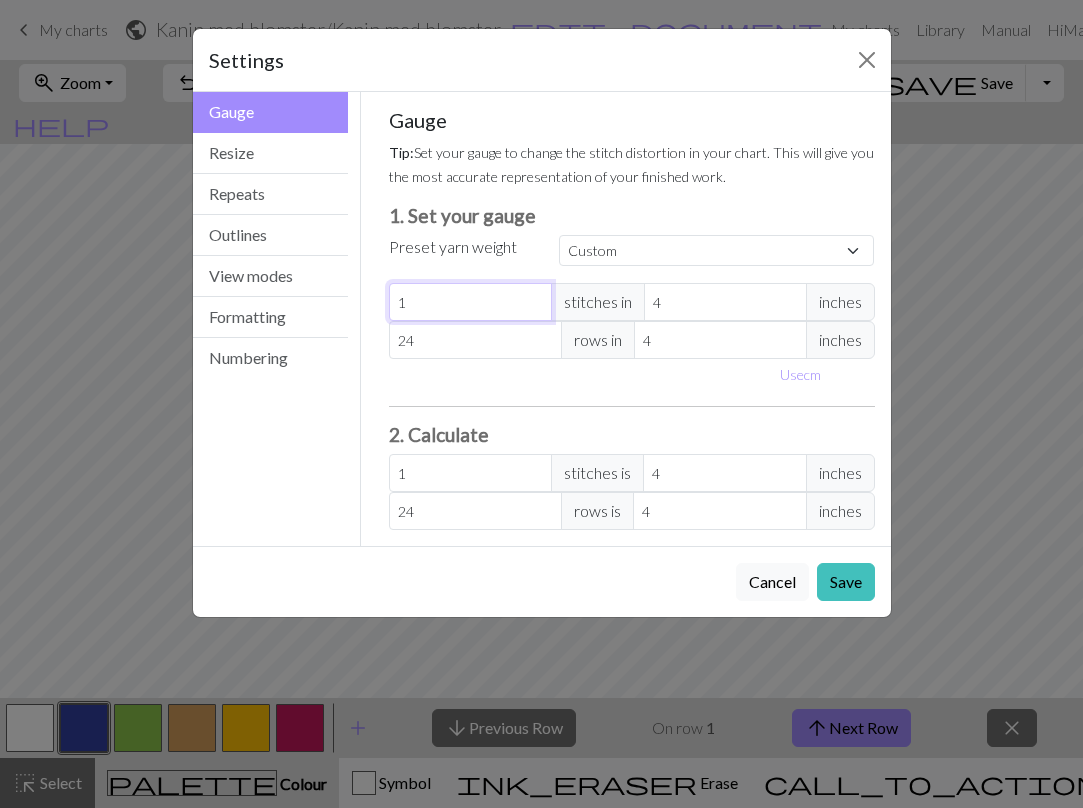 type 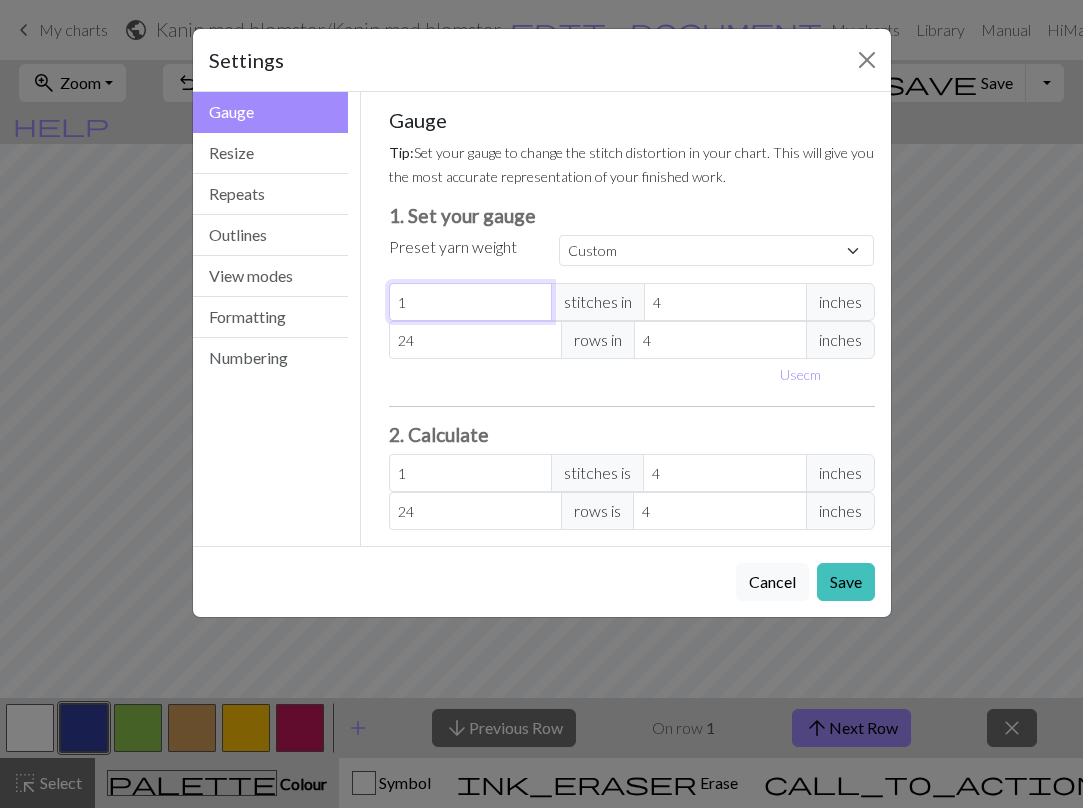 type on "0" 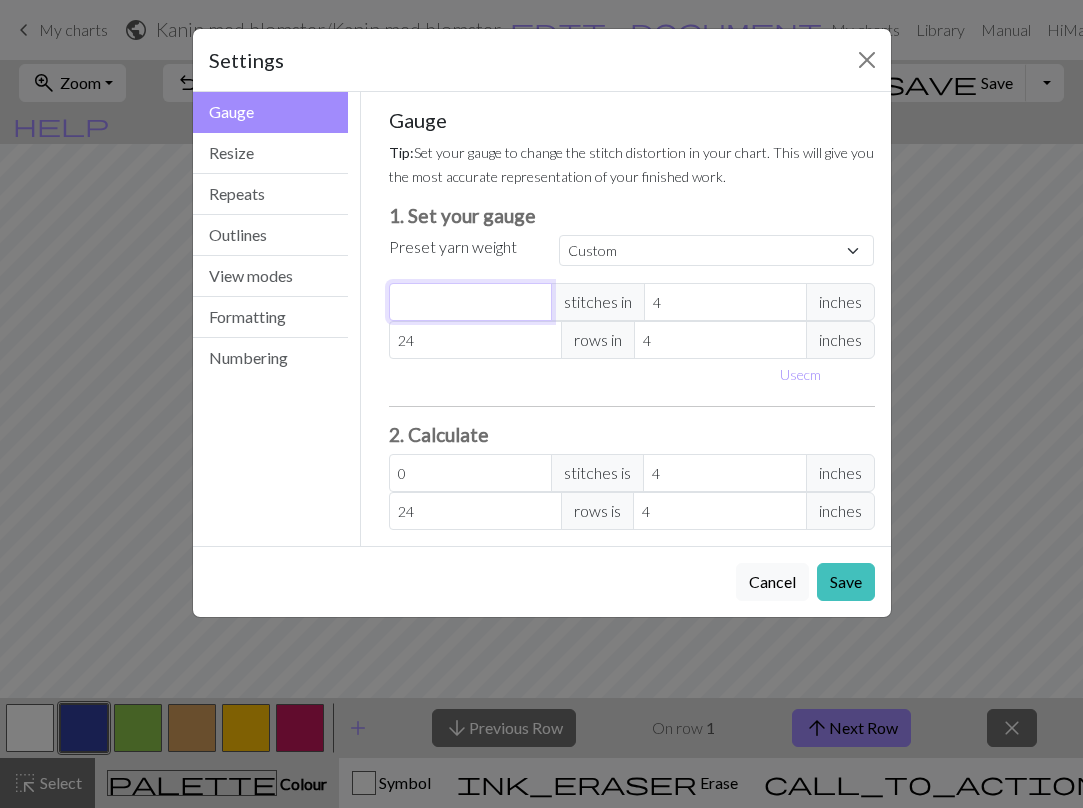 type on "2" 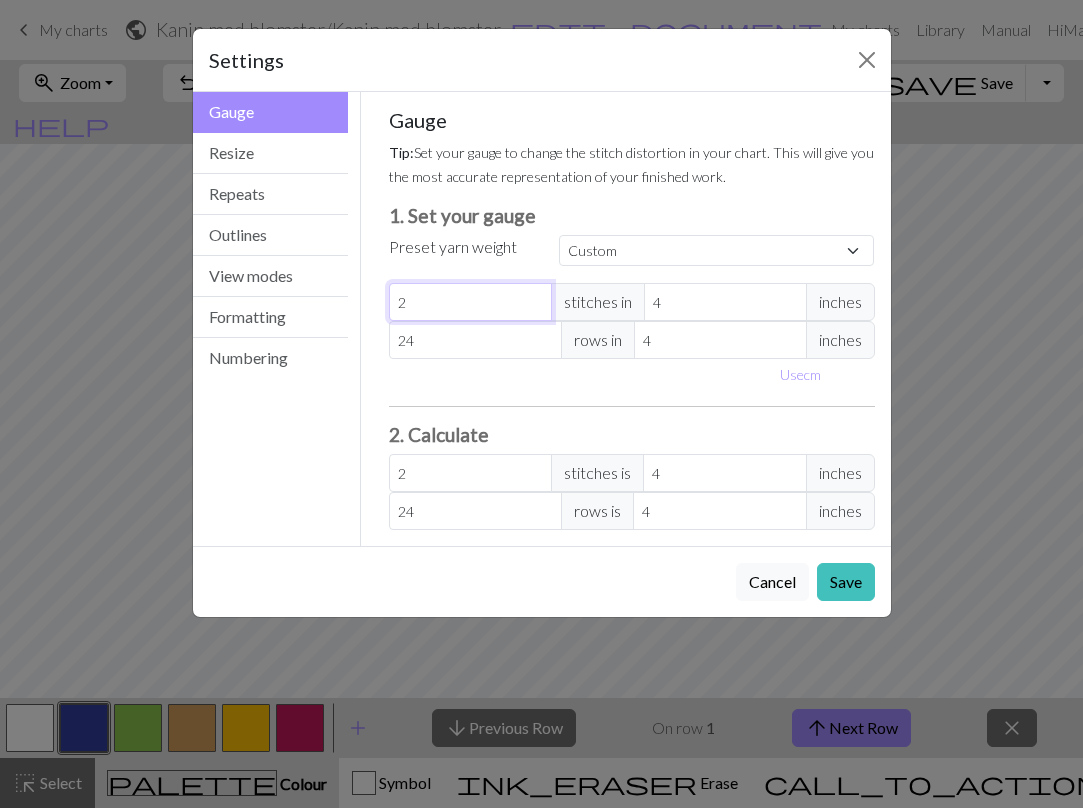 type on "23" 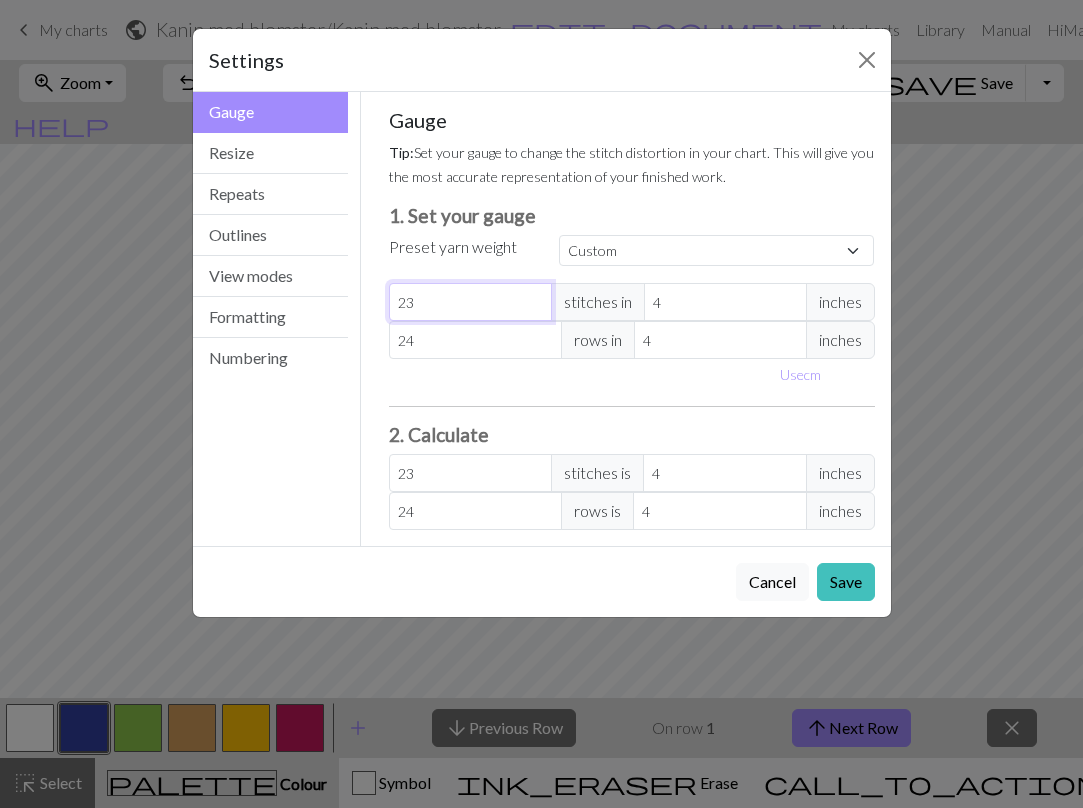 type on "23" 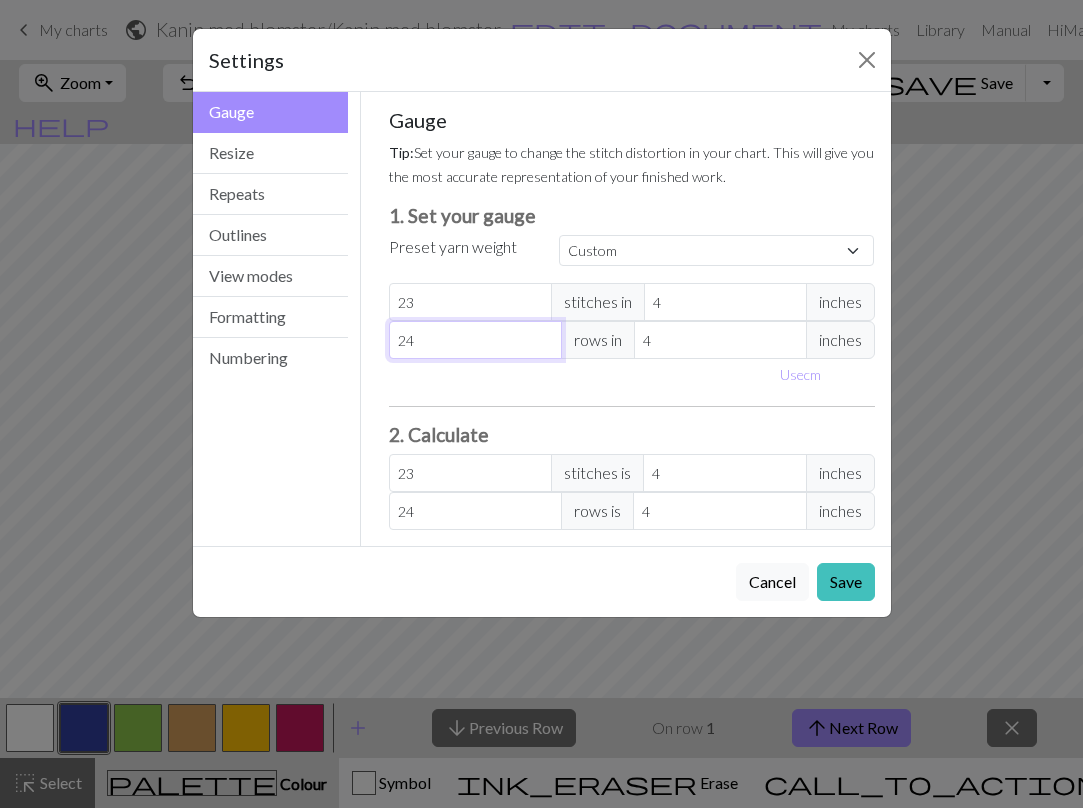 click on "24" at bounding box center [475, 340] 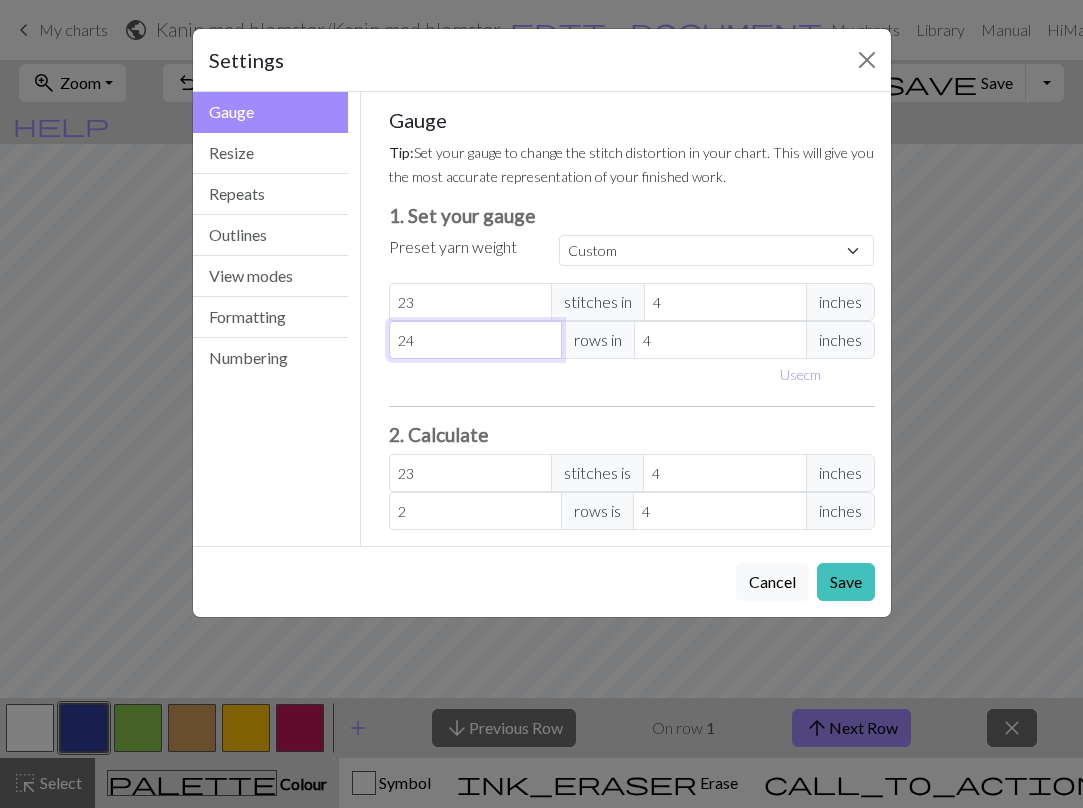 type on "2" 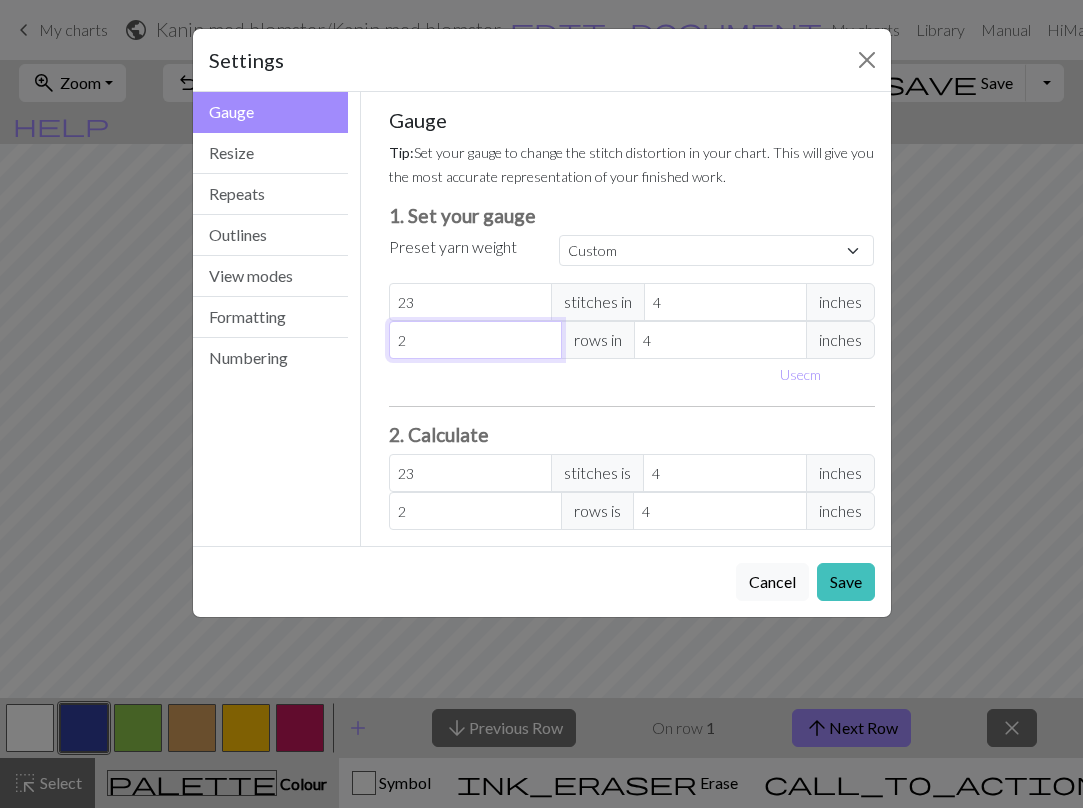 type 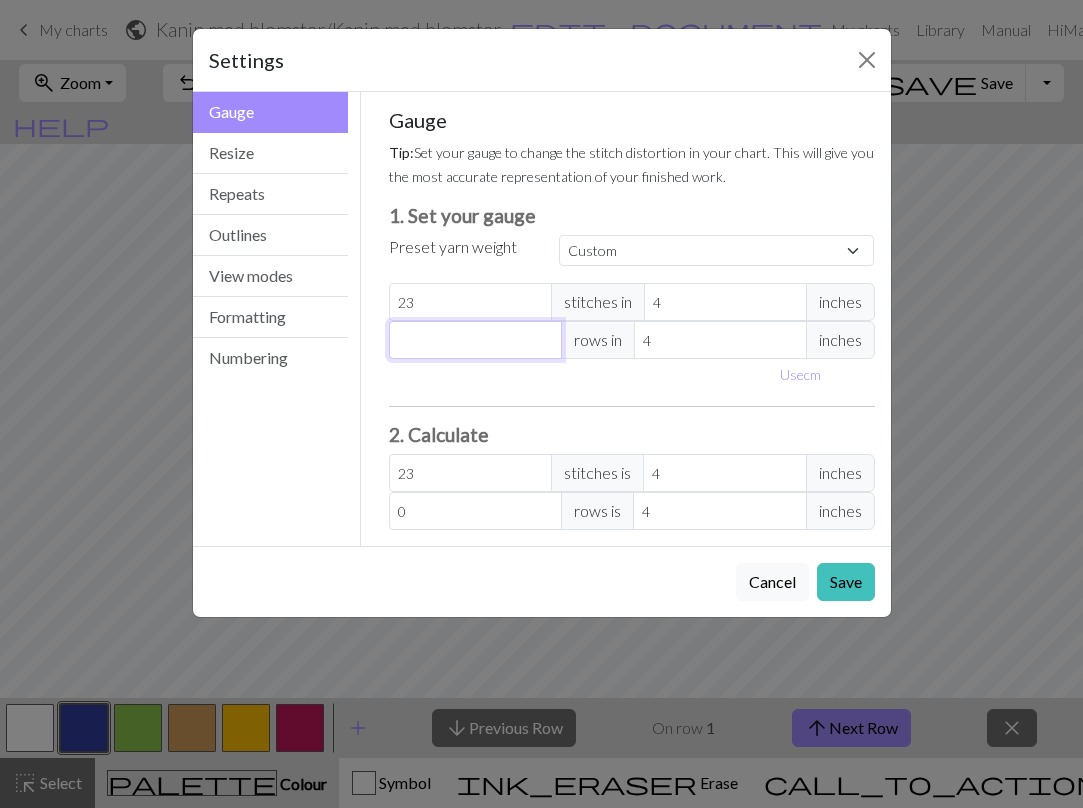 type on "3" 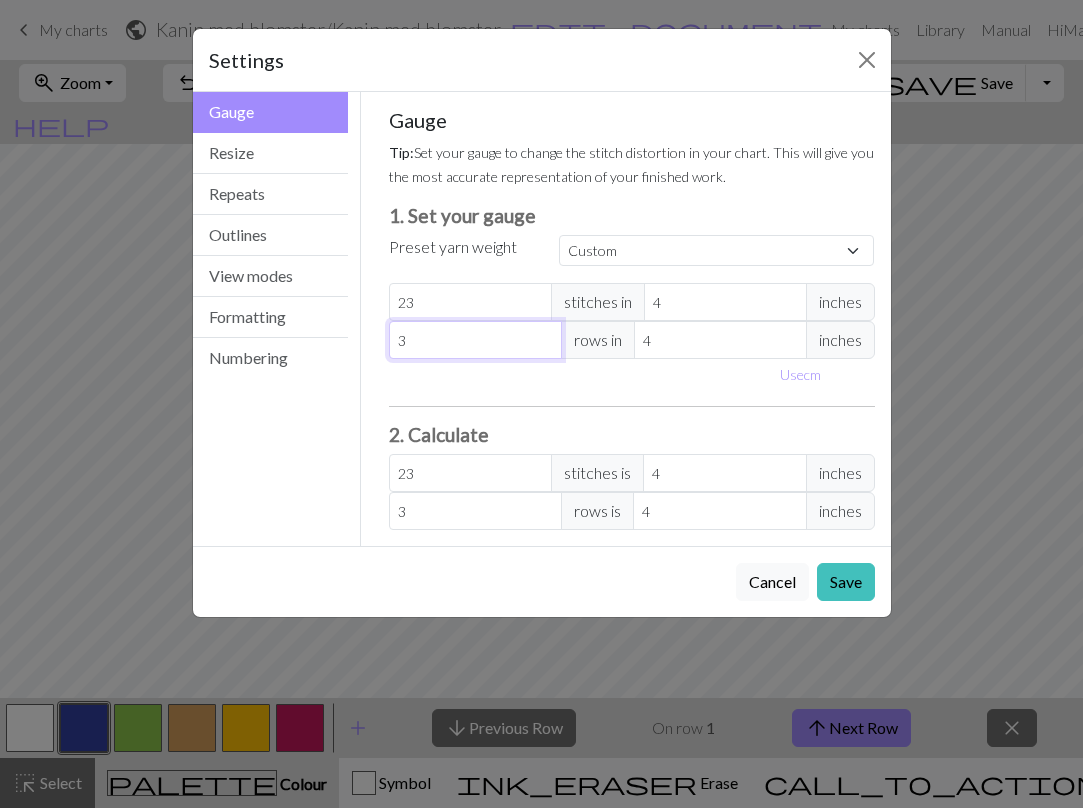 type on "30" 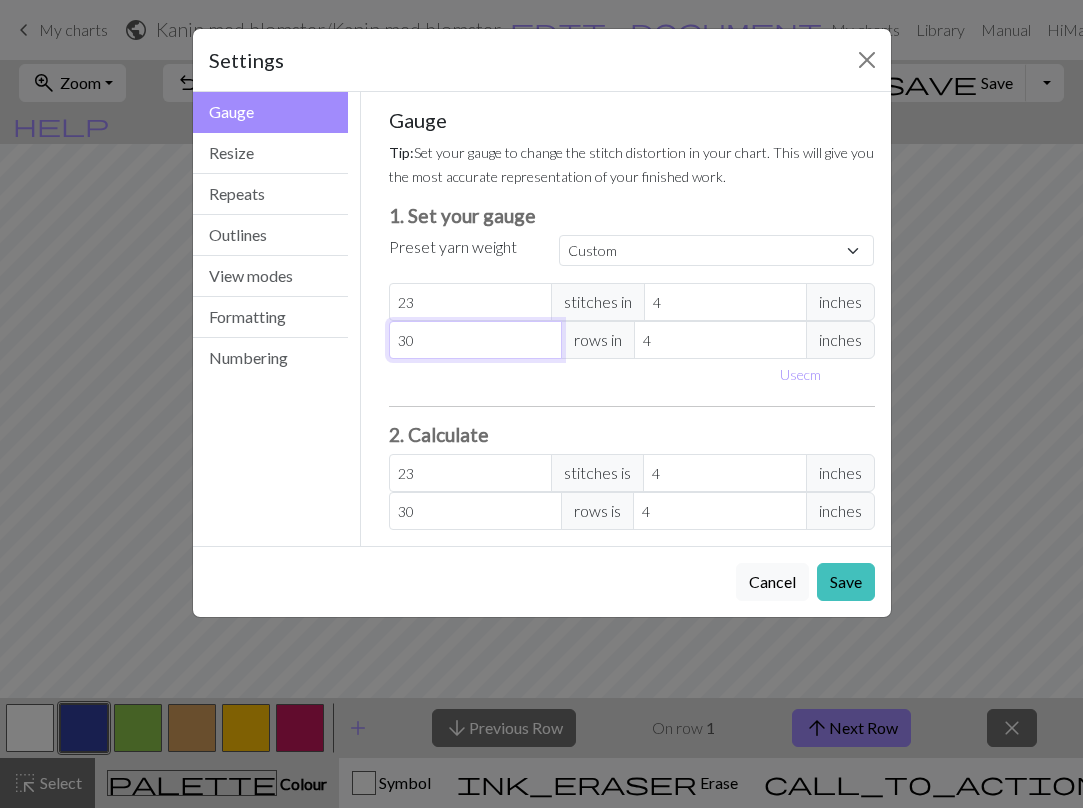 type on "30" 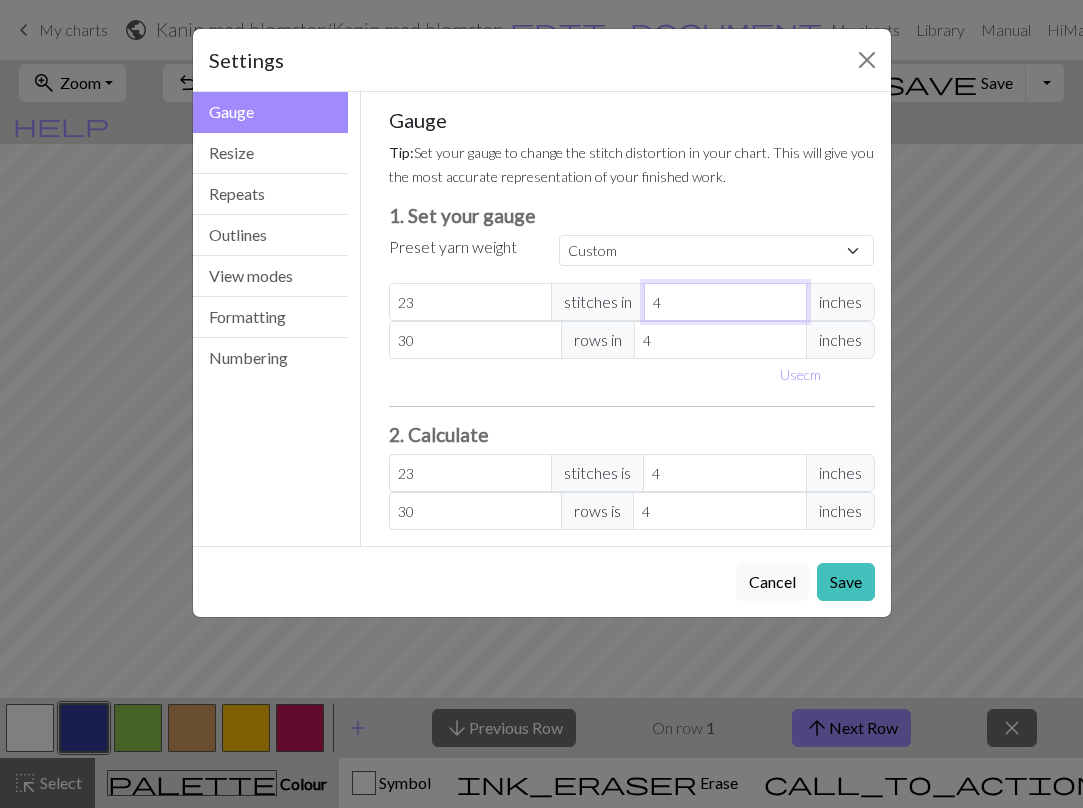 click on "4" at bounding box center [725, 302] 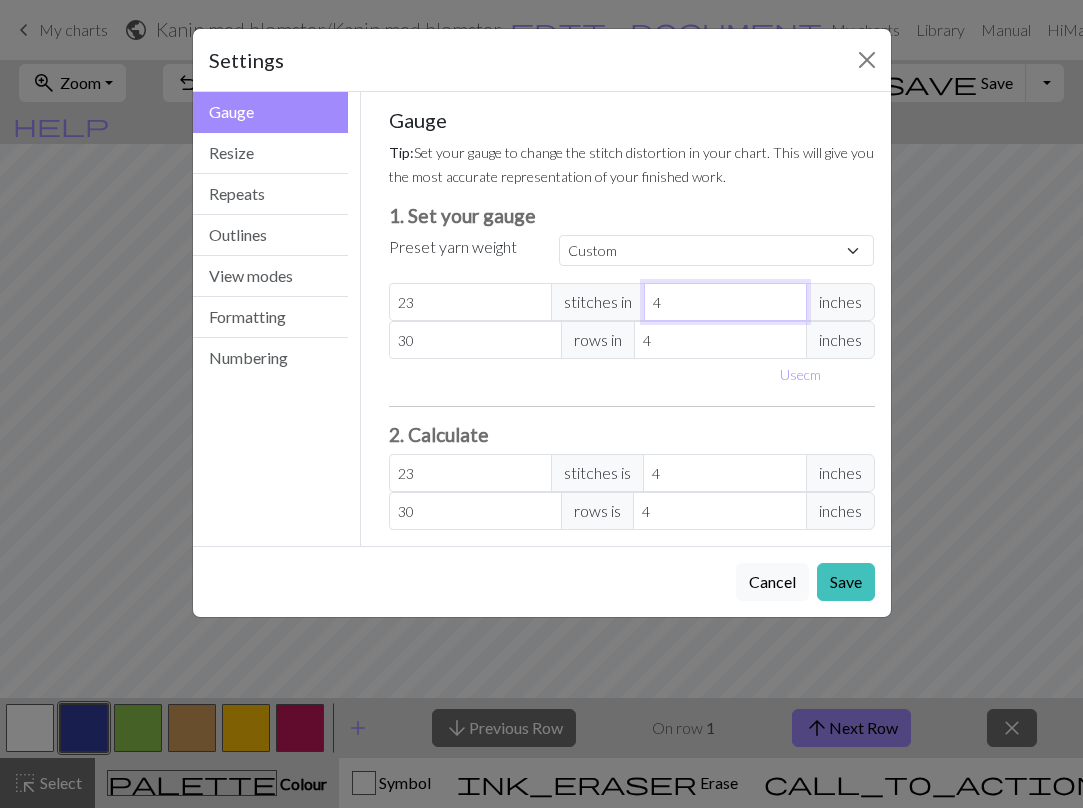 type on "3" 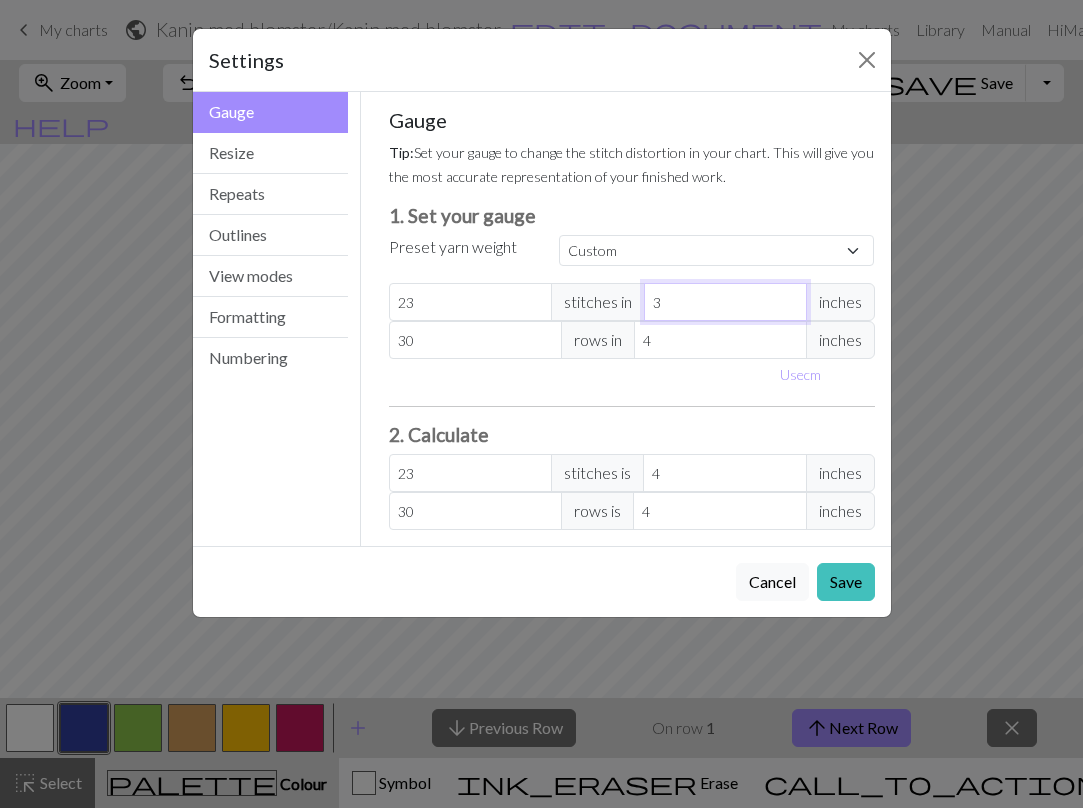 type on "30.67" 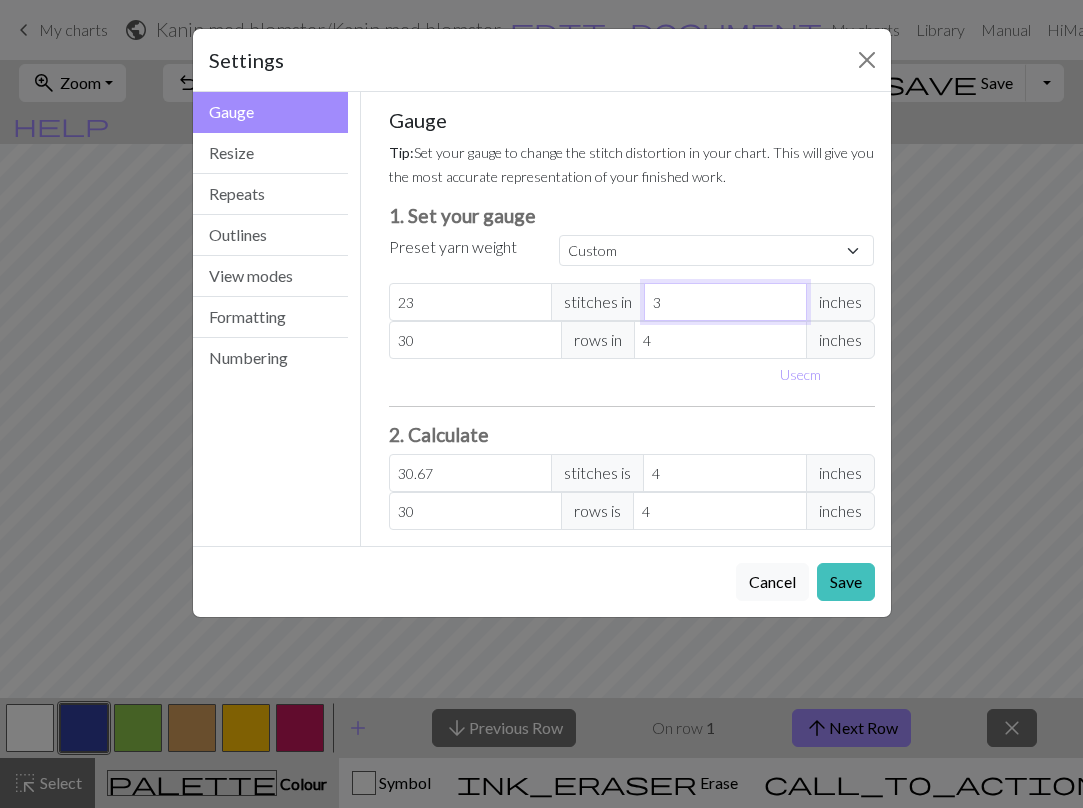 click on "3" at bounding box center [725, 302] 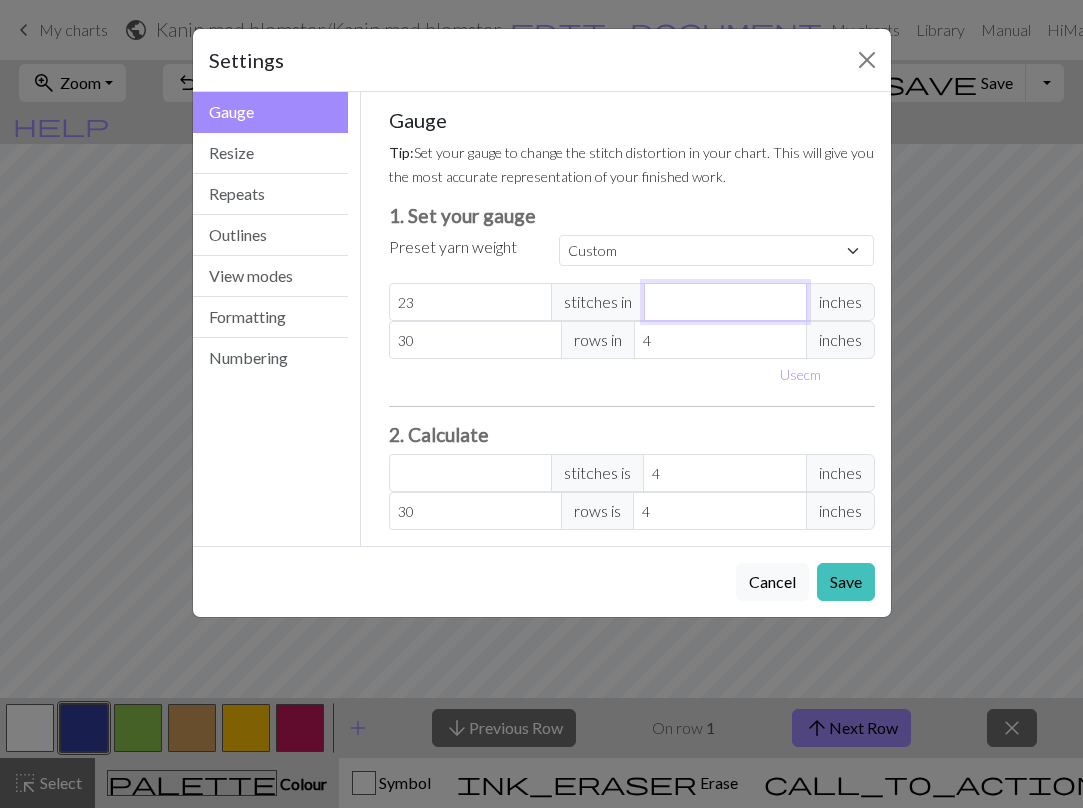 type on "1" 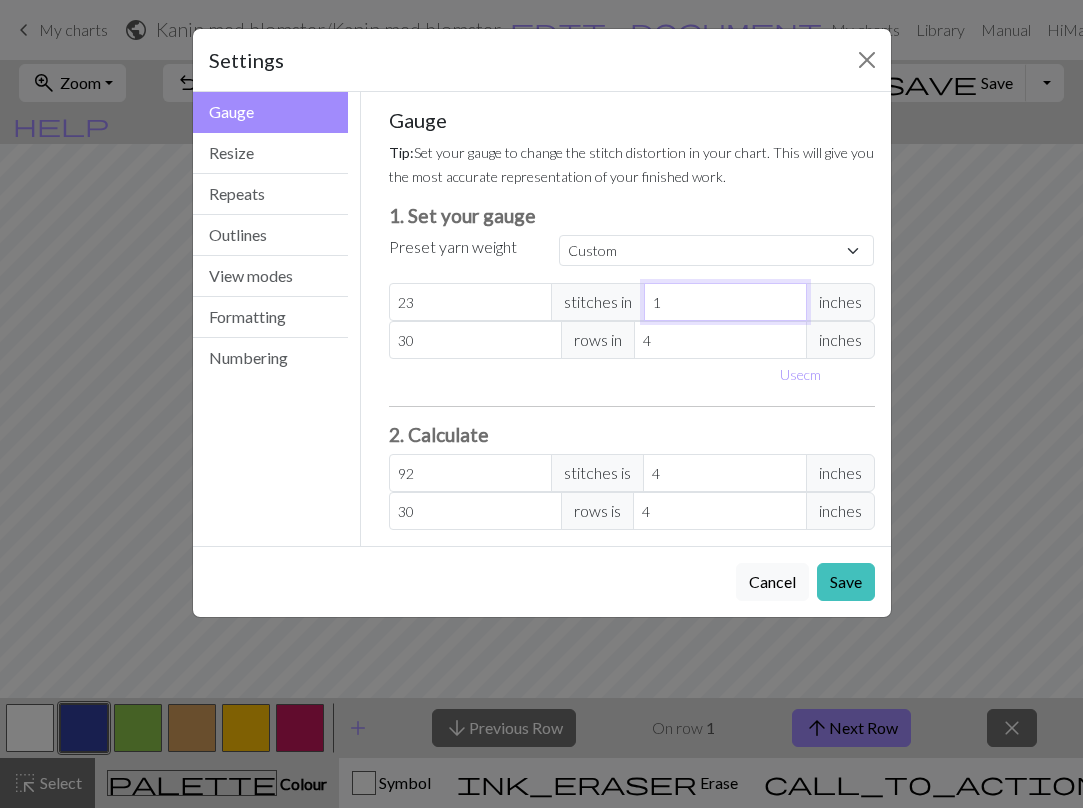 type on "10" 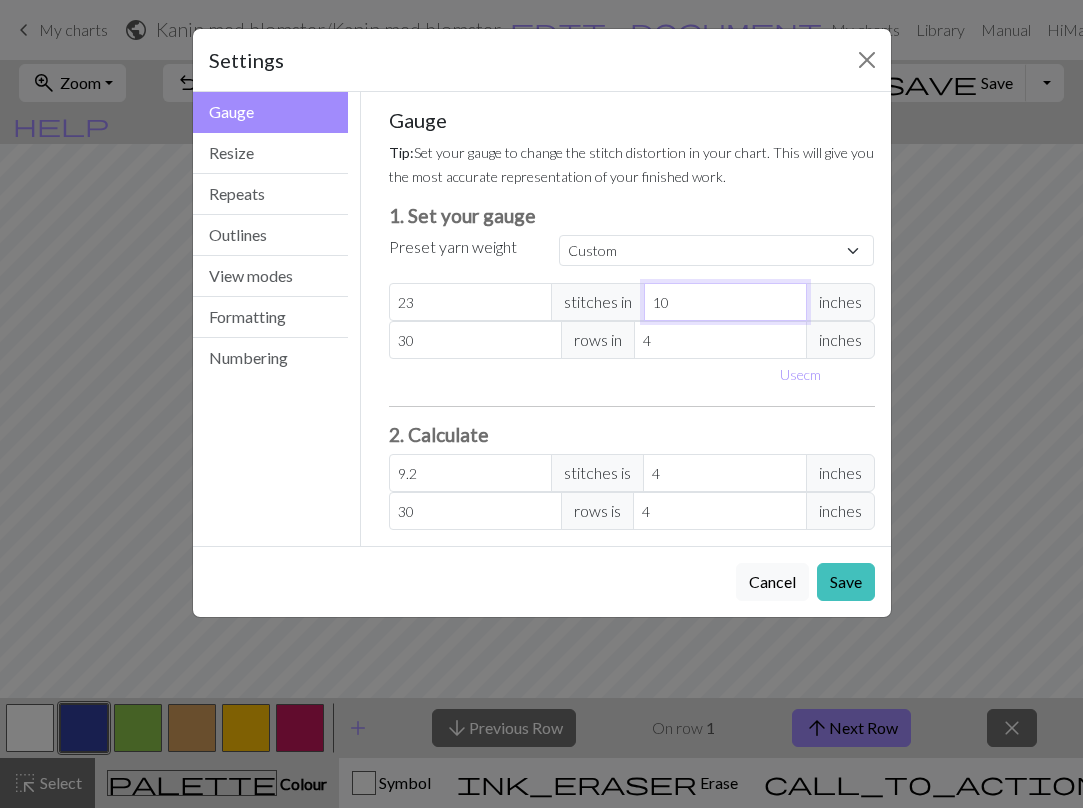 type on "10" 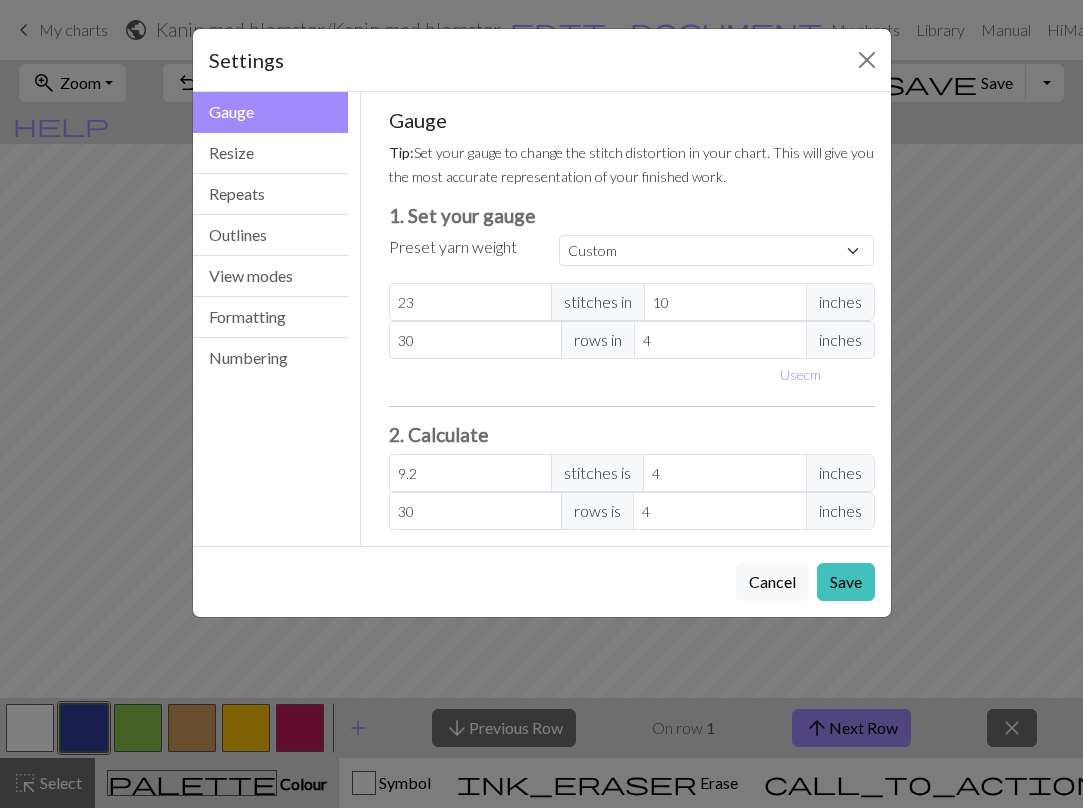 click on "inches" at bounding box center (840, 302) 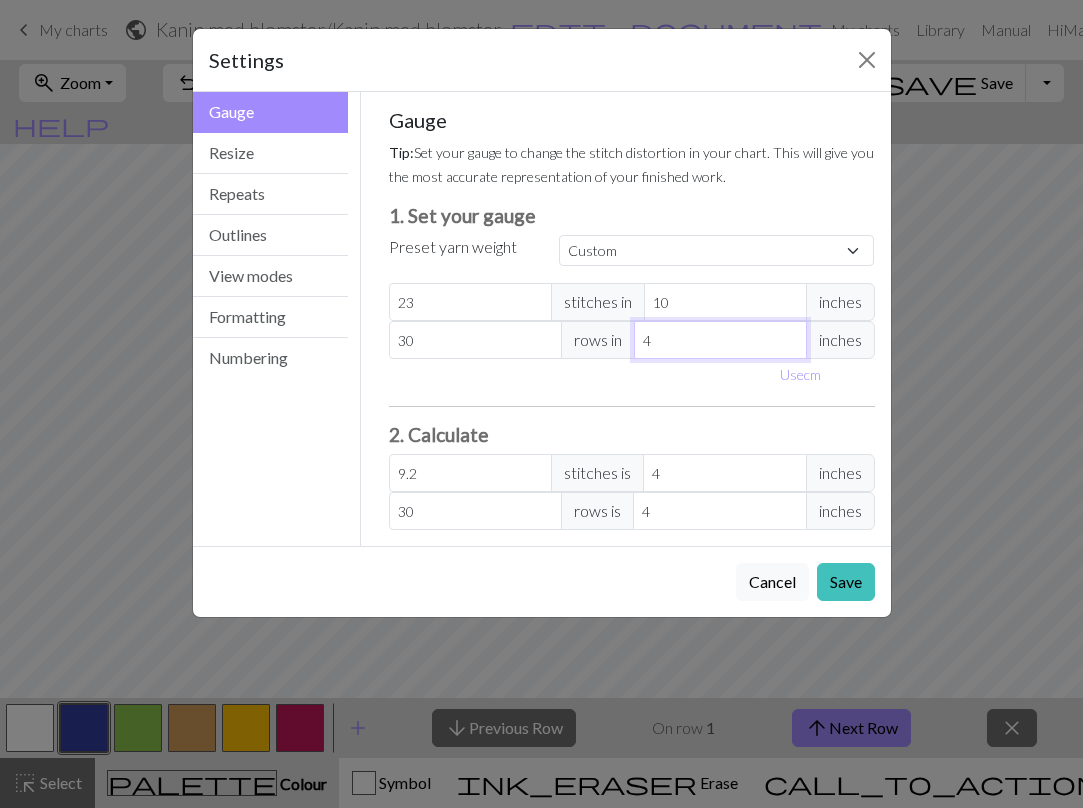 click on "4" at bounding box center [720, 340] 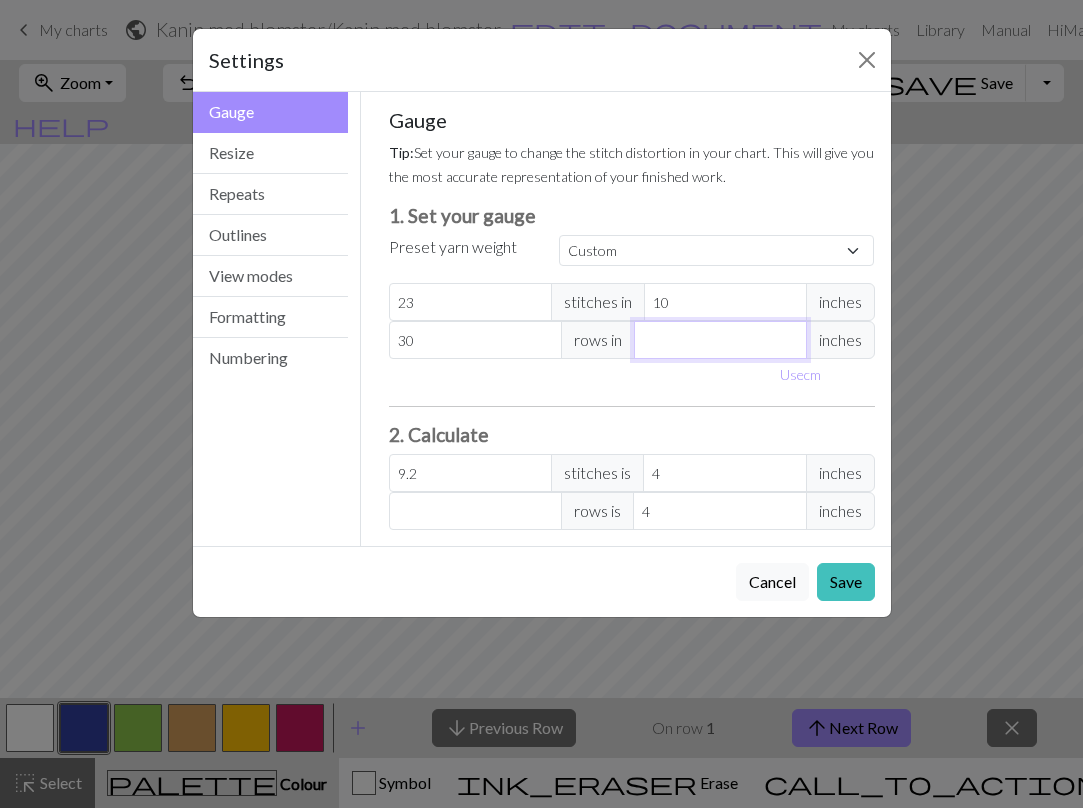 type on "1" 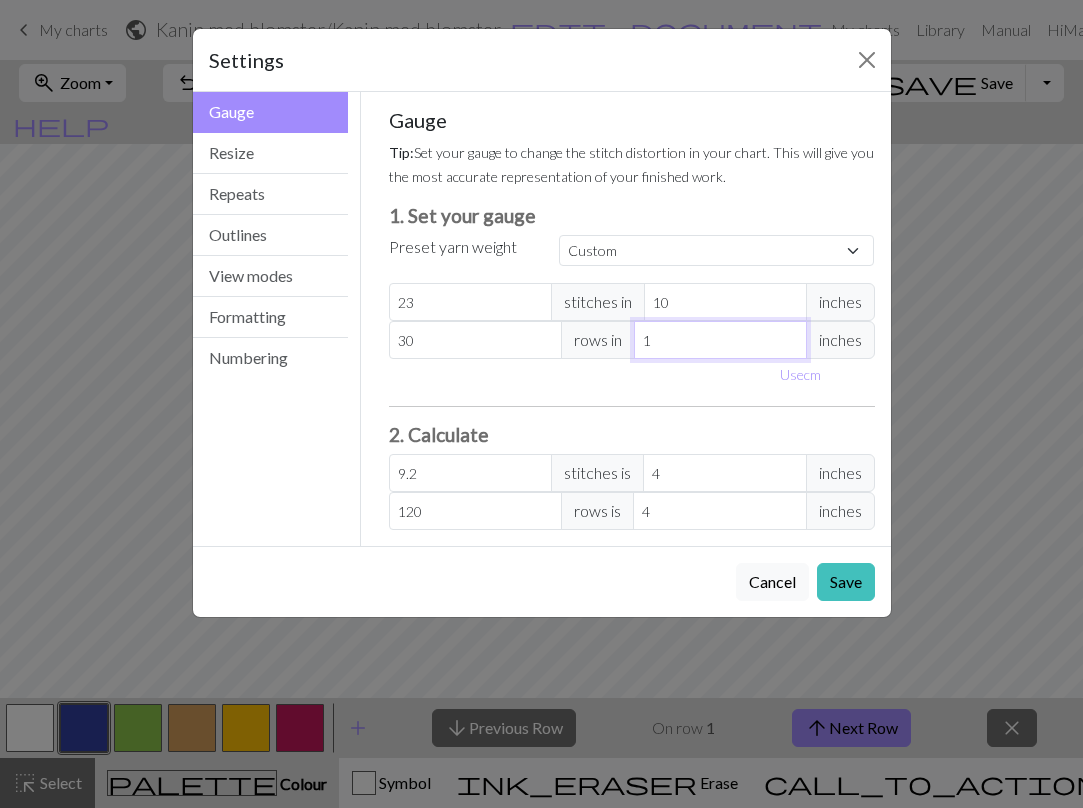type on "10" 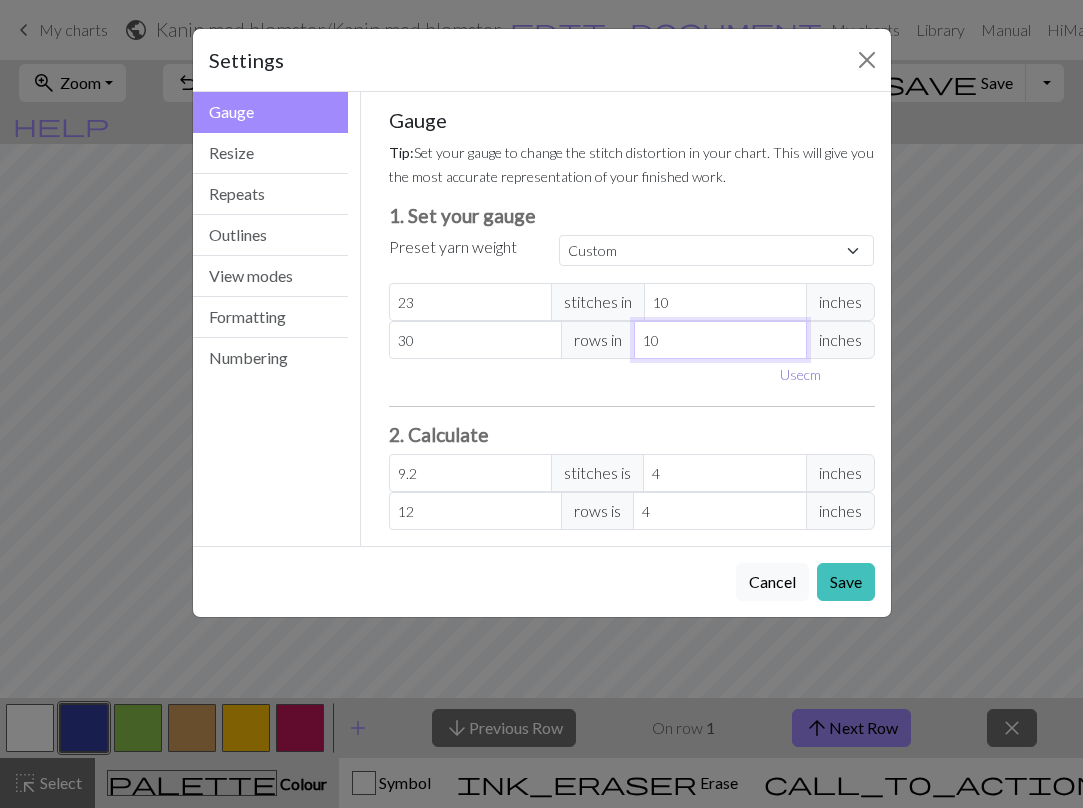 type on "10" 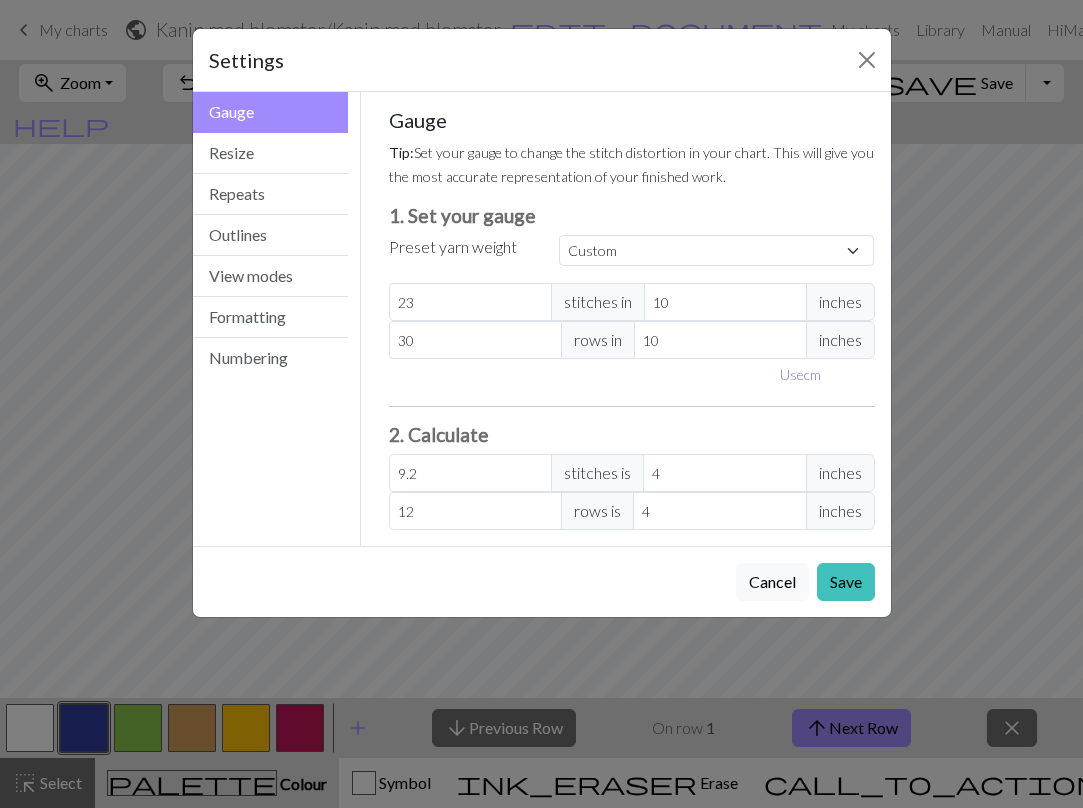 click on "Use  cm" at bounding box center (800, 374) 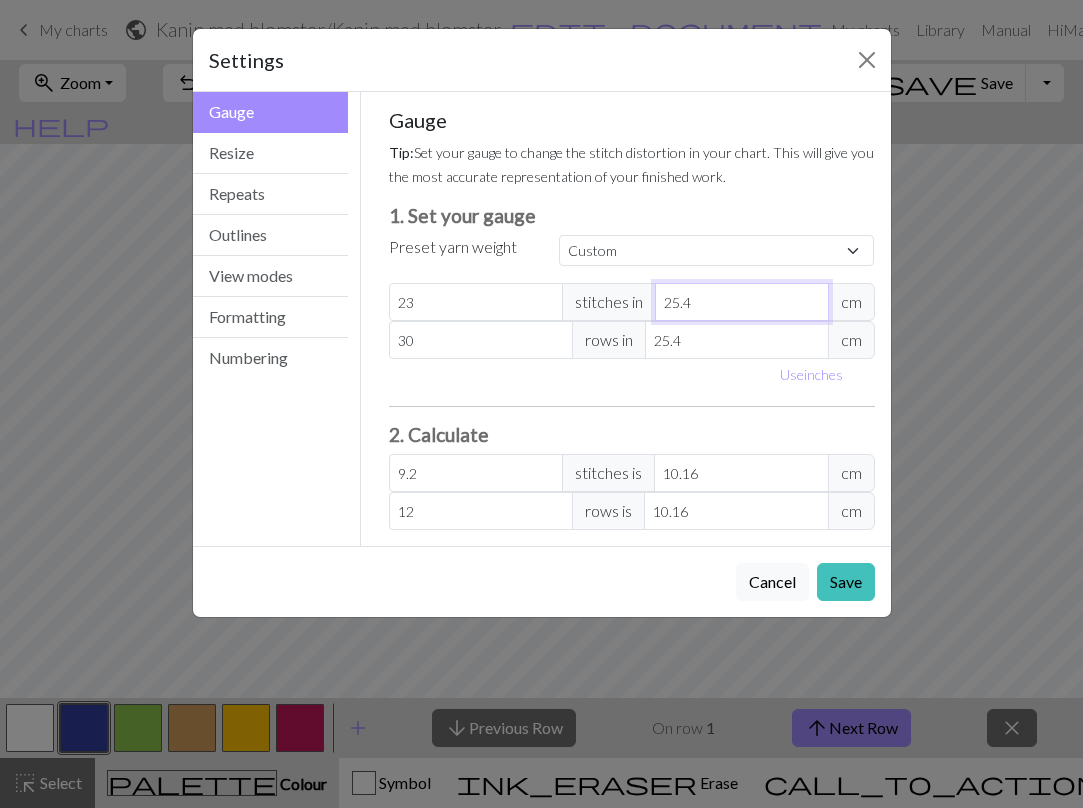 click on "25.4" at bounding box center [742, 302] 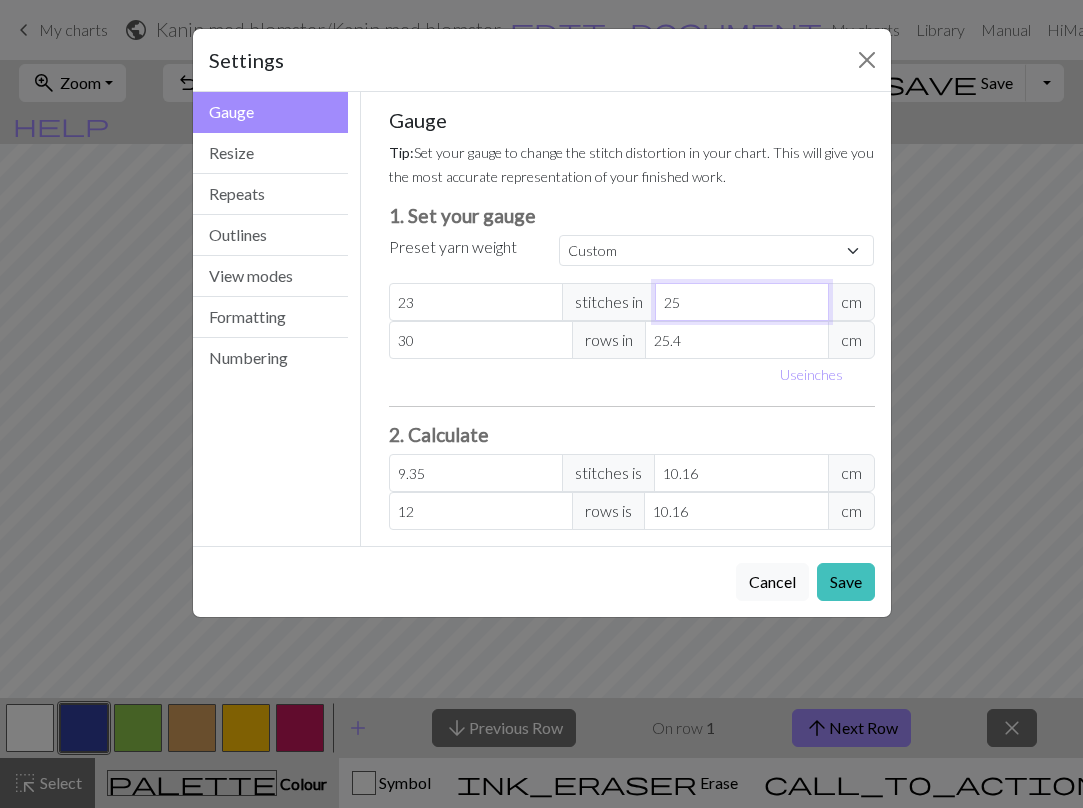 type on "2" 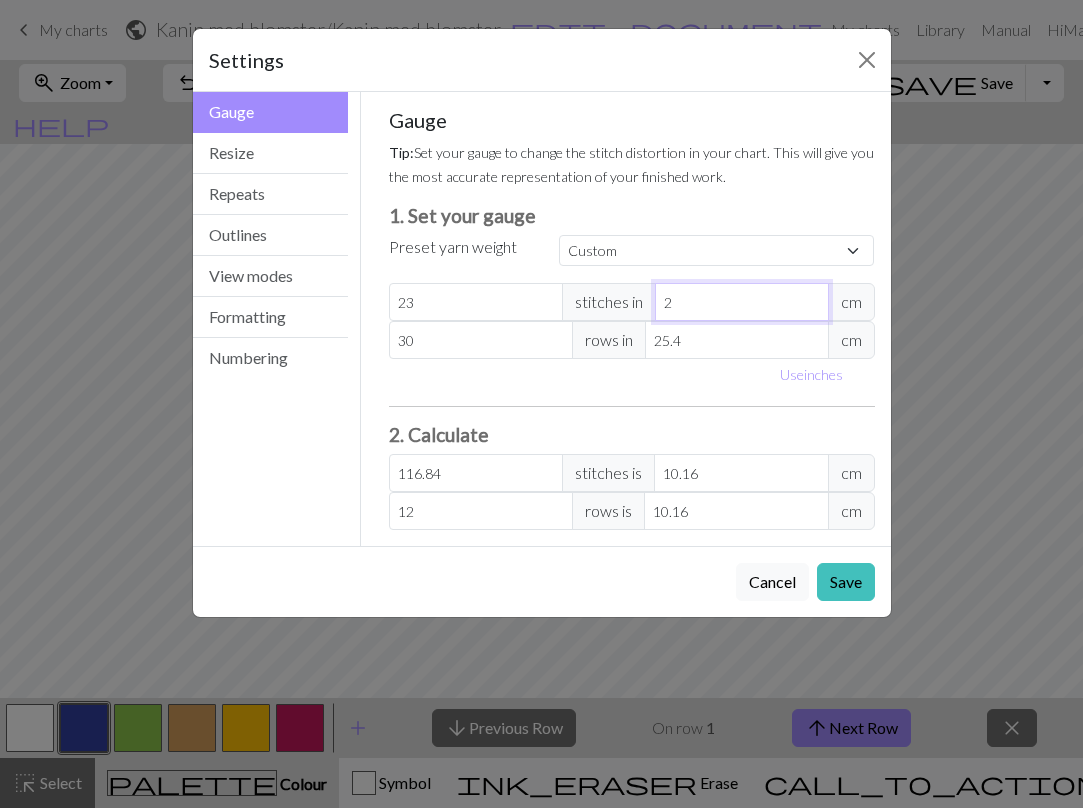 type on "21" 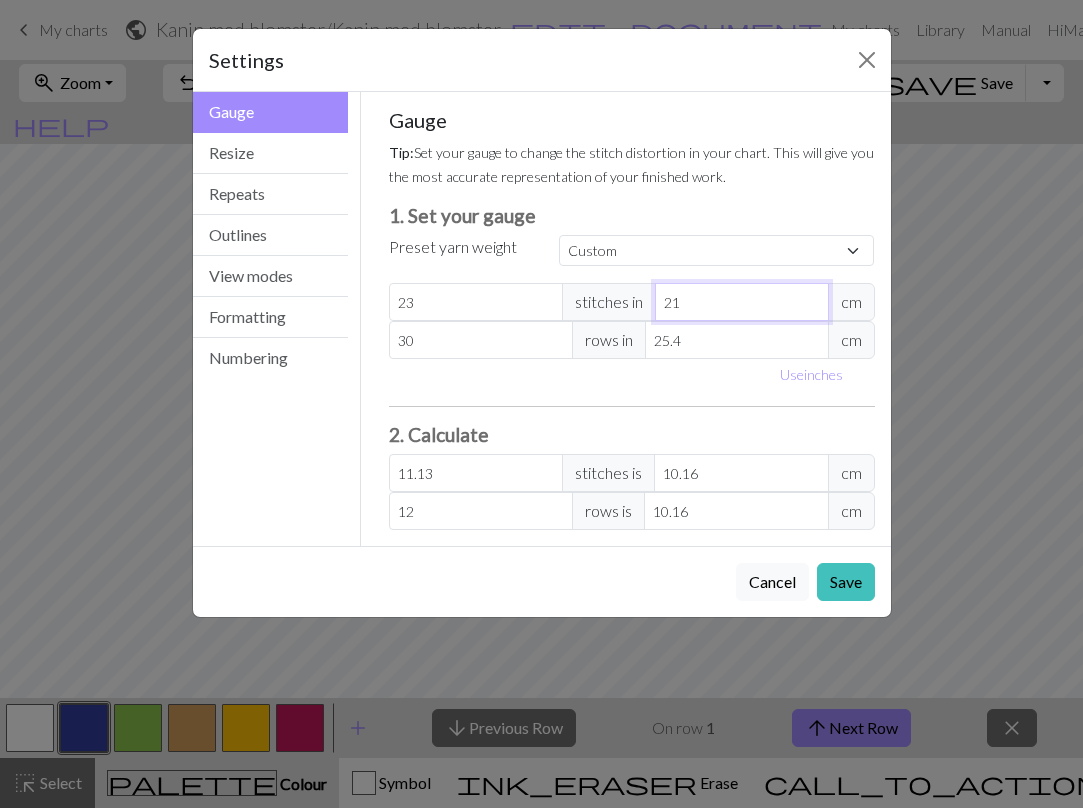 type on "210" 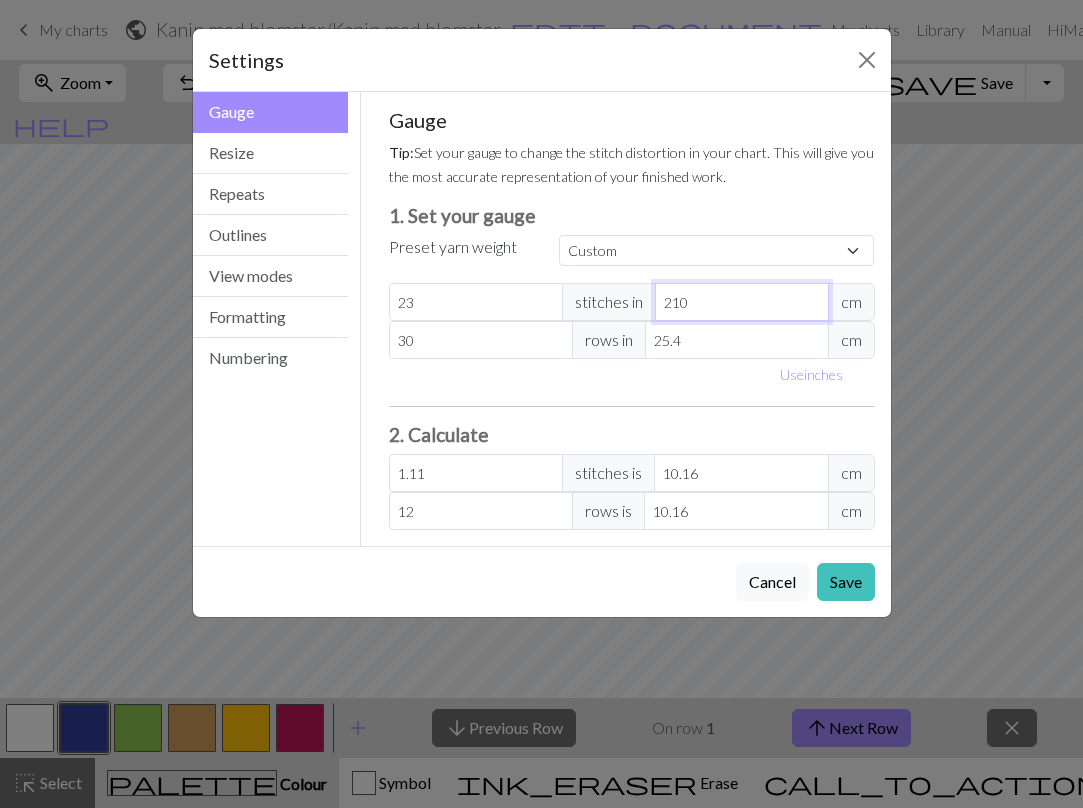 type on "21" 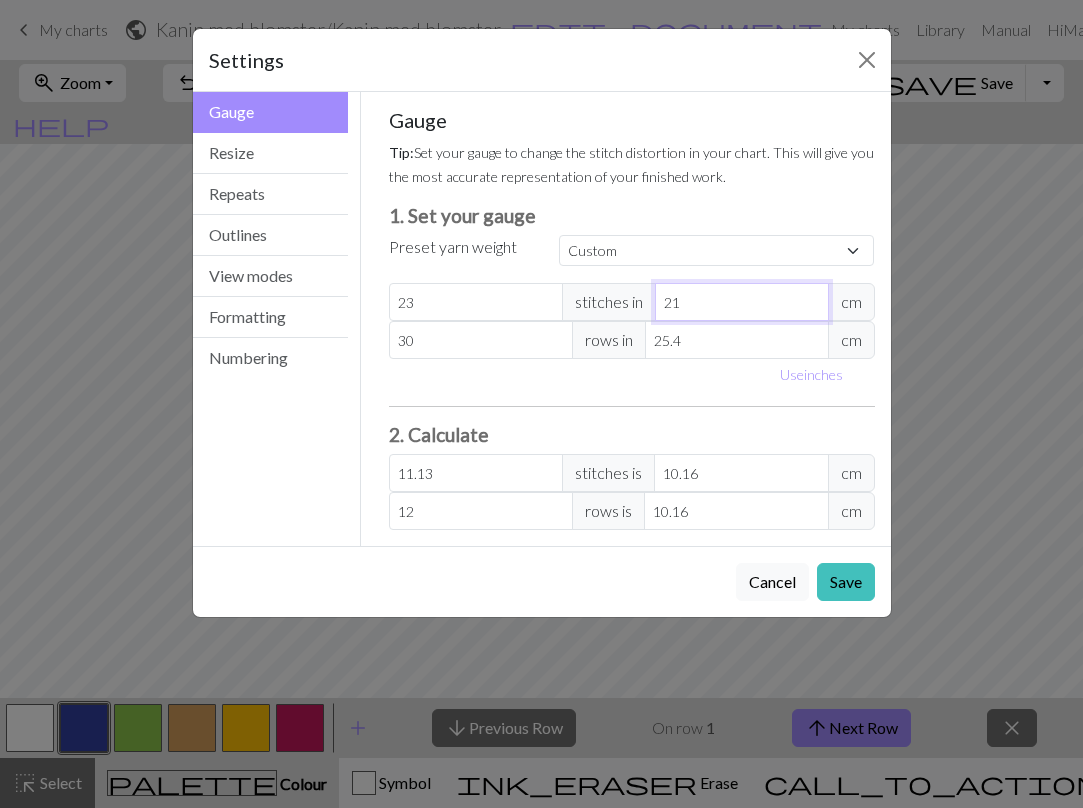 type on "2" 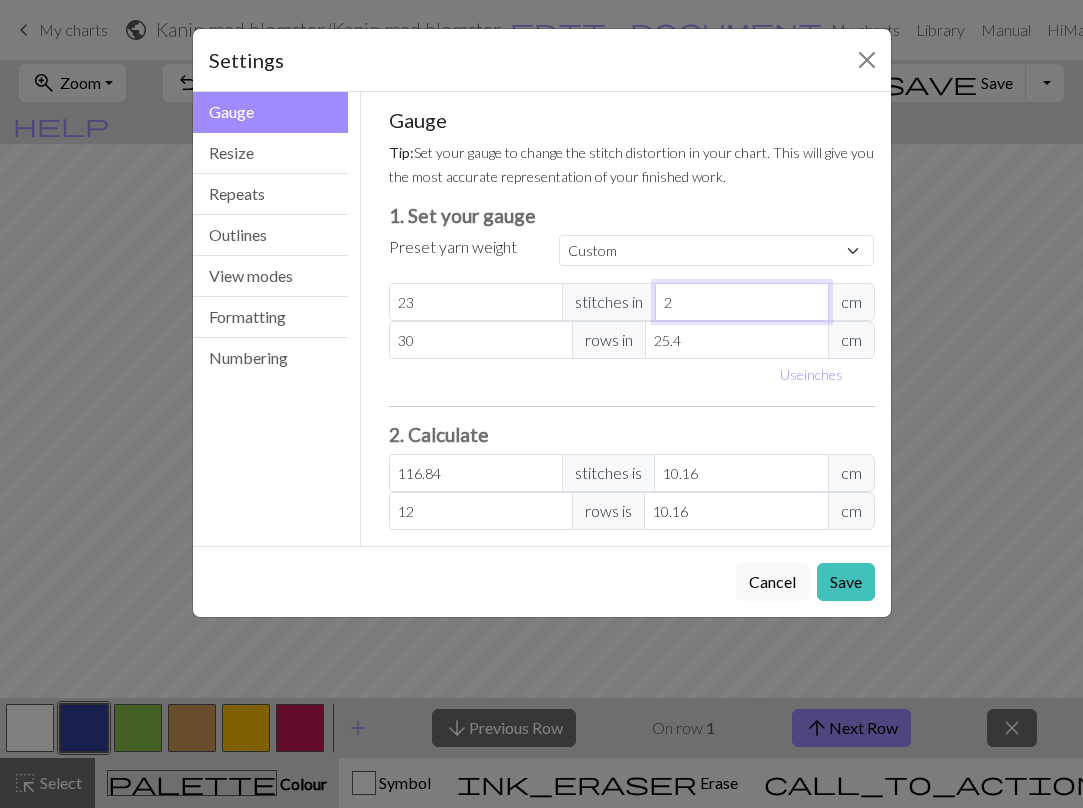type 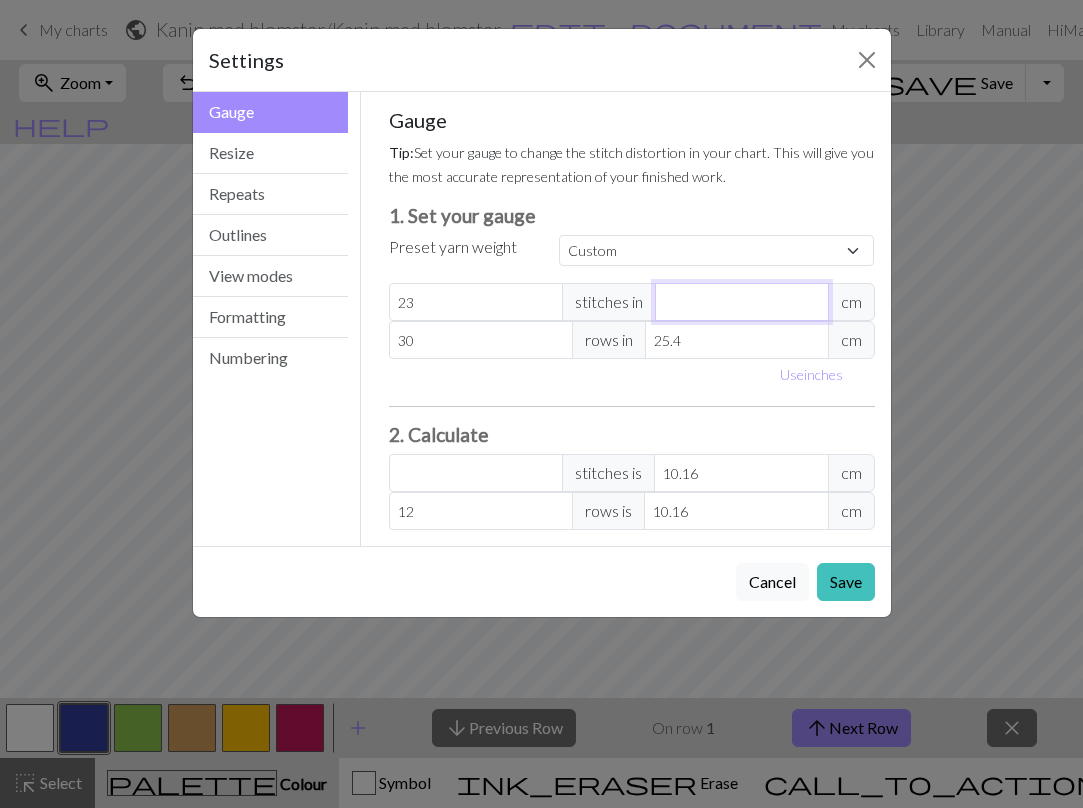 type on "1" 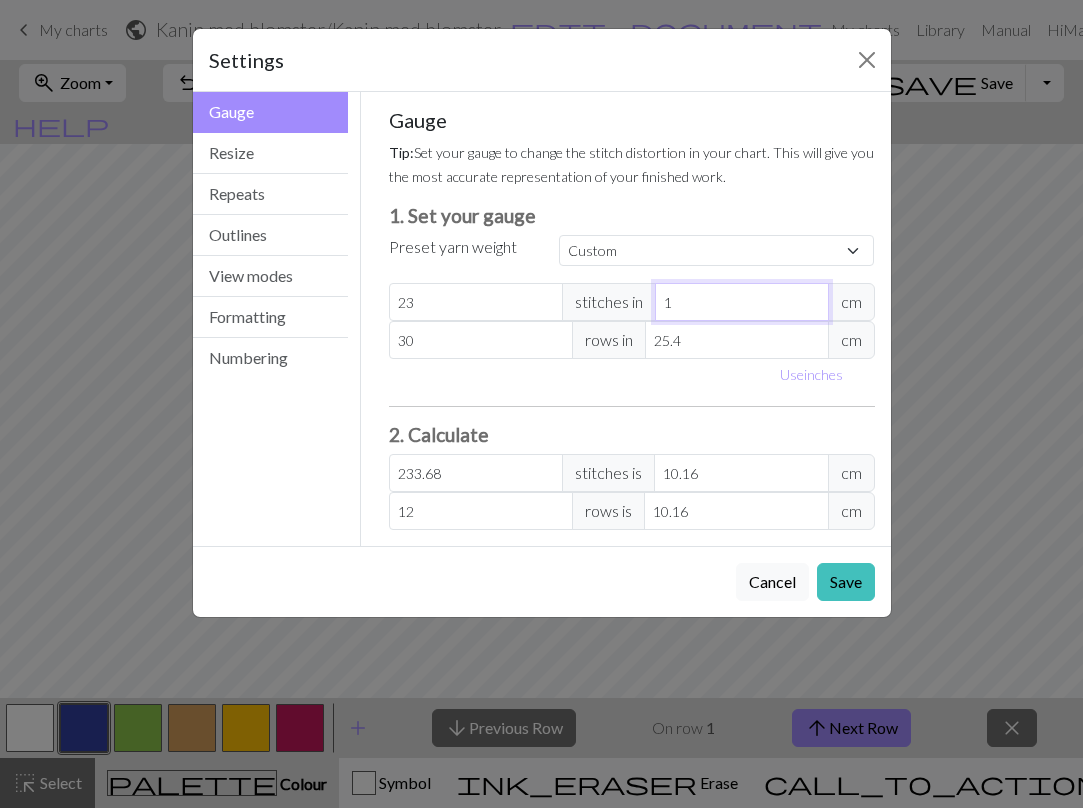 type on "10" 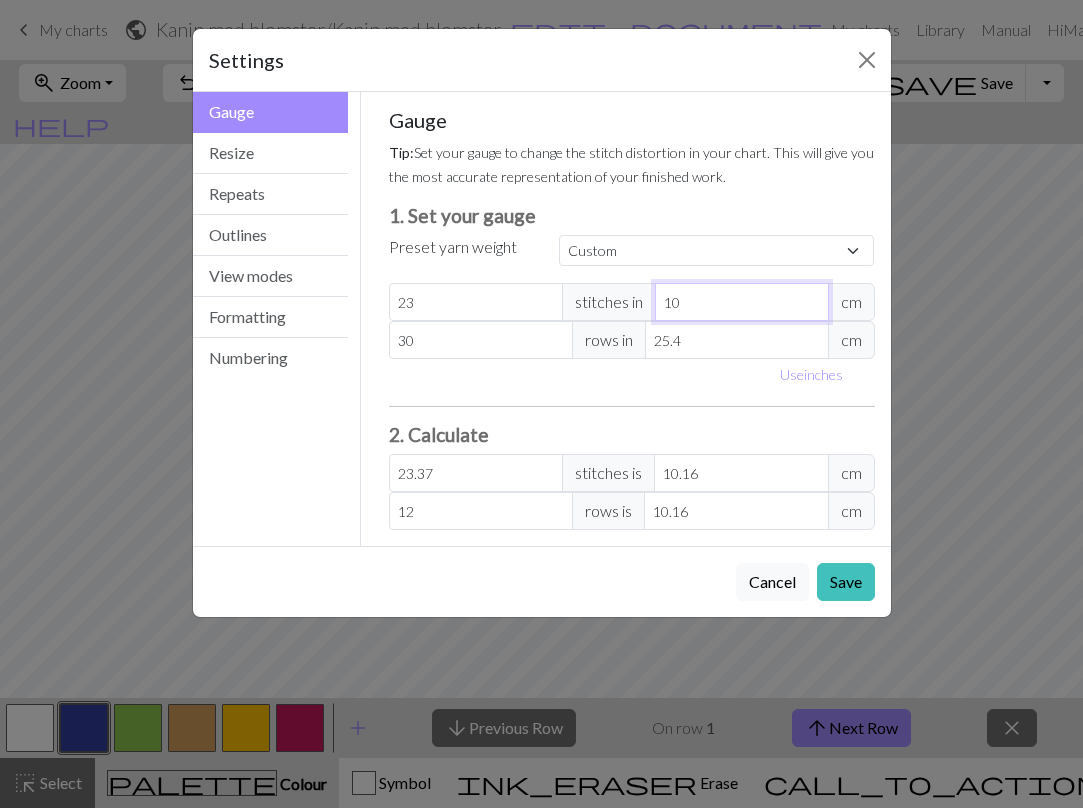type on "10" 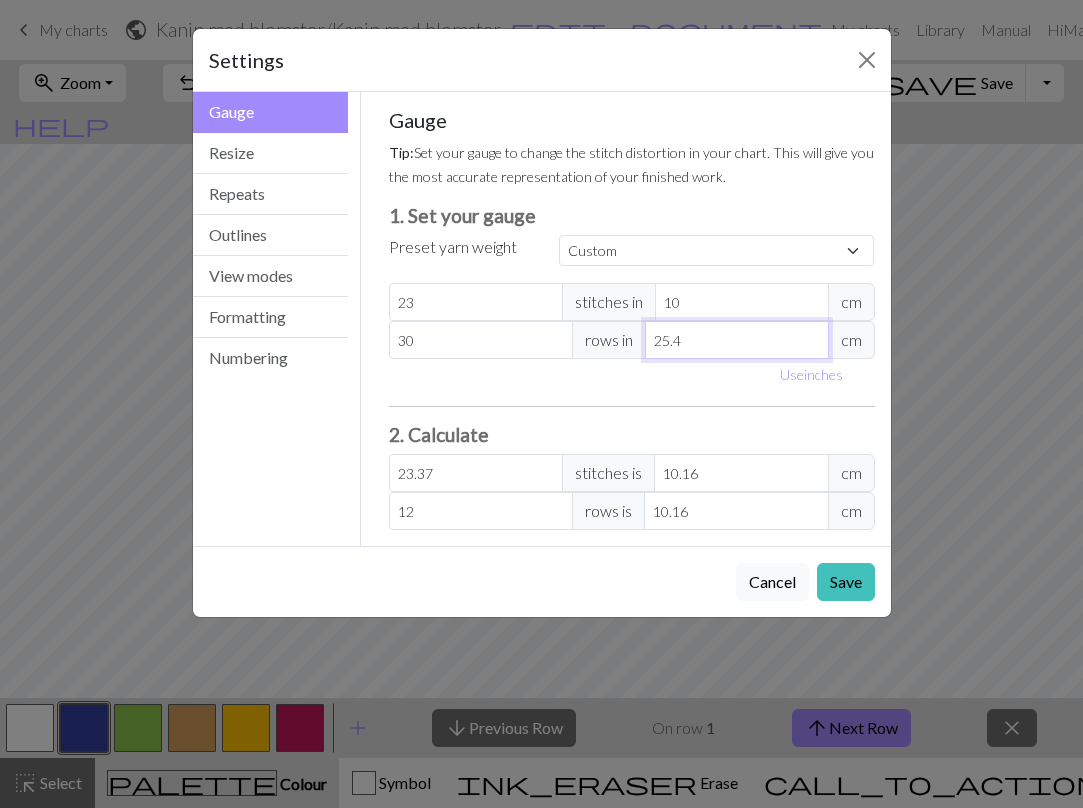 click on "25.4" at bounding box center (737, 340) 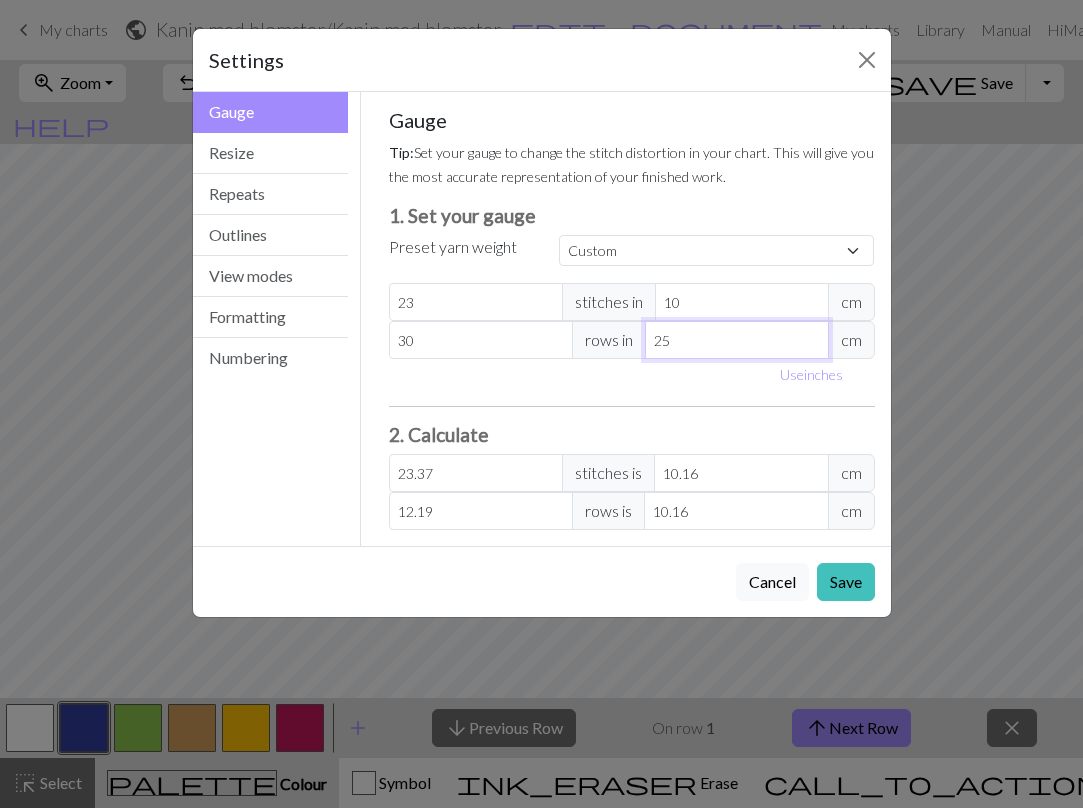 type on "2" 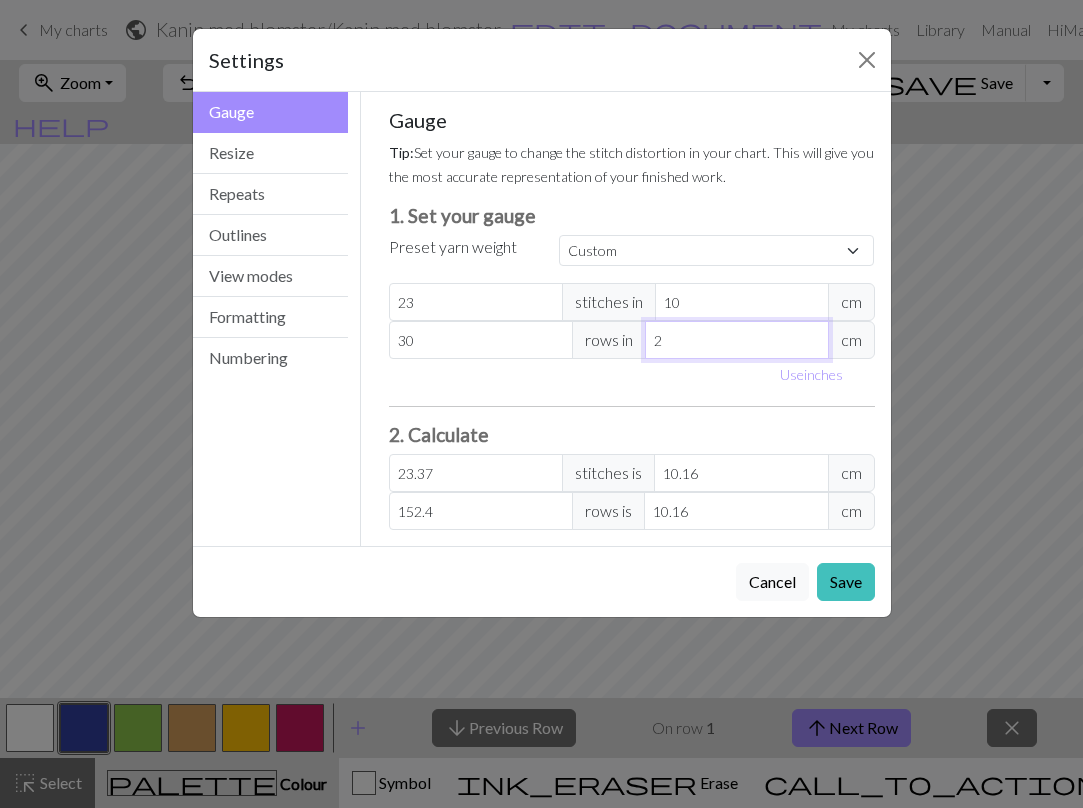 type 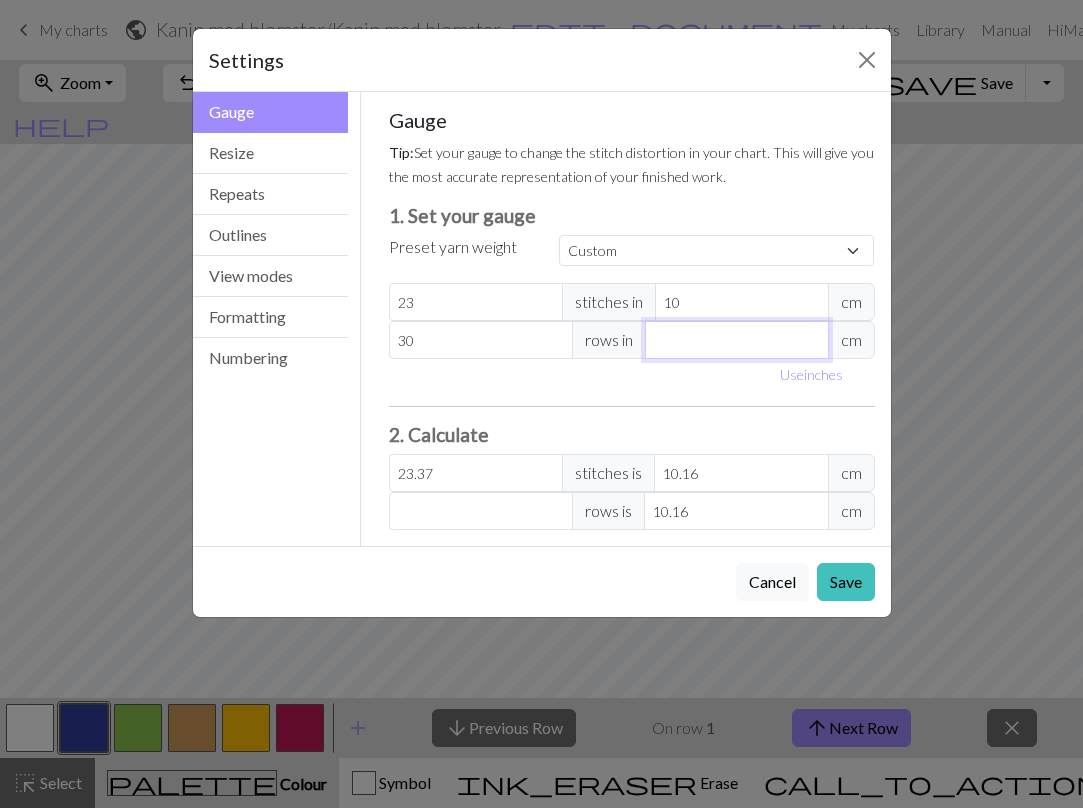 type on "1" 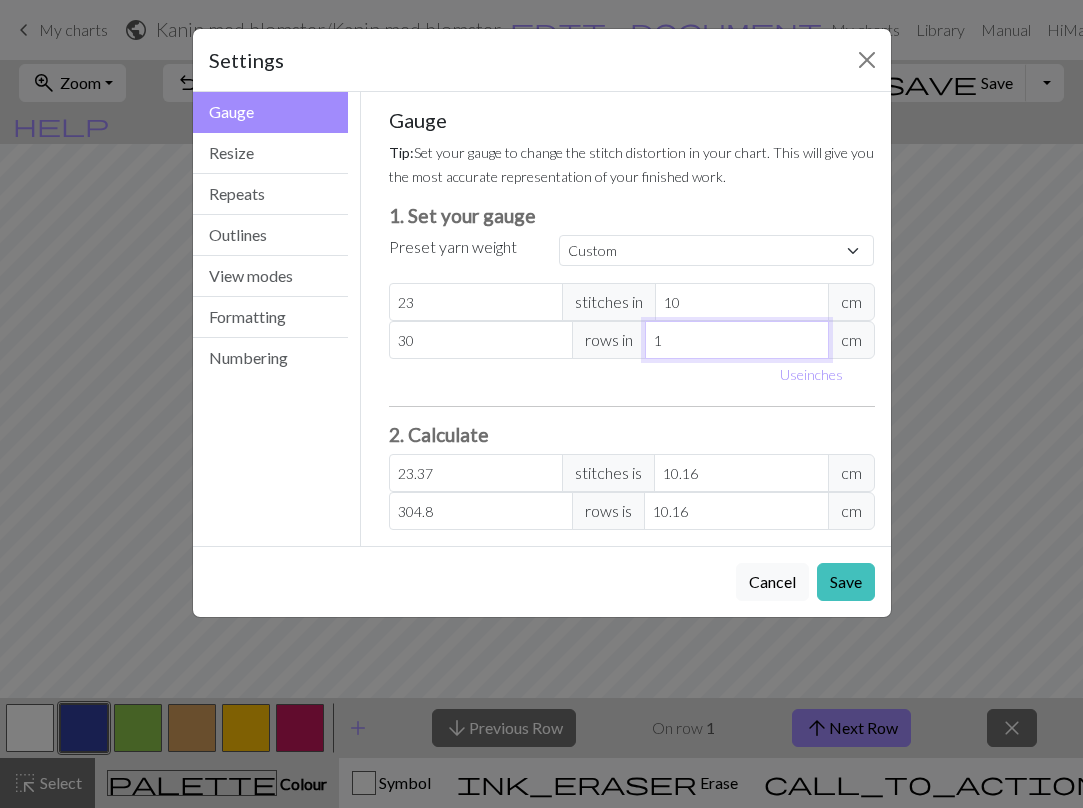 type on "10" 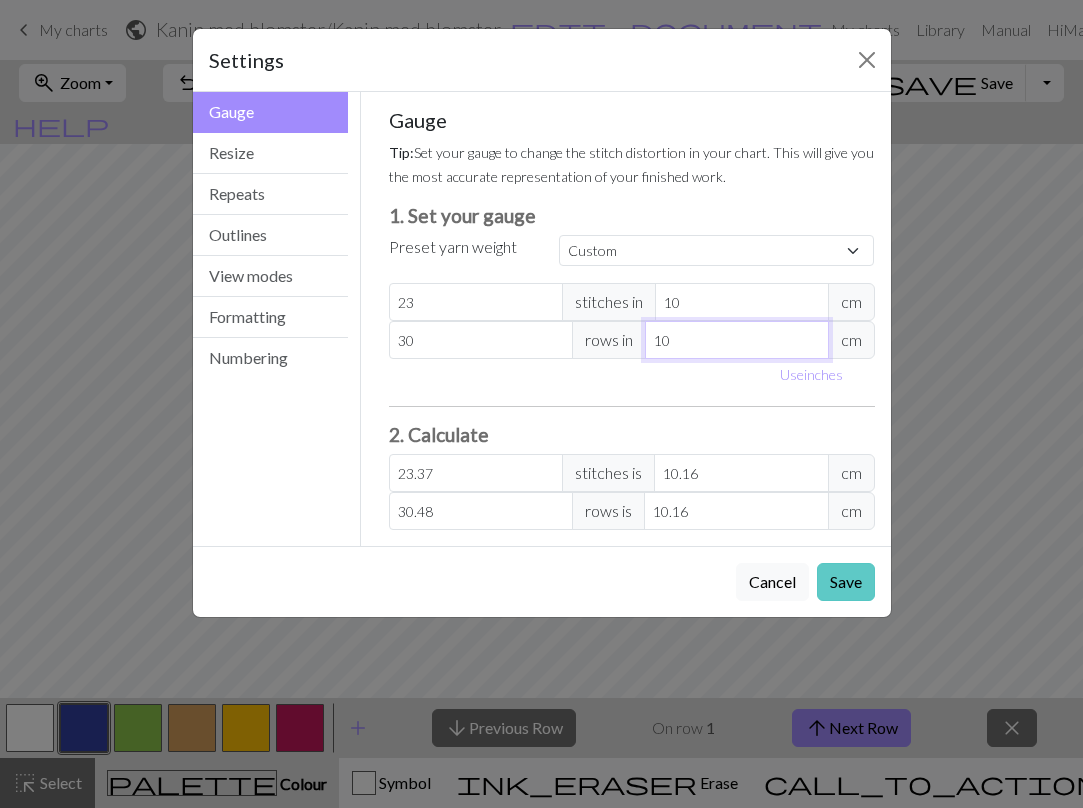type on "10" 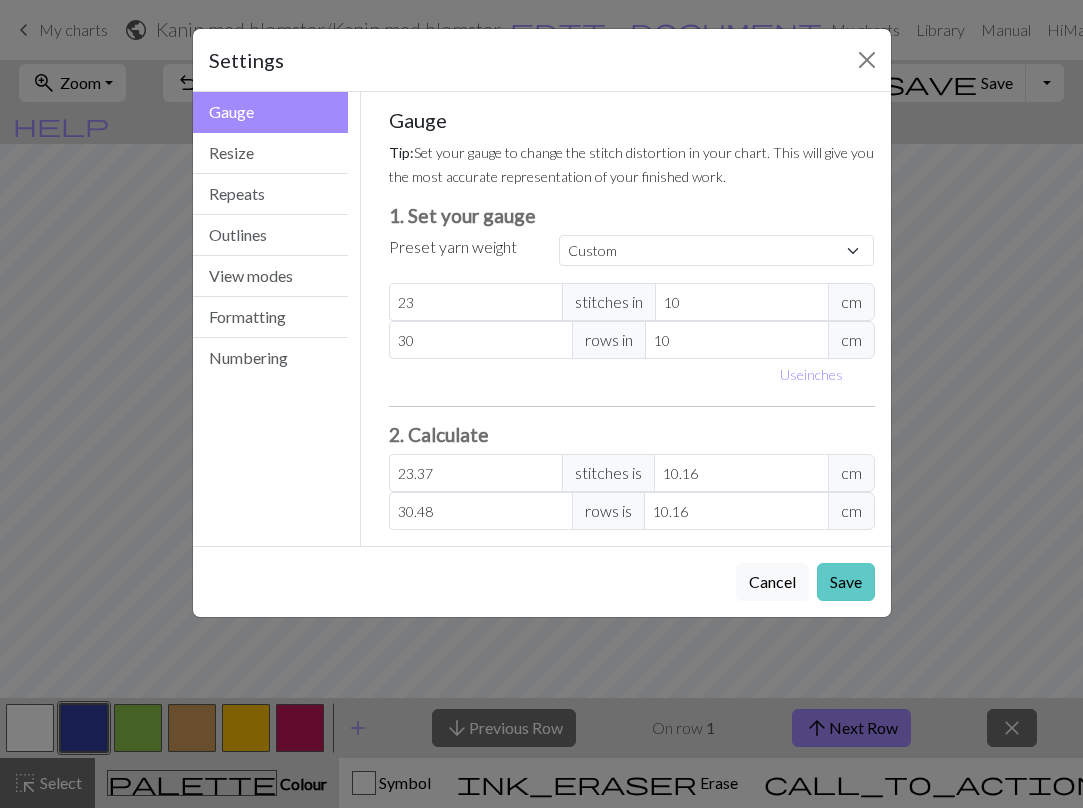 click on "Save" at bounding box center (846, 582) 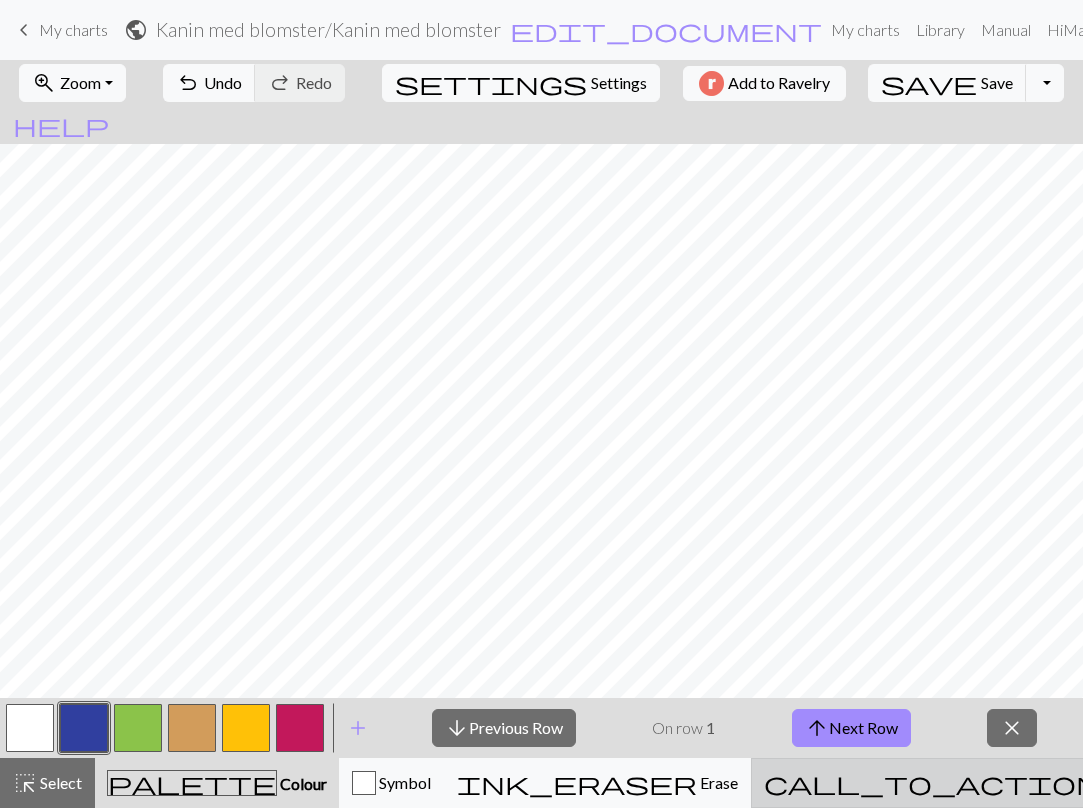 click on "Knitting mode" at bounding box center [1150, 782] 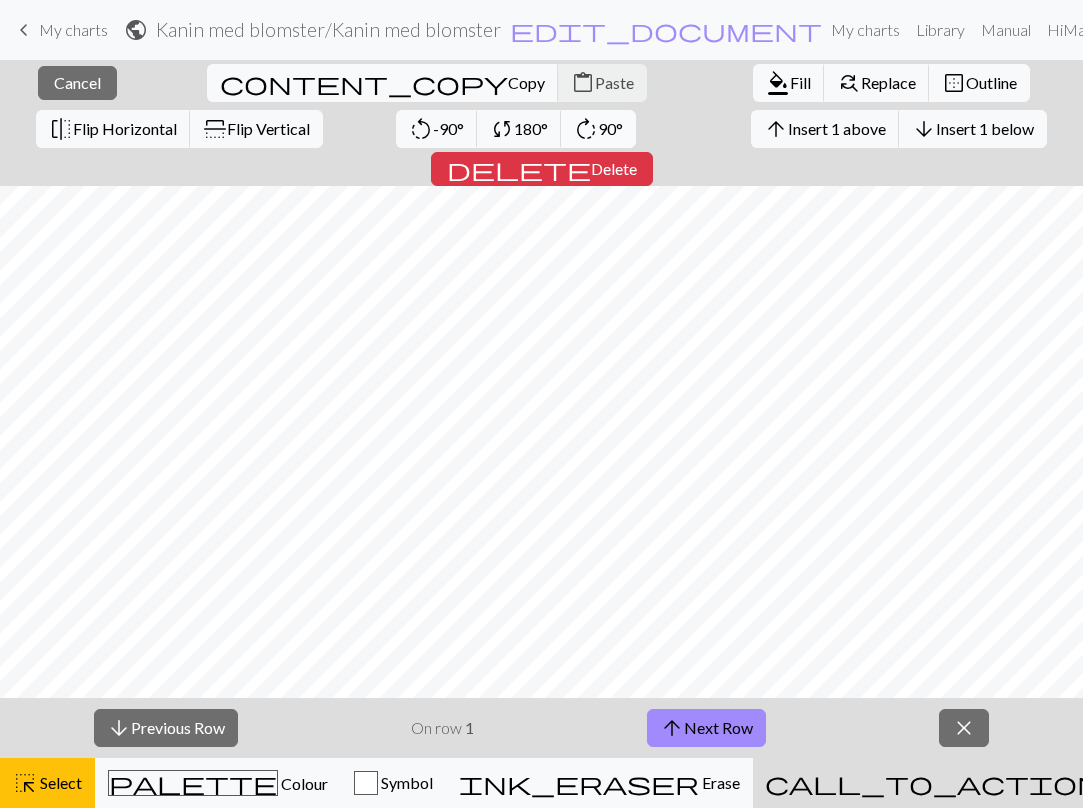 scroll, scrollTop: 165, scrollLeft: 0, axis: vertical 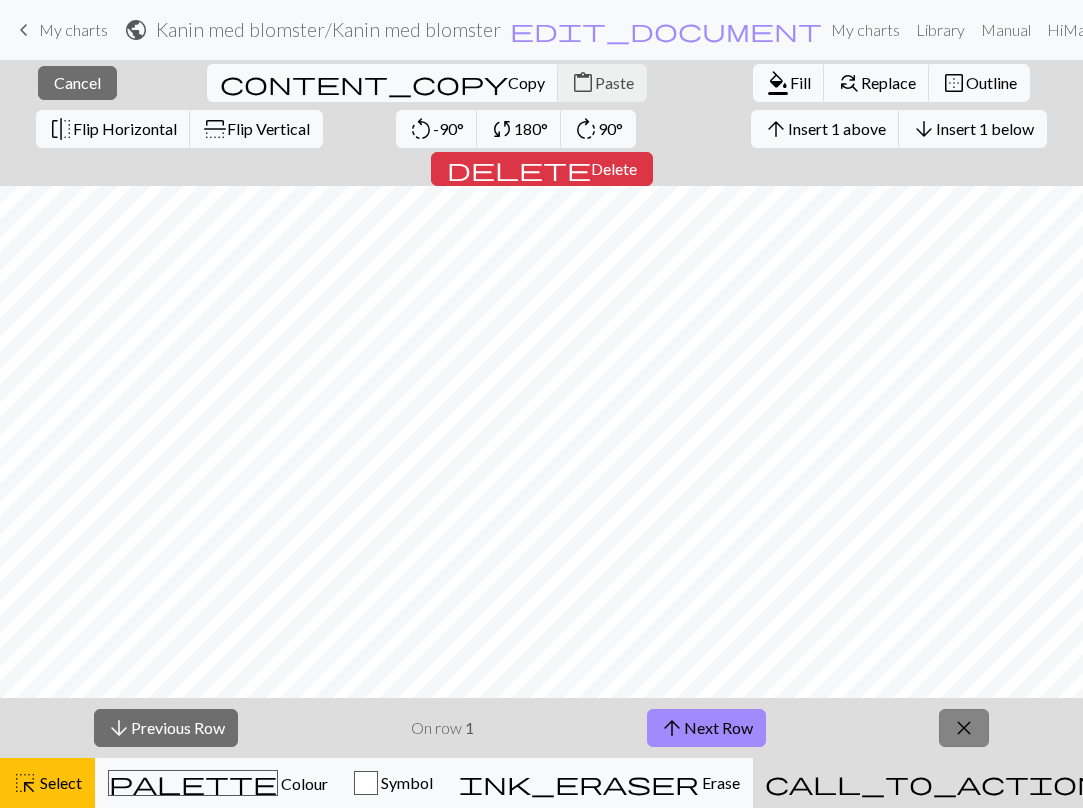 click on "close" at bounding box center [964, 728] 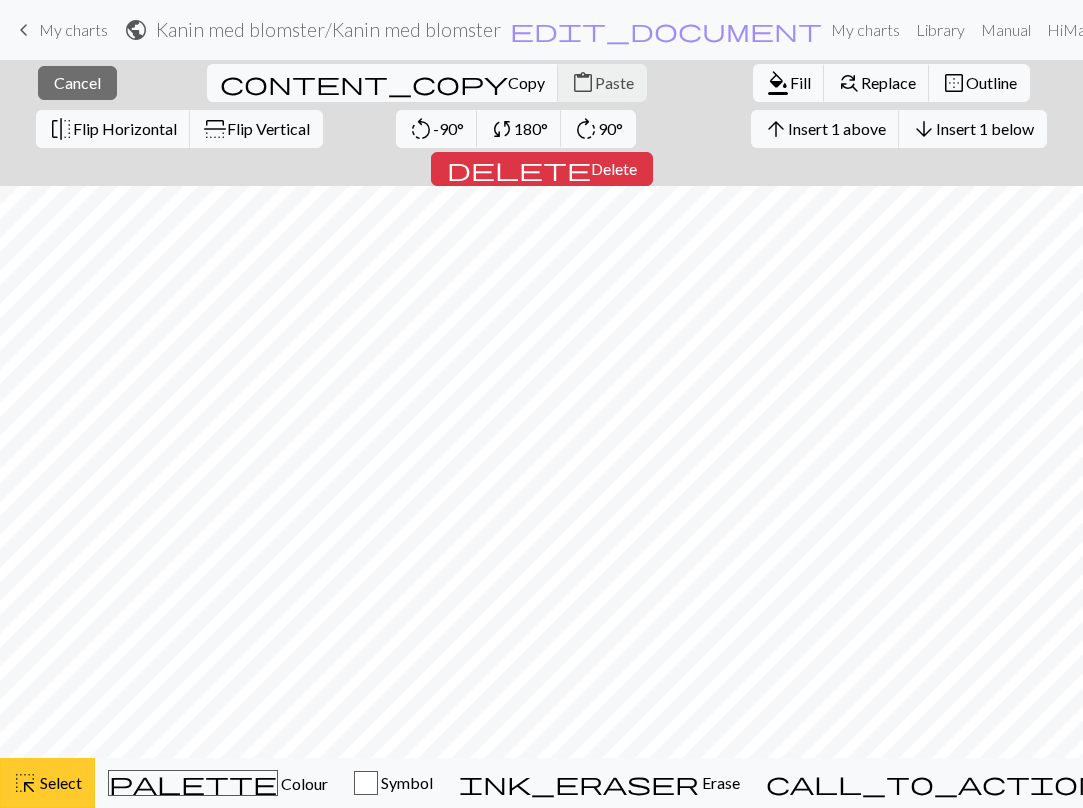 click on "Select" at bounding box center (59, 782) 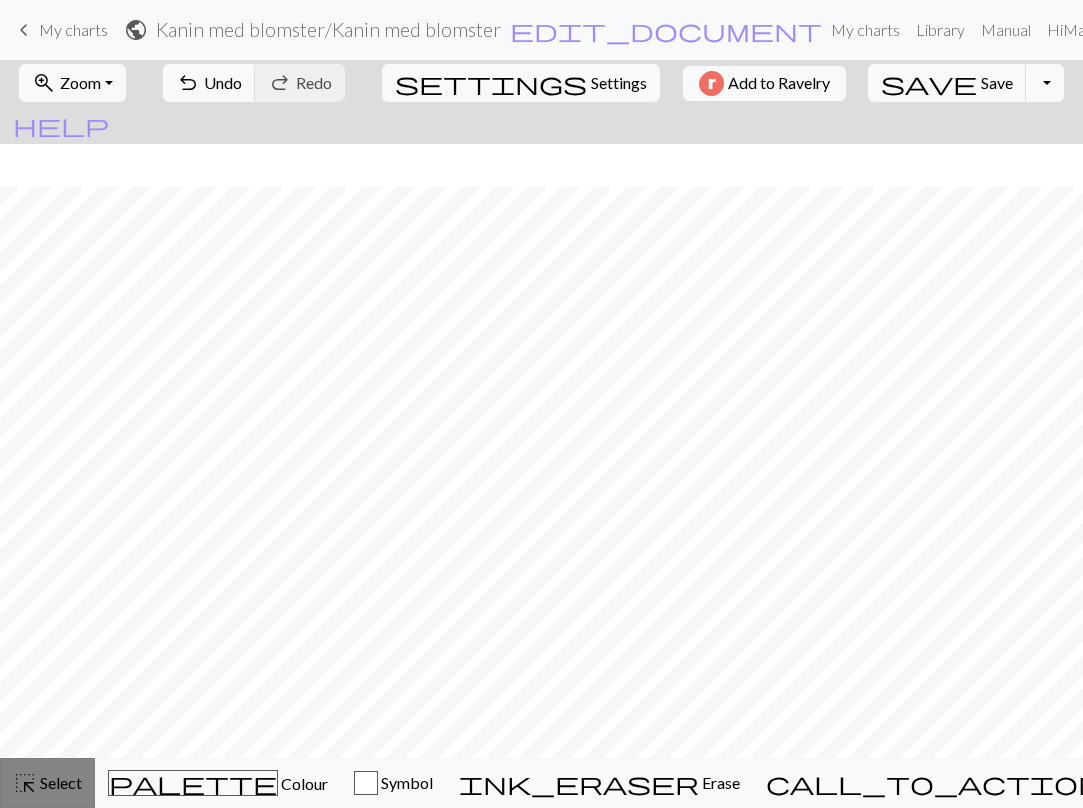 scroll, scrollTop: 0, scrollLeft: 0, axis: both 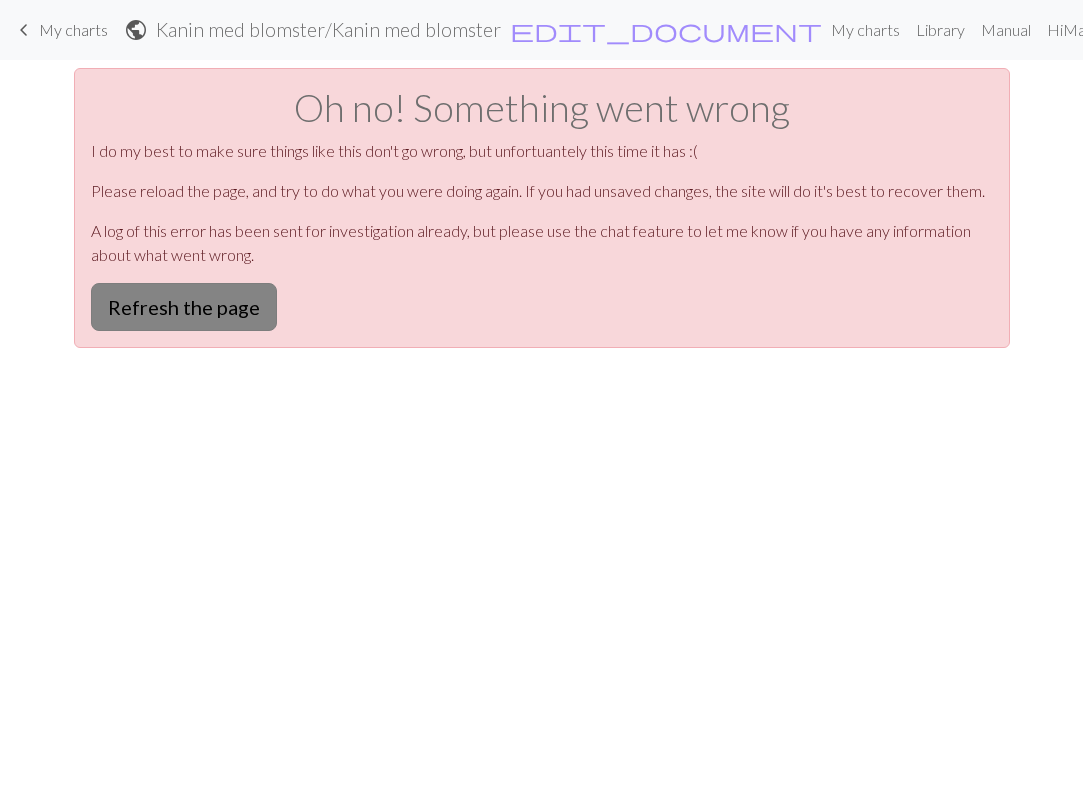 click on "Refresh the page" at bounding box center (184, 307) 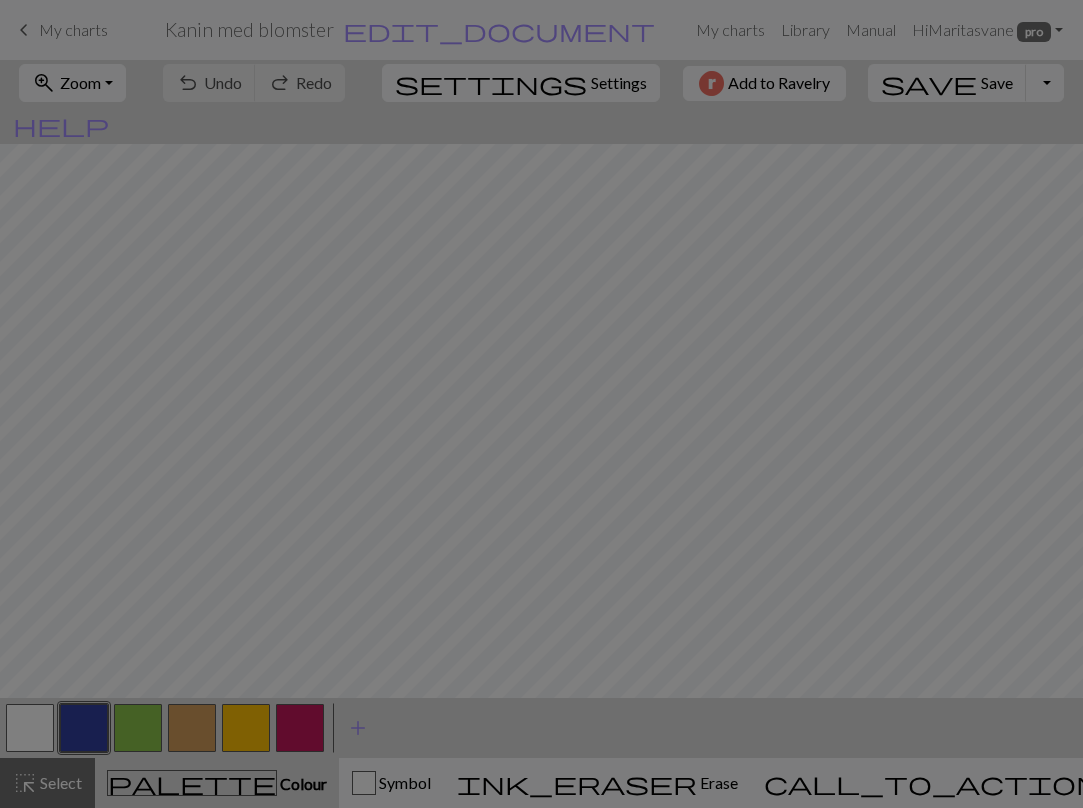 scroll, scrollTop: 0, scrollLeft: 0, axis: both 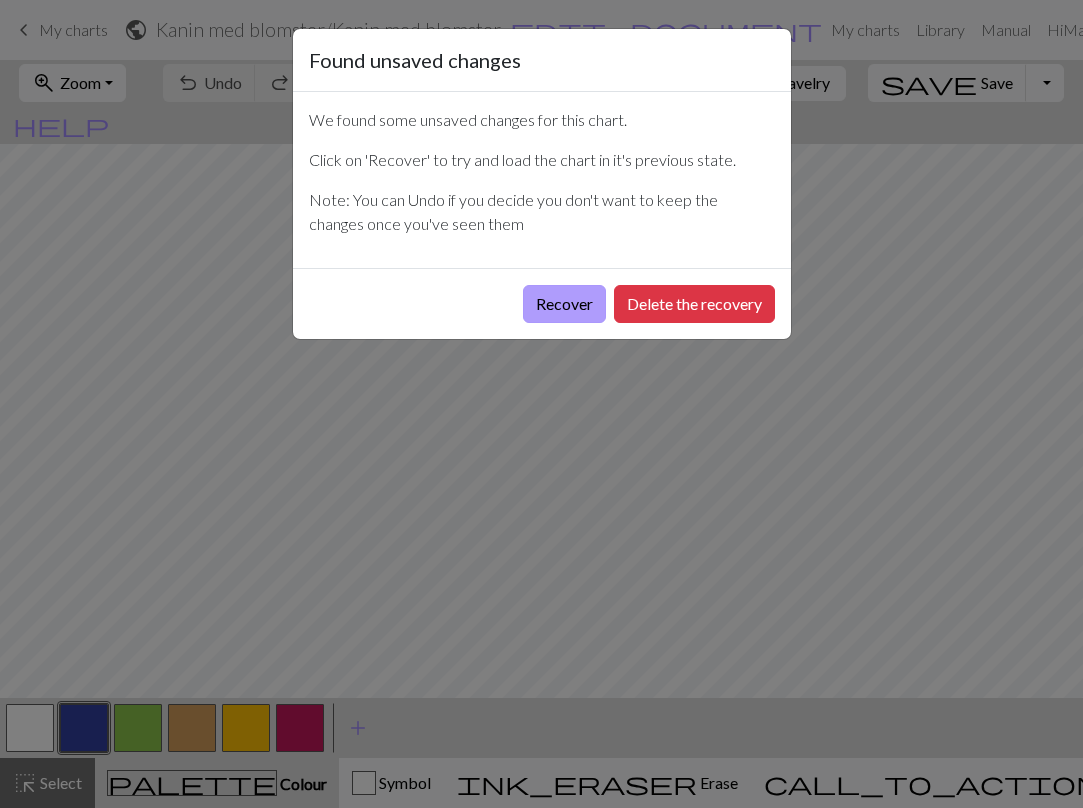 click on "Recover" at bounding box center [564, 304] 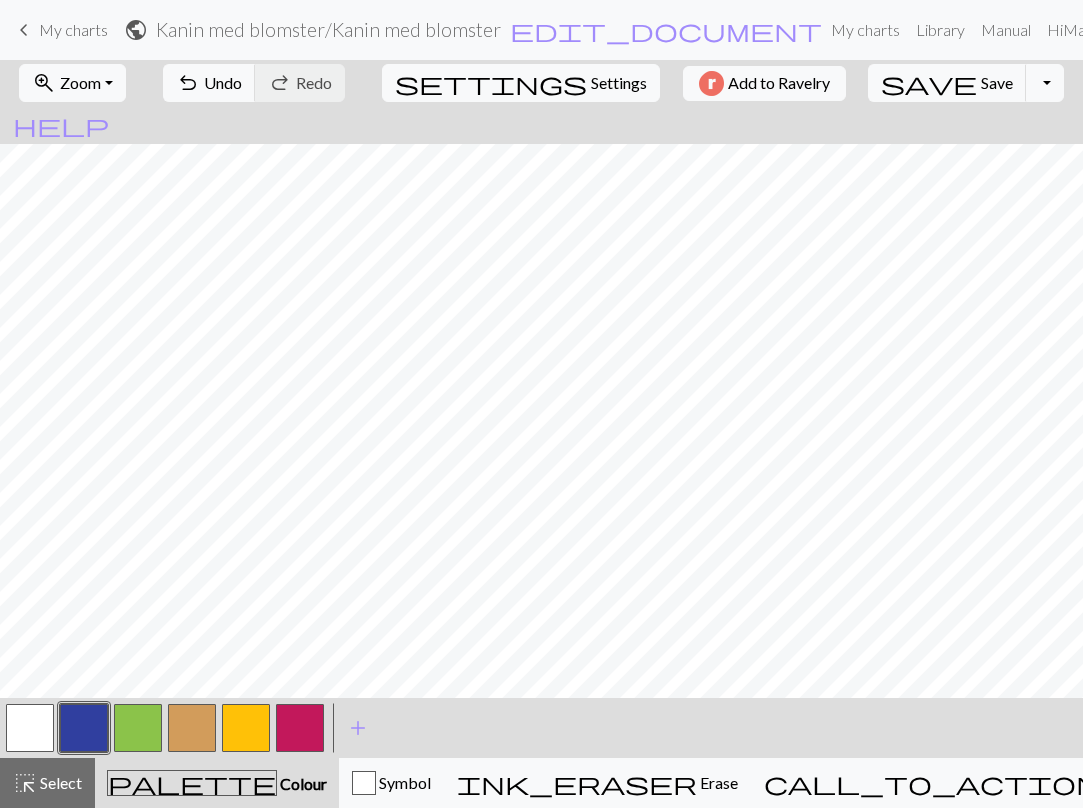 scroll, scrollTop: 0, scrollLeft: 0, axis: both 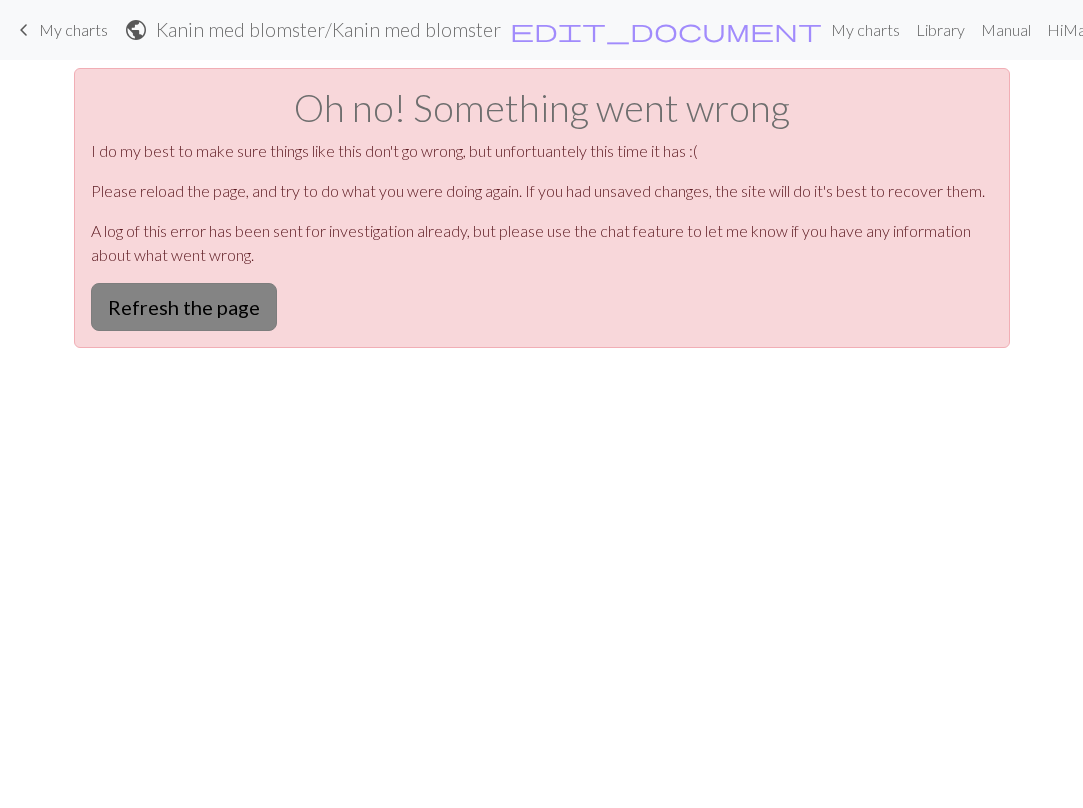 click on "Refresh the page" at bounding box center (184, 307) 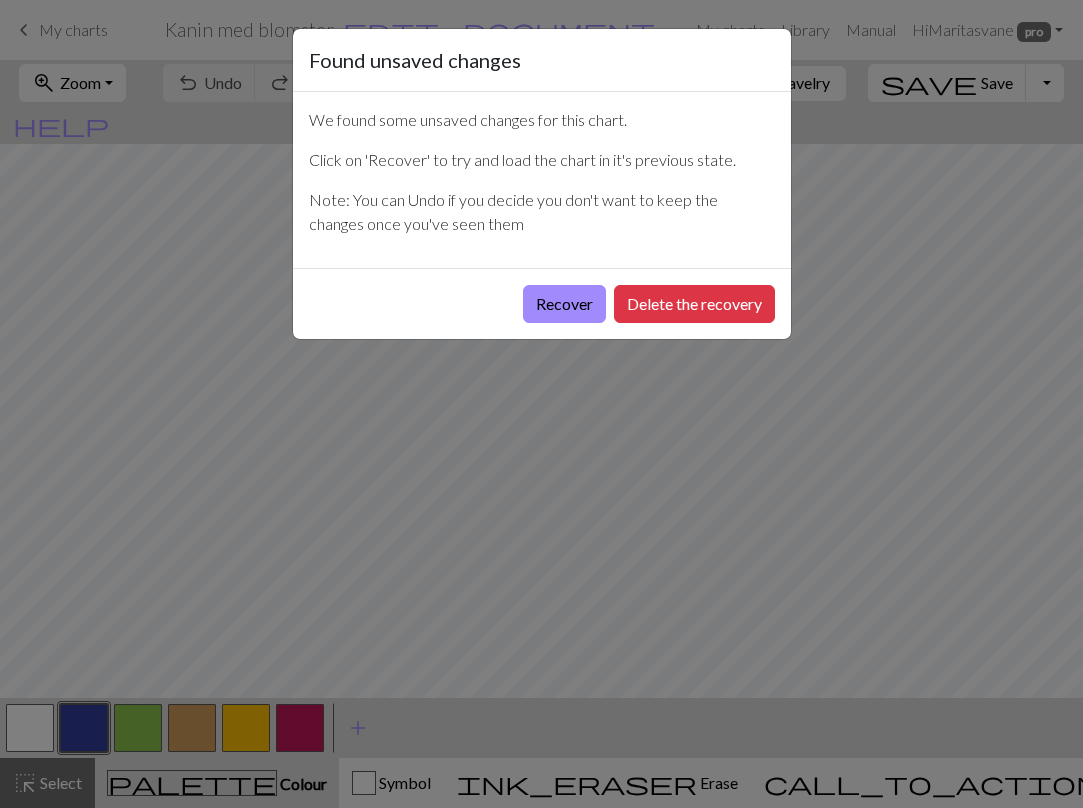 scroll, scrollTop: 0, scrollLeft: 0, axis: both 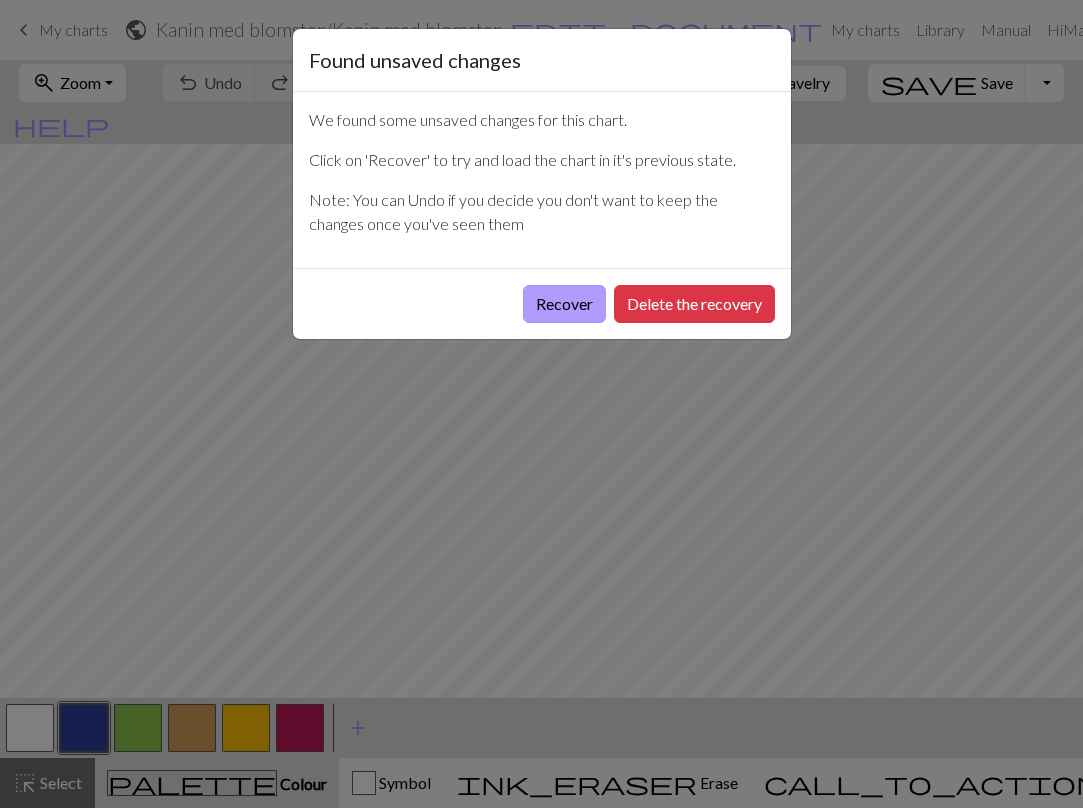 click on "Recover" at bounding box center (564, 304) 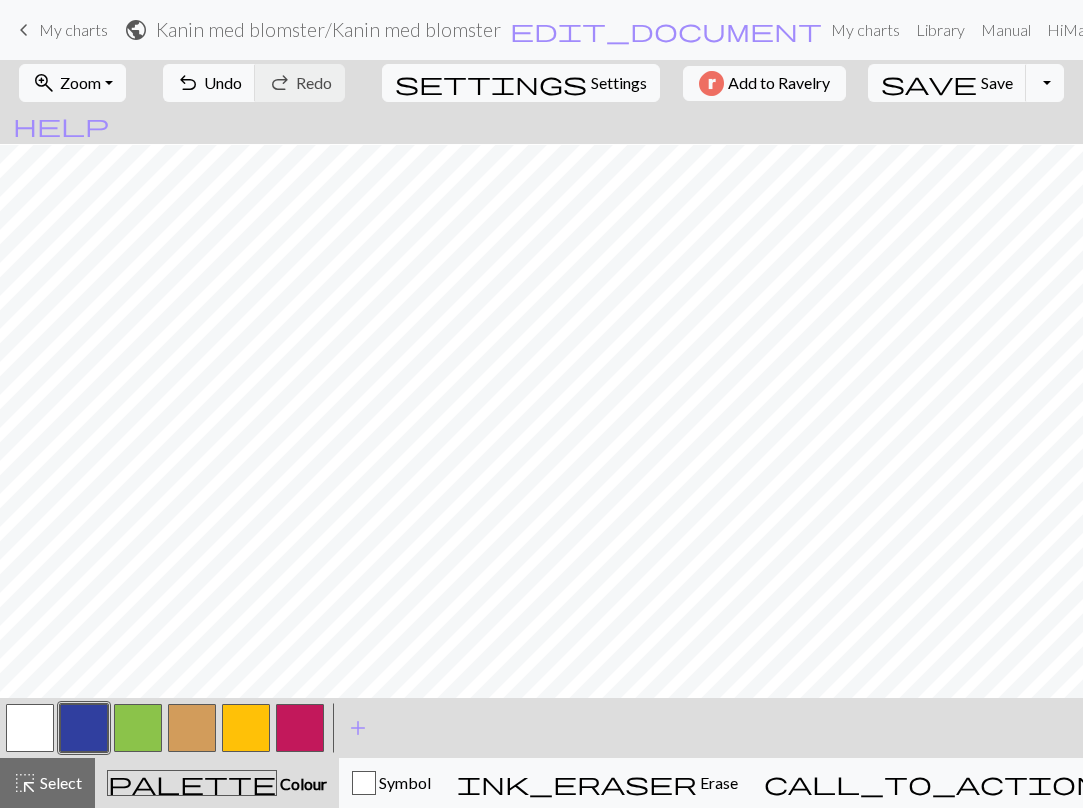 scroll, scrollTop: 118, scrollLeft: 0, axis: vertical 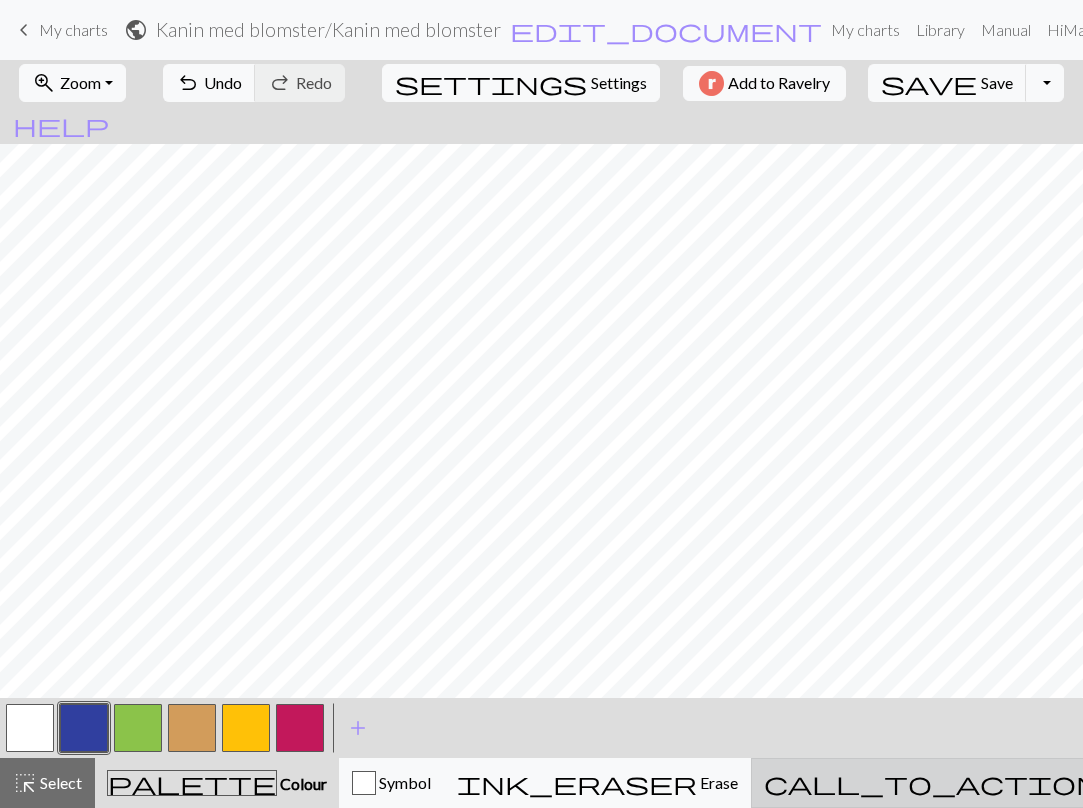 click on "Knitting mode" at bounding box center [1150, 782] 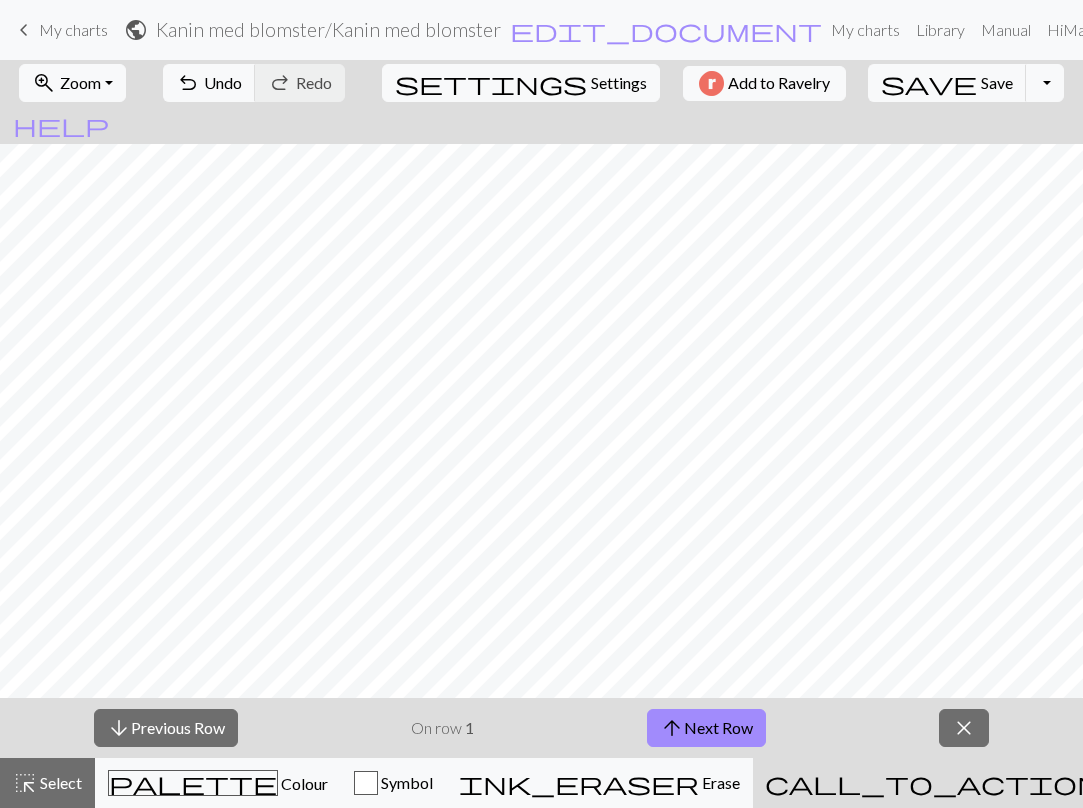 click on "call_to_action" at bounding box center (933, 783) 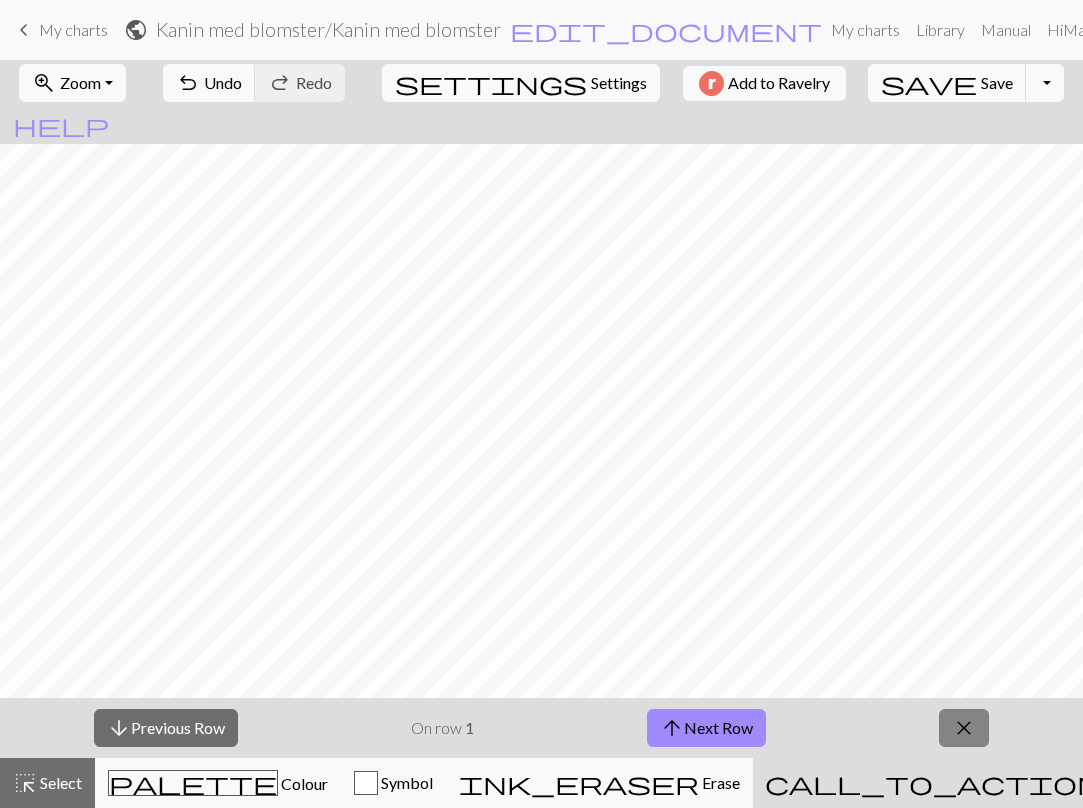 click on "close" at bounding box center [964, 728] 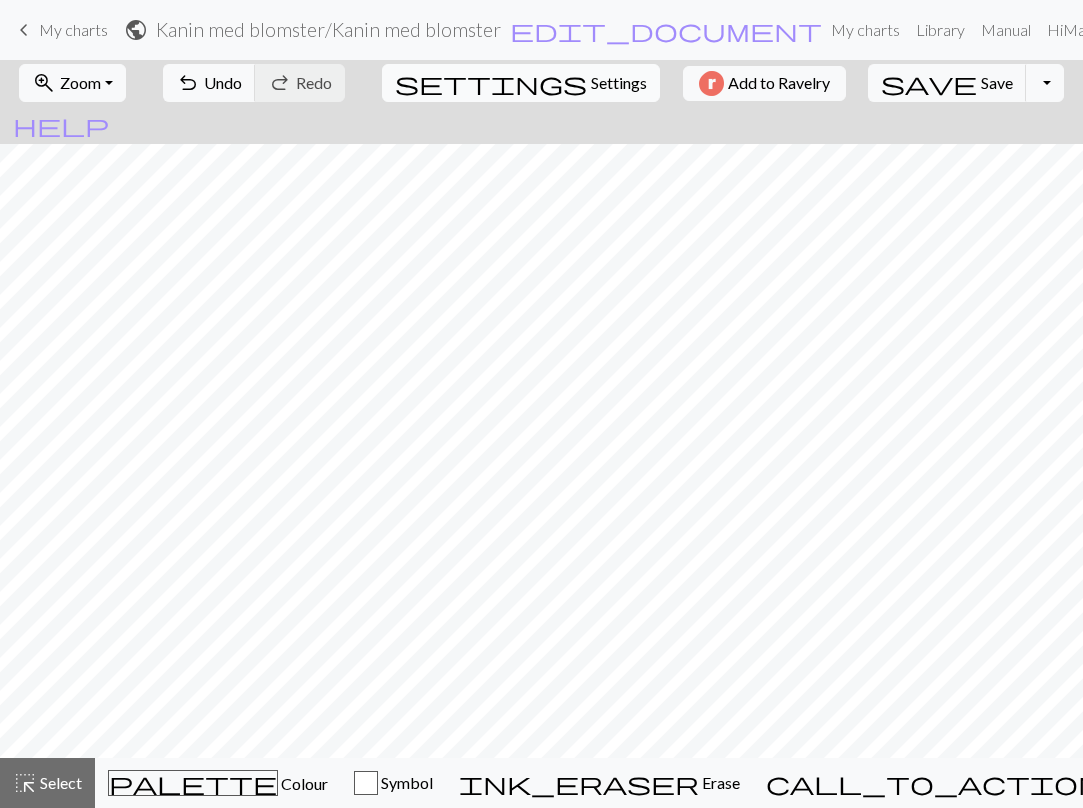 click on "Settings" at bounding box center [619, 83] 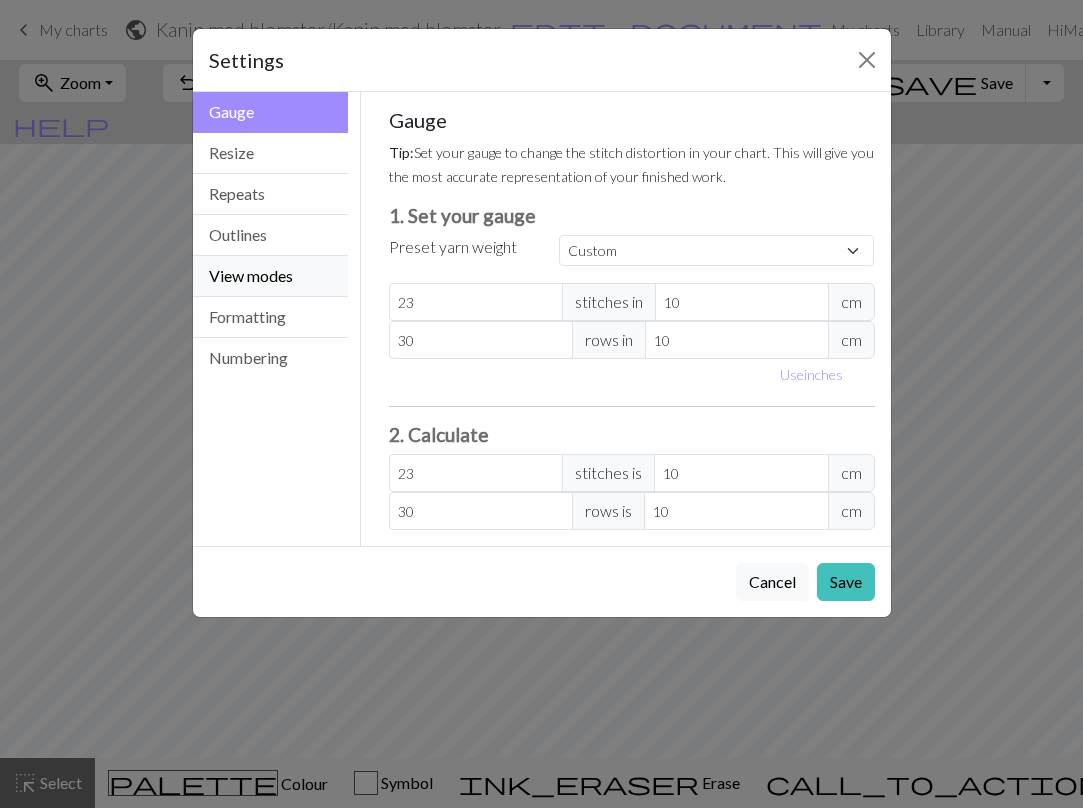 click on "View modes" at bounding box center (271, 276) 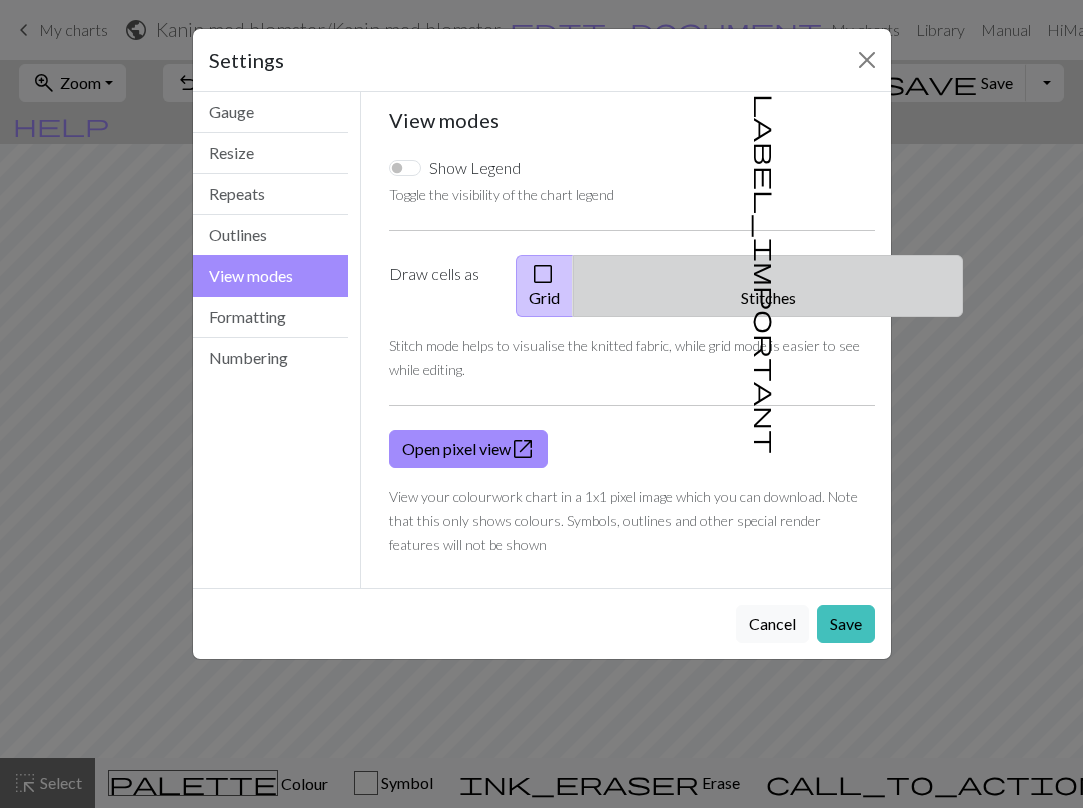 click on "label_important" at bounding box center (766, 274) 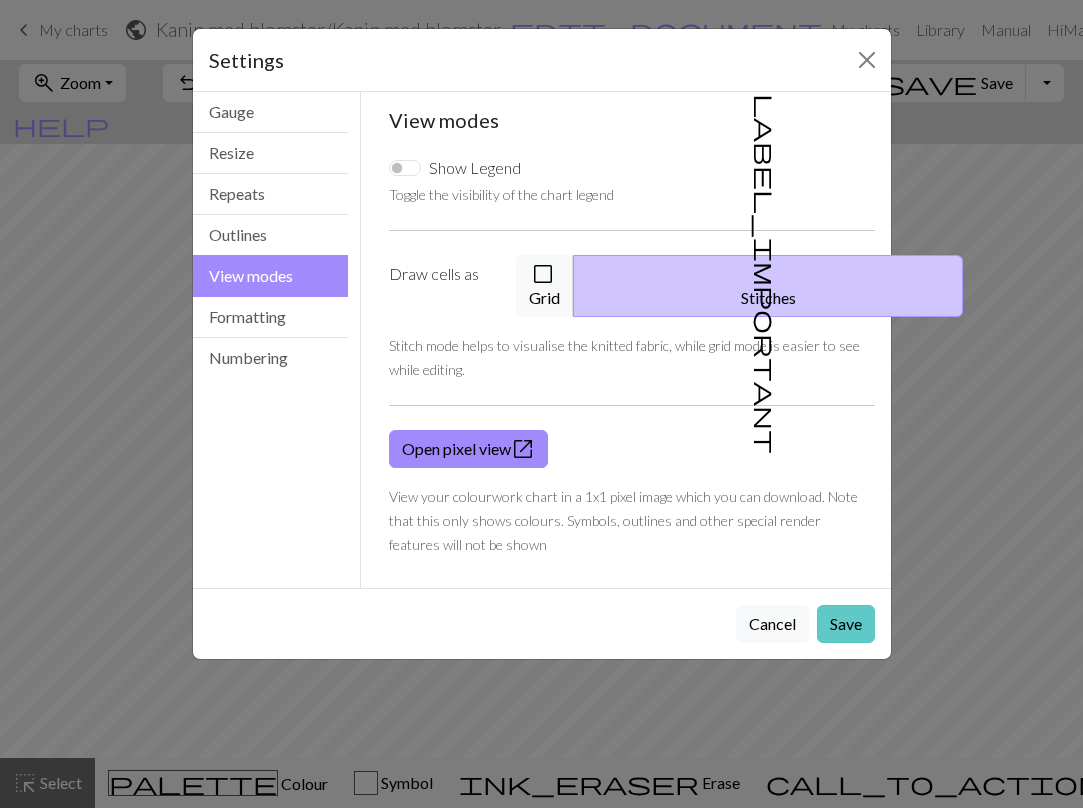 click on "Save" at bounding box center [846, 624] 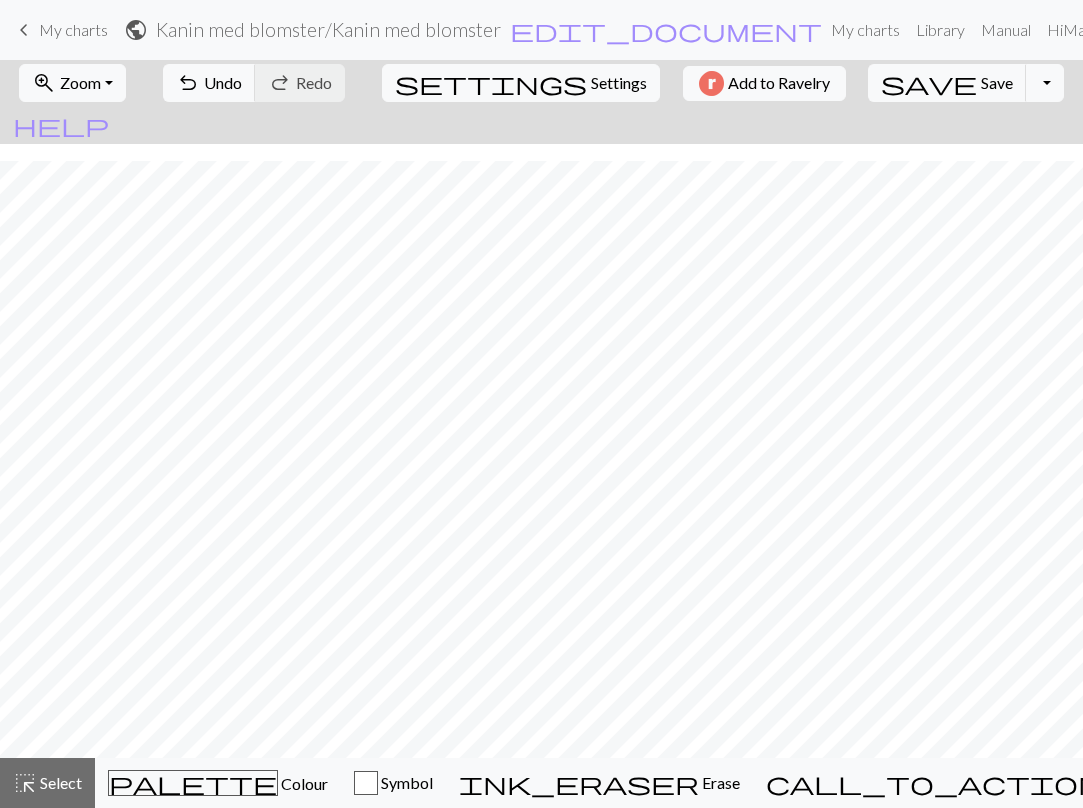 scroll, scrollTop: 0, scrollLeft: 0, axis: both 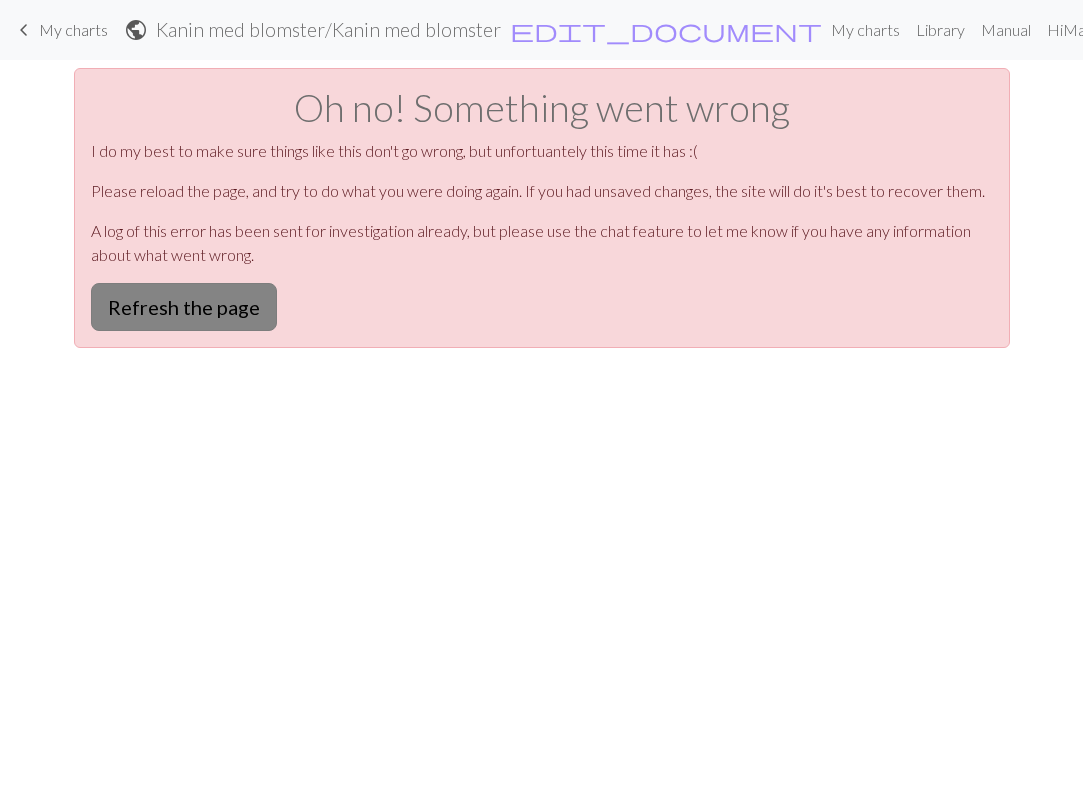 click on "Refresh the page" at bounding box center [184, 307] 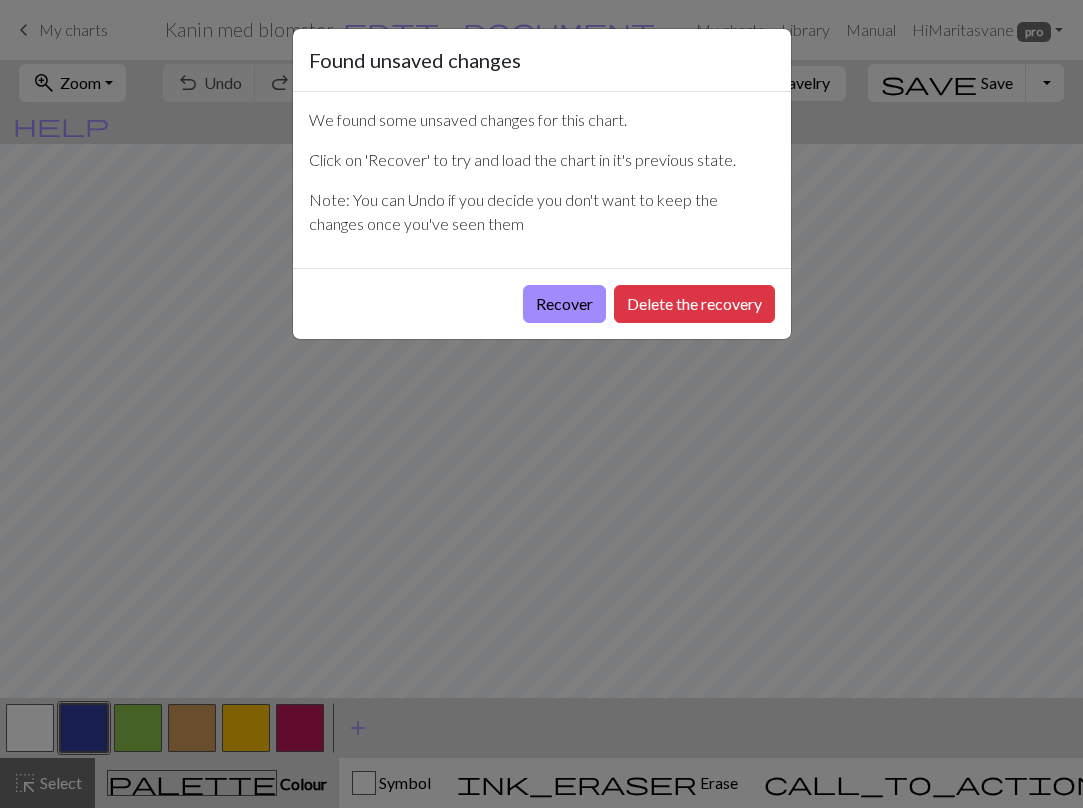 scroll, scrollTop: 0, scrollLeft: 0, axis: both 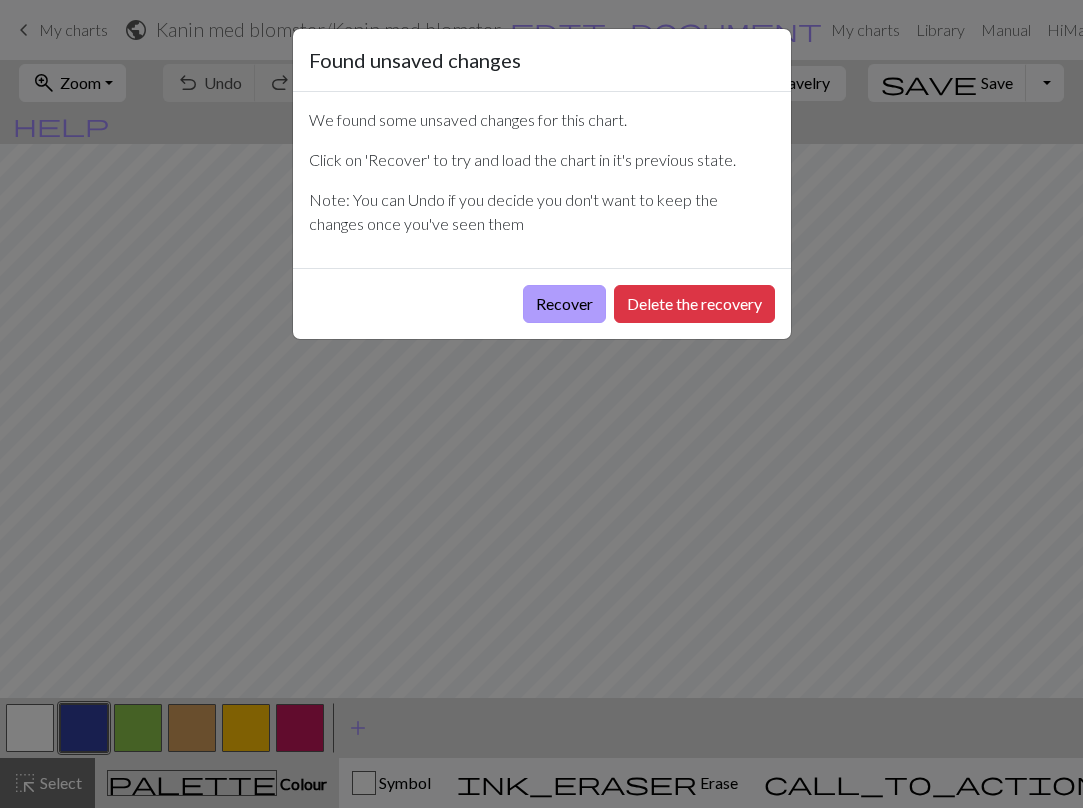 click on "Recover" at bounding box center [564, 304] 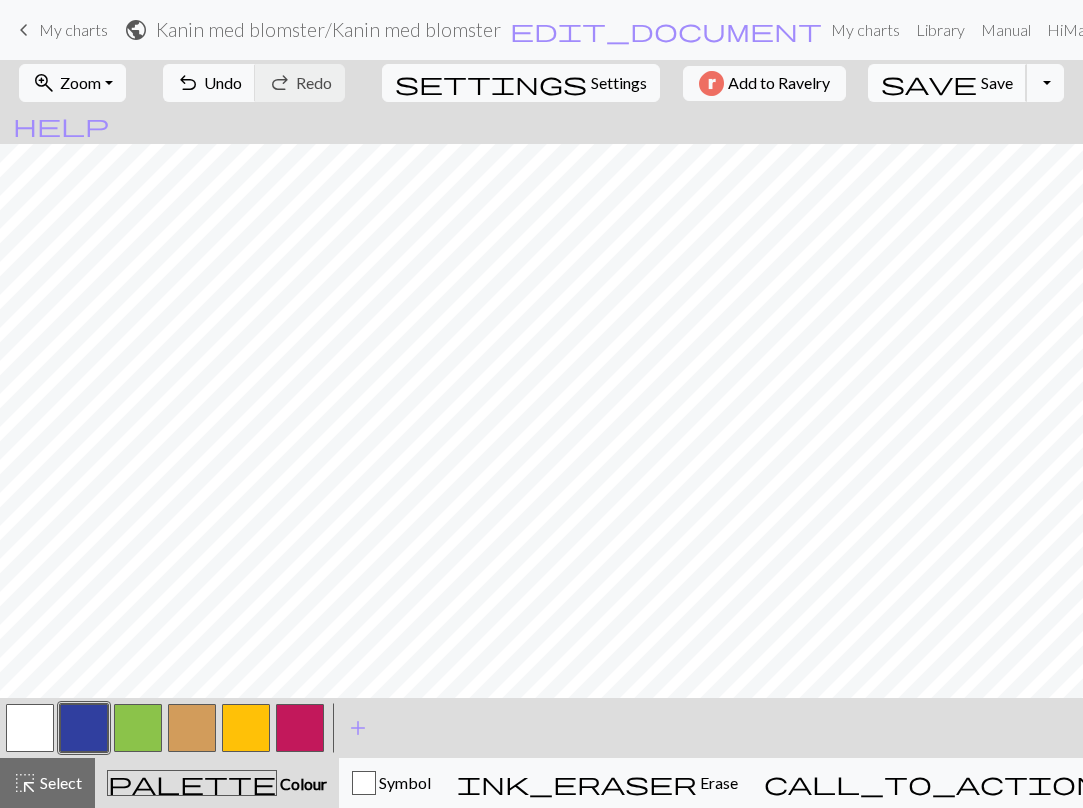 click on "Save" at bounding box center [997, 82] 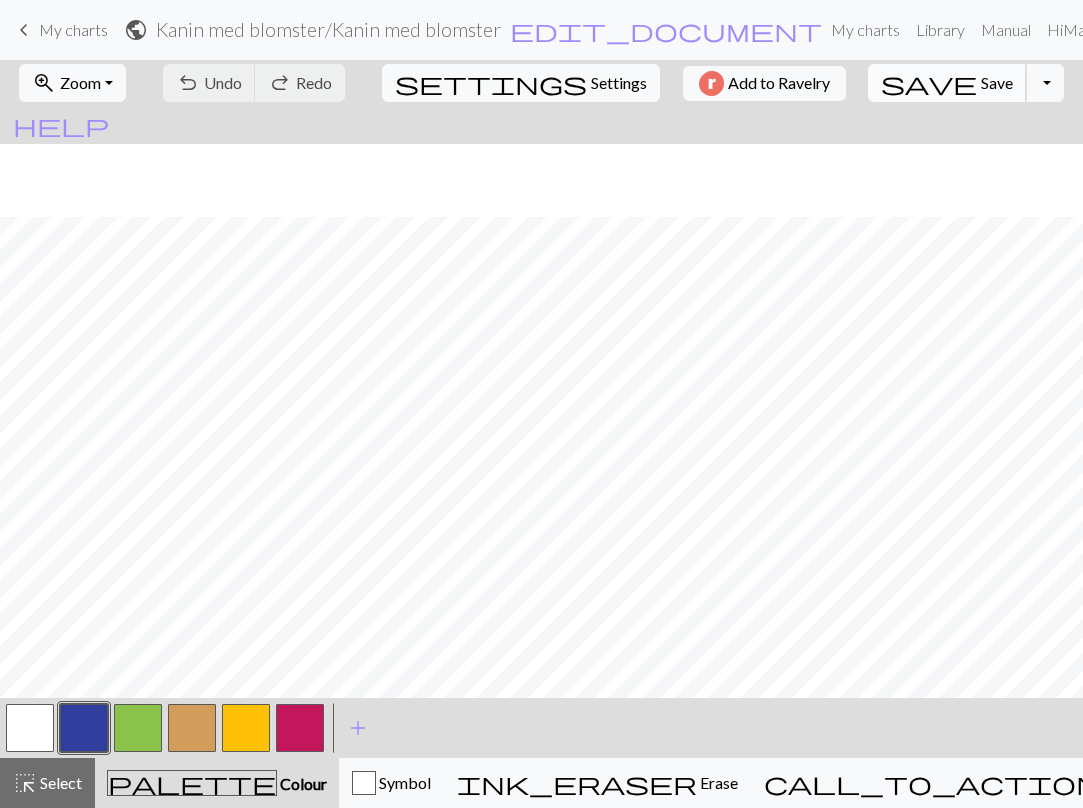 scroll, scrollTop: 0, scrollLeft: 0, axis: both 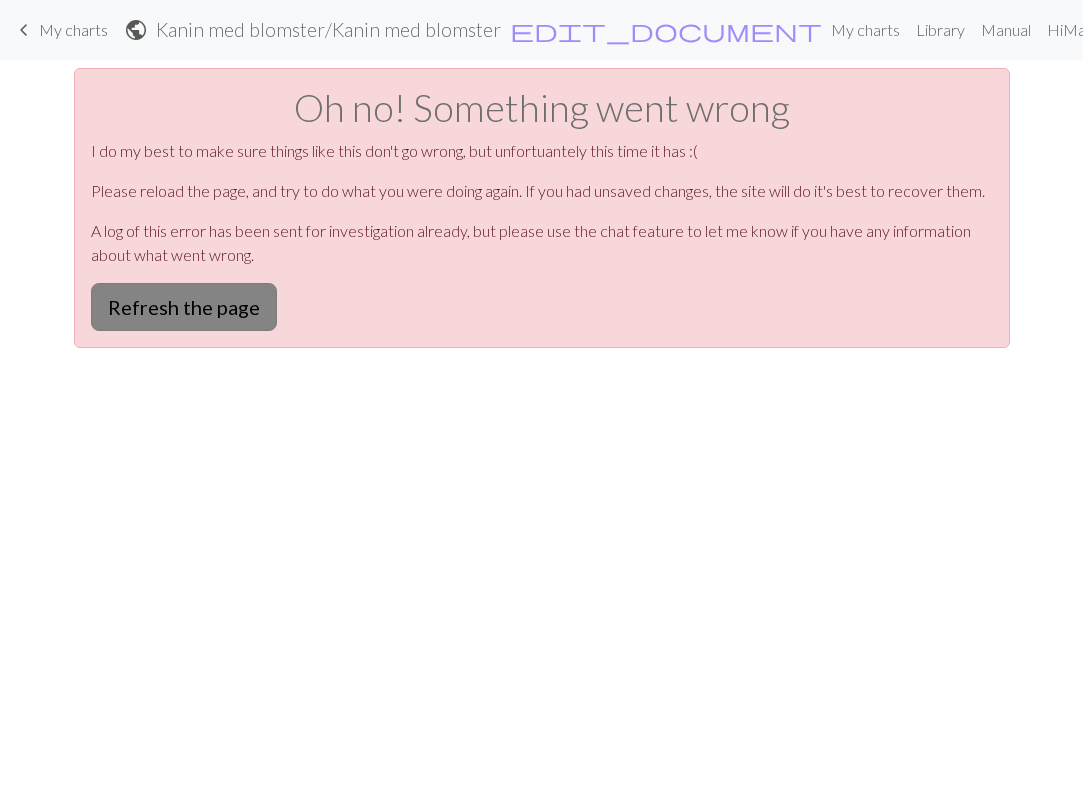 click on "Refresh the page" at bounding box center (184, 307) 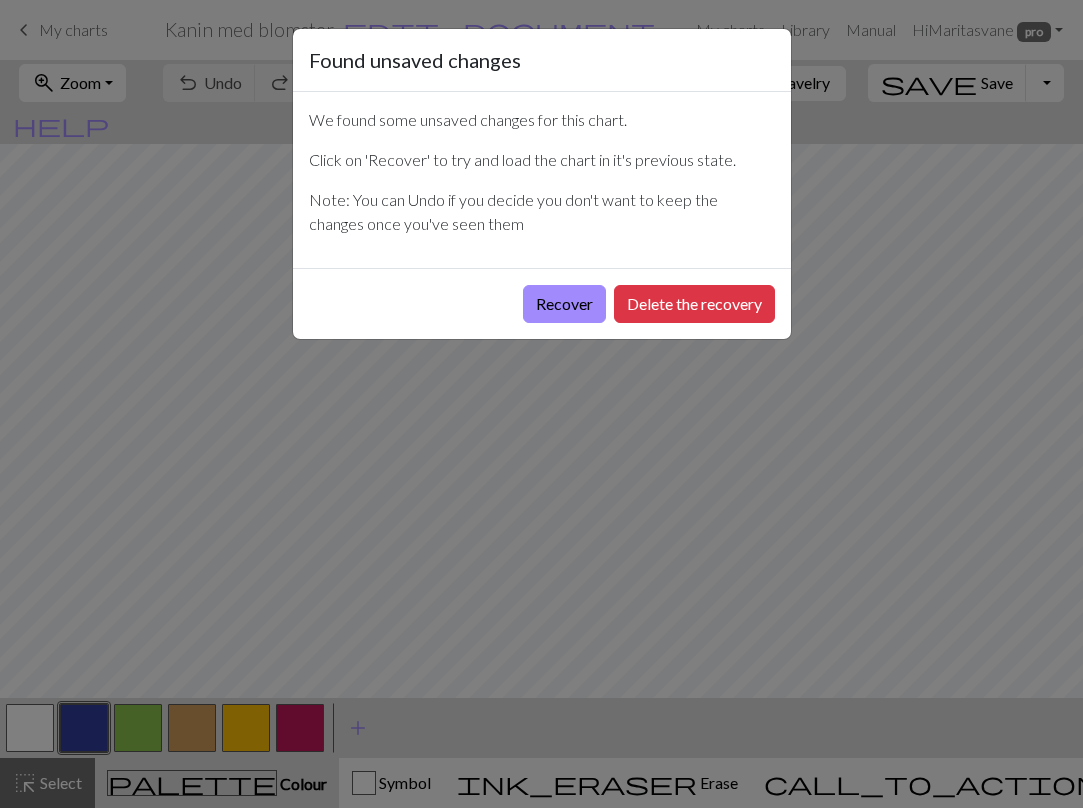 scroll, scrollTop: 0, scrollLeft: 0, axis: both 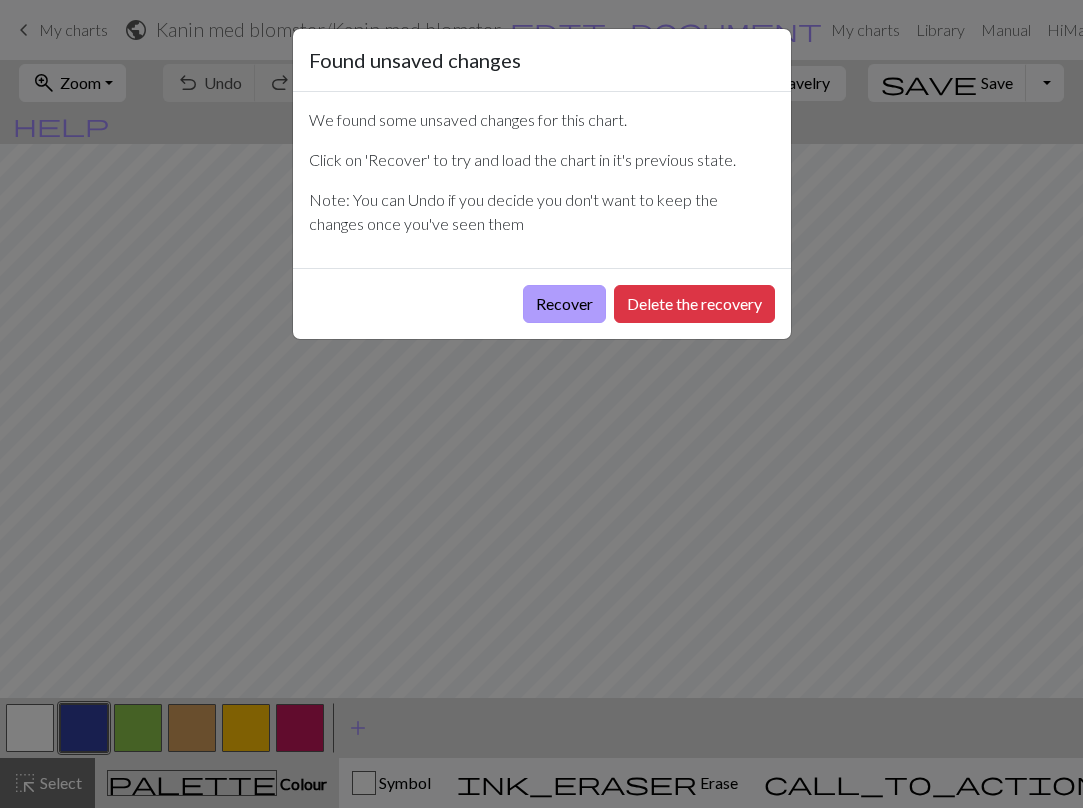 click on "Recover" at bounding box center (564, 304) 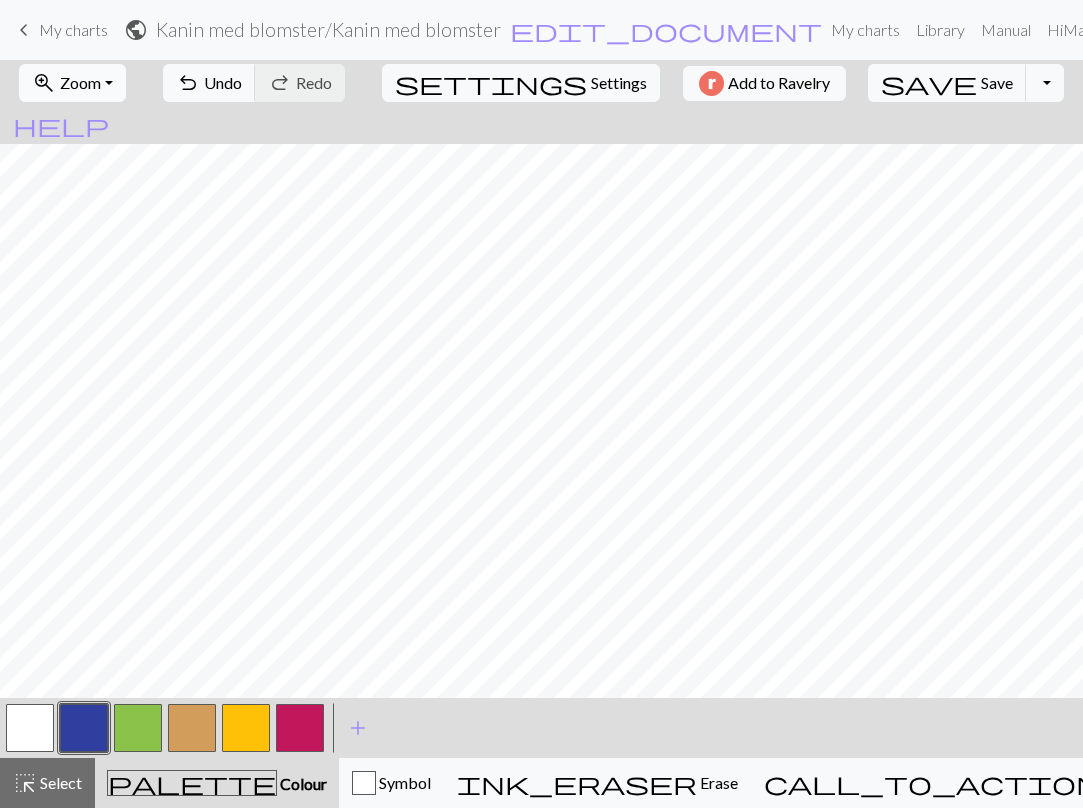 click on "Zoom" at bounding box center [80, 82] 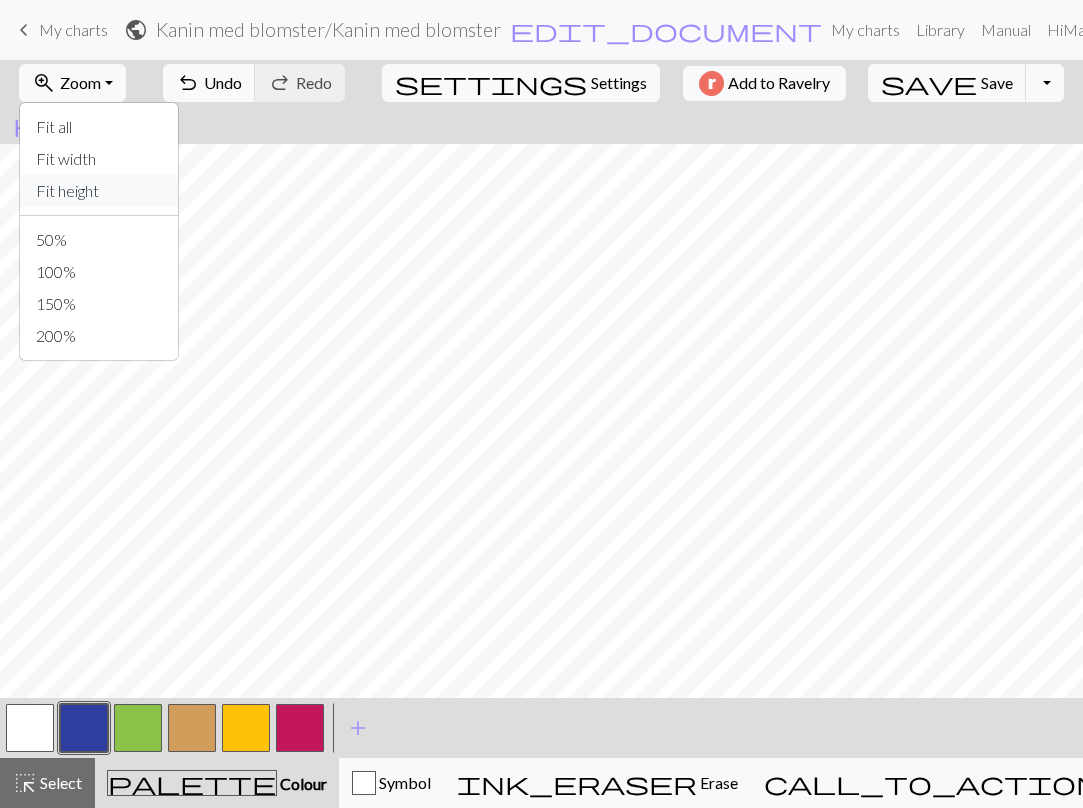 click on "Fit height" at bounding box center (99, 191) 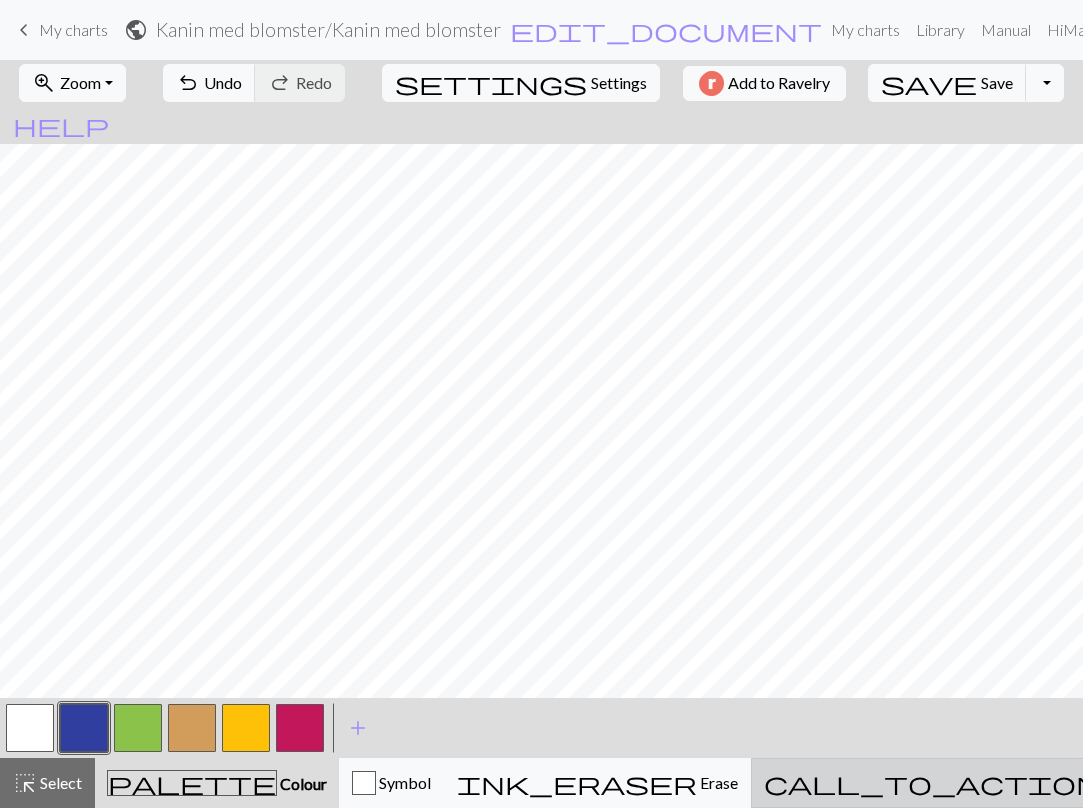 click on "Knitting mode" at bounding box center [1150, 782] 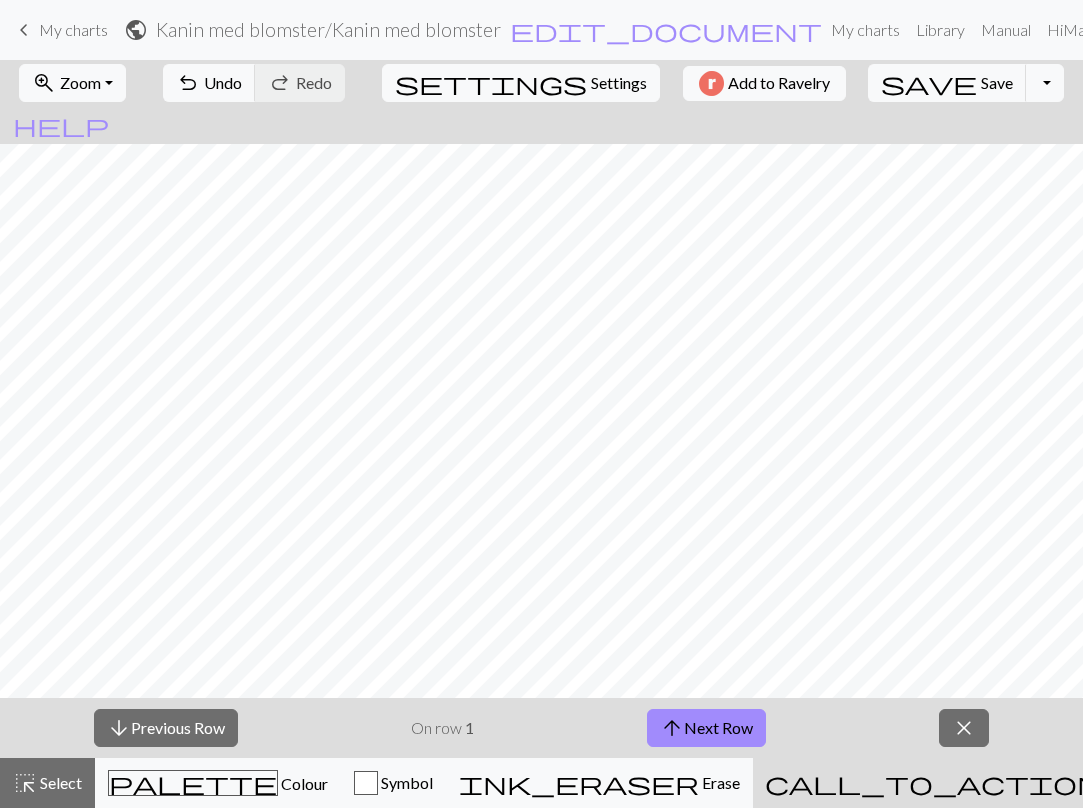 click on "Knitting mode" at bounding box center (1151, 782) 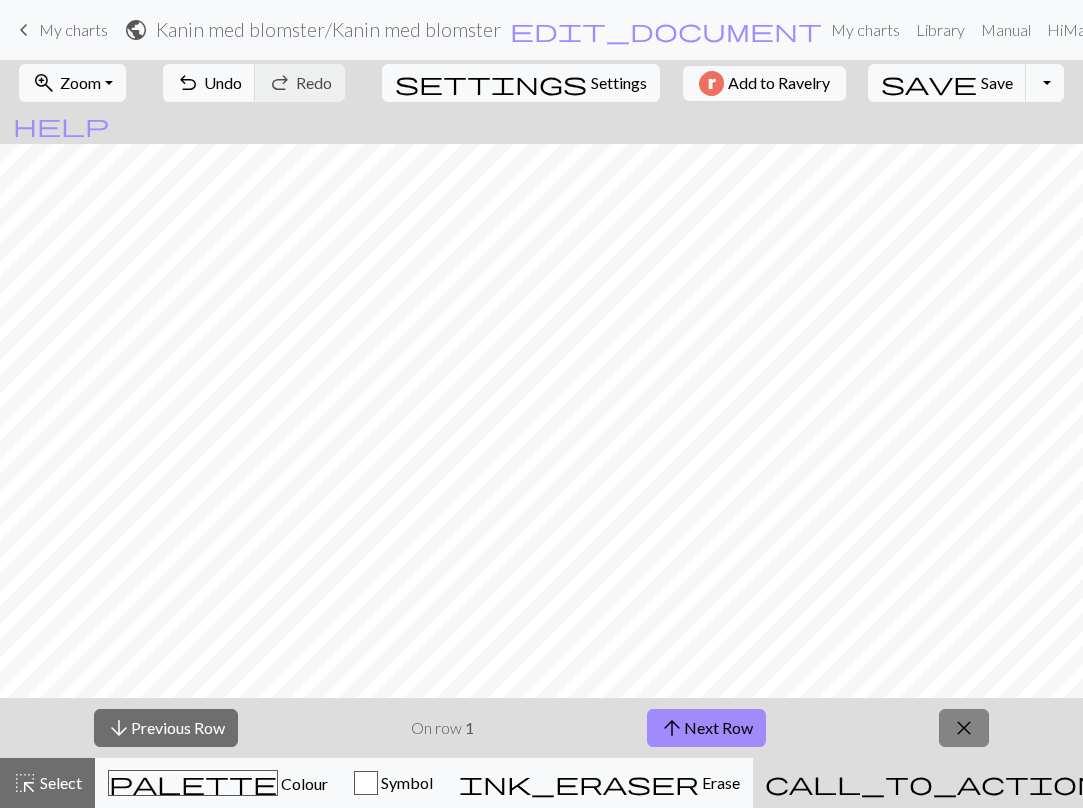 click on "close" at bounding box center [964, 728] 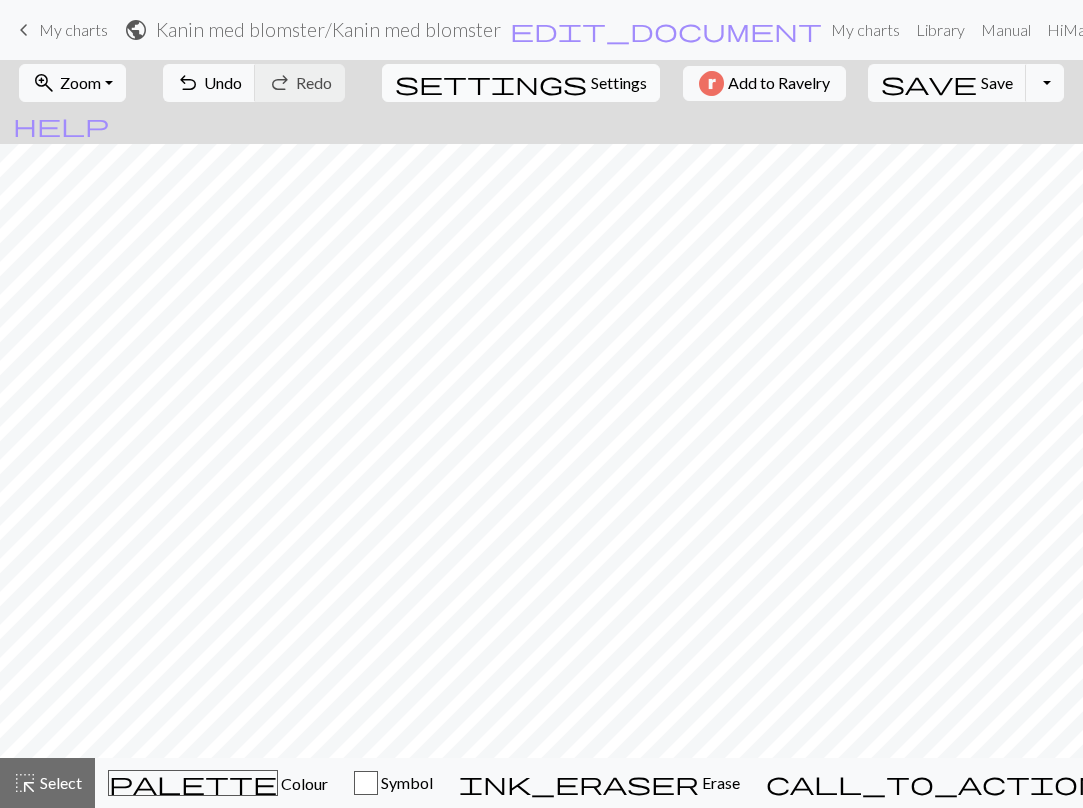 click on "Settings" at bounding box center [619, 83] 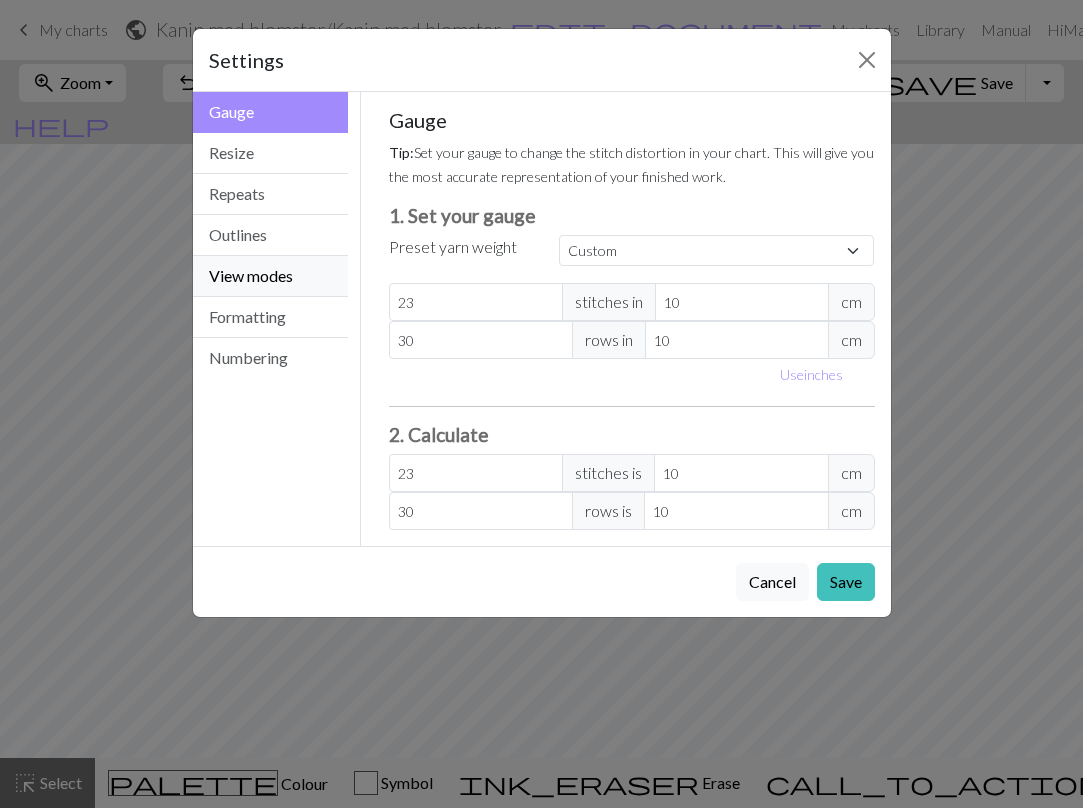 click on "View modes" at bounding box center [271, 276] 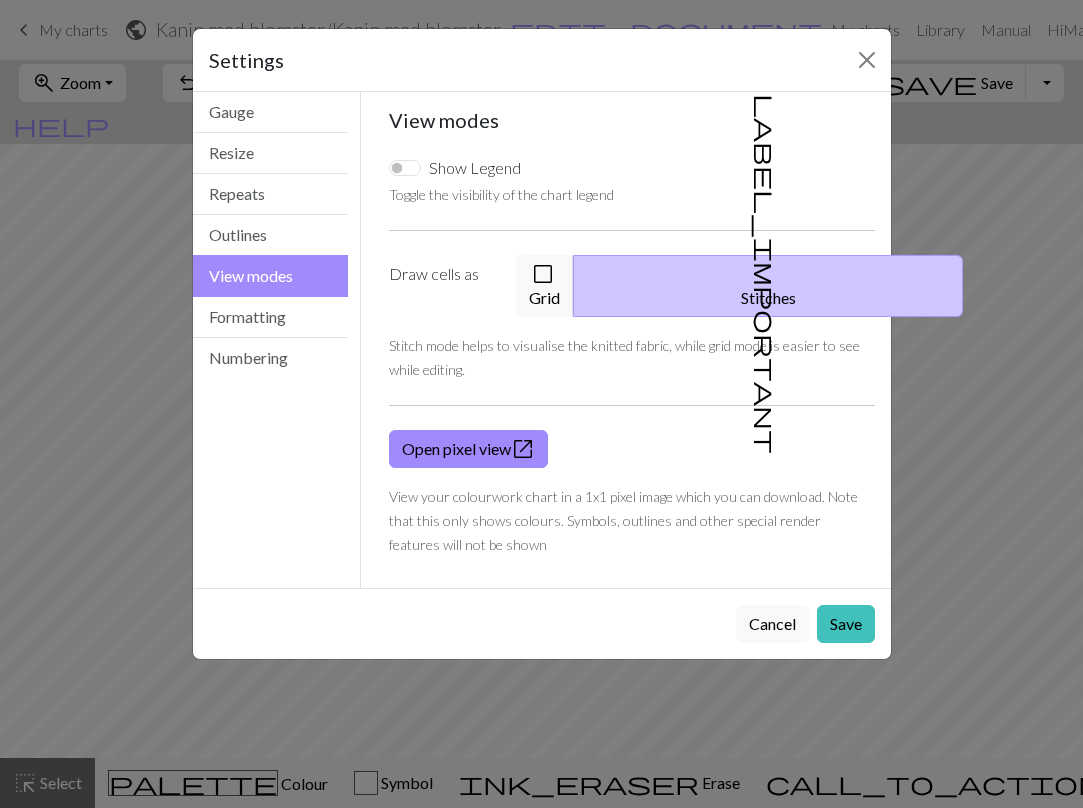 click on "label_important Stitches" at bounding box center (768, 286) 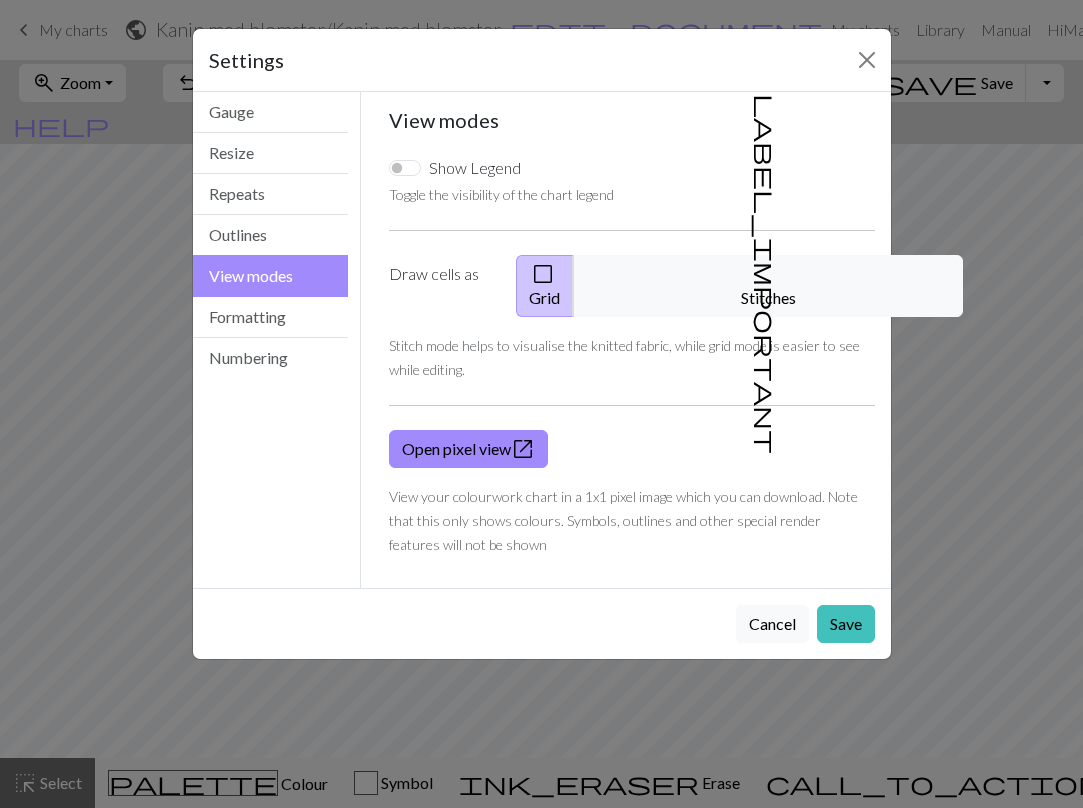 click on "check_box_outline_blank Grid" at bounding box center [545, 286] 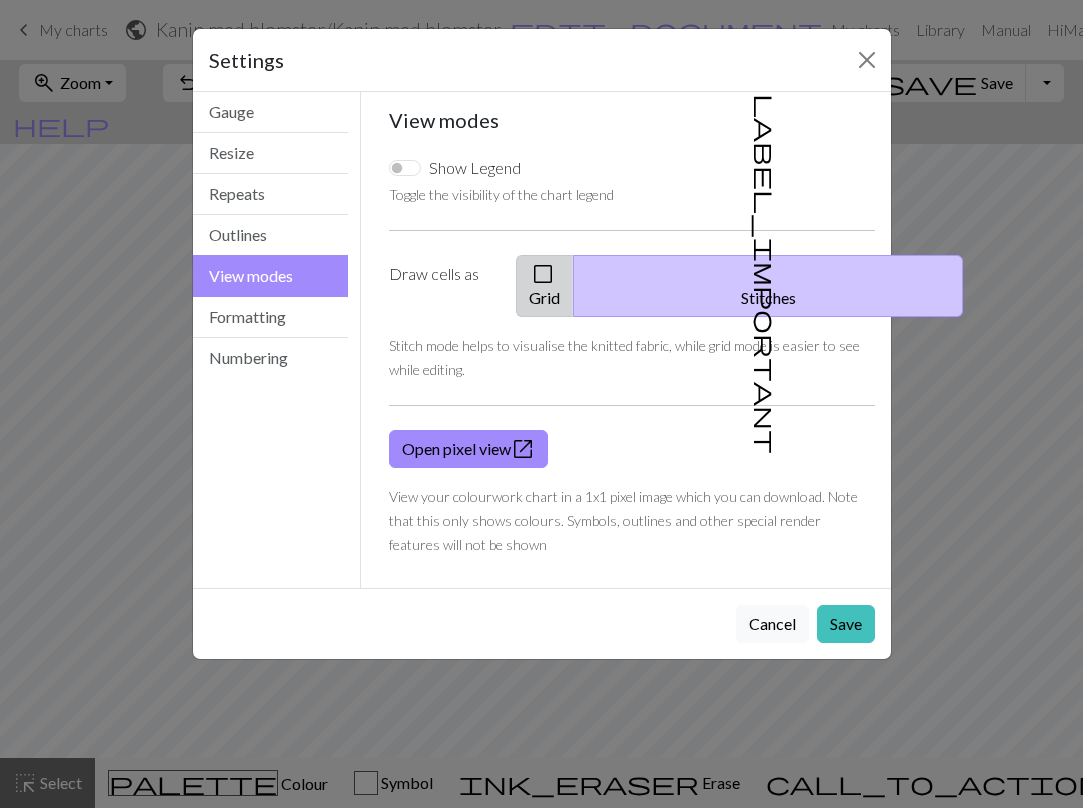 click on "check_box_outline_blank" at bounding box center (543, 274) 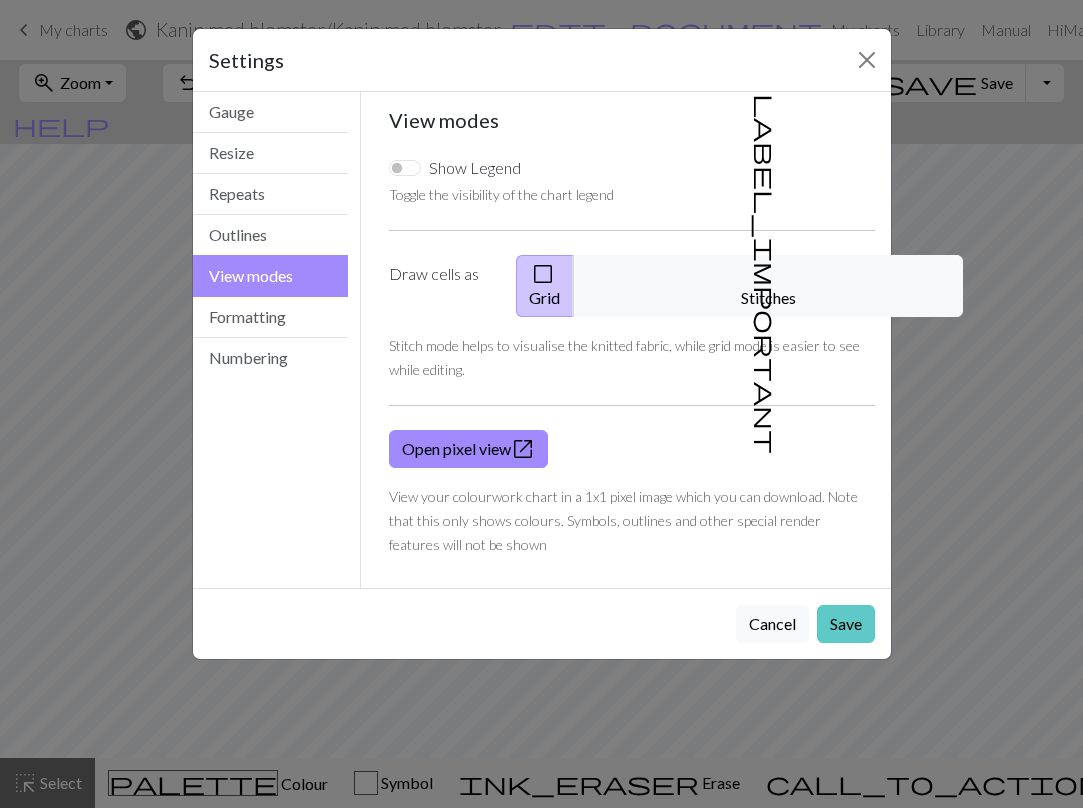click on "Save" at bounding box center (846, 624) 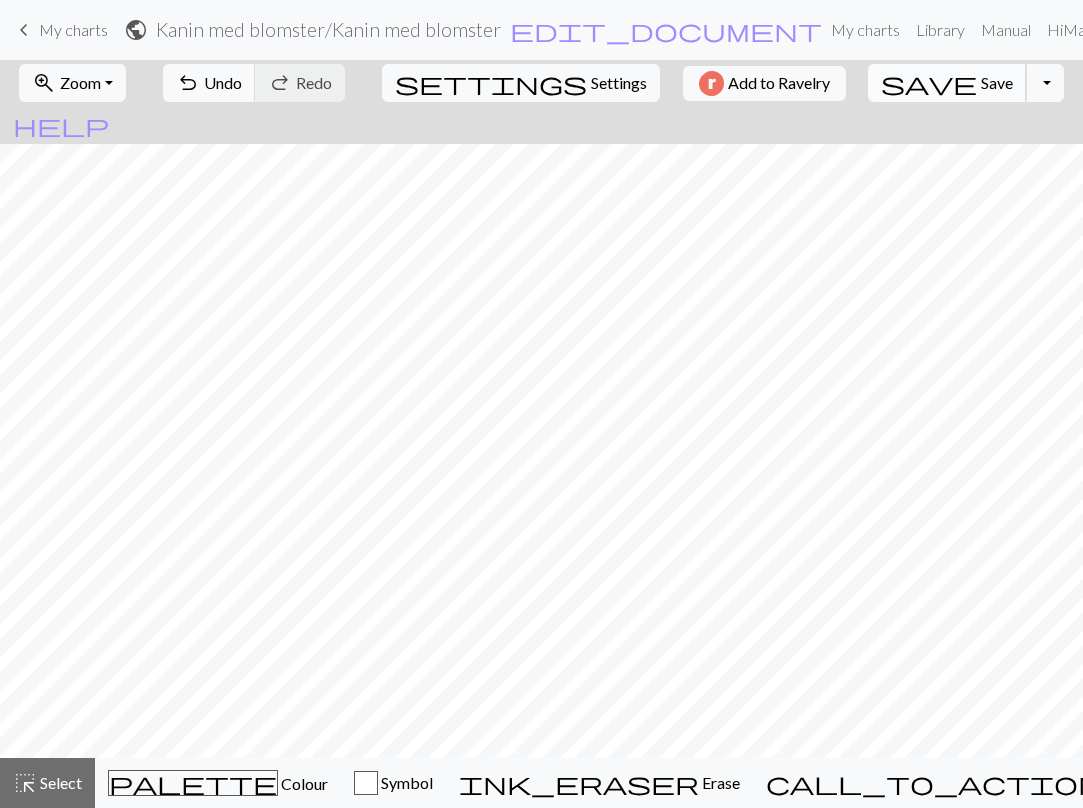 click on "Save" at bounding box center [997, 82] 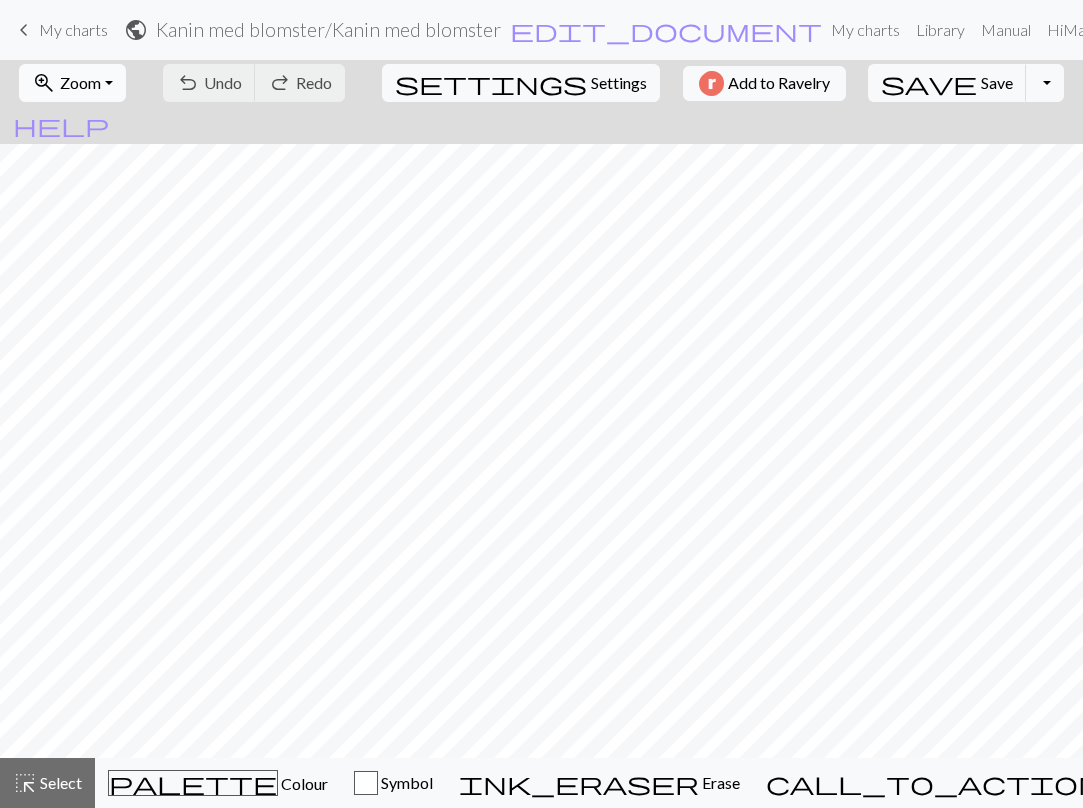 scroll, scrollTop: 0, scrollLeft: 0, axis: both 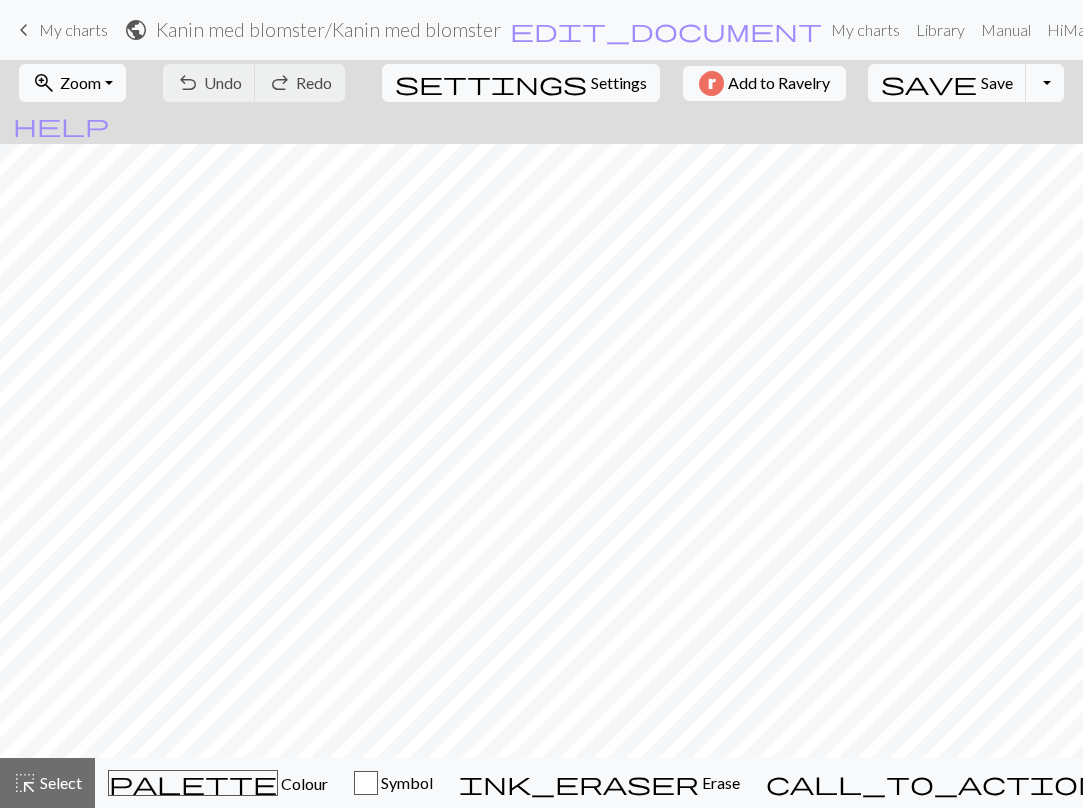 click on "My charts" at bounding box center (73, 29) 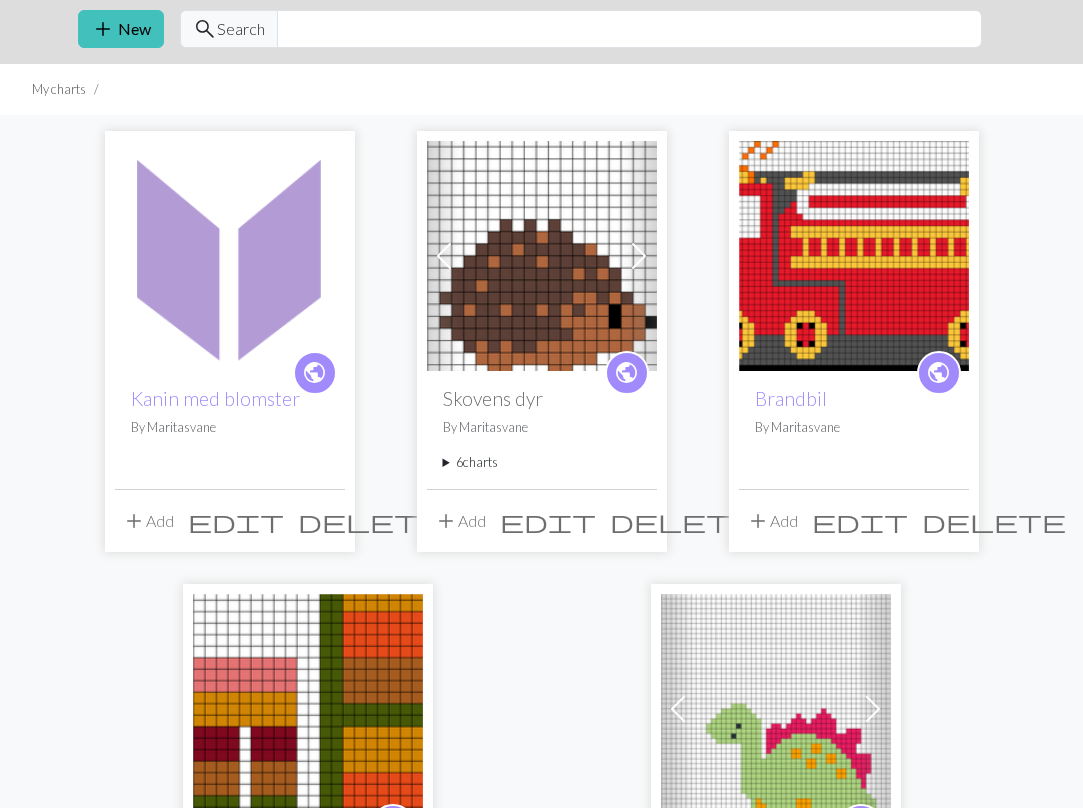 scroll, scrollTop: 104, scrollLeft: 0, axis: vertical 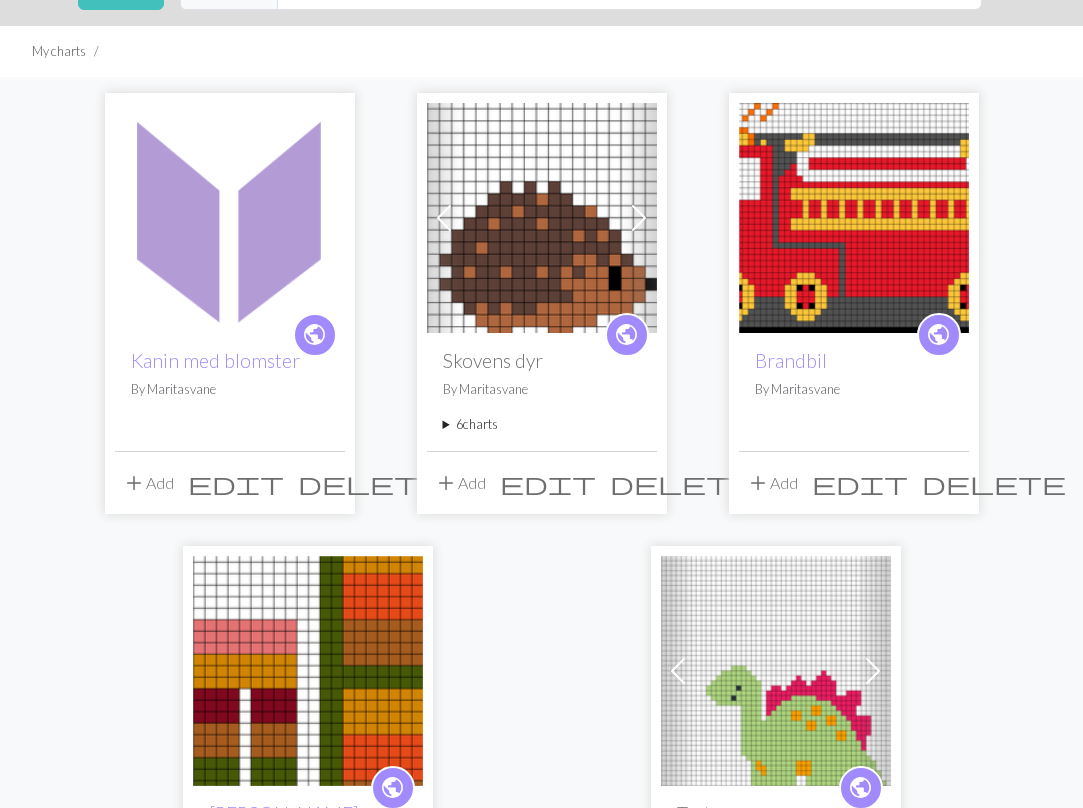 click on "add" at bounding box center (134, 483) 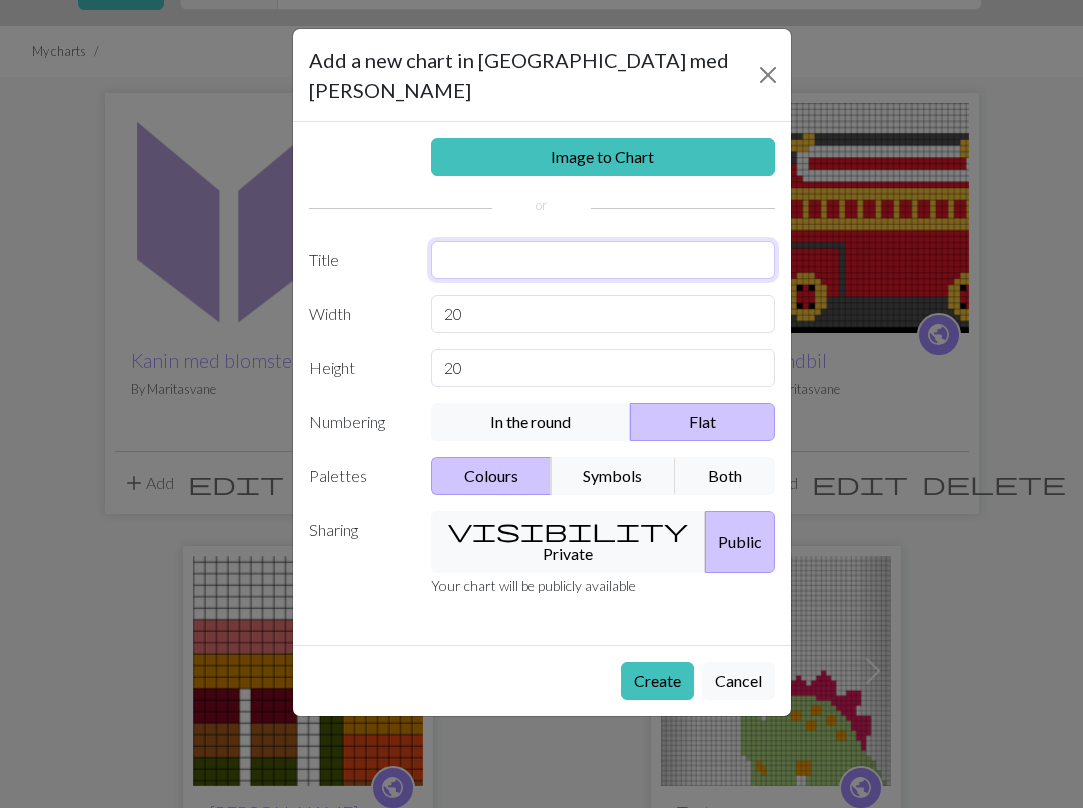click at bounding box center [603, 260] 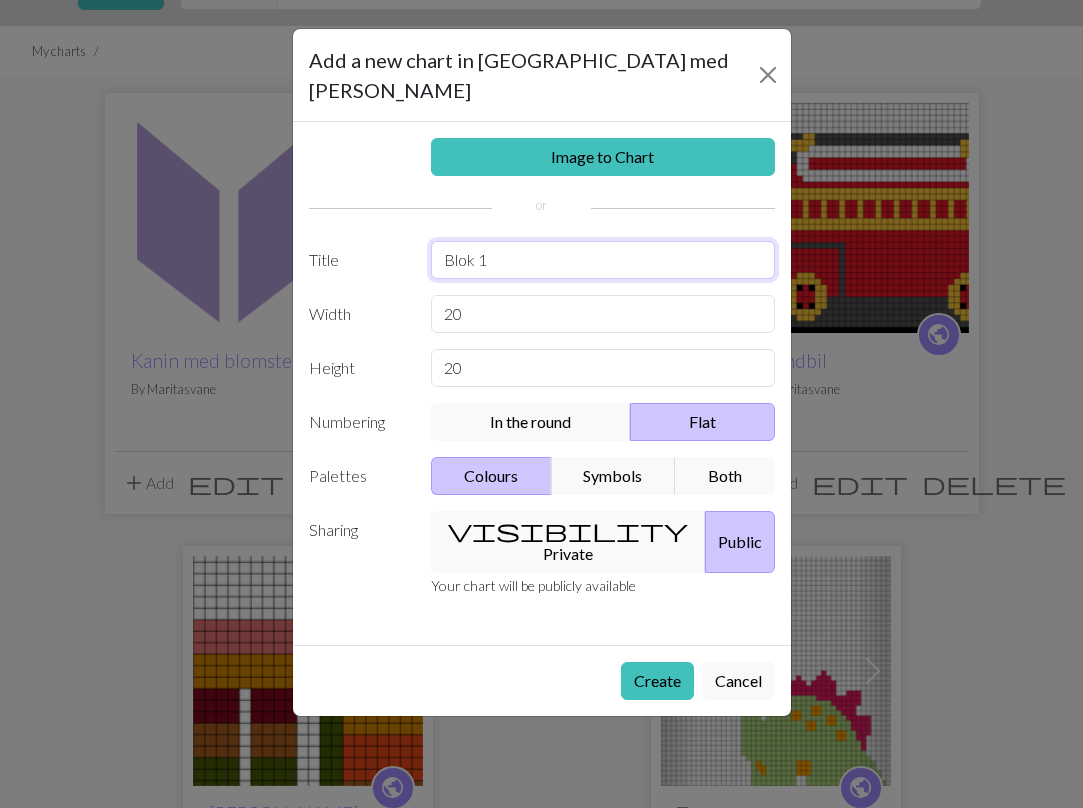 type on "Blok 1" 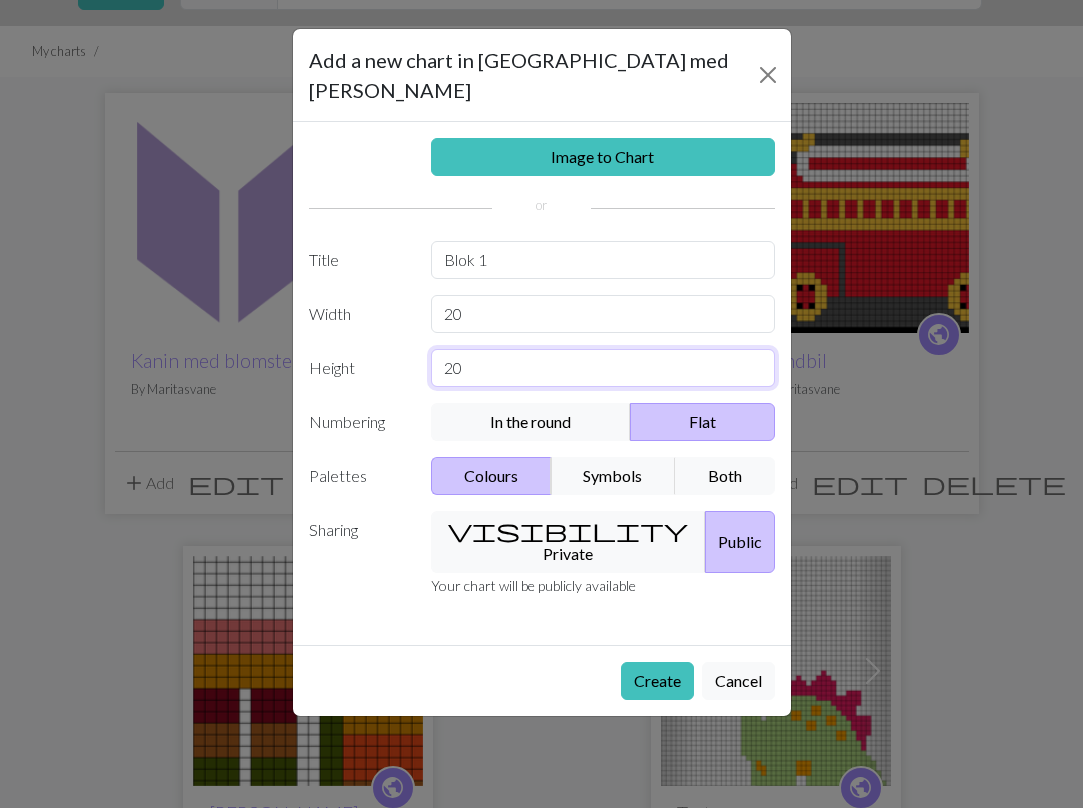 click on "20" at bounding box center (603, 368) 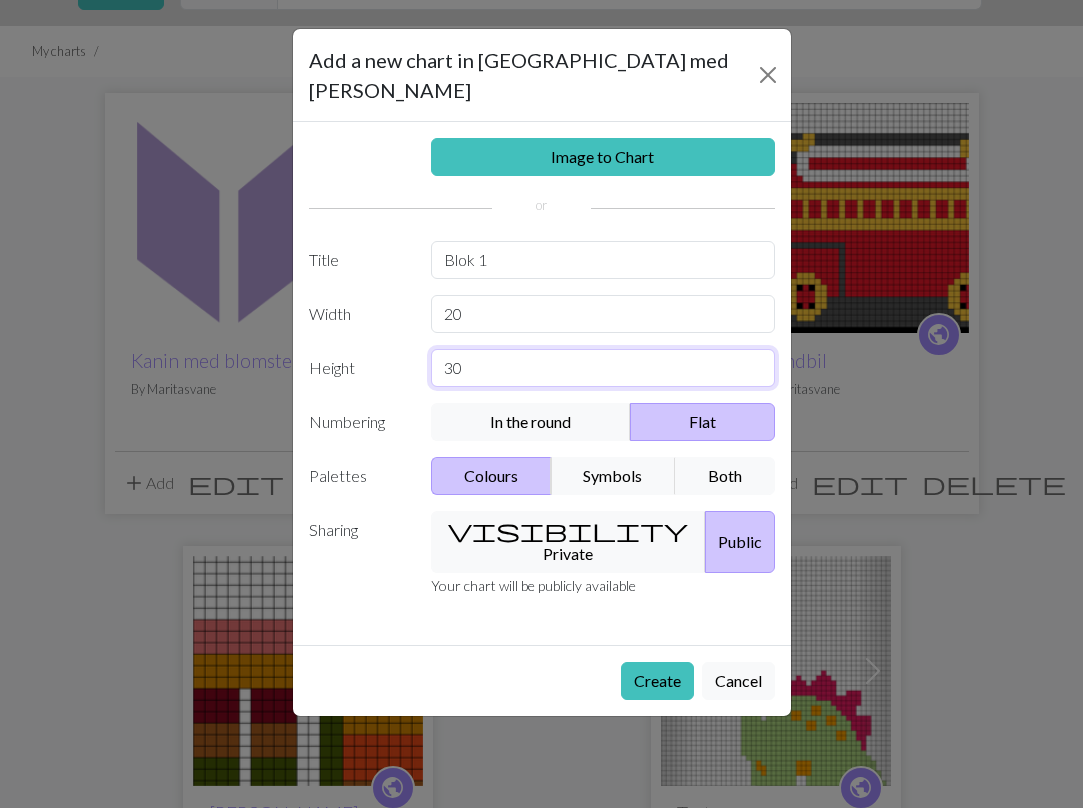 type on "3" 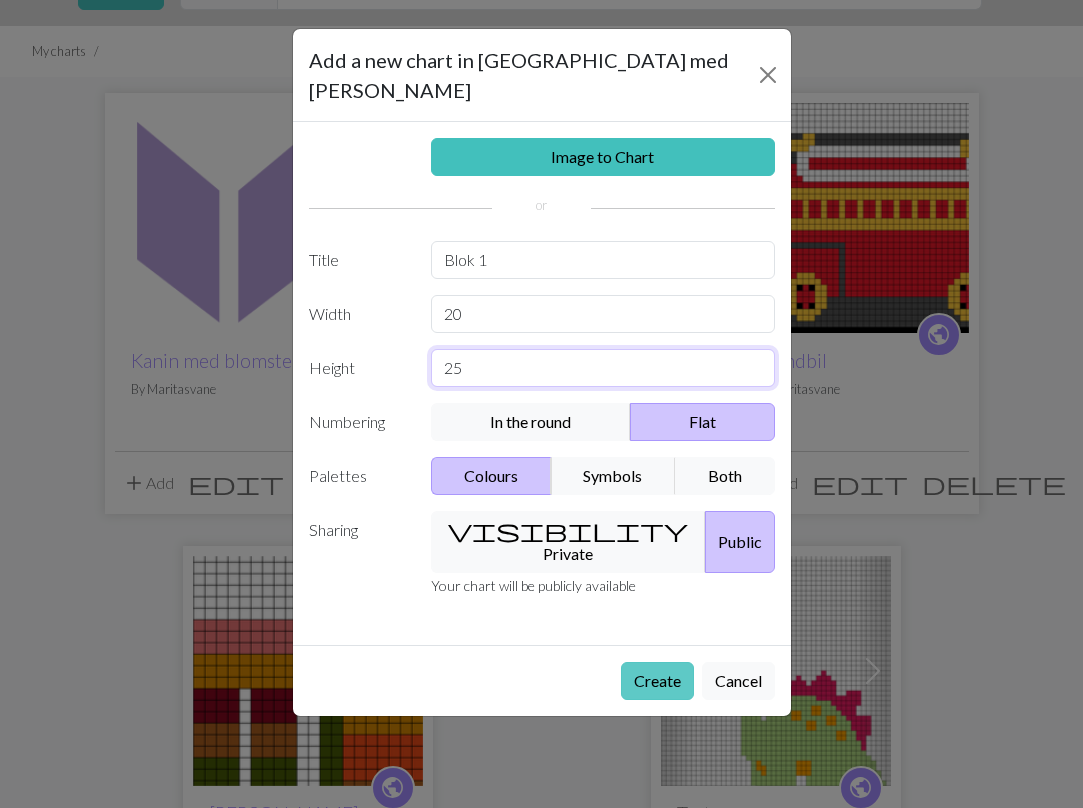 type on "25" 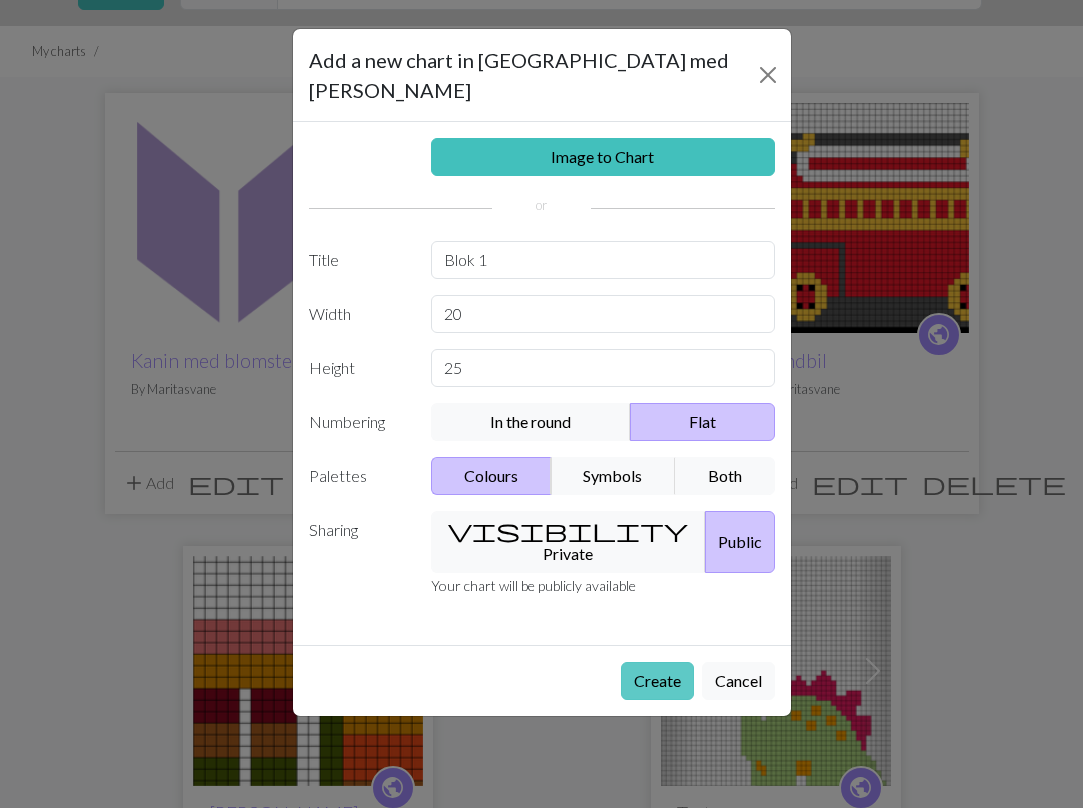 click on "Create" at bounding box center [657, 681] 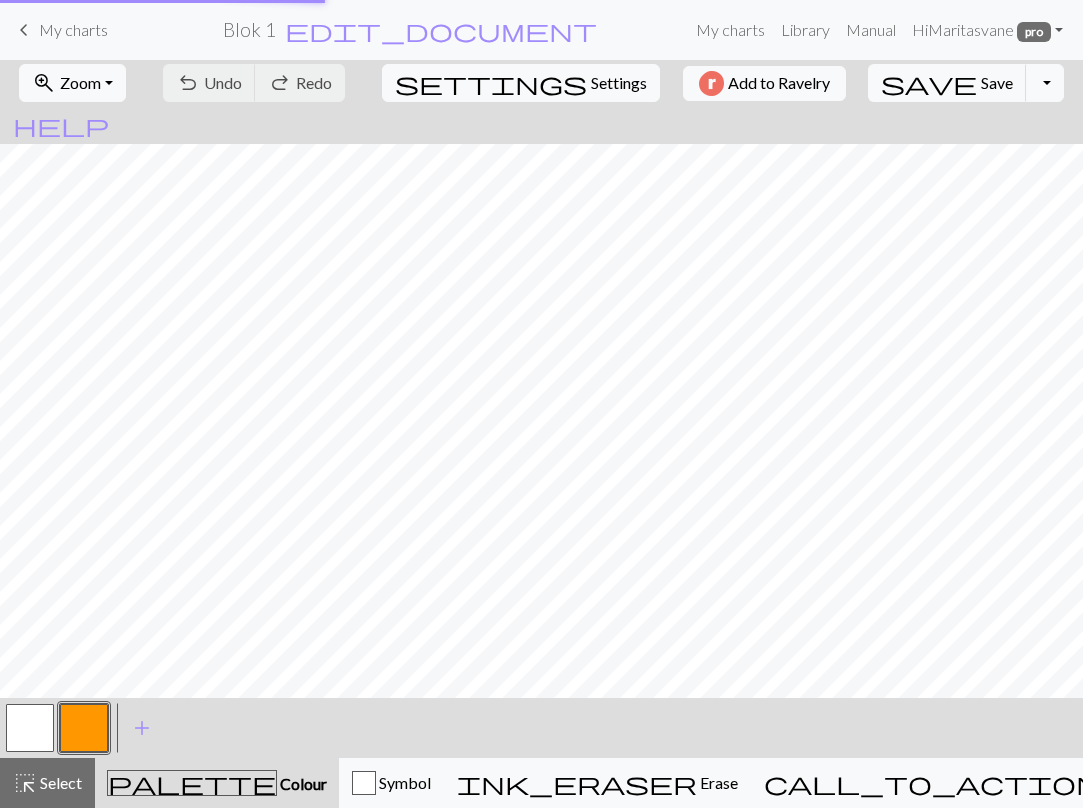 scroll, scrollTop: 0, scrollLeft: 0, axis: both 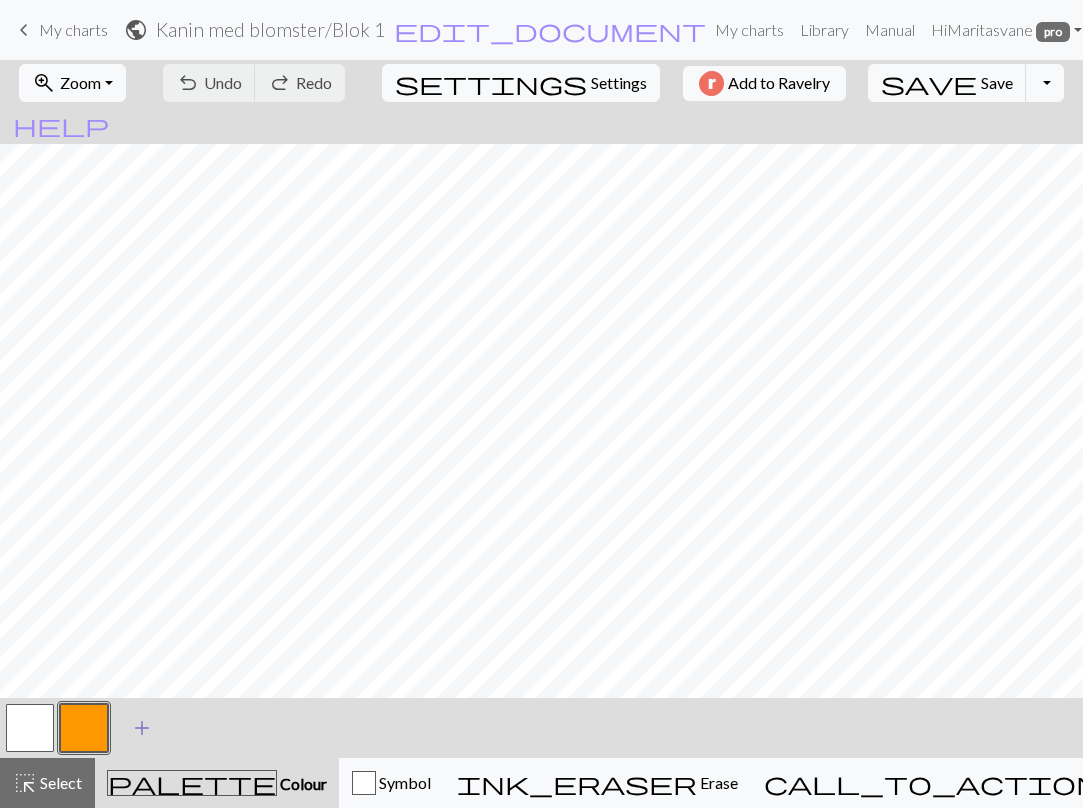 click on "add" at bounding box center [142, 728] 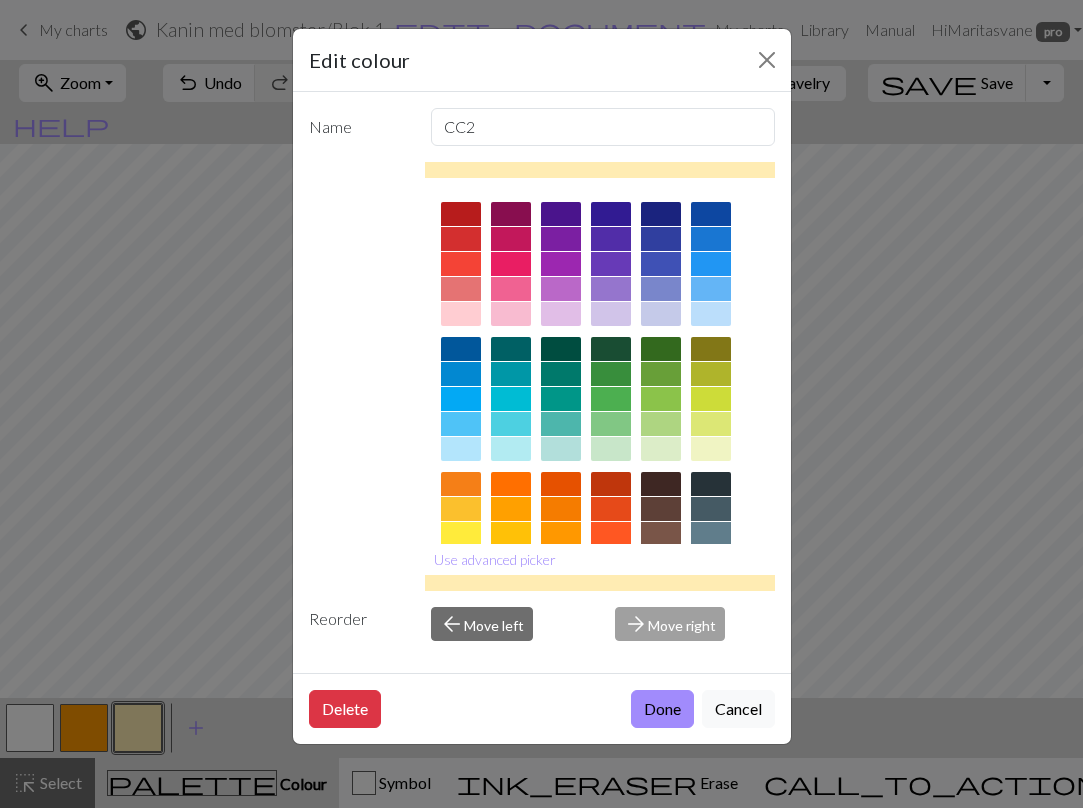 click at bounding box center [611, 214] 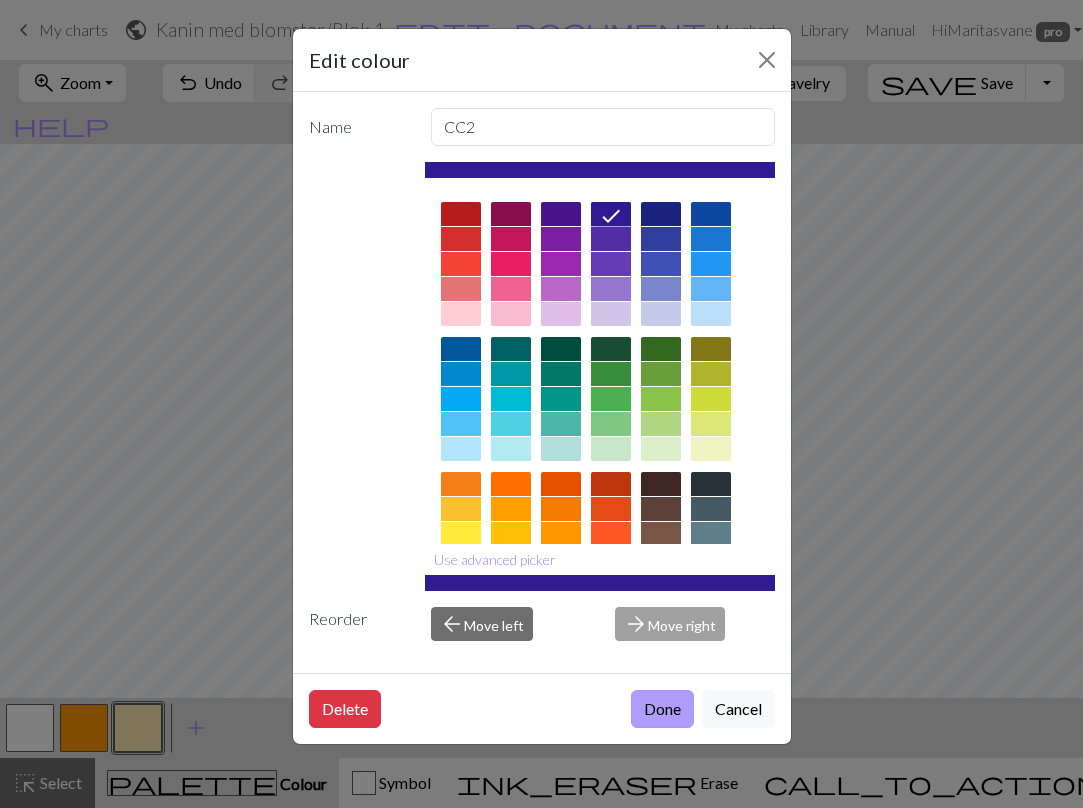 click on "Done" at bounding box center [662, 709] 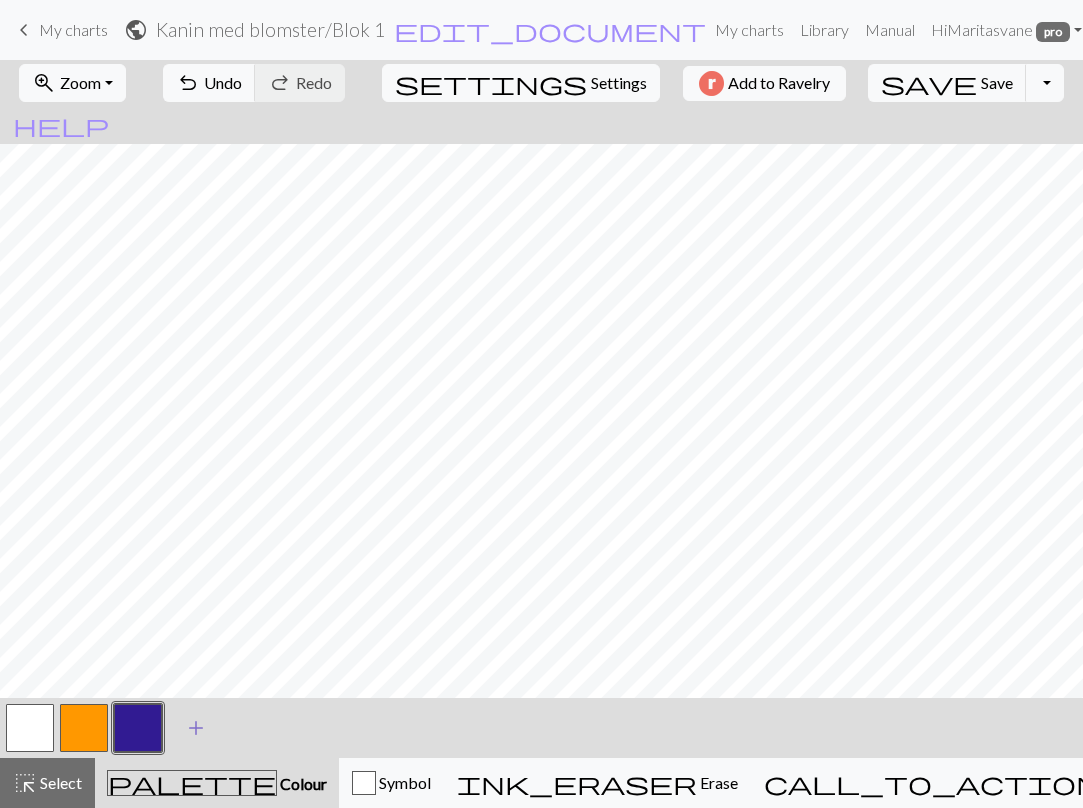 click on "add" at bounding box center [196, 728] 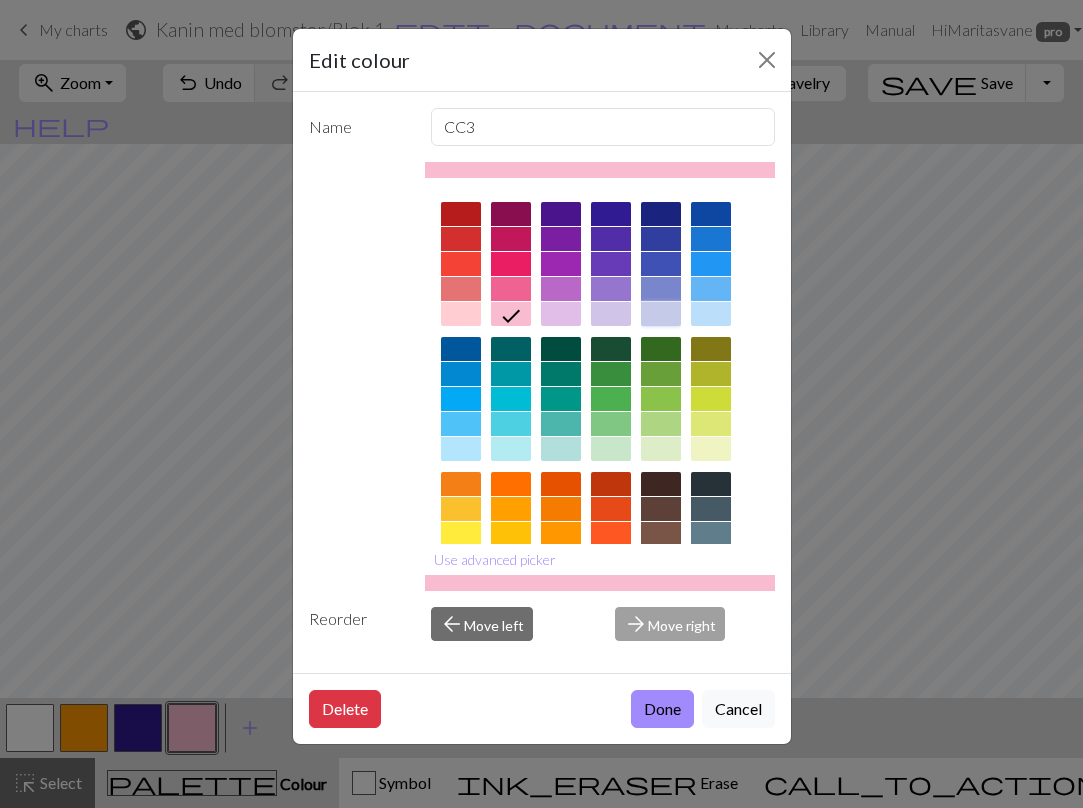 click at bounding box center [661, 314] 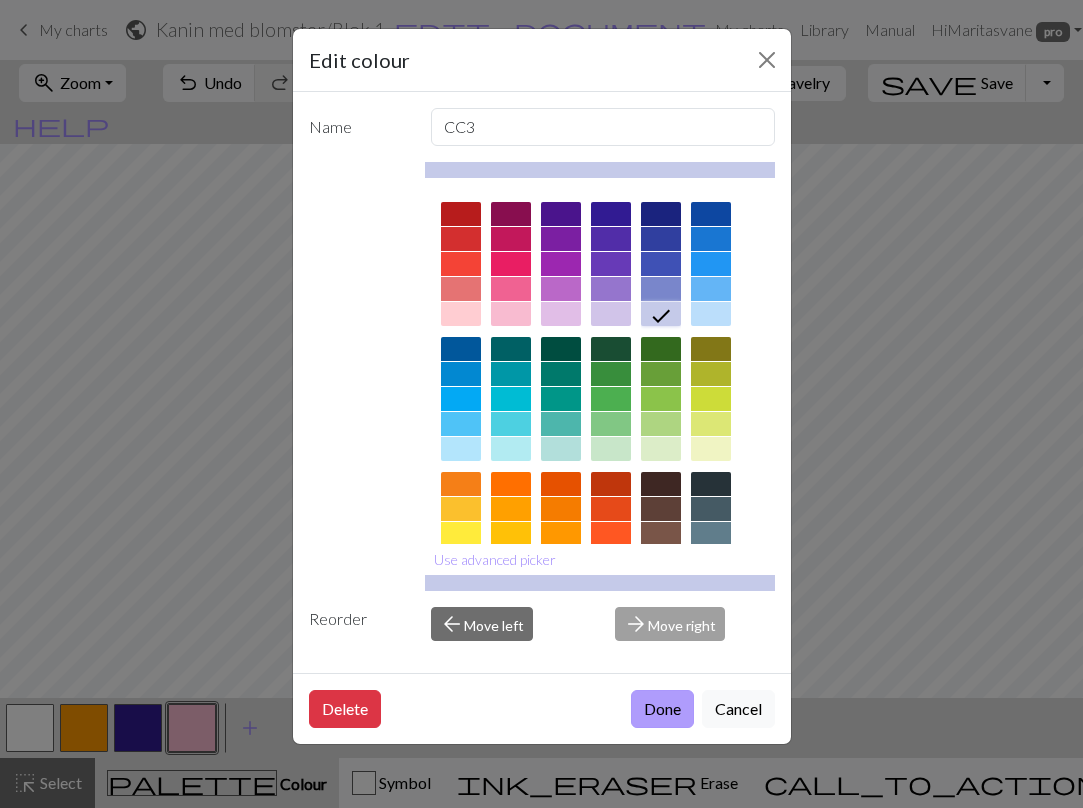 click on "Done" at bounding box center [662, 709] 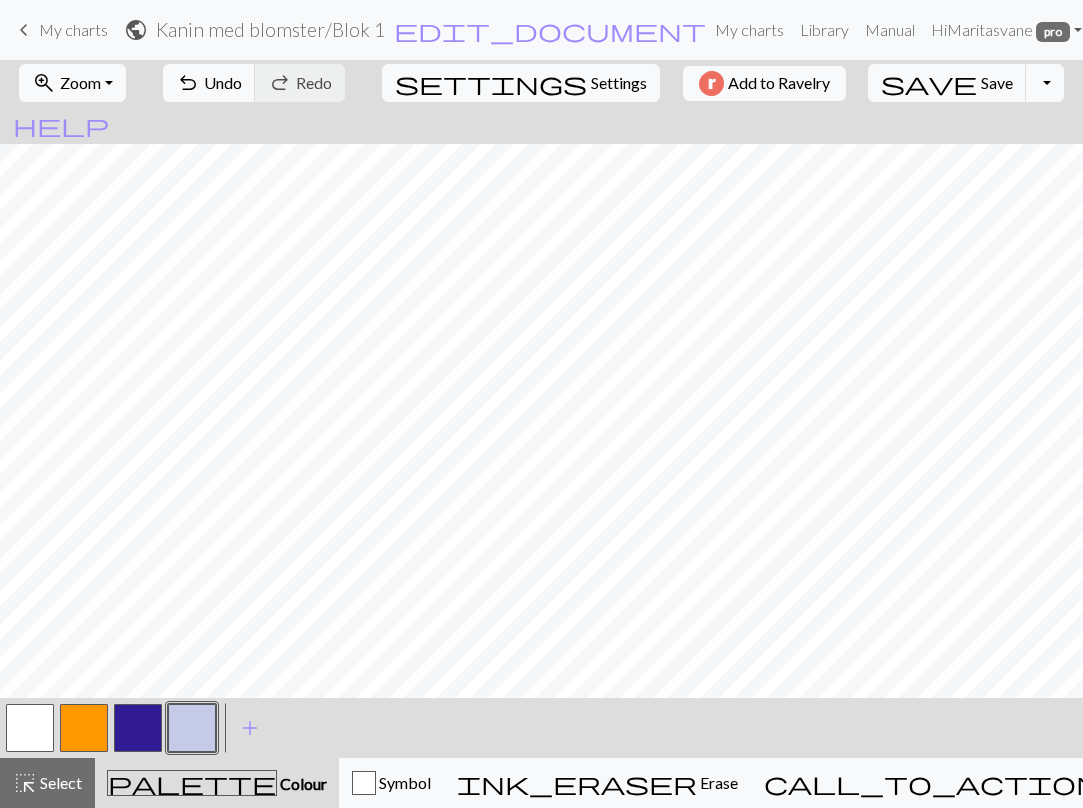 click on "palette" at bounding box center (192, 783) 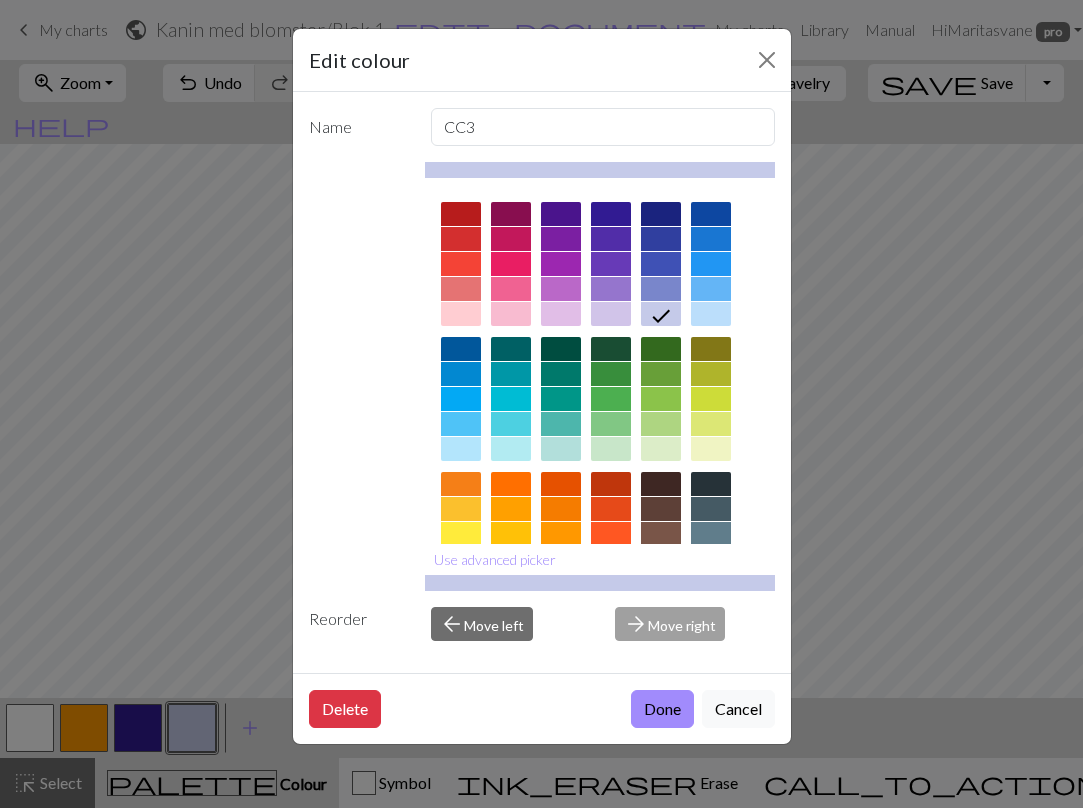 click at bounding box center [661, 289] 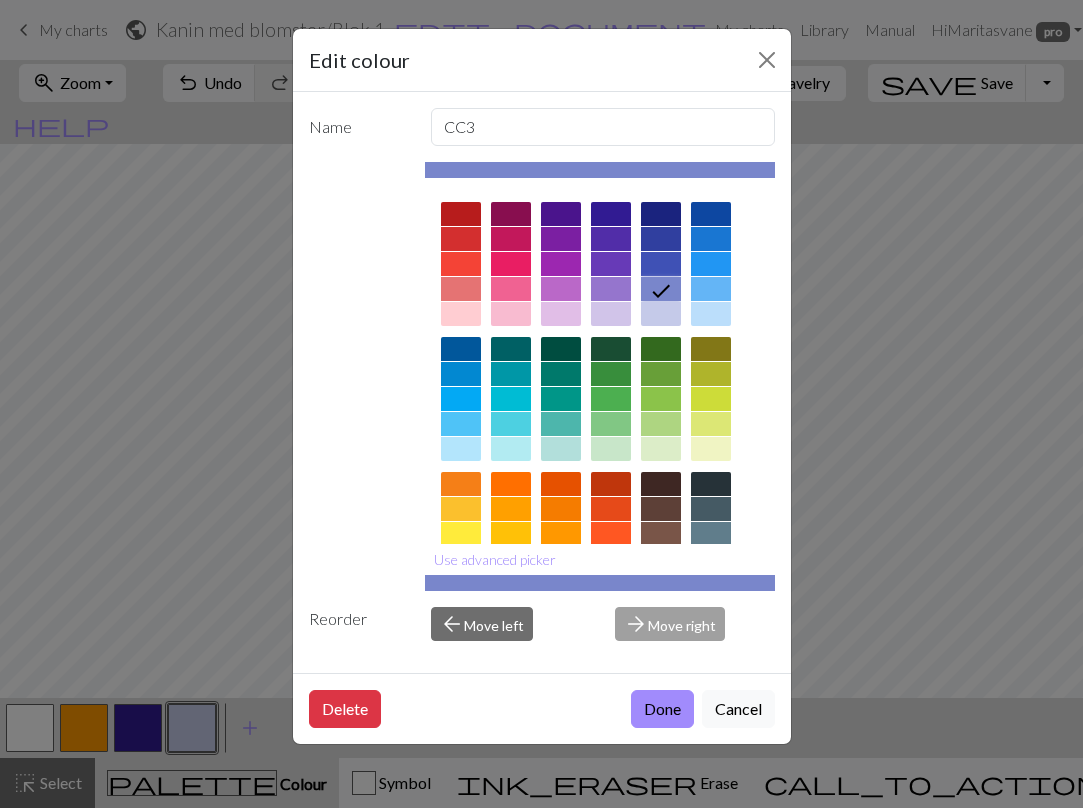 click at bounding box center [611, 289] 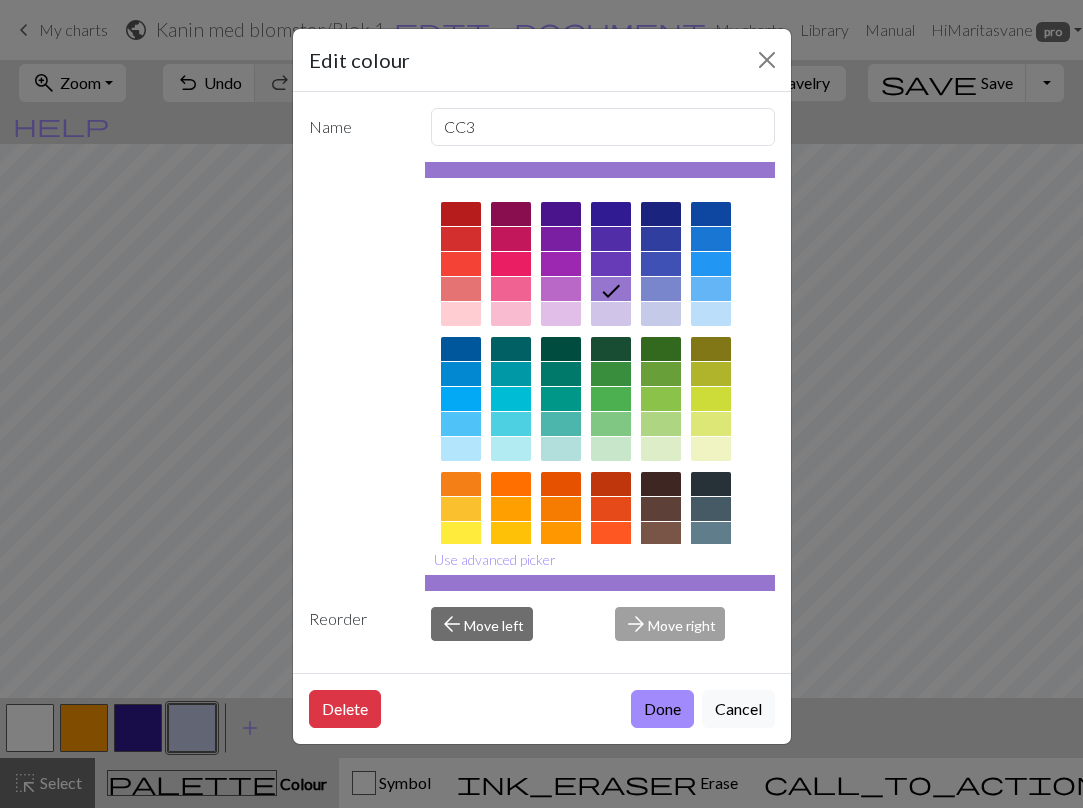 click at bounding box center (611, 269) 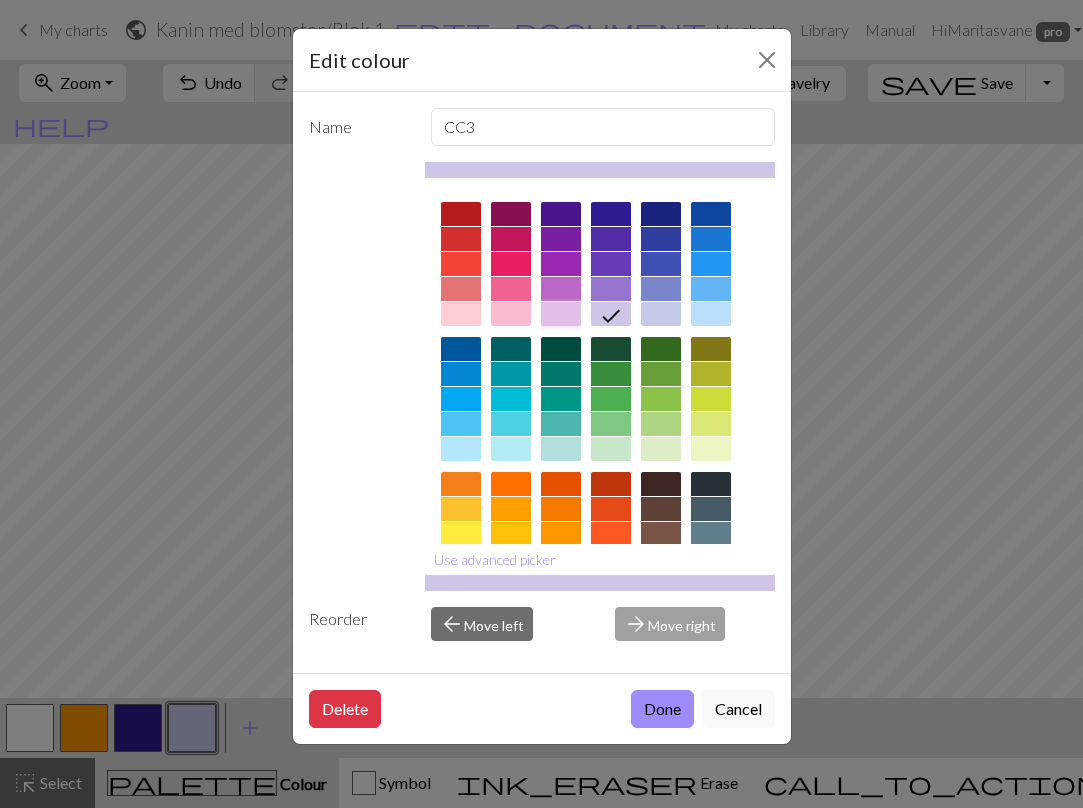 click at bounding box center (561, 314) 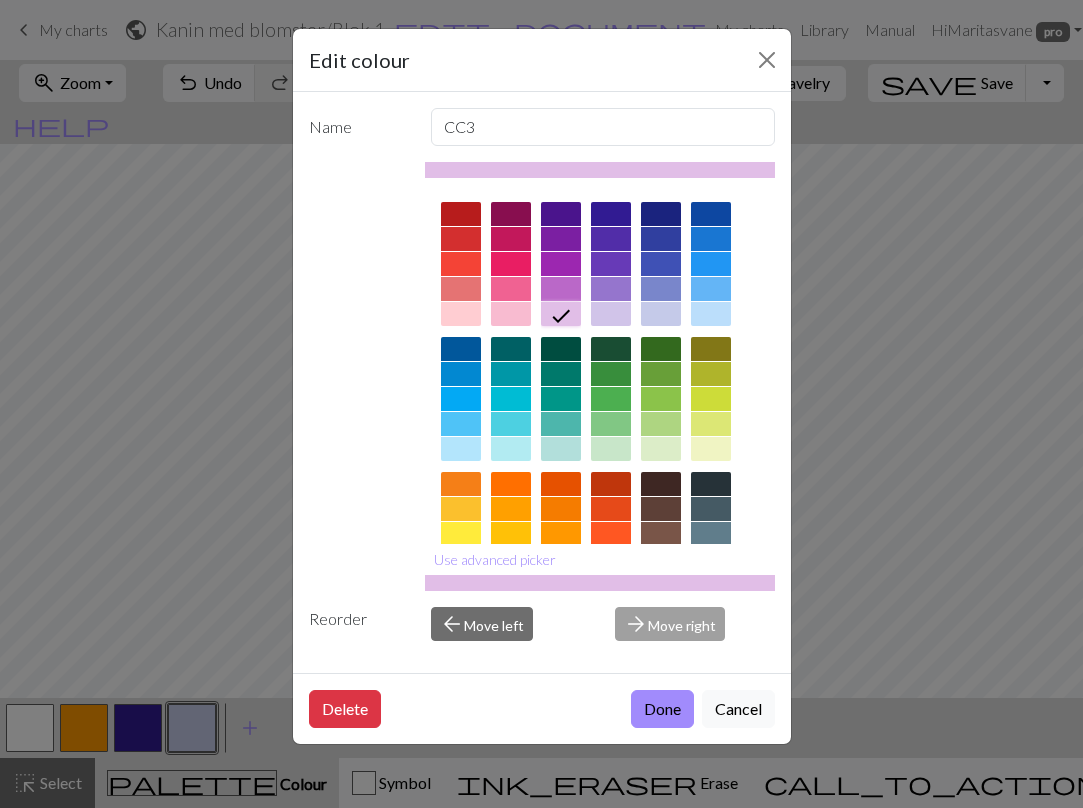 click at bounding box center [611, 314] 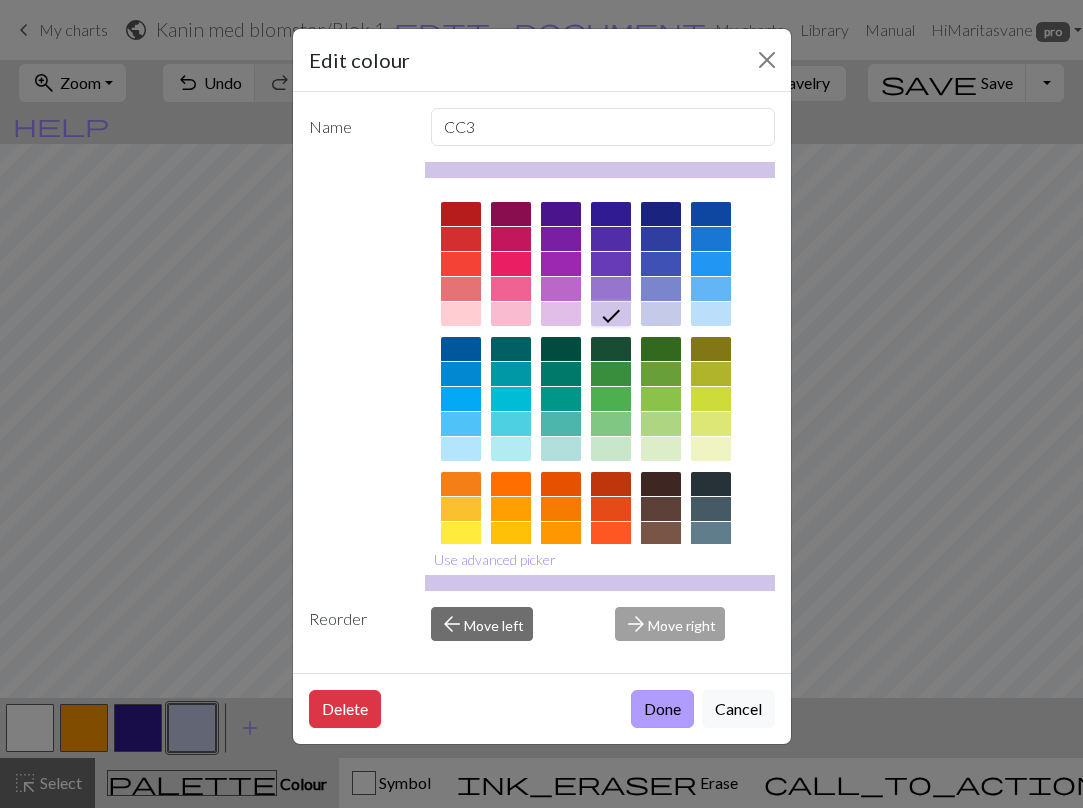click on "Done" at bounding box center (662, 709) 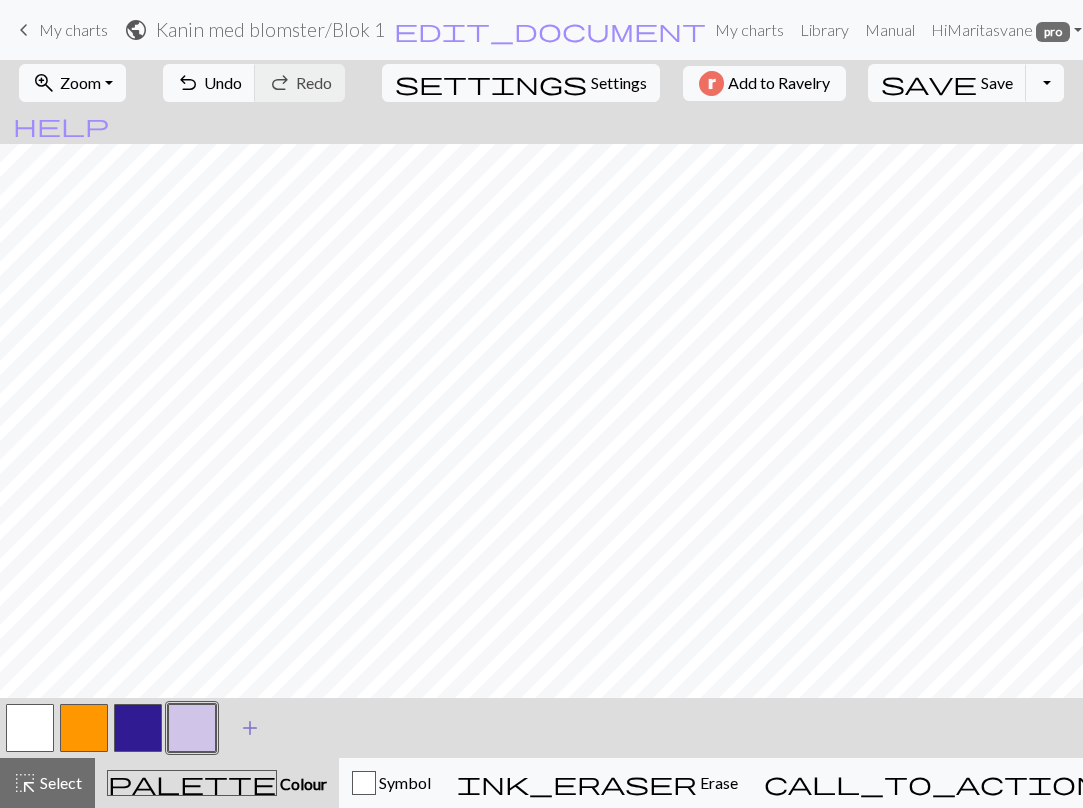 click on "add" at bounding box center (250, 728) 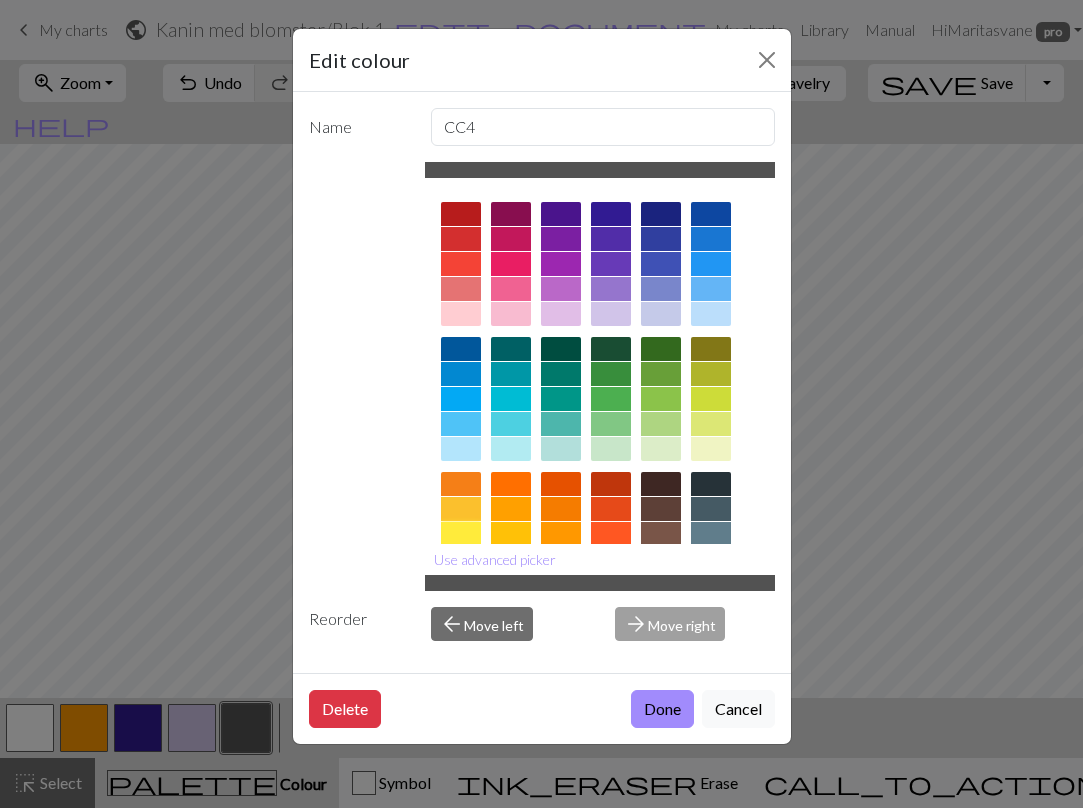 click at bounding box center [461, 534] 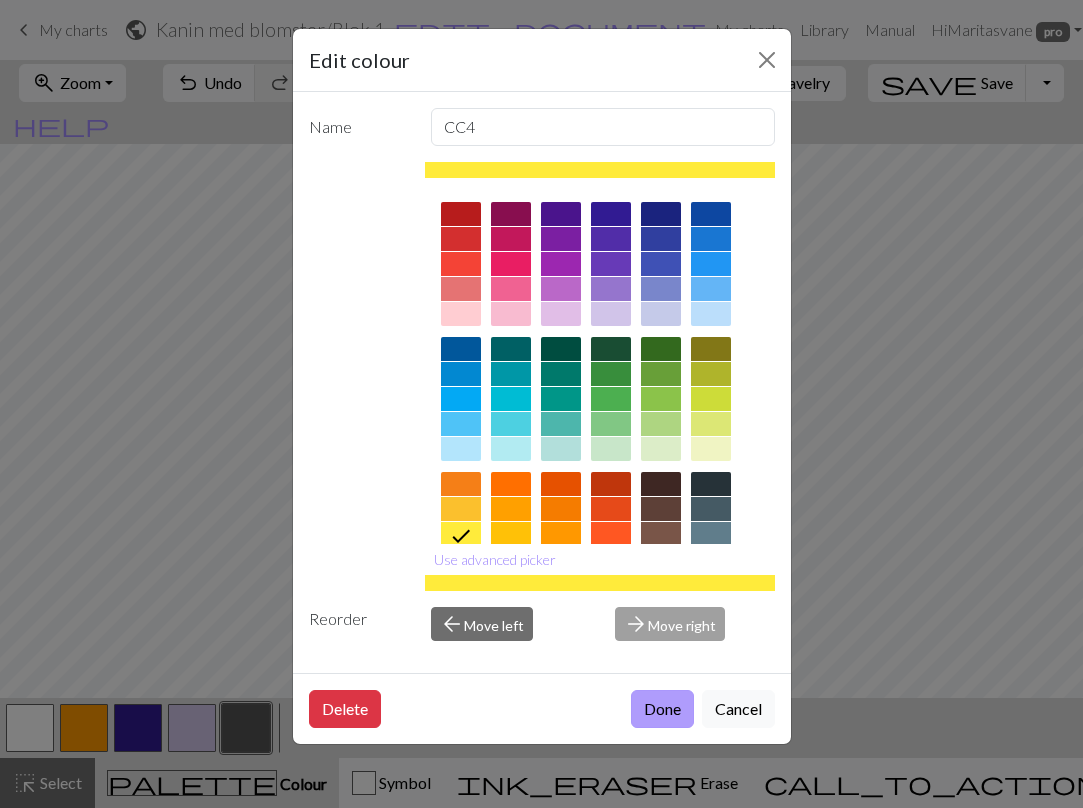 click on "Done" at bounding box center (662, 709) 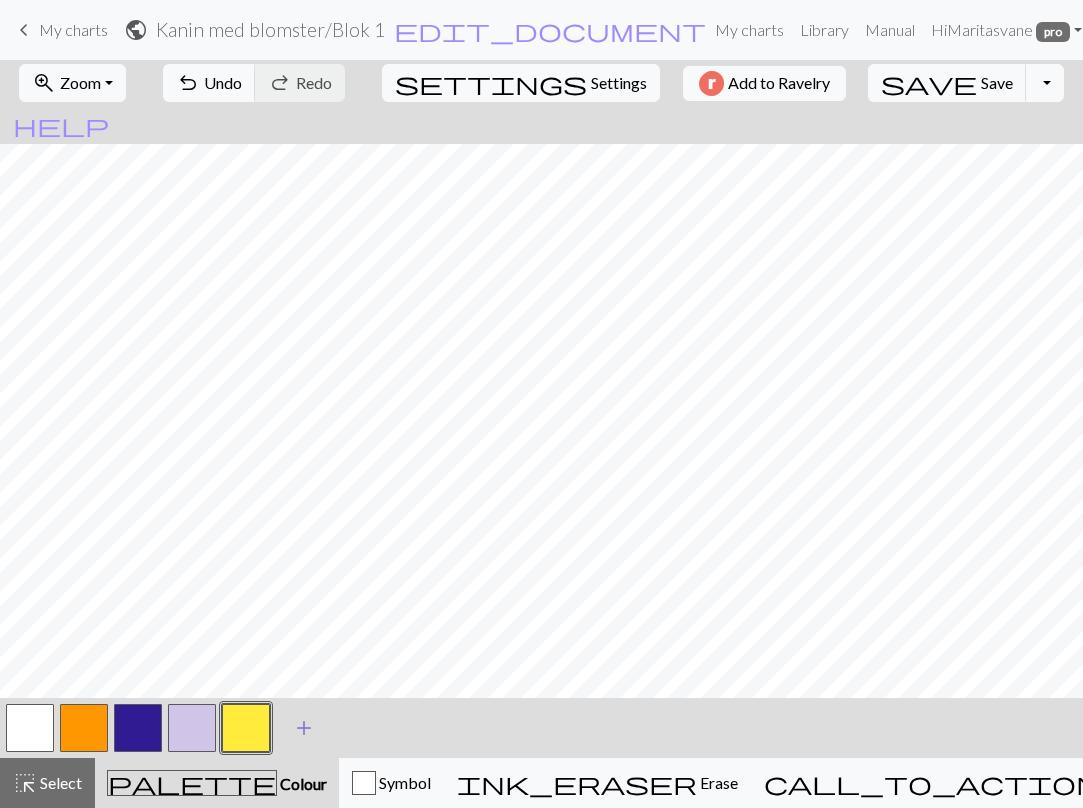 click on "add" at bounding box center [304, 728] 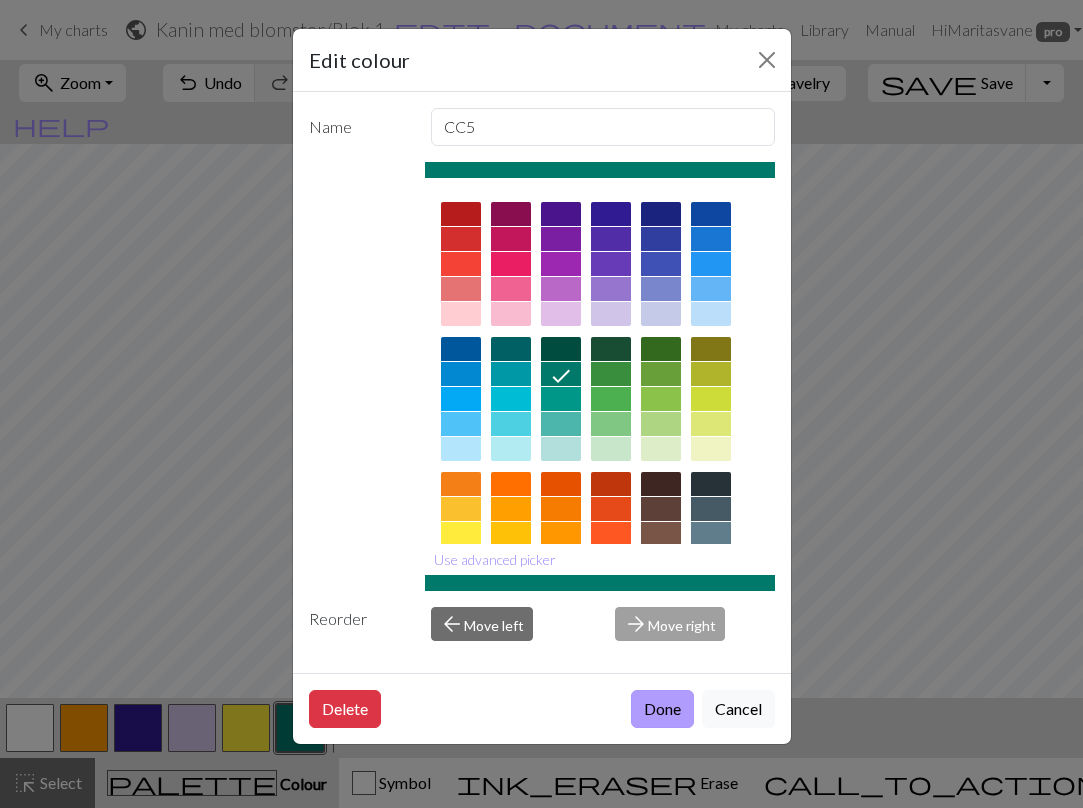 click on "Done" at bounding box center [662, 709] 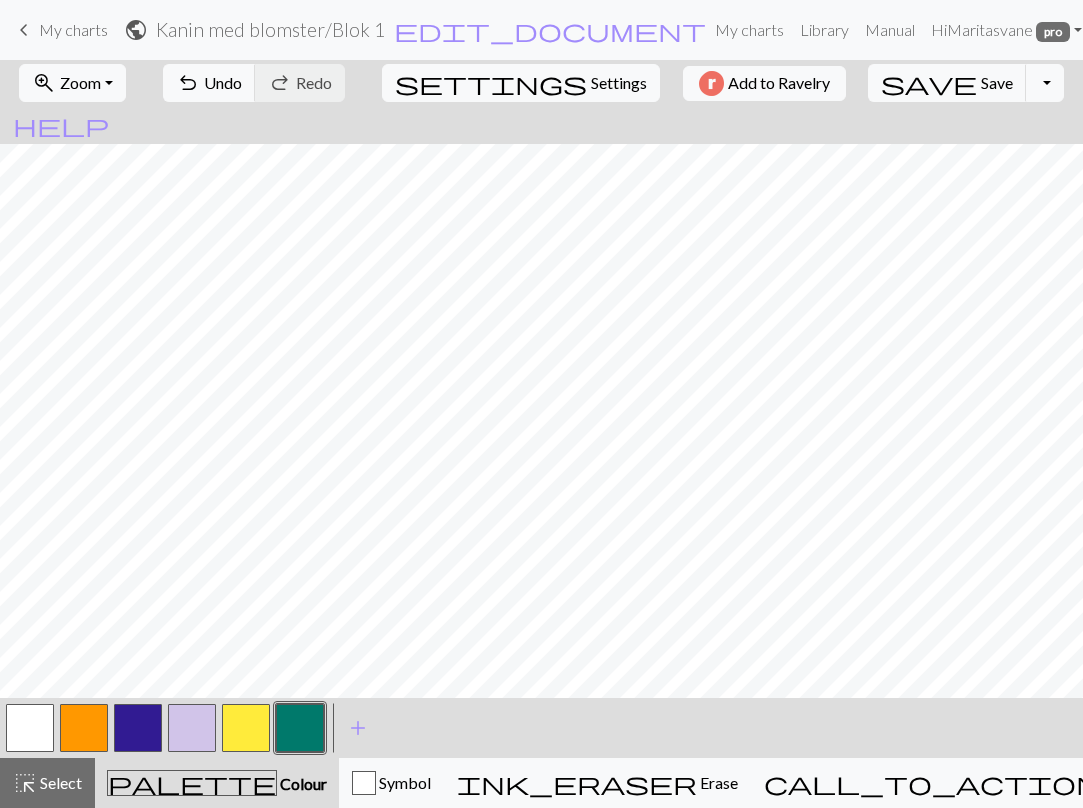 click at bounding box center (300, 728) 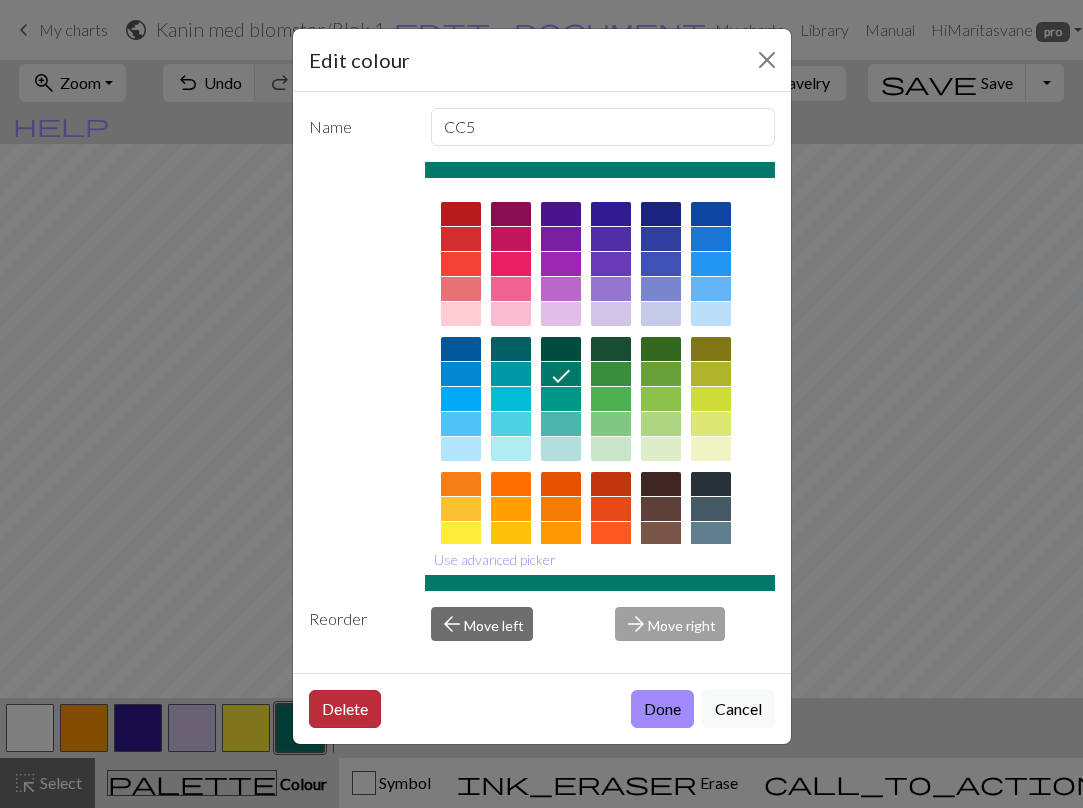 click on "Delete" at bounding box center (345, 709) 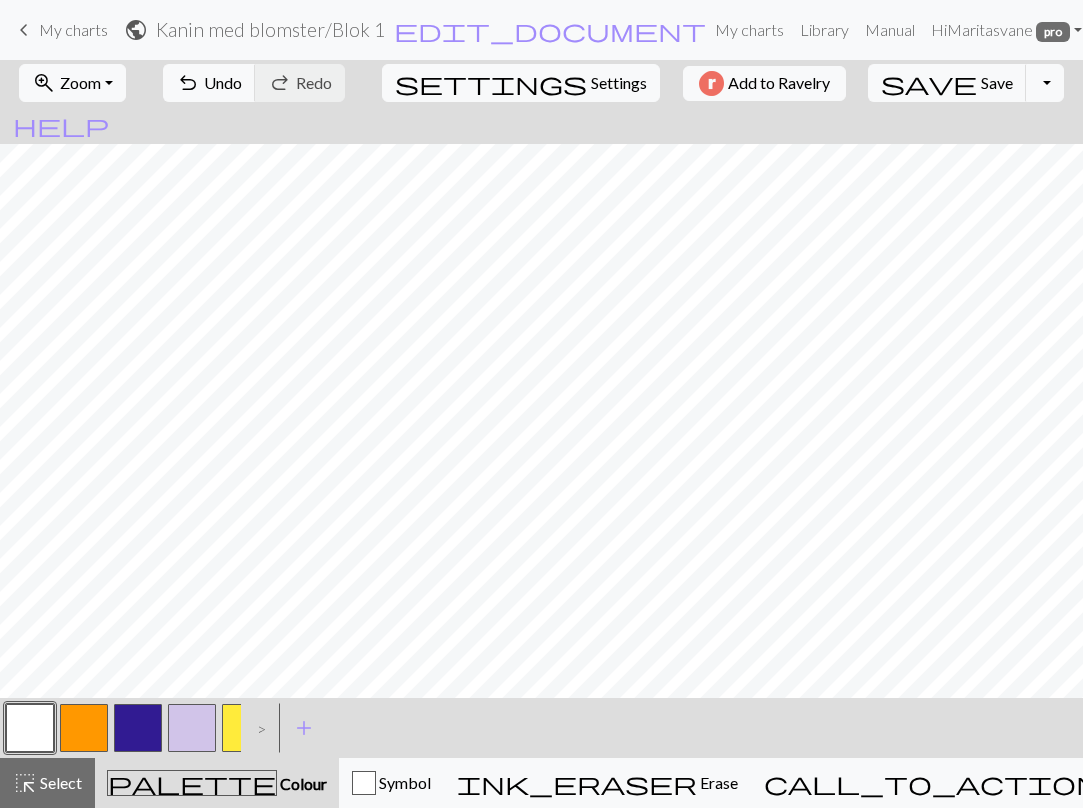 click on "< > add Add a  colour" at bounding box center (541, 728) 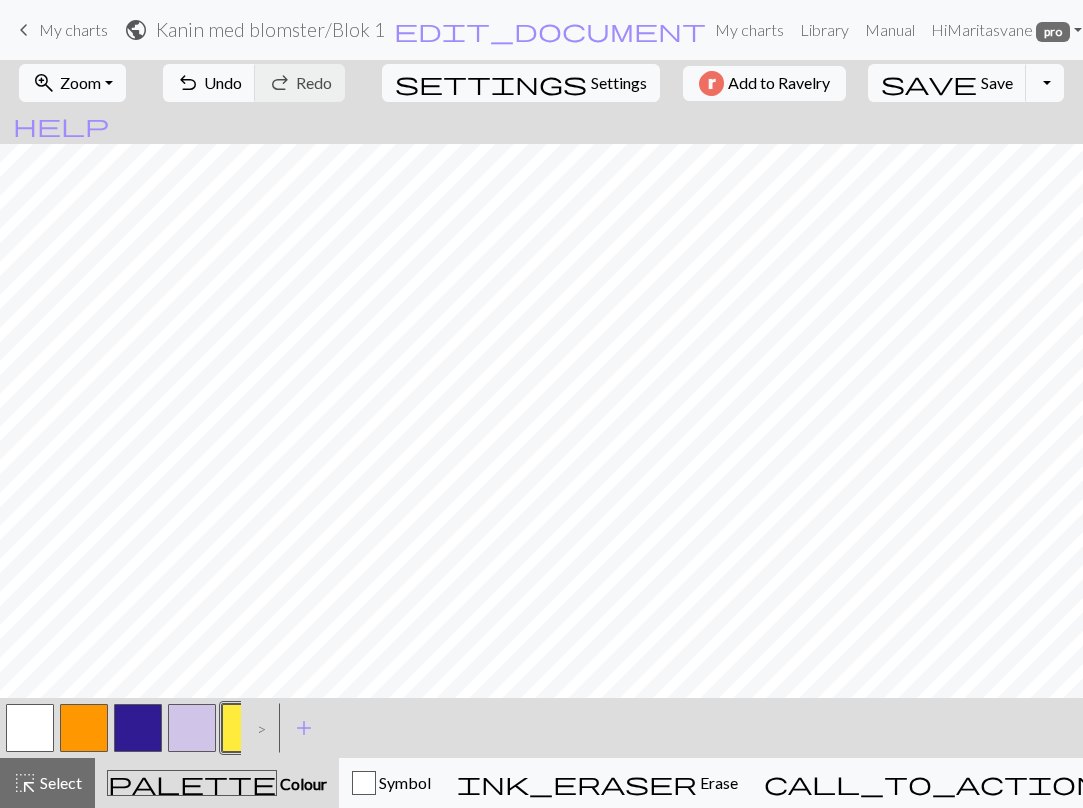 click at bounding box center [246, 728] 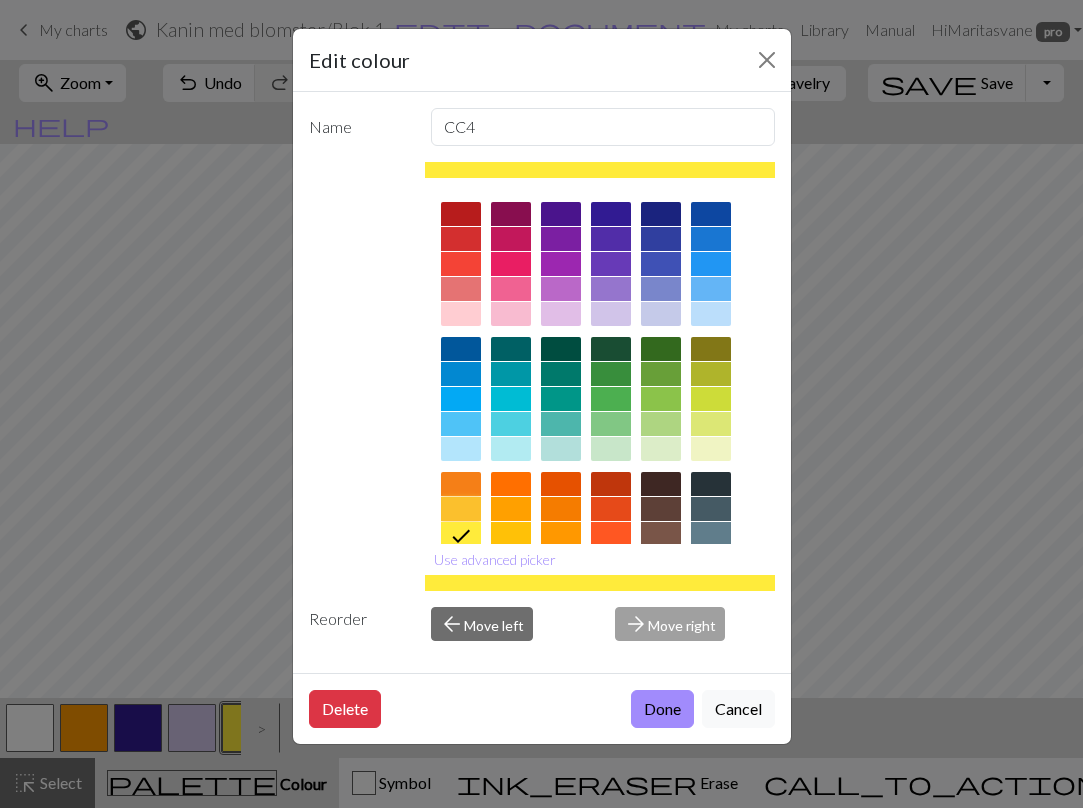 click at bounding box center [461, 509] 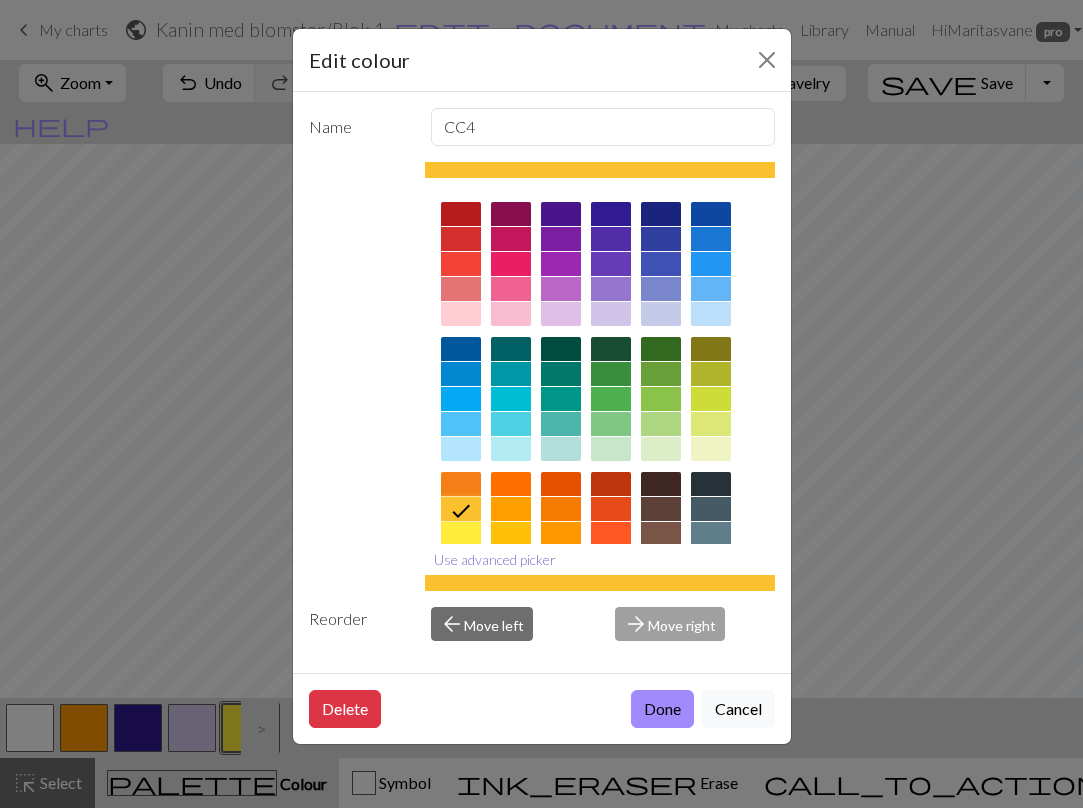 click on "Use advanced picker" at bounding box center [495, 559] 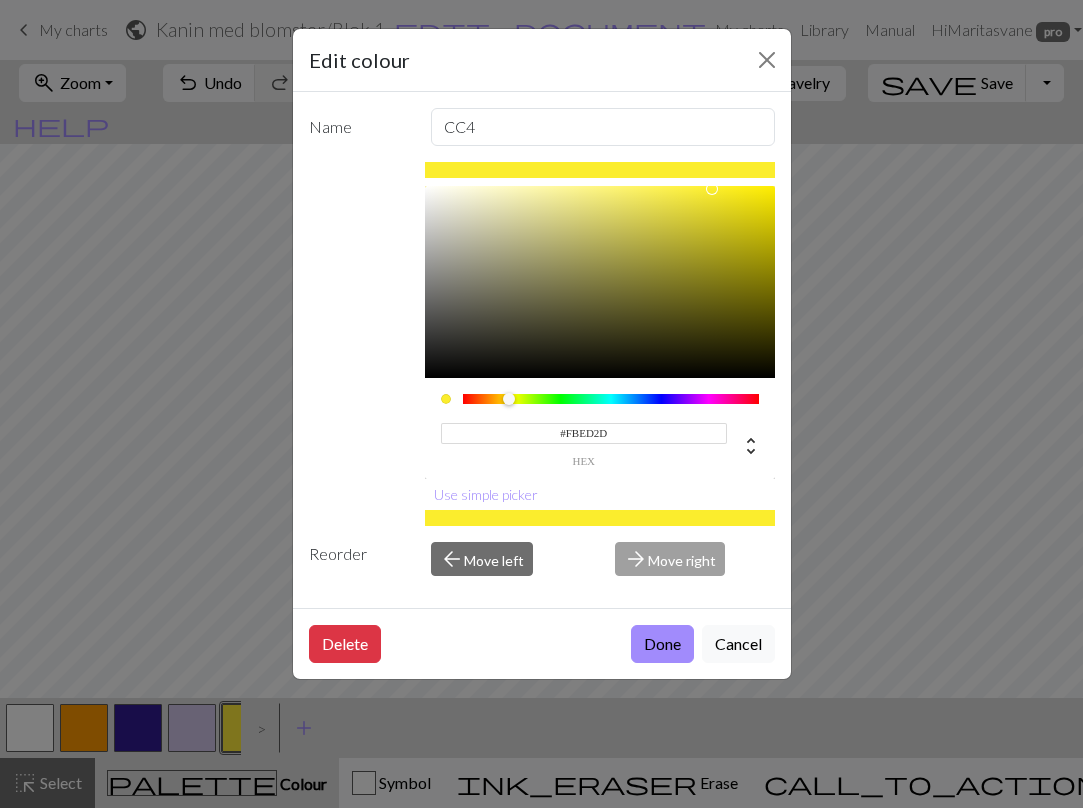 click at bounding box center (509, 399) 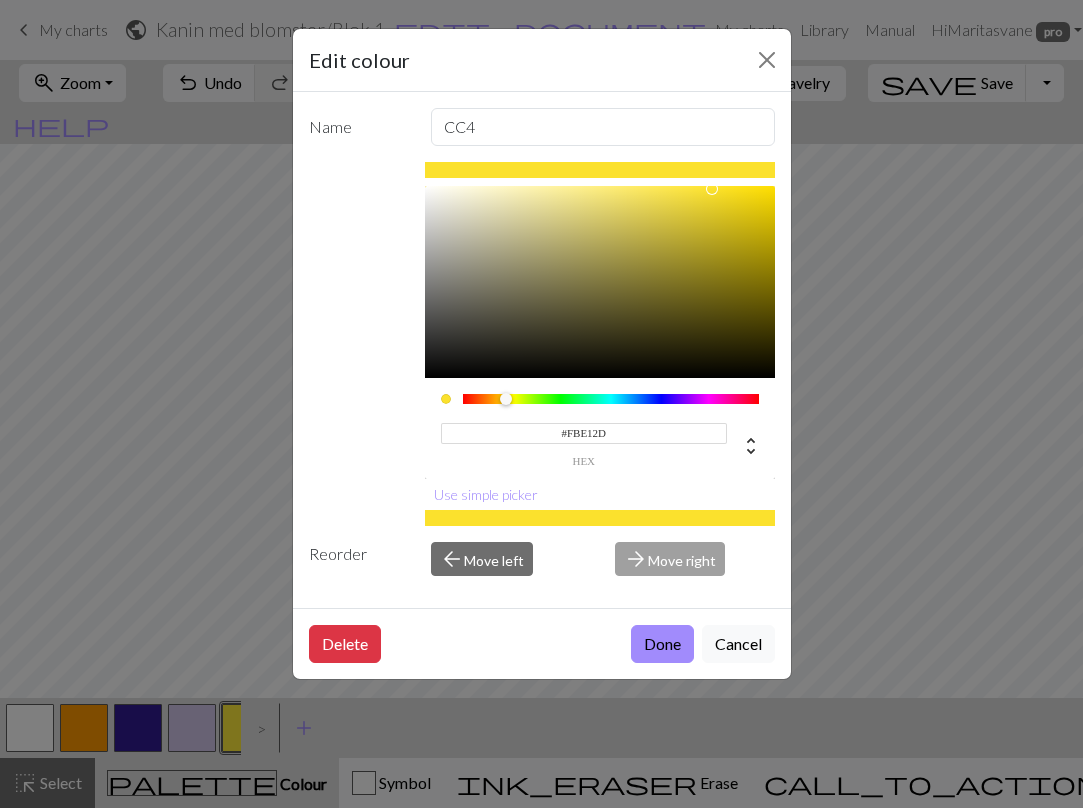 type on "#FBDC2D" 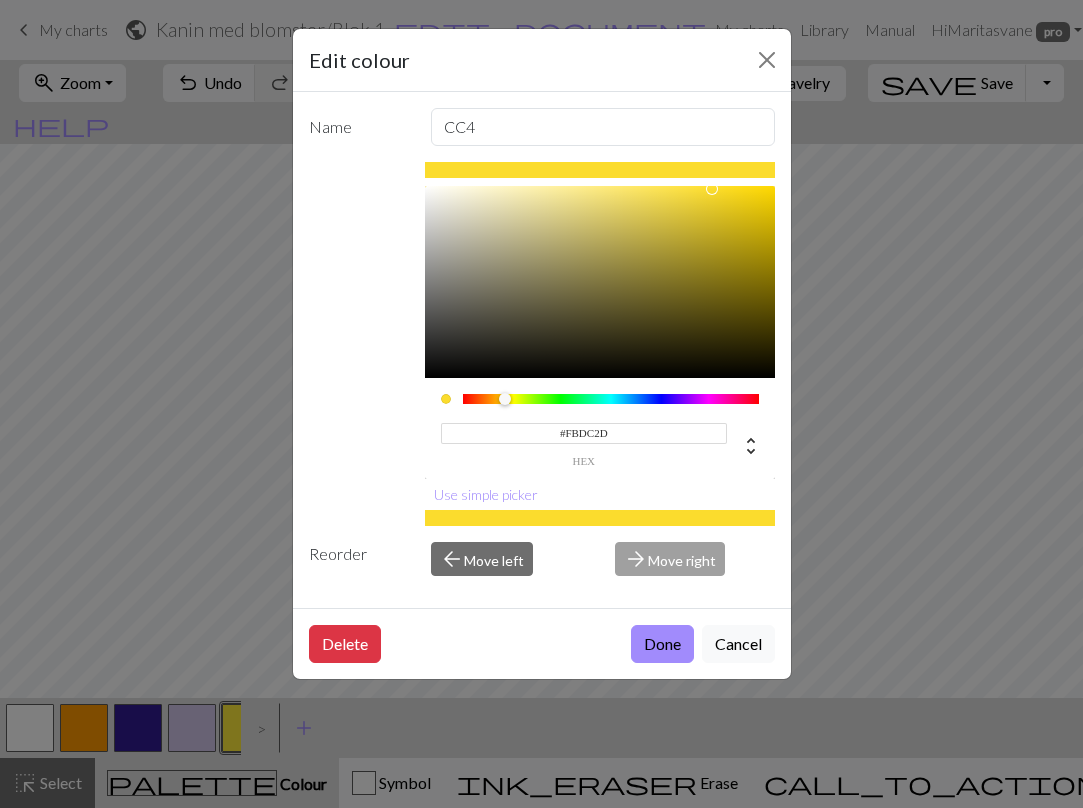 click at bounding box center (505, 399) 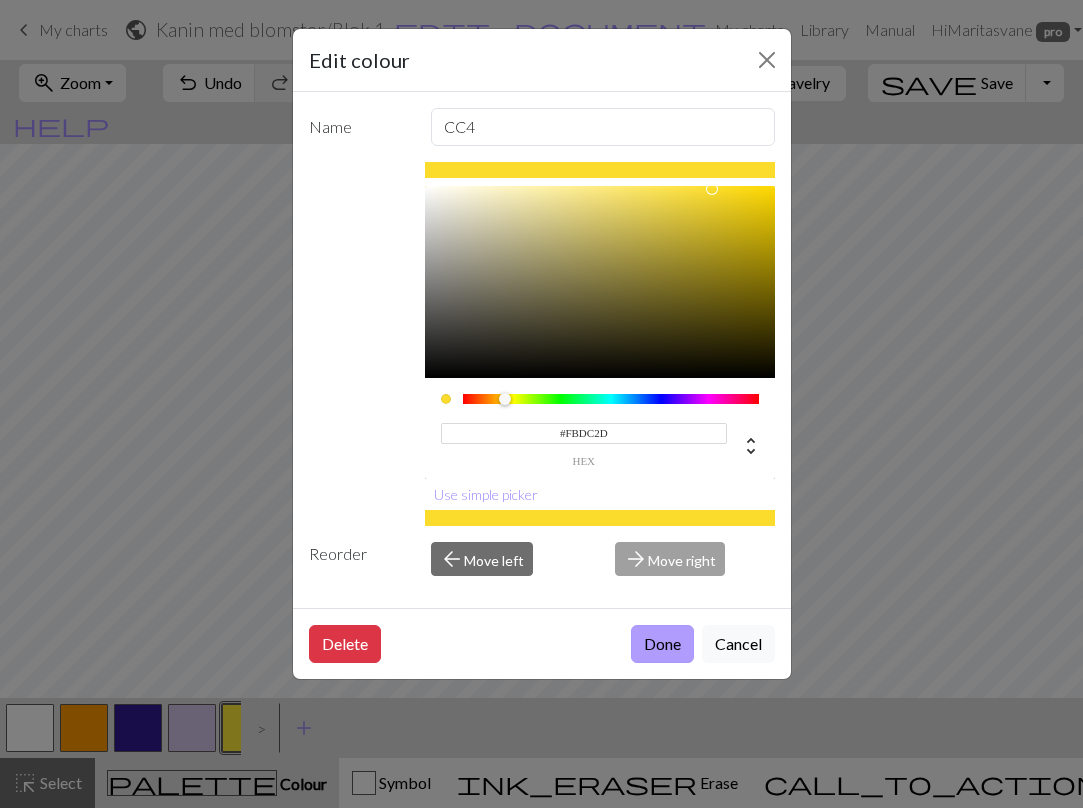 click on "Done" at bounding box center [662, 644] 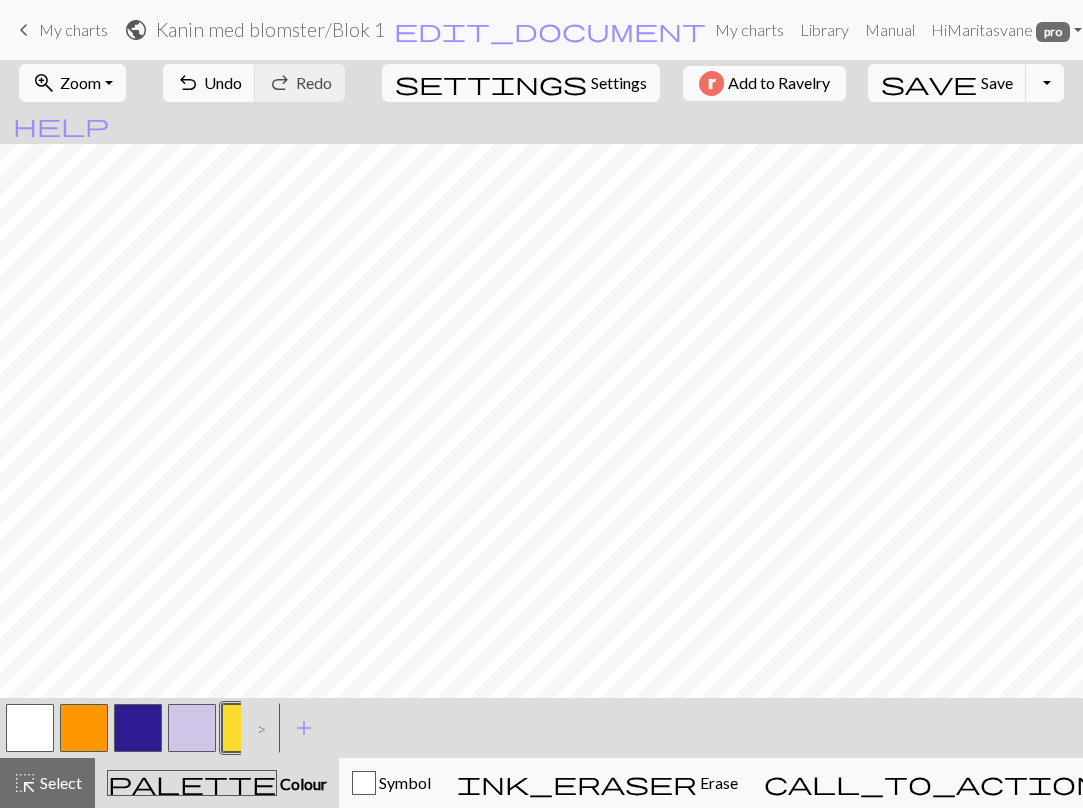 click on ">" at bounding box center [257, 728] 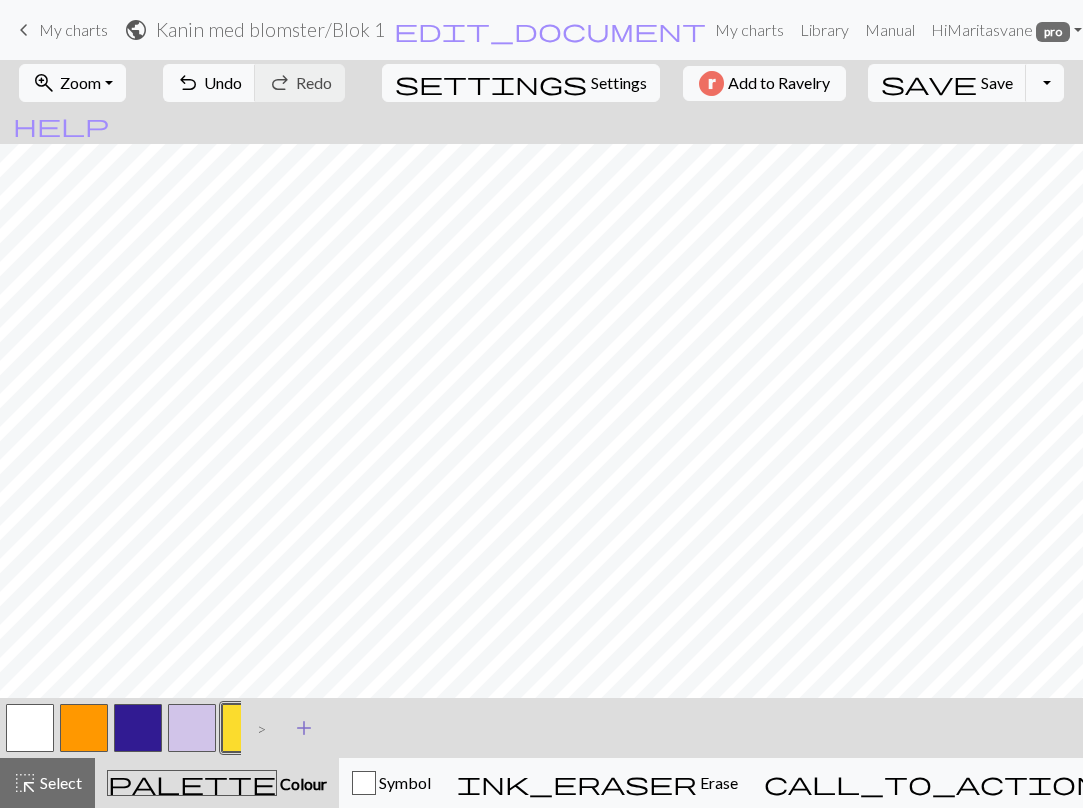 click on "add Add a  colour" at bounding box center (304, 728) 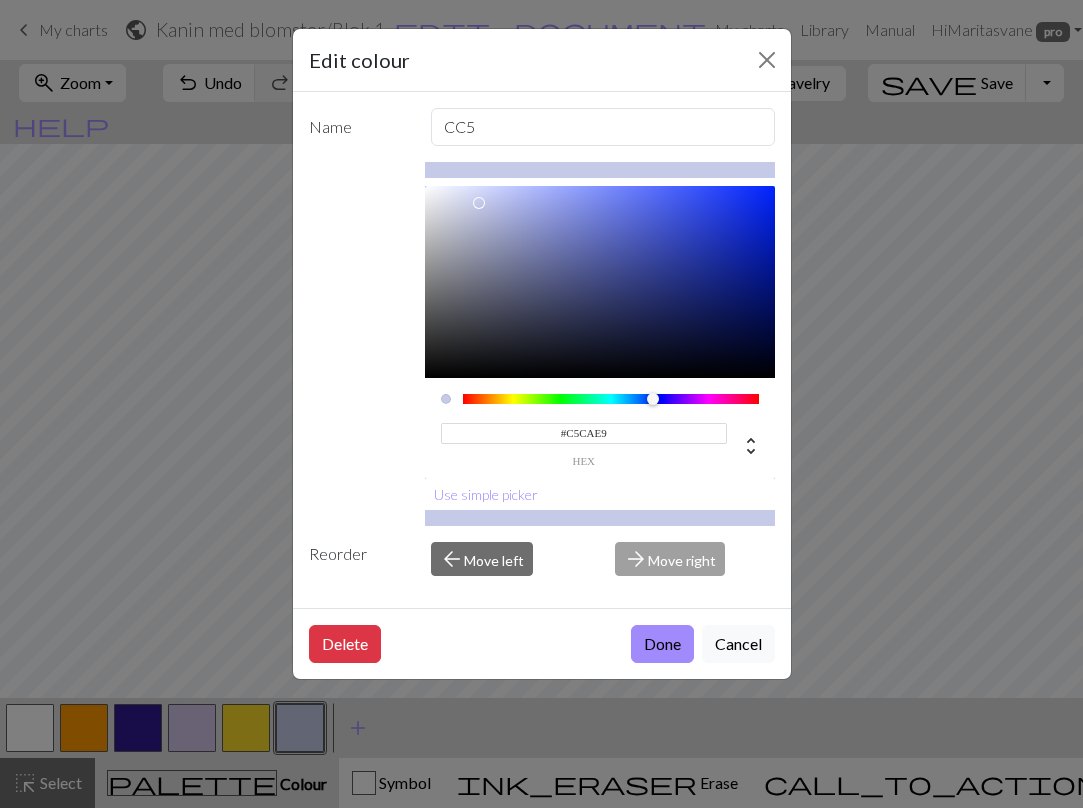 click on "Edit colour Name CC5 #C5CAE9 hex Use simple picker Reorder arrow_back Move left arrow_forward Move right Delete Done Cancel" at bounding box center (541, 404) 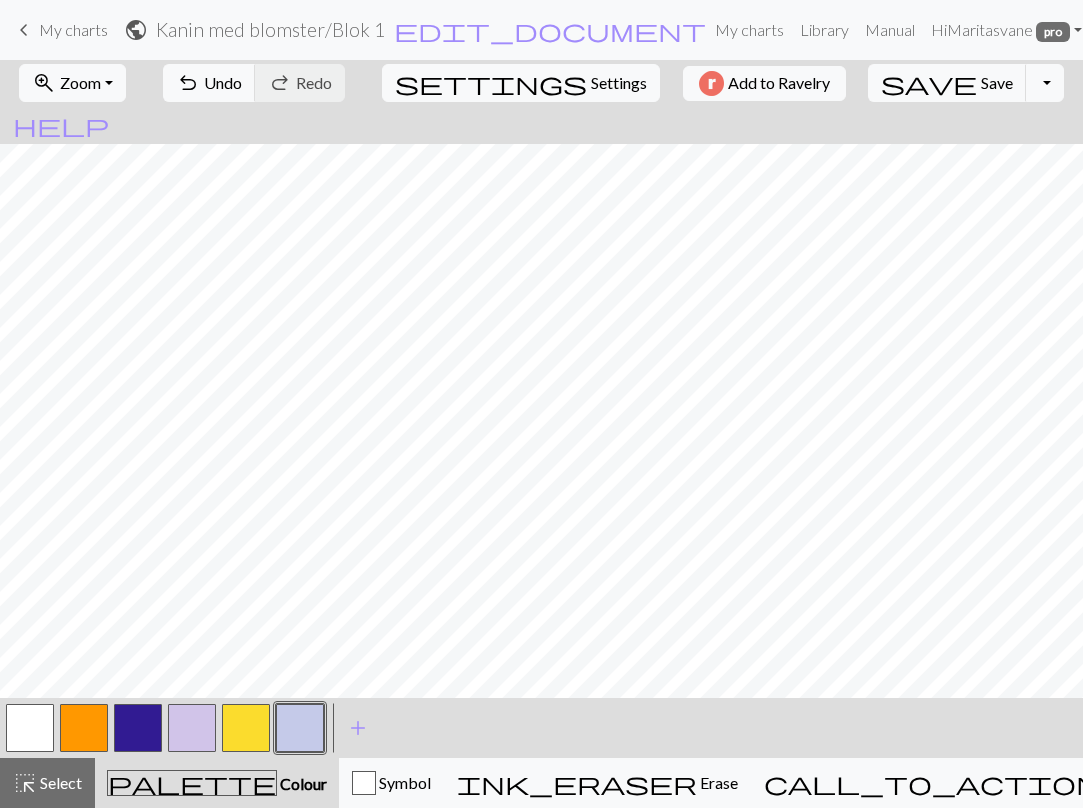 click at bounding box center [138, 728] 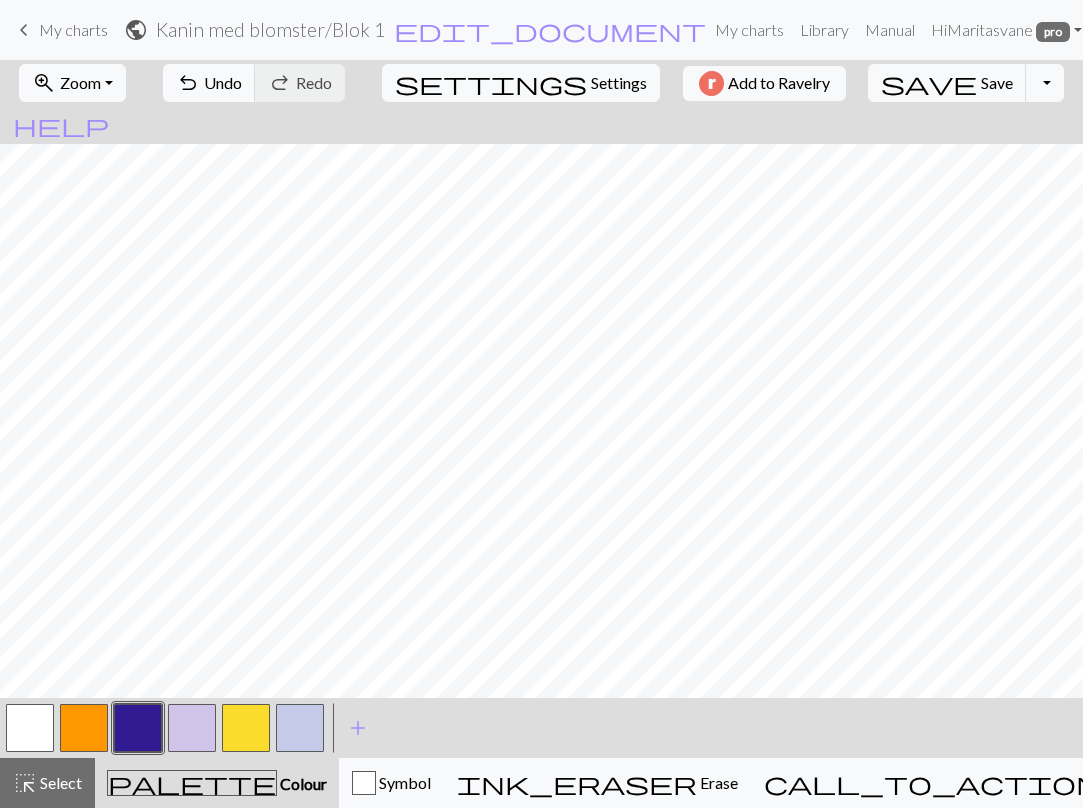 click on "Colour" at bounding box center (302, 783) 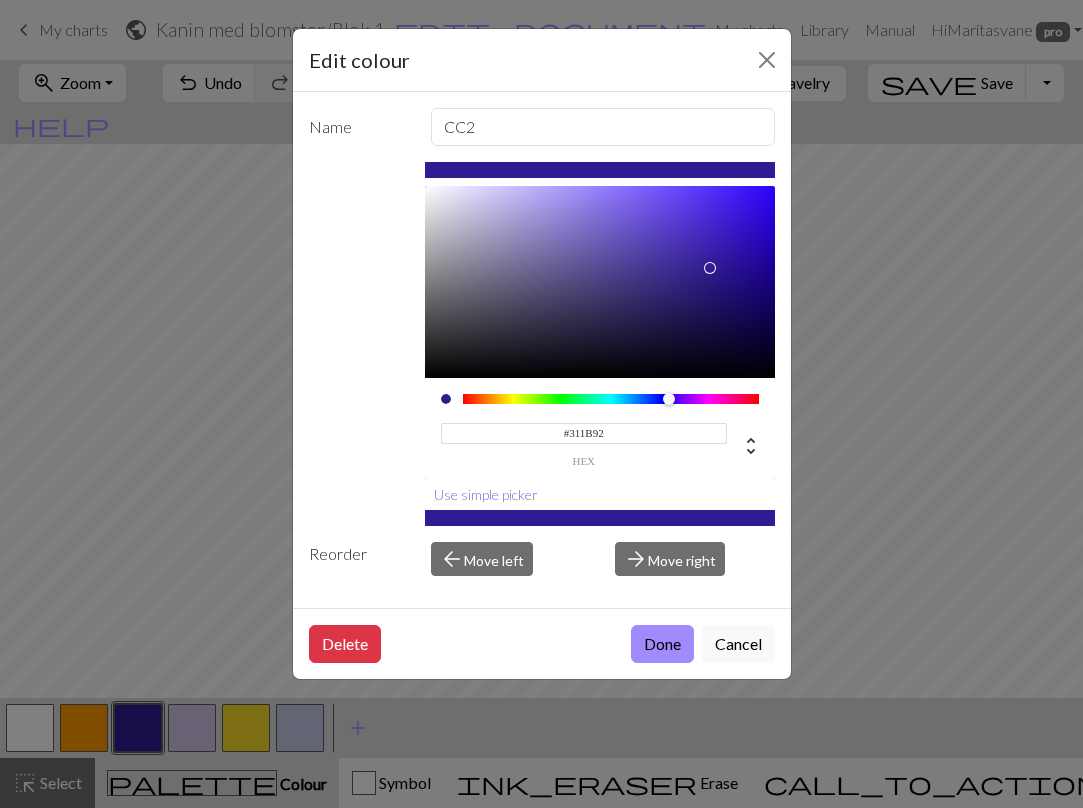 click on "Use simple picker" at bounding box center (486, 494) 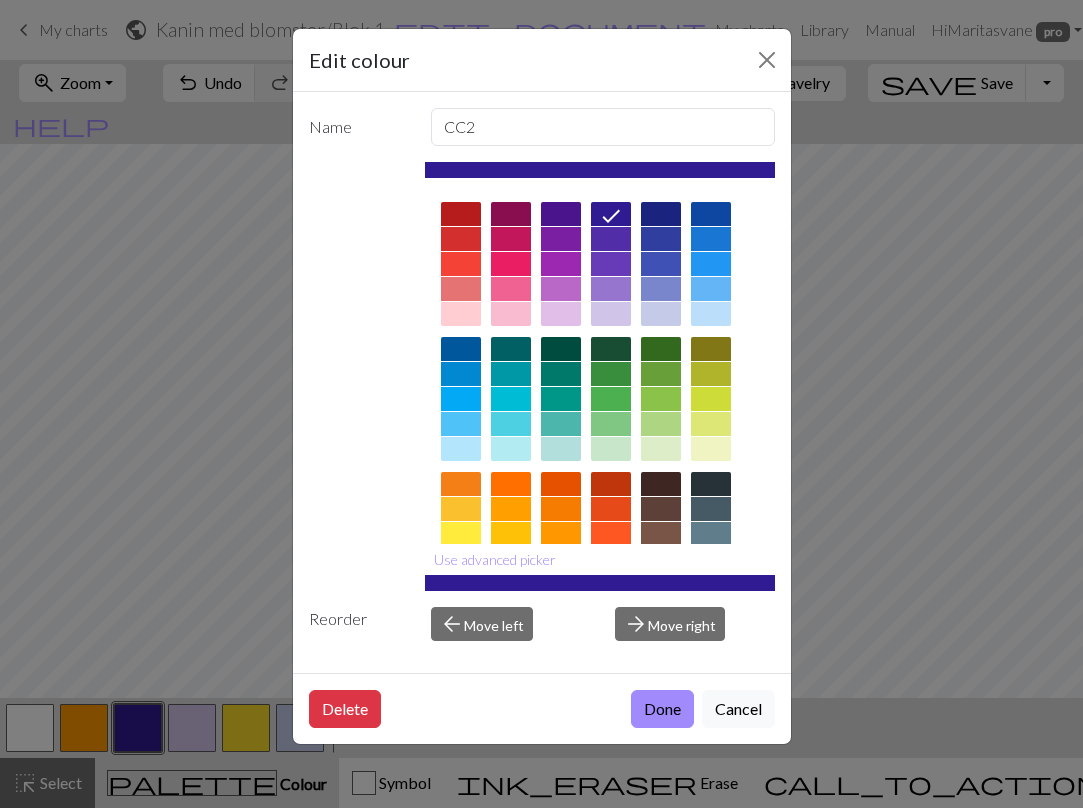 click at bounding box center [661, 214] 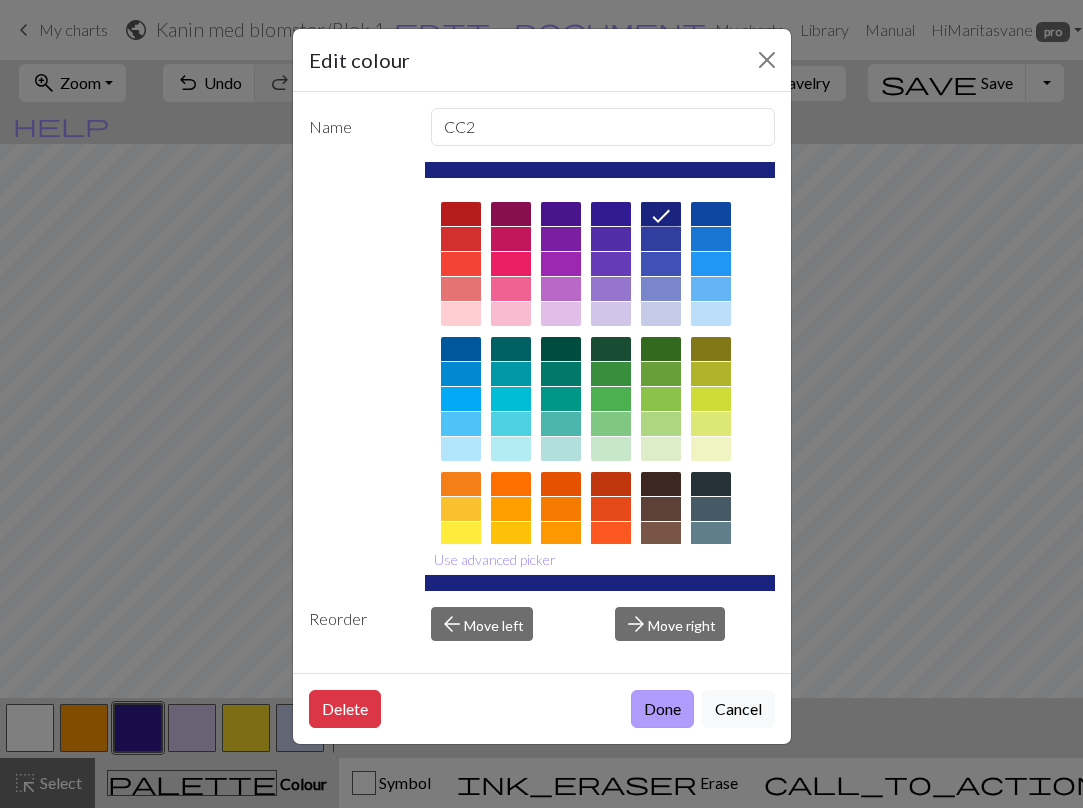 click on "Done" at bounding box center (662, 709) 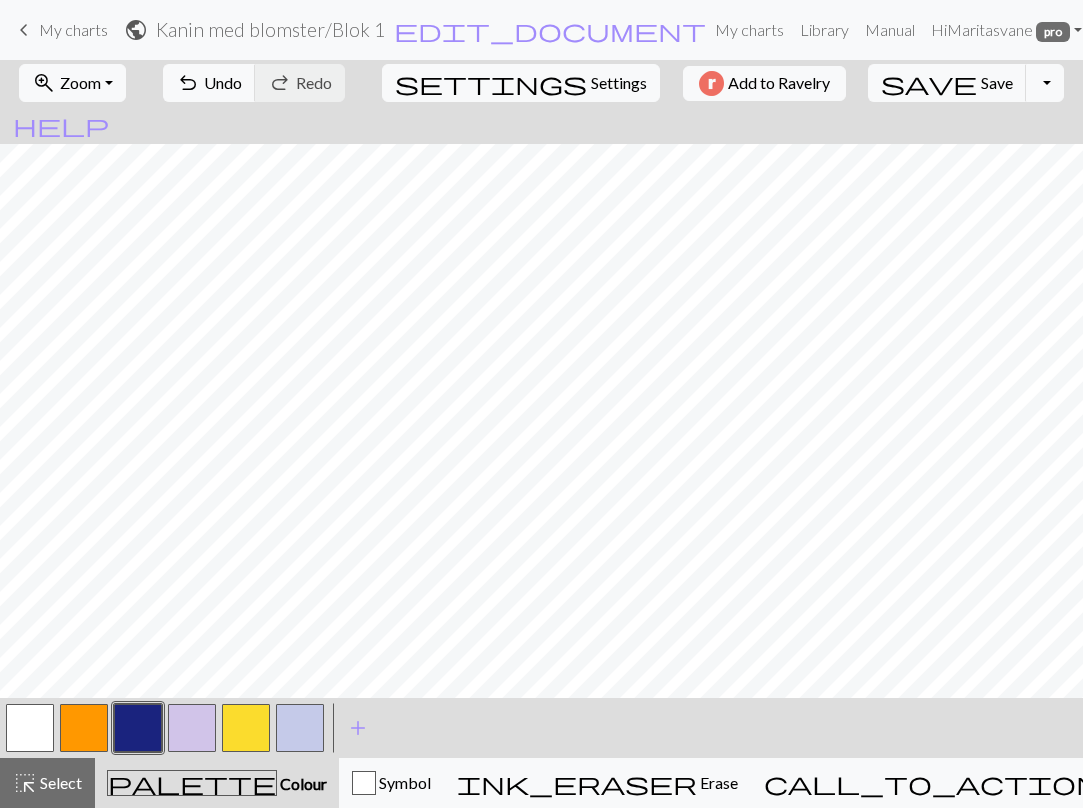 click at bounding box center (192, 728) 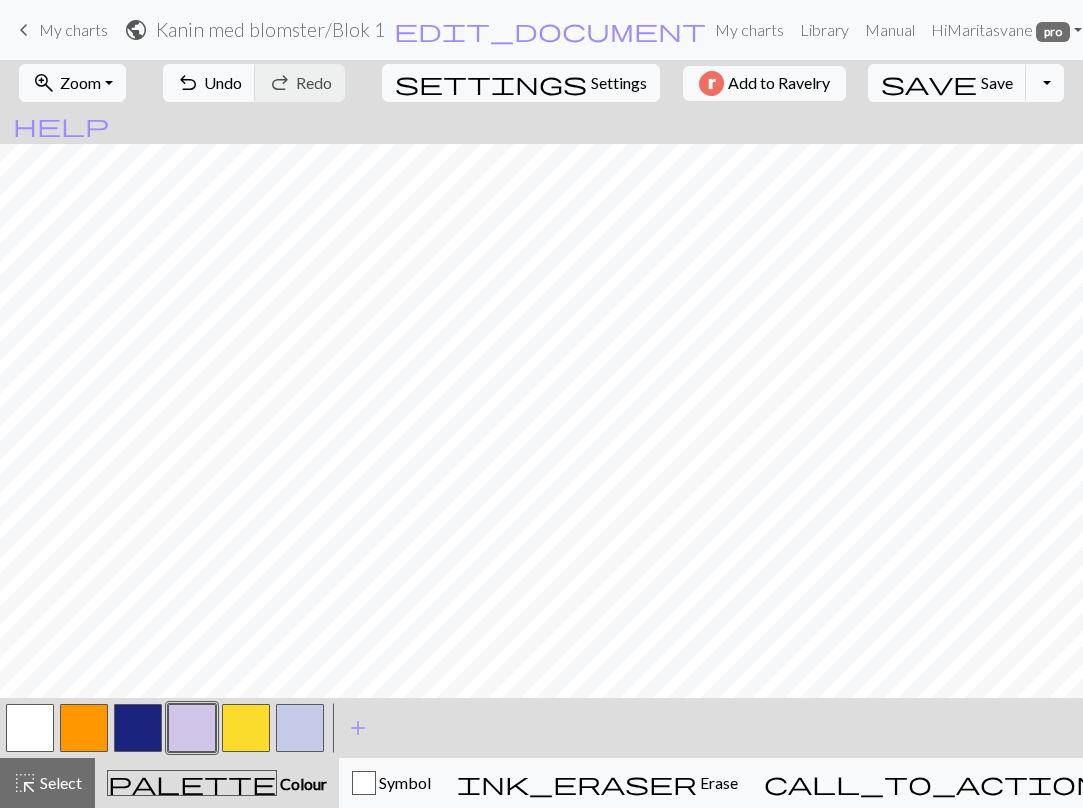 click at bounding box center (30, 728) 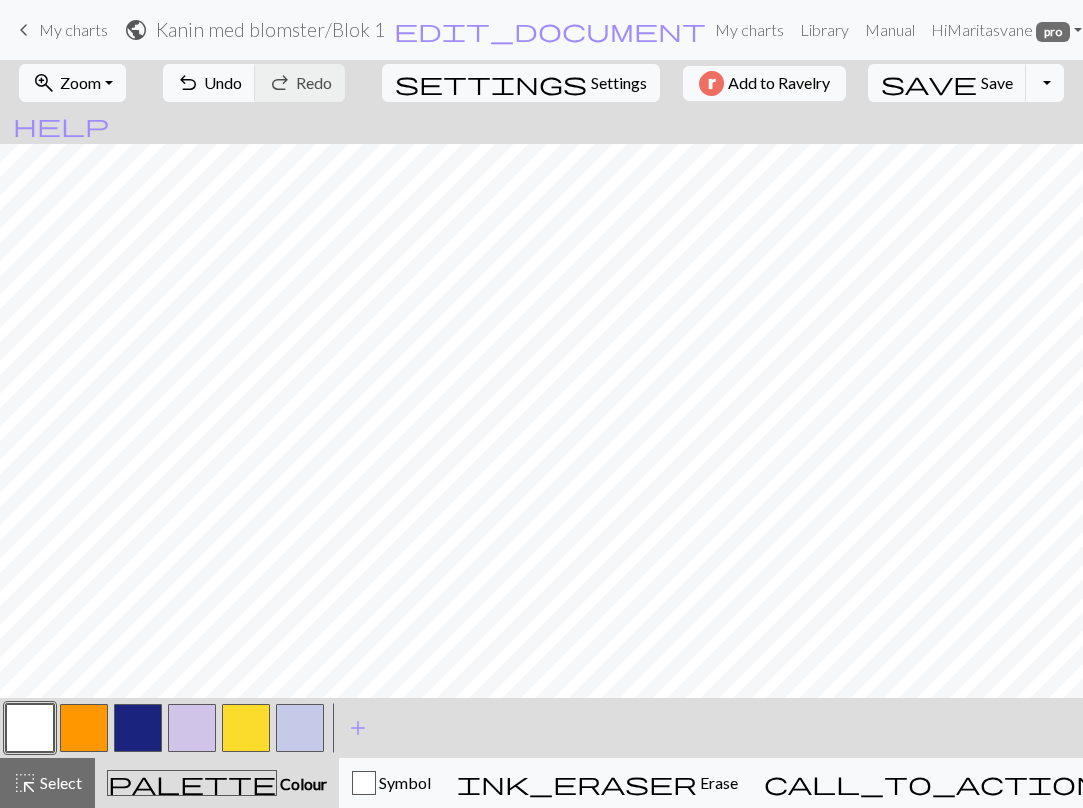 click at bounding box center [192, 728] 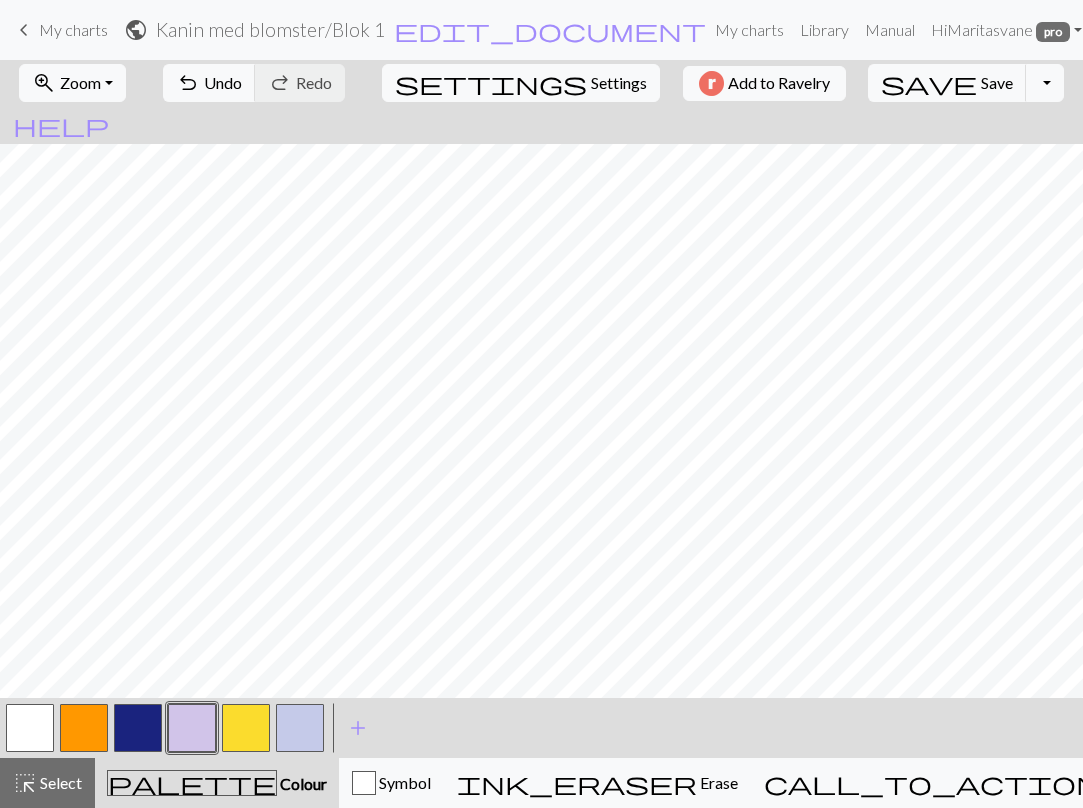 click at bounding box center [138, 728] 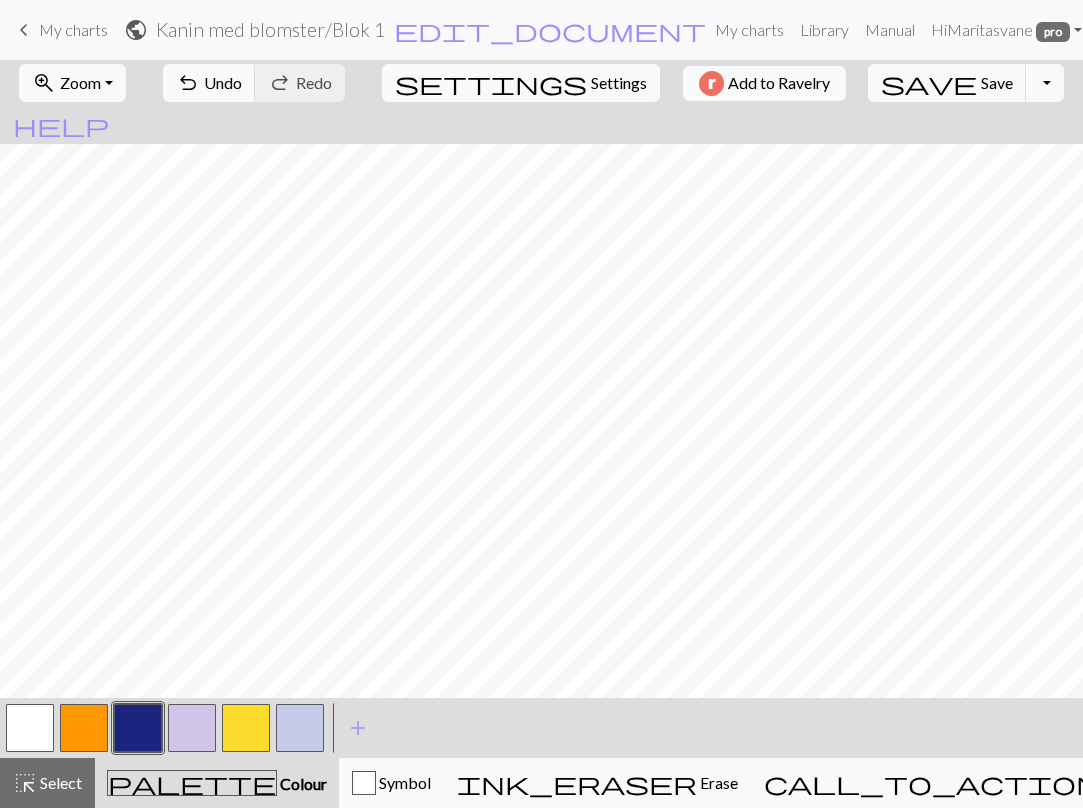 click at bounding box center [192, 728] 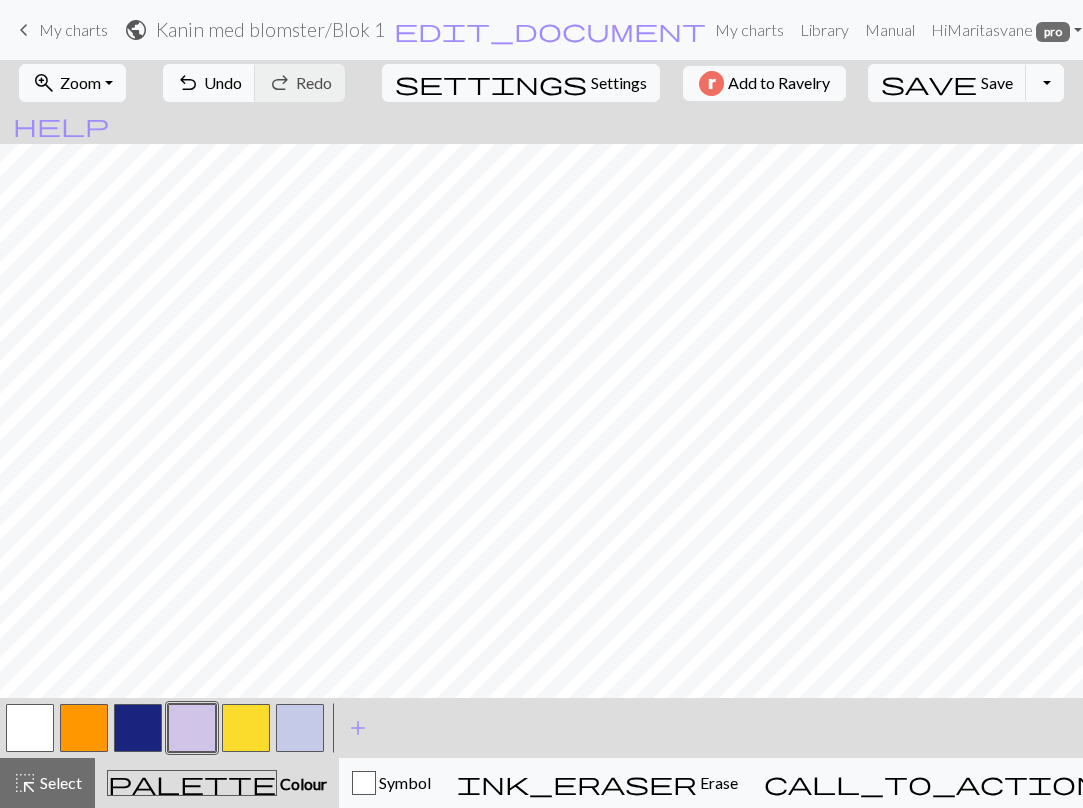 click at bounding box center [138, 728] 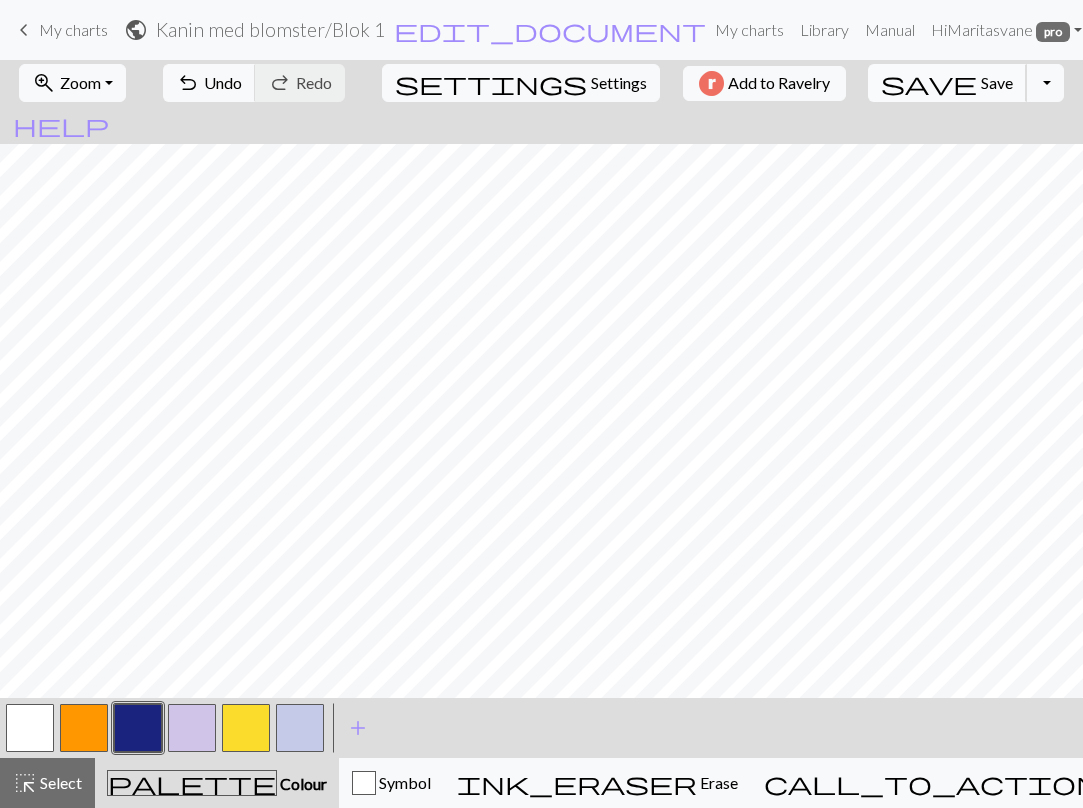 click on "Save" at bounding box center (997, 82) 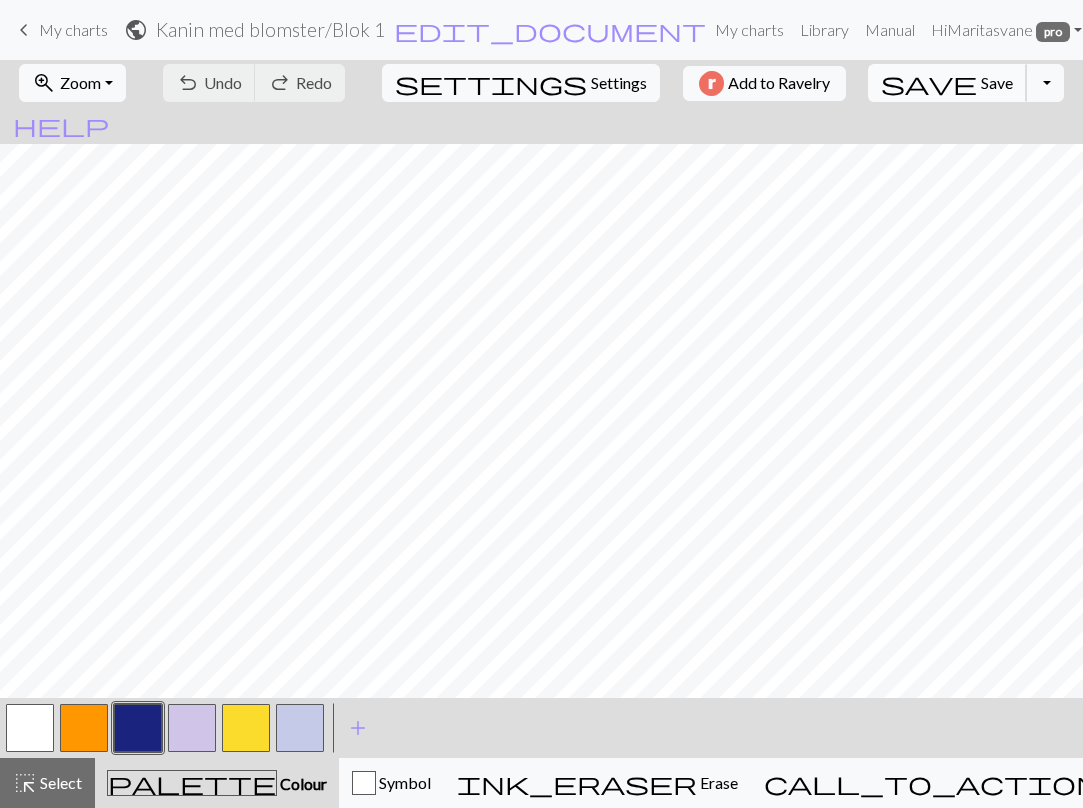 click on "Save" at bounding box center (997, 82) 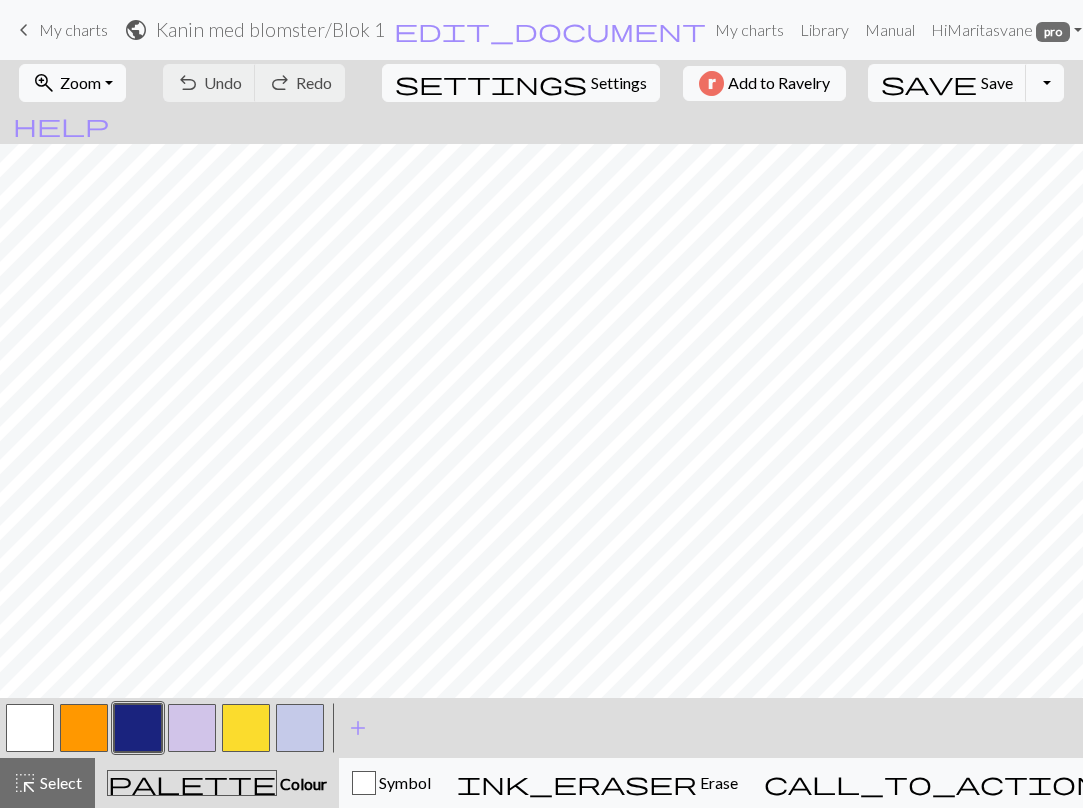 click at bounding box center [246, 728] 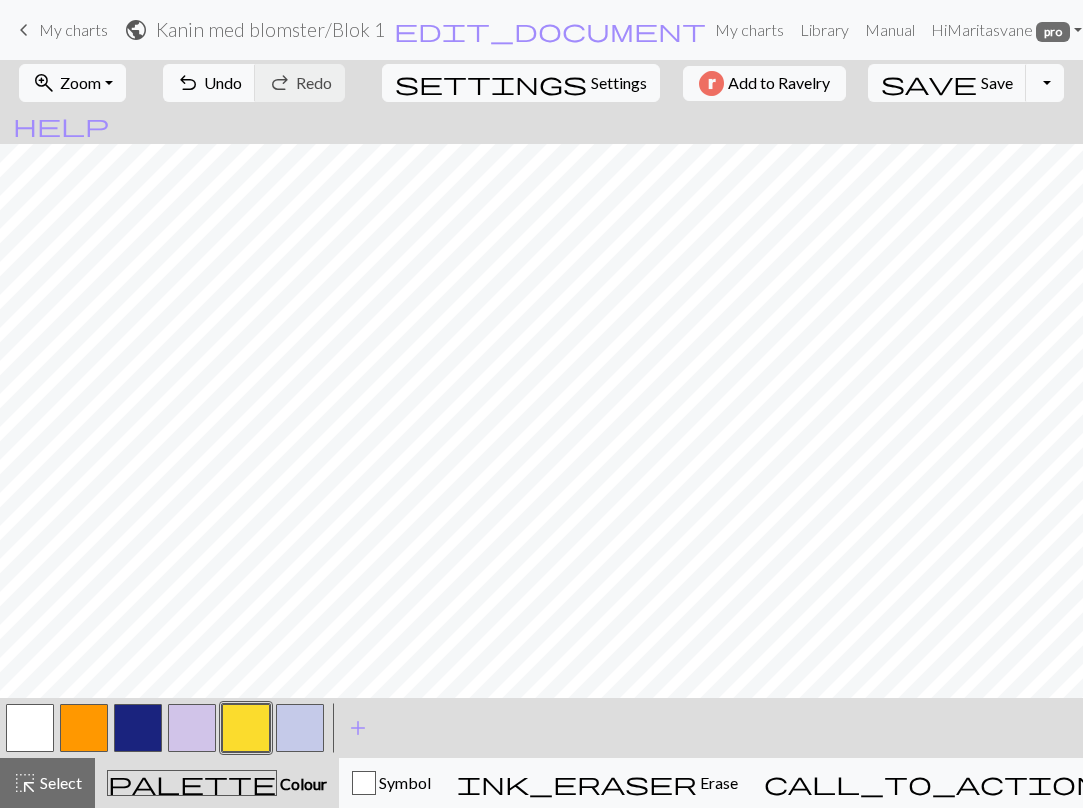 click at bounding box center (138, 728) 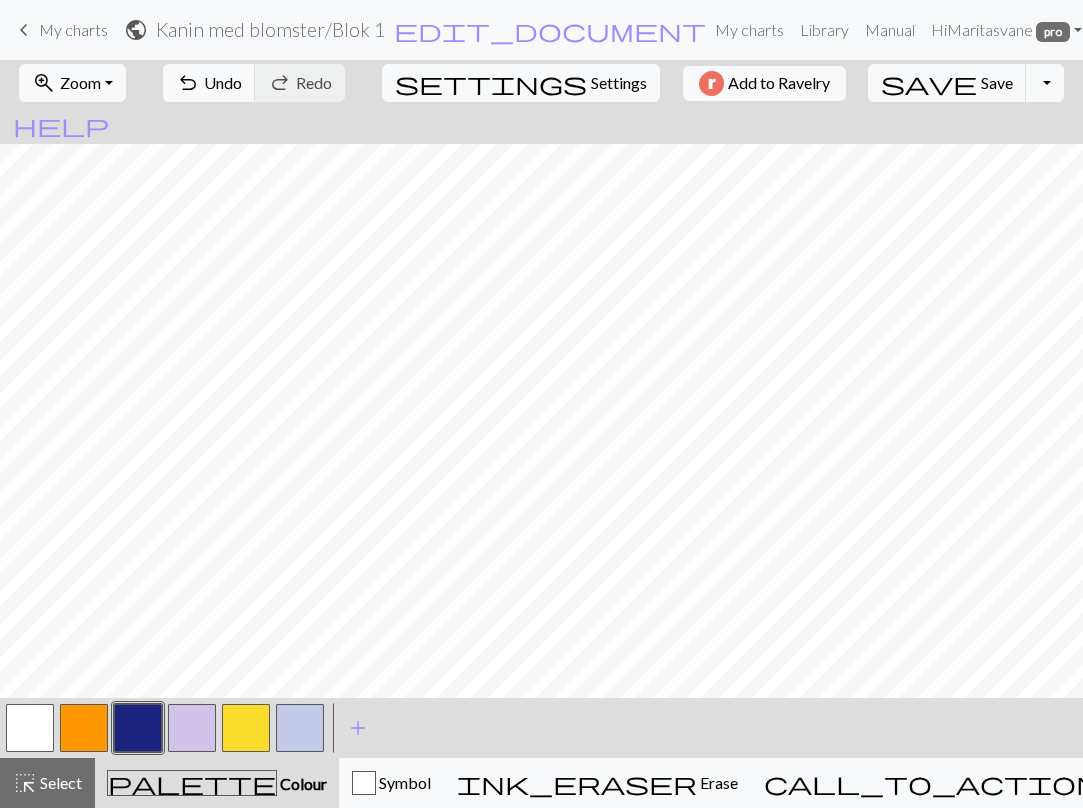 click at bounding box center (192, 728) 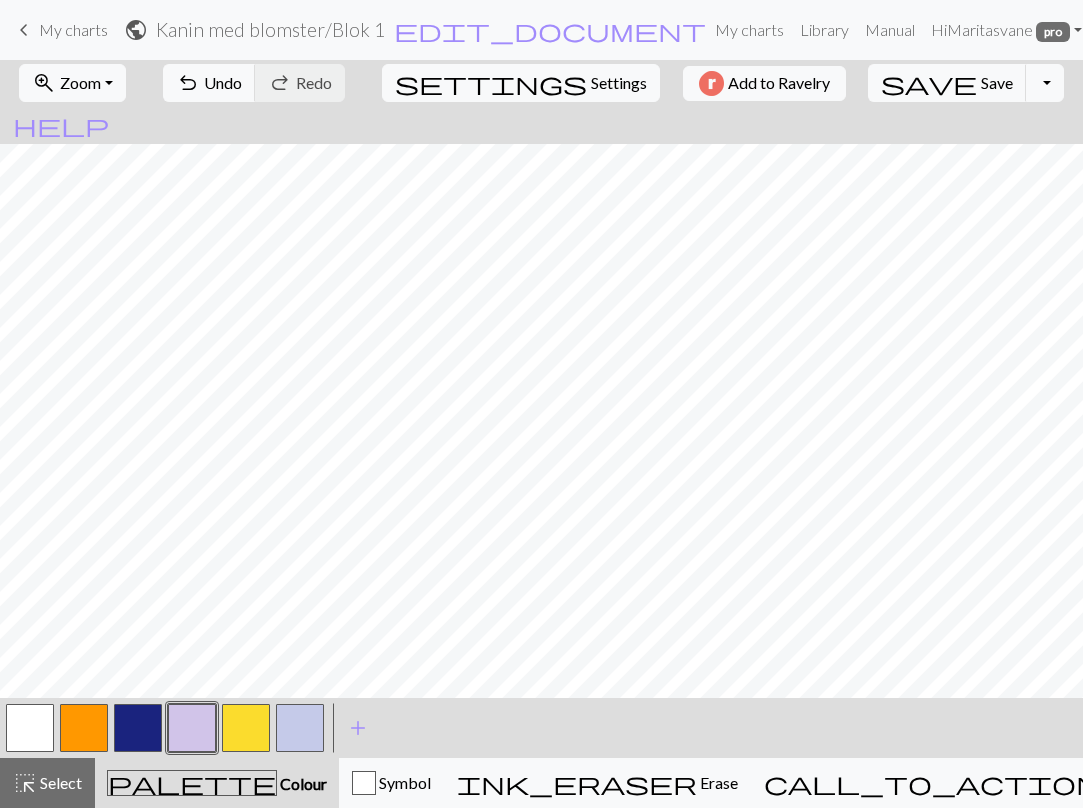 click at bounding box center (84, 728) 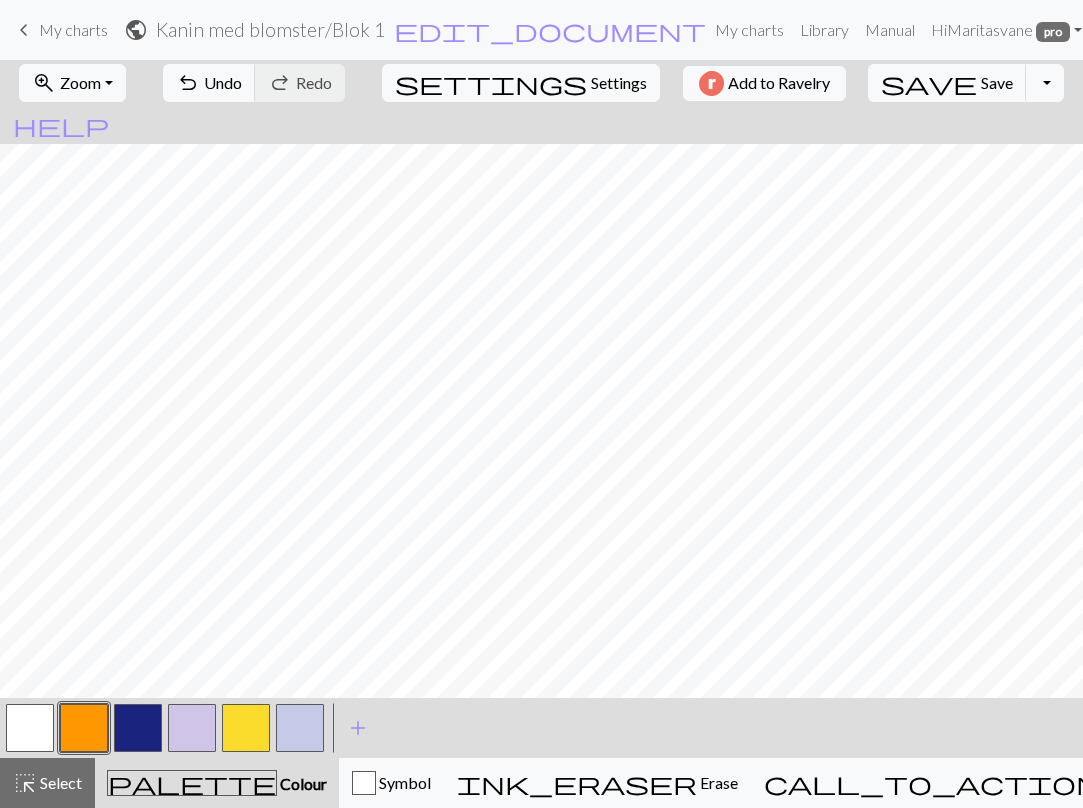 click at bounding box center [246, 728] 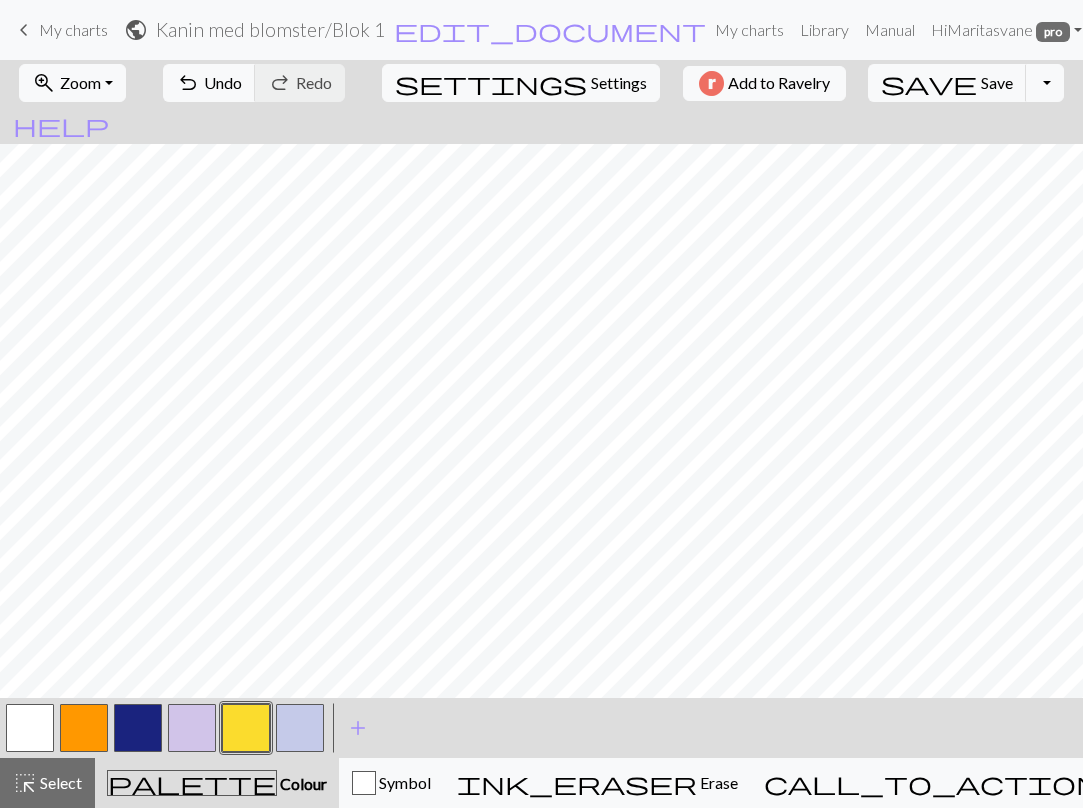click at bounding box center (300, 728) 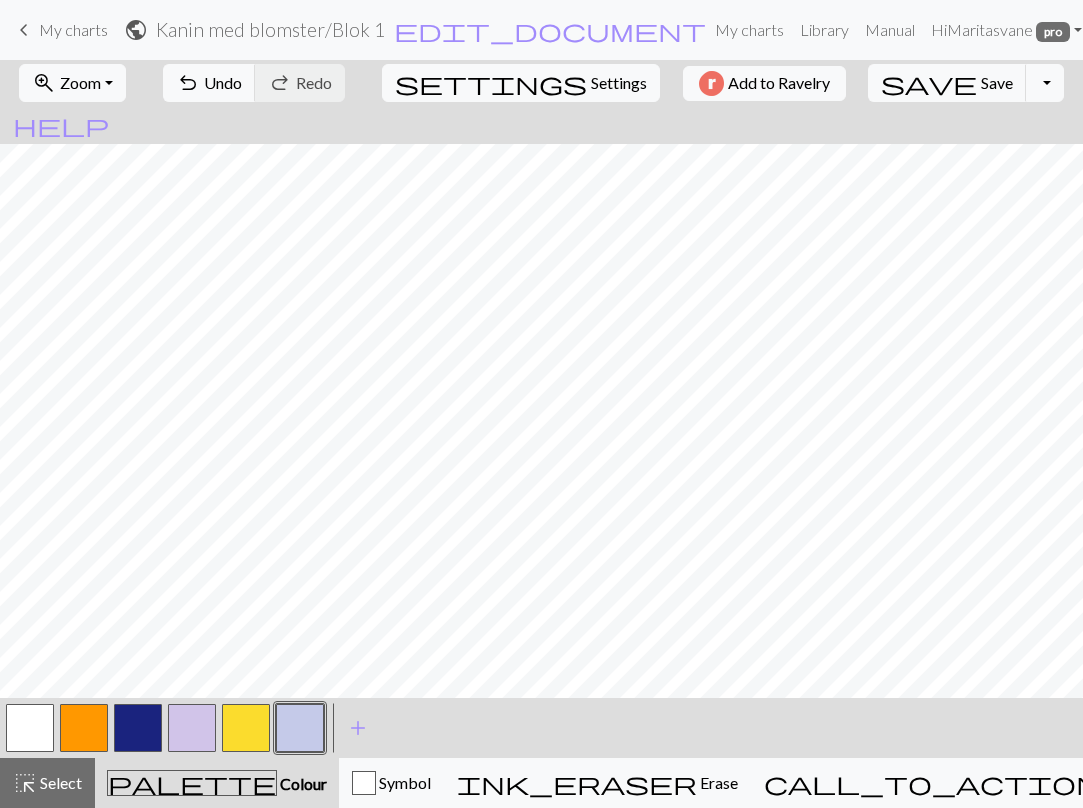 click at bounding box center [300, 728] 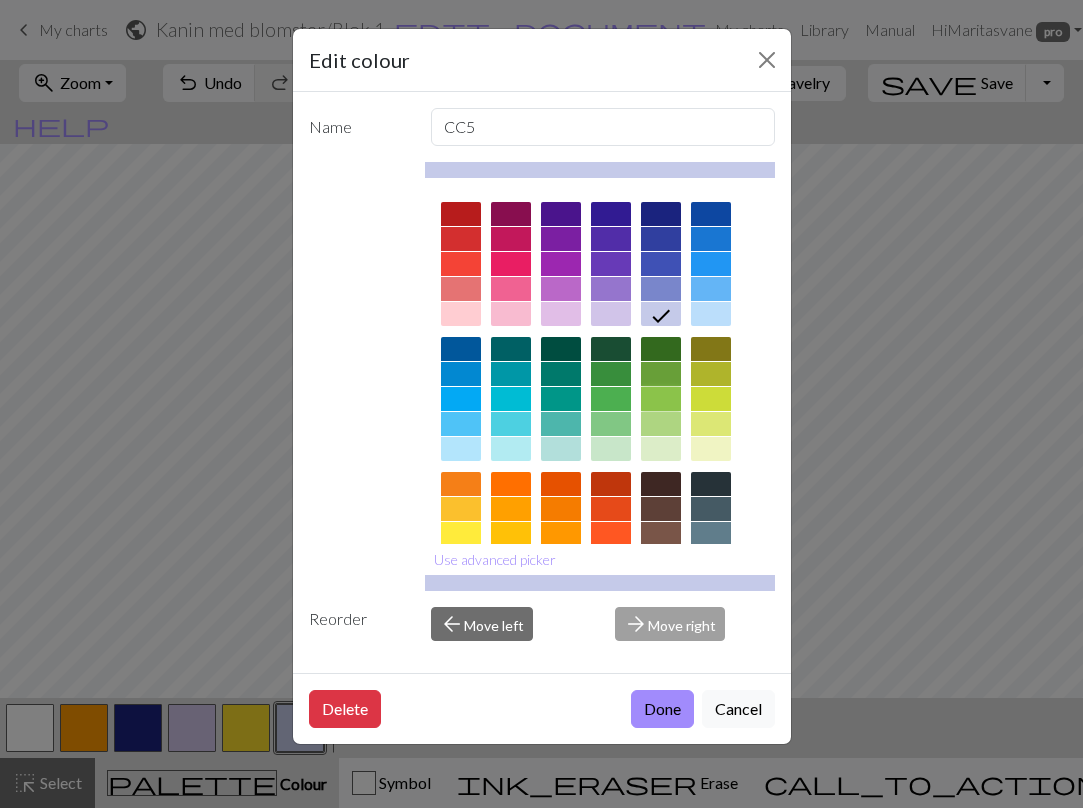 click at bounding box center (661, 399) 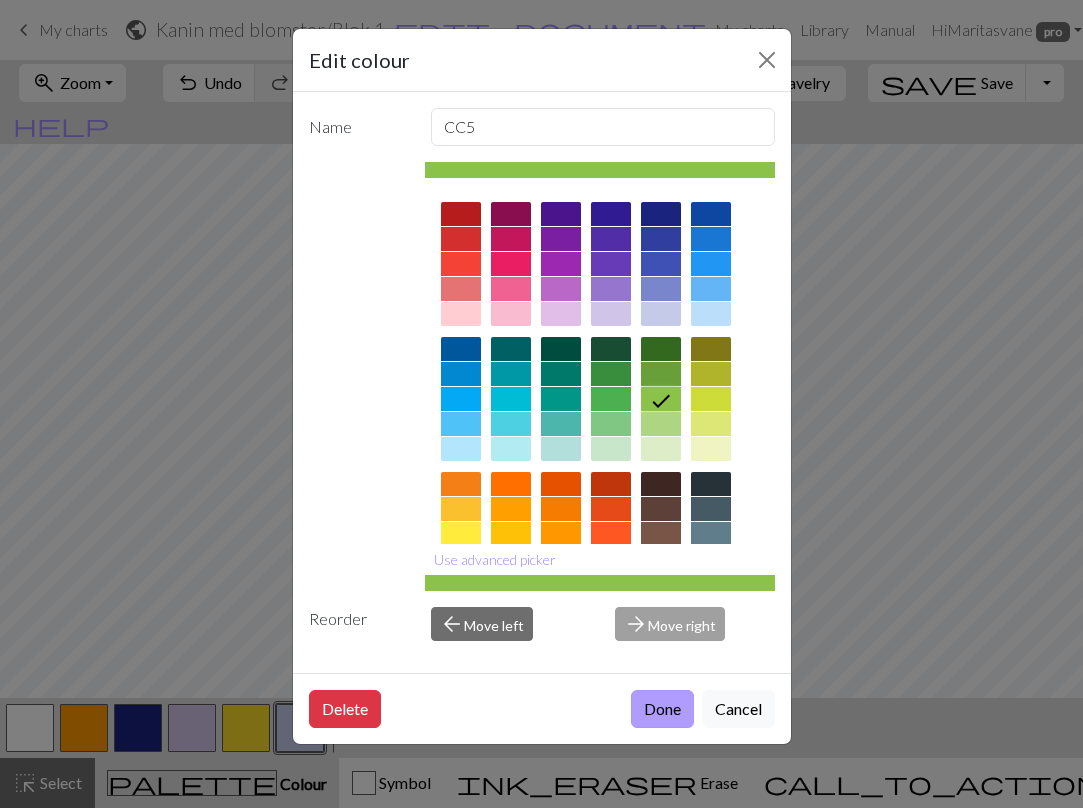 click on "Done" at bounding box center (662, 709) 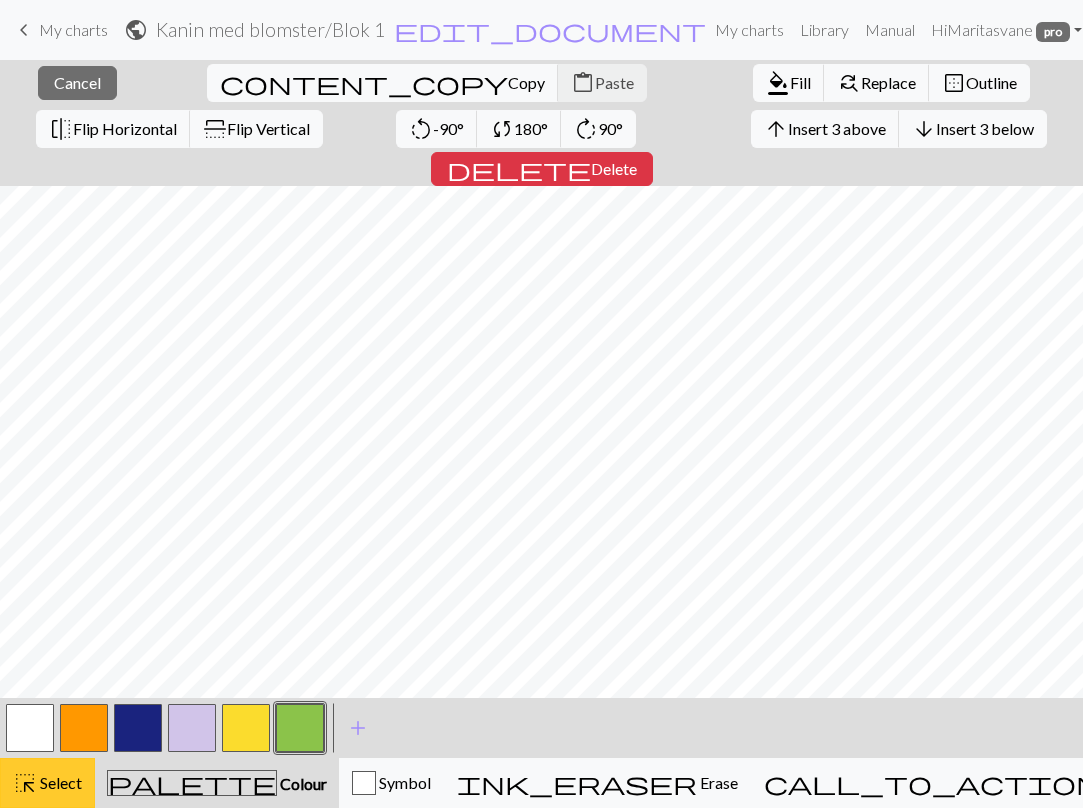 click on "highlight_alt" at bounding box center (25, 783) 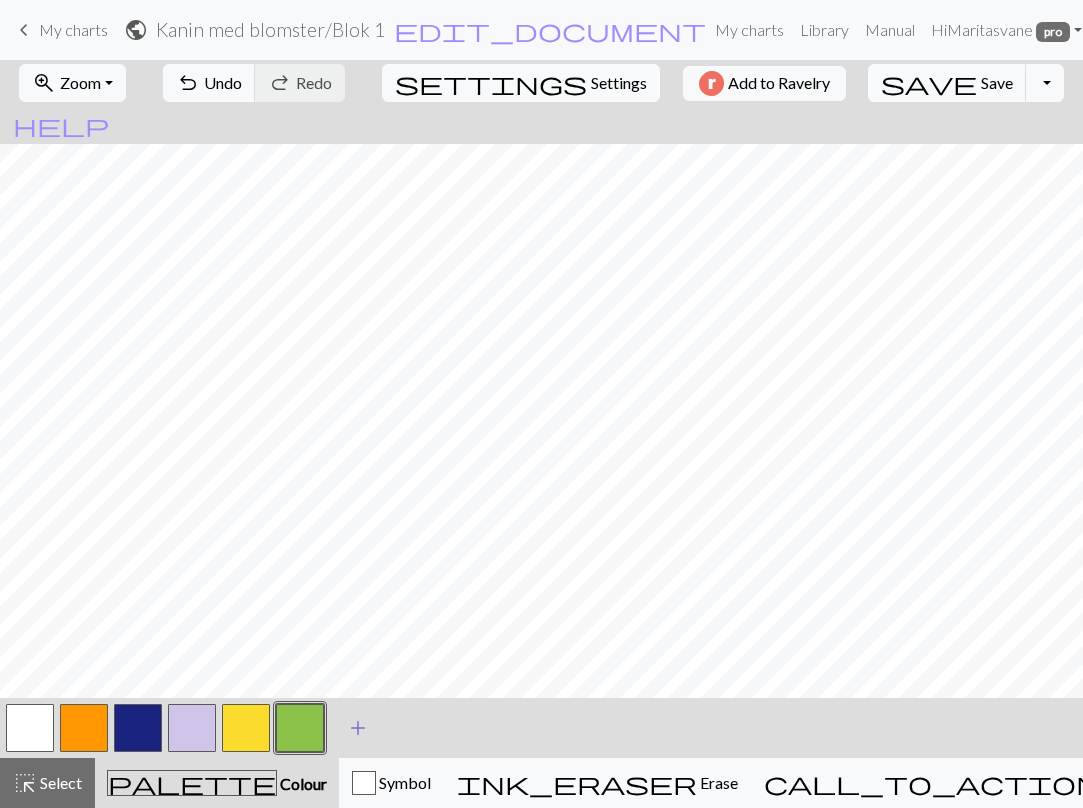 click on "add" at bounding box center [358, 728] 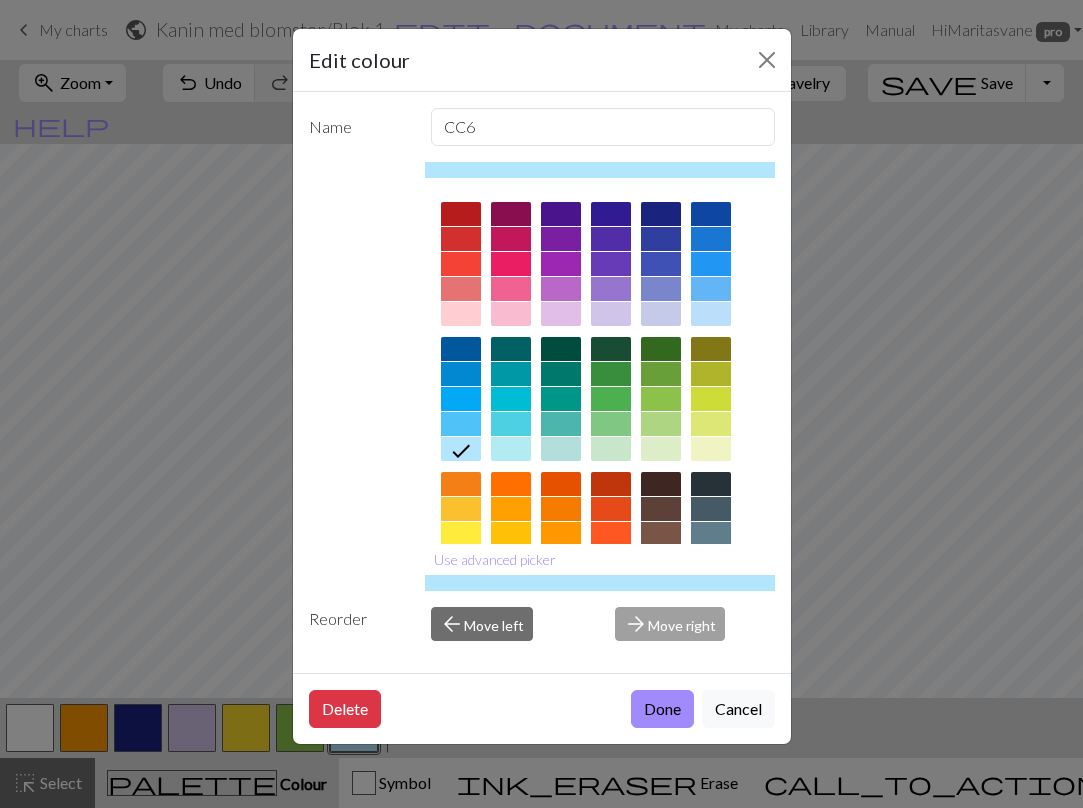 click on "Edit colour Name CC6 Use advanced picker Reorder arrow_back Move left arrow_forward Move right Delete Done Cancel" at bounding box center [541, 404] 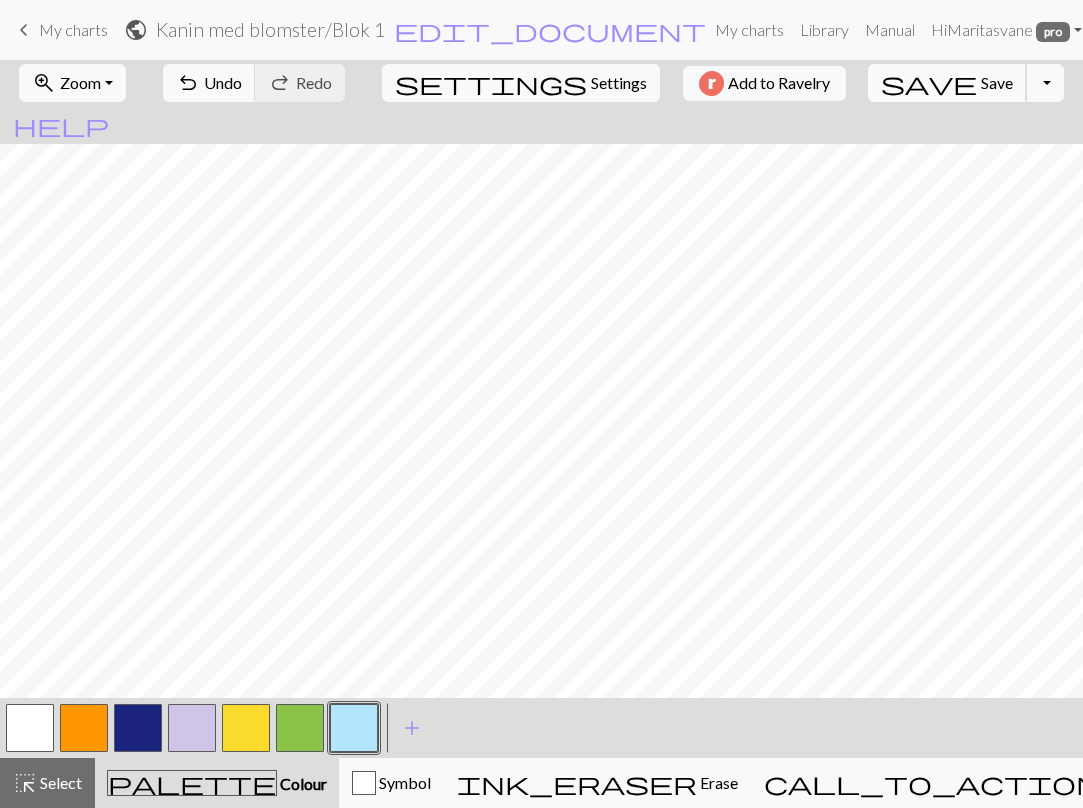 click on "save" at bounding box center [929, 83] 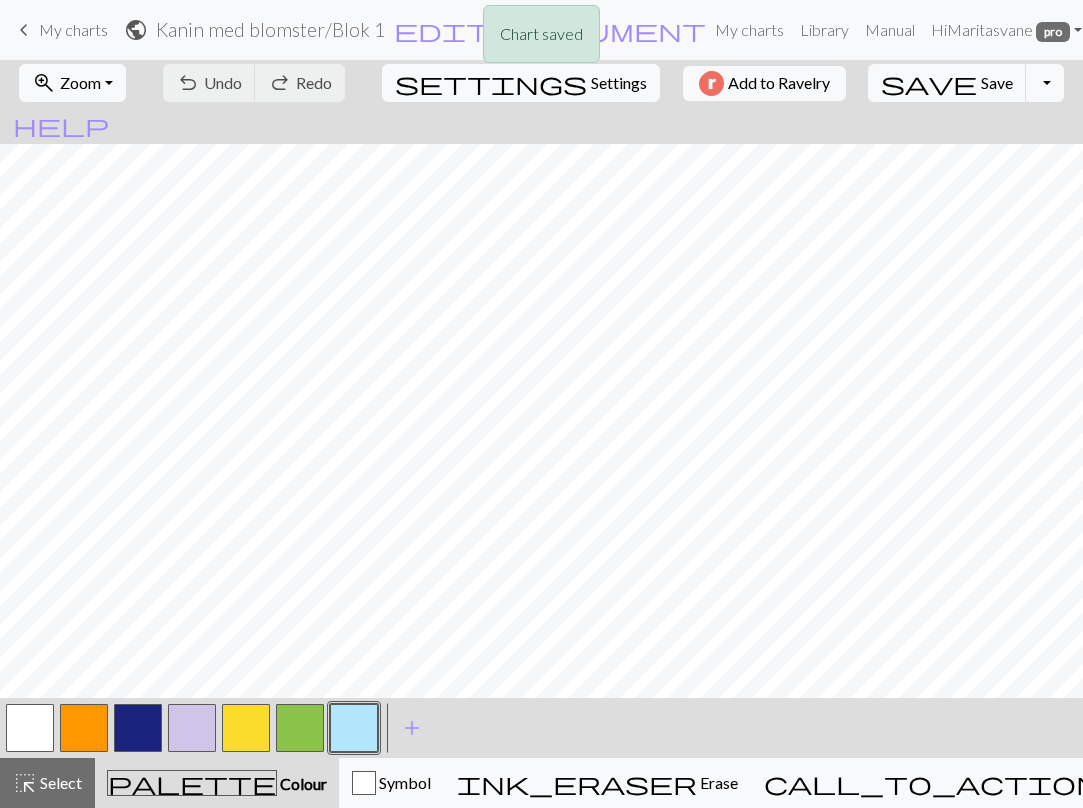 click on "Chart saved" at bounding box center (541, 39) 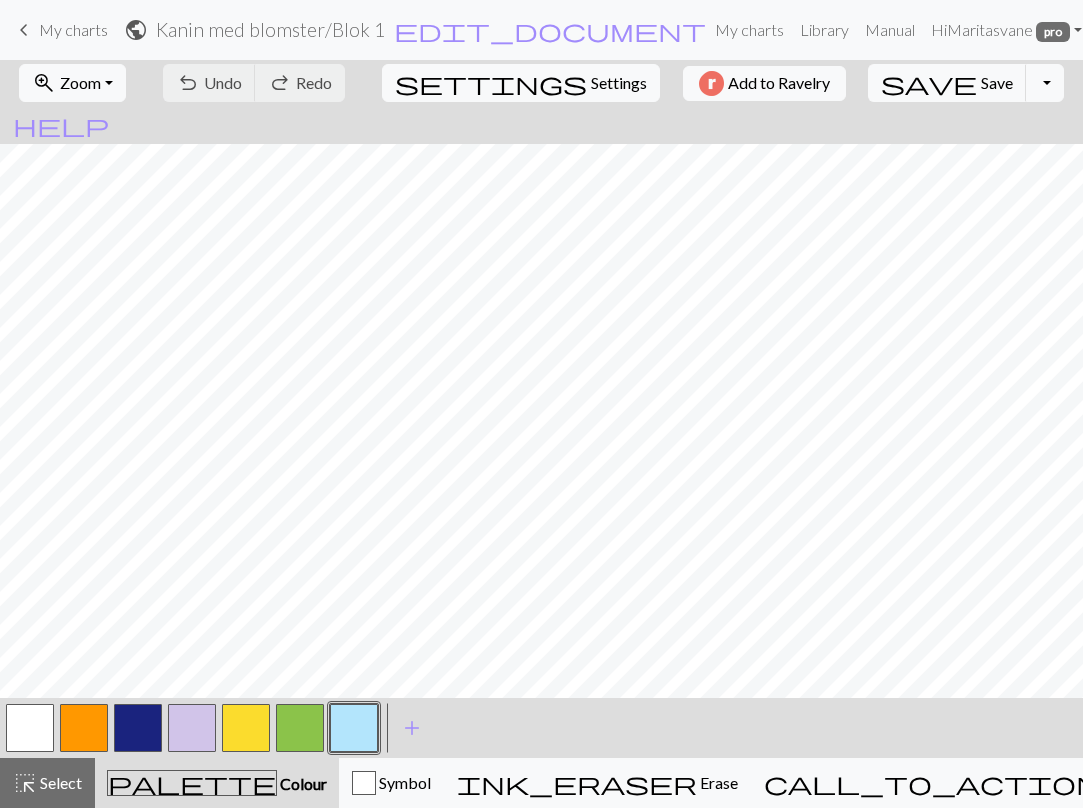 click on "keyboard_arrow_left" at bounding box center (24, 30) 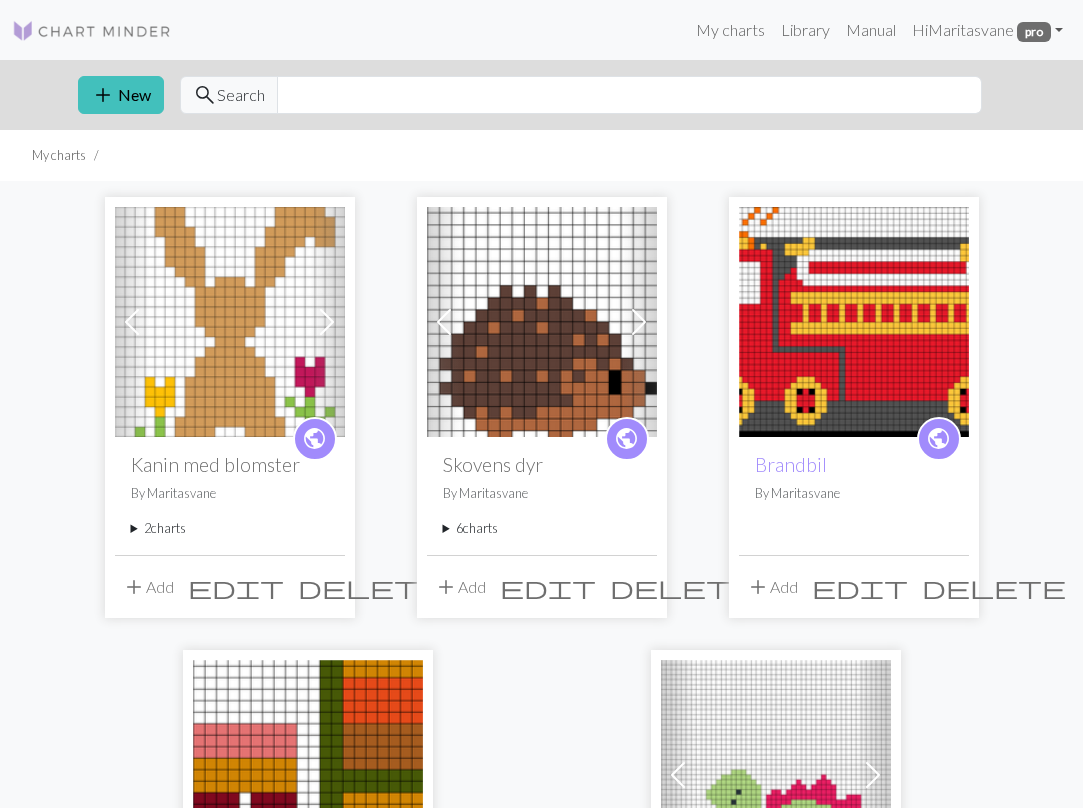 click at bounding box center [230, 322] 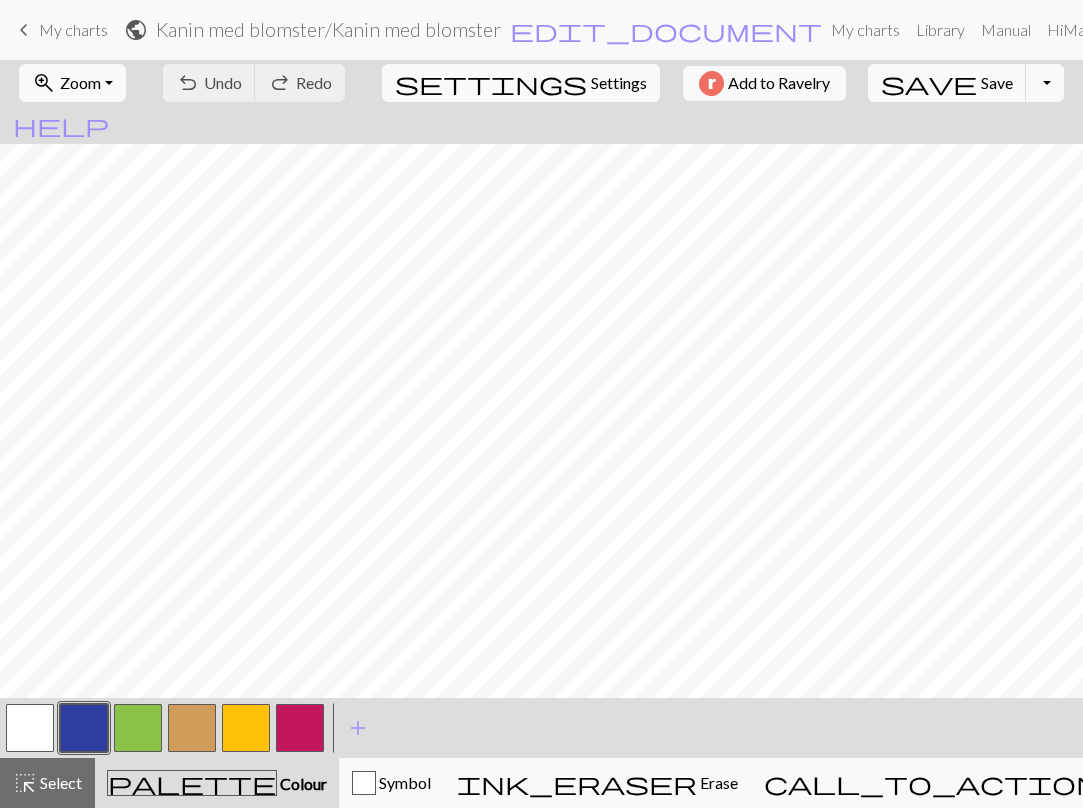 click at bounding box center [192, 728] 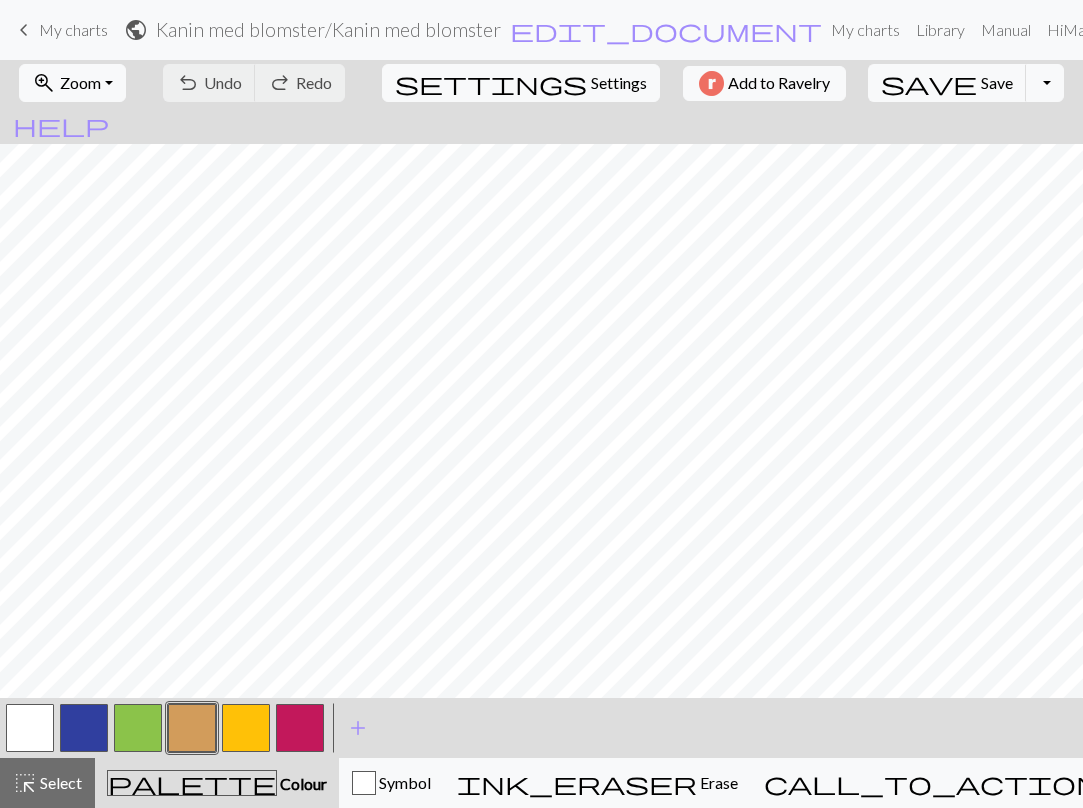 scroll, scrollTop: 0, scrollLeft: 0, axis: both 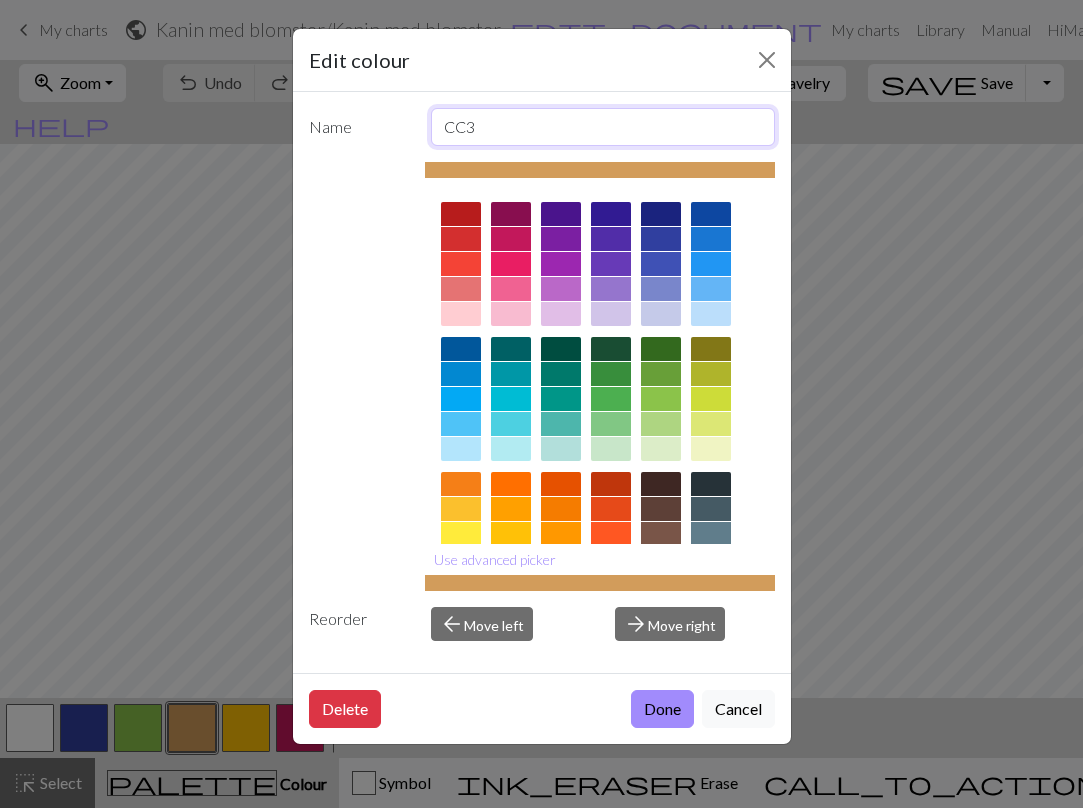 click on "CC3" at bounding box center (603, 127) 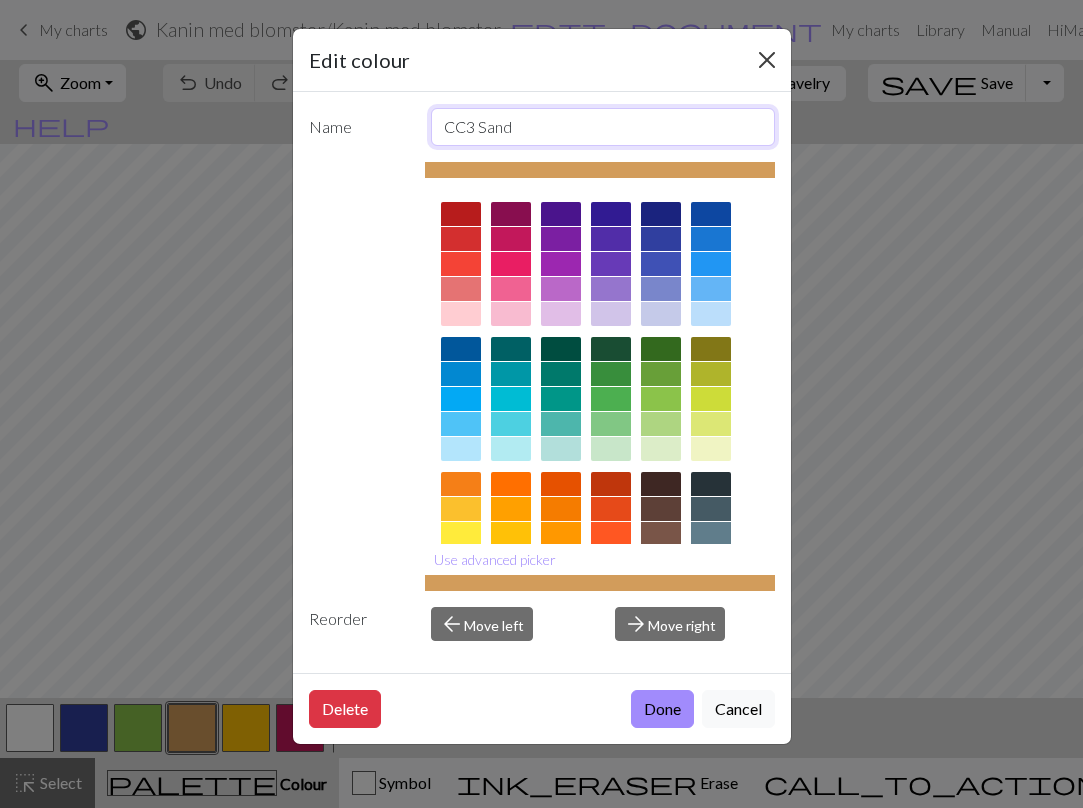 type on "CC3 Sand" 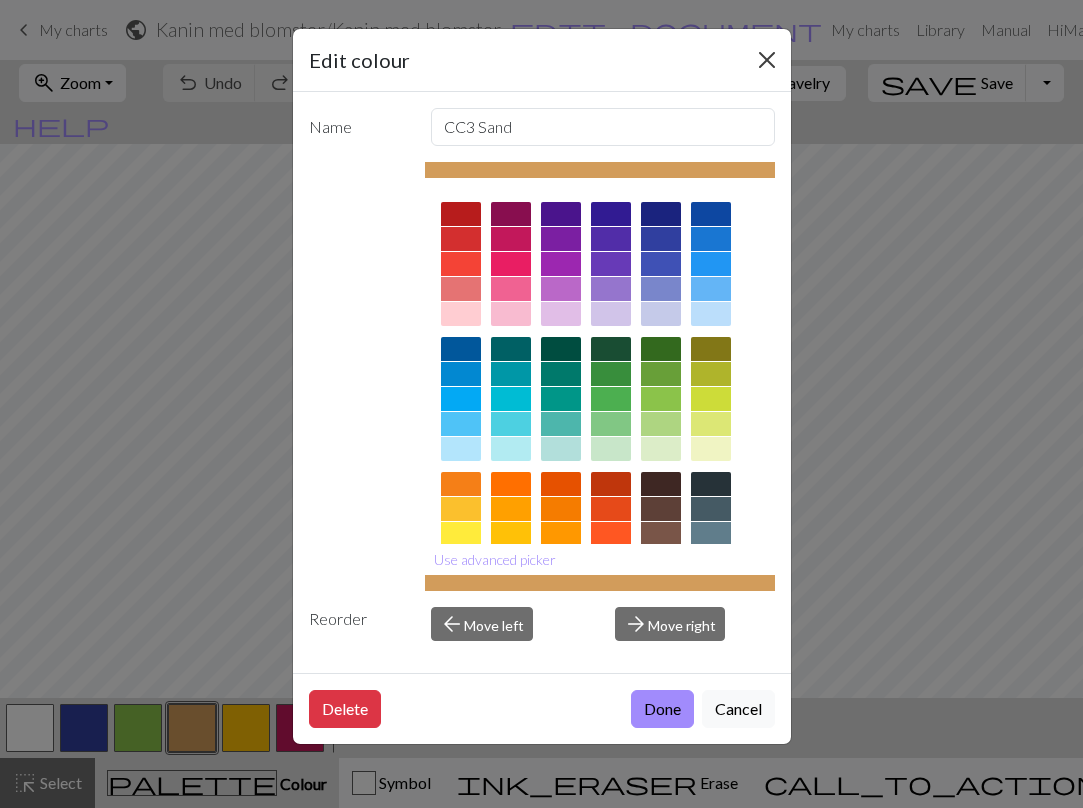 click at bounding box center [767, 60] 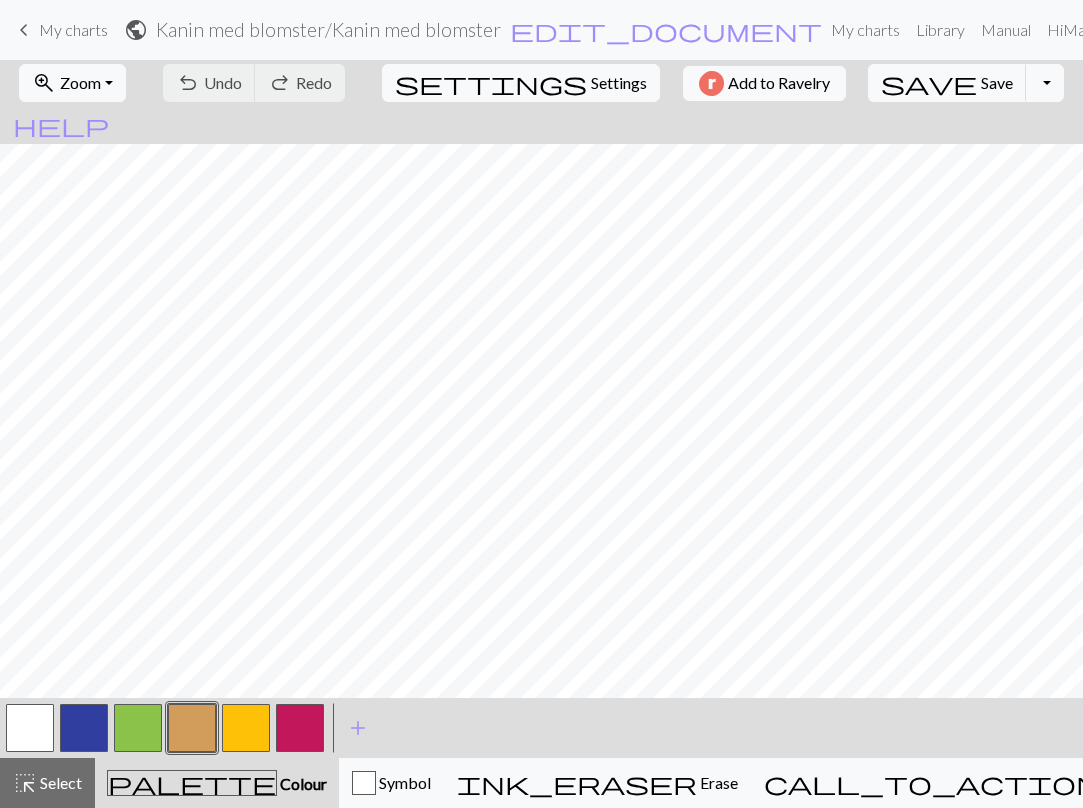 click on "keyboard_arrow_left" at bounding box center [24, 30] 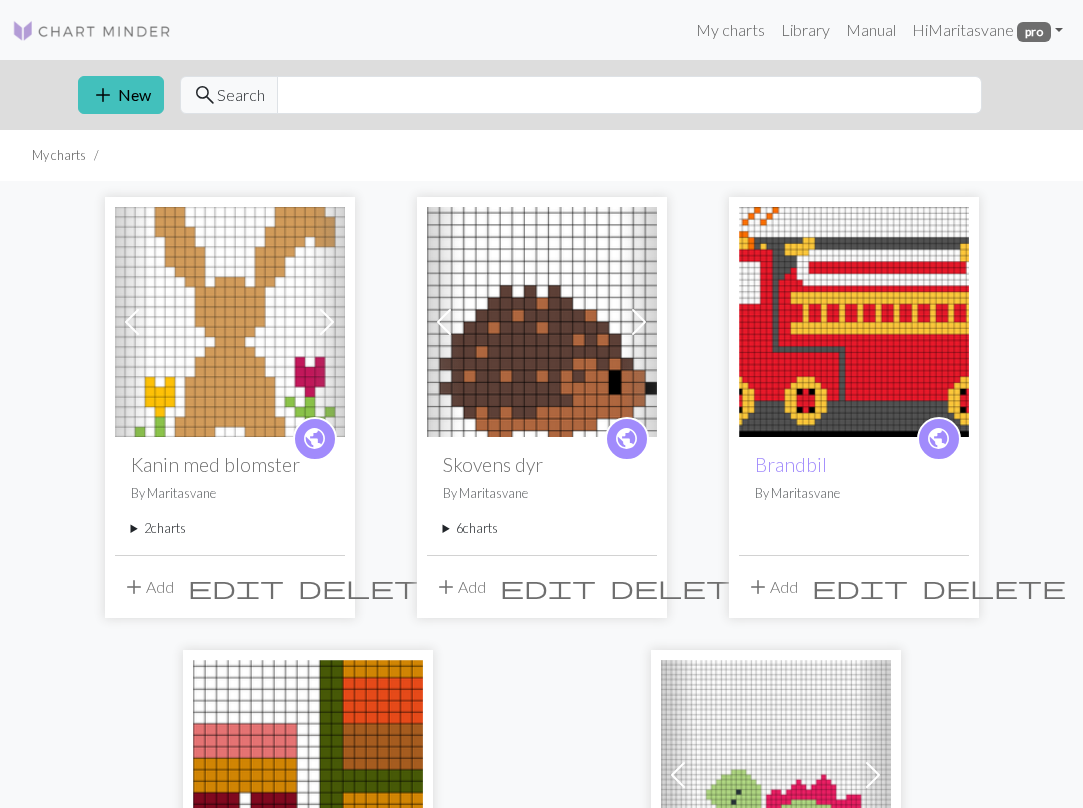 click on "2  charts" at bounding box center (230, 528) 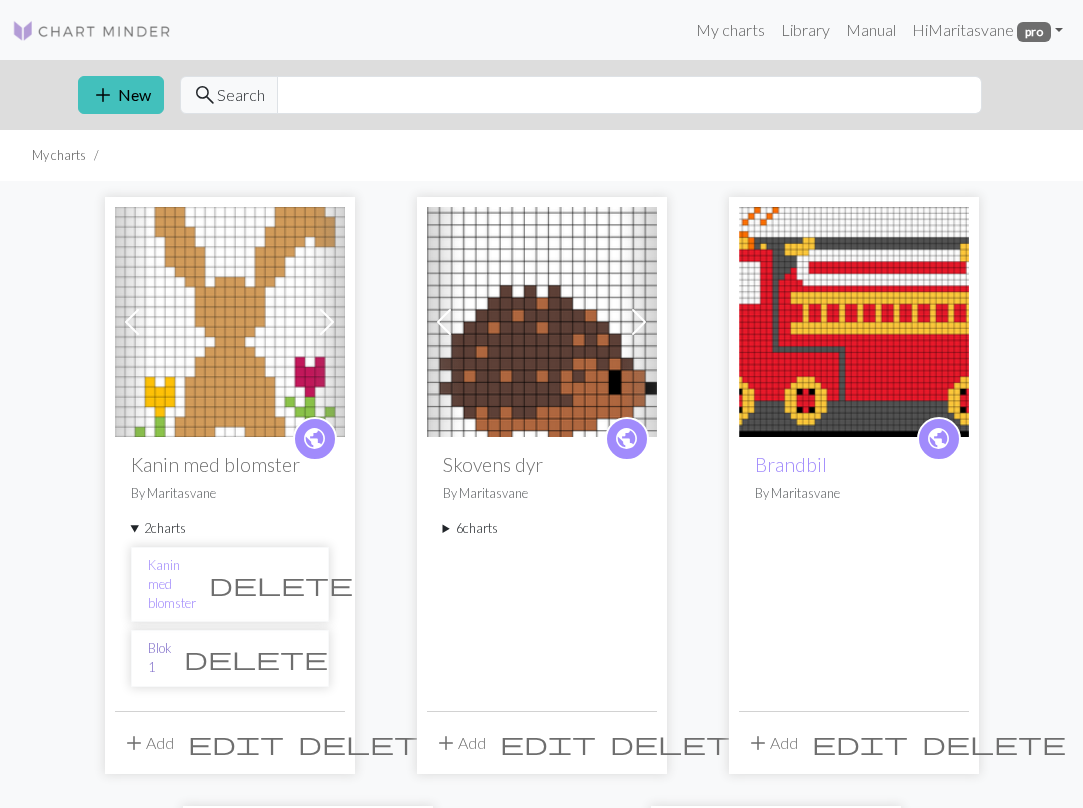 click on "Blok 1" at bounding box center [159, 658] 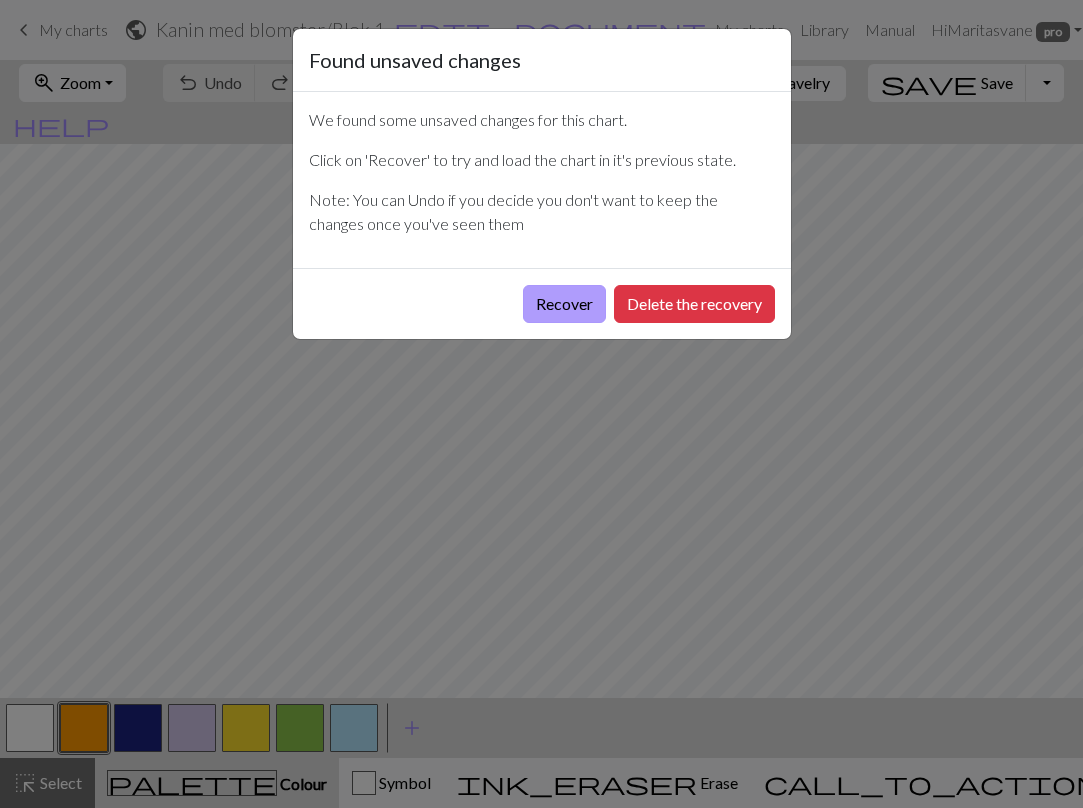 click on "Recover" at bounding box center (564, 304) 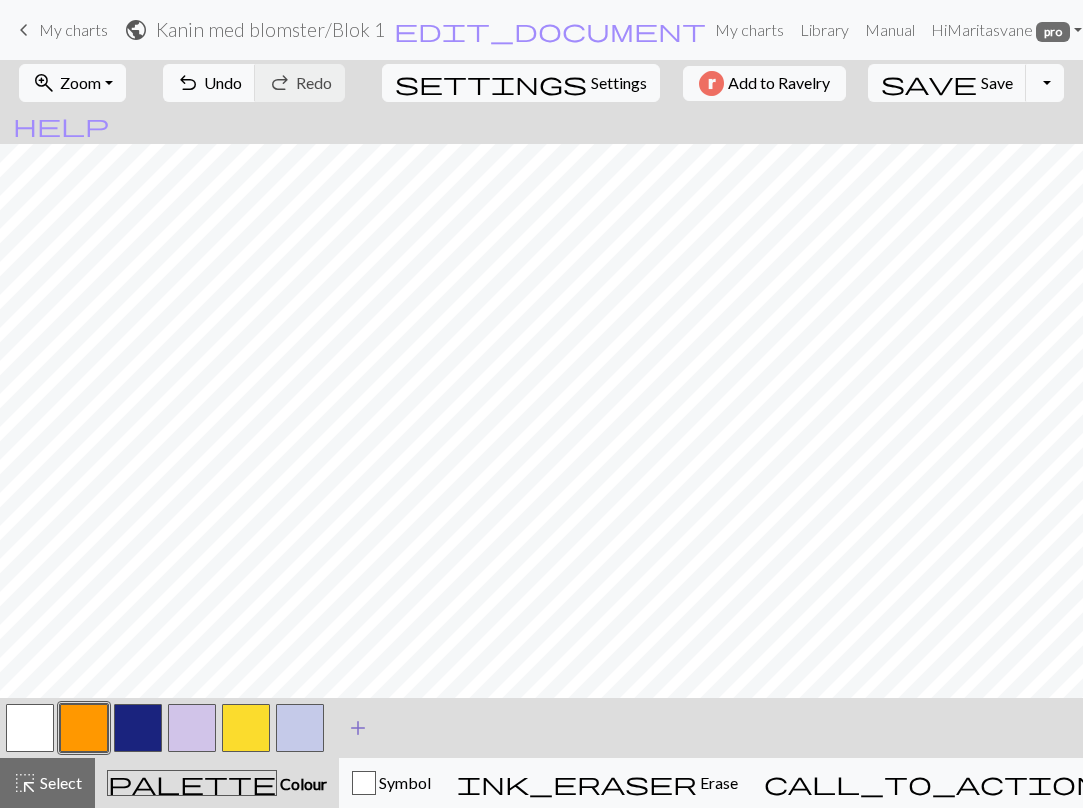 click on "add" at bounding box center (358, 728) 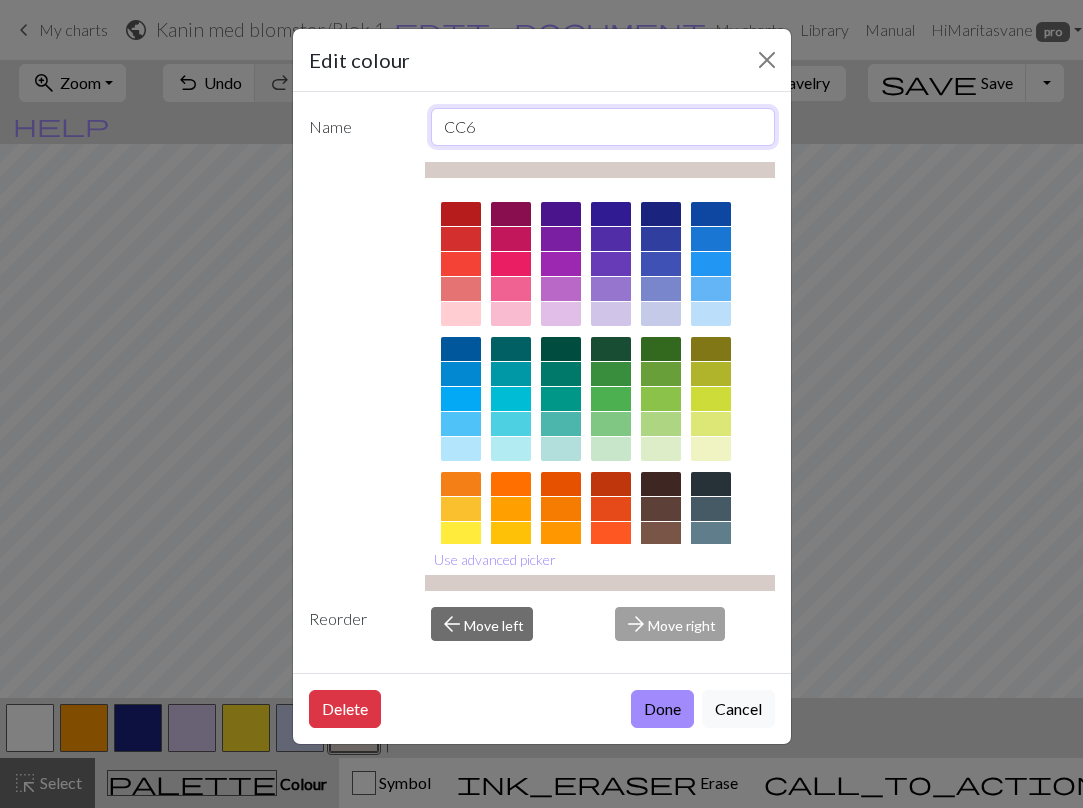 click on "CC6" at bounding box center (603, 127) 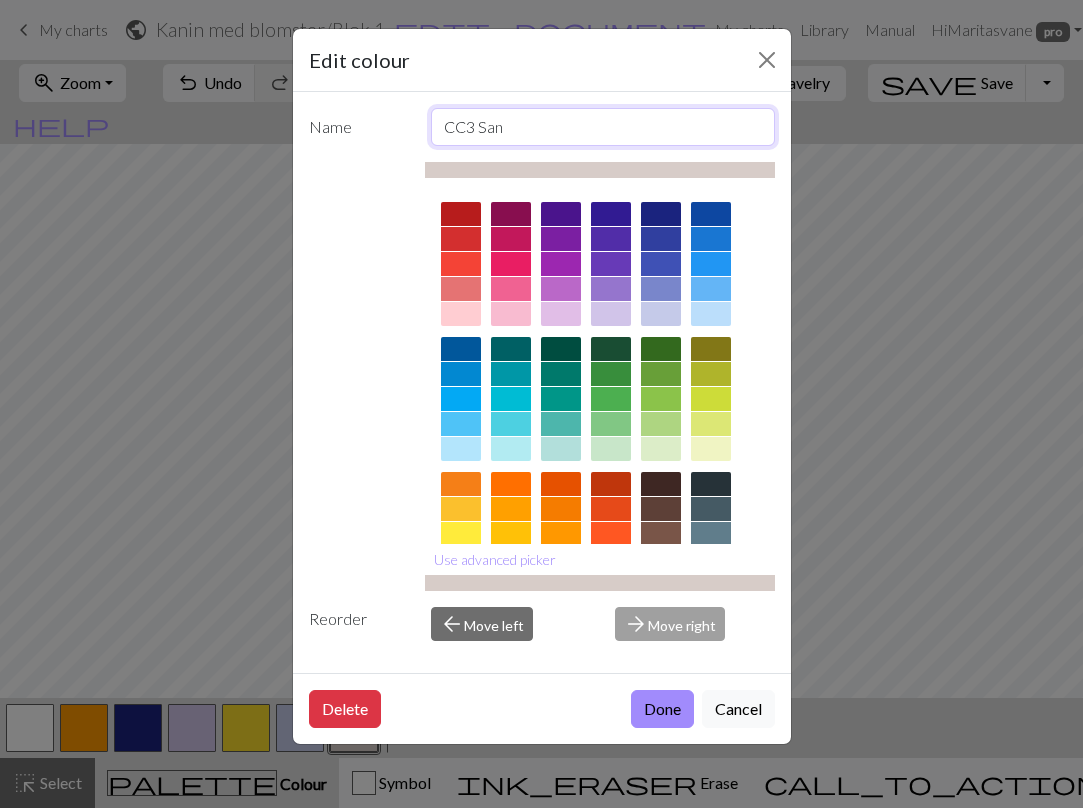 type on "CC3 Sand" 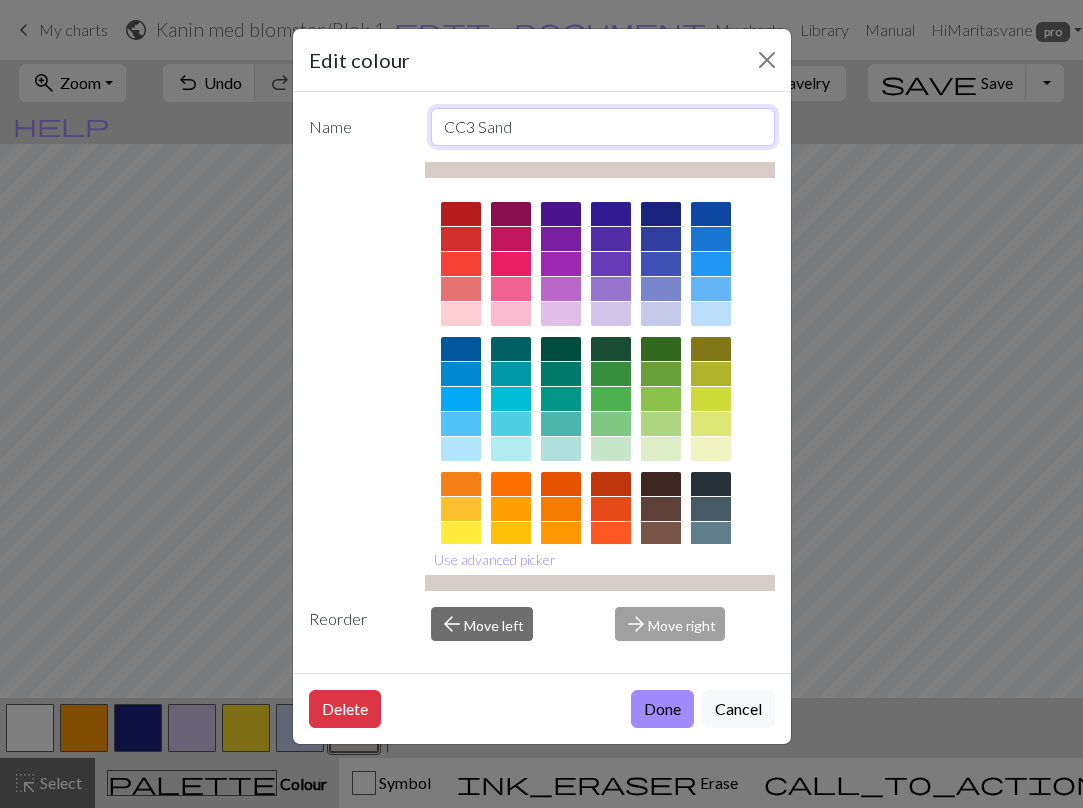 click on "Done" at bounding box center (662, 709) 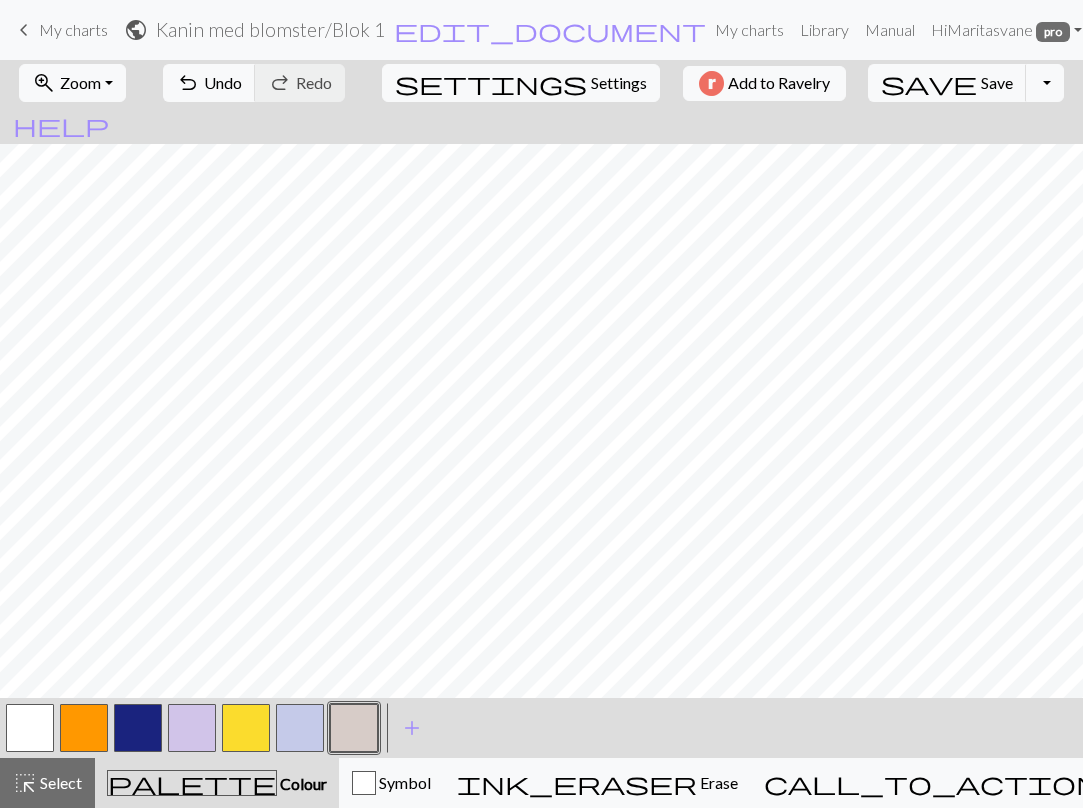 click at bounding box center (354, 728) 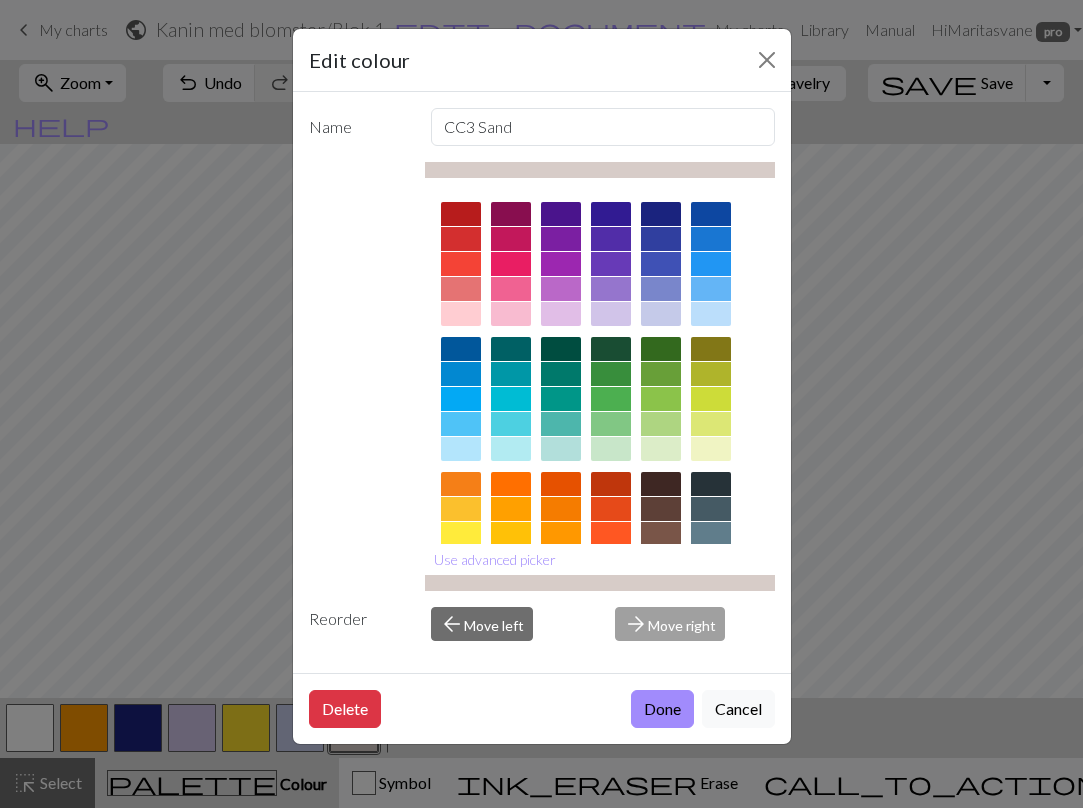 click at bounding box center [600, 583] 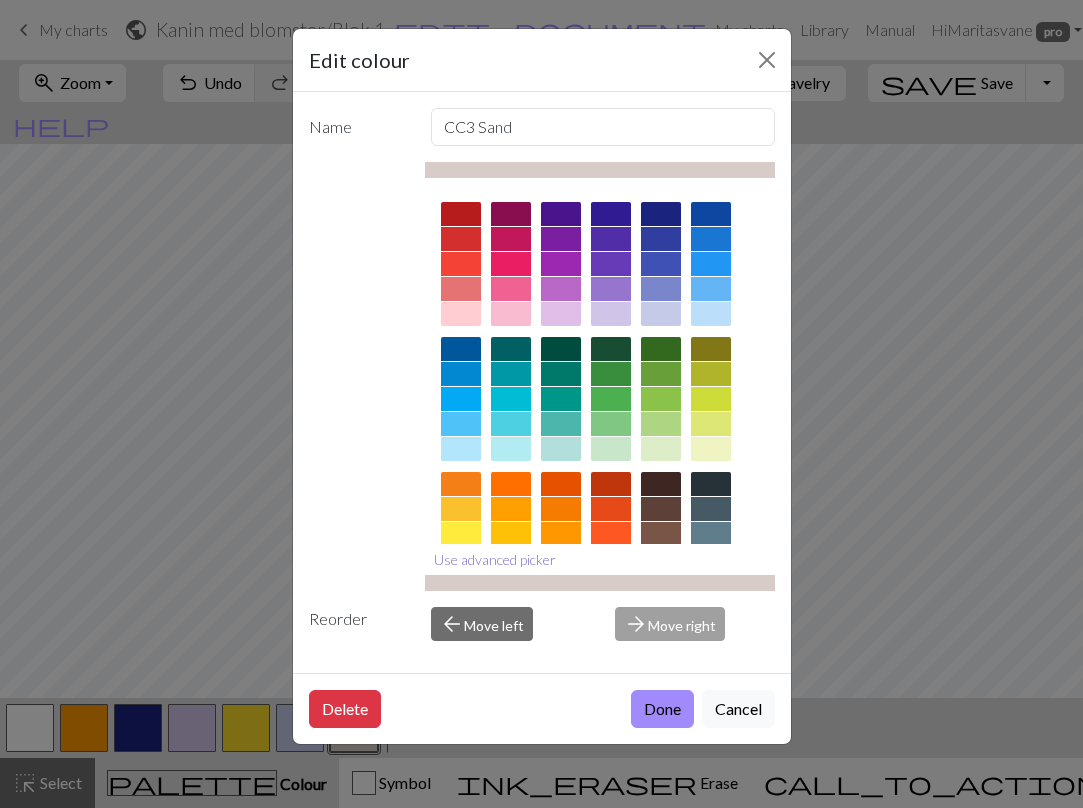 click on "Use advanced picker" at bounding box center (495, 559) 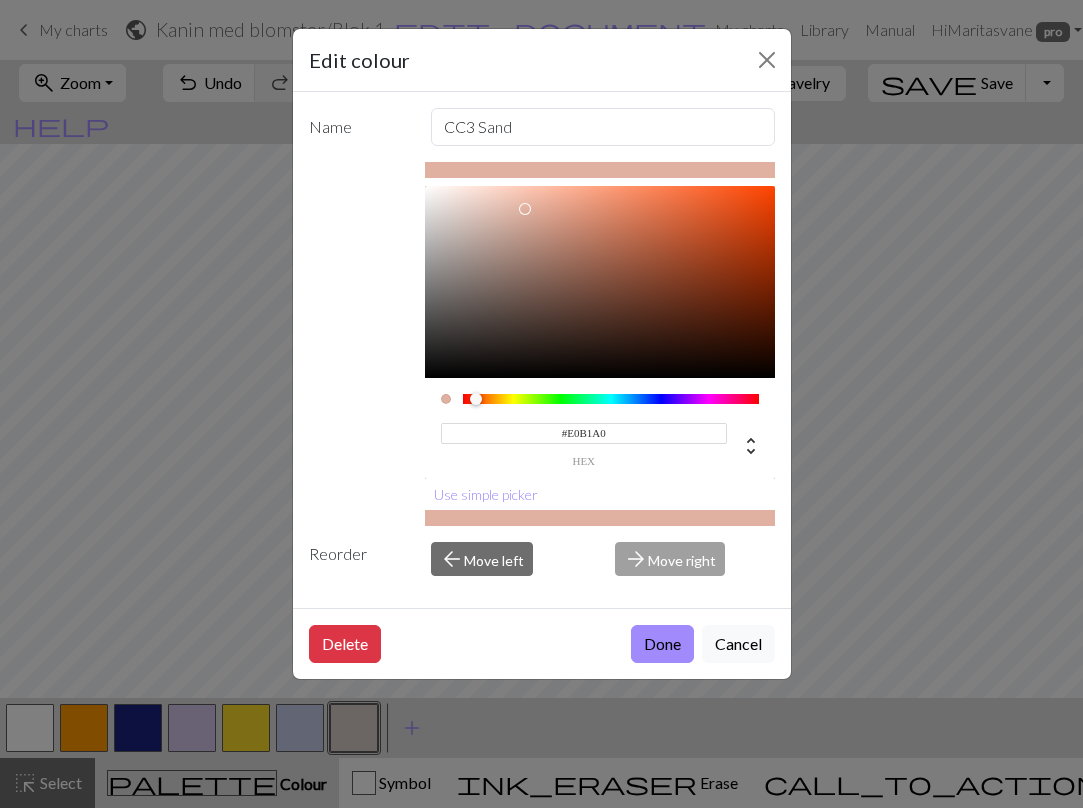 click at bounding box center [600, 282] 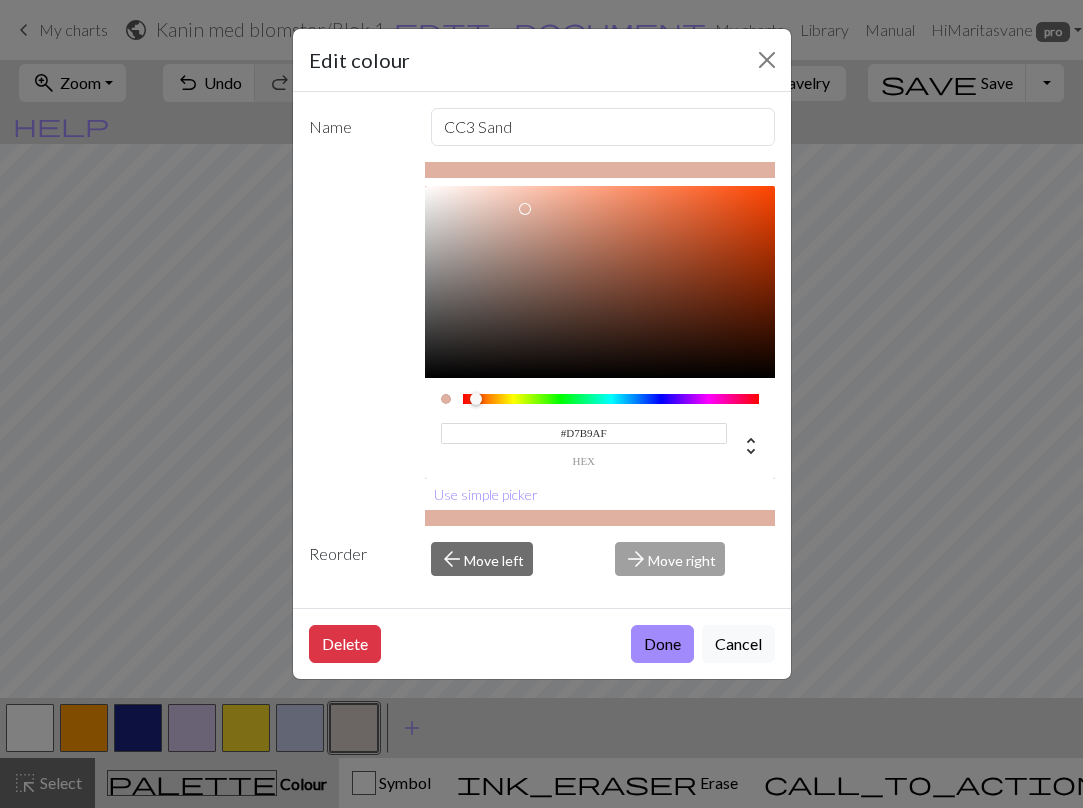 click at bounding box center [600, 282] 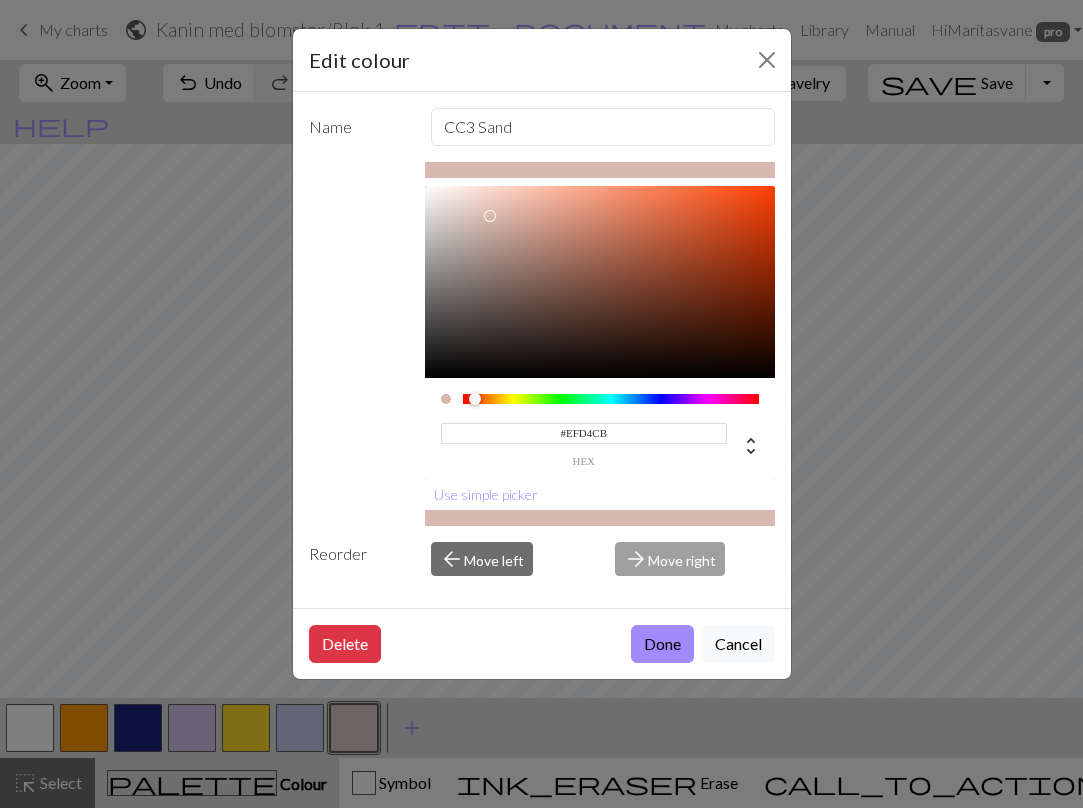 click at bounding box center [600, 282] 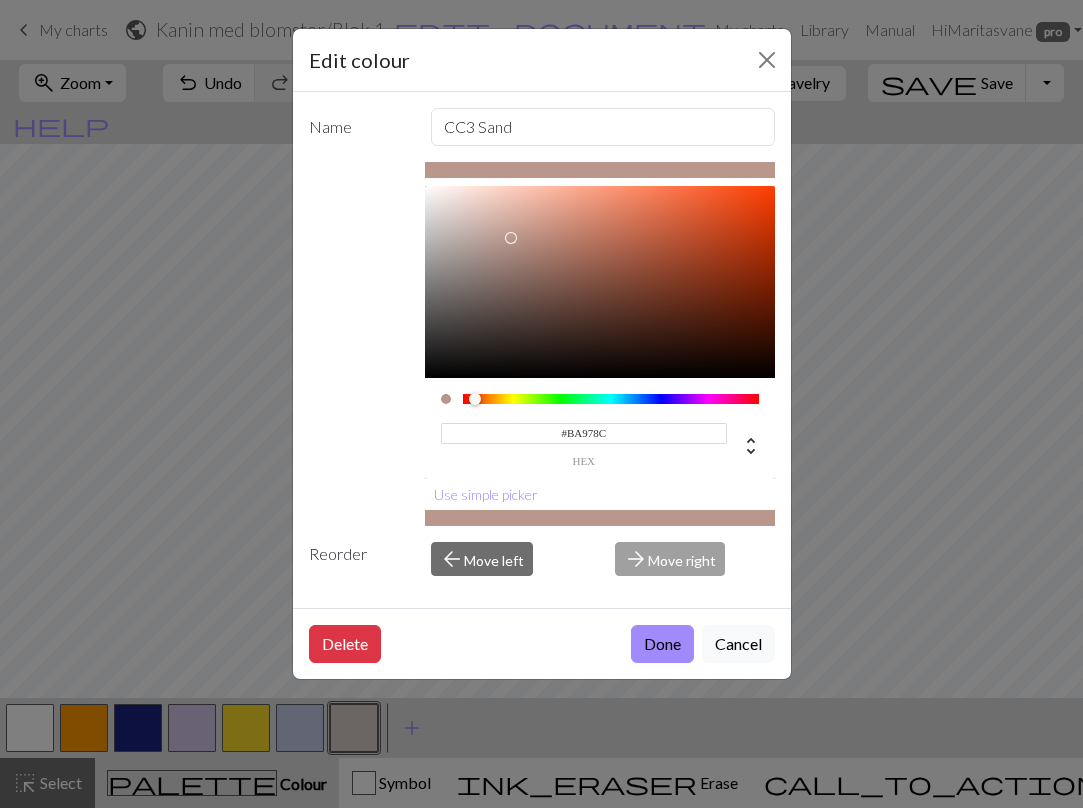 click at bounding box center (600, 282) 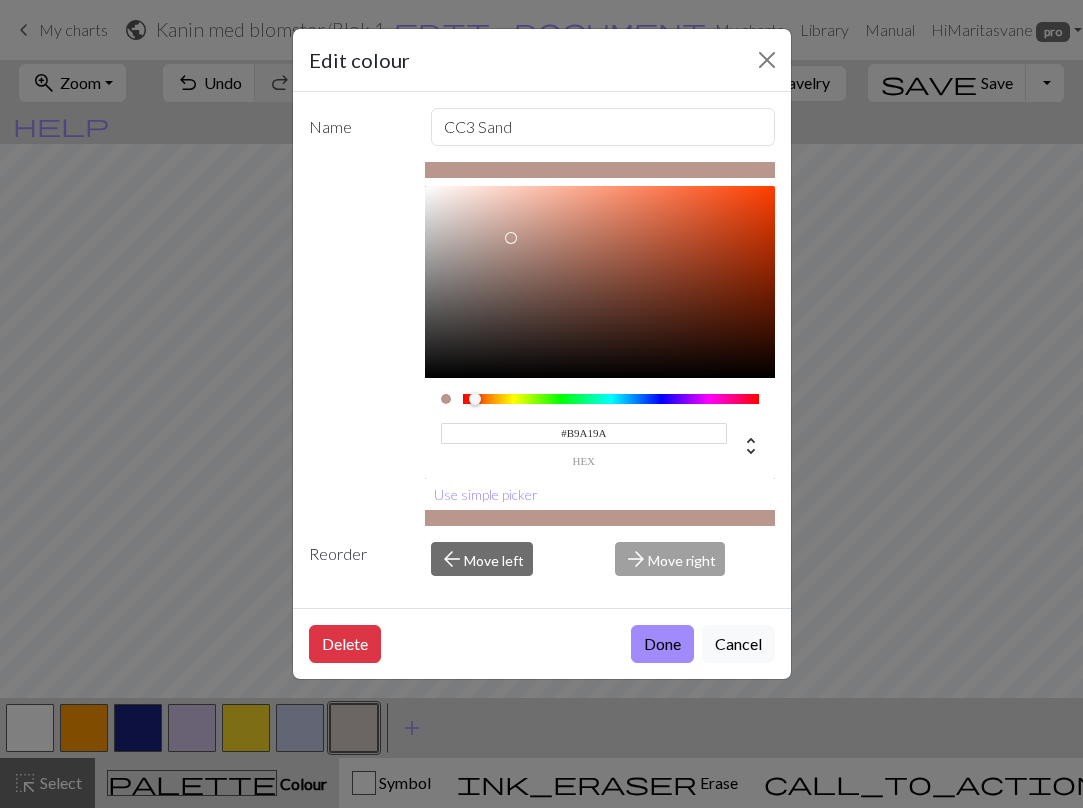 click at bounding box center [600, 282] 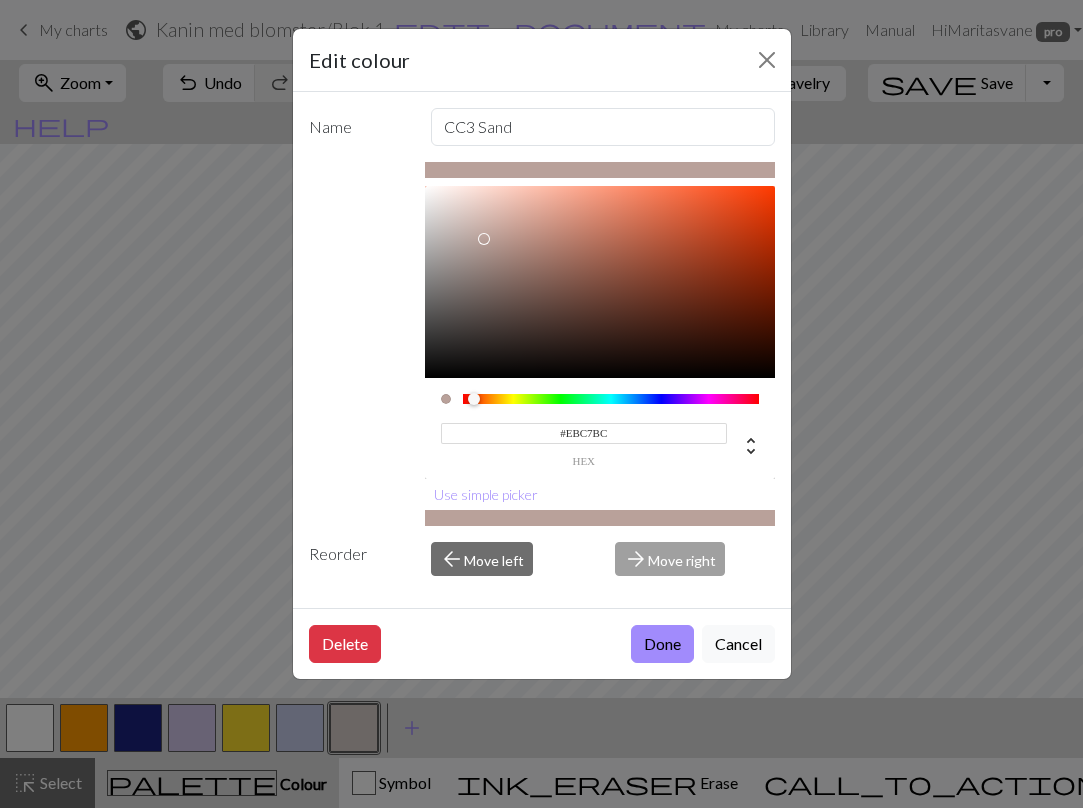 click at bounding box center [600, 282] 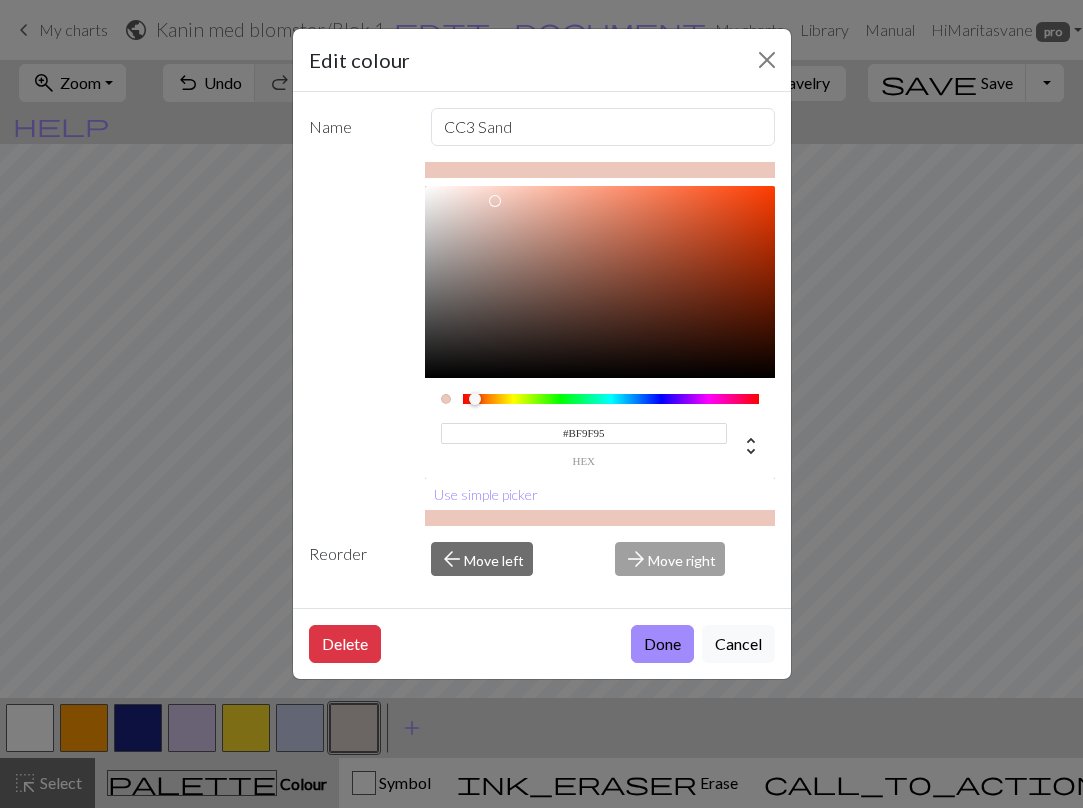 click at bounding box center (600, 282) 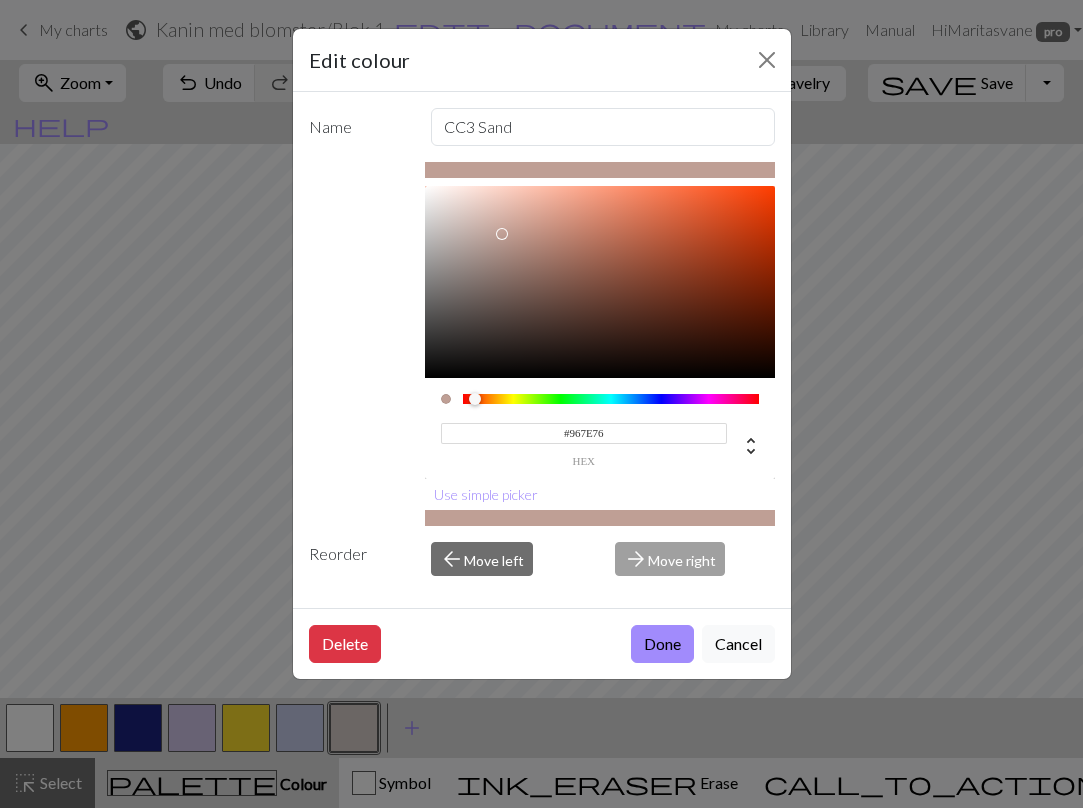 click at bounding box center [600, 282] 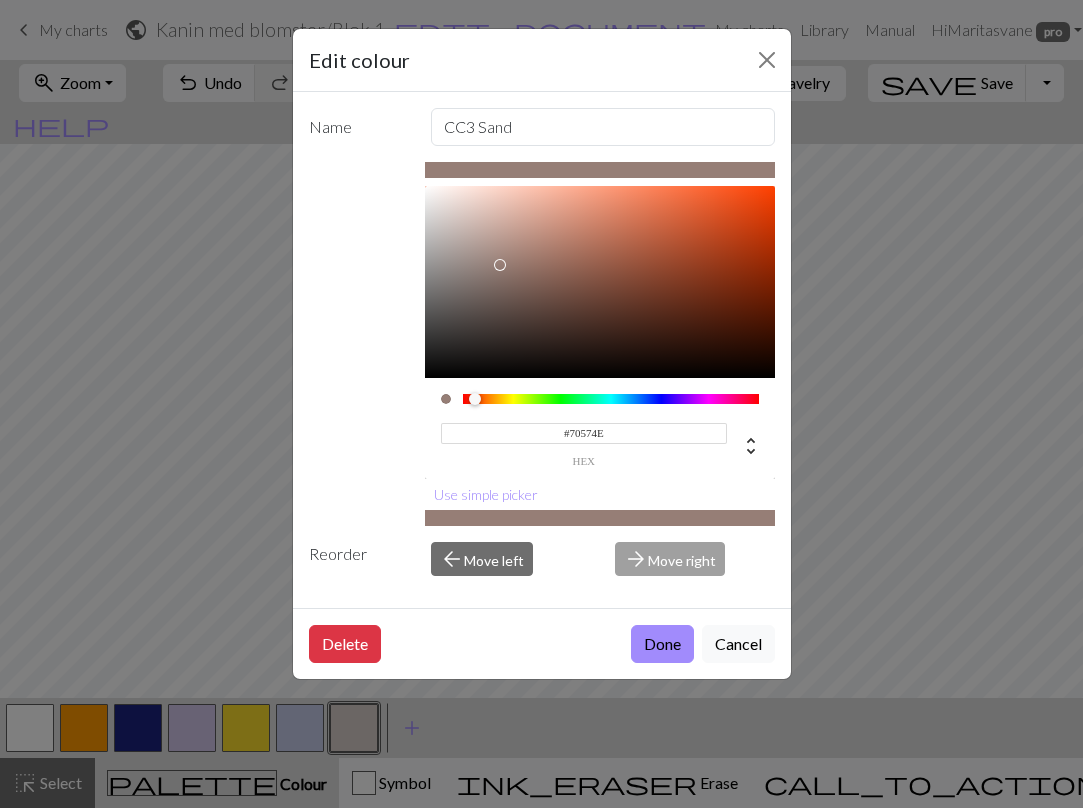 click at bounding box center (600, 282) 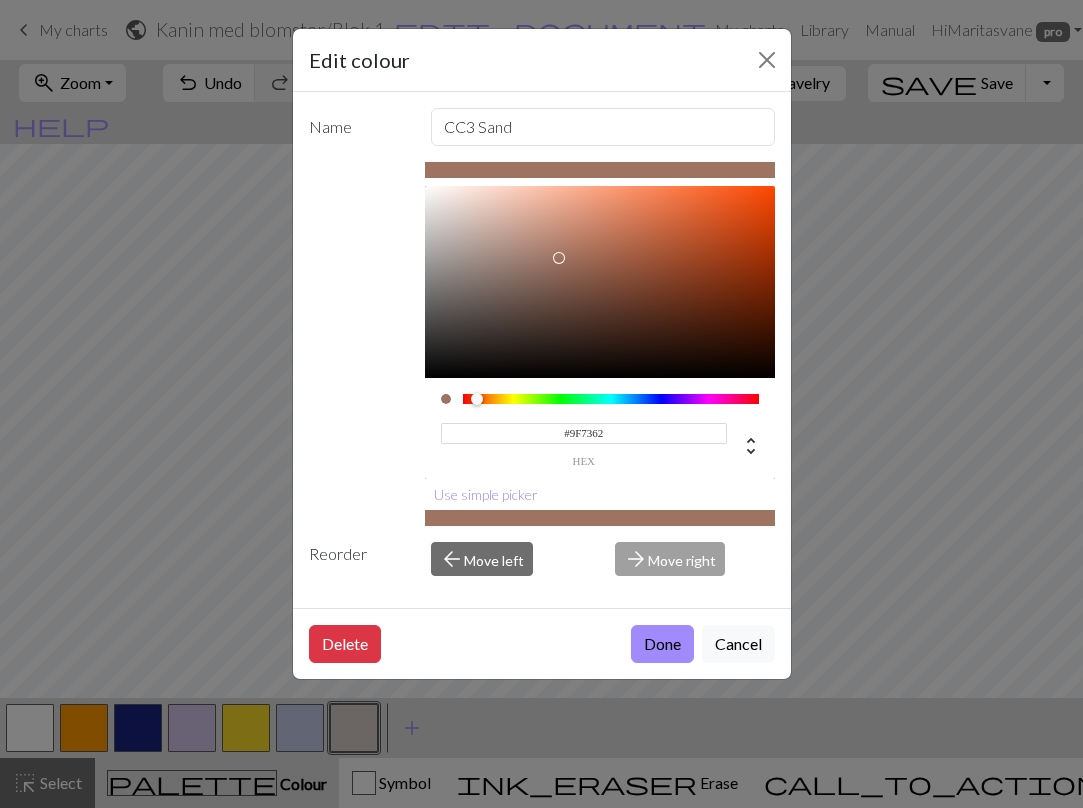 click at bounding box center [600, 282] 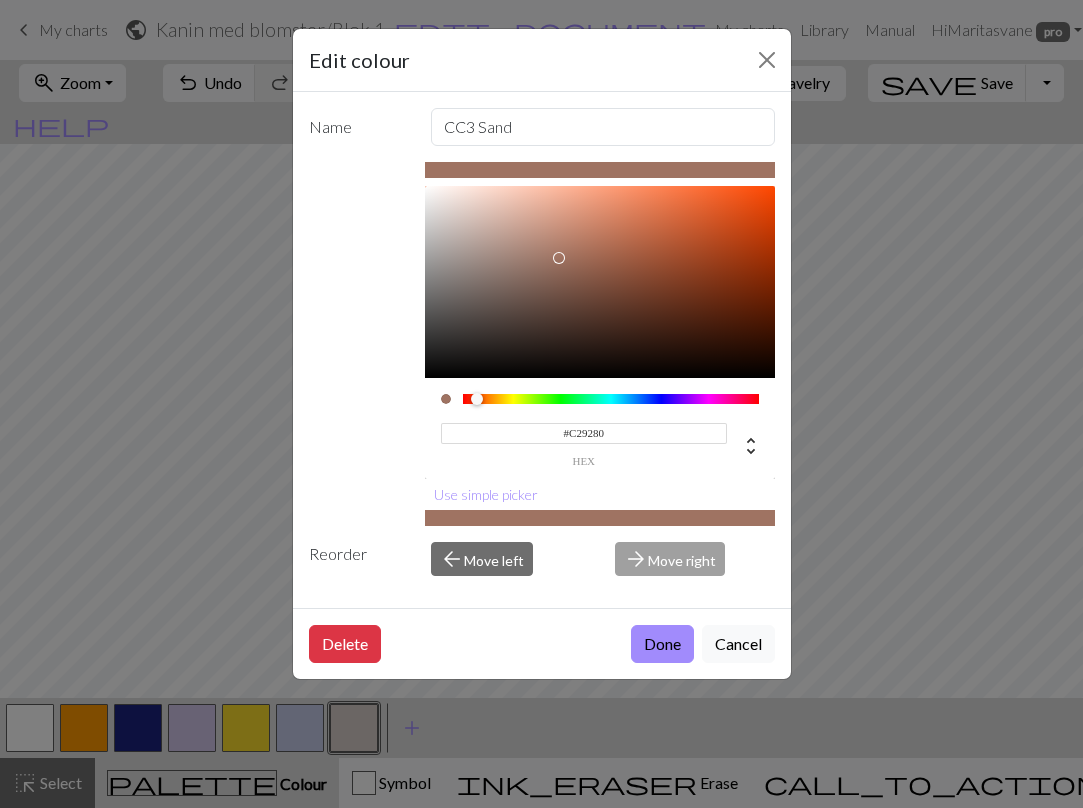 click at bounding box center (600, 282) 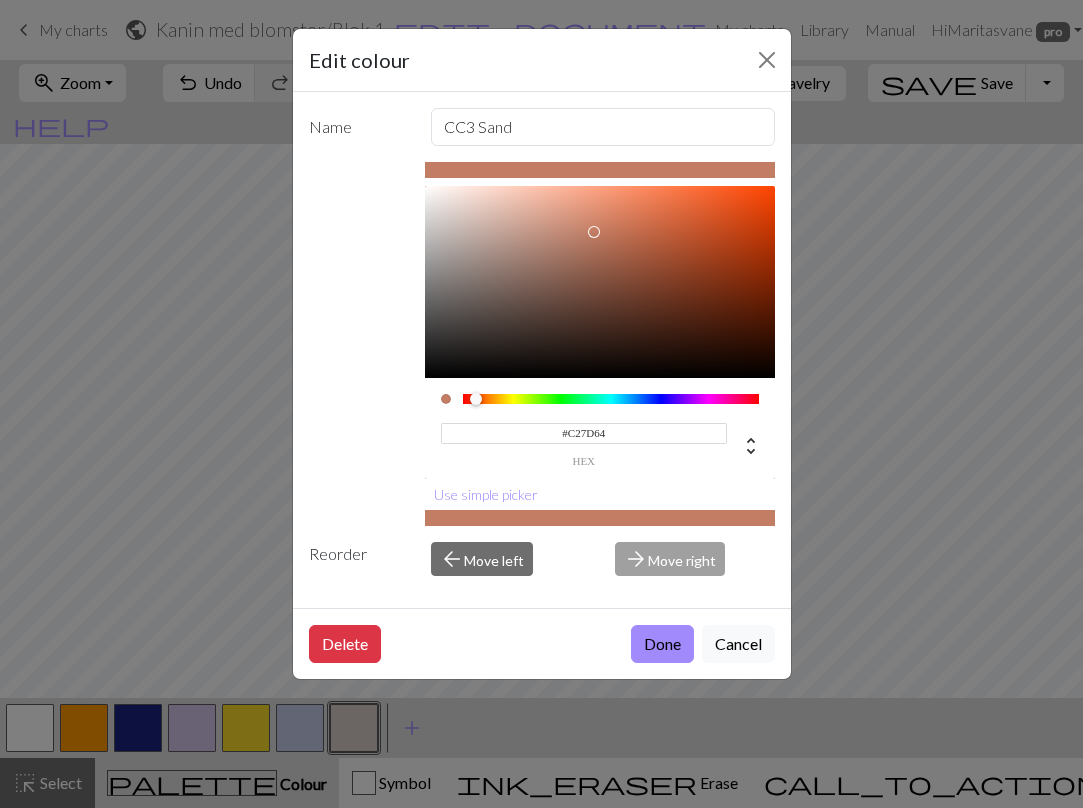 click at bounding box center [600, 282] 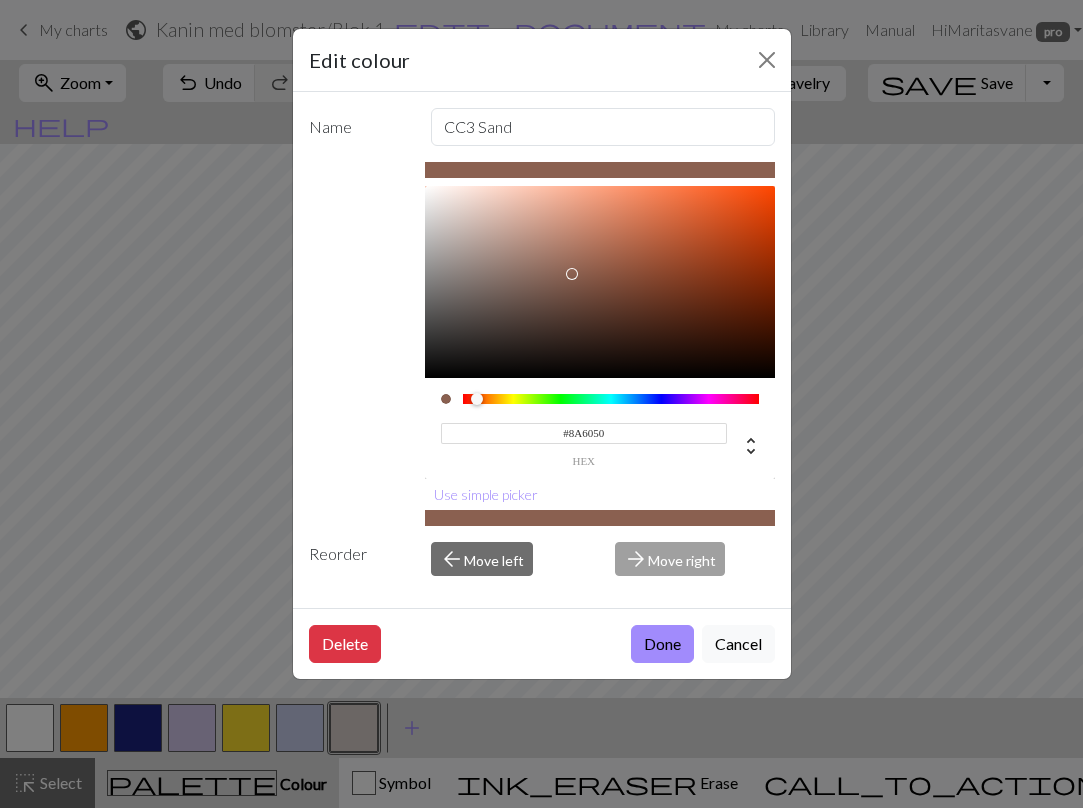 click at bounding box center [600, 282] 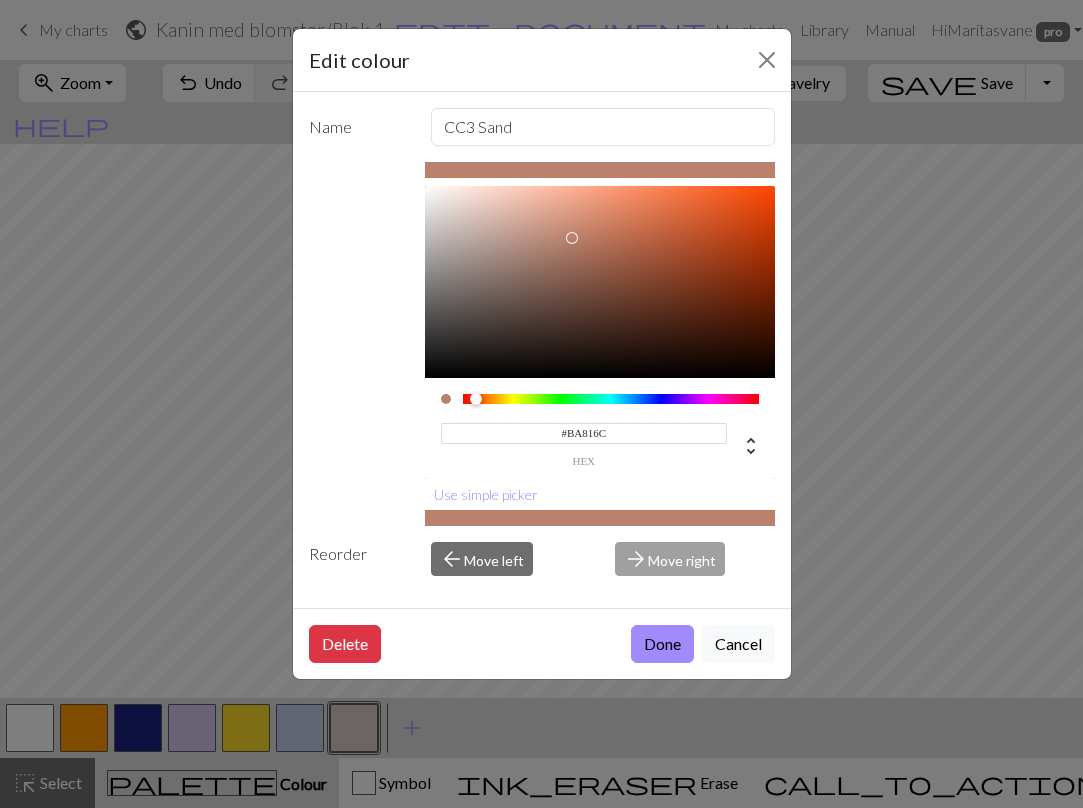click at bounding box center [600, 282] 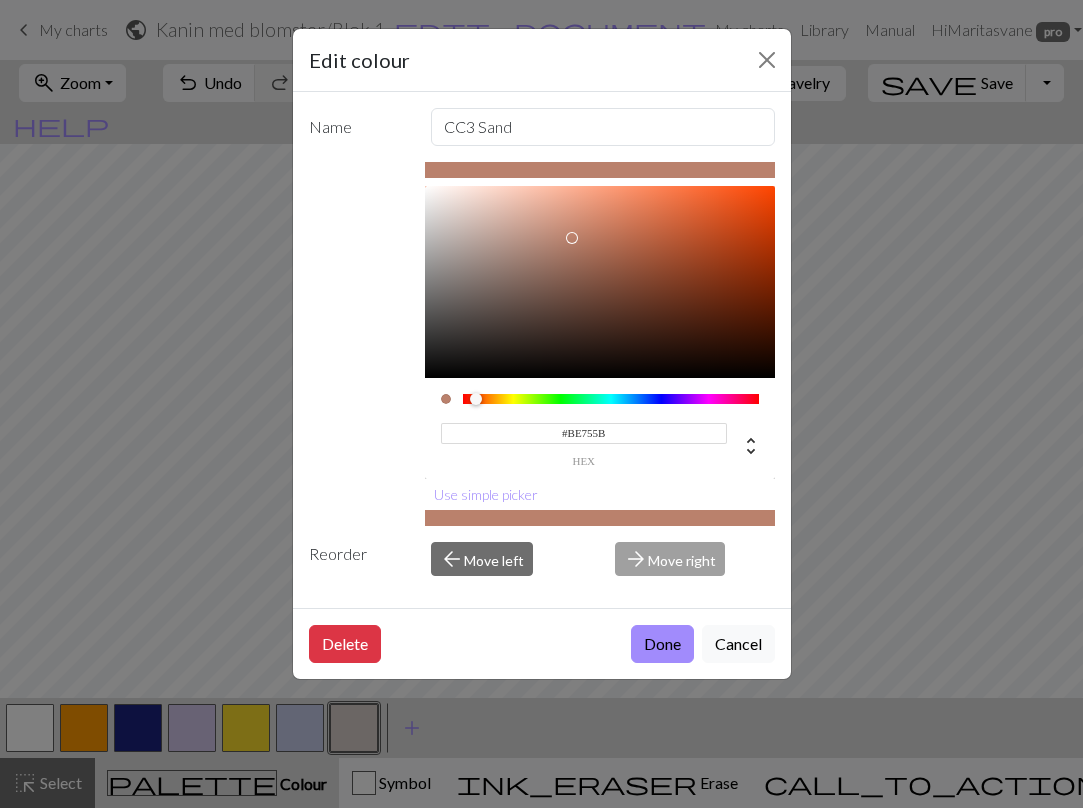 click at bounding box center (600, 282) 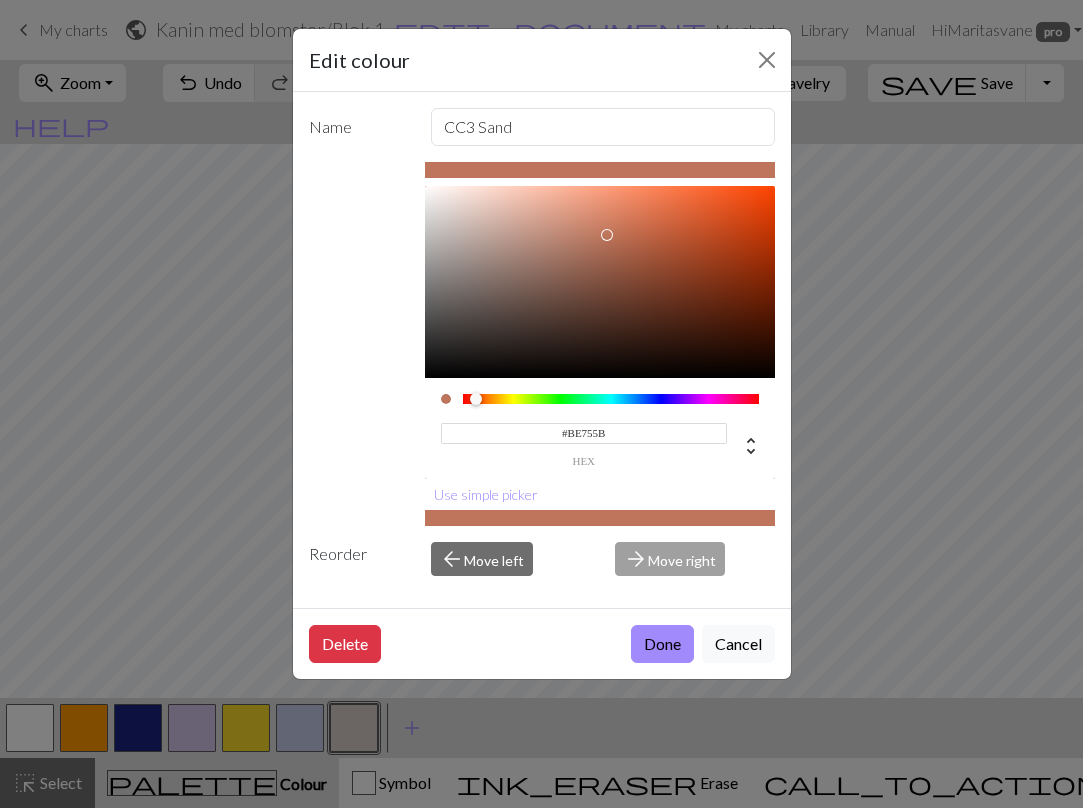 click on "Edit colour Name CC3 Sand #BE755B hex Use simple picker Reorder arrow_back Move left arrow_forward Move right Delete Done Cancel" at bounding box center (541, 404) 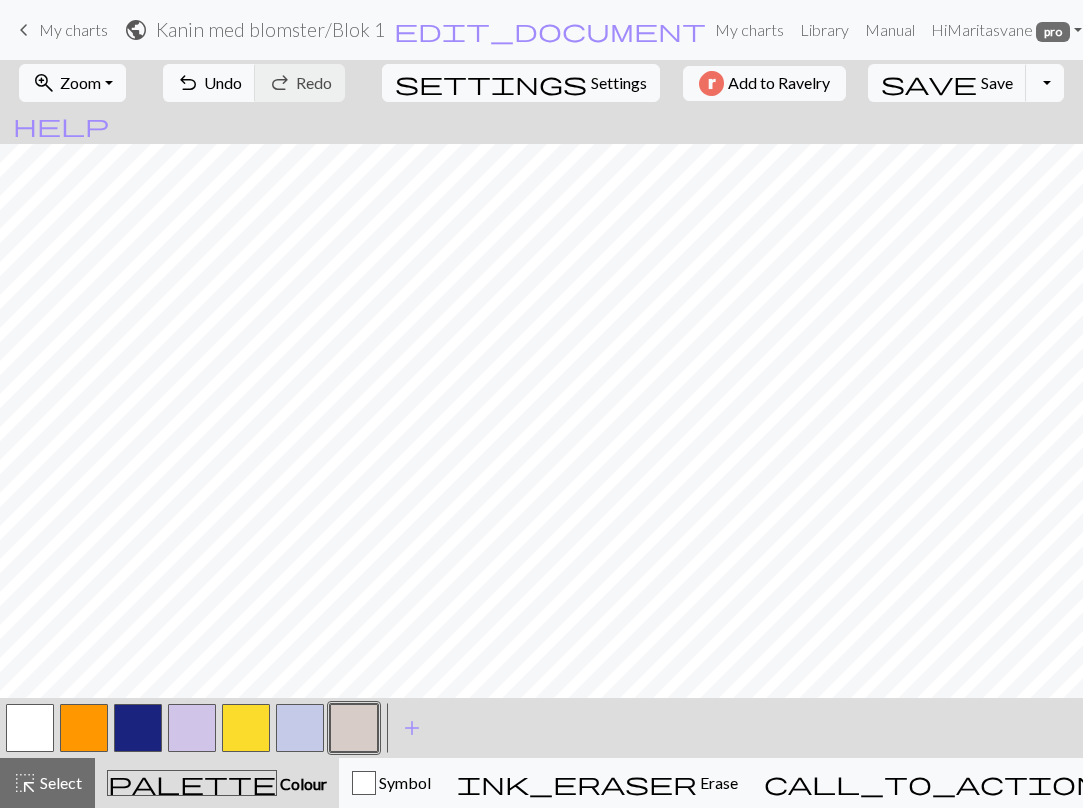 click on "My charts" at bounding box center (73, 29) 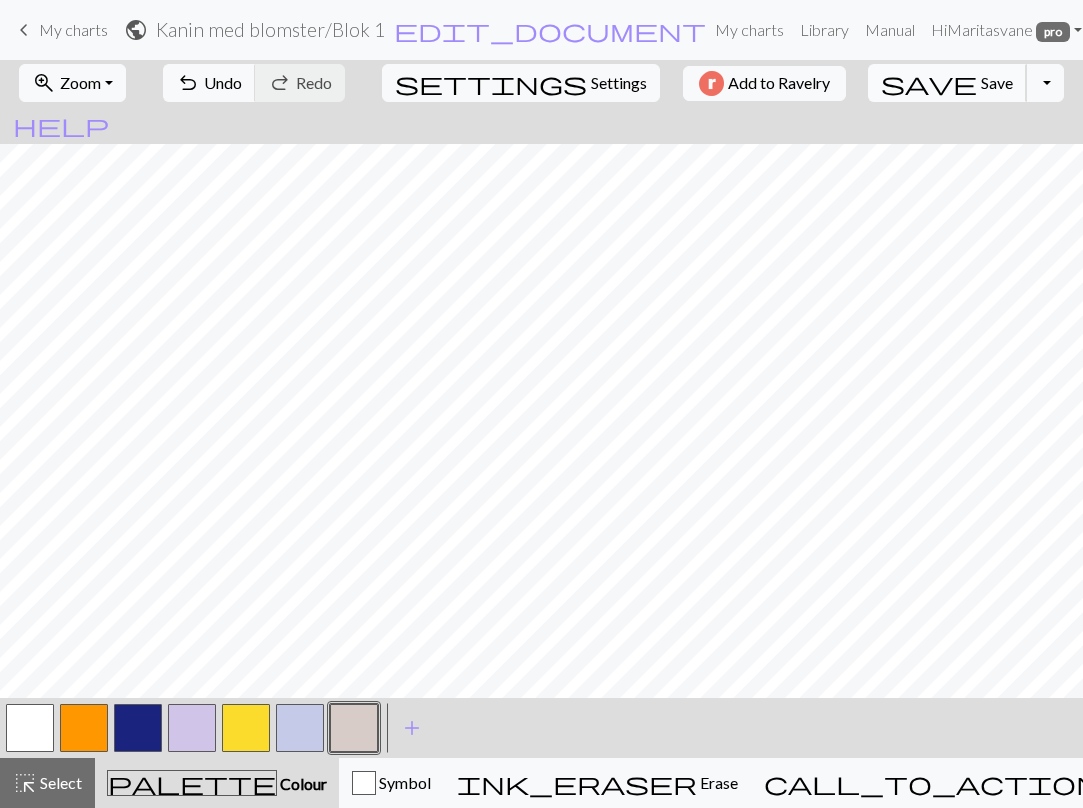 click on "Save" at bounding box center (997, 82) 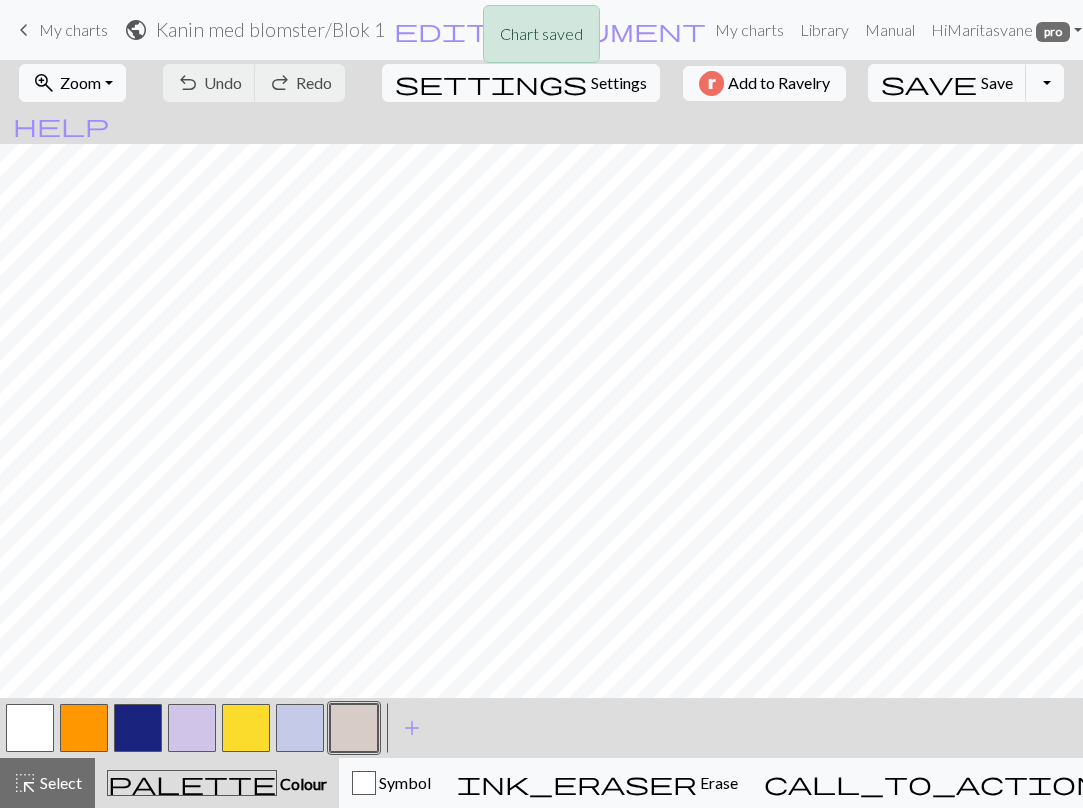 click on "Chart saved" at bounding box center (541, 39) 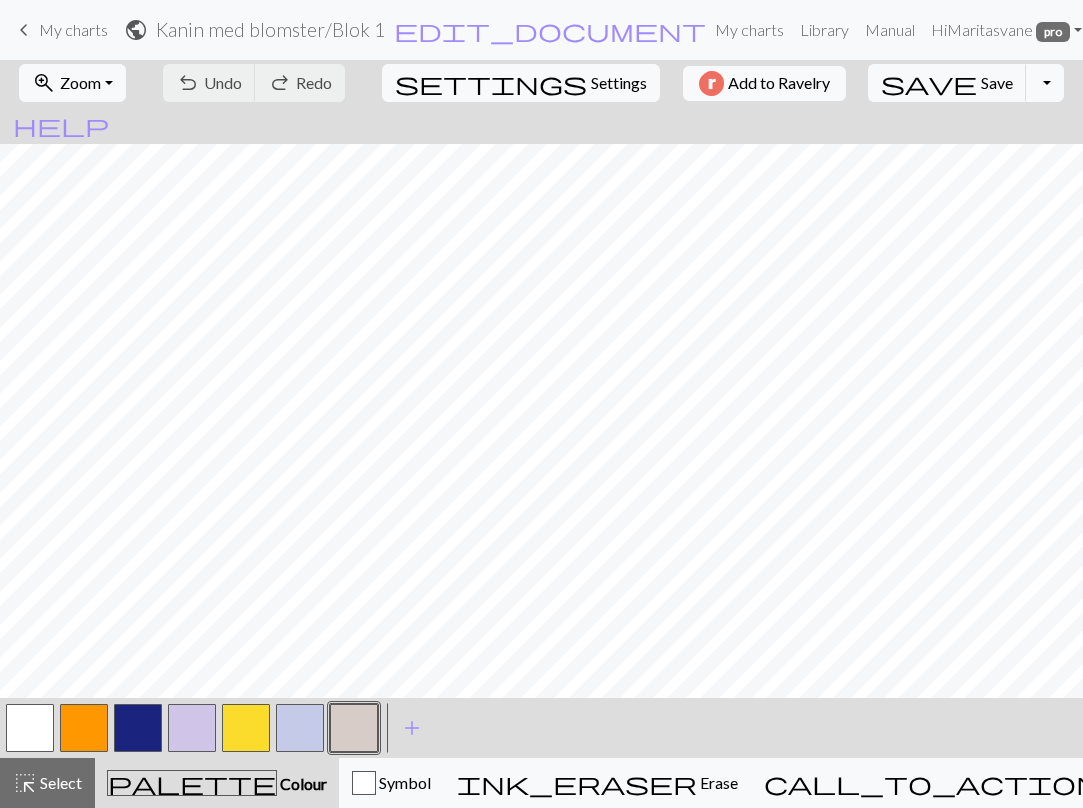click on "My charts" at bounding box center [73, 29] 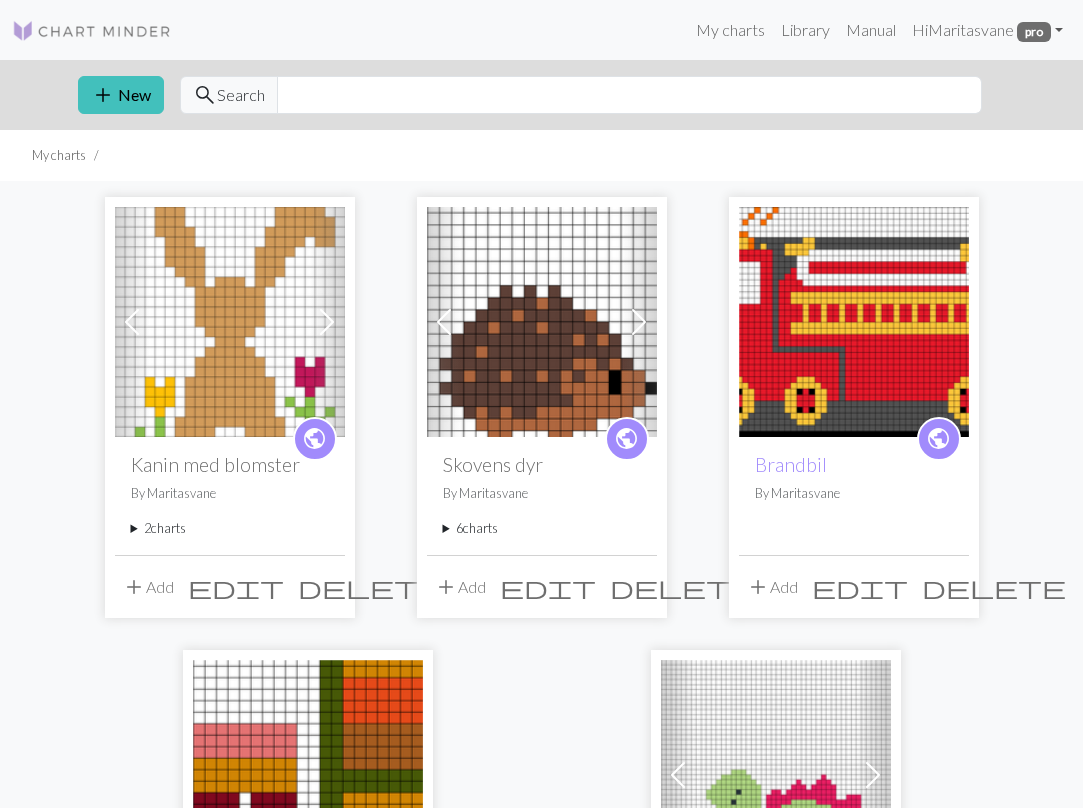 click at bounding box center (230, 322) 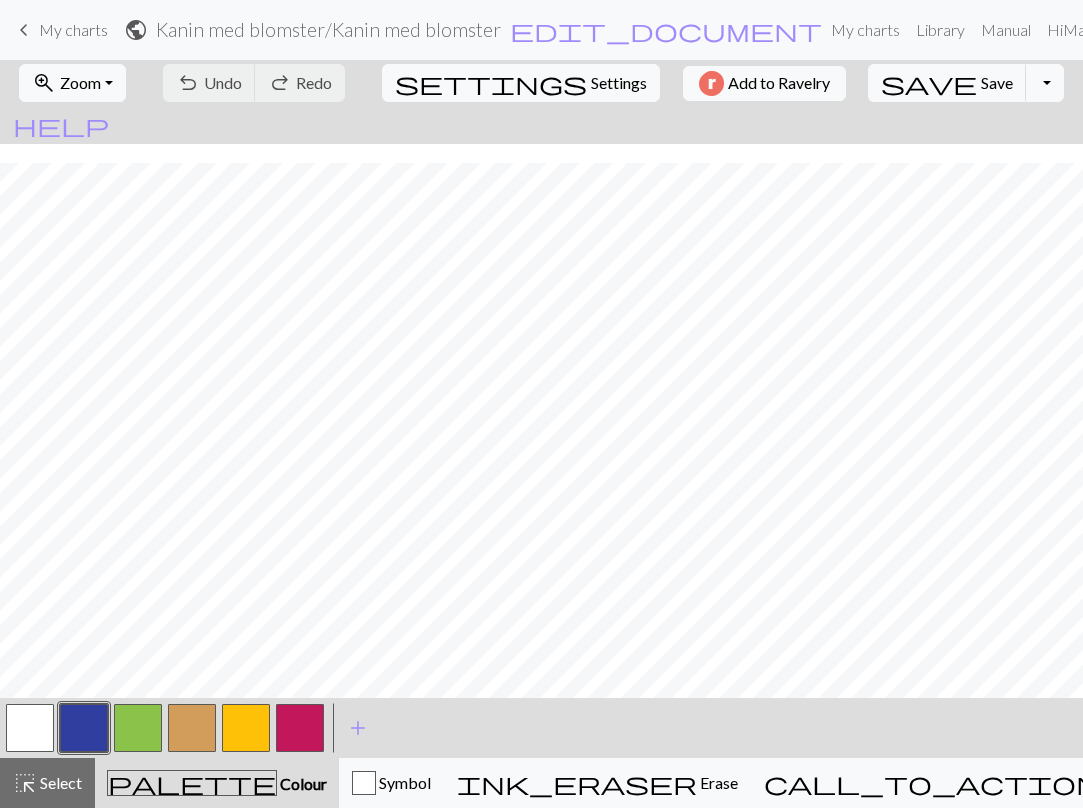 scroll, scrollTop: 98, scrollLeft: 0, axis: vertical 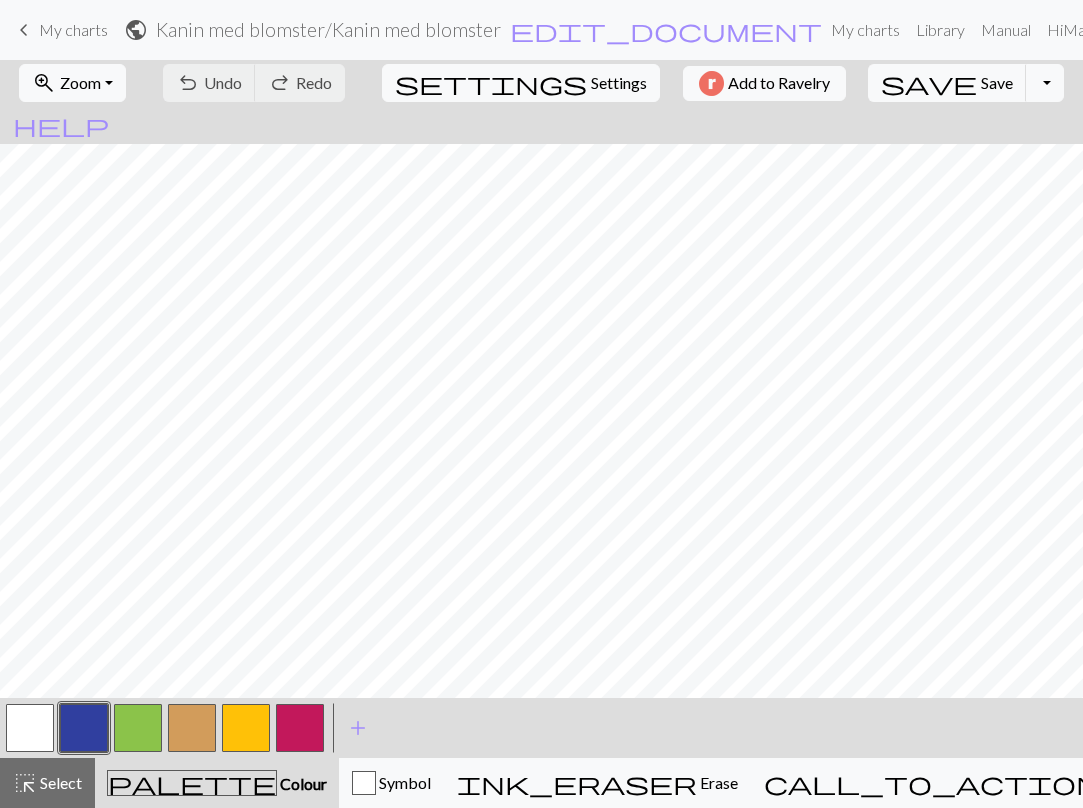 click at bounding box center [192, 728] 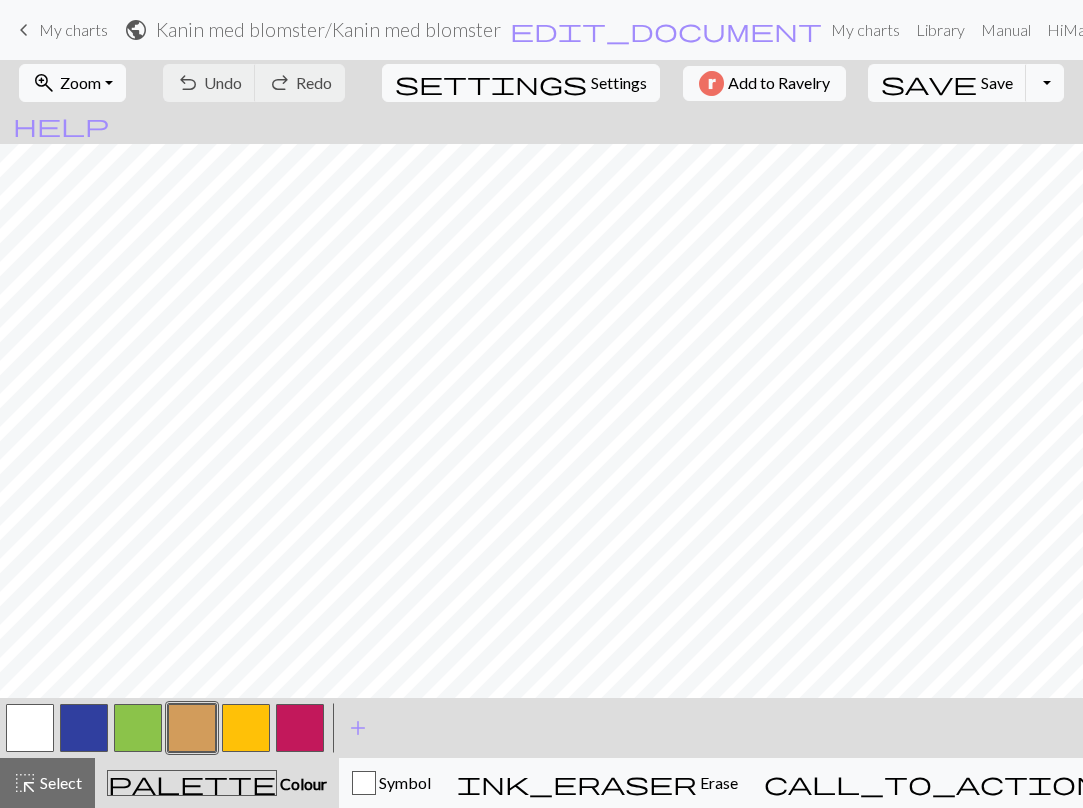 click at bounding box center [192, 728] 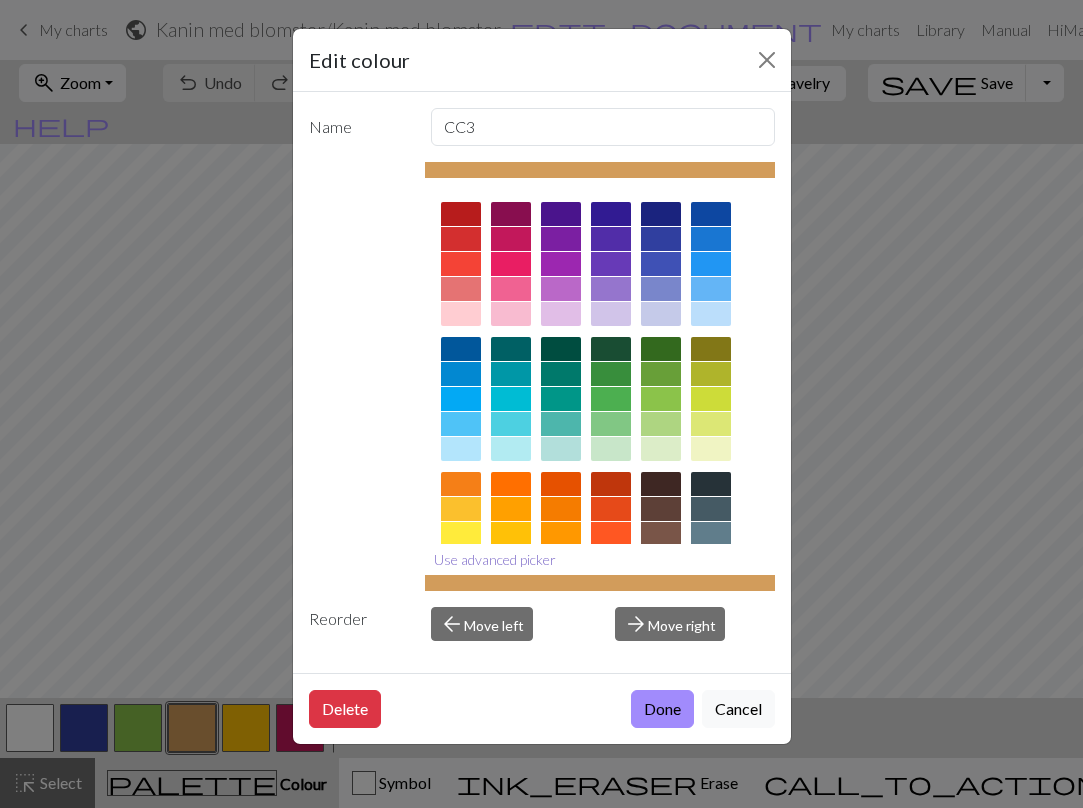 click on "Use advanced picker" at bounding box center [495, 559] 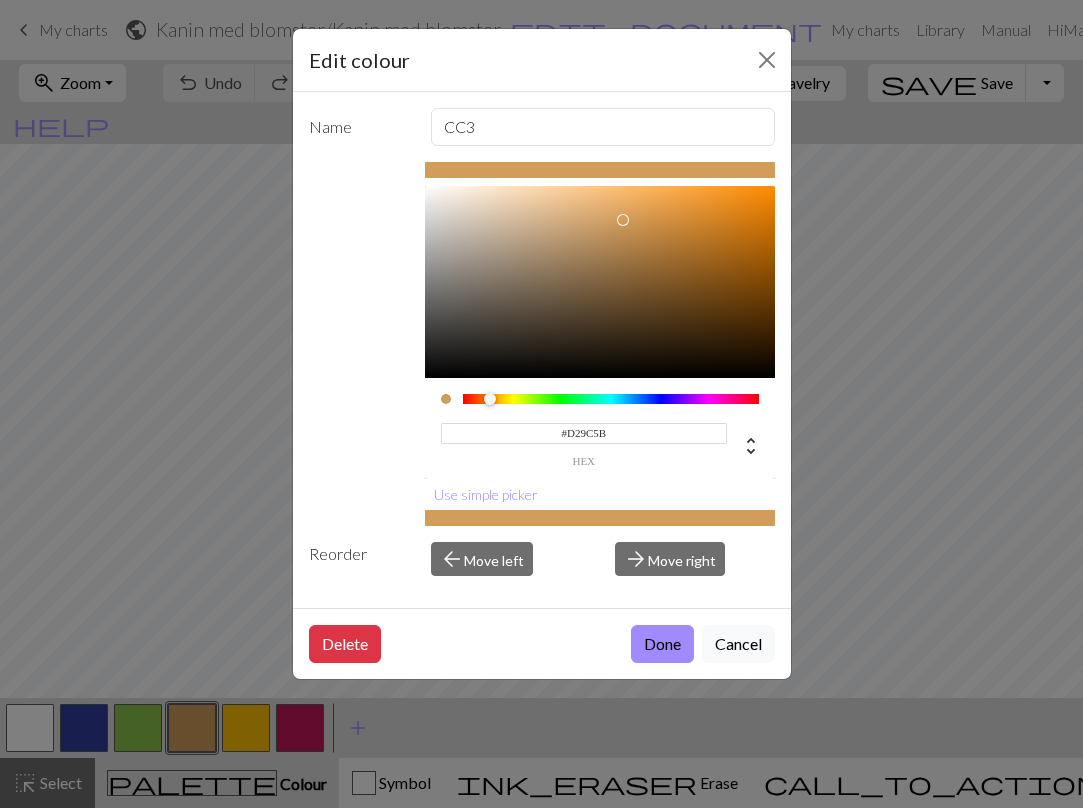 drag, startPoint x: 643, startPoint y: 431, endPoint x: 541, endPoint y: 431, distance: 102 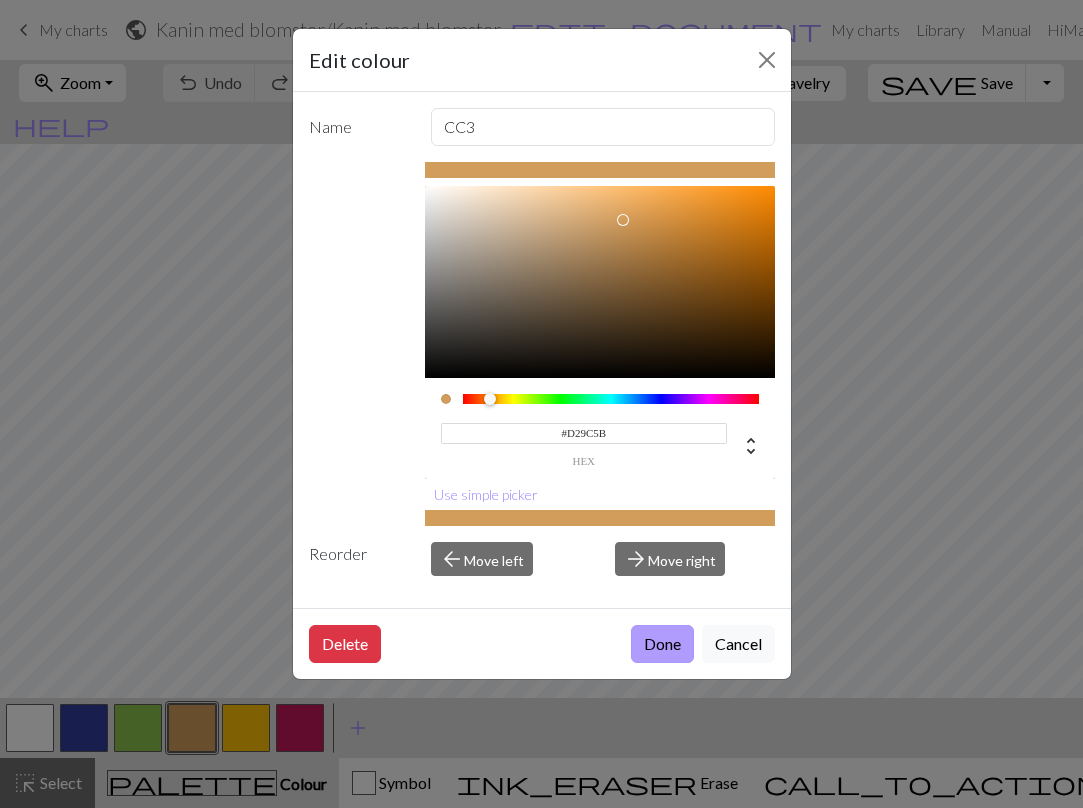 click on "Done" at bounding box center [662, 644] 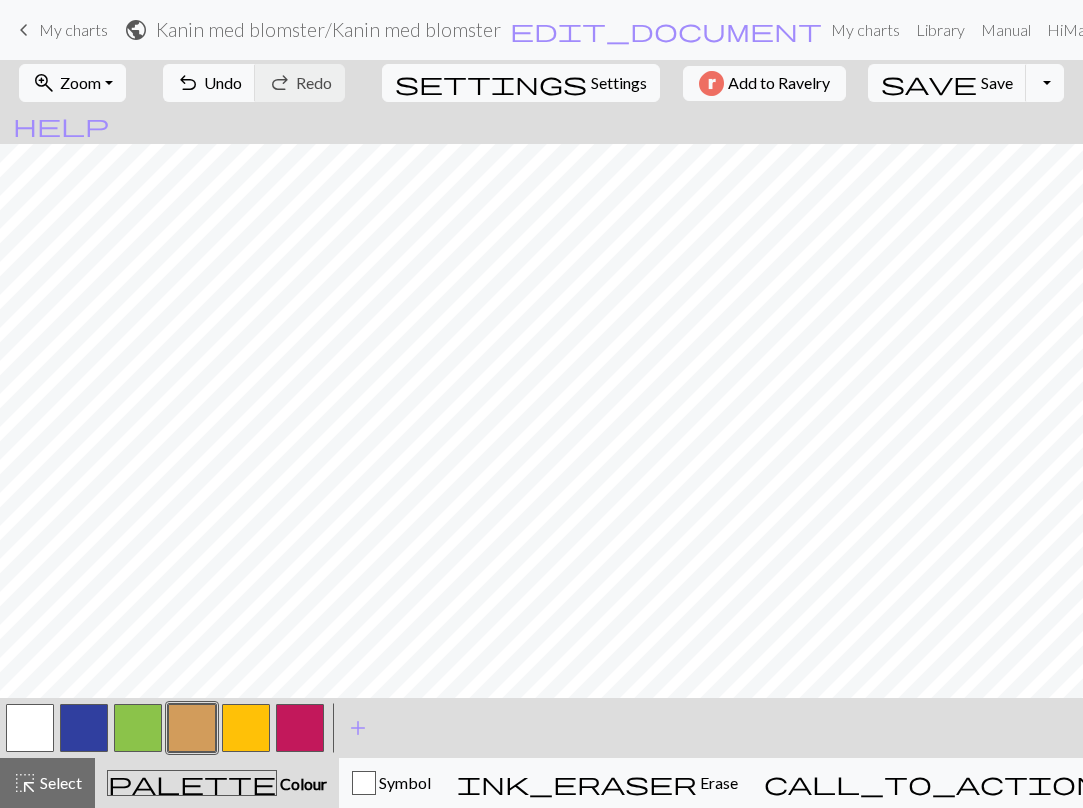 click on "My charts" at bounding box center [73, 29] 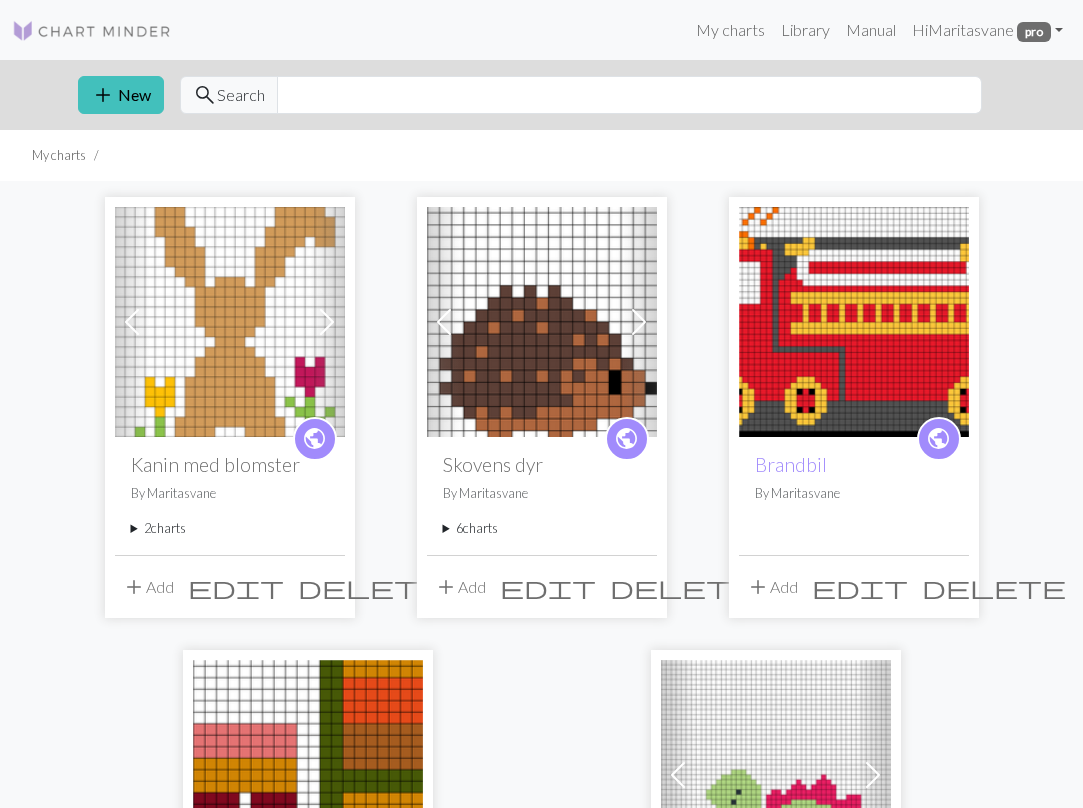 click on "2  charts" at bounding box center [230, 528] 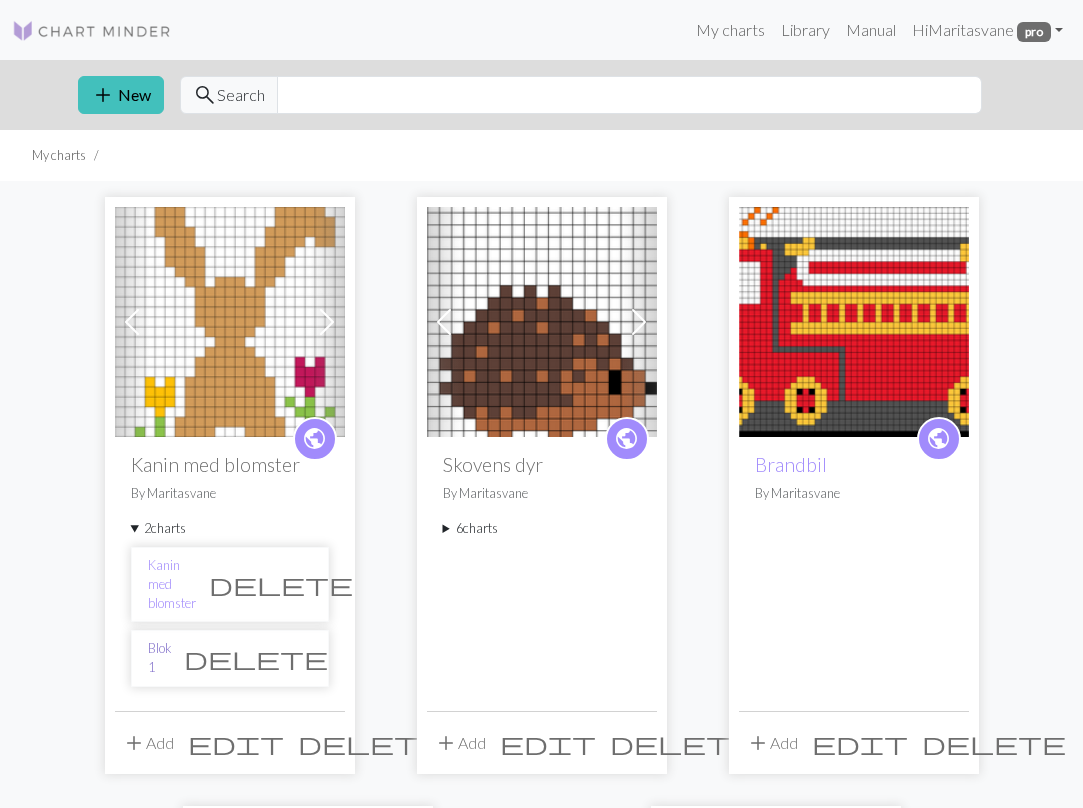 click on "Blok 1" at bounding box center [159, 658] 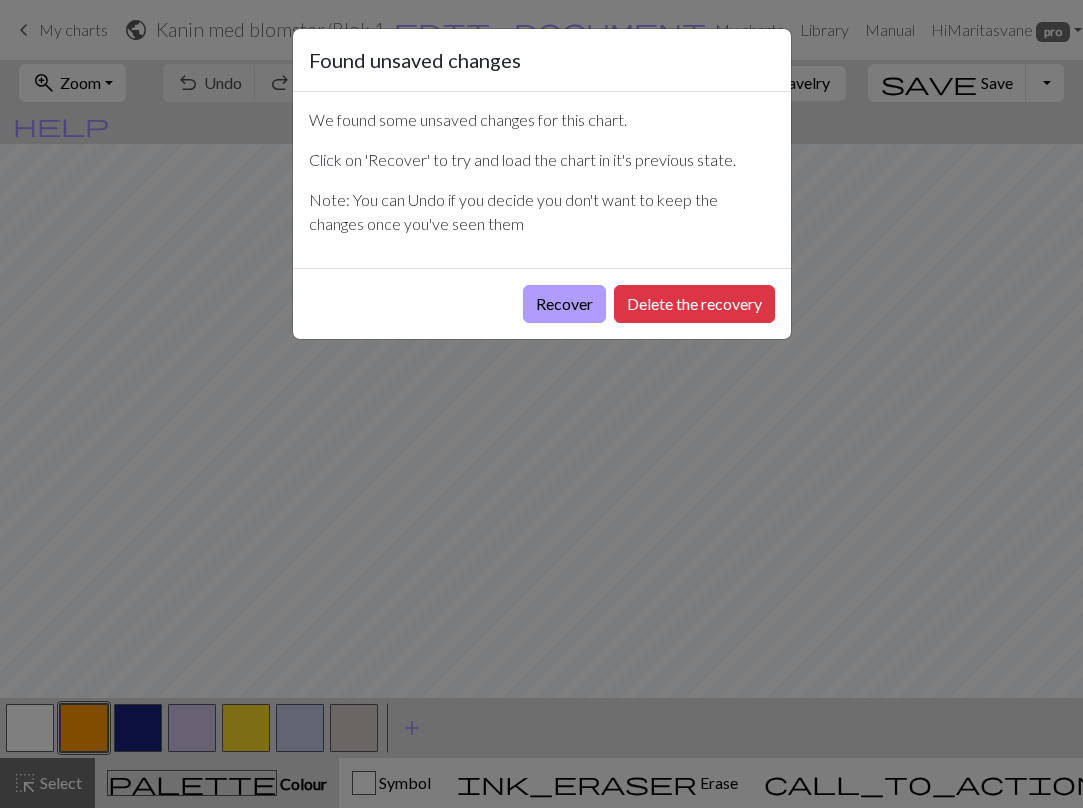 click on "Recover" at bounding box center [564, 304] 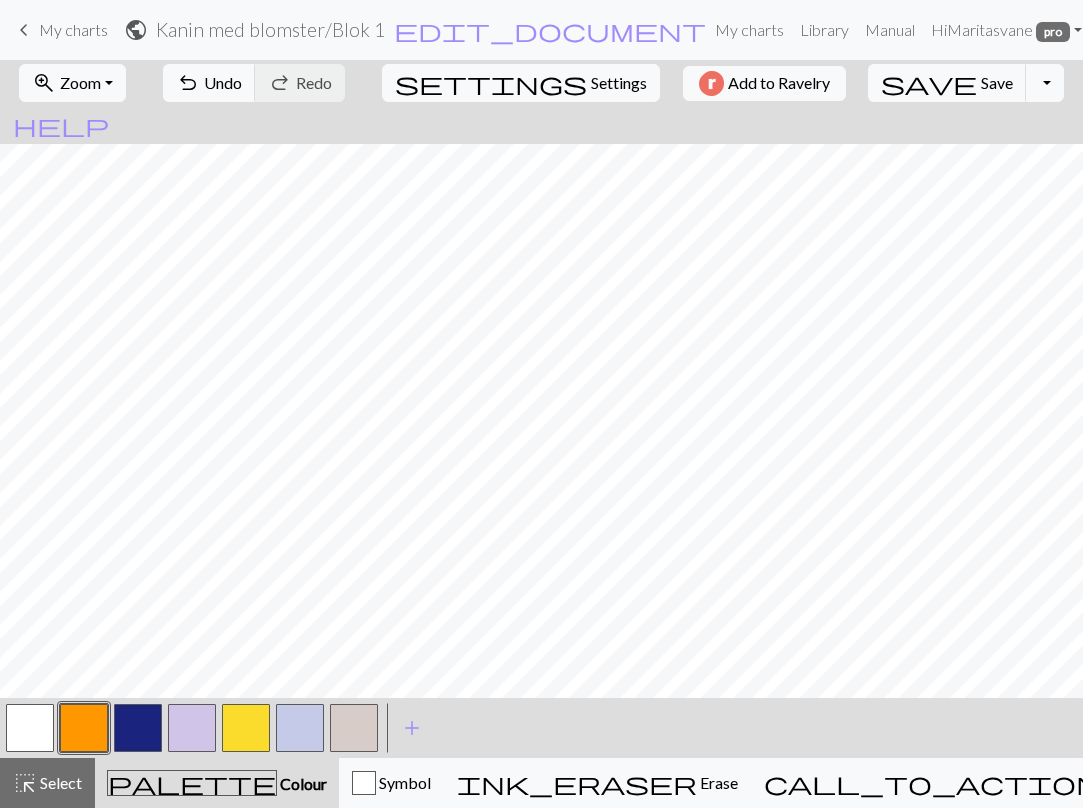 click at bounding box center (354, 728) 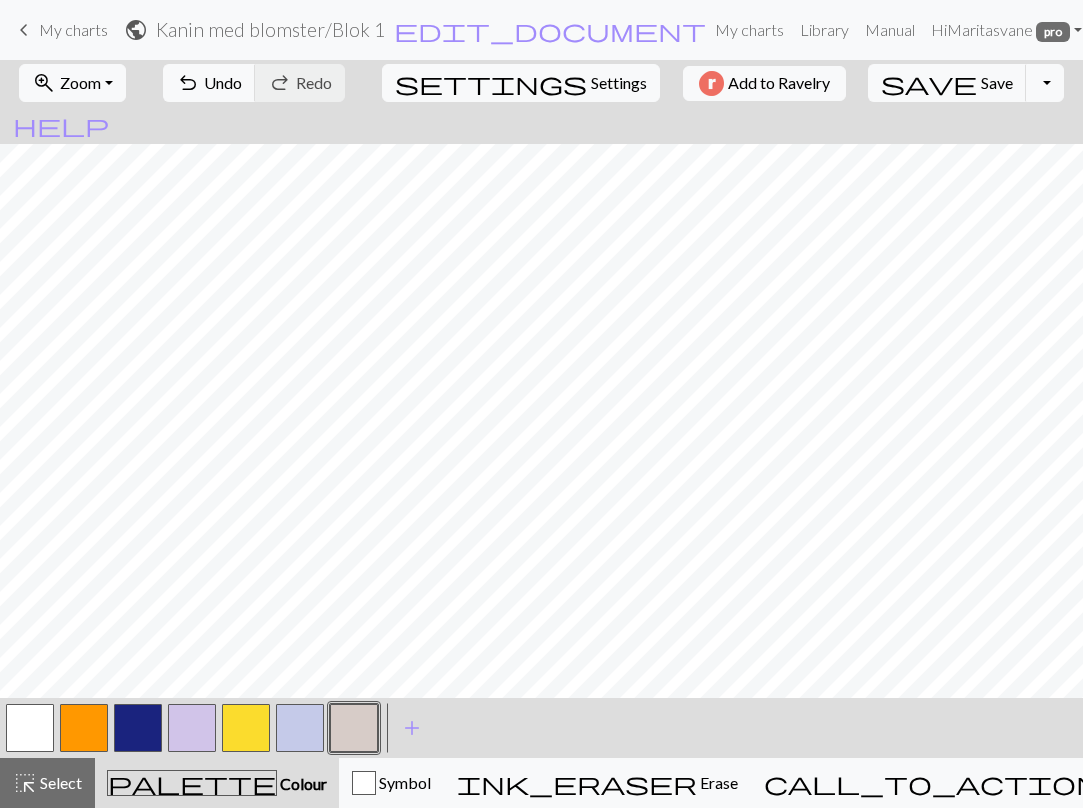 click at bounding box center (354, 728) 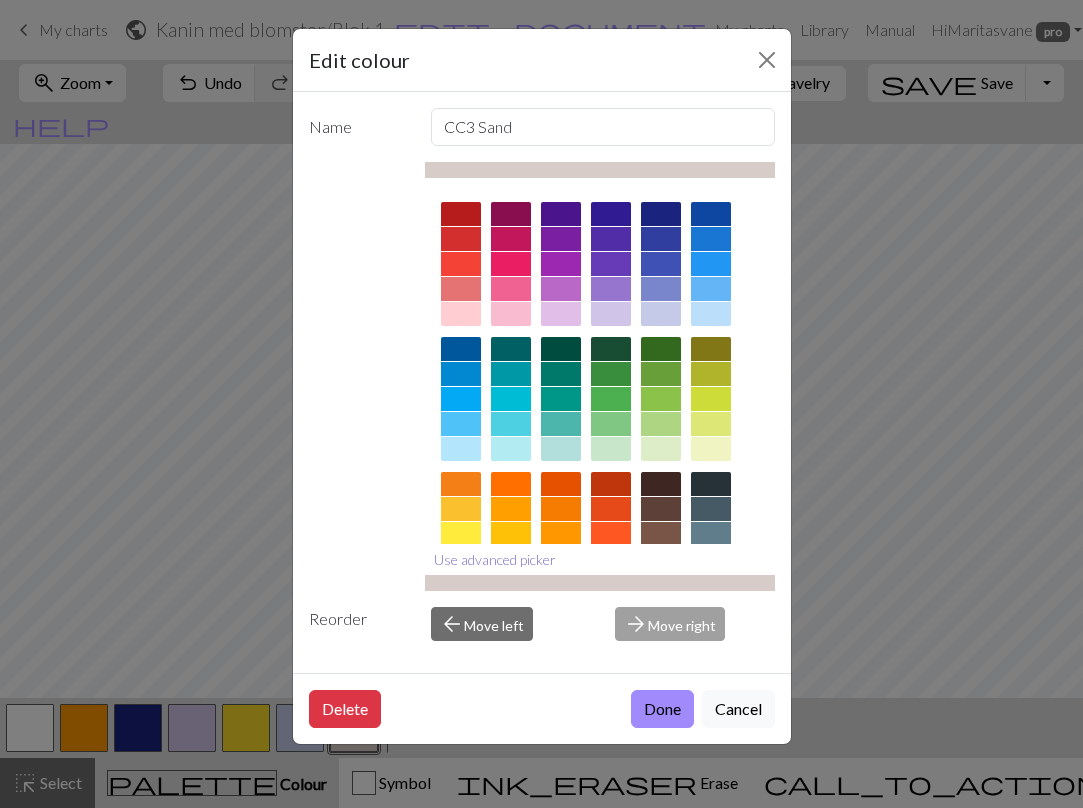 click on "Use advanced picker" at bounding box center (495, 559) 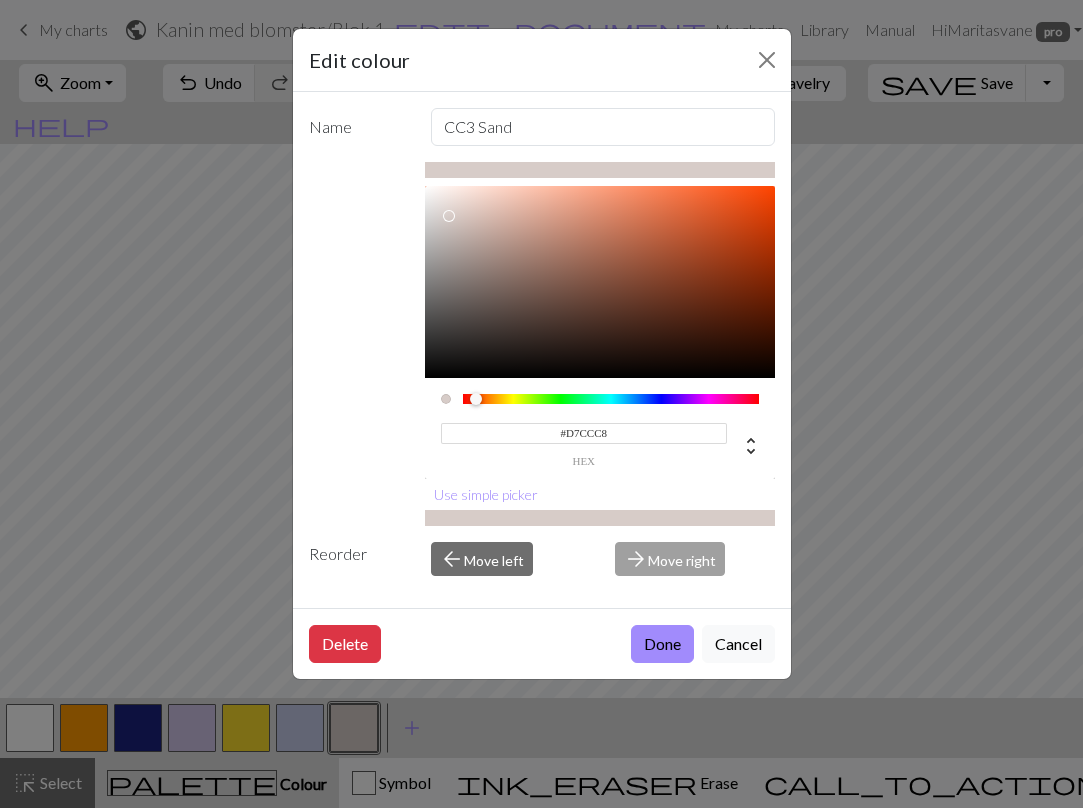 drag, startPoint x: 632, startPoint y: 434, endPoint x: 540, endPoint y: 435, distance: 92.00543 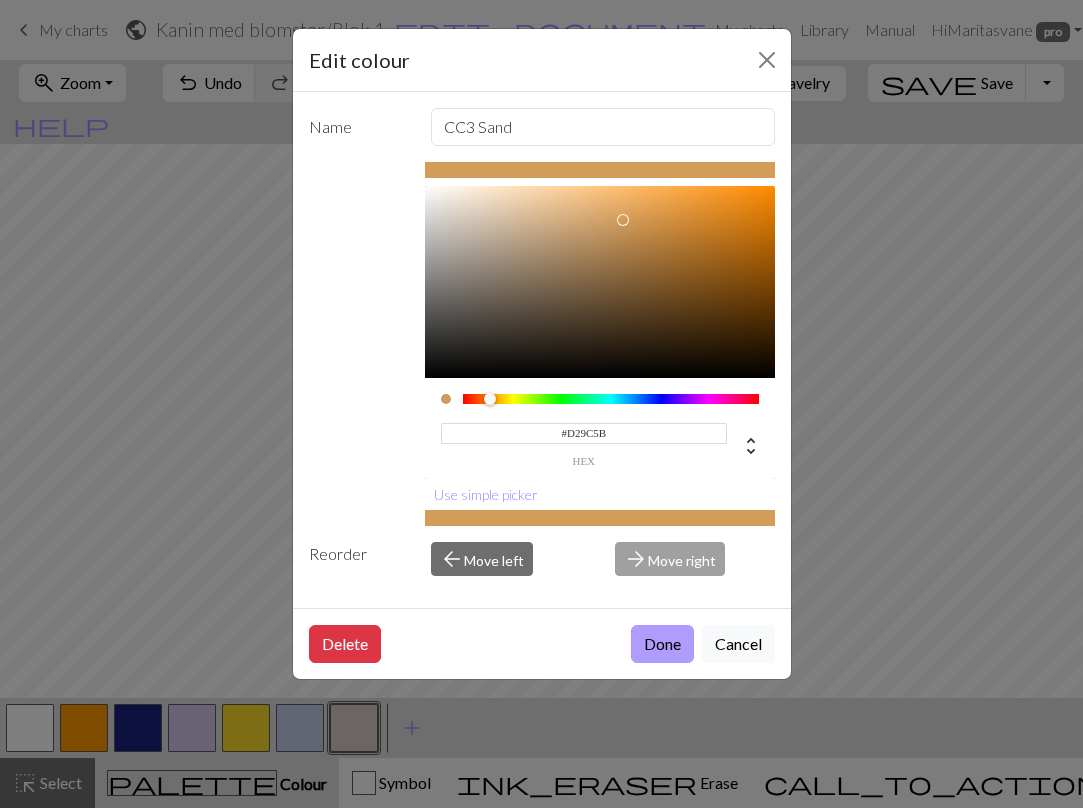 type on "#D29C5B" 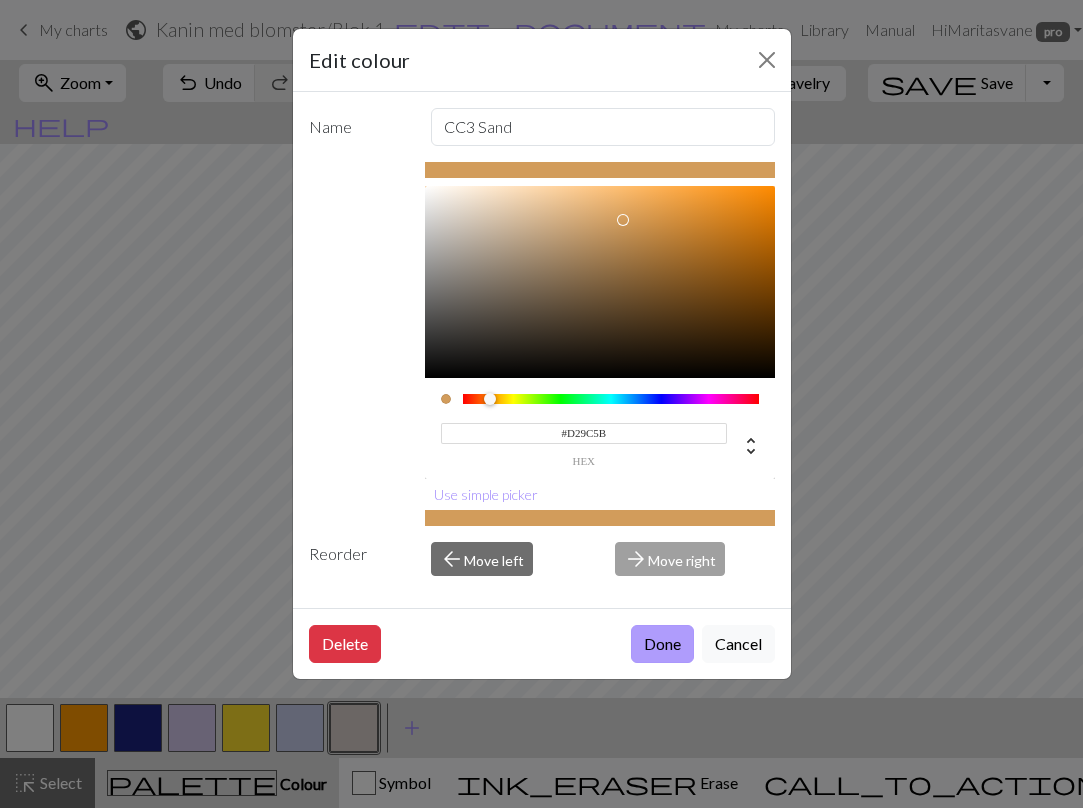 click on "Done" at bounding box center [662, 644] 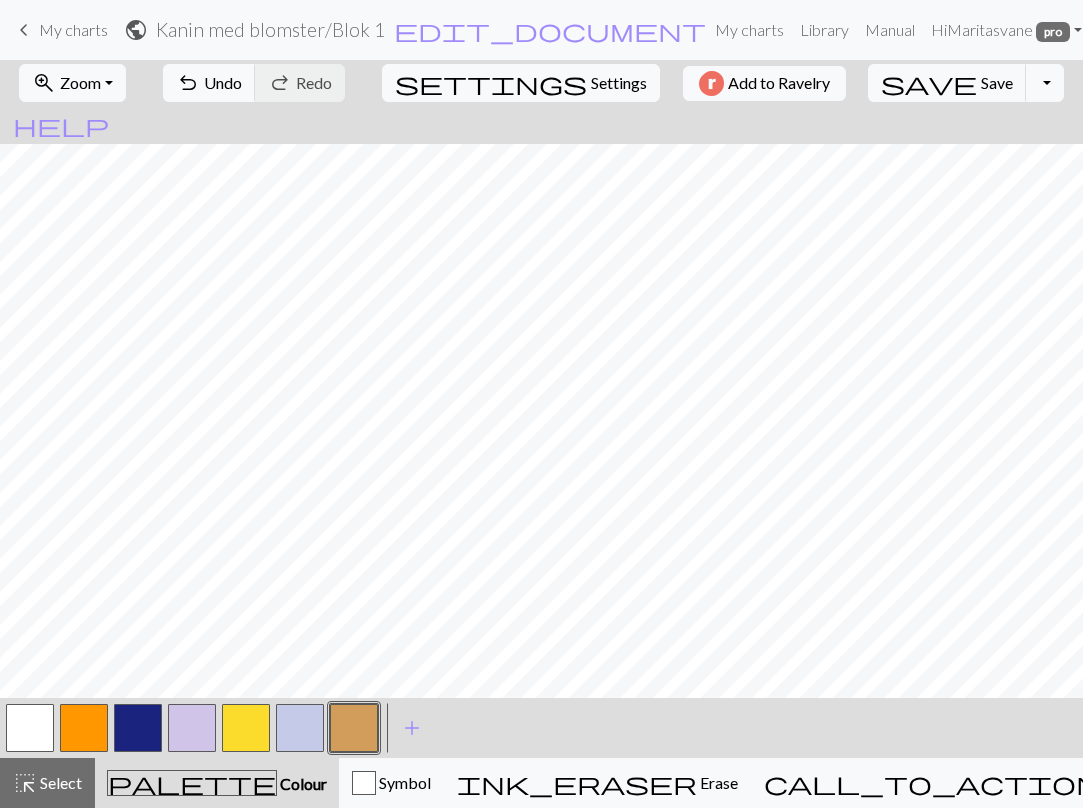 click at bounding box center [138, 728] 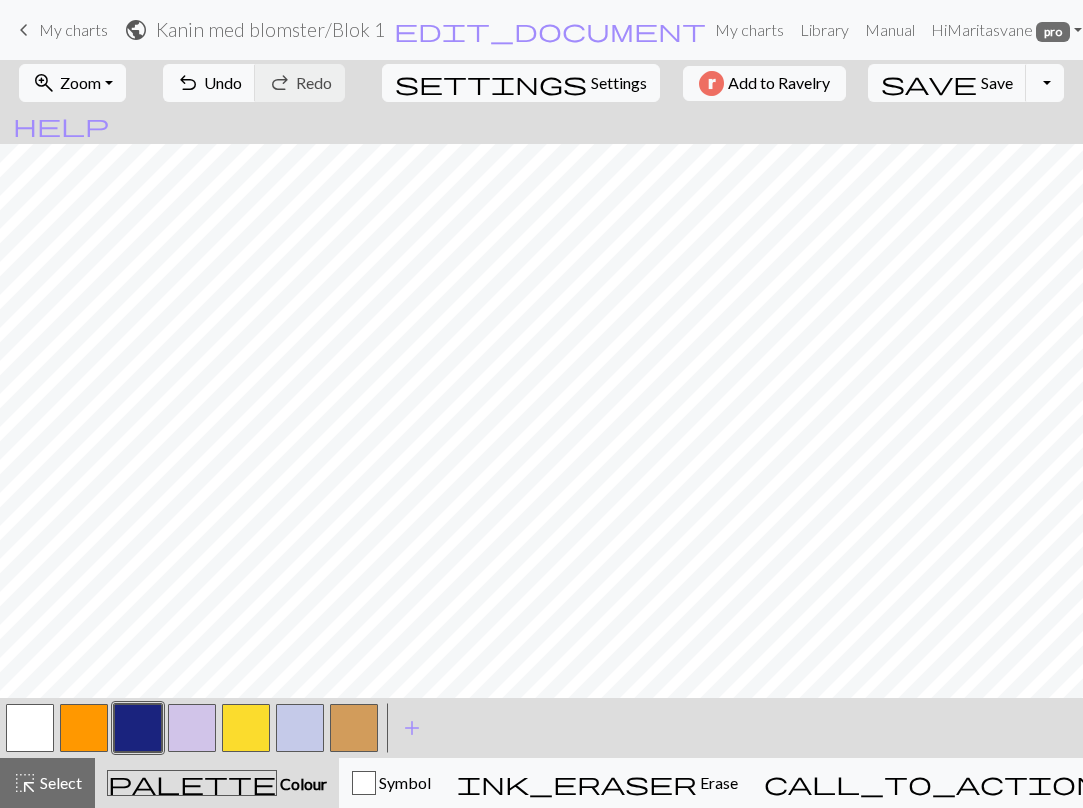 click at bounding box center (138, 728) 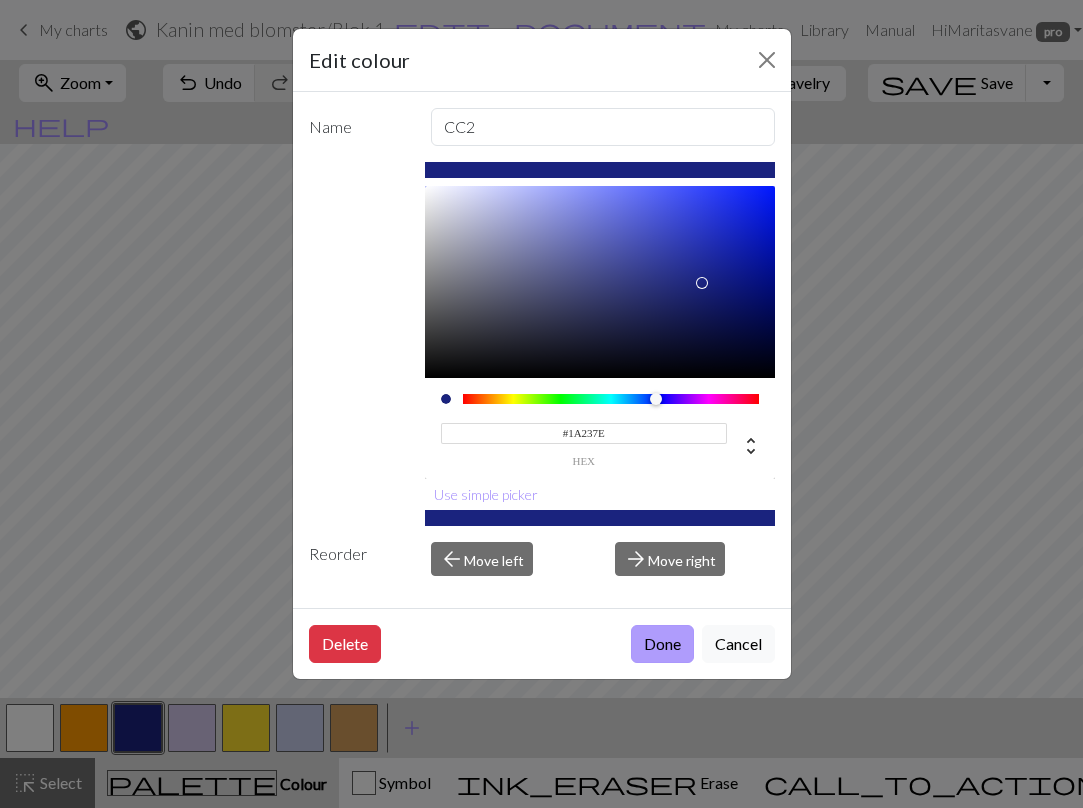 click on "Done" at bounding box center (662, 644) 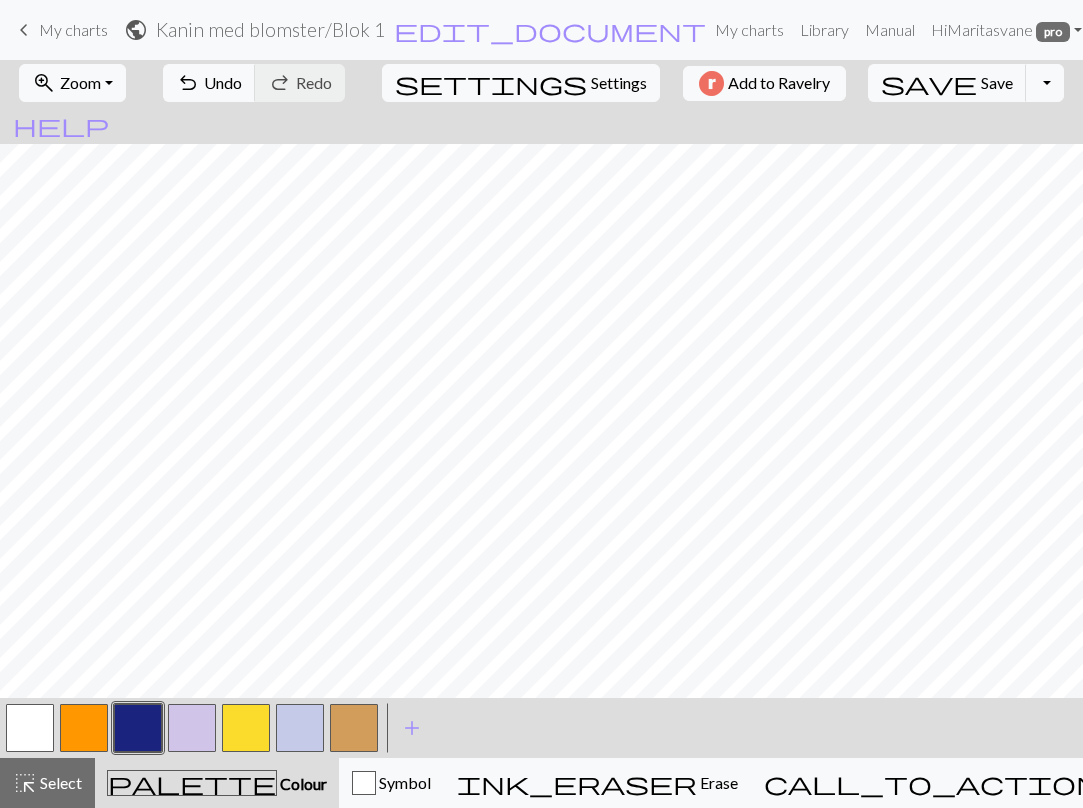 click at bounding box center [354, 728] 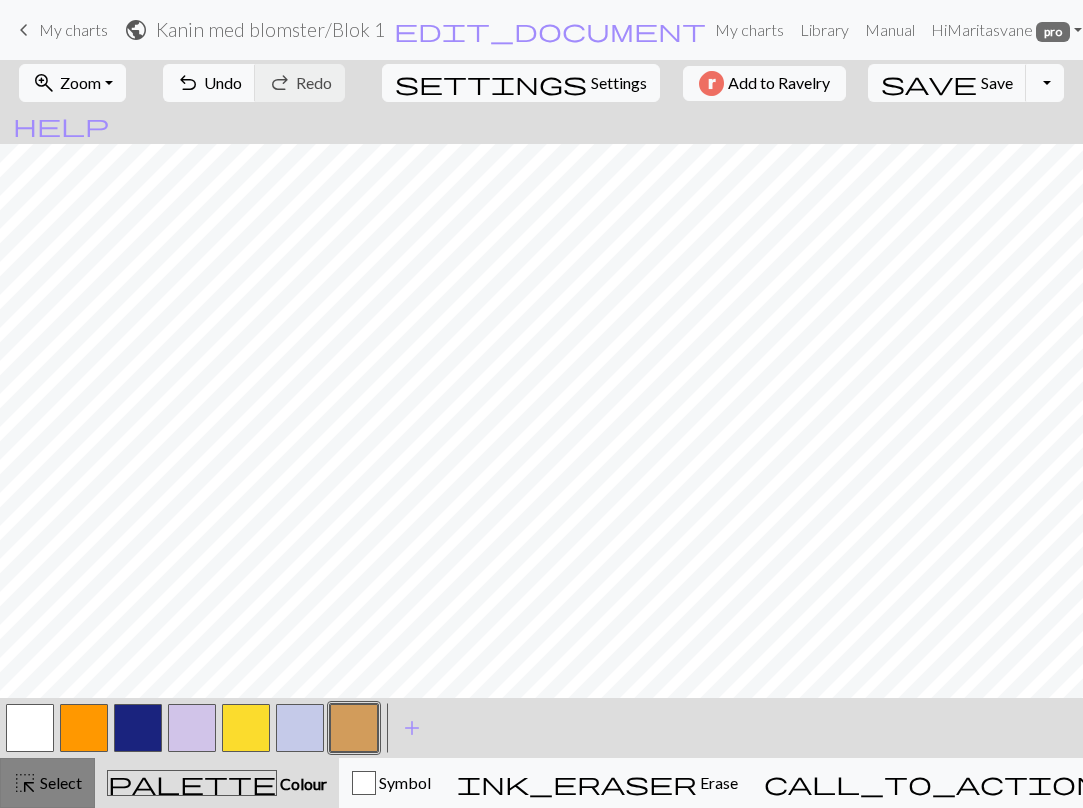 click on "highlight_alt" at bounding box center [25, 783] 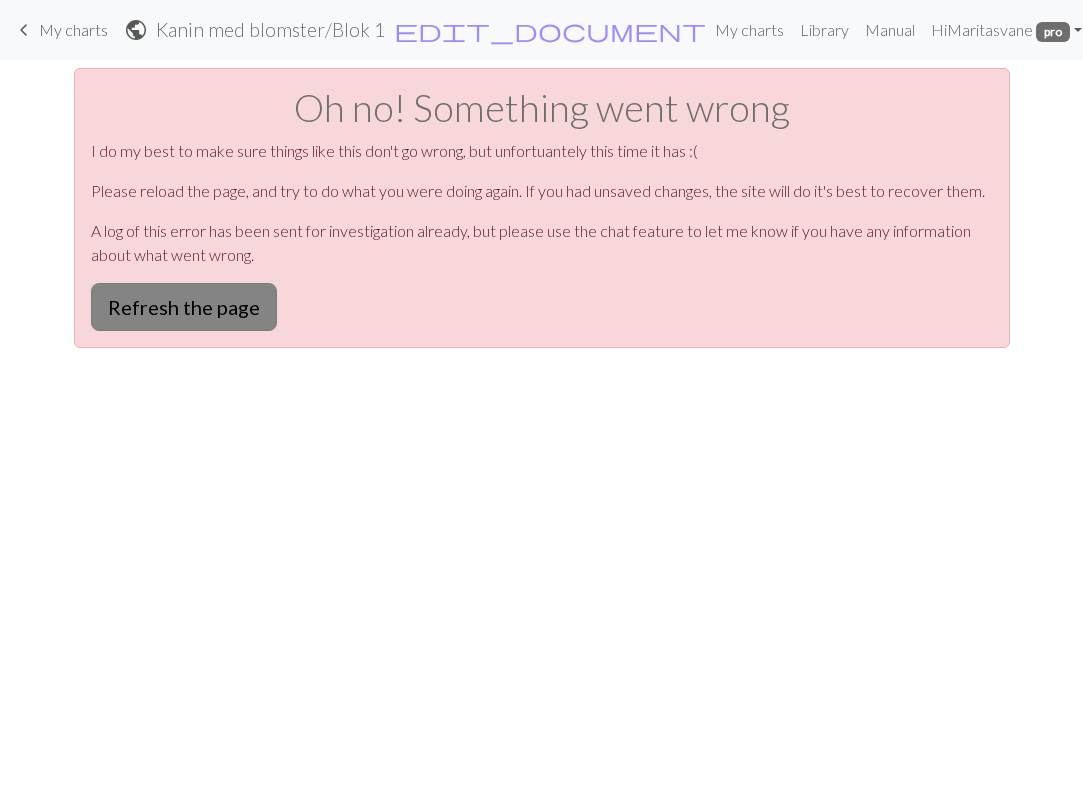 click on "Refresh the page" at bounding box center [184, 307] 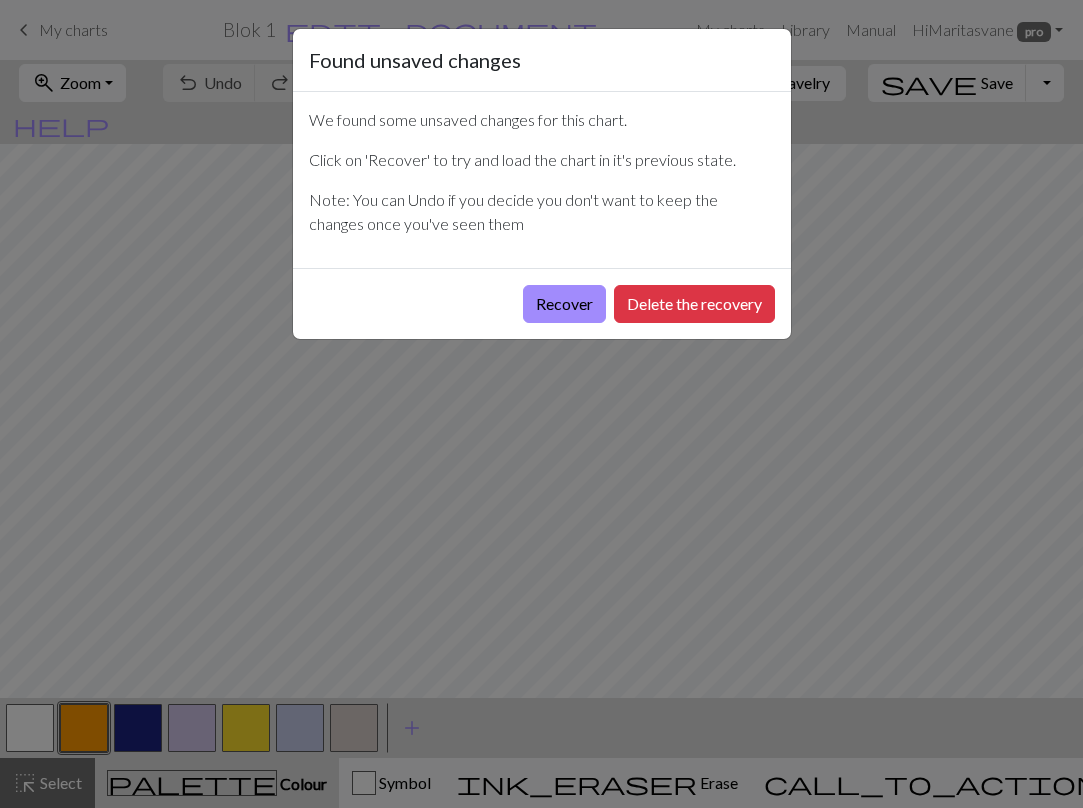 scroll, scrollTop: 0, scrollLeft: 0, axis: both 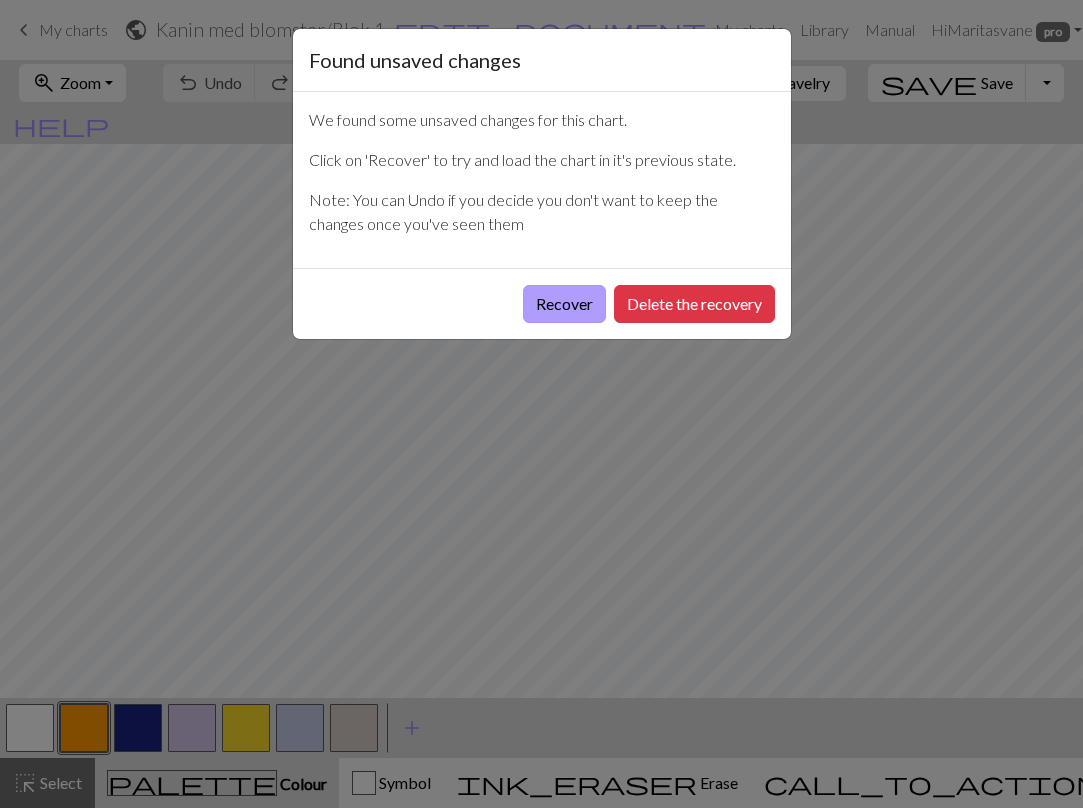 click on "Recover" at bounding box center (564, 304) 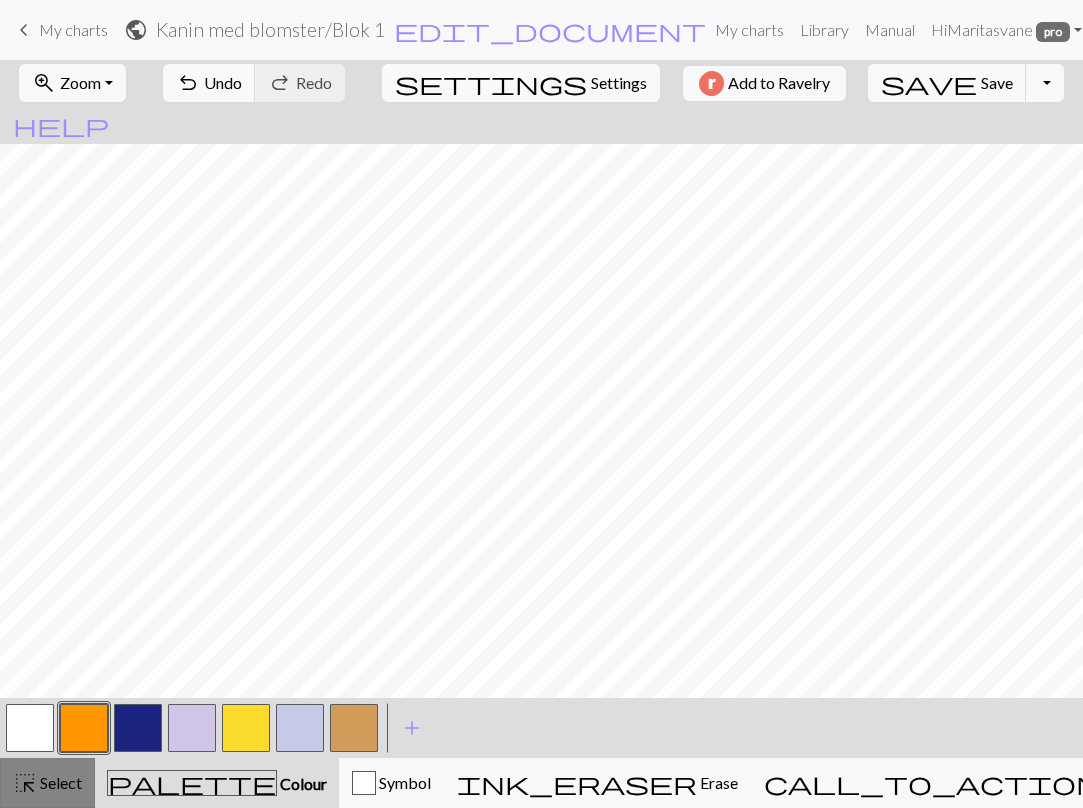 click on "Select" at bounding box center (59, 782) 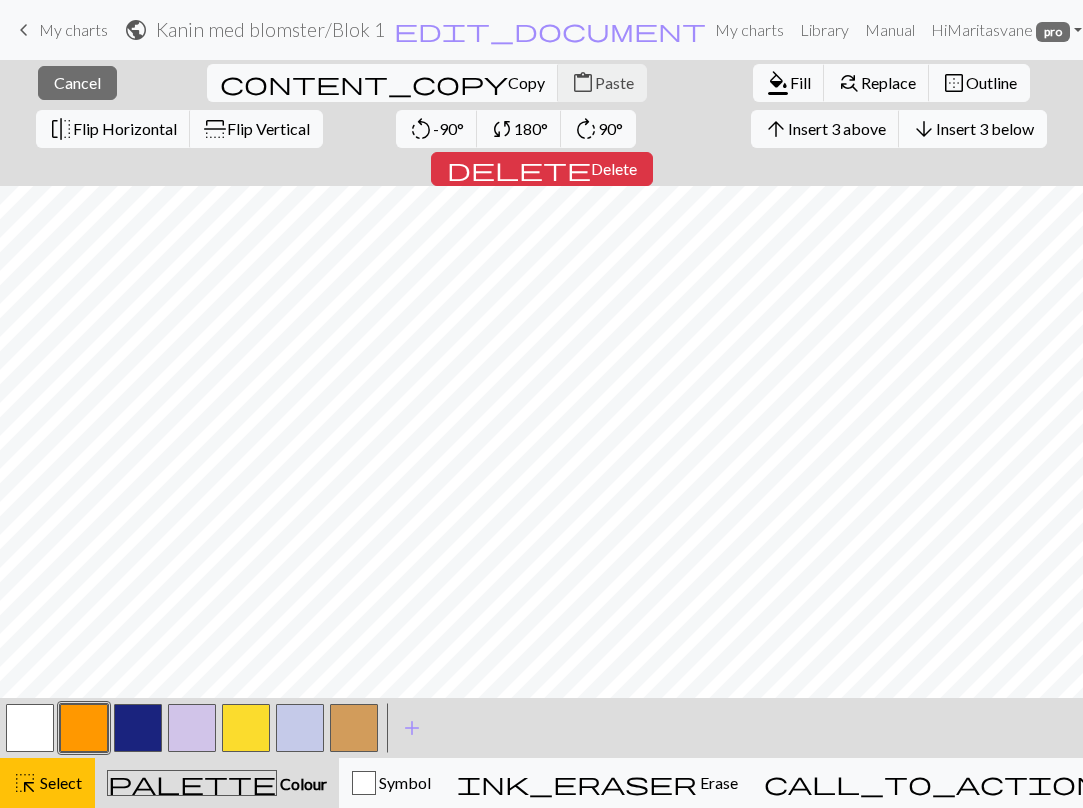 click on "Insert 3 below" at bounding box center [985, 128] 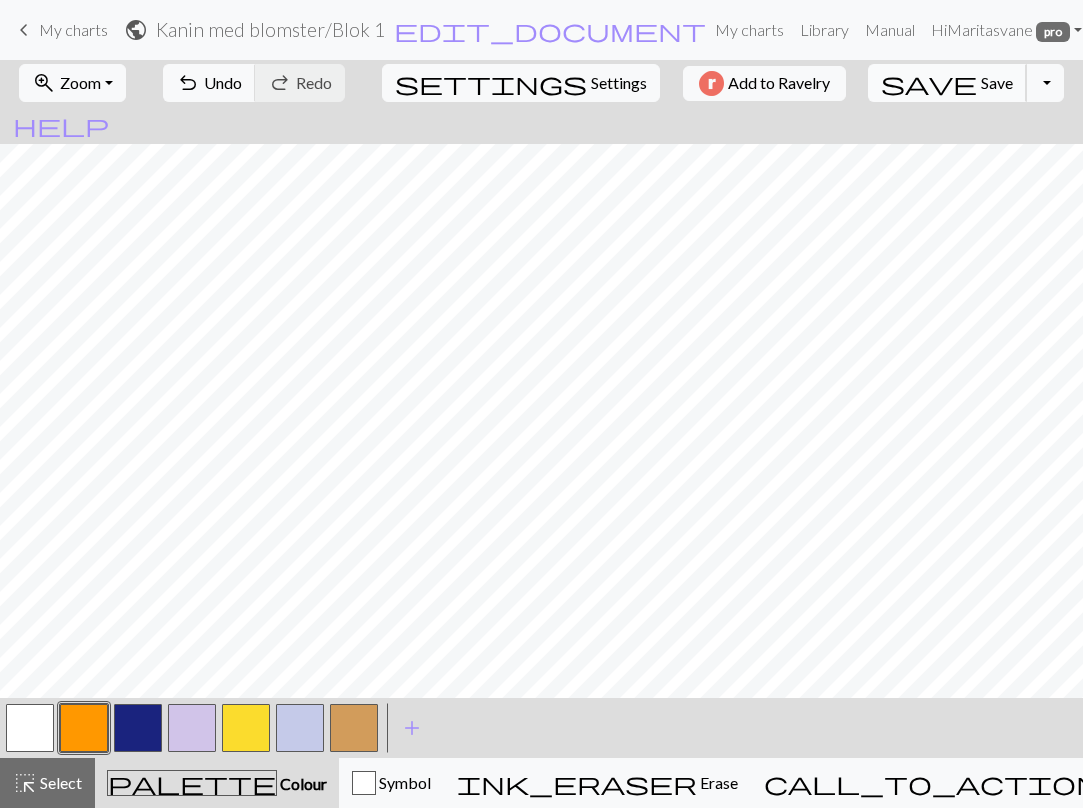 click on "save Save Save" at bounding box center [947, 83] 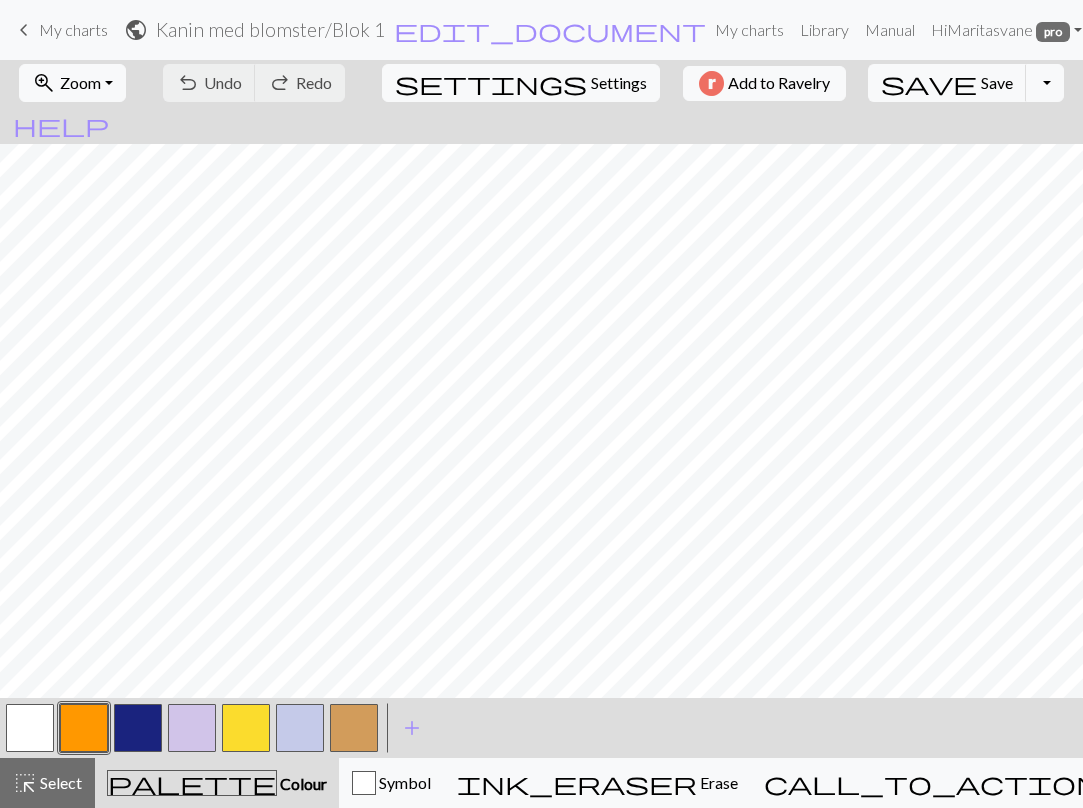 click on "Chart saved" at bounding box center (541, 39) 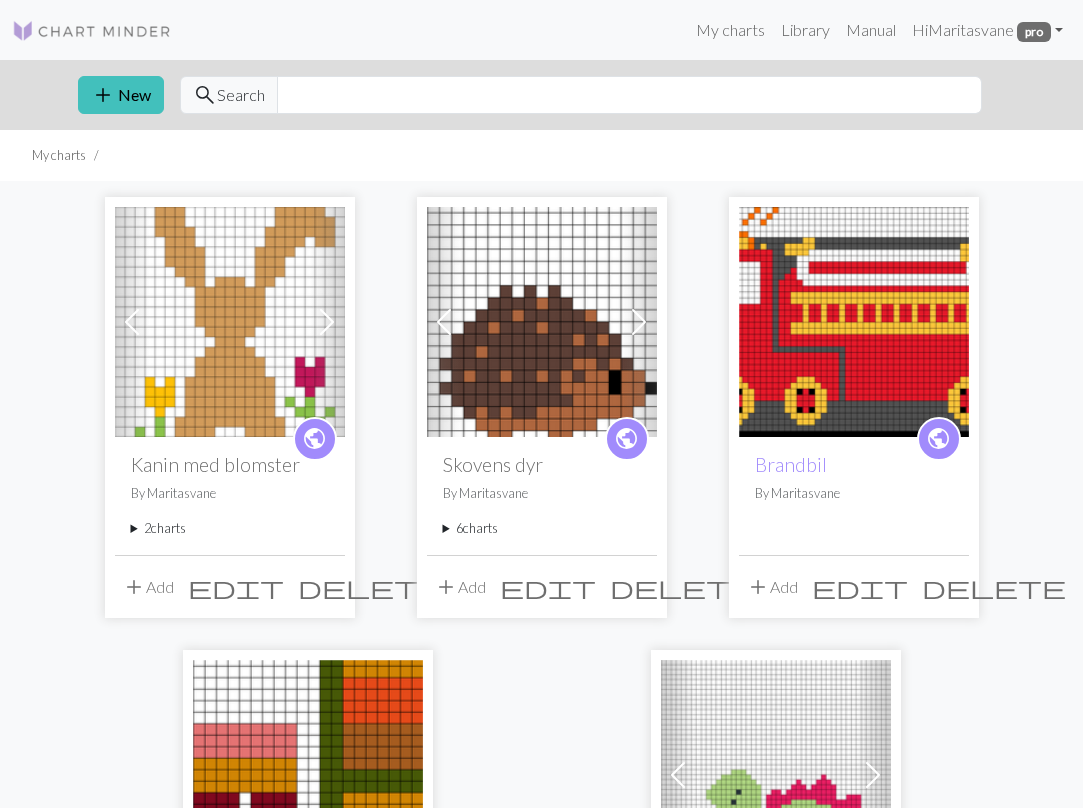 click on "2  charts" at bounding box center (230, 528) 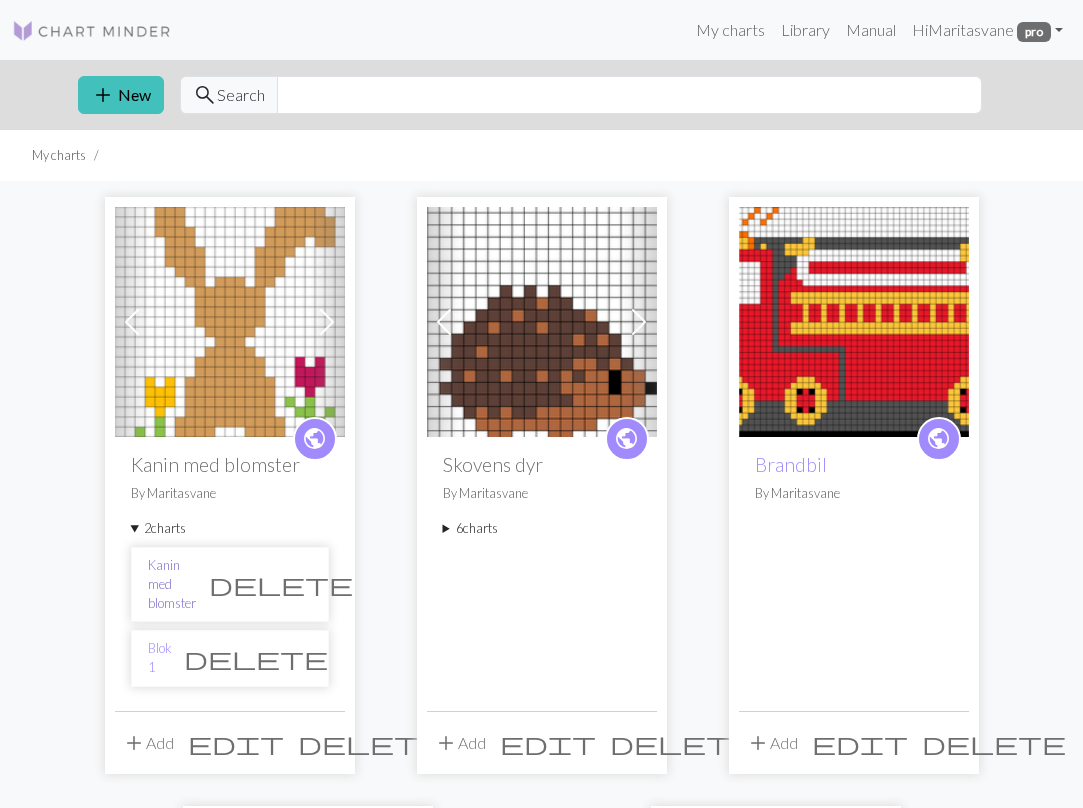 click on "Kanin med blomster" at bounding box center (172, 585) 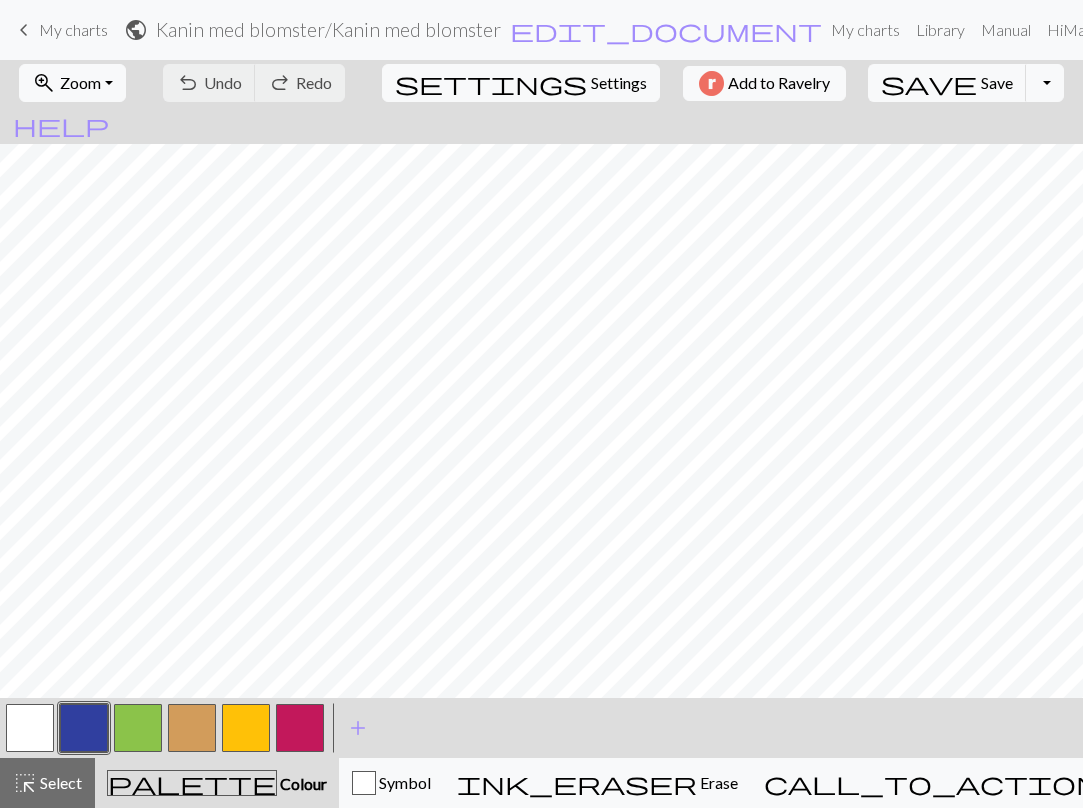 scroll, scrollTop: 118, scrollLeft: 0, axis: vertical 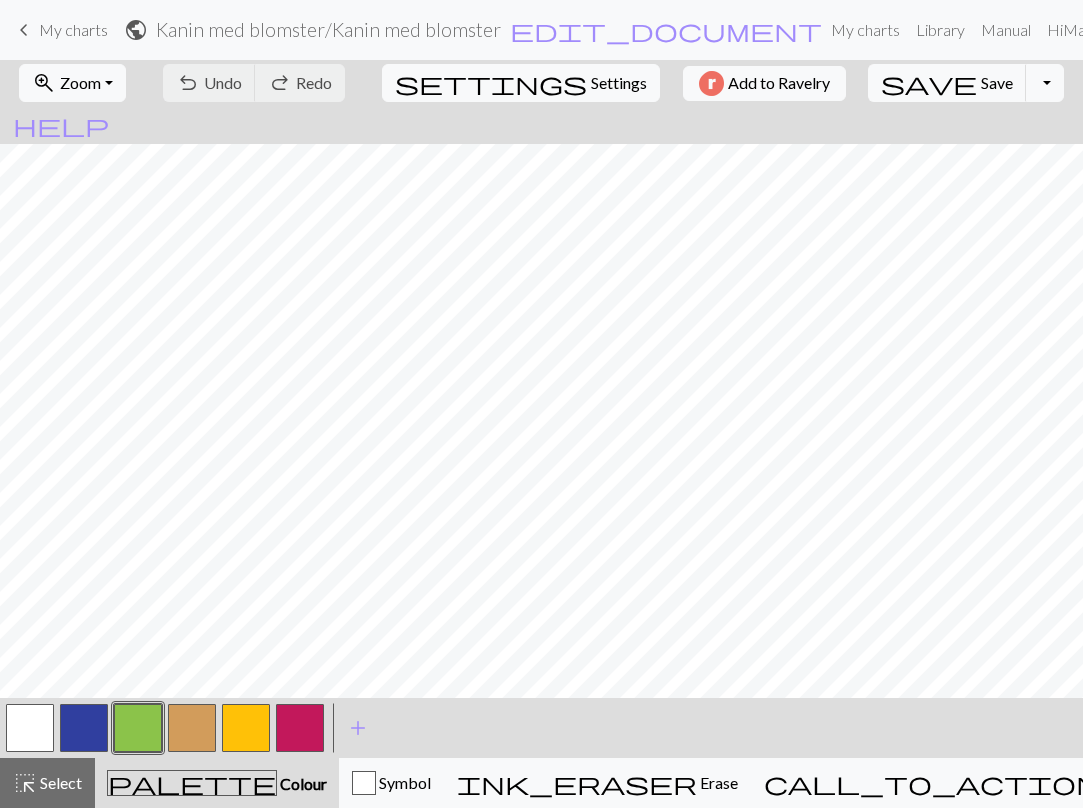 click at bounding box center [138, 728] 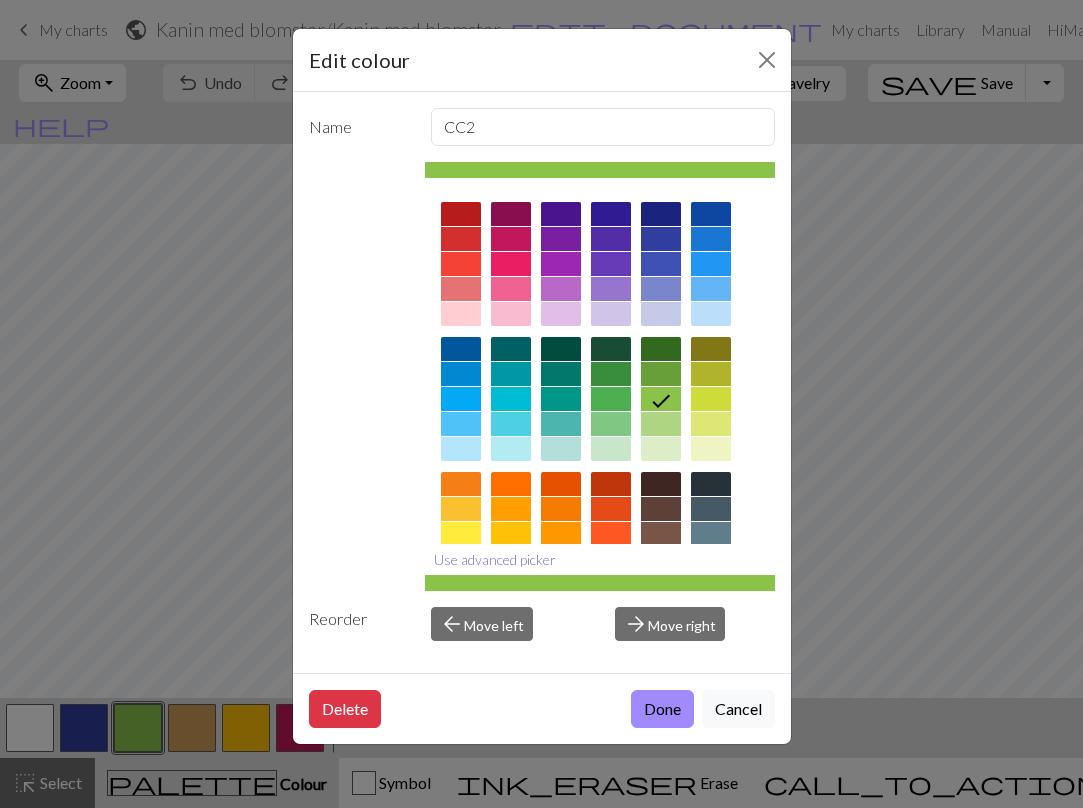 click on "Use advanced picker" at bounding box center (495, 559) 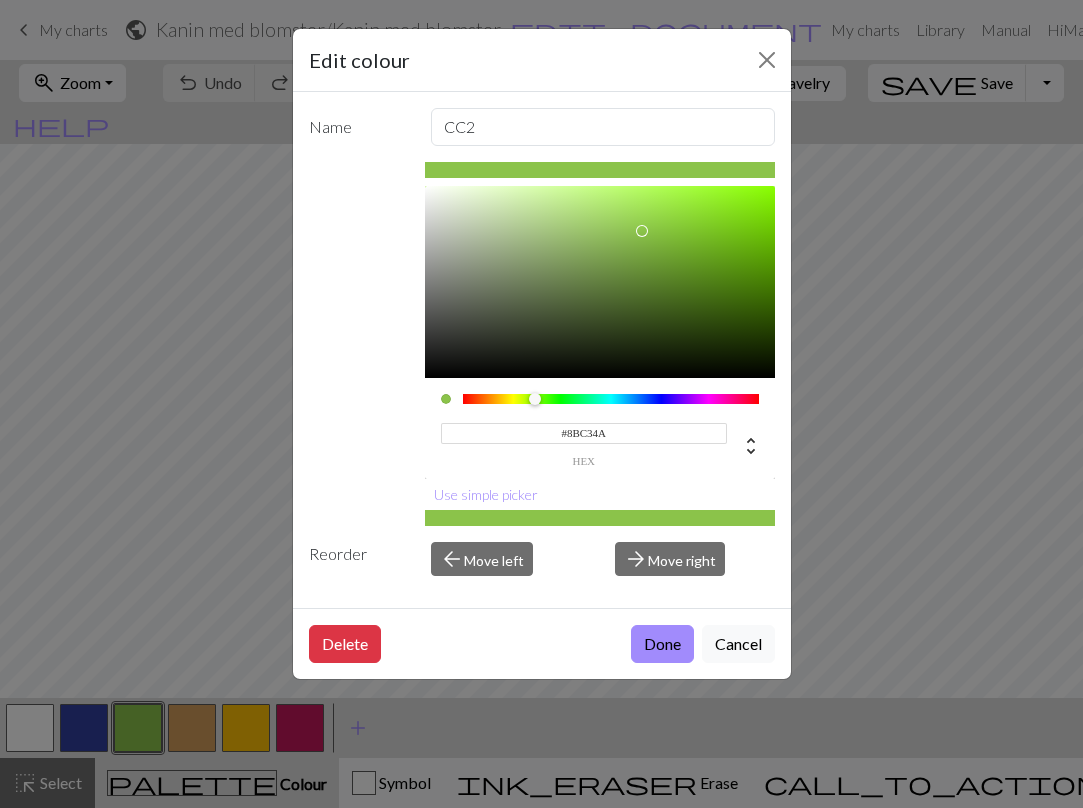 drag, startPoint x: 640, startPoint y: 433, endPoint x: 508, endPoint y: 433, distance: 132 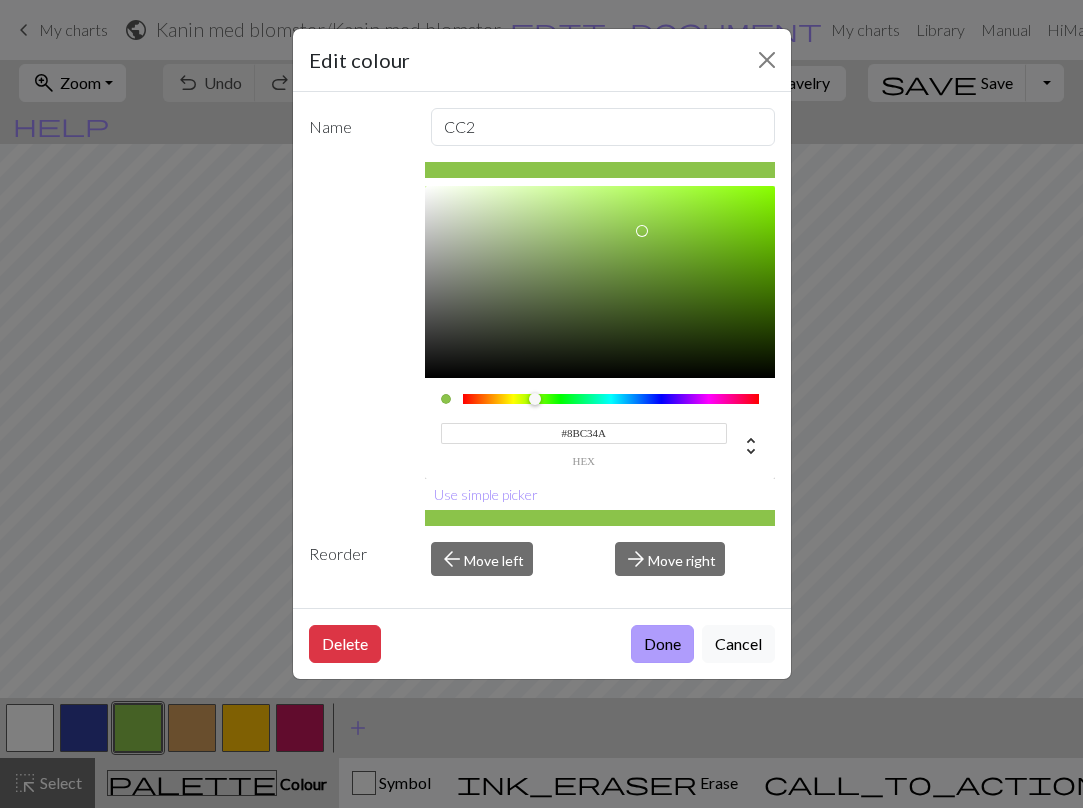 click on "Done" at bounding box center (662, 644) 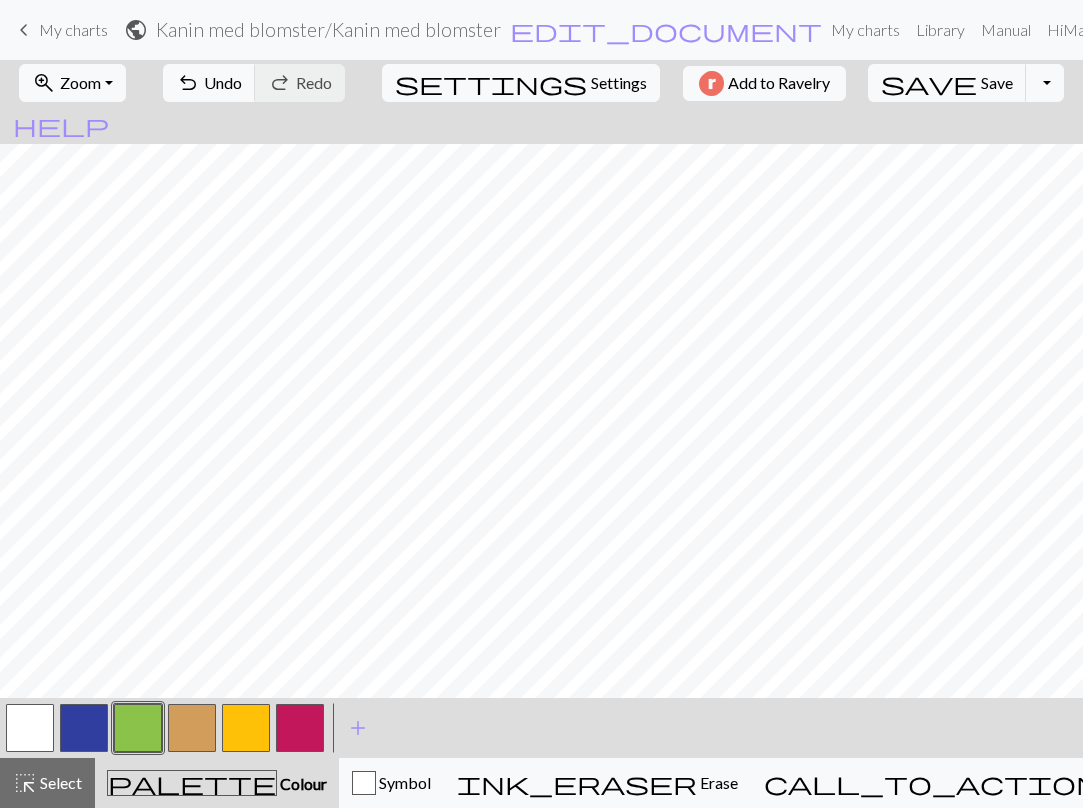 click on "My charts" at bounding box center (73, 29) 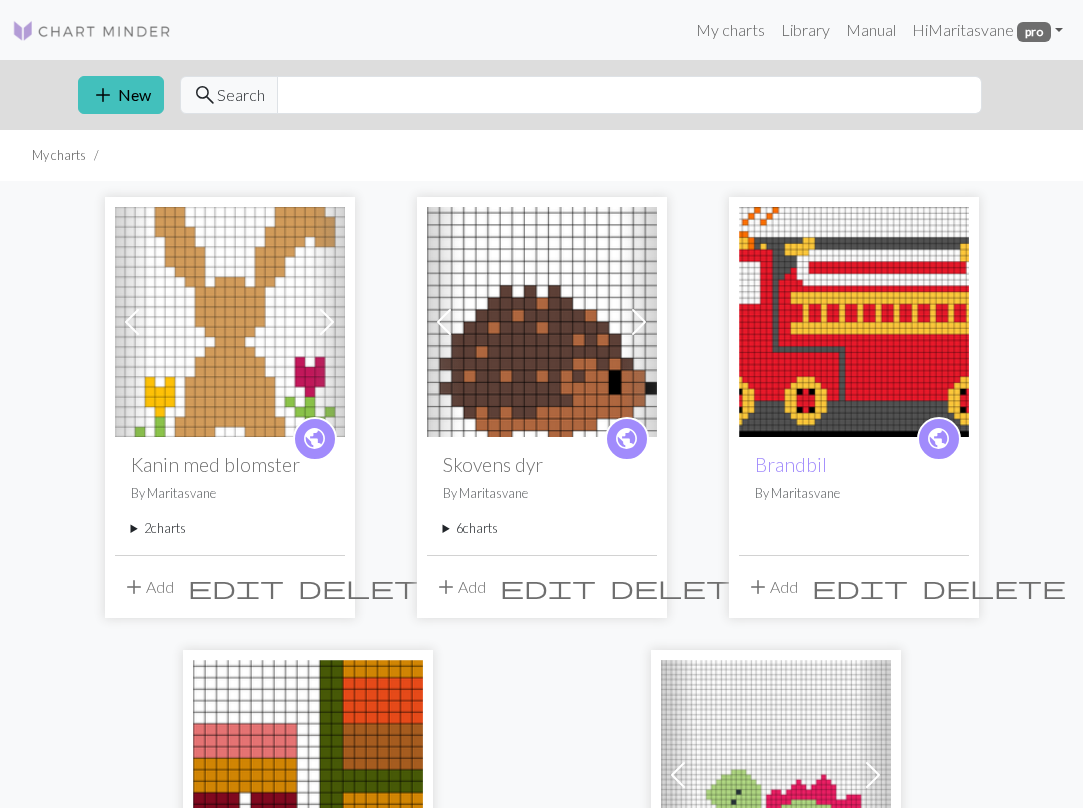 click on "2  charts" at bounding box center [230, 528] 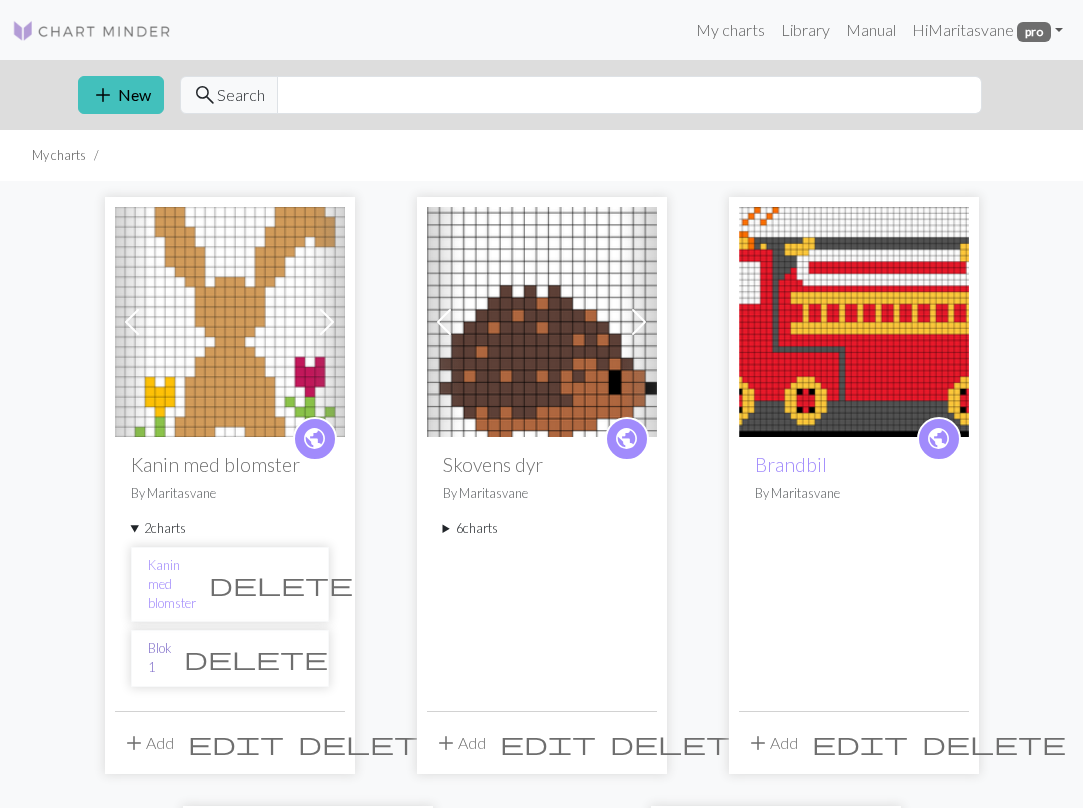 click on "Blok 1" at bounding box center (159, 658) 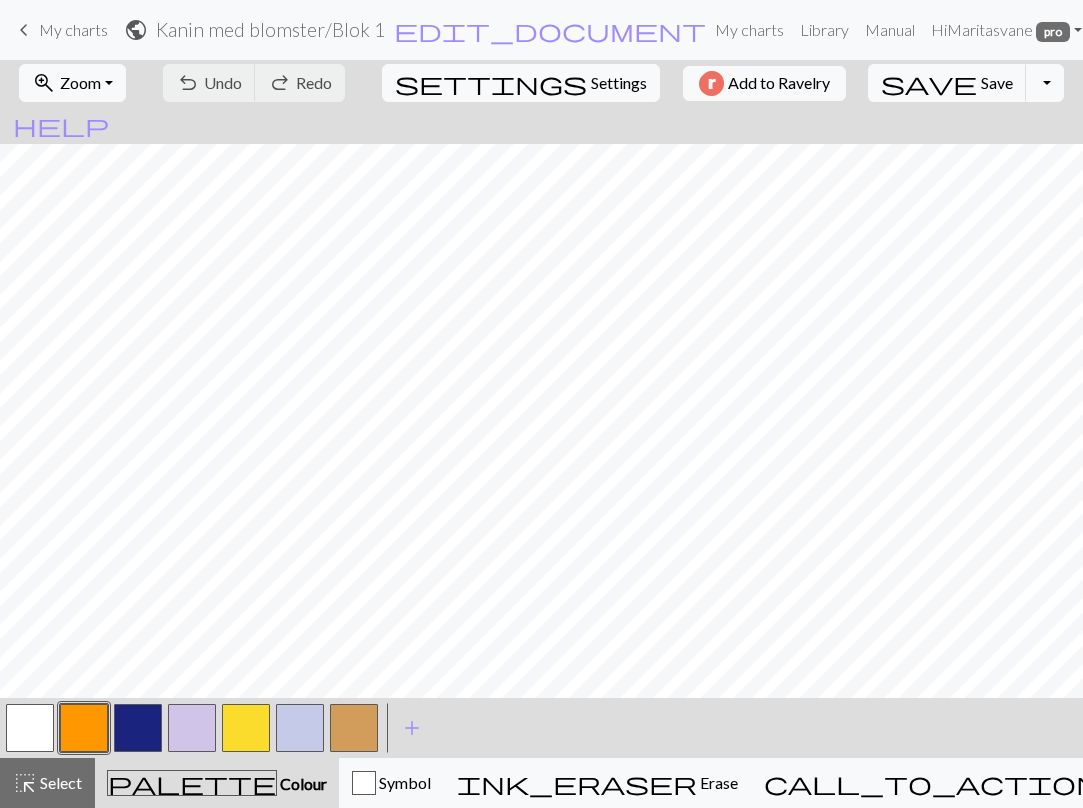 click at bounding box center [300, 728] 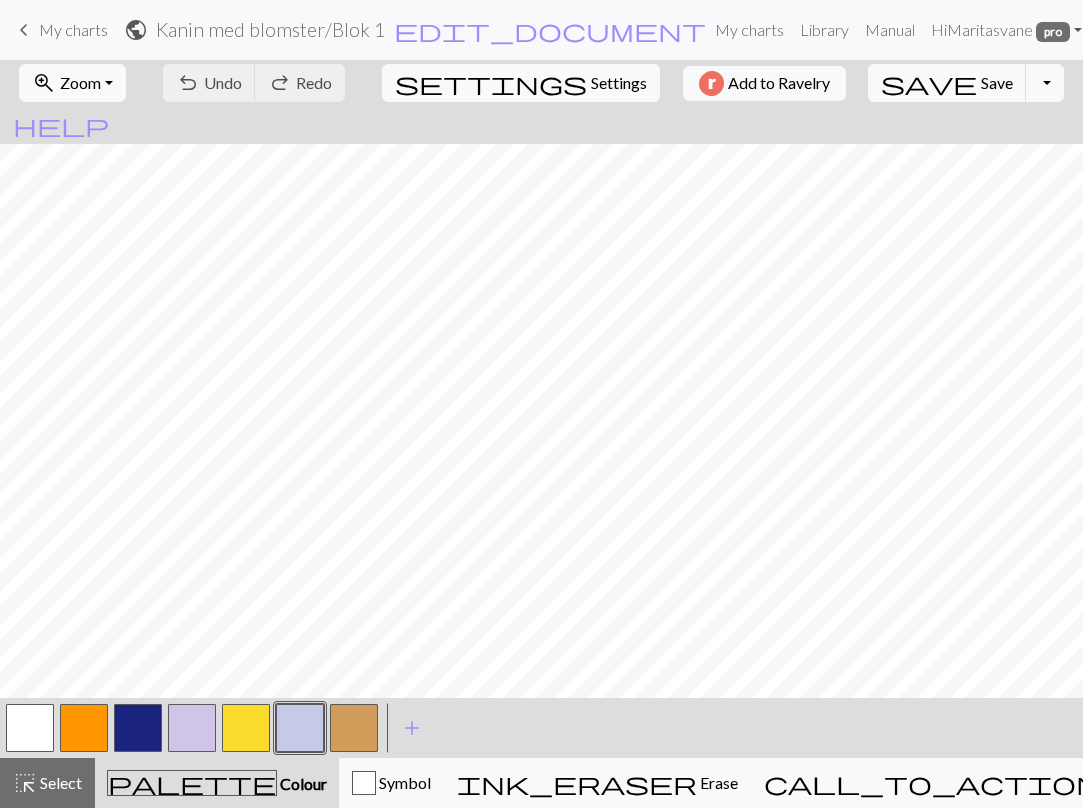 click at bounding box center (300, 728) 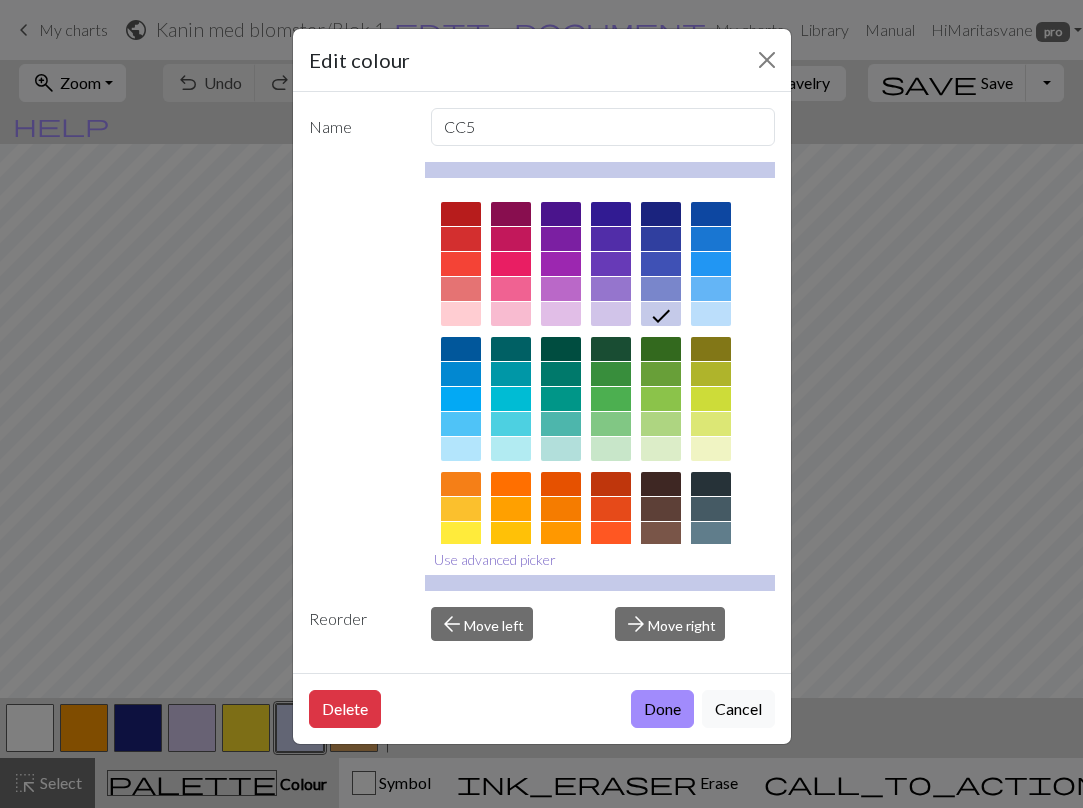 click on "Use advanced picker" at bounding box center [495, 559] 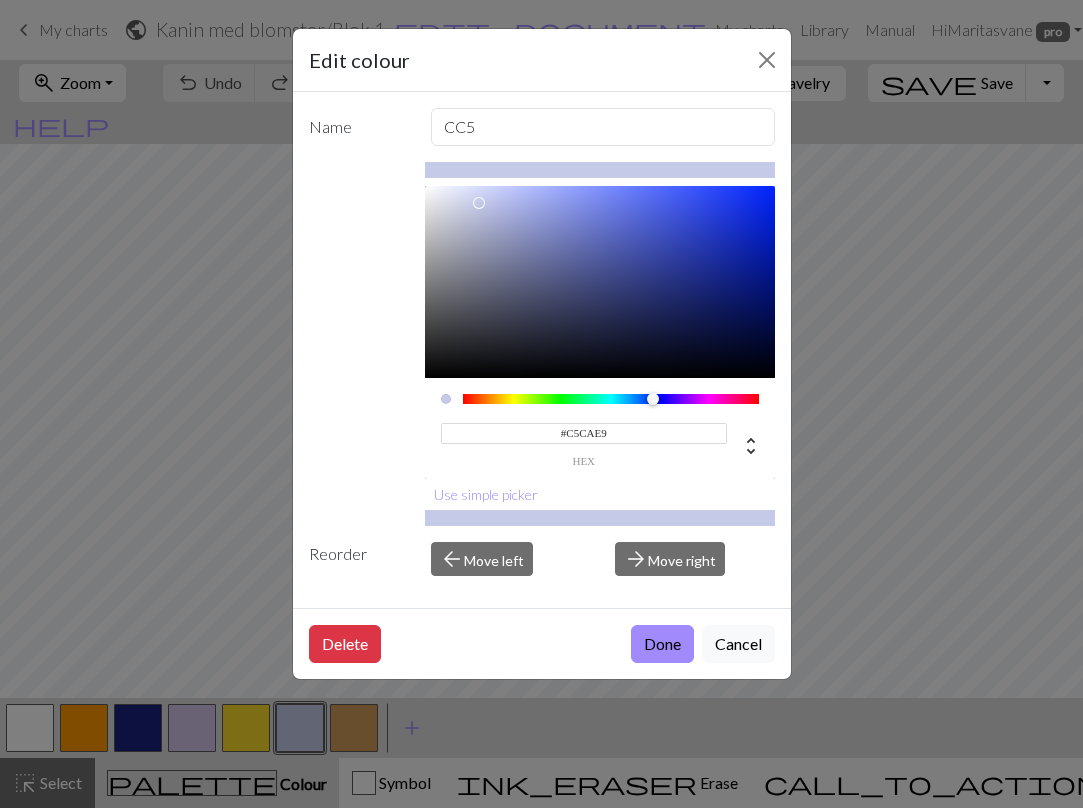 drag, startPoint x: 627, startPoint y: 438, endPoint x: 554, endPoint y: 438, distance: 73 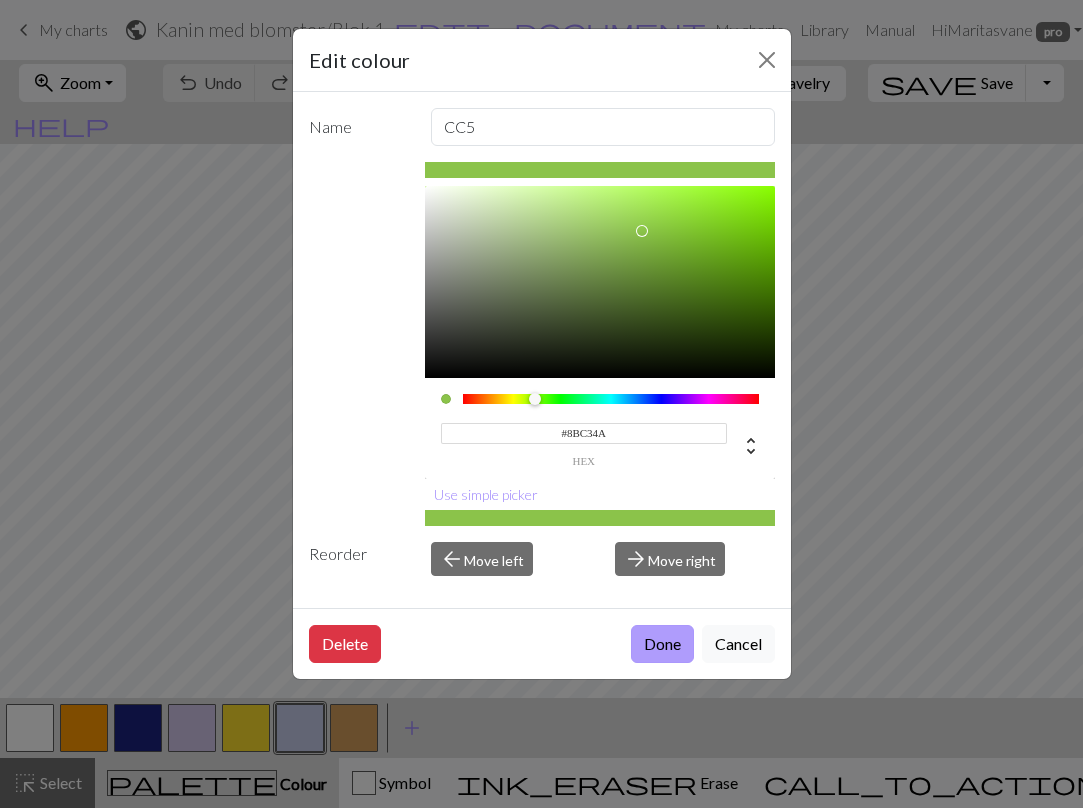 type on "#8BC34A" 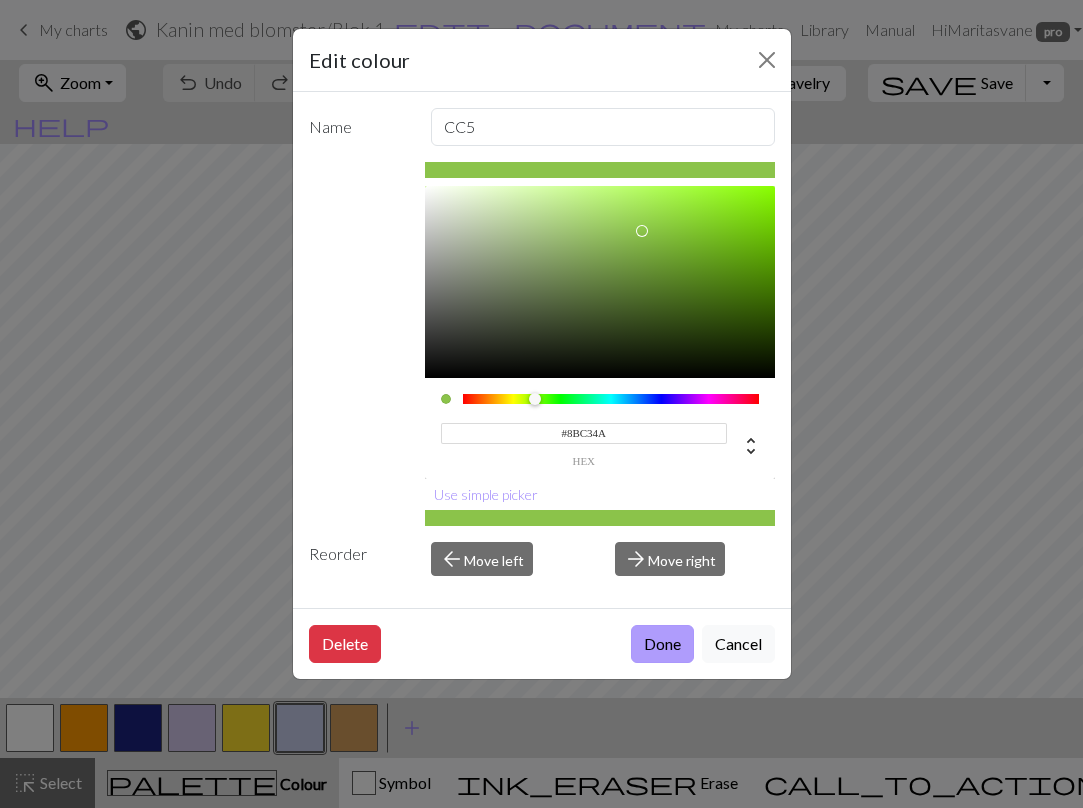 click on "Done" at bounding box center (662, 644) 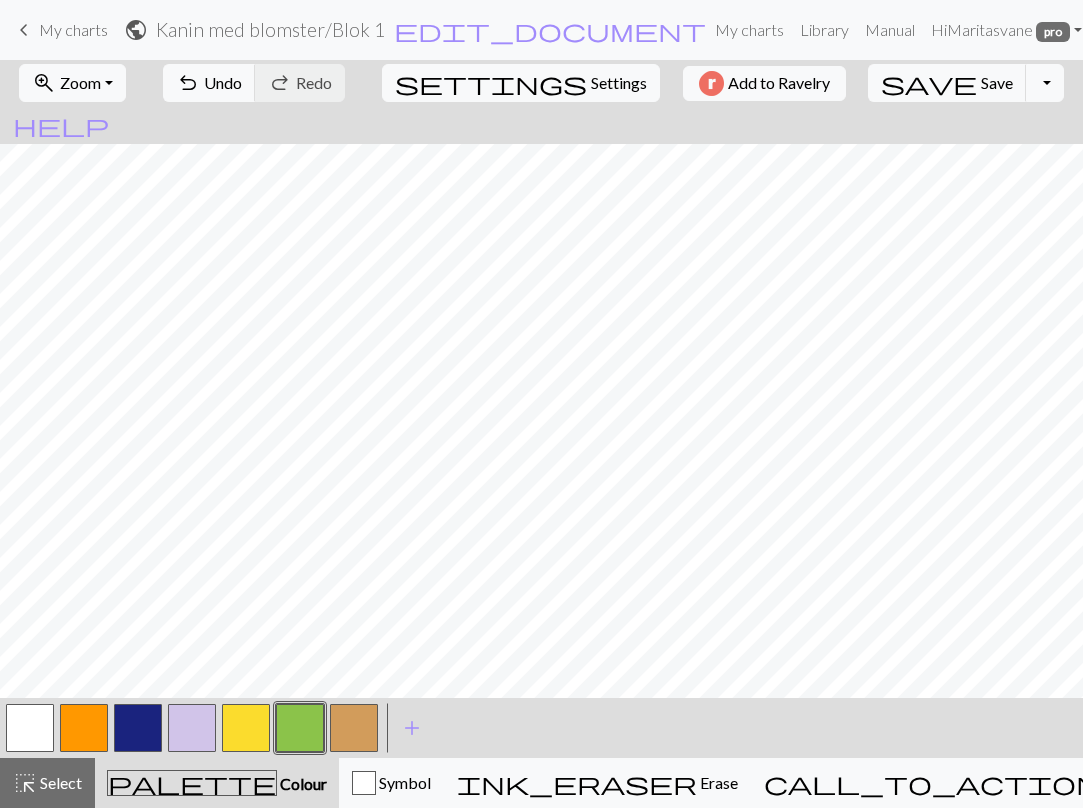scroll, scrollTop: 58, scrollLeft: 0, axis: vertical 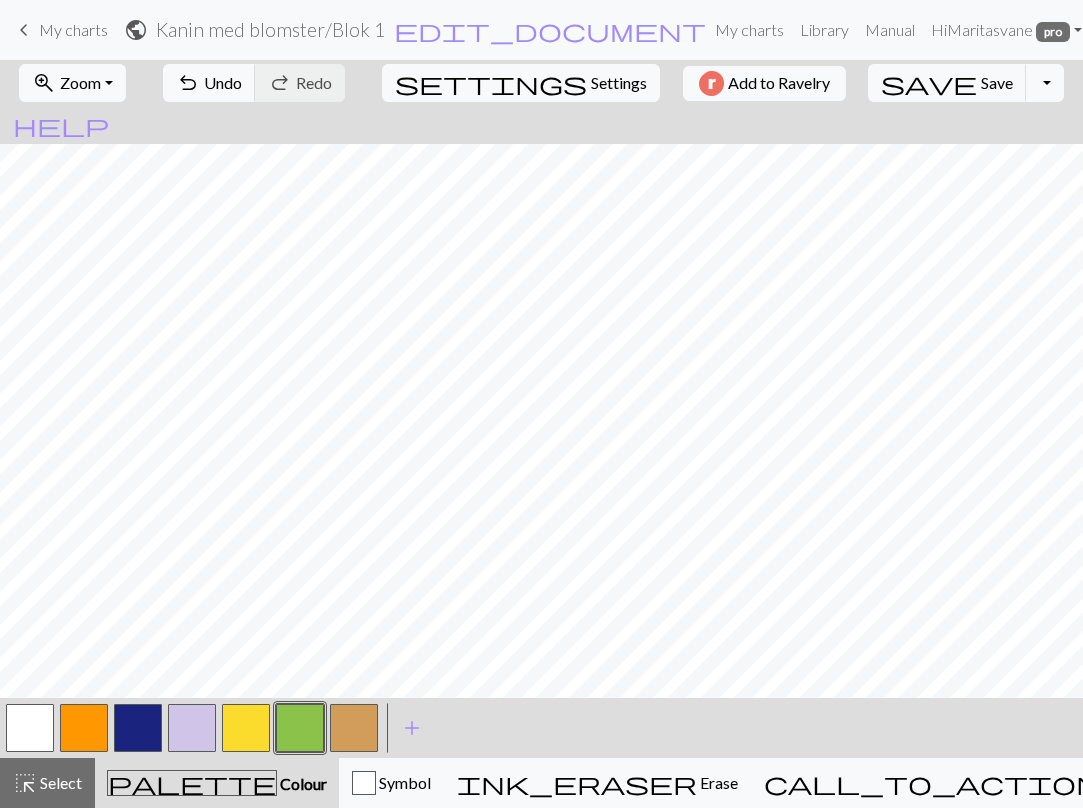 click at bounding box center (138, 728) 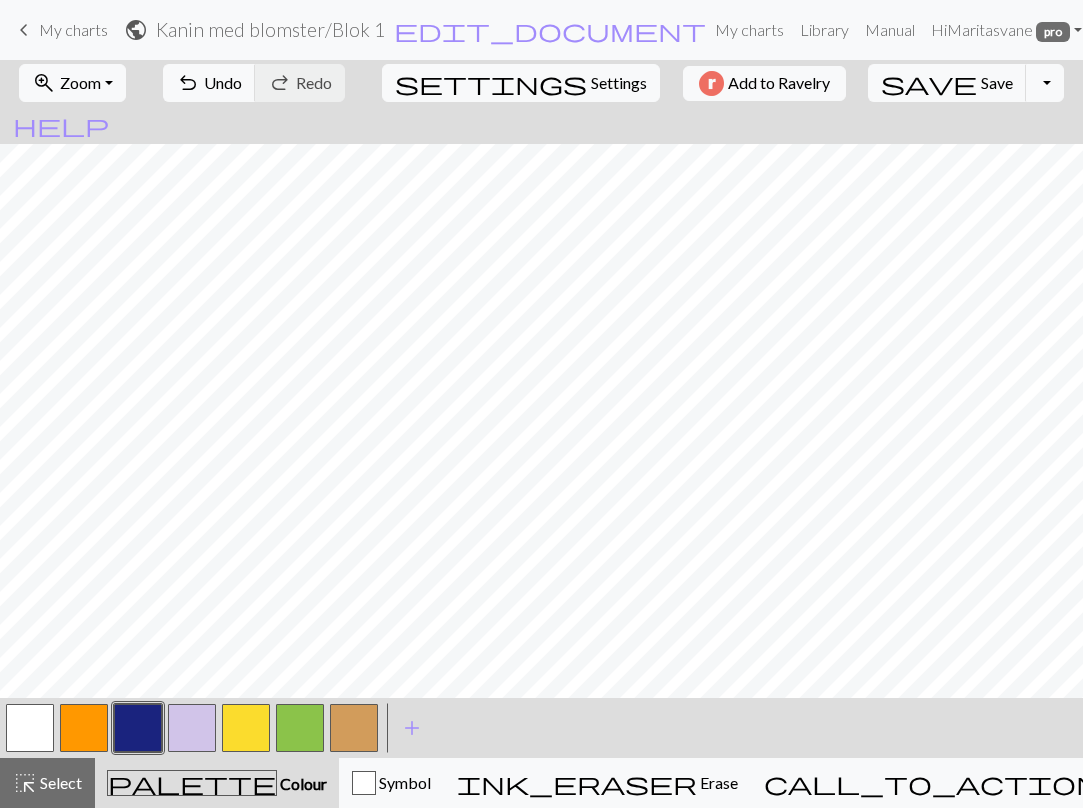 click on "zoom_in Zoom Zoom Fit all Fit width Fit height 50% 100% 150% 200% undo Undo Undo redo Redo Redo settings  Settings    Add to Ravelry save Save Save Toggle Dropdown file_copy  Save a copy save_alt  Download help Show me around < > add Add a  colour highlight_alt   Select   Select palette   Colour   Colour   Symbol ink_eraser   Erase   Erase call_to_action   Knitting mode   Knitting mode" at bounding box center (541, 434) 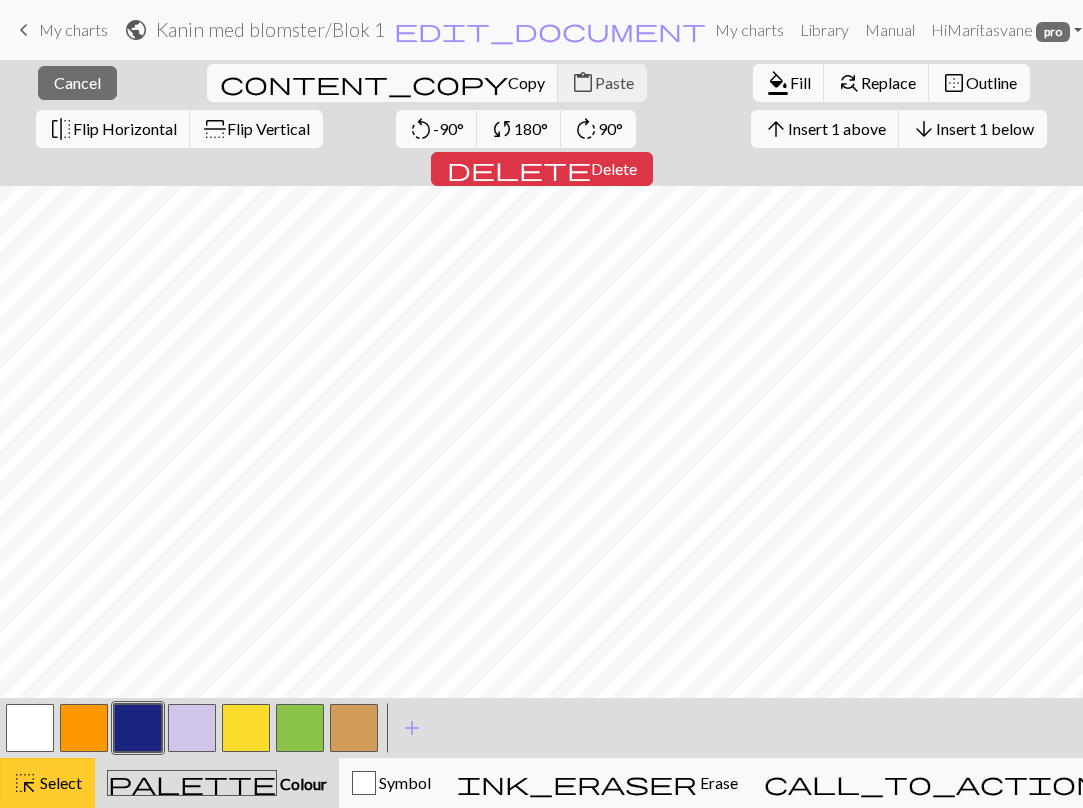 click on "Select" at bounding box center (59, 782) 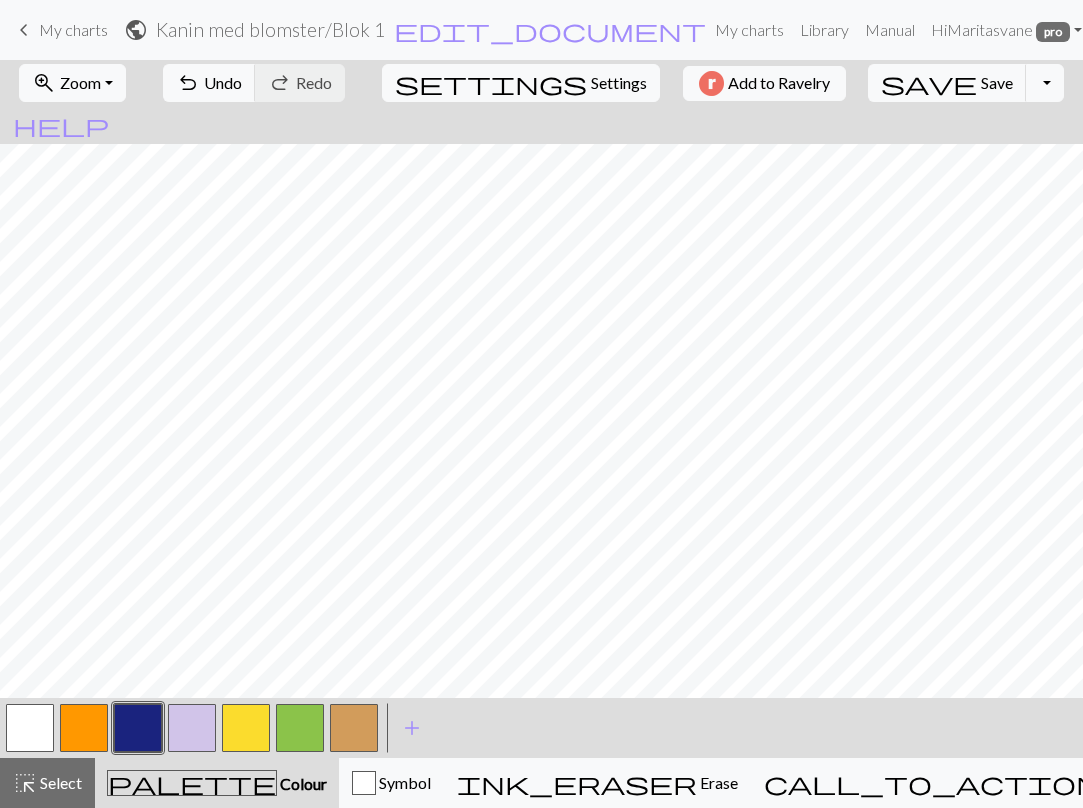 click on "zoom_in Zoom Zoom Fit all Fit width Fit height 50% 100% 150% 200% undo Undo Undo redo Redo Redo settings  Settings    Add to Ravelry save Save Save Toggle Dropdown file_copy  Save a copy save_alt  Download help Show me around < > add Add a  colour highlight_alt   Select   Select palette   Colour   Colour   Symbol ink_eraser   Erase   Erase call_to_action   Knitting mode   Knitting mode" at bounding box center [541, 434] 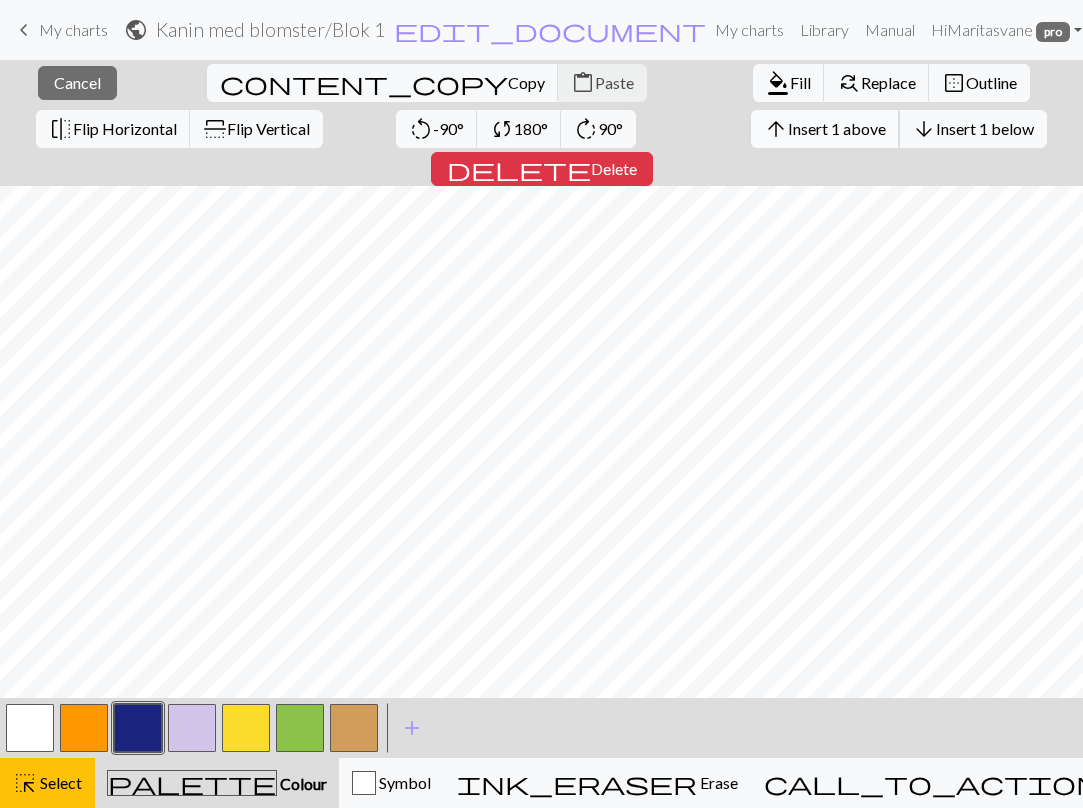 click on "Insert 1 above" at bounding box center [837, 128] 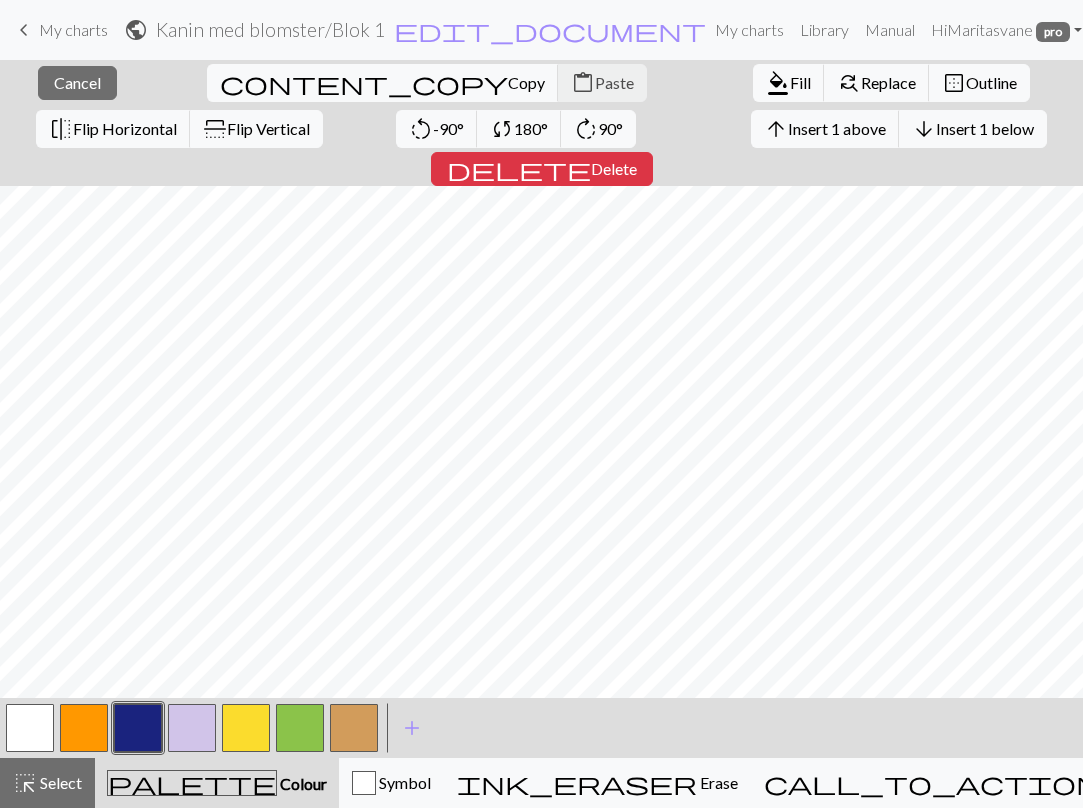 click on "close Cancel content_copy  Copy content_paste  Paste format_color_fill  Fill find_replace  Replace border_outer  Outline flip  Flip Horizontal flip  Flip Vertical rotate_left  -90° sync  180° rotate_right  90° arrow_upward  Insert 1 above arrow_downward Insert 1 below delete  Delete < > add Add a  colour highlight_alt   Select   Select palette   Colour   Colour   Symbol ink_eraser   Erase   Erase call_to_action   Knitting mode   Knitting mode" at bounding box center [541, 434] 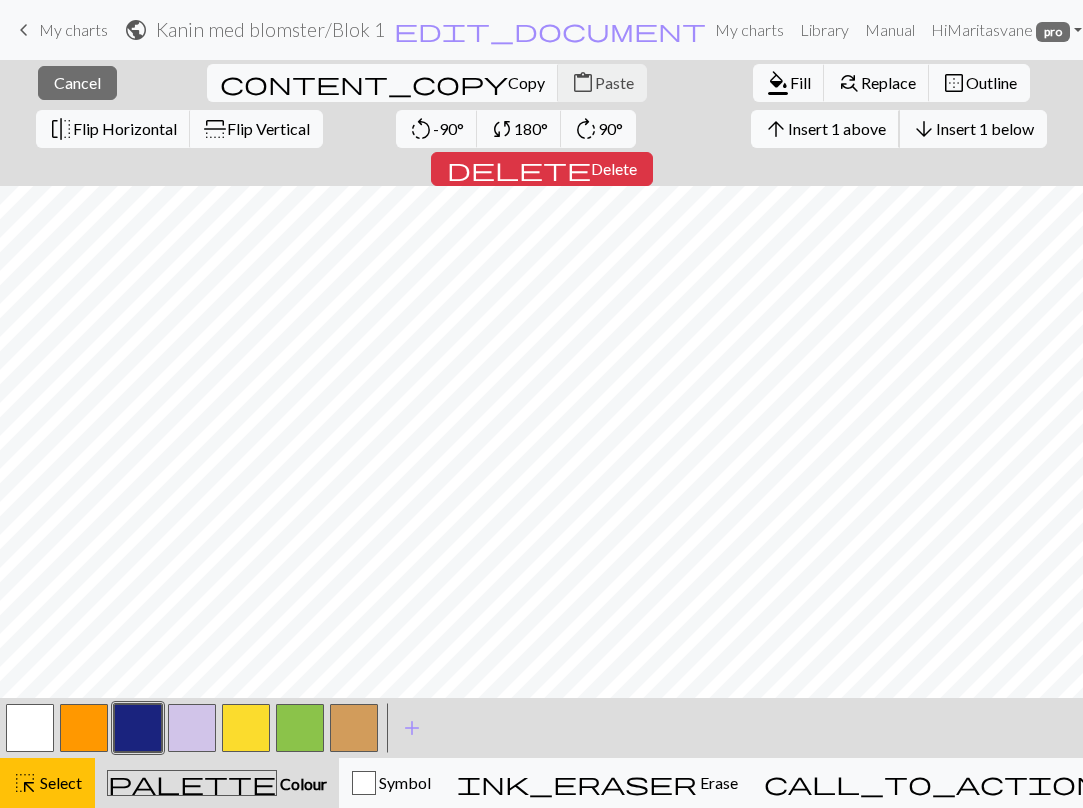 click on "Insert 1 above" at bounding box center (837, 128) 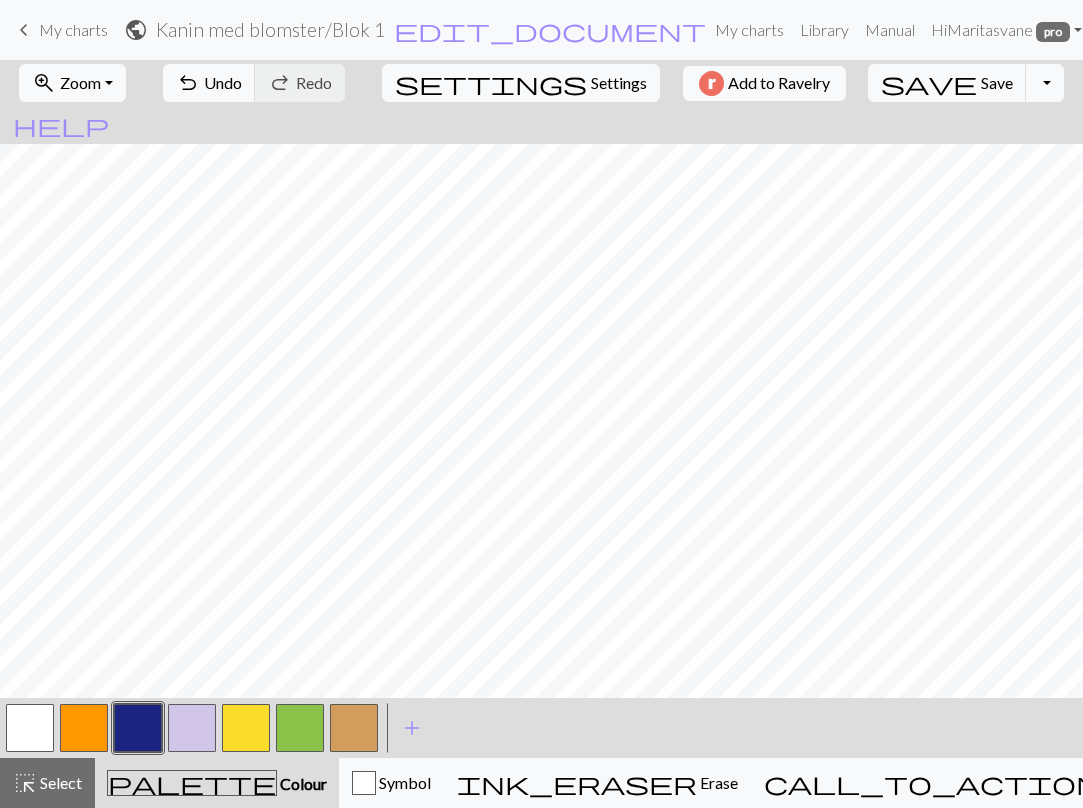 click at bounding box center [300, 728] 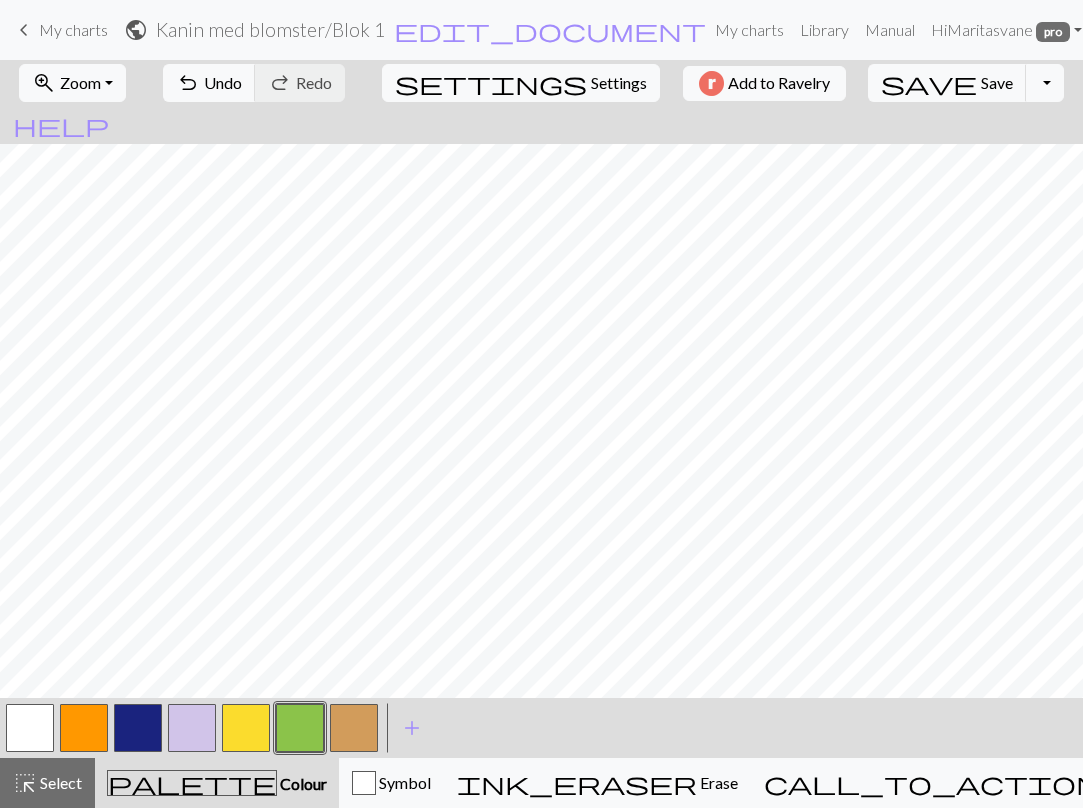 click at bounding box center (300, 728) 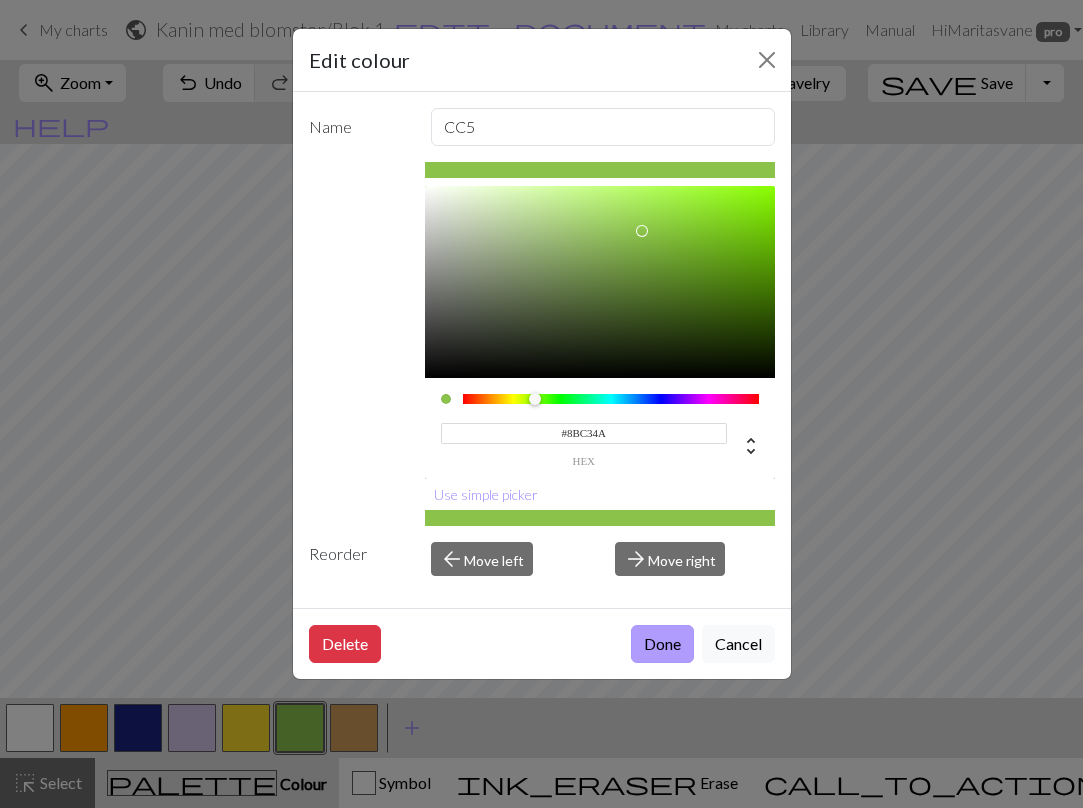 click on "Done" at bounding box center (662, 644) 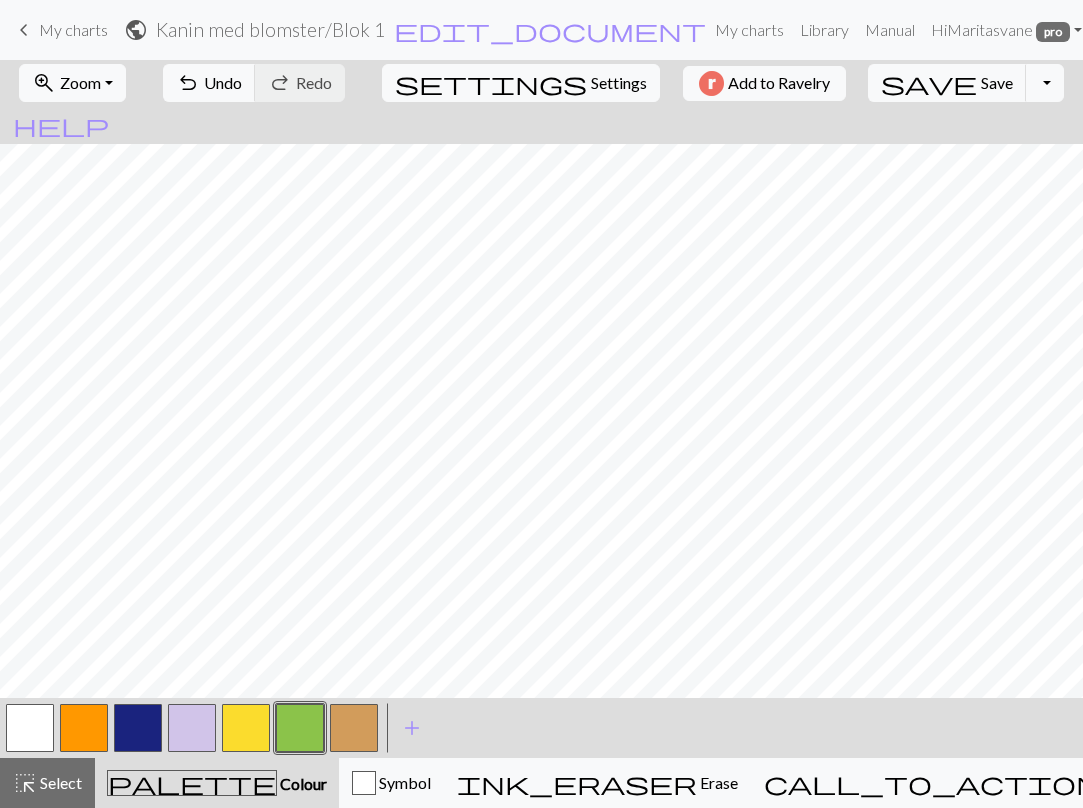 scroll, scrollTop: 98, scrollLeft: 0, axis: vertical 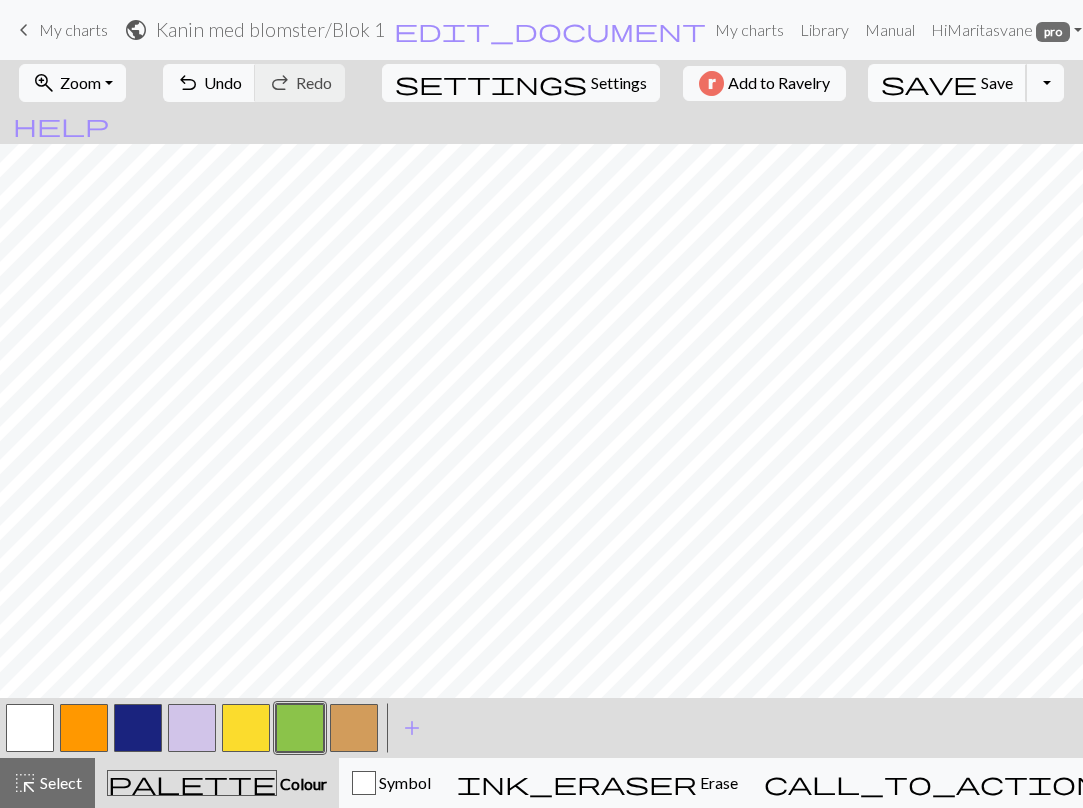 click on "save" at bounding box center [929, 83] 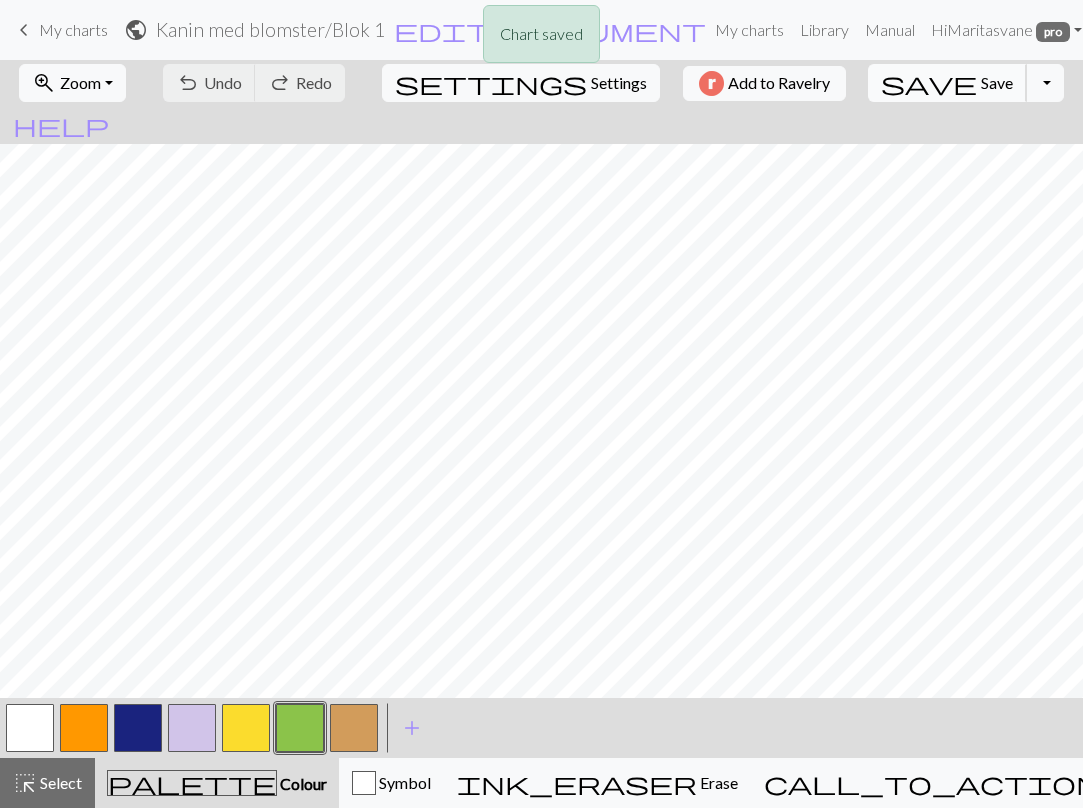 click on "Save" at bounding box center (997, 82) 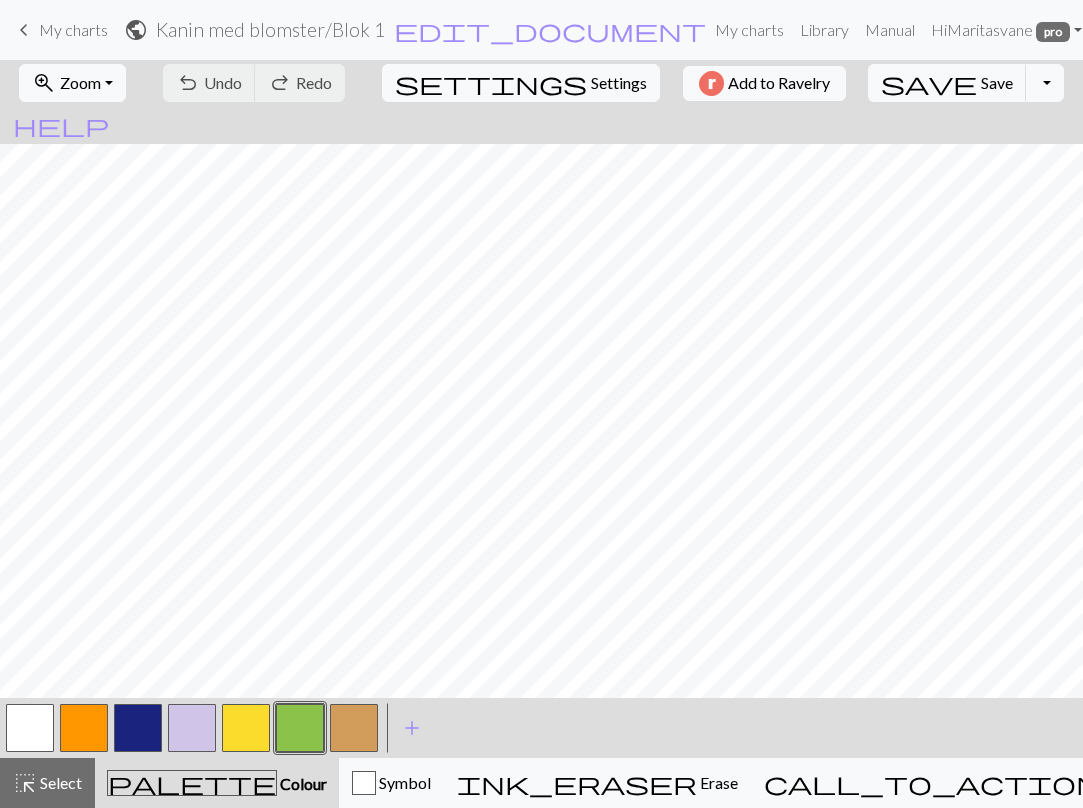 click on "My charts" at bounding box center [73, 29] 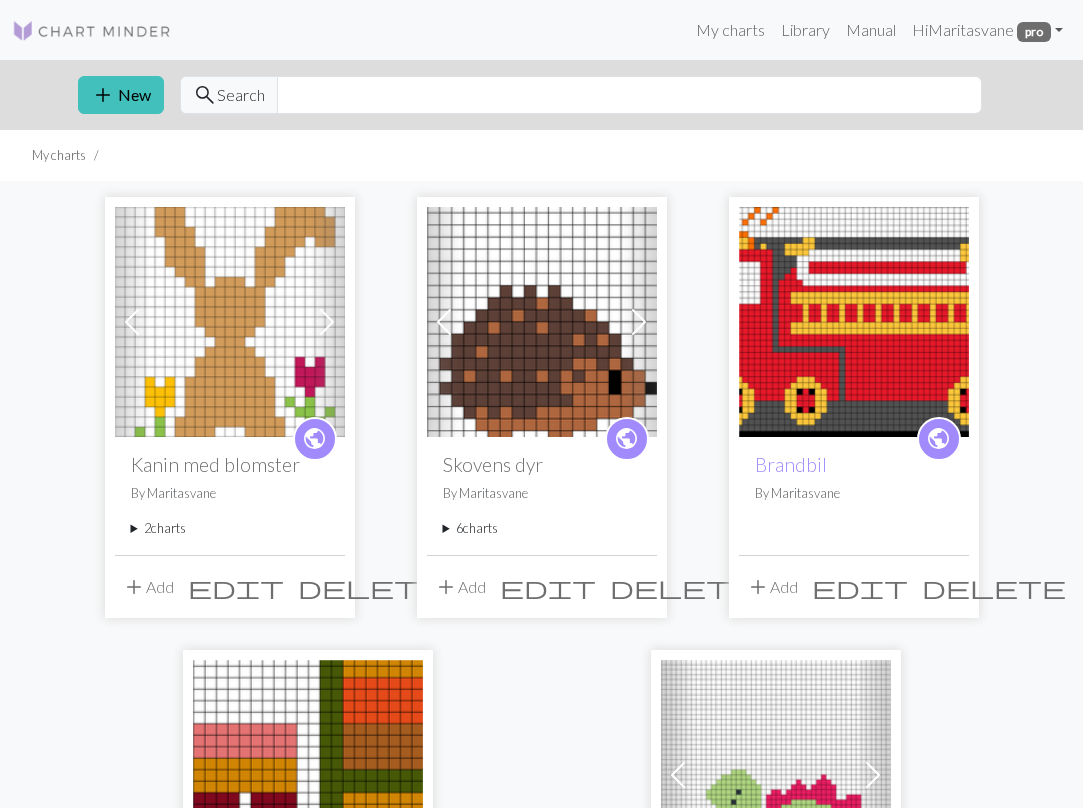 click on "2  charts" at bounding box center (230, 528) 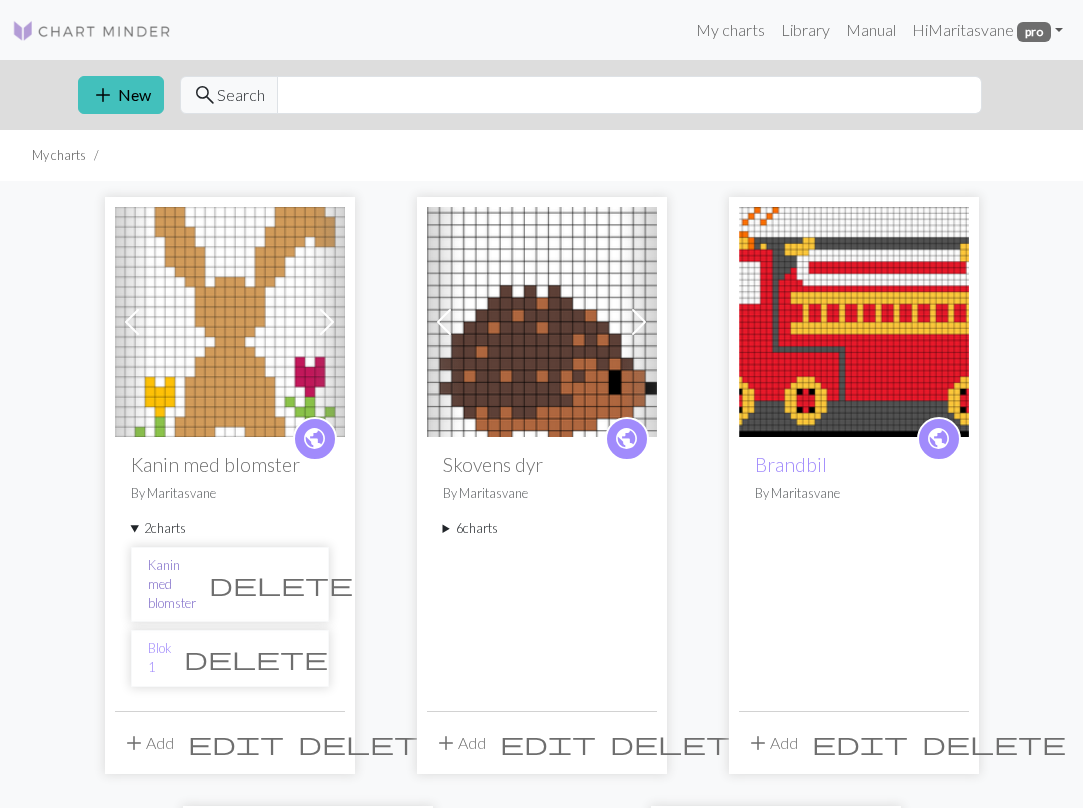 click on "Kanin med blomster" at bounding box center (172, 585) 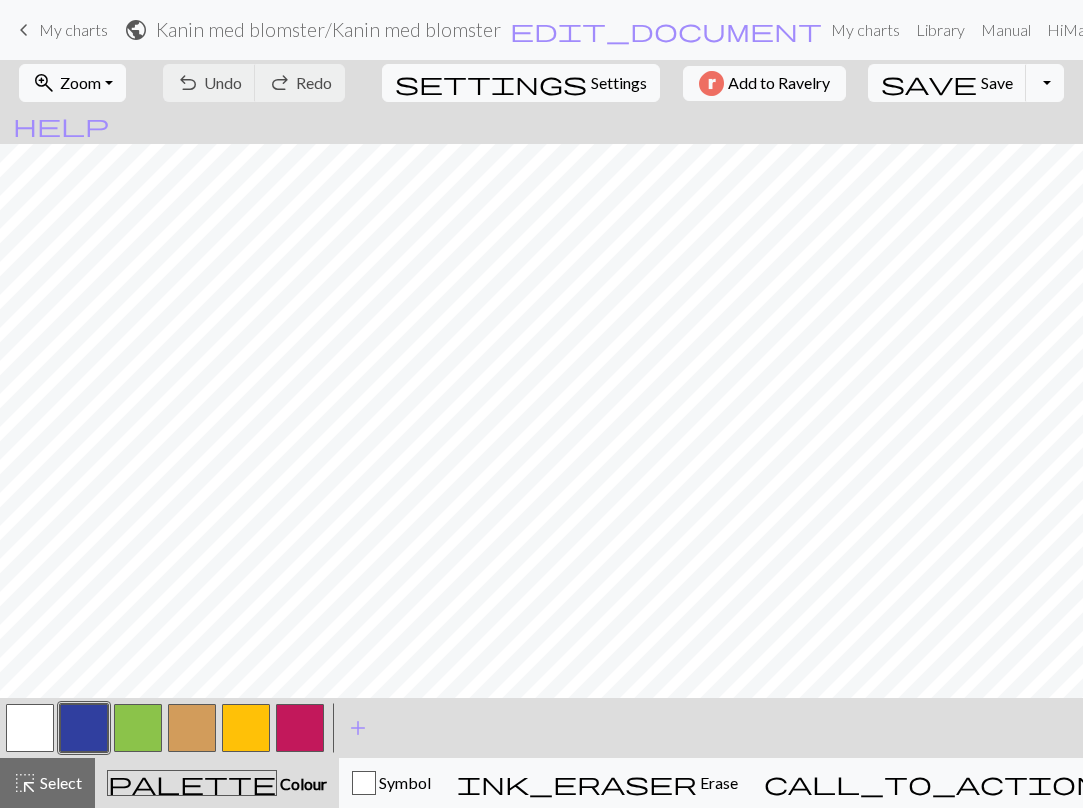 scroll, scrollTop: 118, scrollLeft: 0, axis: vertical 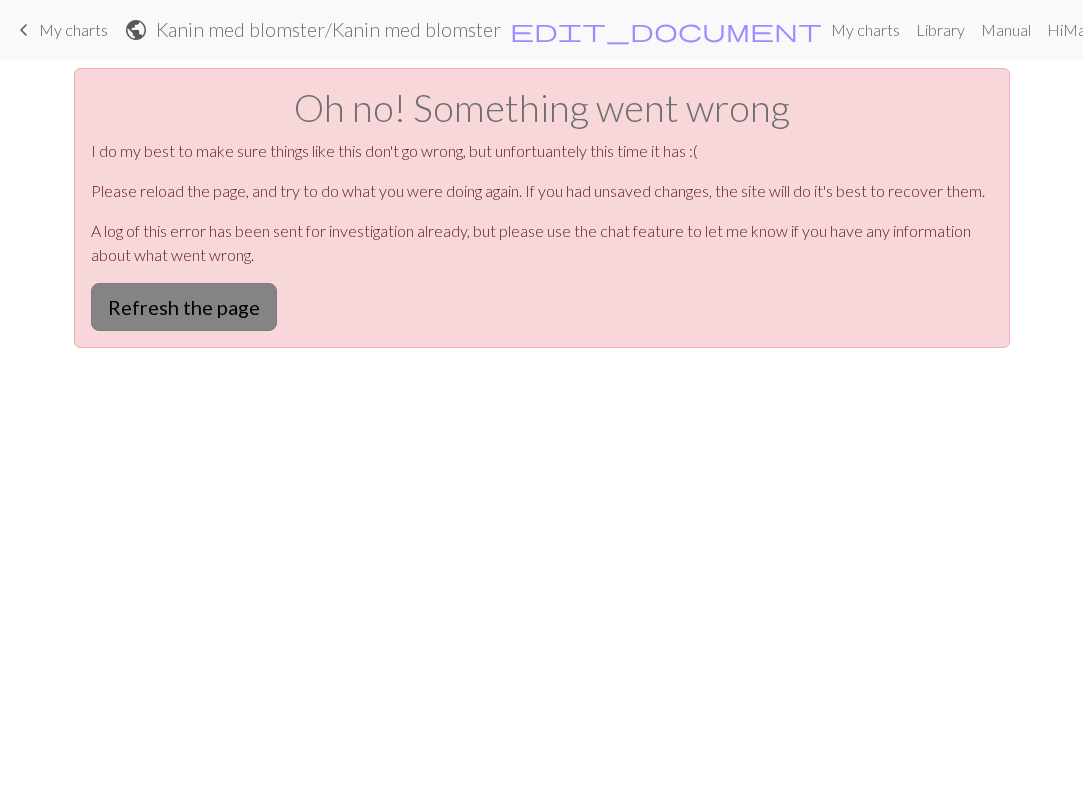 click on "Refresh the page" at bounding box center (184, 307) 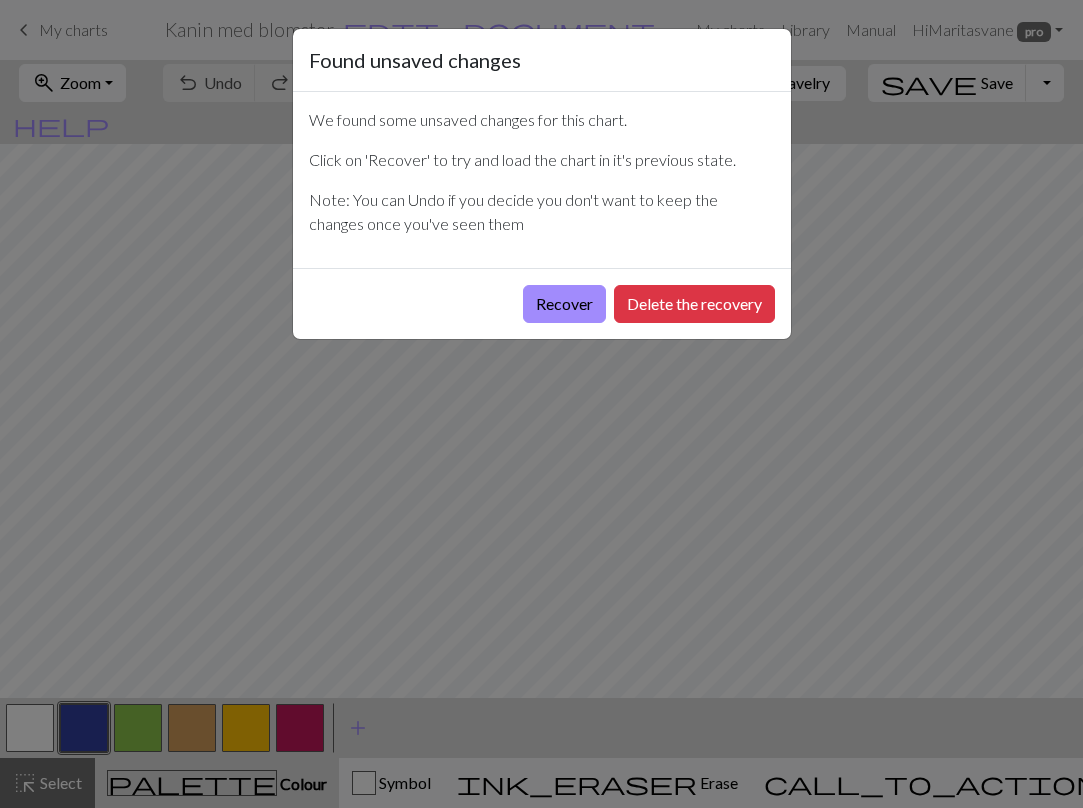scroll, scrollTop: 0, scrollLeft: 0, axis: both 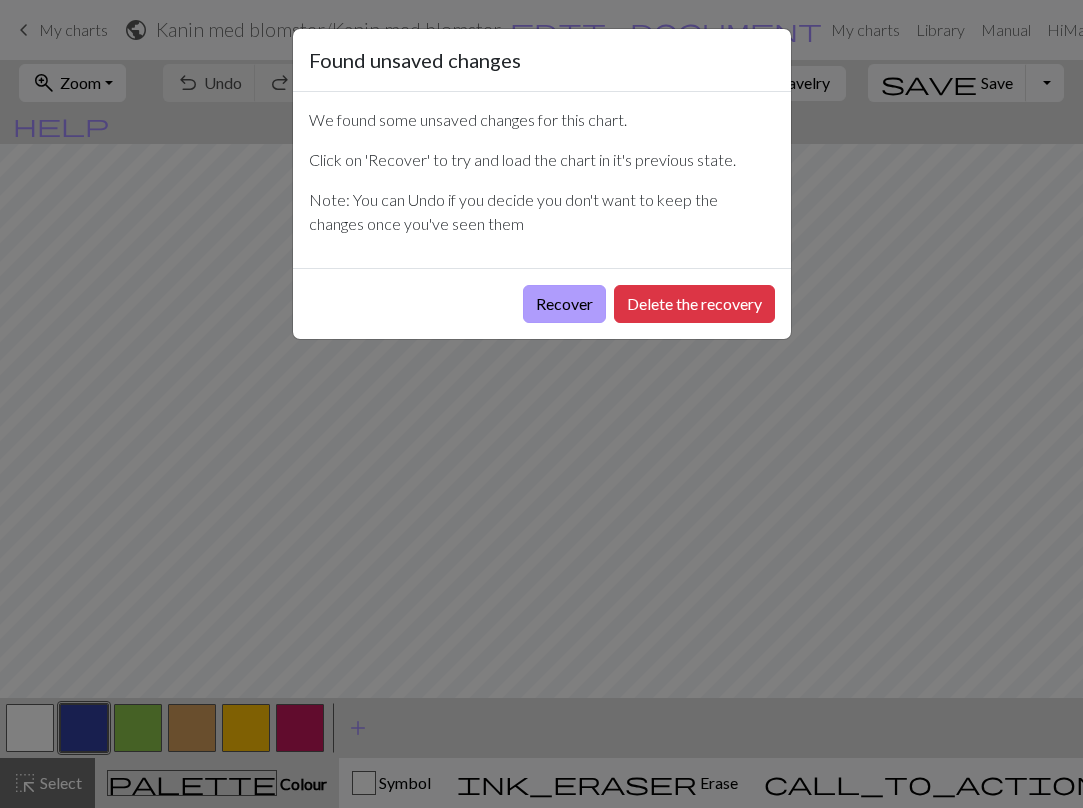 click on "Recover" at bounding box center [564, 304] 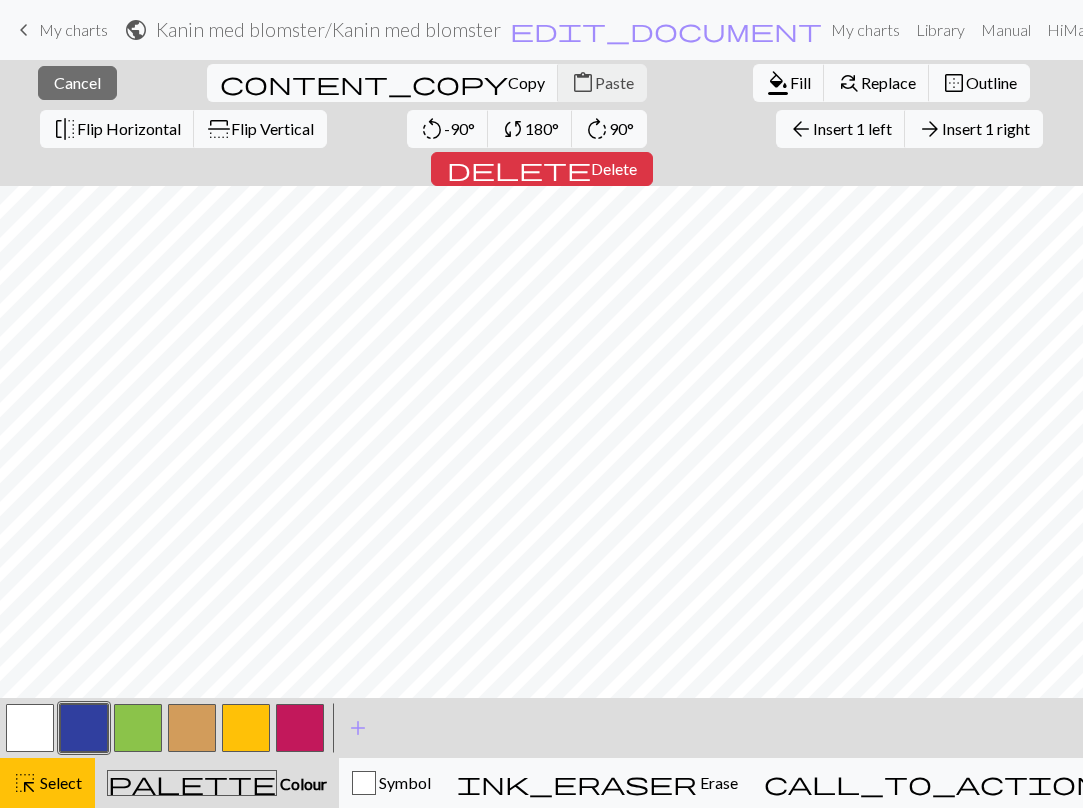 click on "close Cancel content_copy  Copy content_paste  Paste format_color_fill  Fill find_replace  Replace border_outer  Outline flip  Flip Horizontal flip  Flip Vertical rotate_left  -90° sync  180° rotate_right  90° arrow_back  Insert 1 left arrow_forward Insert 1 right delete  Delete < > add Add a  colour highlight_alt   Select   Select palette   Colour   Colour   Symbol ink_eraser   Erase   Erase call_to_action   Knitting mode   Knitting mode" at bounding box center [541, 434] 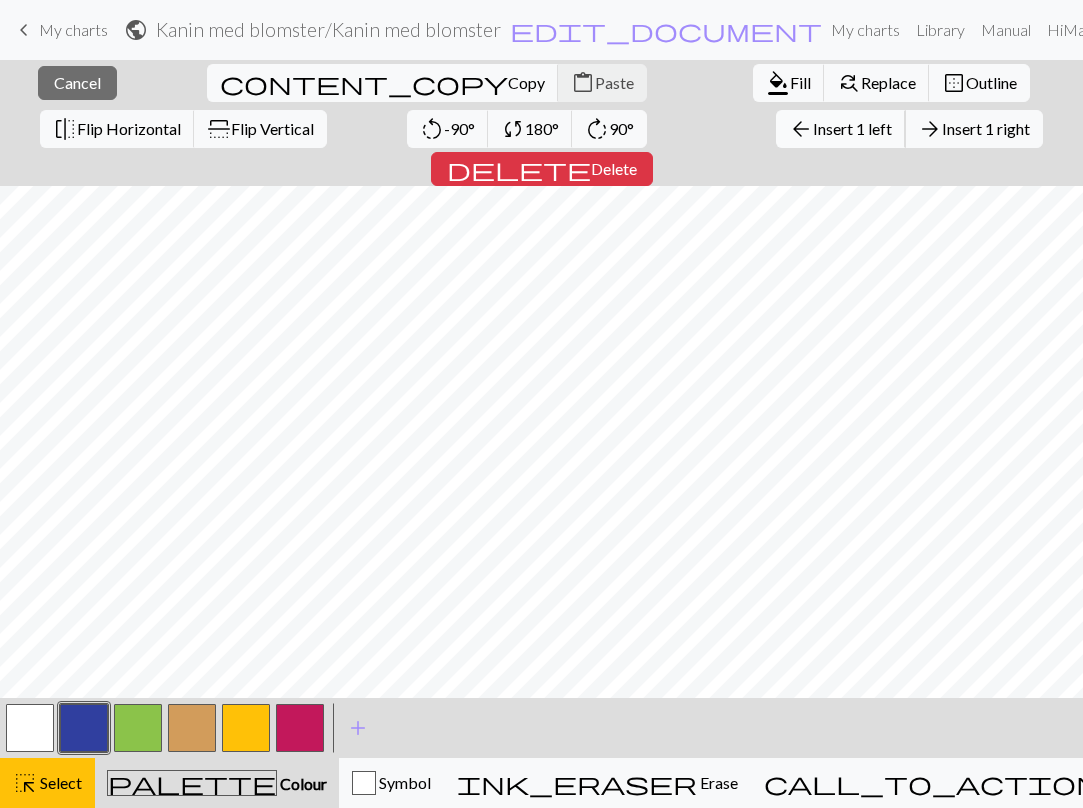 click on "Insert 1 left" at bounding box center (852, 128) 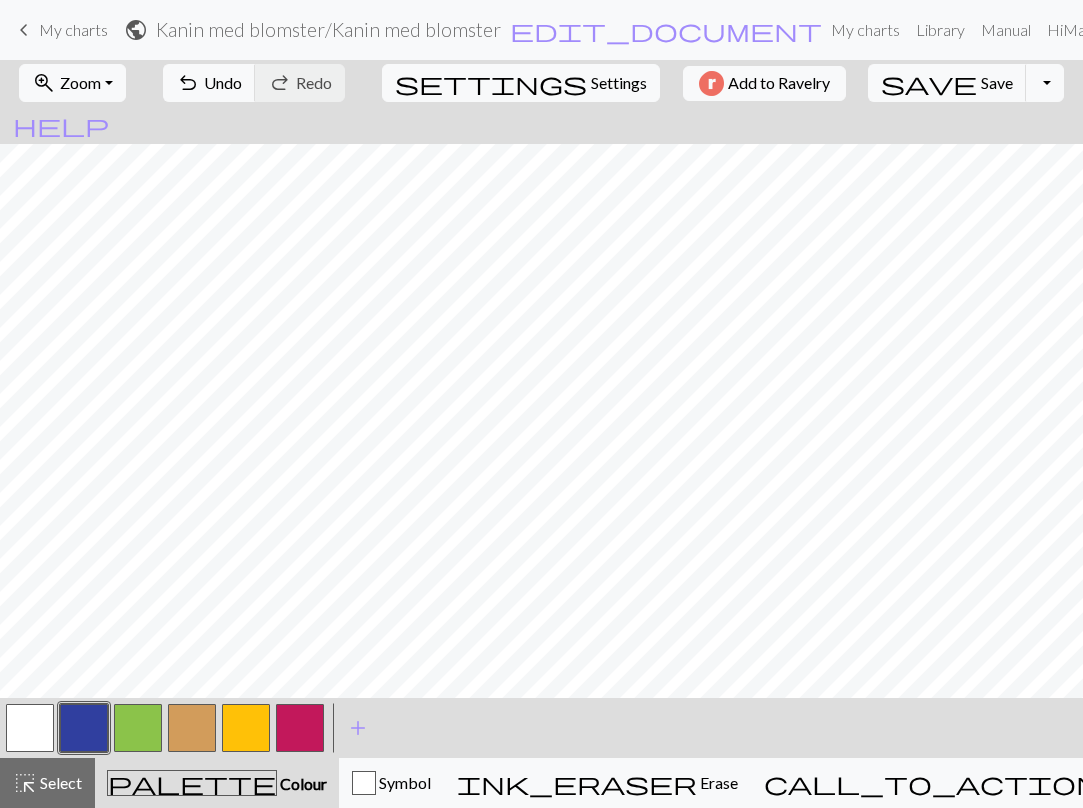 scroll, scrollTop: 118, scrollLeft: 0, axis: vertical 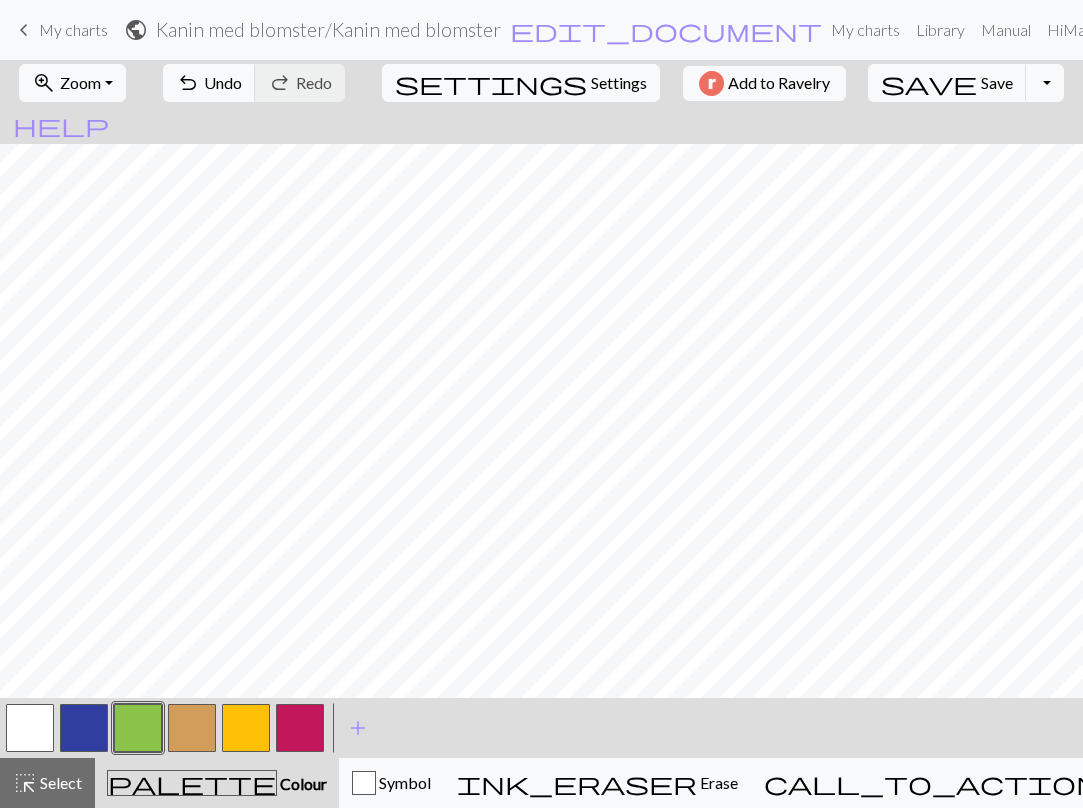click at bounding box center (138, 728) 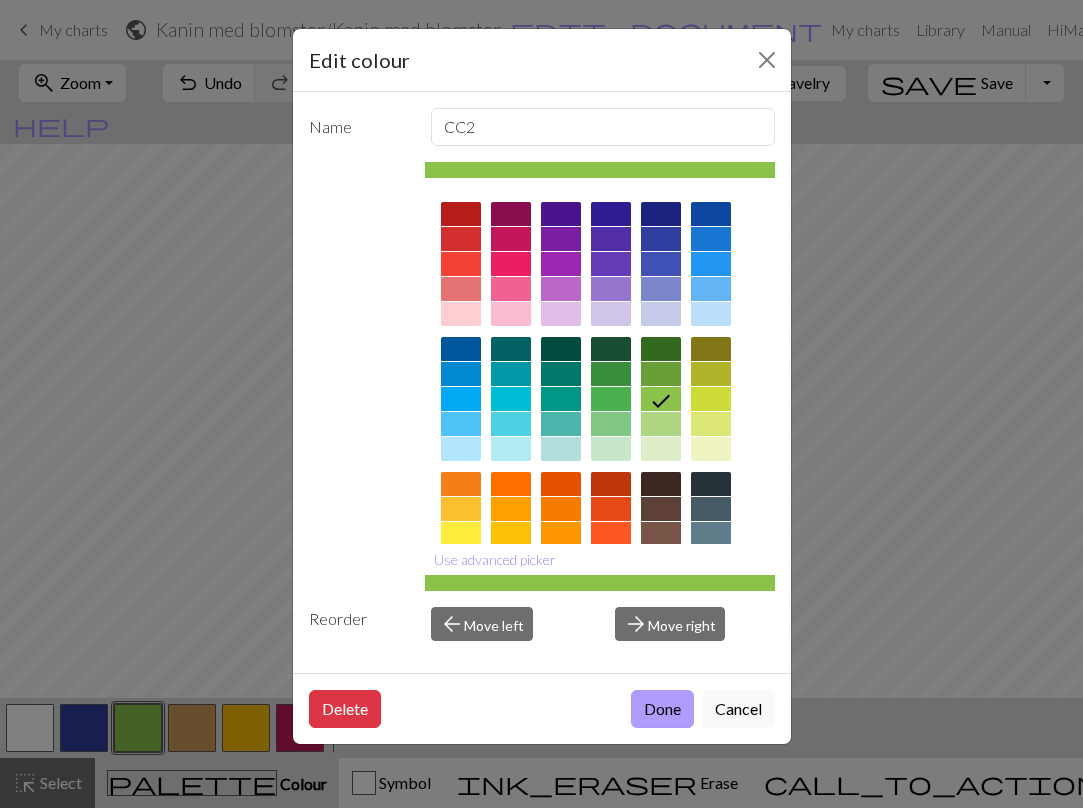 click on "Done" at bounding box center [662, 709] 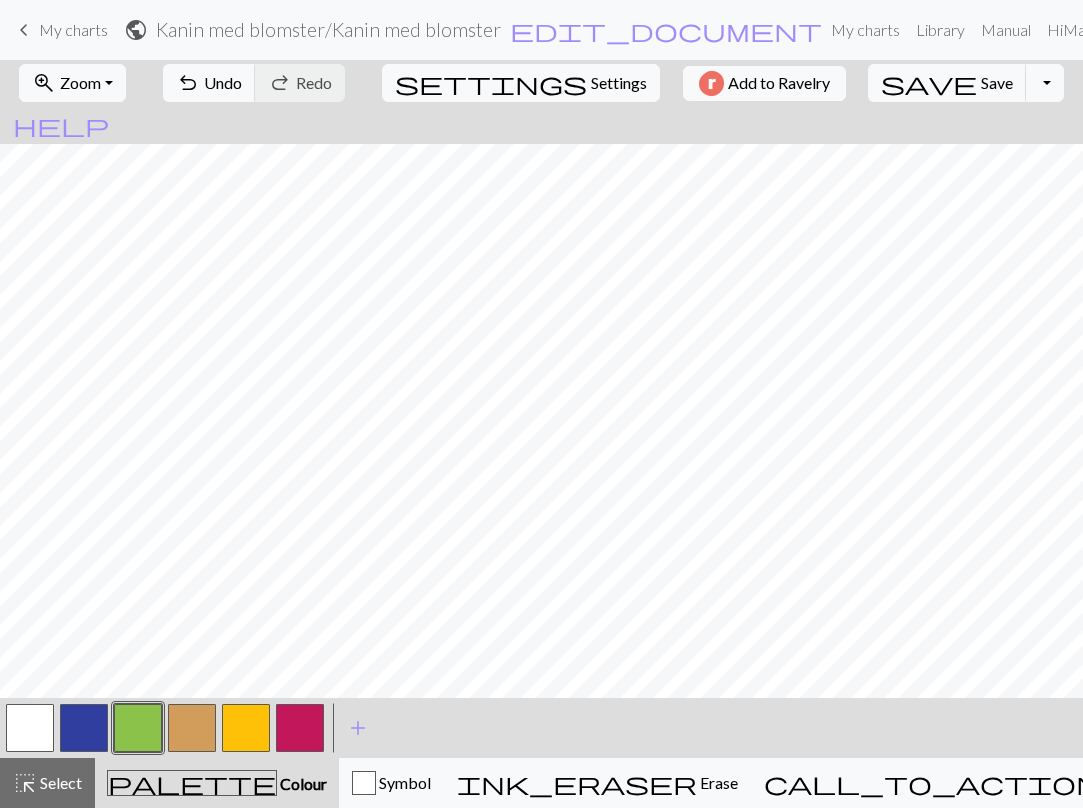 click at bounding box center [30, 728] 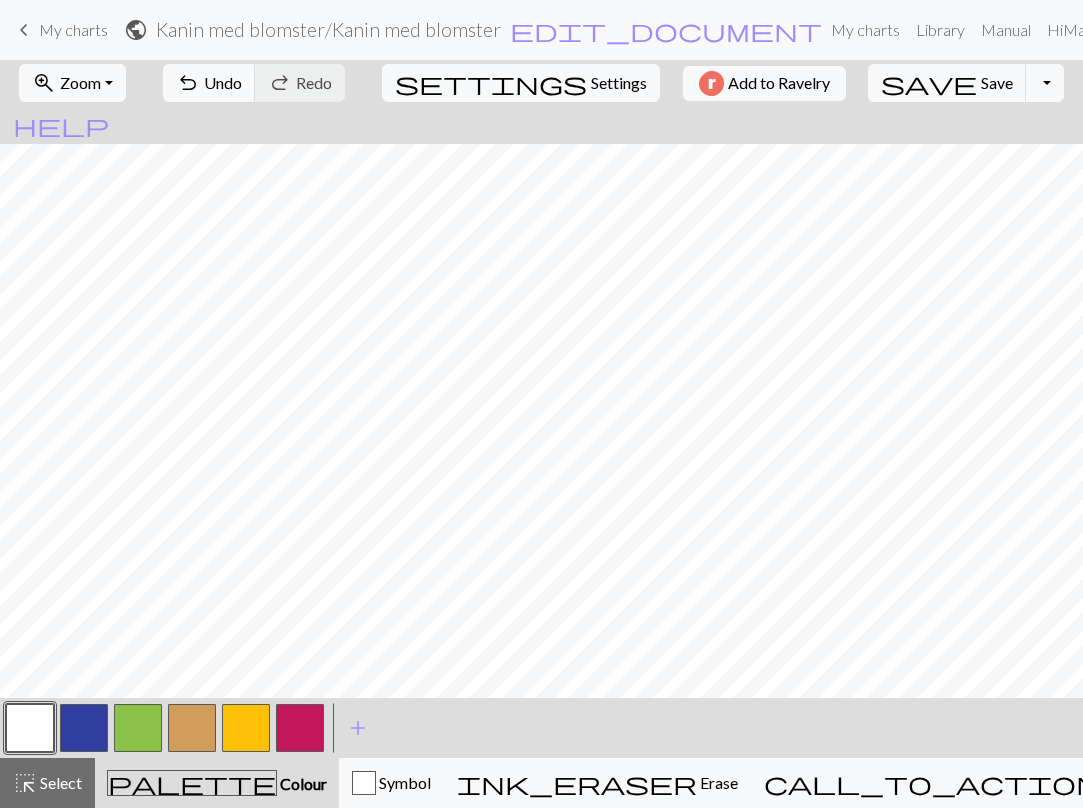click at bounding box center [138, 728] 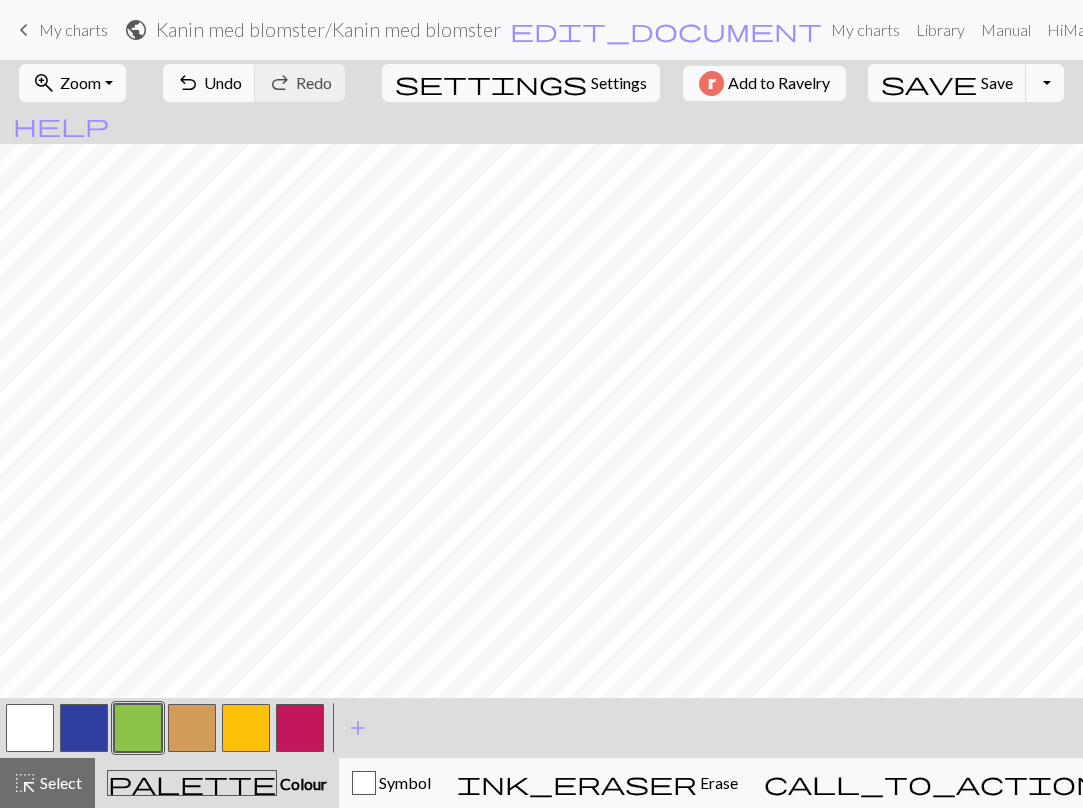 click on "keyboard_arrow_left" at bounding box center [24, 30] 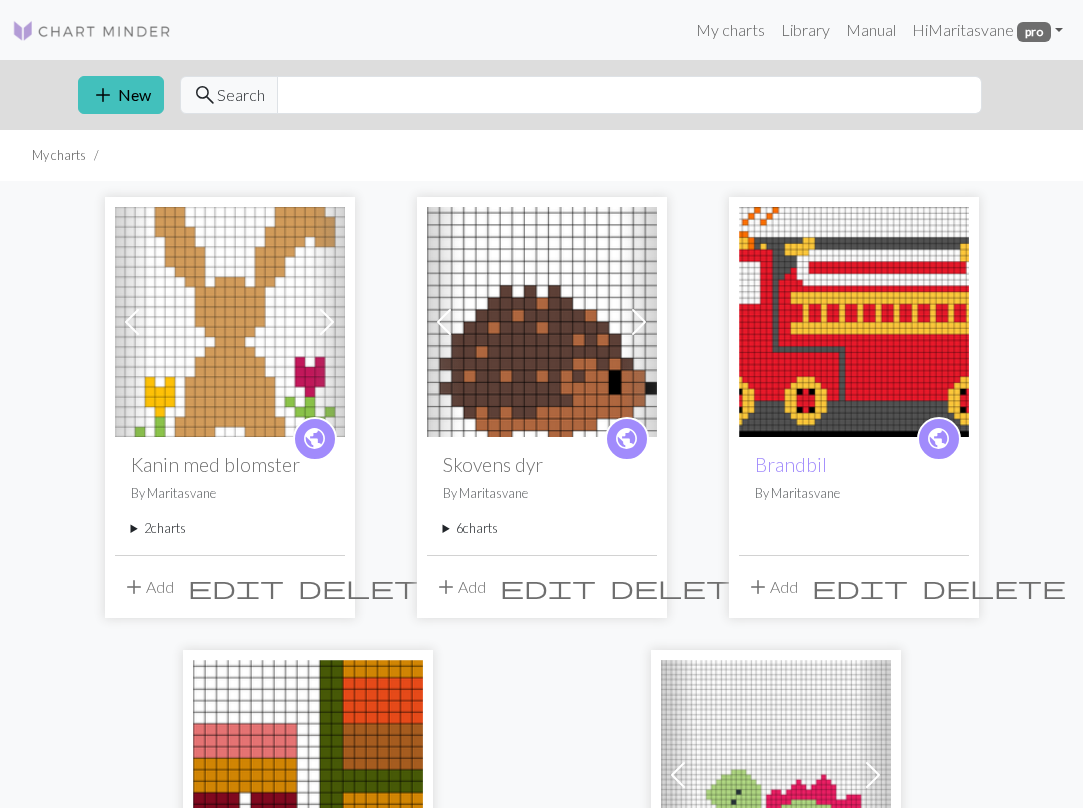 click on "2  charts" at bounding box center (230, 528) 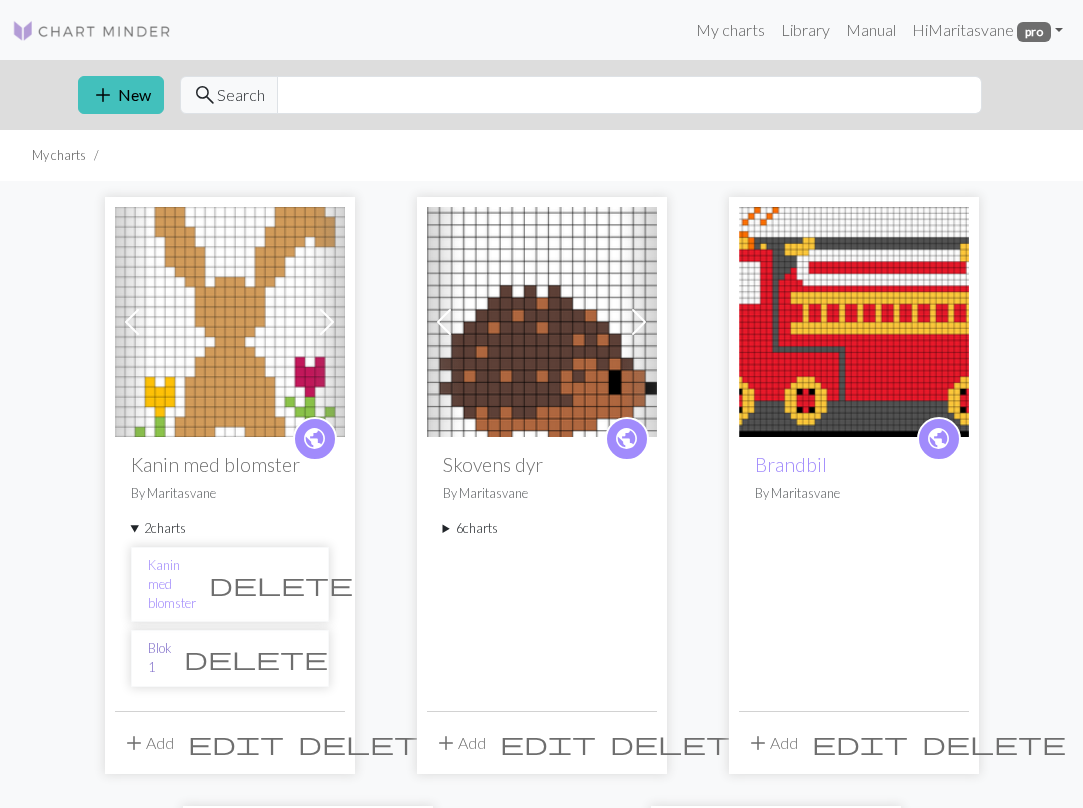 click on "Blok 1" at bounding box center (159, 658) 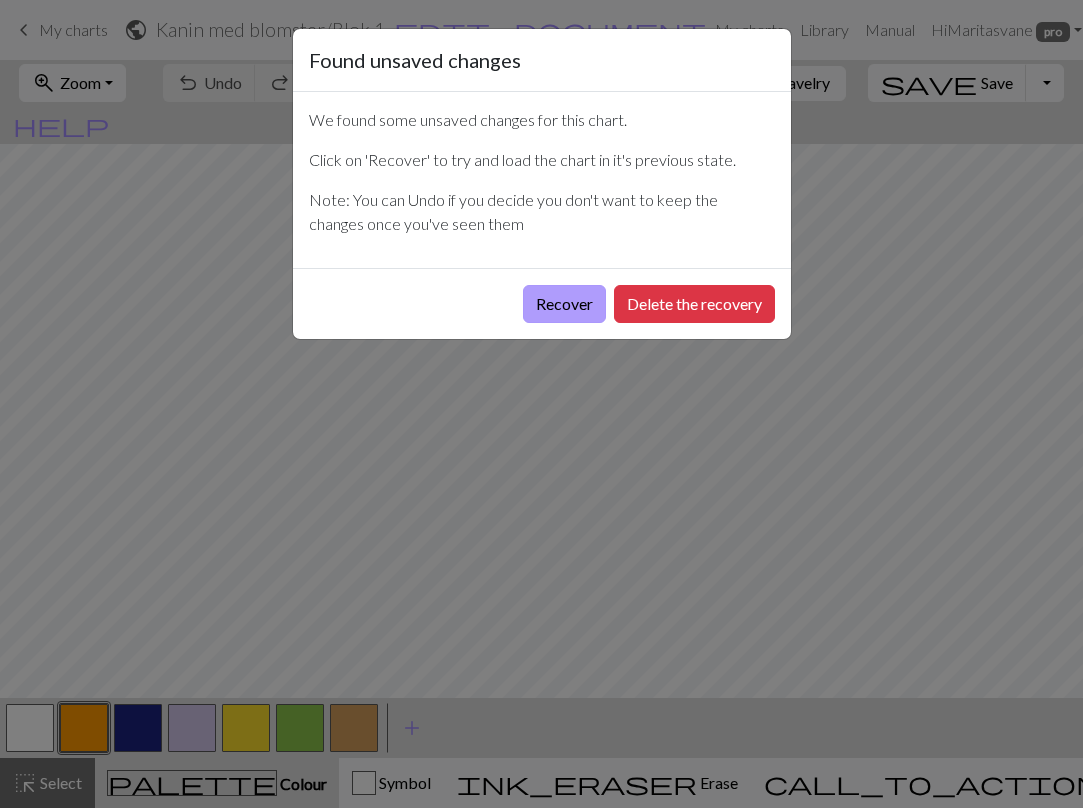 click on "Recover" at bounding box center [564, 304] 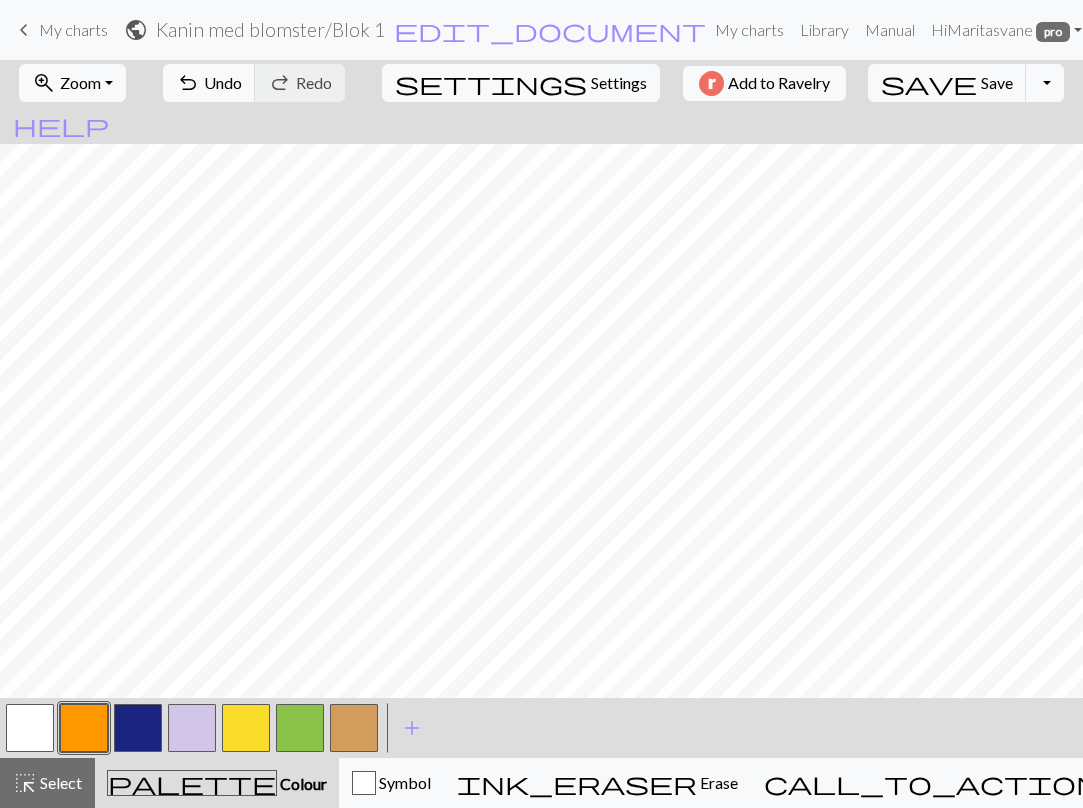 click at bounding box center (84, 728) 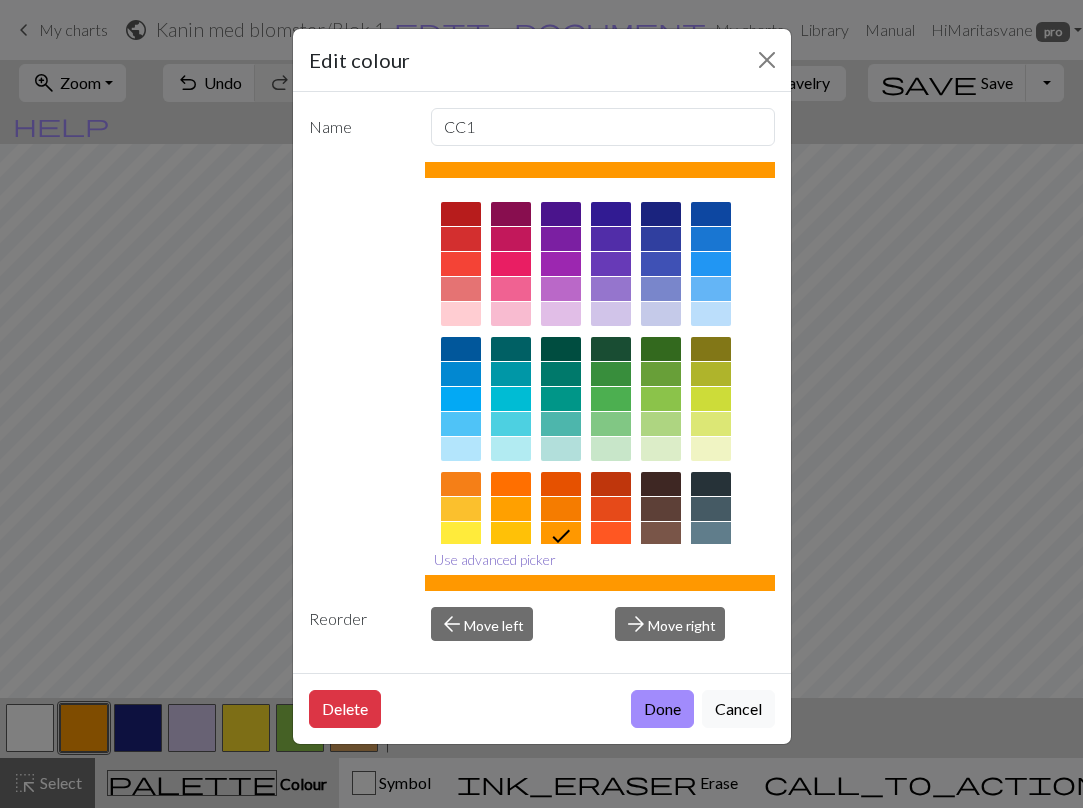 click on "Use advanced picker" at bounding box center (495, 559) 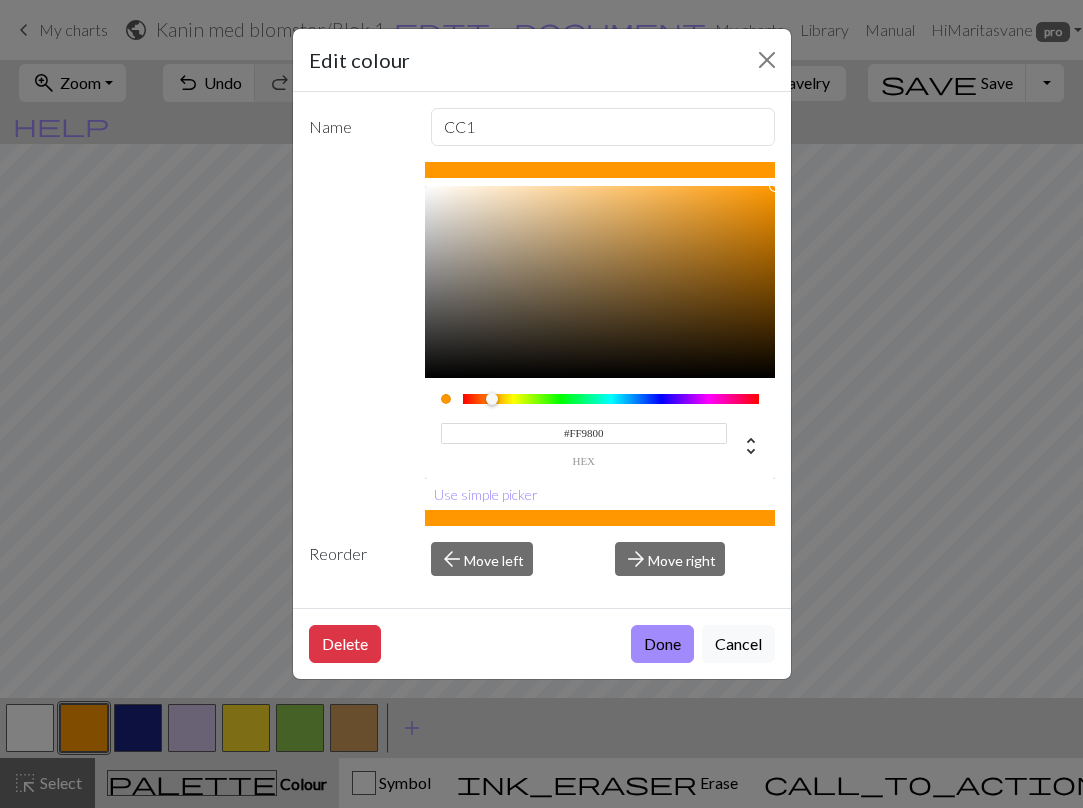 drag, startPoint x: 642, startPoint y: 427, endPoint x: 496, endPoint y: 422, distance: 146.08559 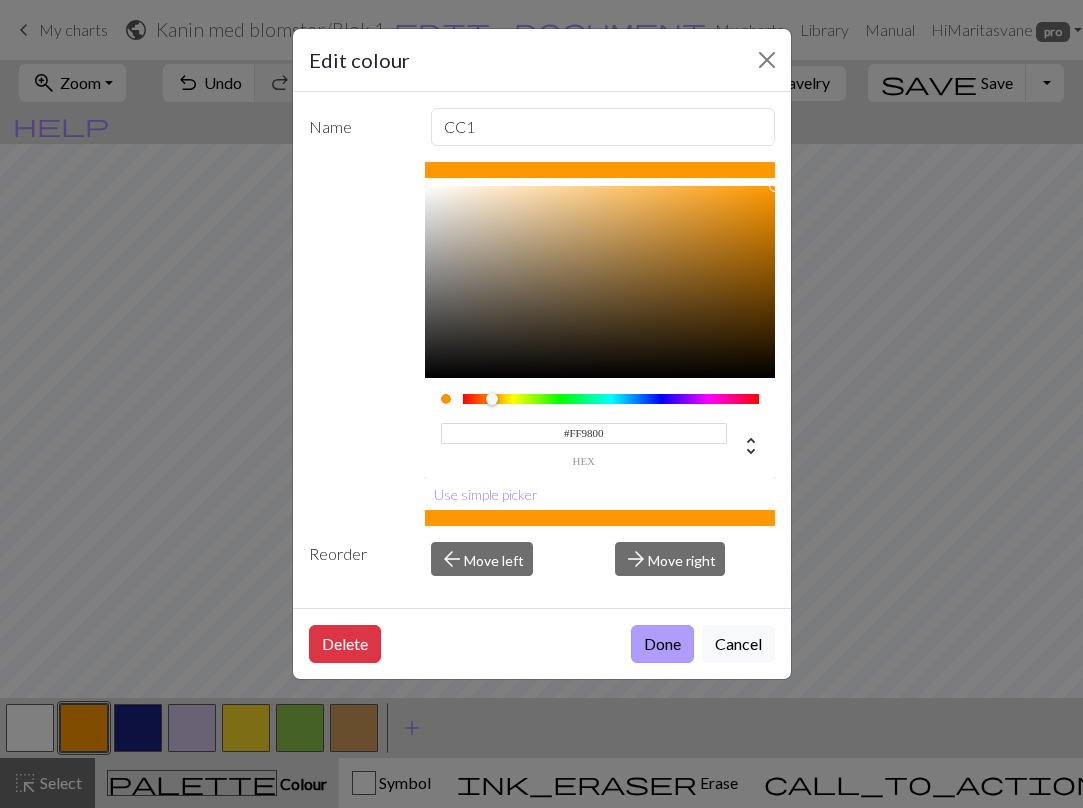 click on "Done" at bounding box center (662, 644) 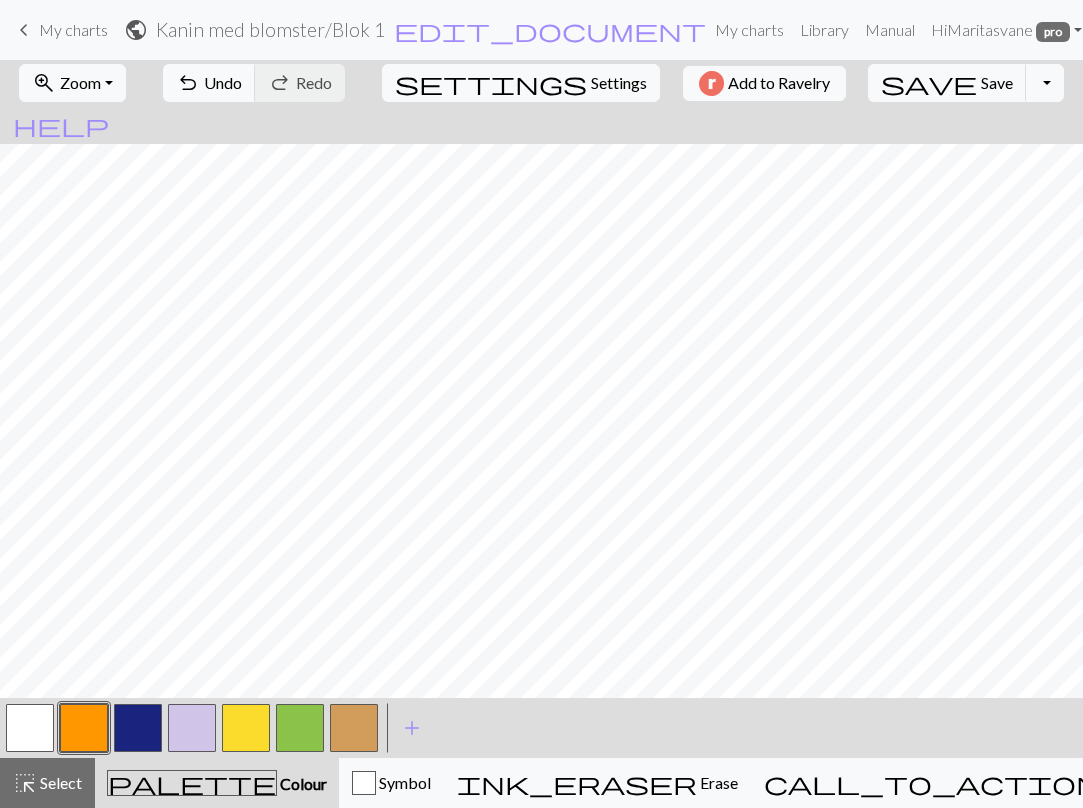 click on "My charts" at bounding box center [73, 29] 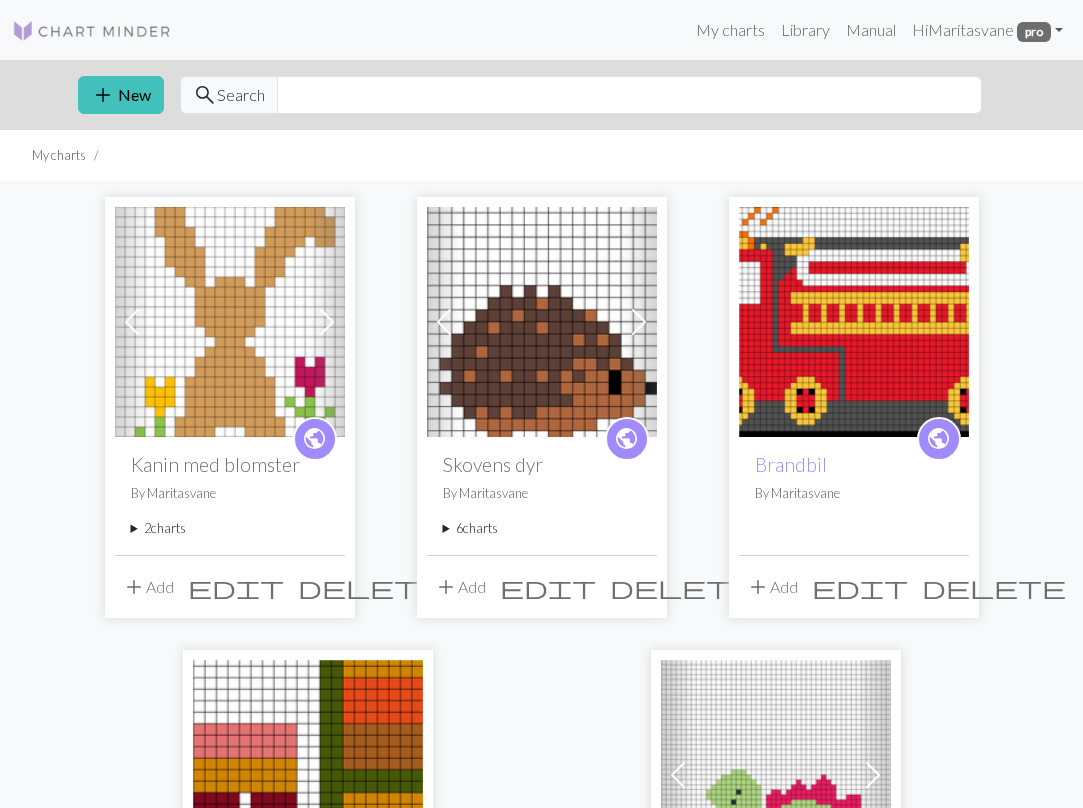 click on "2  charts" at bounding box center [230, 528] 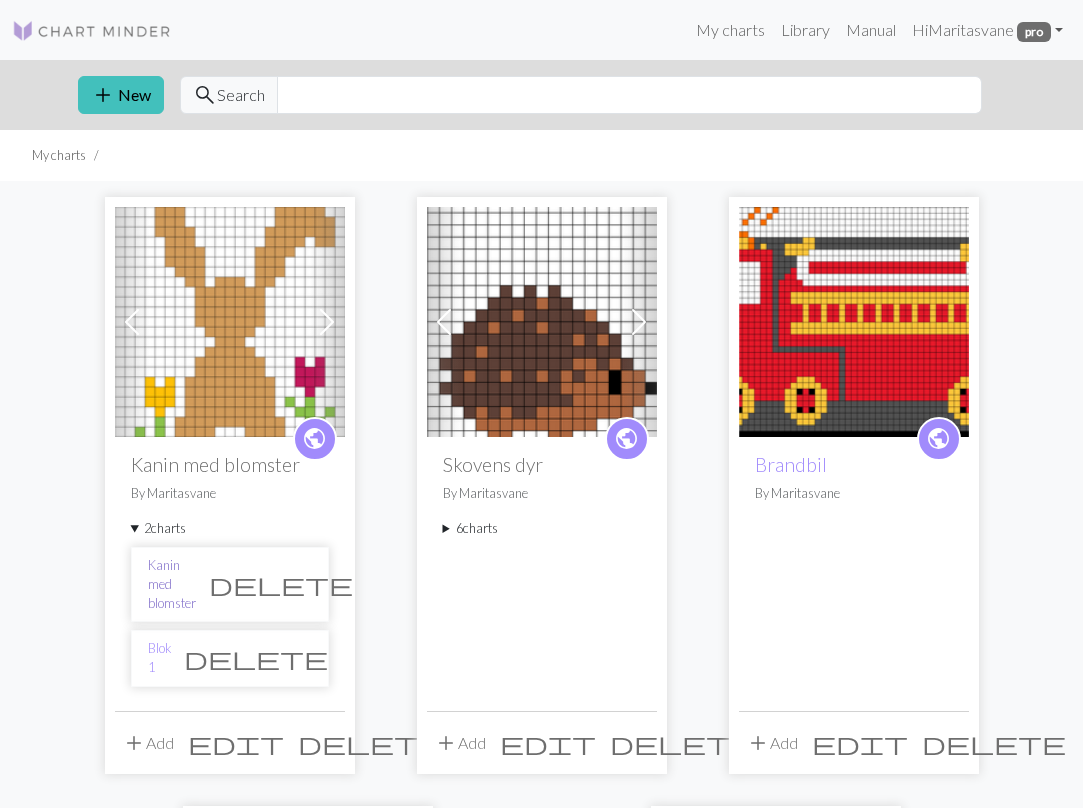 click on "Kanin med blomster" at bounding box center (172, 585) 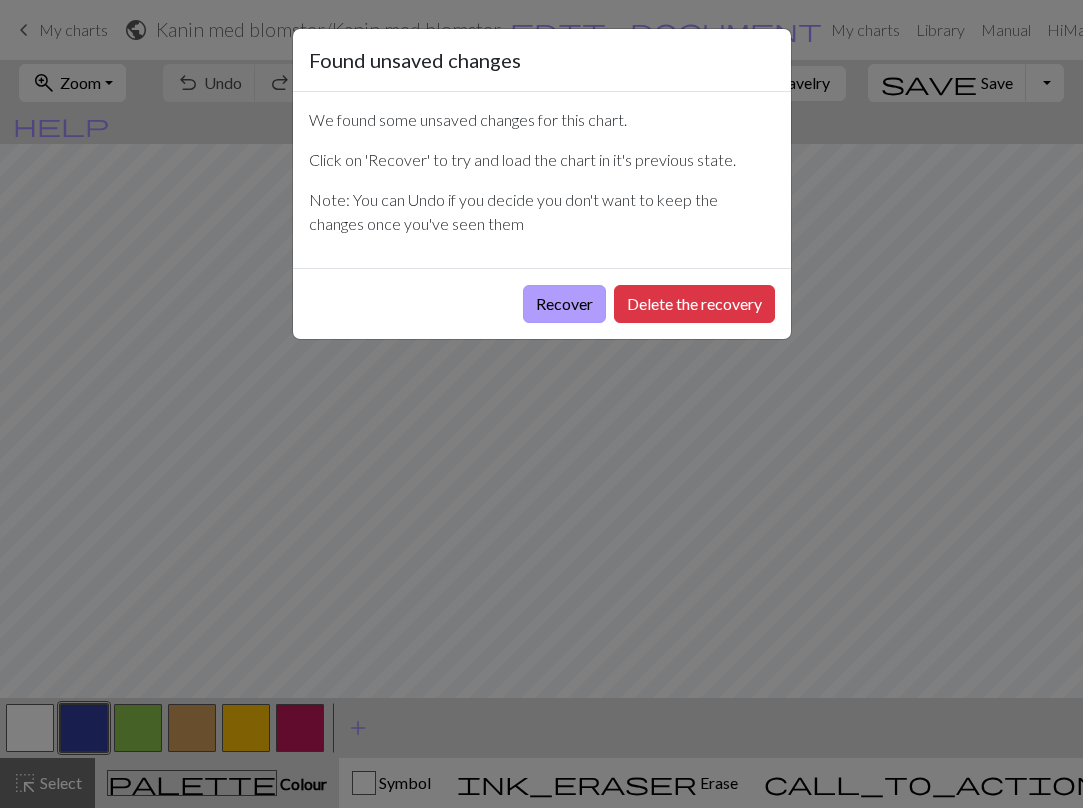 click on "Recover" at bounding box center (564, 304) 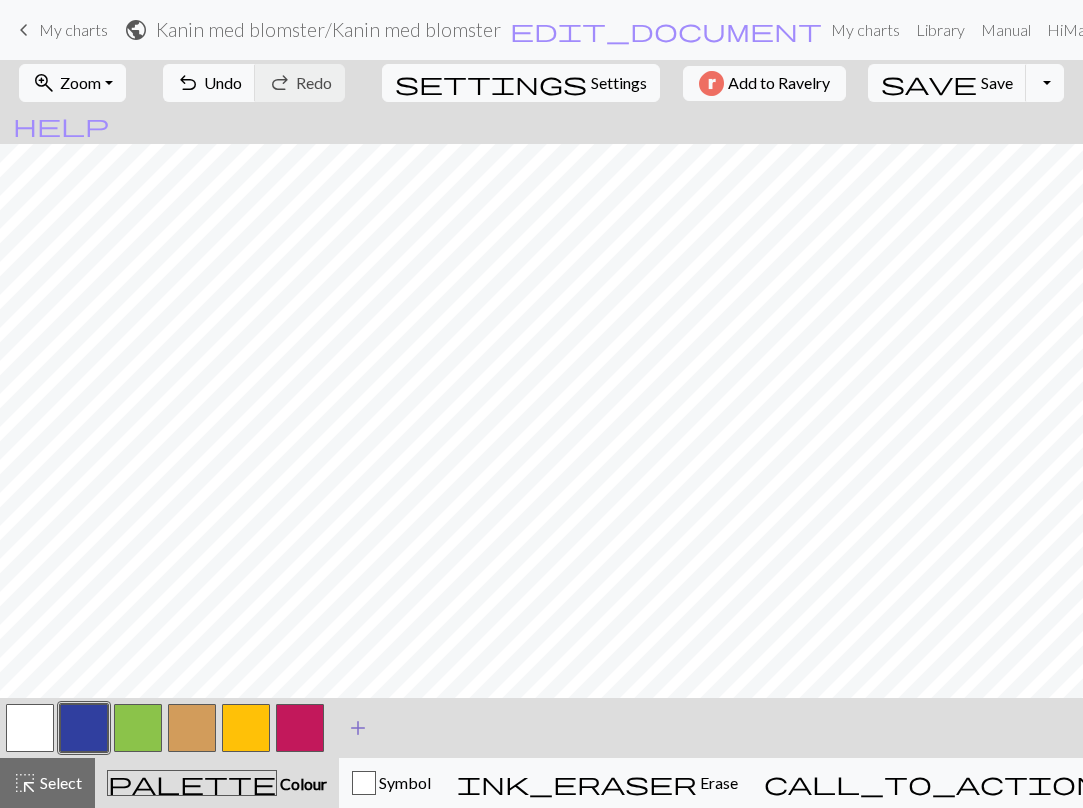 click on "add" at bounding box center (358, 728) 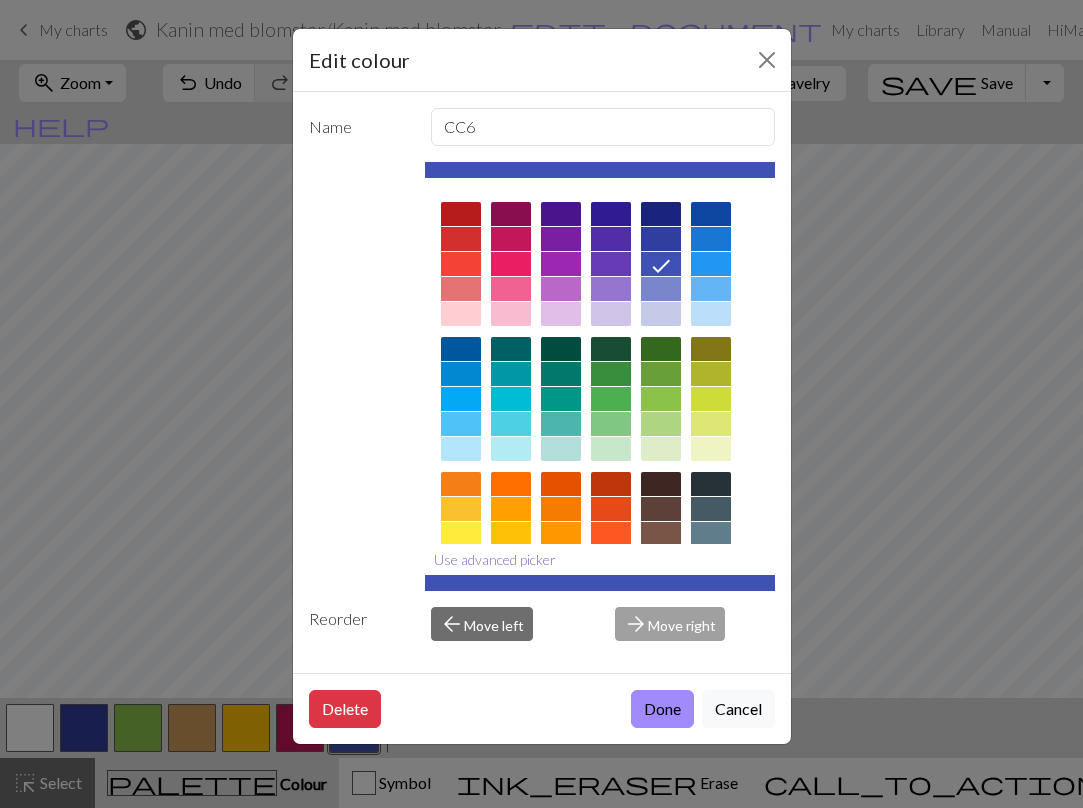 click on "Use advanced picker" at bounding box center (495, 559) 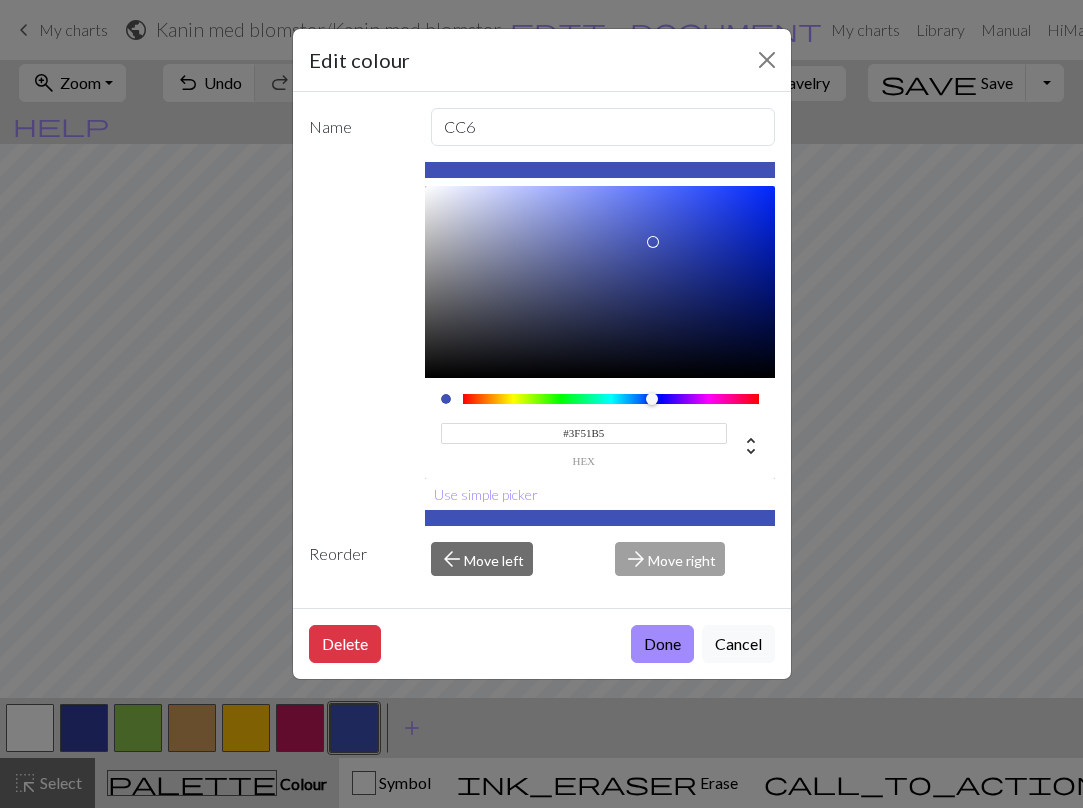 drag, startPoint x: 643, startPoint y: 438, endPoint x: 532, endPoint y: 436, distance: 111.01801 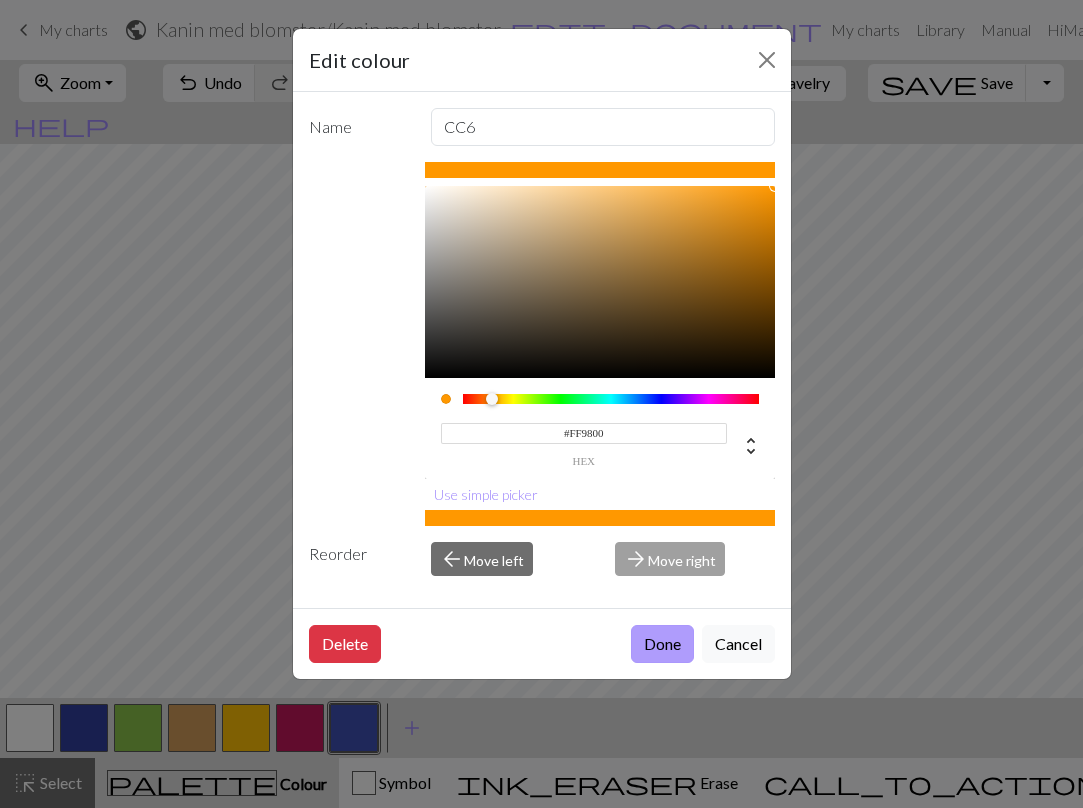 type on "#FF9800" 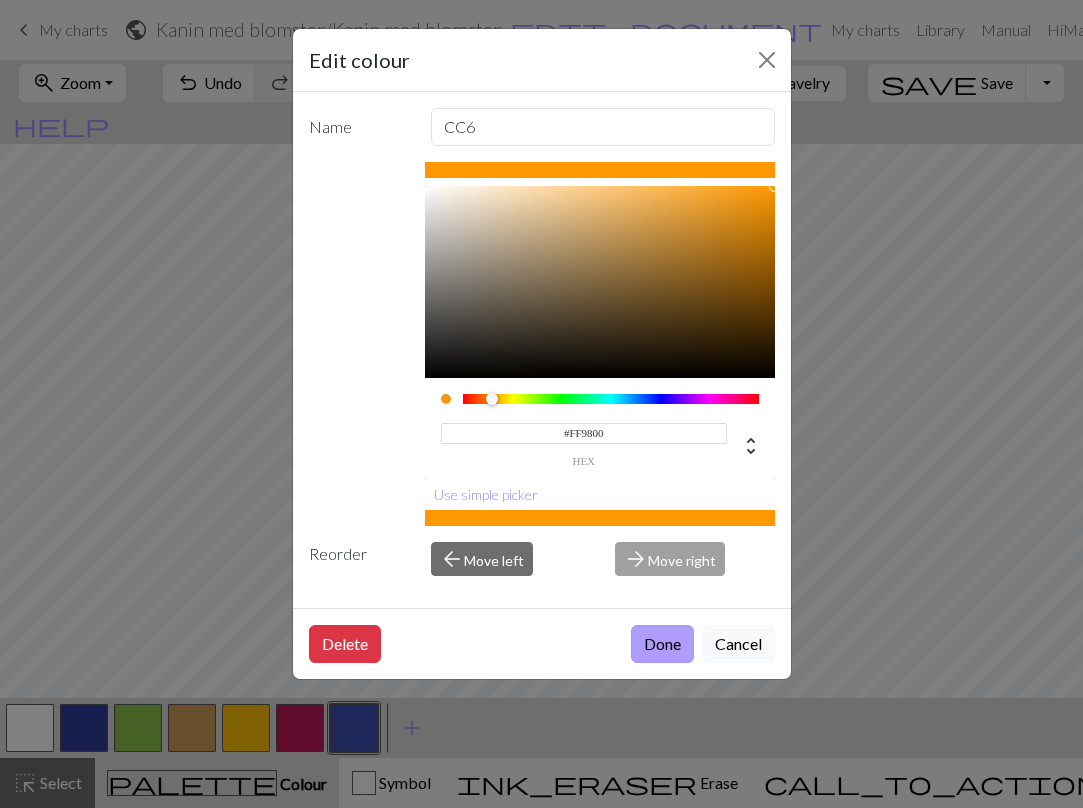 click on "Done" at bounding box center [662, 644] 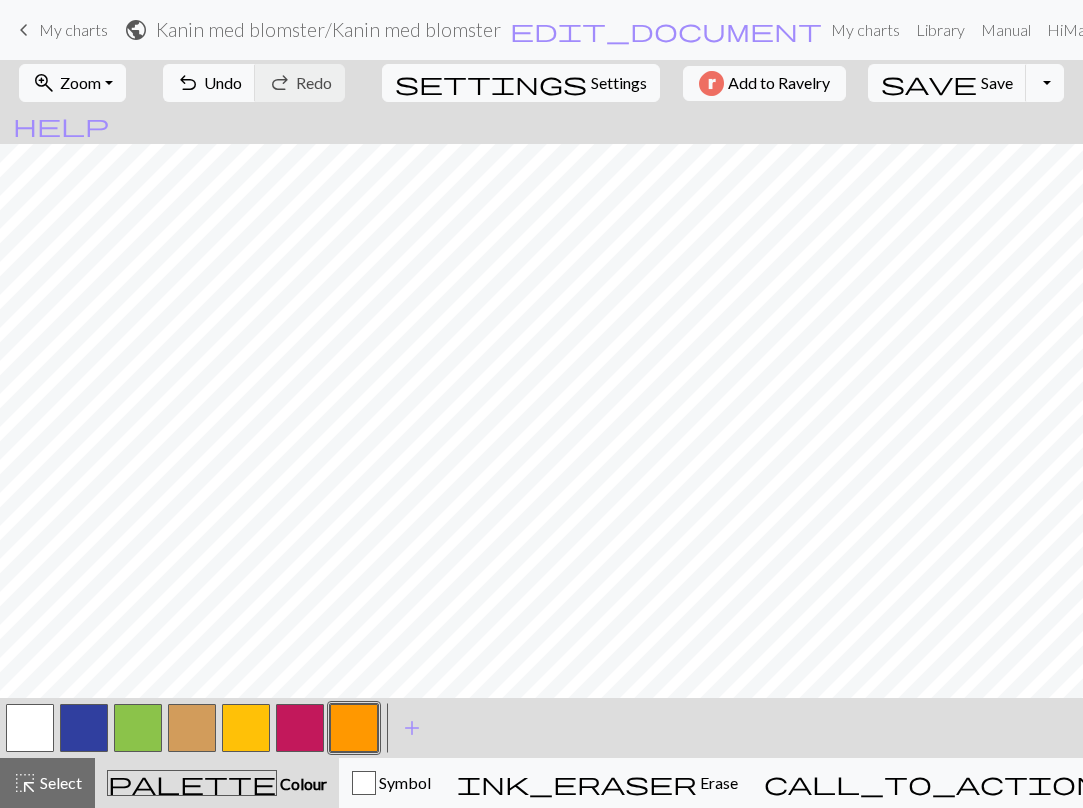 scroll, scrollTop: 118, scrollLeft: 0, axis: vertical 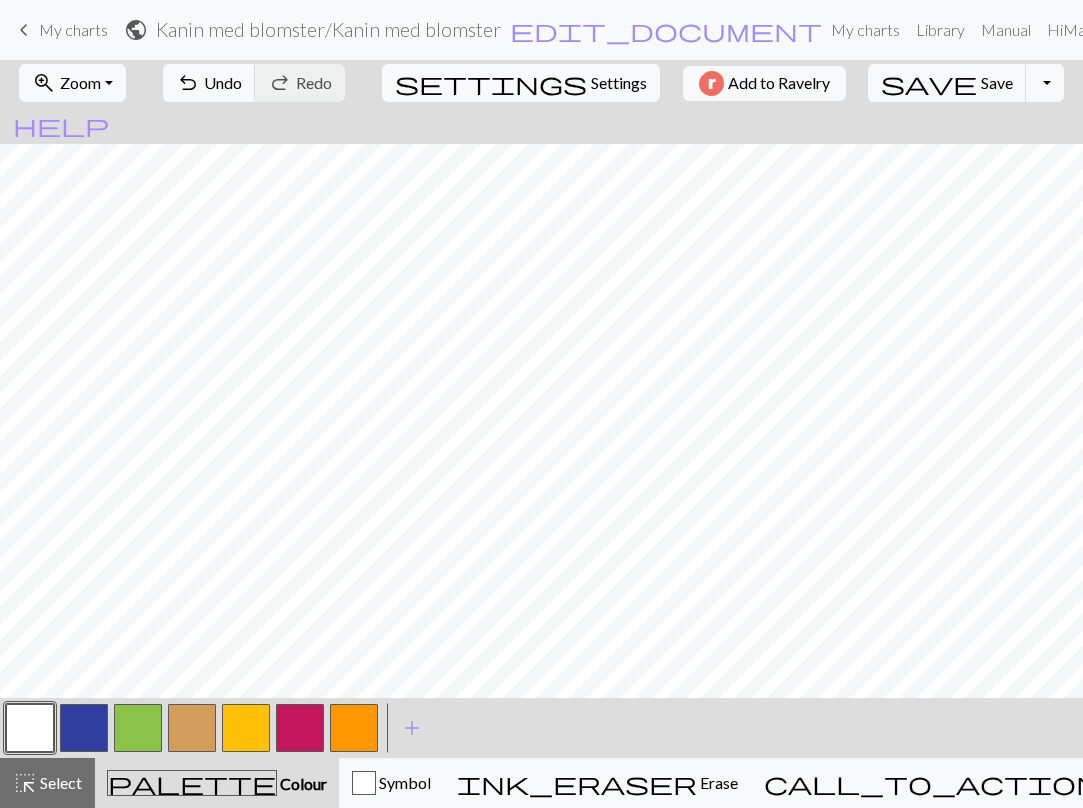 click at bounding box center (354, 728) 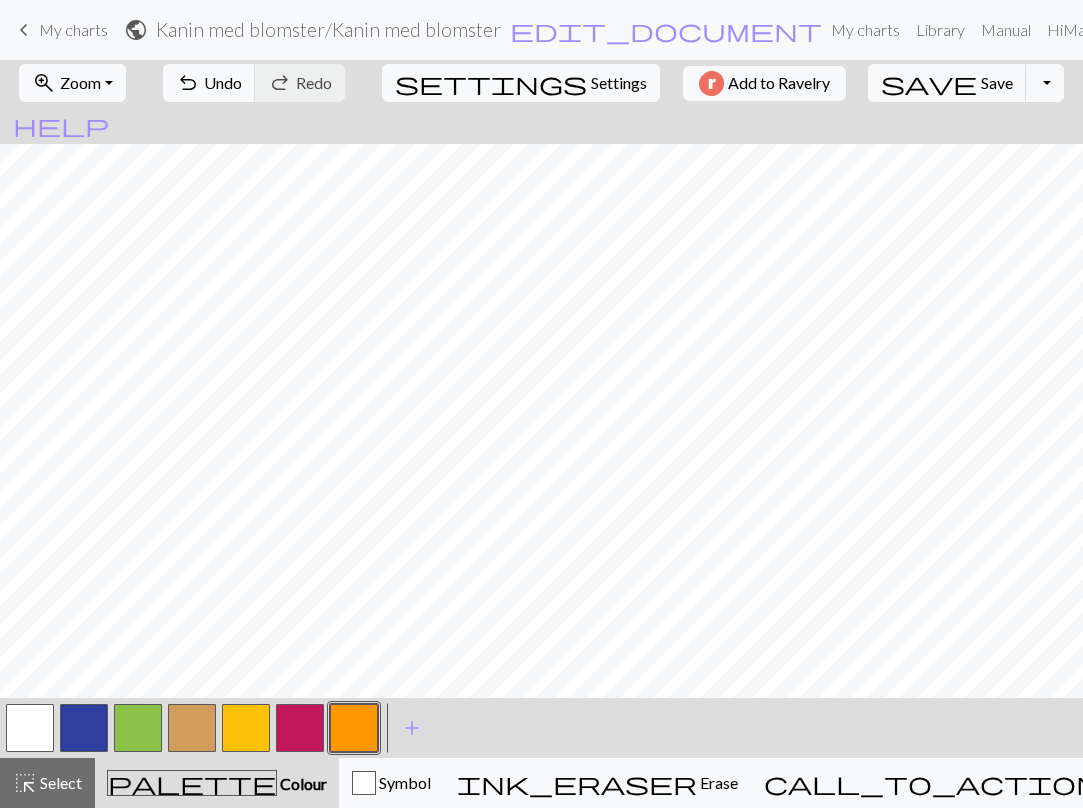 click at bounding box center (138, 728) 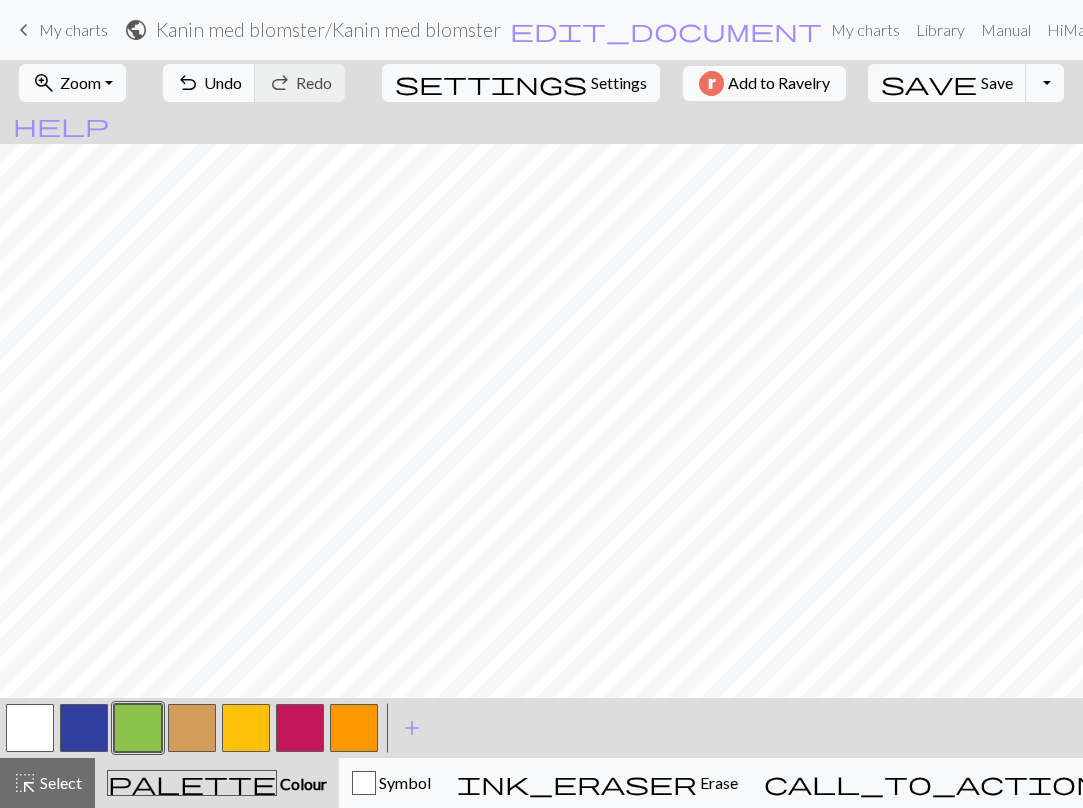 click at bounding box center [30, 728] 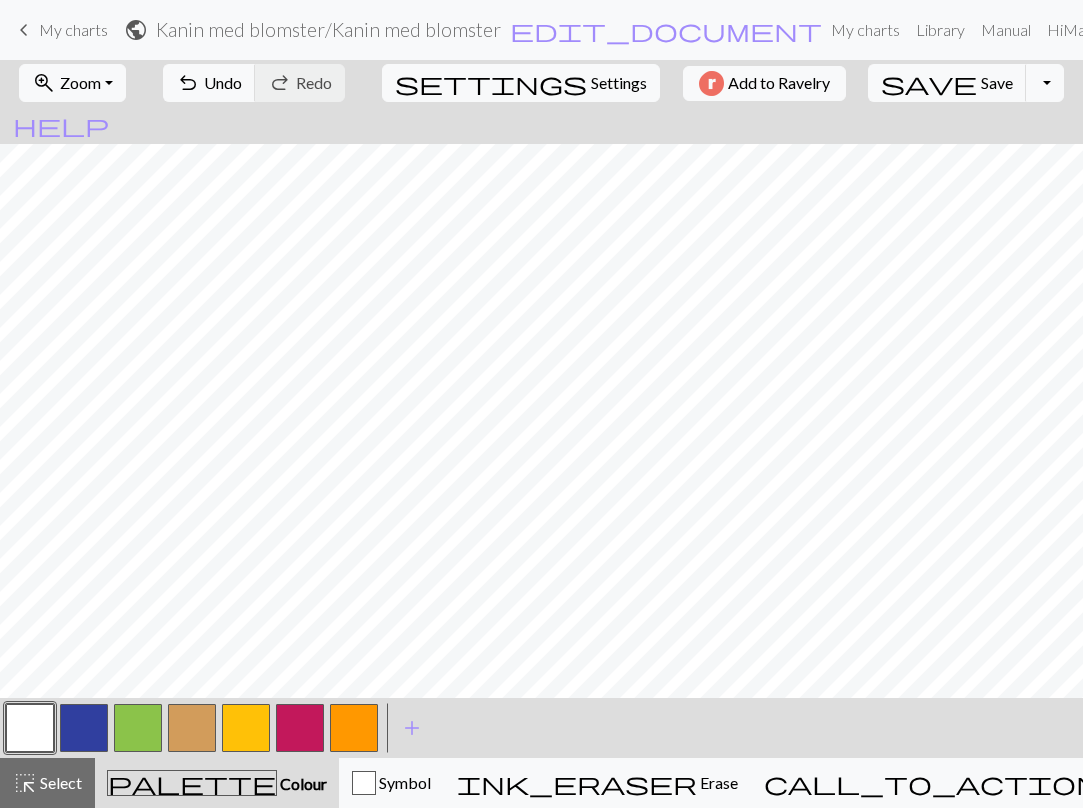 click at bounding box center (138, 728) 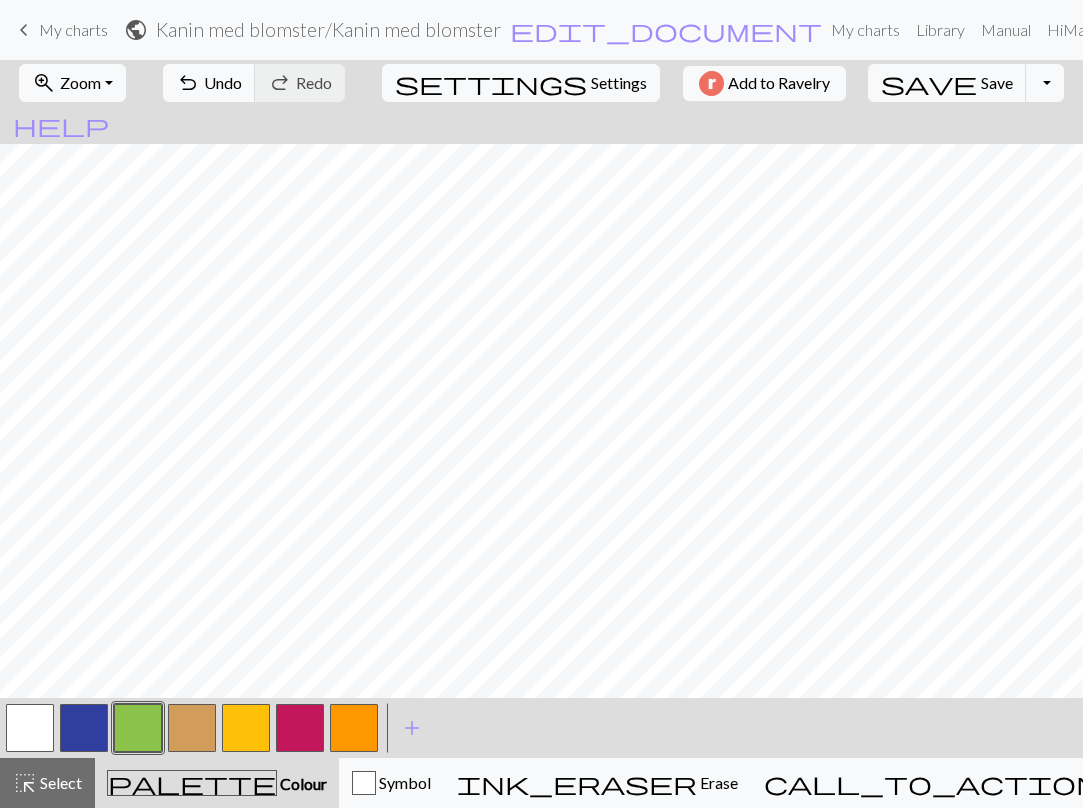 click on "keyboard_arrow_left   My charts" at bounding box center (60, 30) 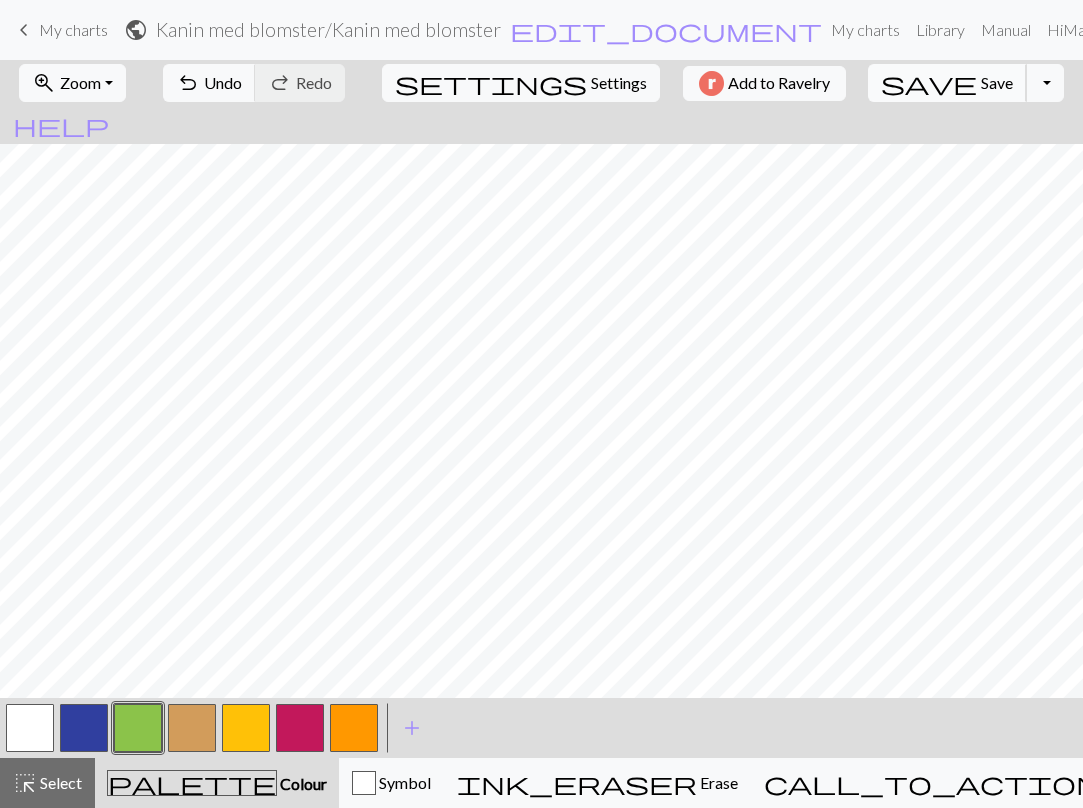 click on "Save" at bounding box center [997, 82] 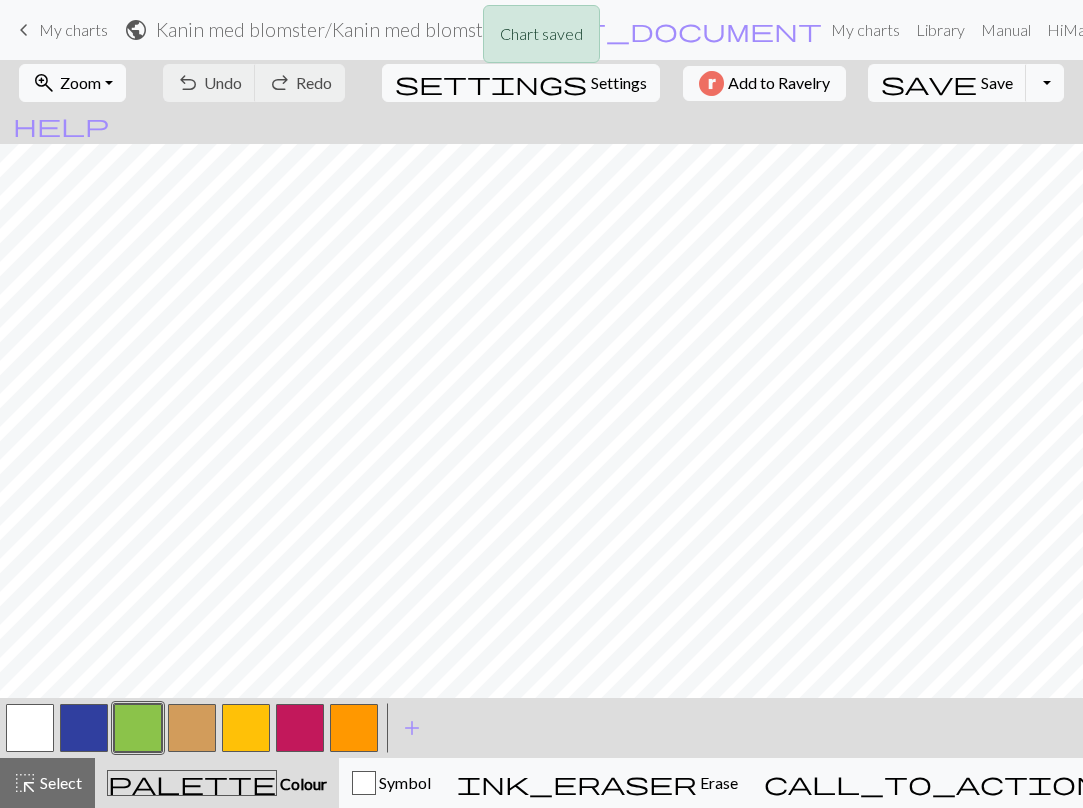 click on "Chart saved" at bounding box center (541, 39) 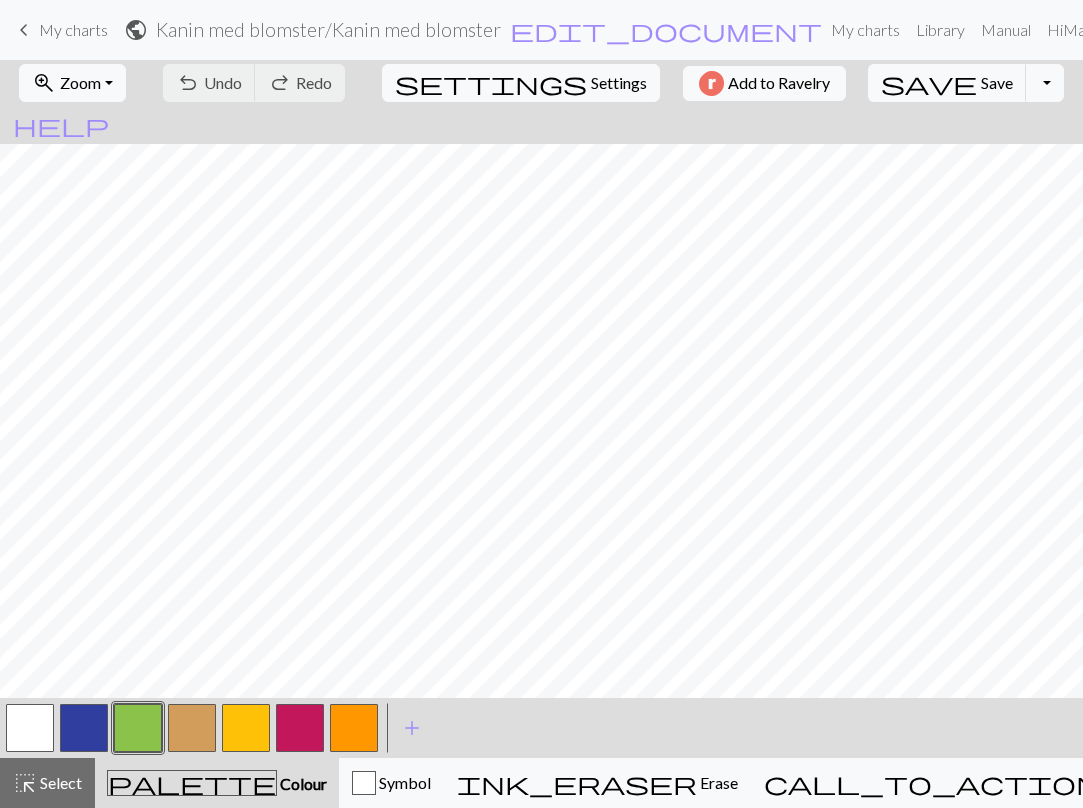 click on "keyboard_arrow_left" at bounding box center [24, 30] 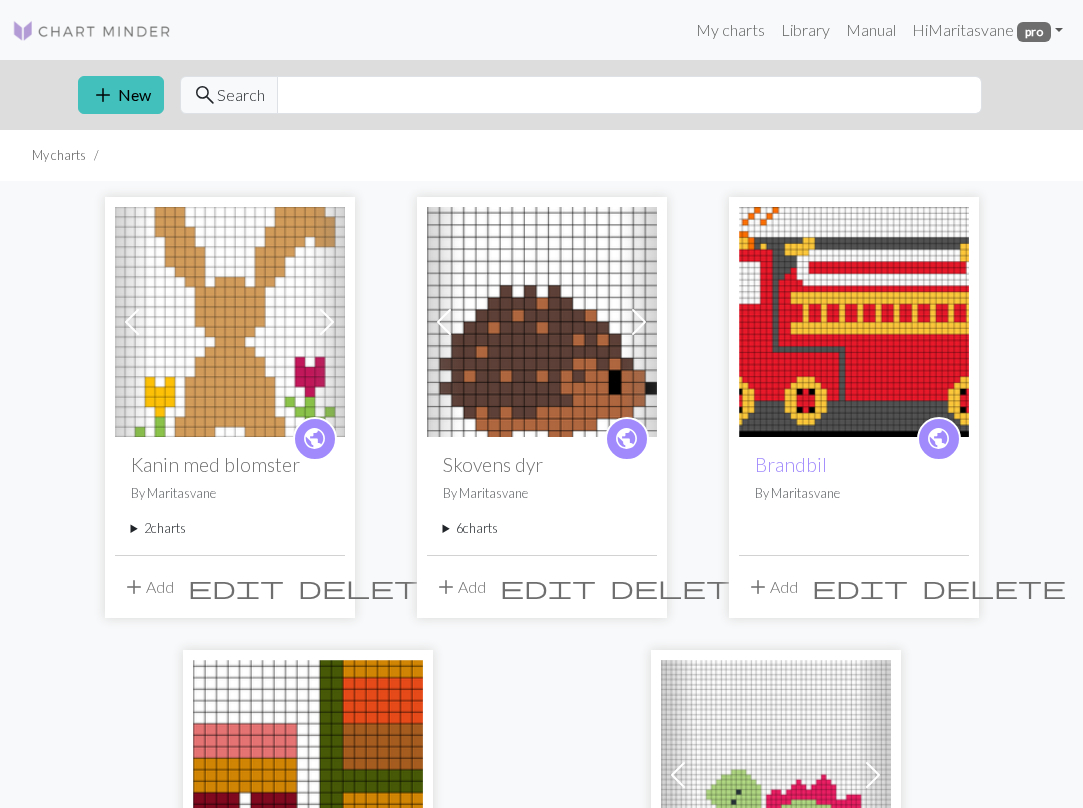 click on "2  charts" at bounding box center [230, 528] 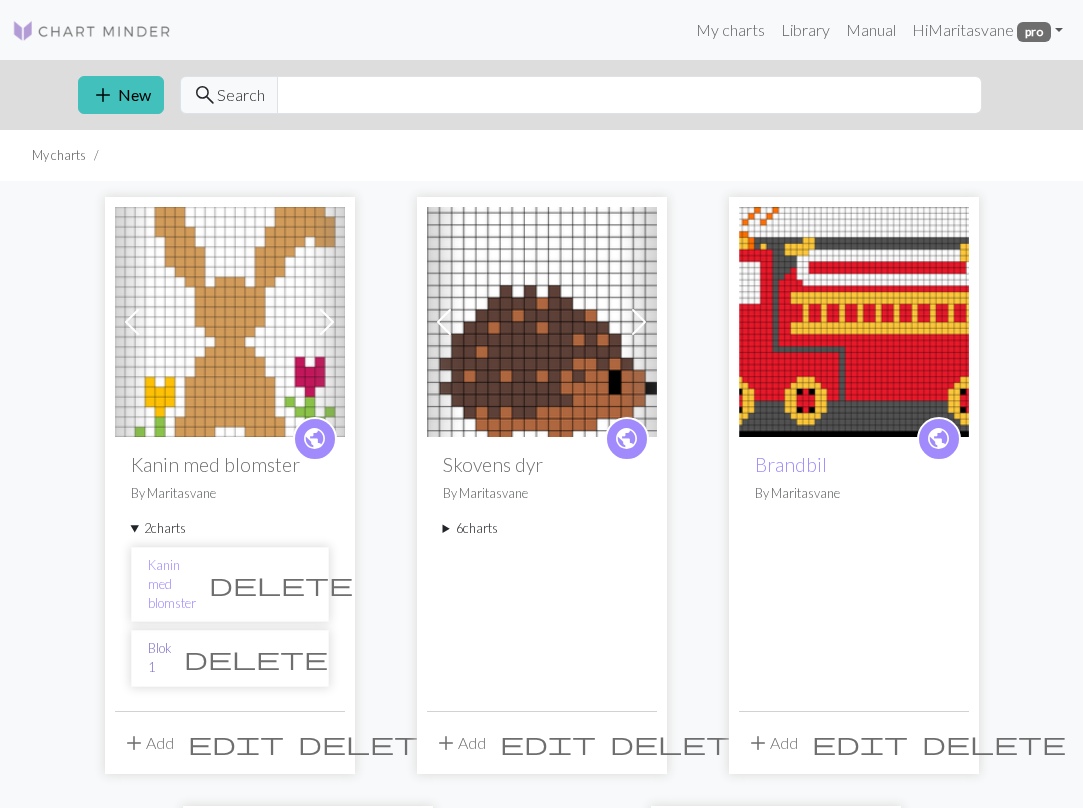 click on "Blok 1" at bounding box center (159, 658) 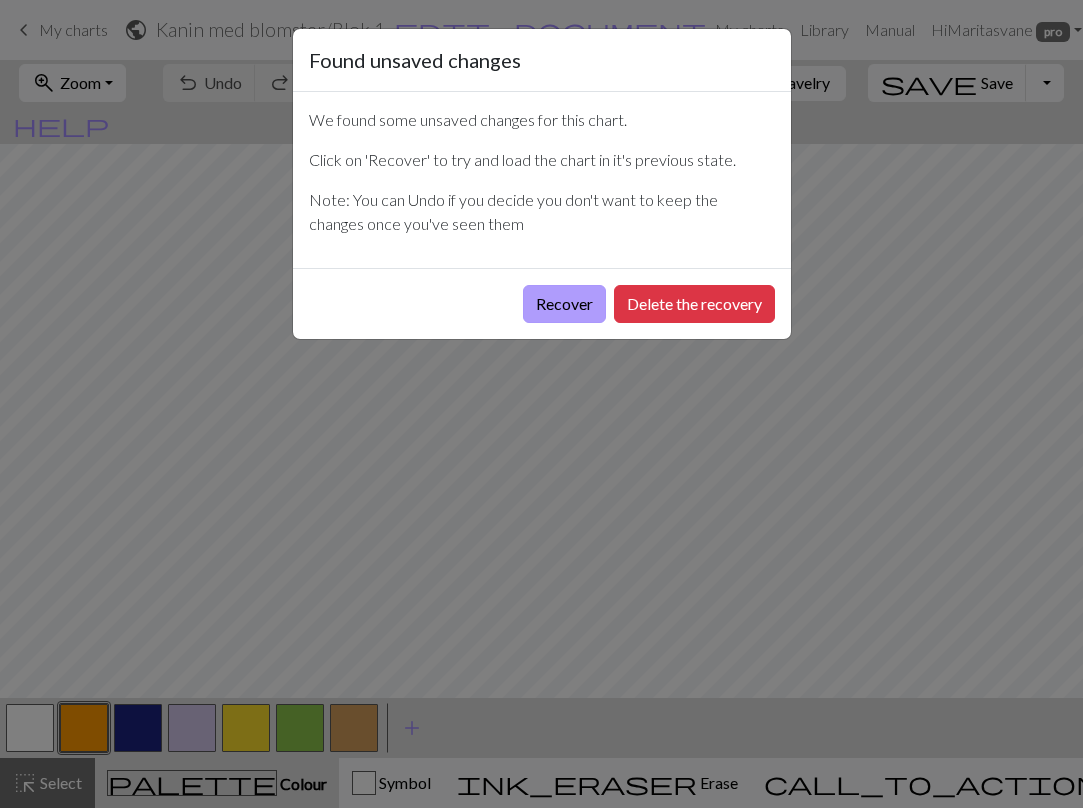 click on "Recover" at bounding box center [564, 304] 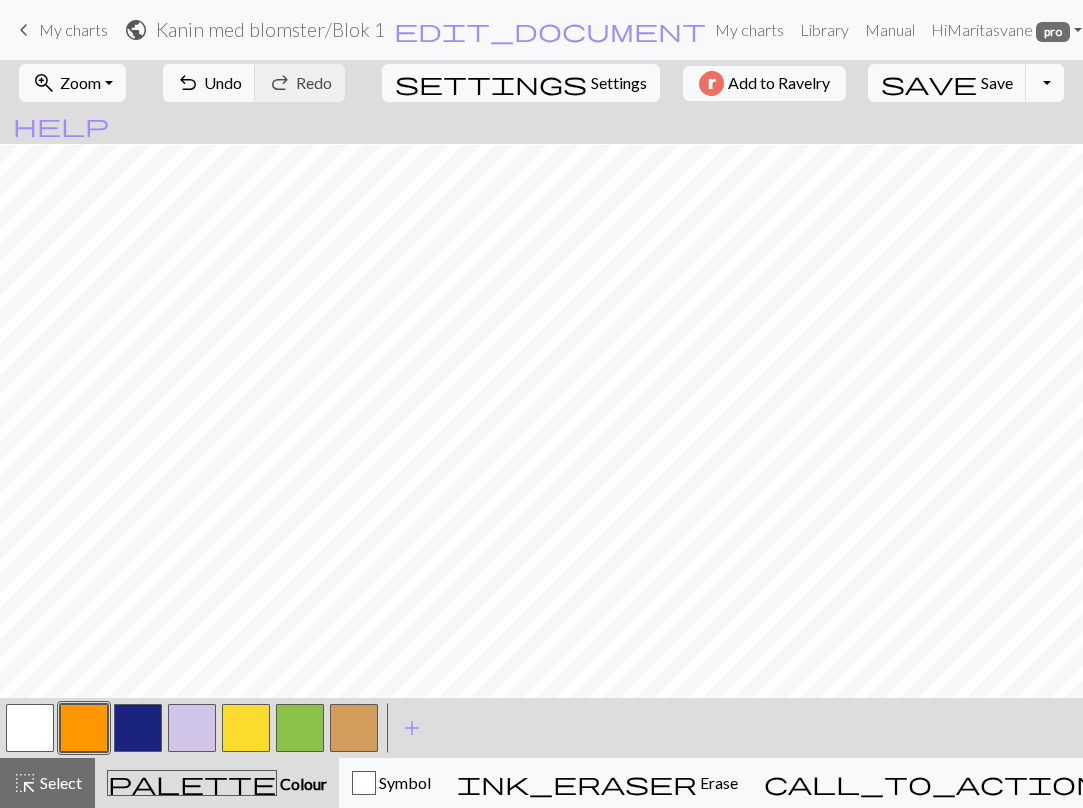scroll, scrollTop: 98, scrollLeft: 0, axis: vertical 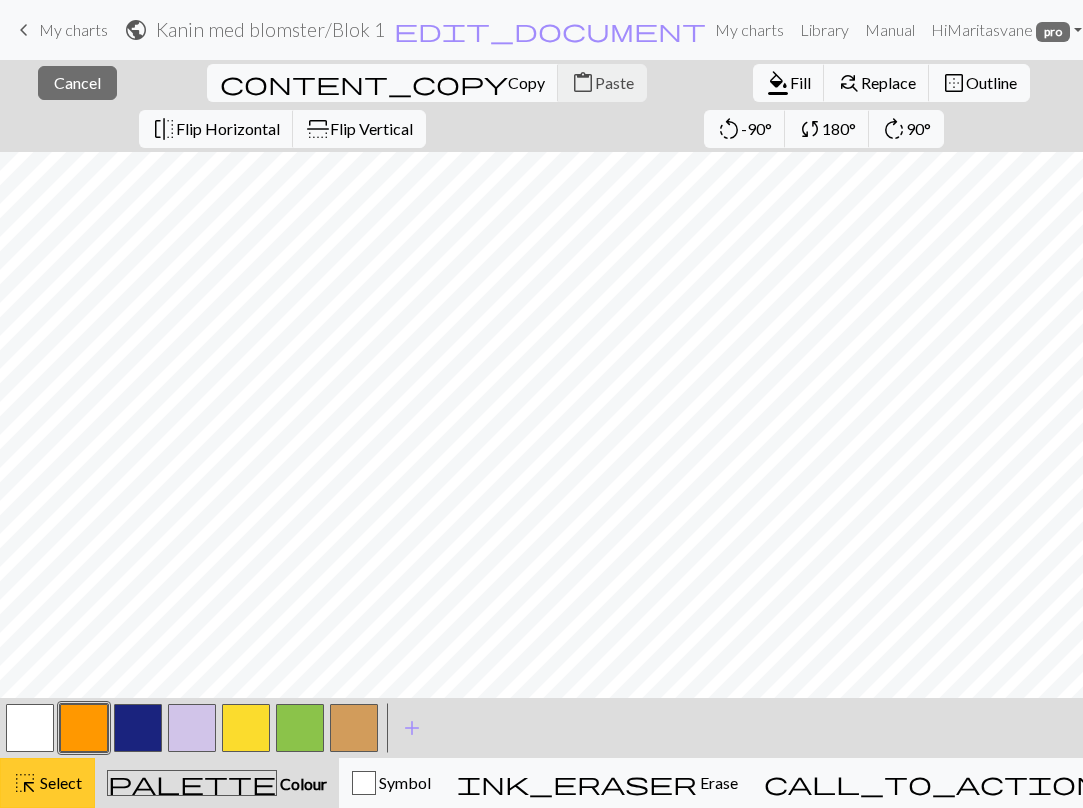 click on "Select" at bounding box center (59, 782) 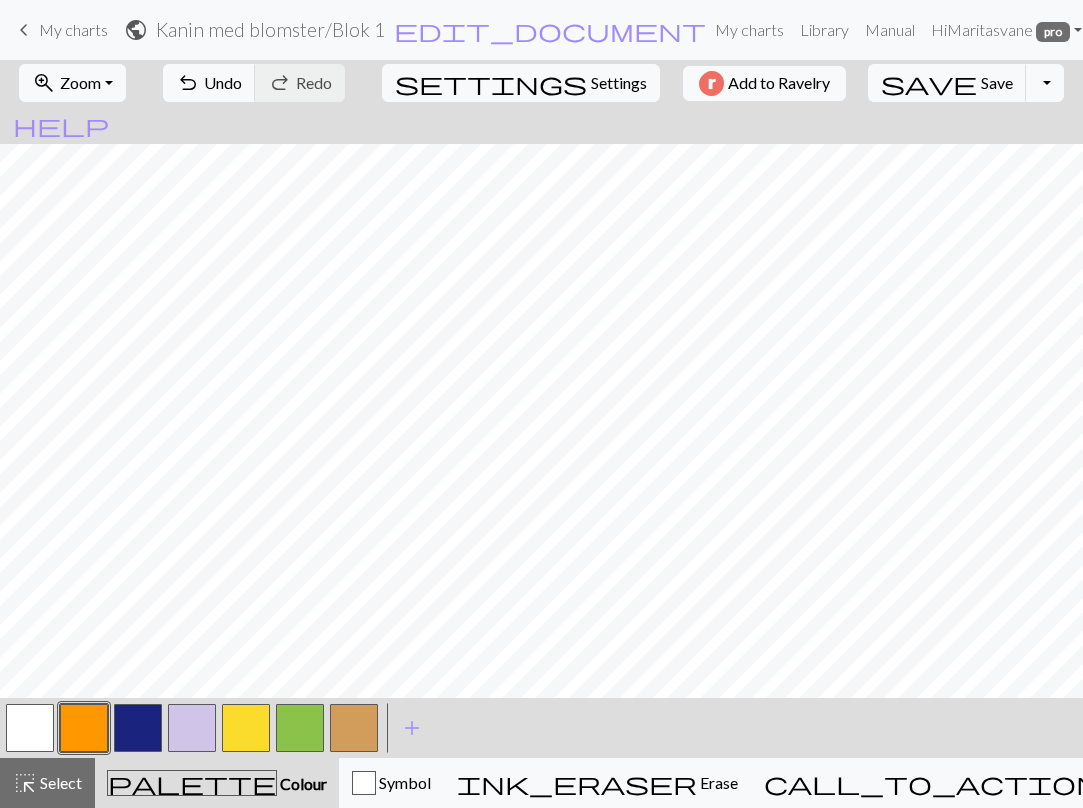 scroll, scrollTop: 4, scrollLeft: 0, axis: vertical 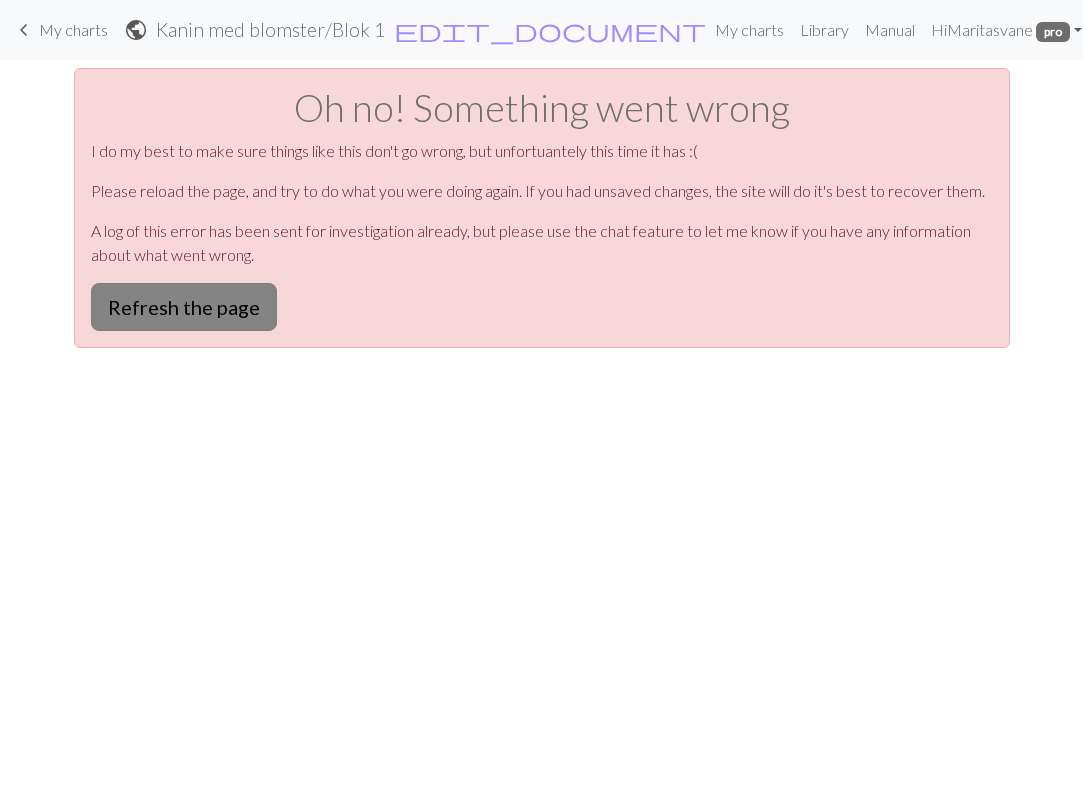click on "Refresh the page" at bounding box center [184, 307] 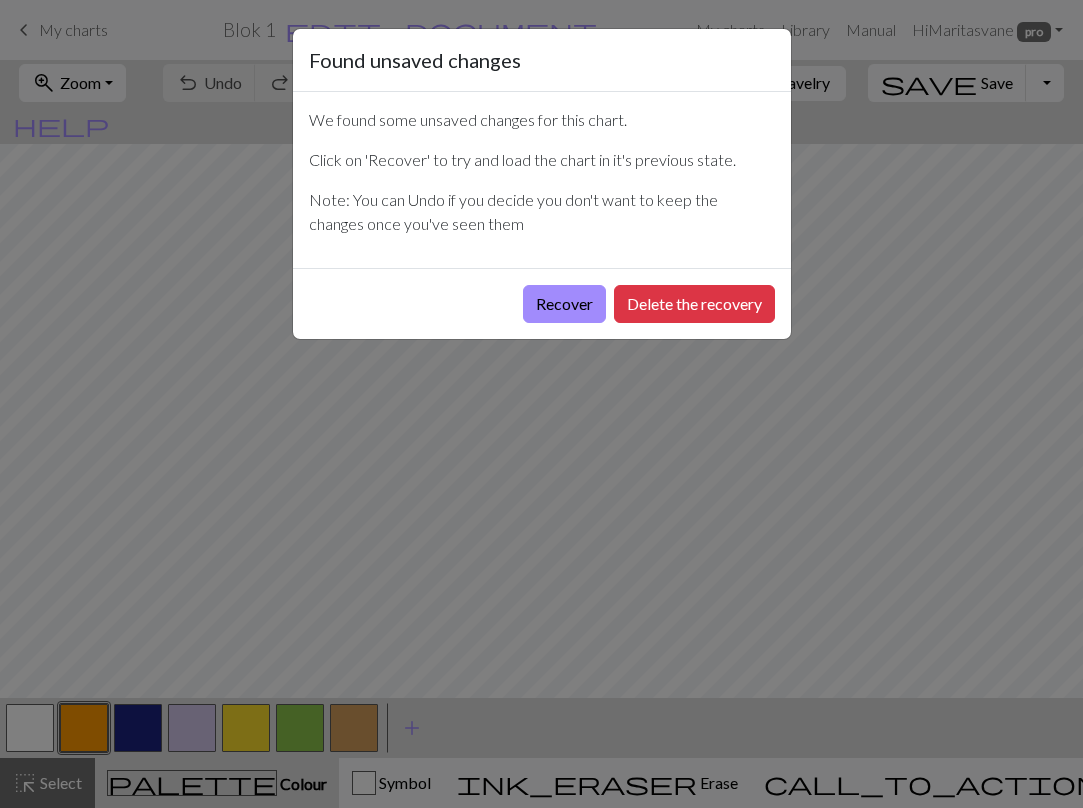 scroll, scrollTop: 0, scrollLeft: 0, axis: both 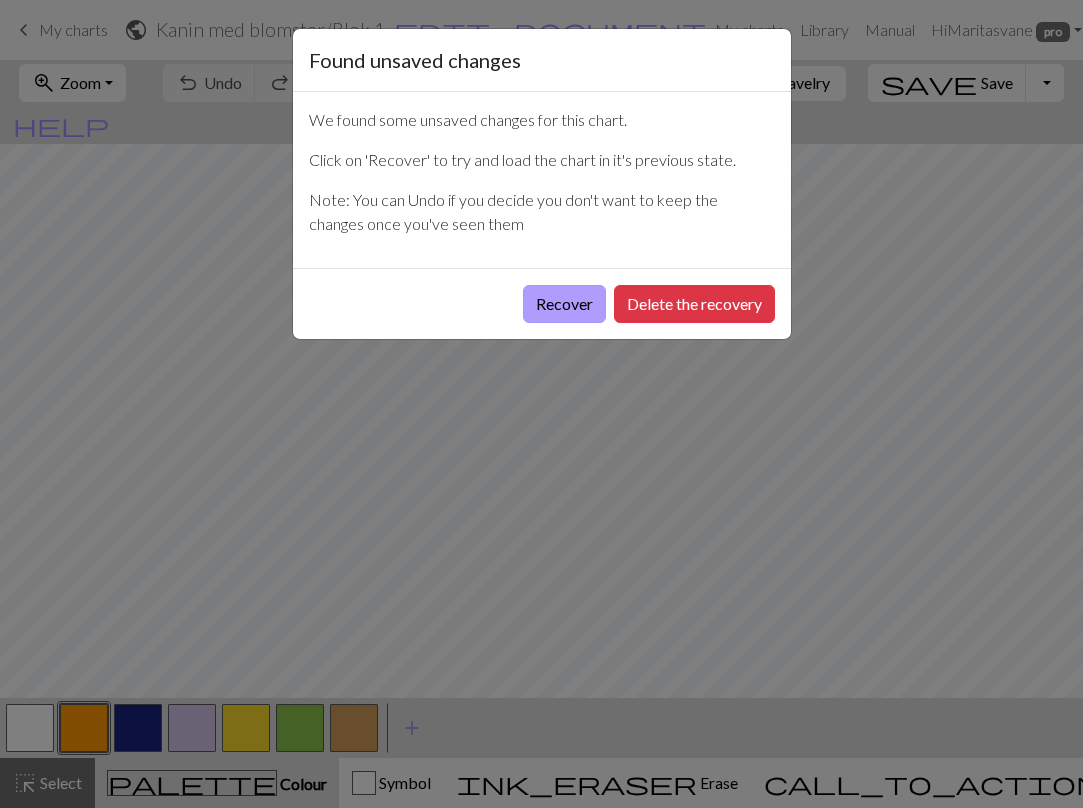 click on "Recover" at bounding box center [564, 304] 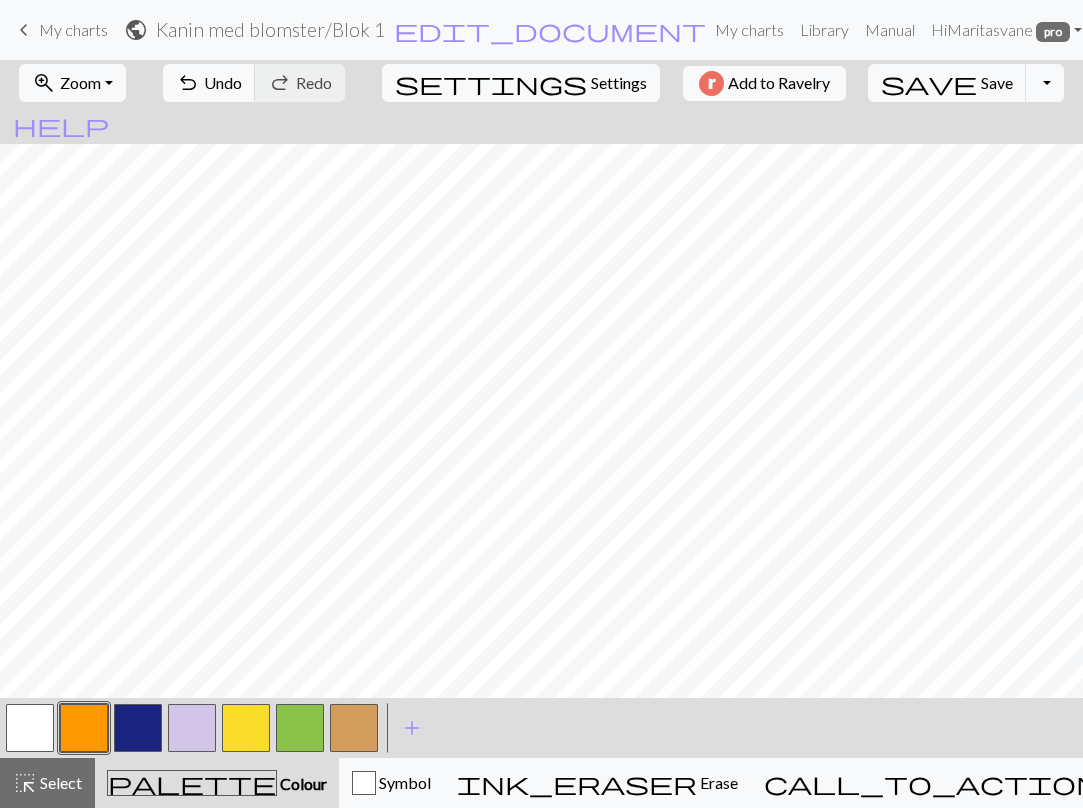 click at bounding box center [30, 728] 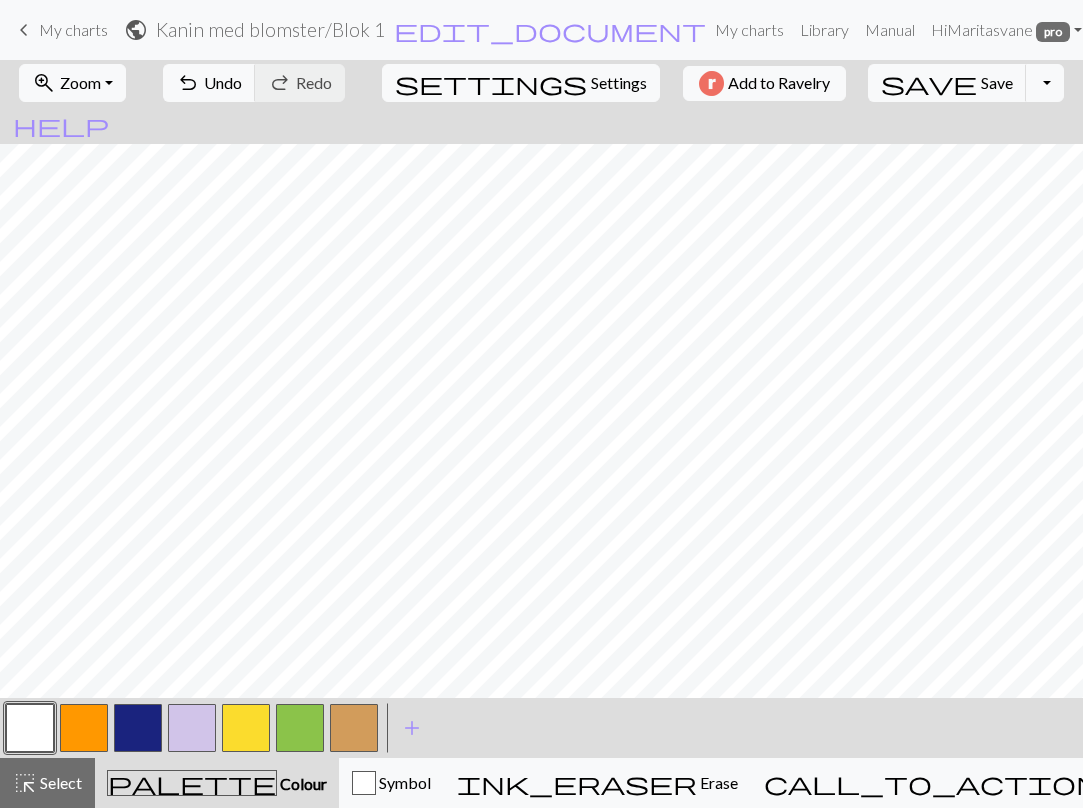 click at bounding box center (84, 728) 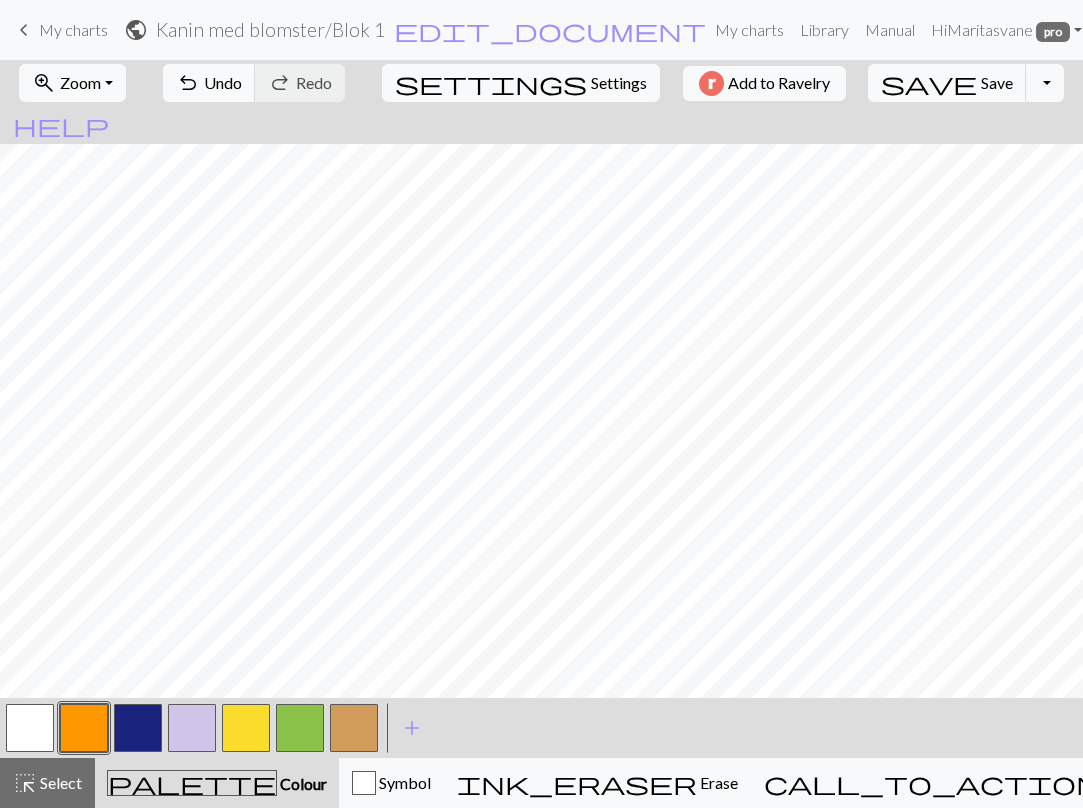 click at bounding box center [300, 728] 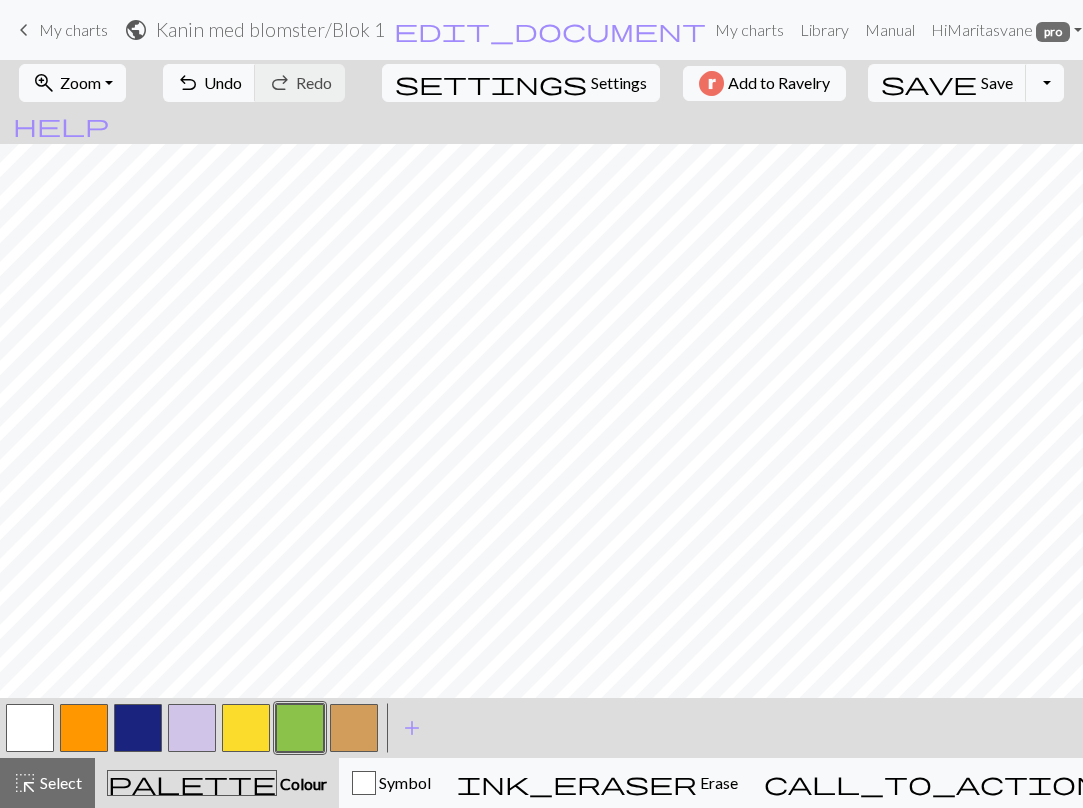 click at bounding box center [246, 728] 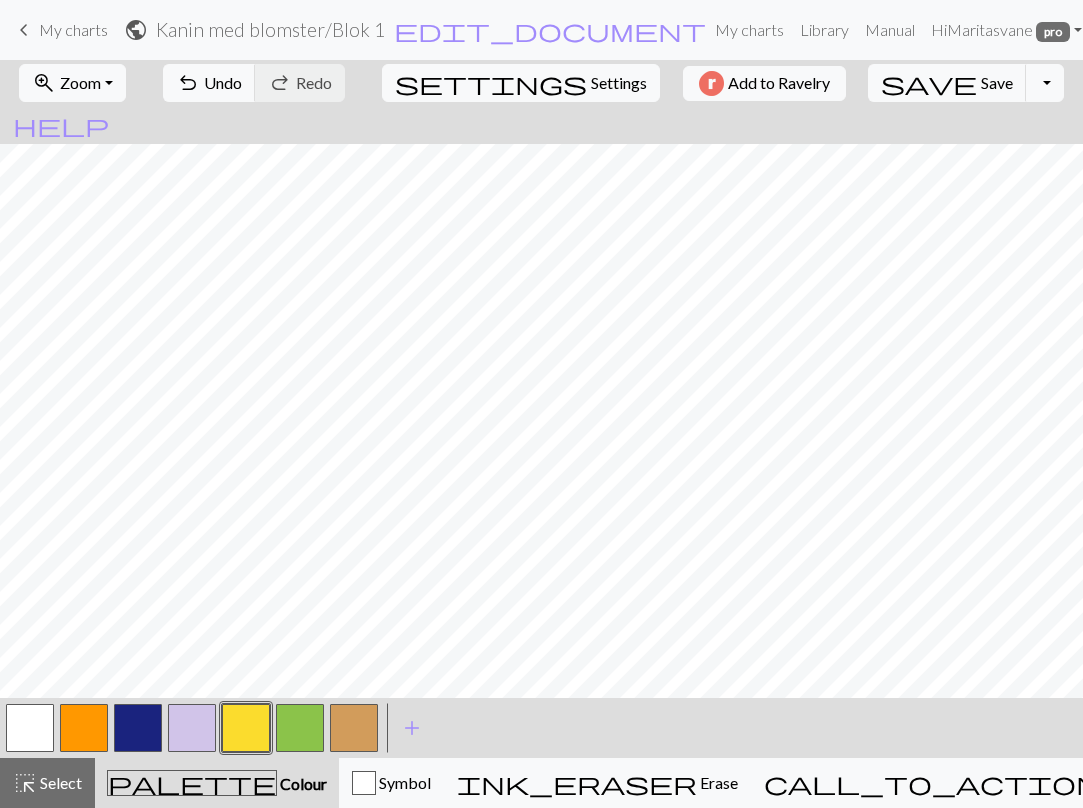 click at bounding box center (84, 728) 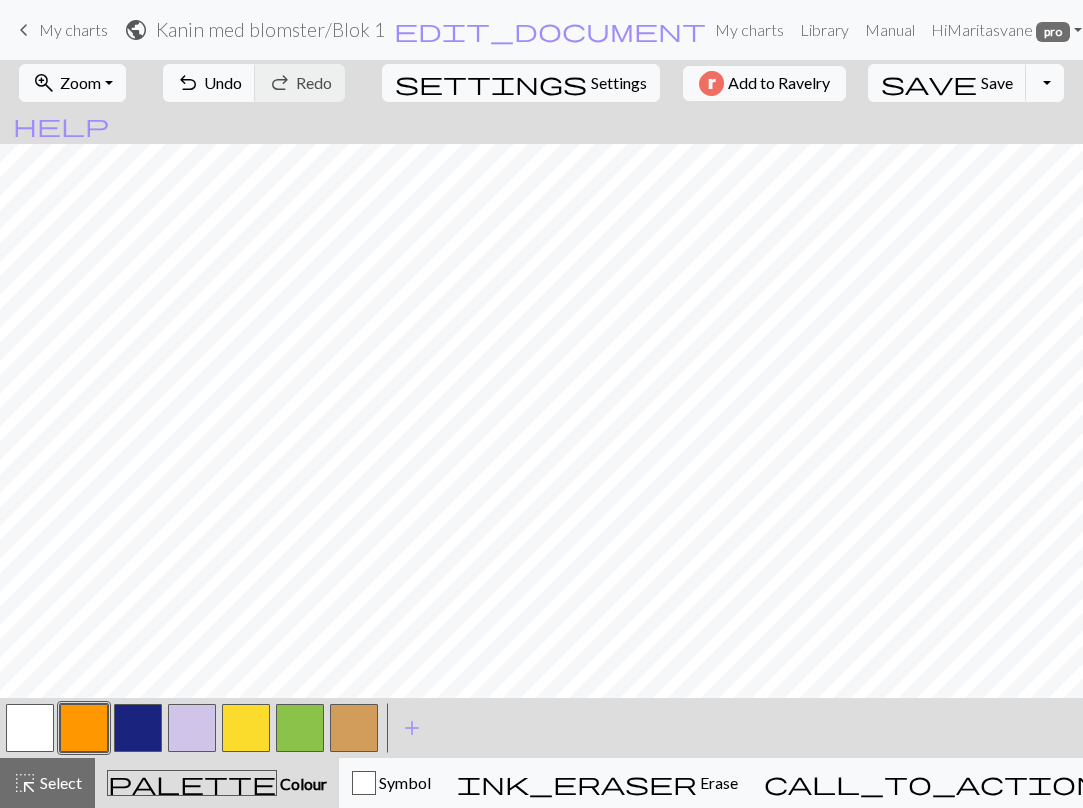 click at bounding box center [246, 728] 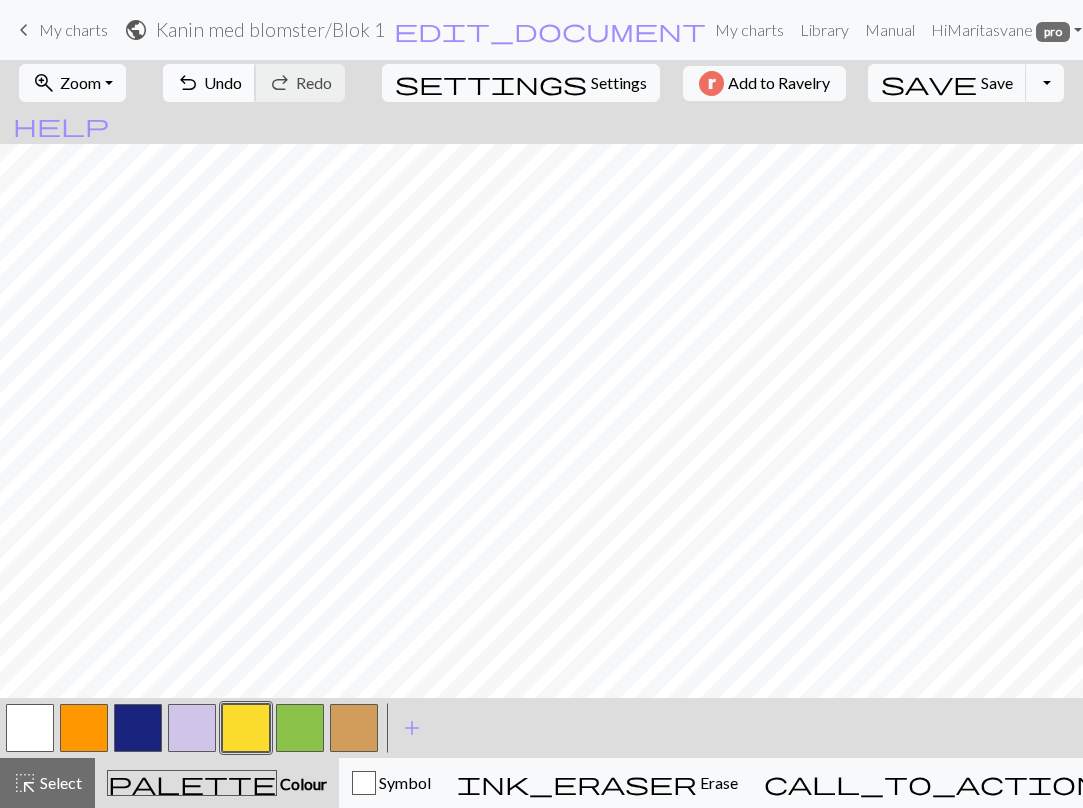 click on "undo" at bounding box center (188, 83) 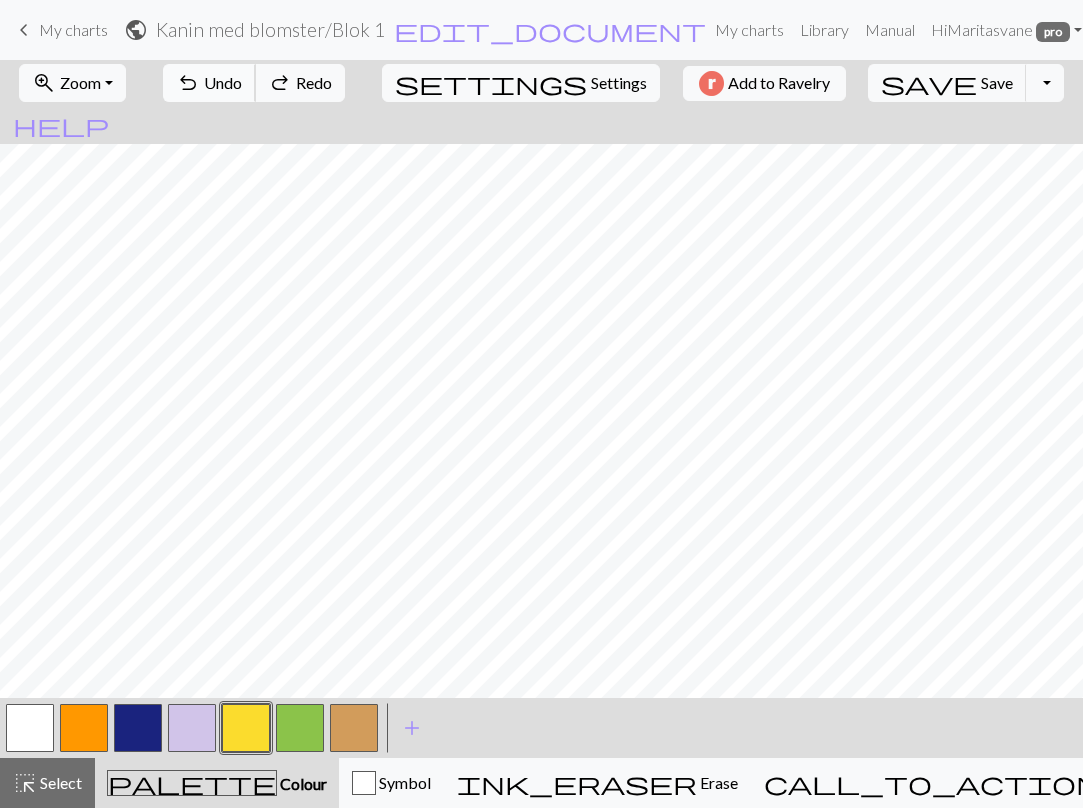 click on "undo" at bounding box center [188, 83] 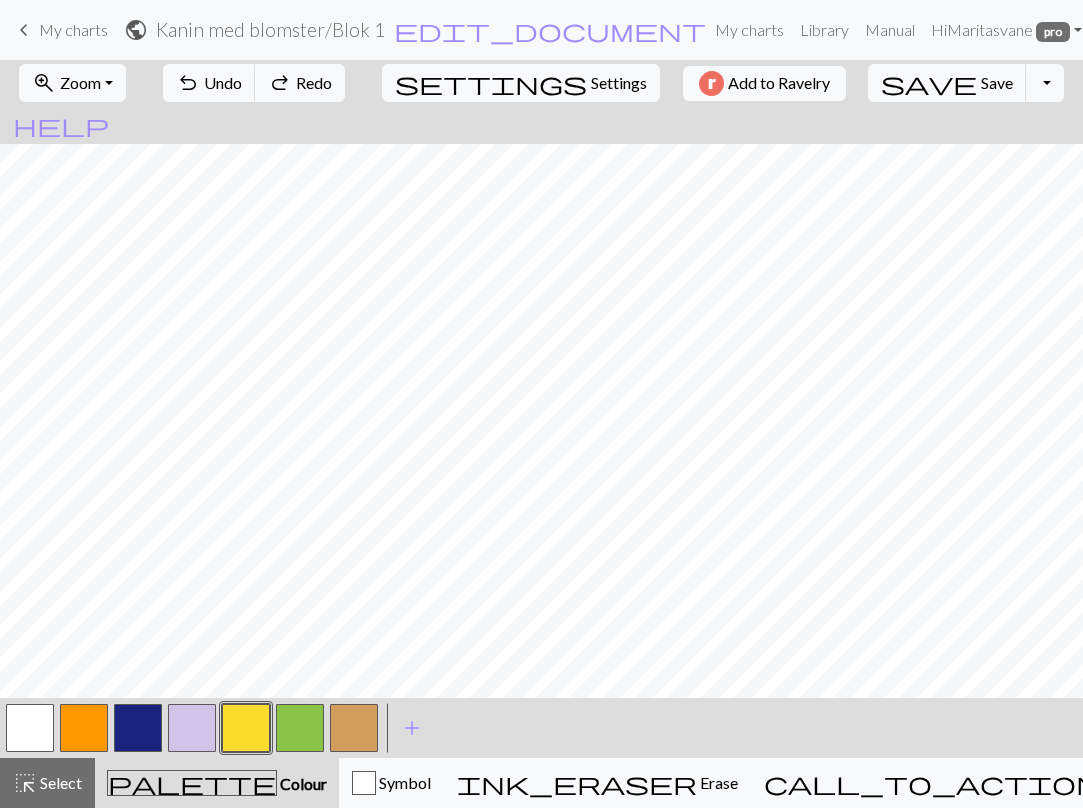 click at bounding box center (138, 728) 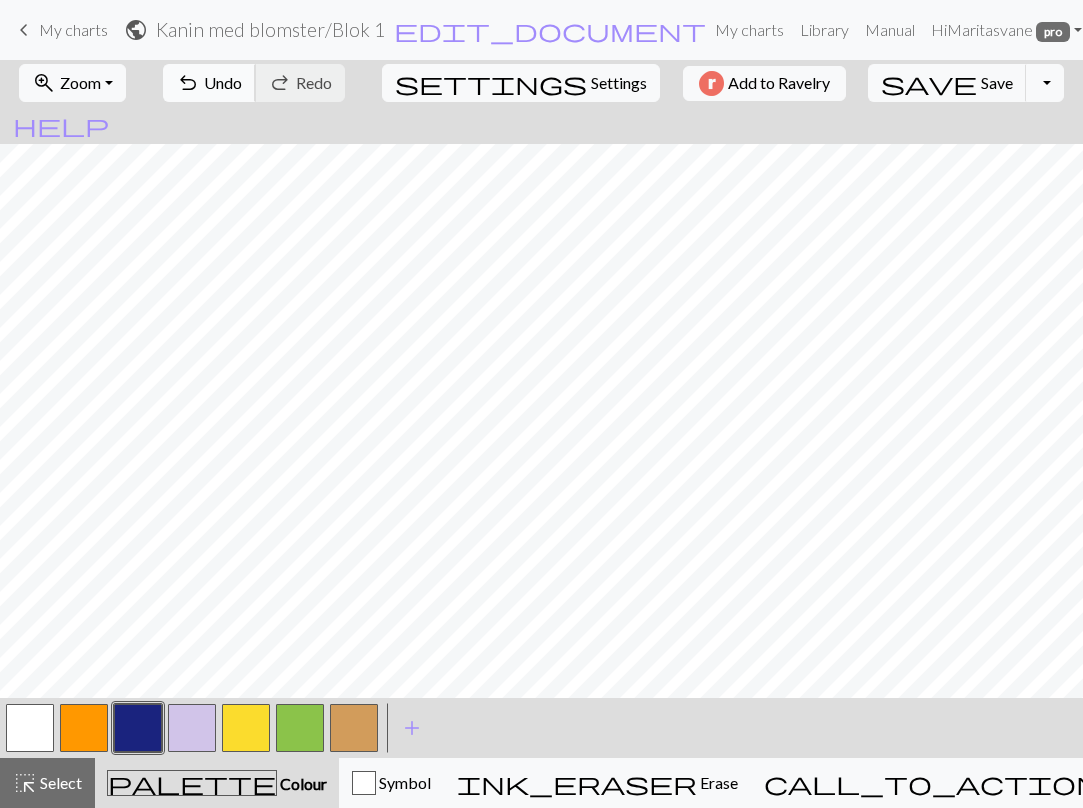 click on "zoom_in Zoom Zoom Fit all Fit width Fit height 50% 100% 150% 200% undo Undo Undo redo Redo Redo settings  Settings    Add to Ravelry save Save Save Toggle Dropdown file_copy  Save a copy save_alt  Download help Show me around < > add Add a  colour highlight_alt   Select   Select palette   Colour   Colour   Symbol ink_eraser   Erase   Erase call_to_action   Knitting mode   Knitting mode" at bounding box center [541, 434] 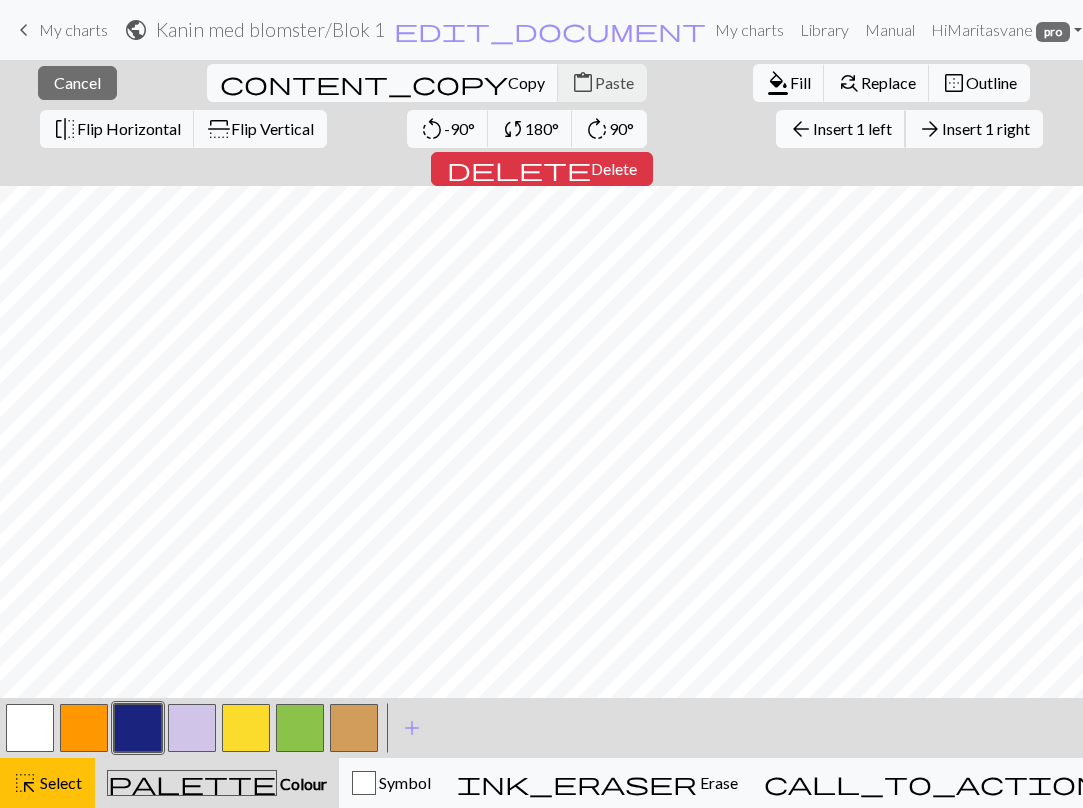 click on "Insert 1 left" at bounding box center (852, 128) 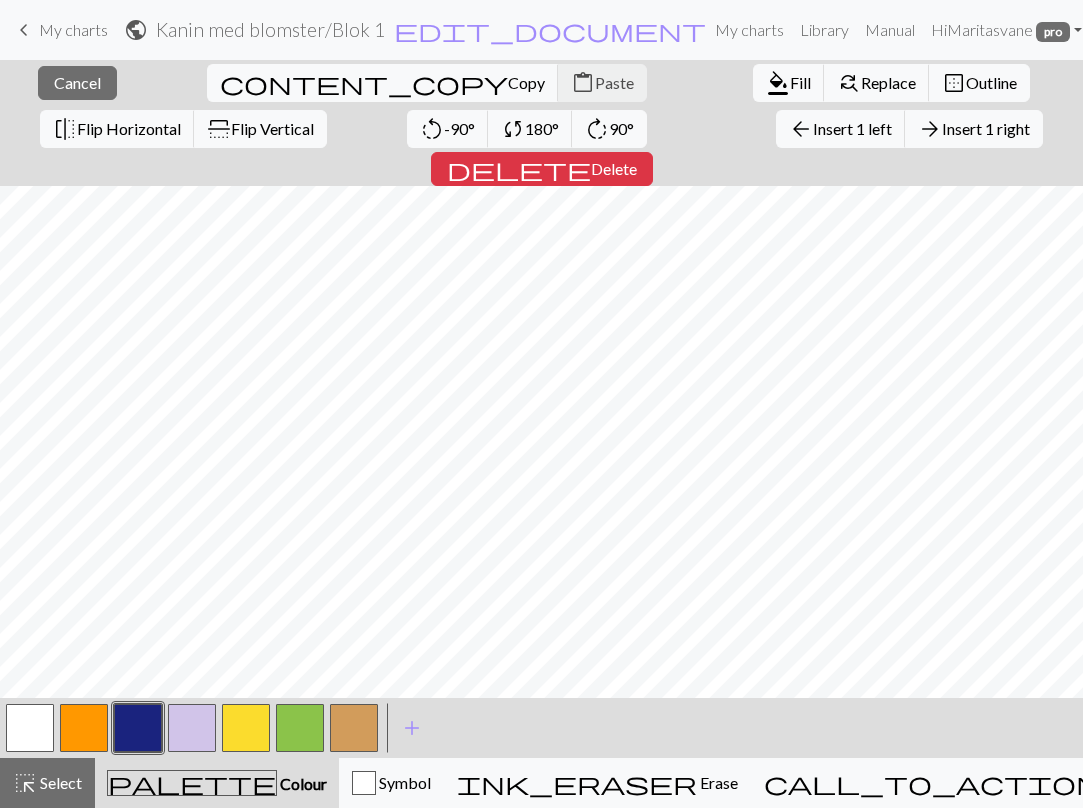 click on "close Cancel content_copy  Copy content_paste  Paste format_color_fill  Fill find_replace  Replace border_outer  Outline flip  Flip Horizontal flip  Flip Vertical rotate_left  -90° sync  180° rotate_right  90° arrow_back  Insert 1 left arrow_forward Insert 1 right delete  Delete < > add Add a  colour highlight_alt   Select   Select palette   Colour   Colour   Symbol ink_eraser   Erase   Erase call_to_action   Knitting mode   Knitting mode" at bounding box center (541, 434) 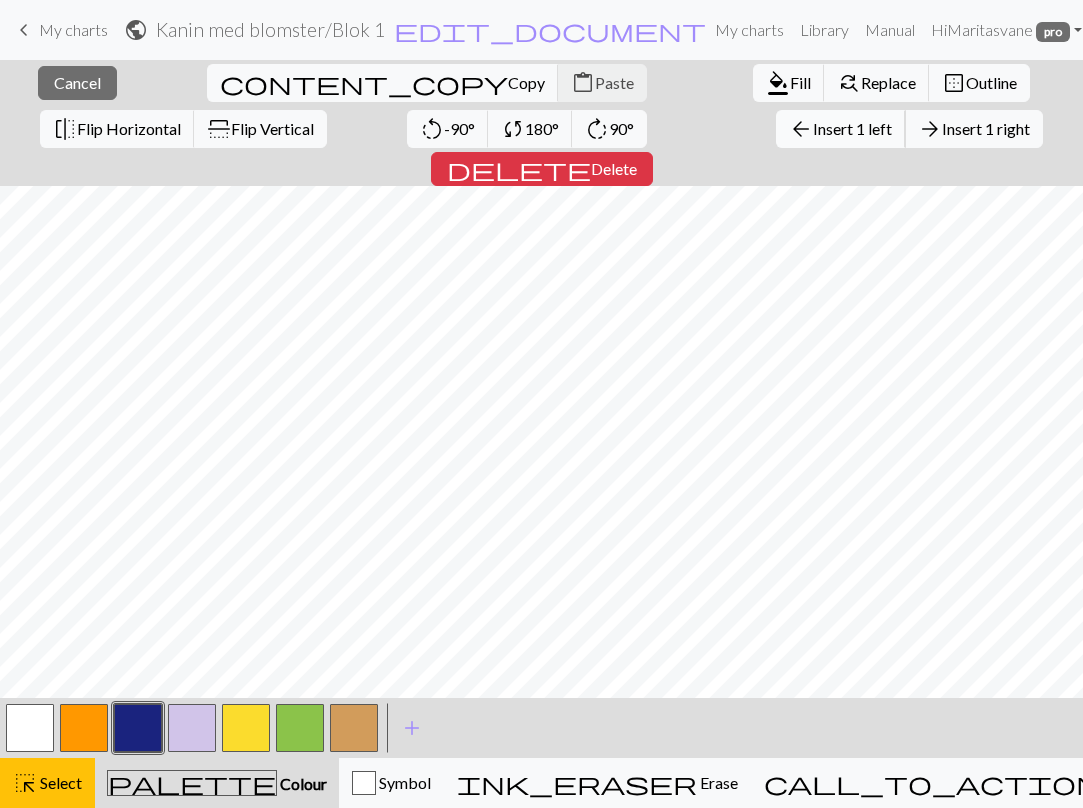 click on "Insert 1 left" at bounding box center [852, 128] 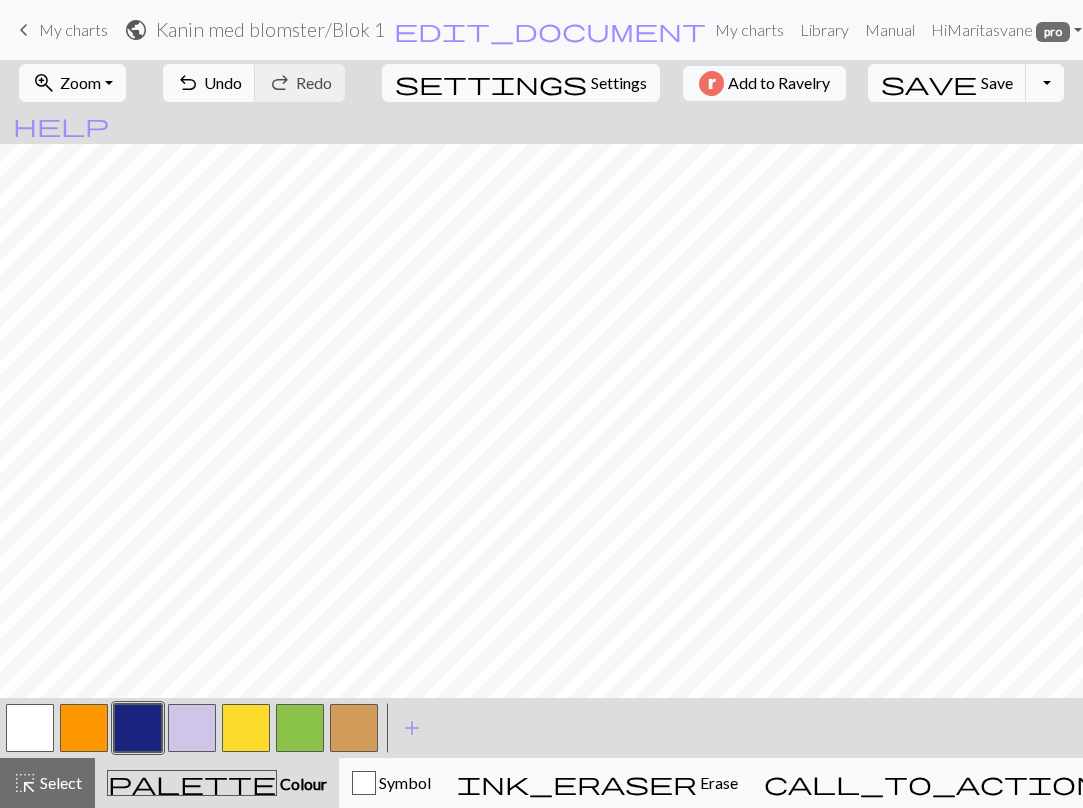 click on "zoom_in Zoom Zoom Fit all Fit width Fit height 50% 100% 150% 200% undo Undo Undo redo Redo Redo settings  Settings    Add to Ravelry save Save Save Toggle Dropdown file_copy  Save a copy save_alt  Download help Show me around < > add Add a  colour highlight_alt   Select   Select palette   Colour   Colour   Symbol ink_eraser   Erase   Erase call_to_action   Knitting mode   Knitting mode" at bounding box center [541, 434] 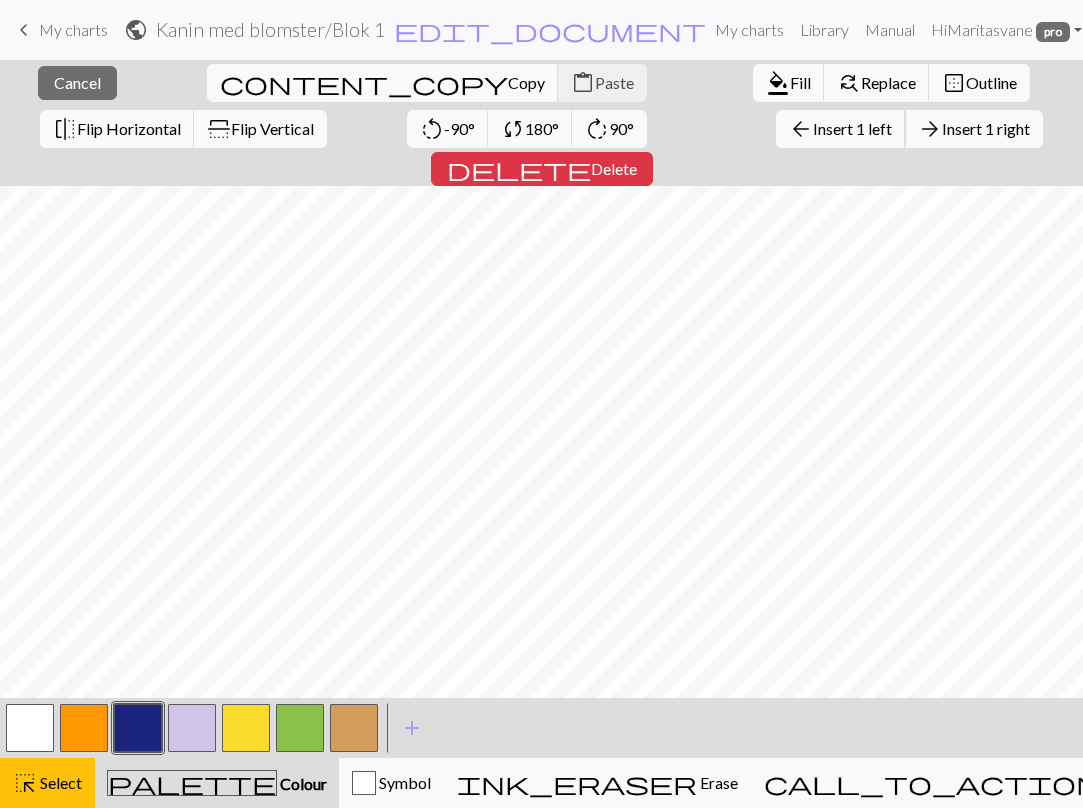 click on "Insert 1 left" at bounding box center (852, 128) 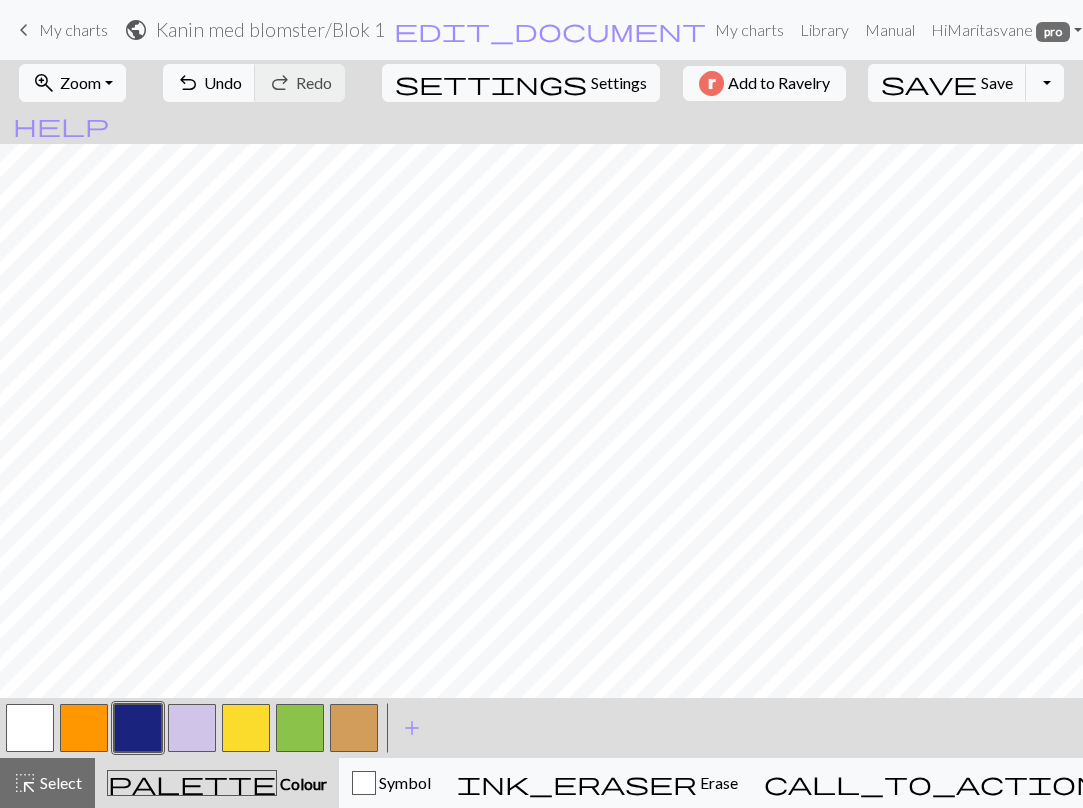 click on "zoom_in Zoom Zoom Fit all Fit width Fit height 50% 100% 150% 200% undo Undo Undo redo Redo Redo settings  Settings    Add to Ravelry save Save Save Toggle Dropdown file_copy  Save a copy save_alt  Download help Show me around < > add Add a  colour highlight_alt   Select   Select palette   Colour   Colour   Symbol ink_eraser   Erase   Erase call_to_action   Knitting mode   Knitting mode" at bounding box center [541, 434] 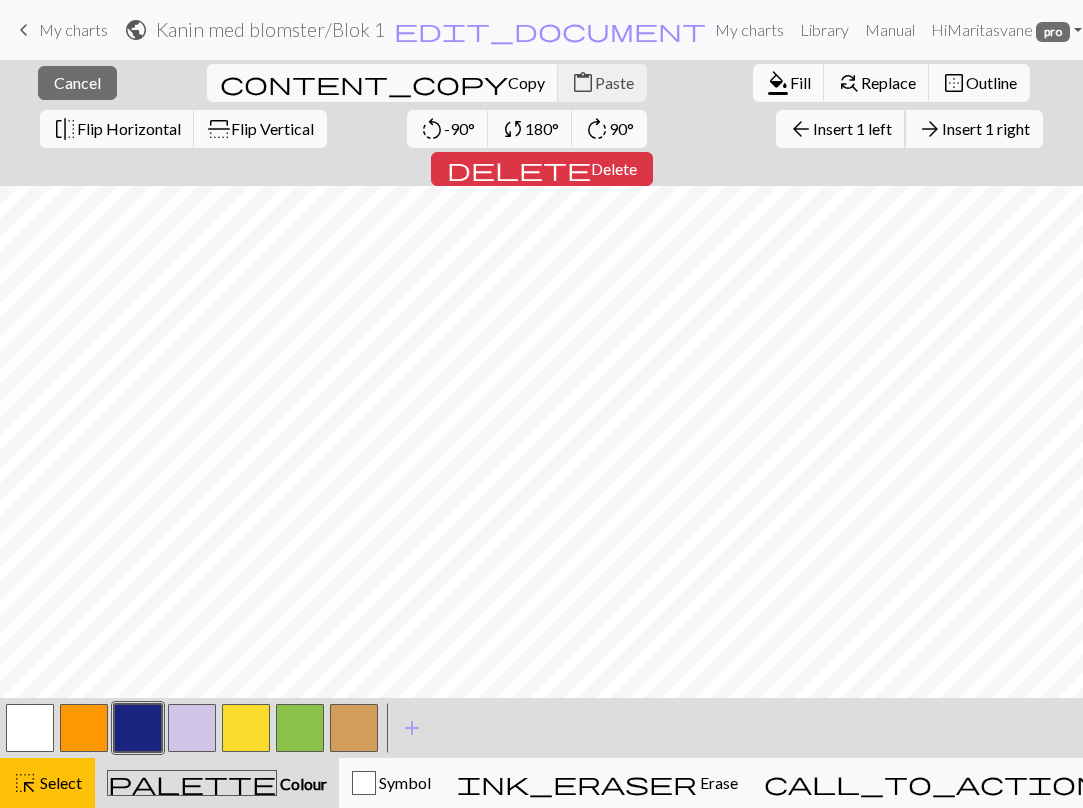 click on "Insert 1 left" at bounding box center [852, 128] 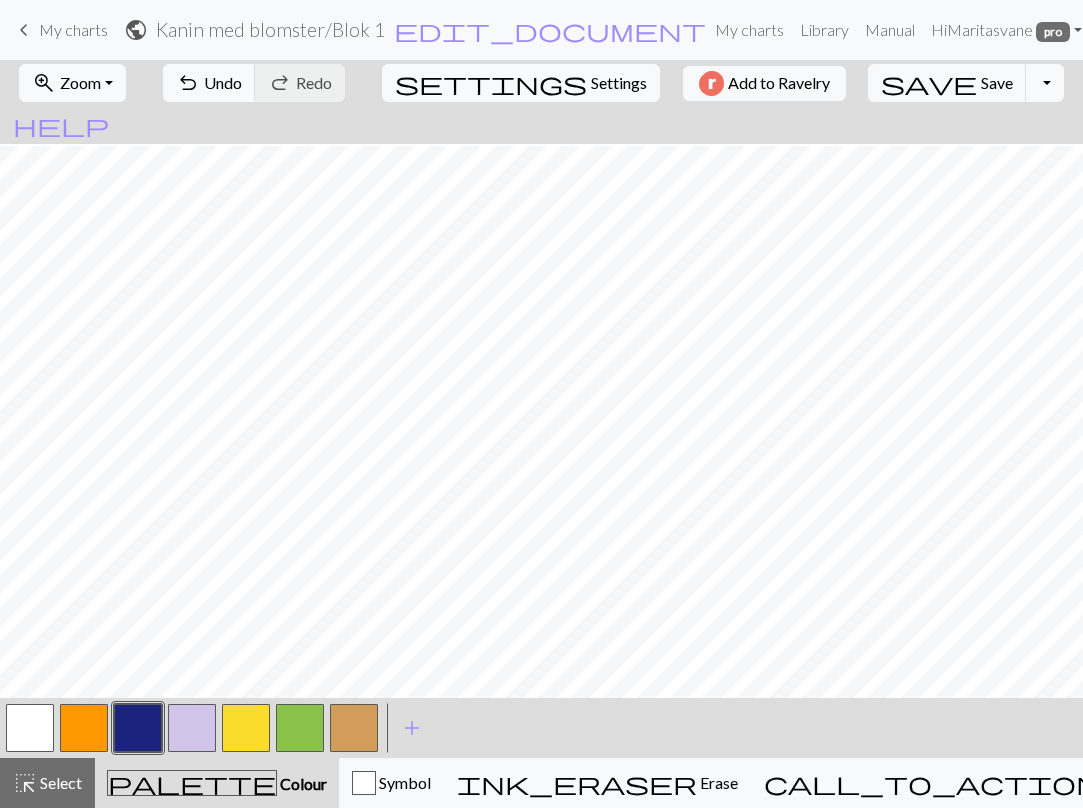 scroll, scrollTop: 98, scrollLeft: 0, axis: vertical 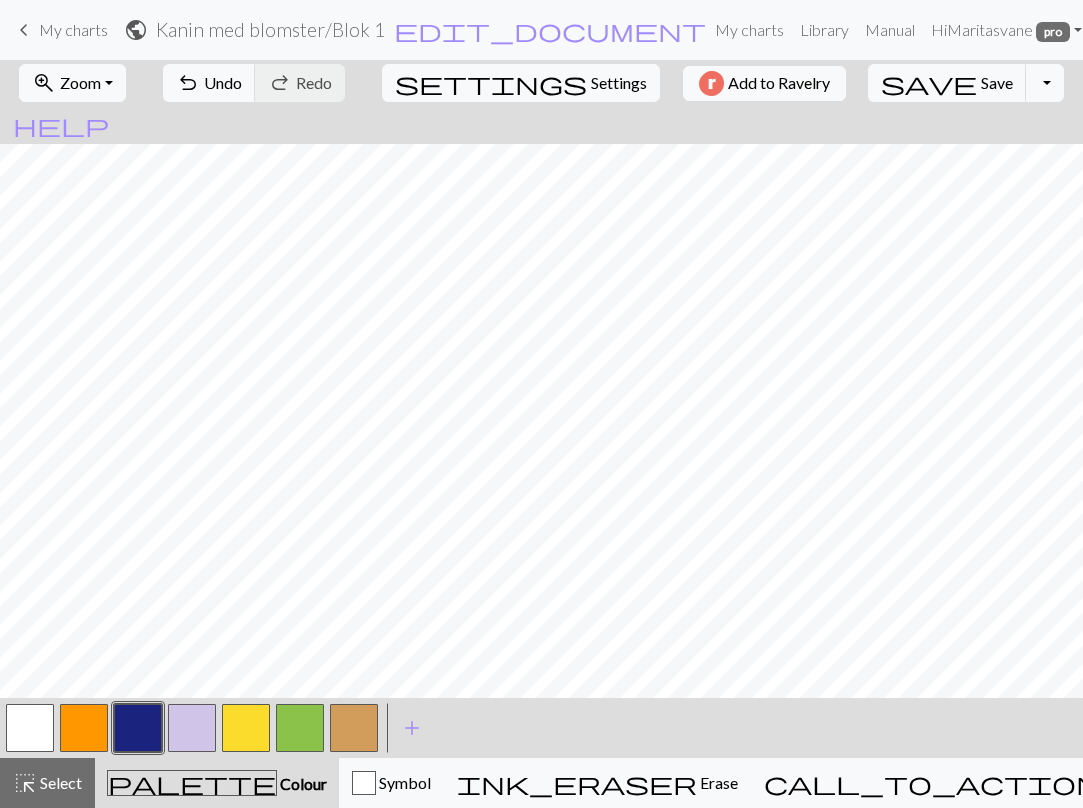 click at bounding box center [138, 728] 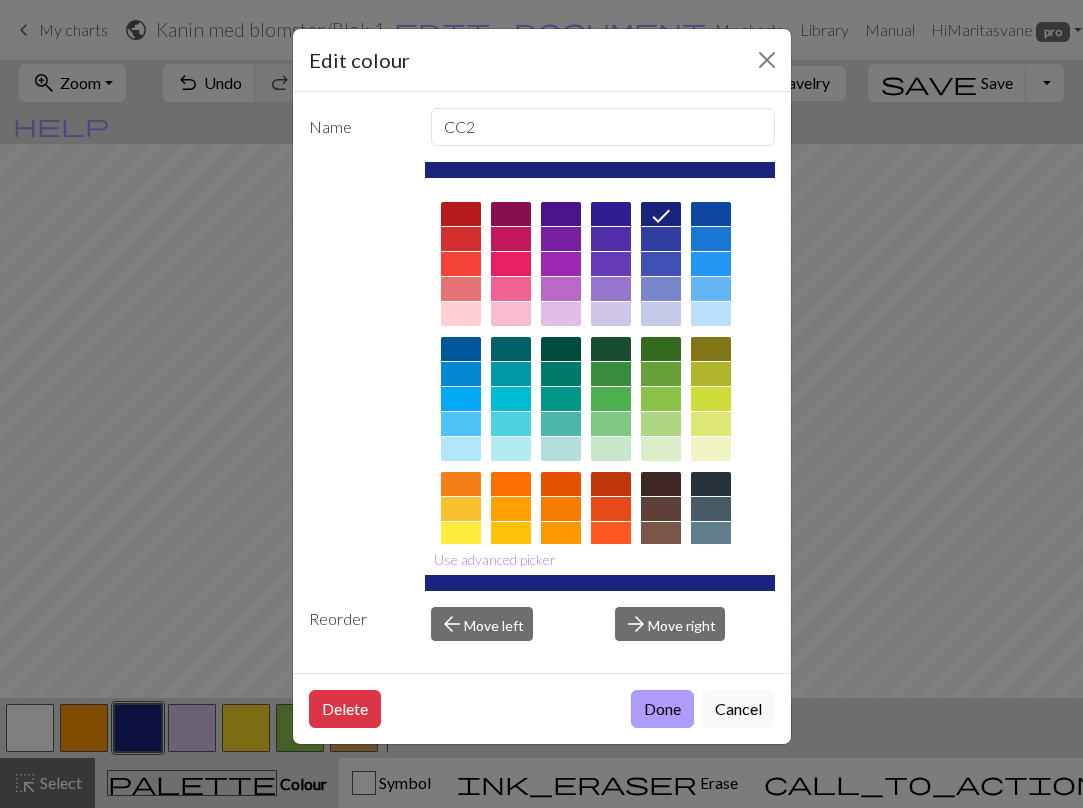click on "Done" at bounding box center (662, 709) 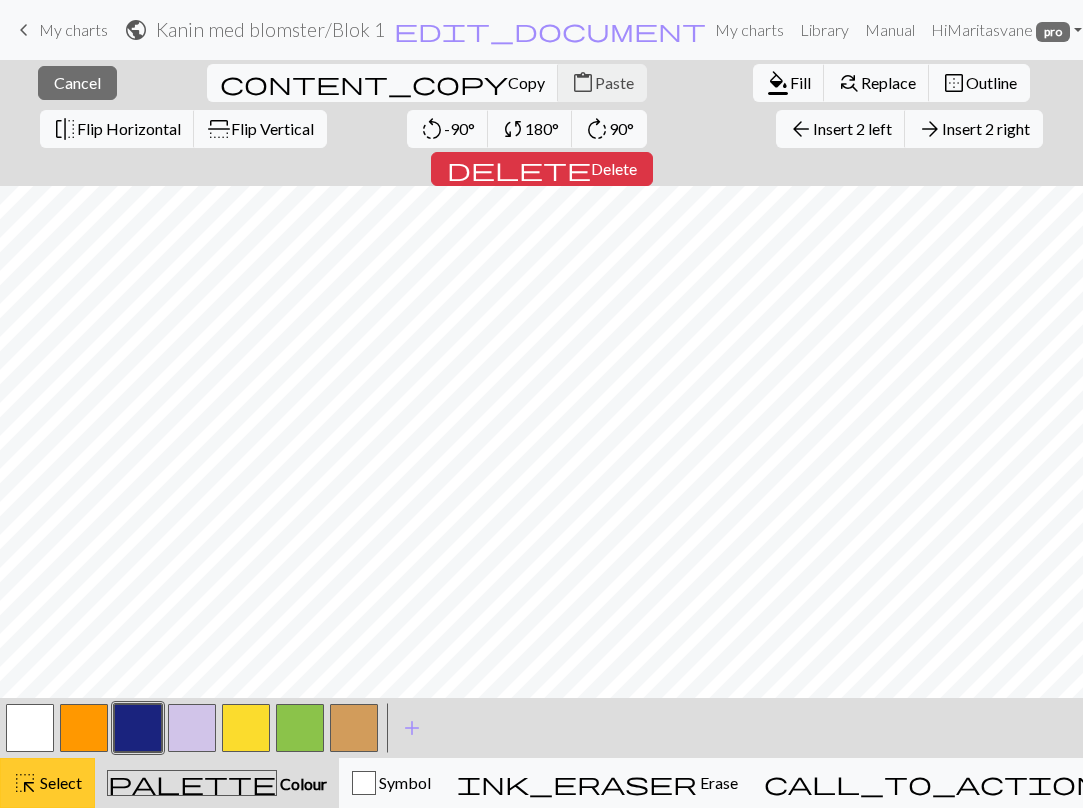 click on "highlight_alt   Select   Select" at bounding box center (47, 783) 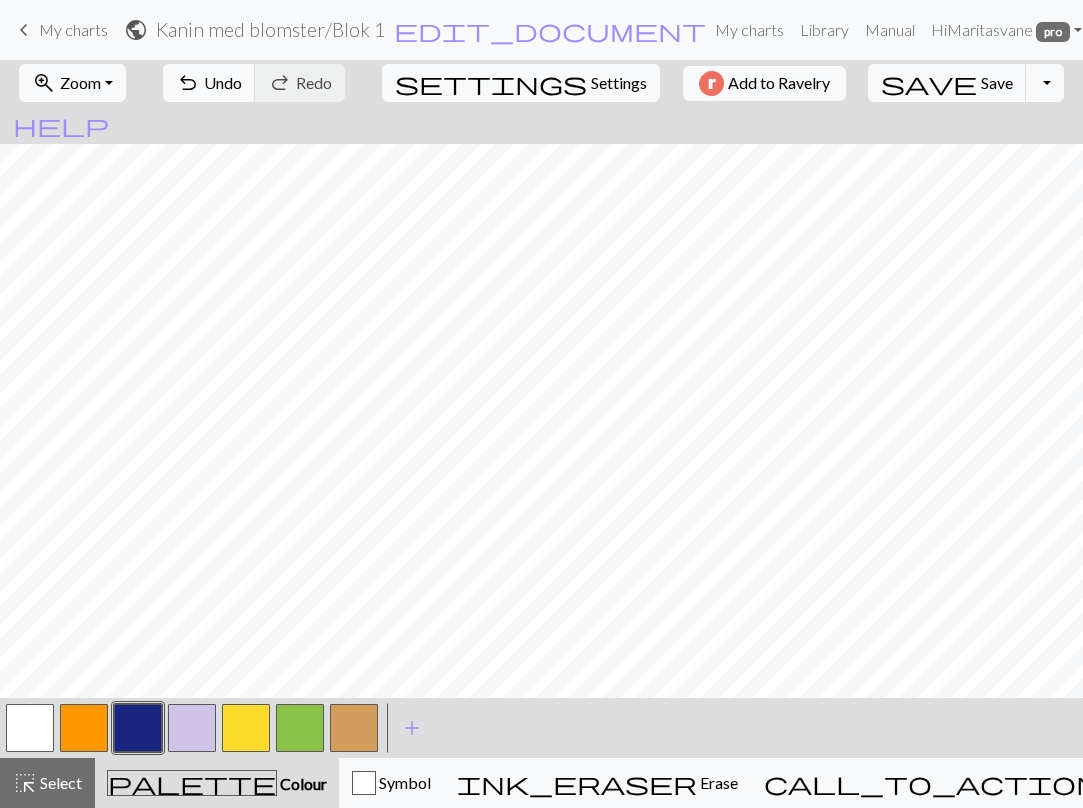 click at bounding box center (354, 728) 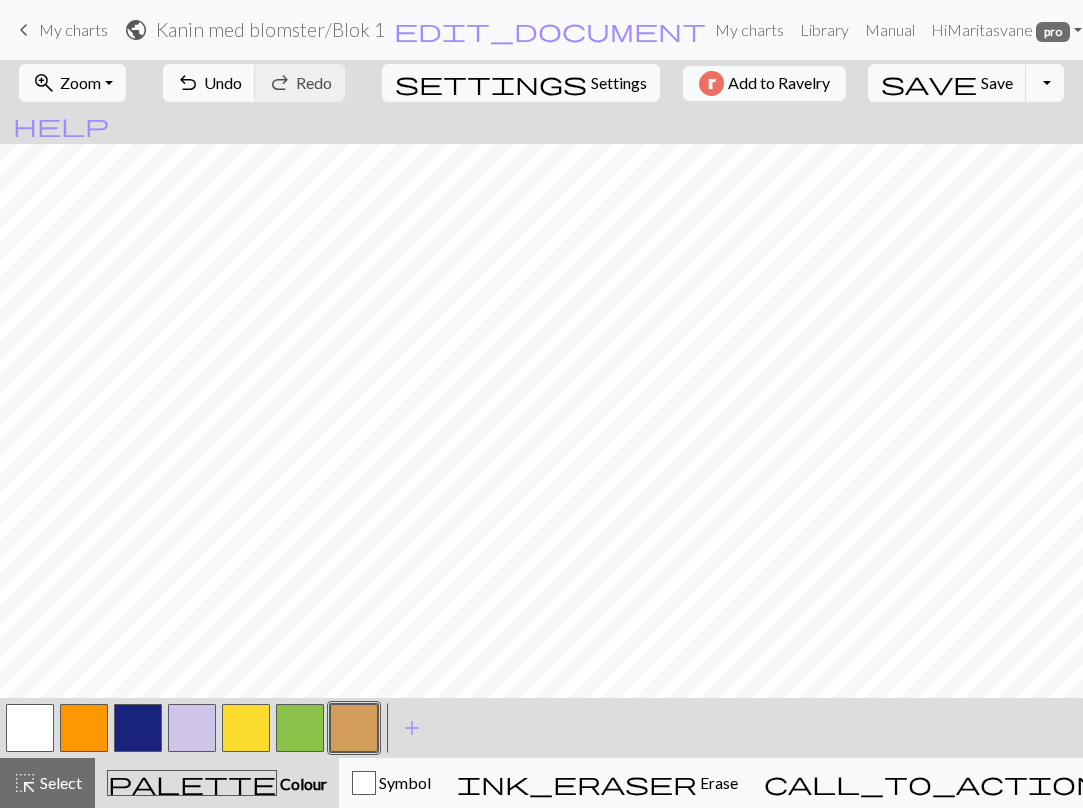 click at bounding box center (138, 728) 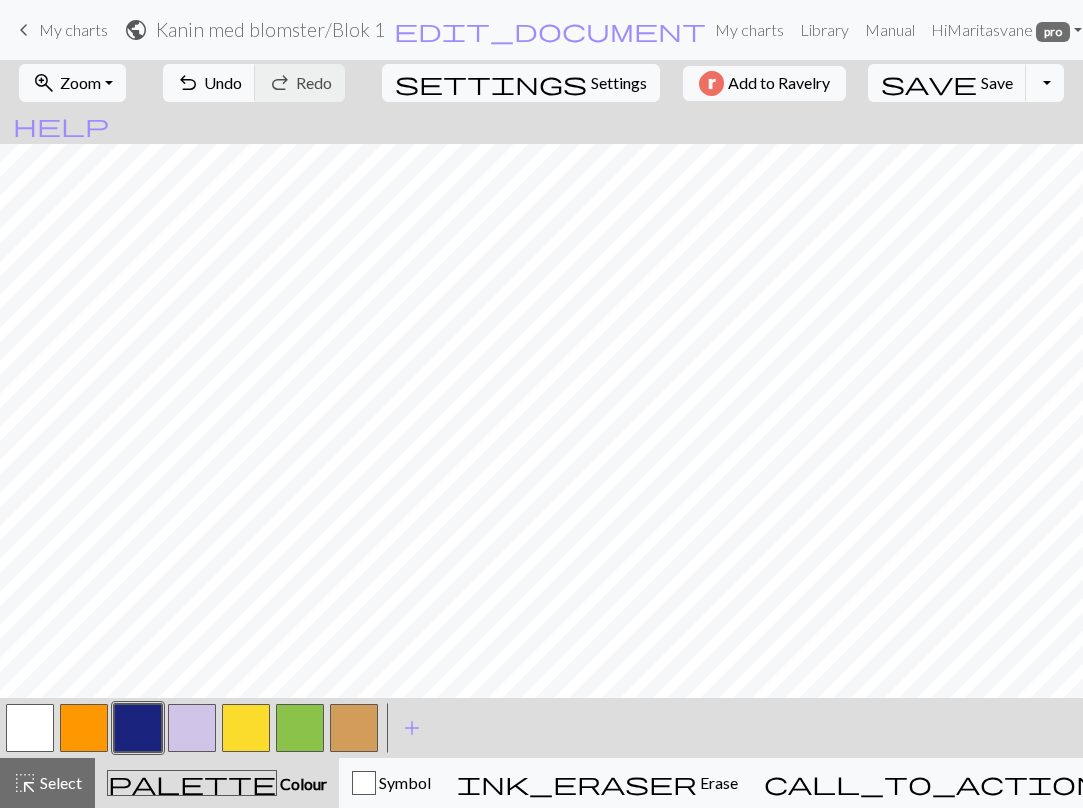 click at bounding box center [300, 728] 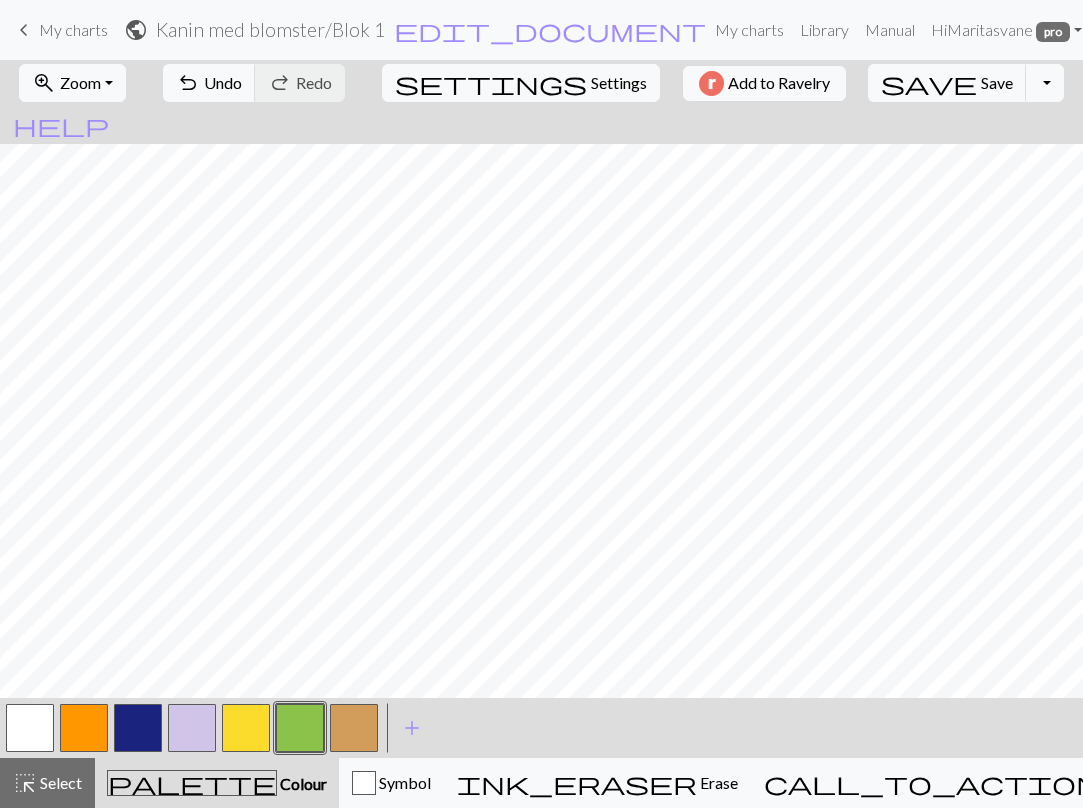 click at bounding box center (192, 728) 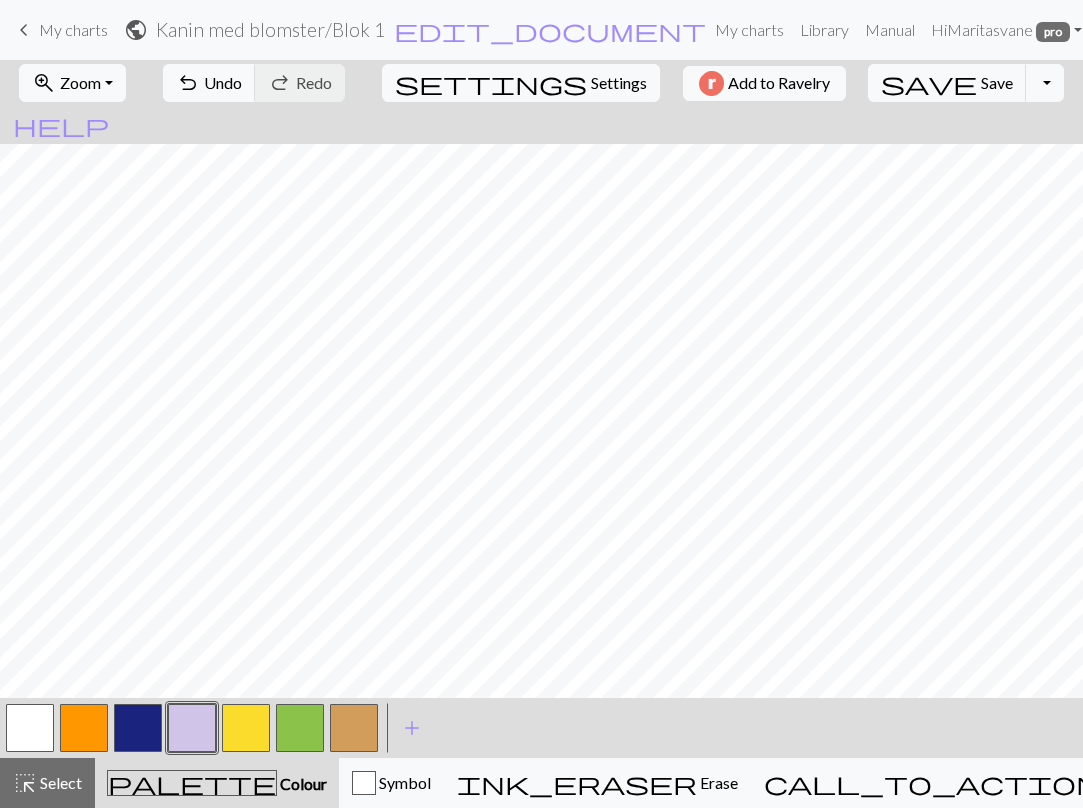 click at bounding box center [246, 728] 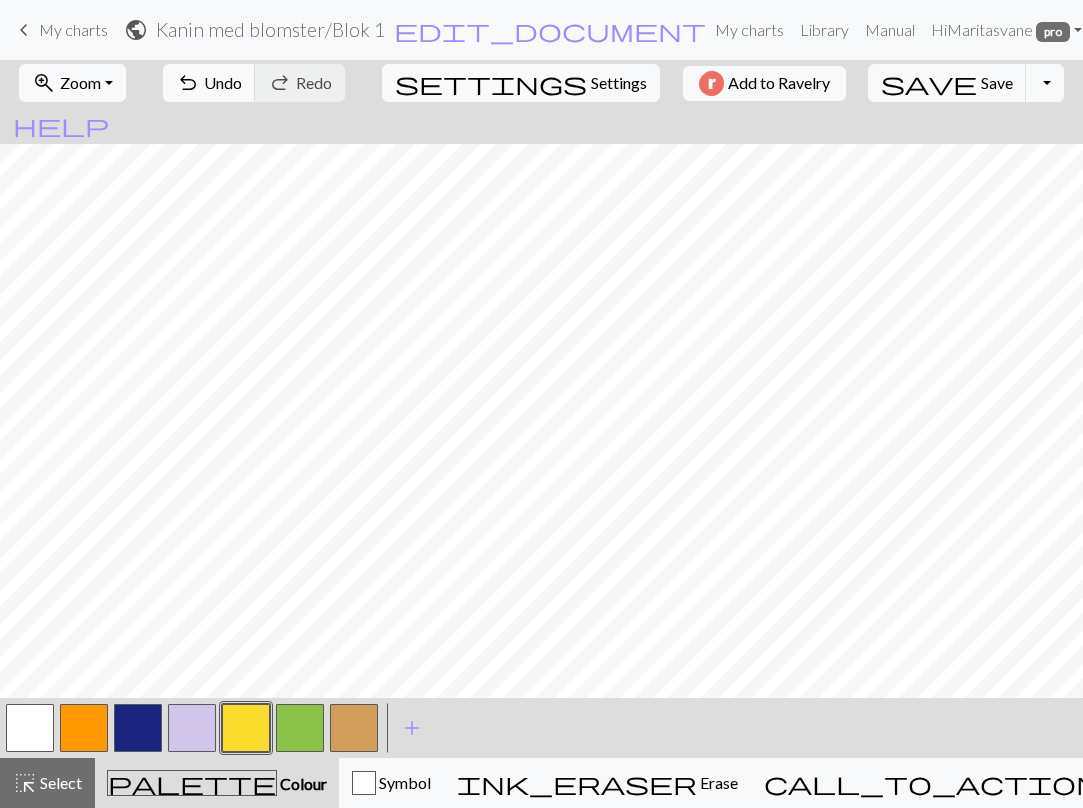 click at bounding box center [138, 728] 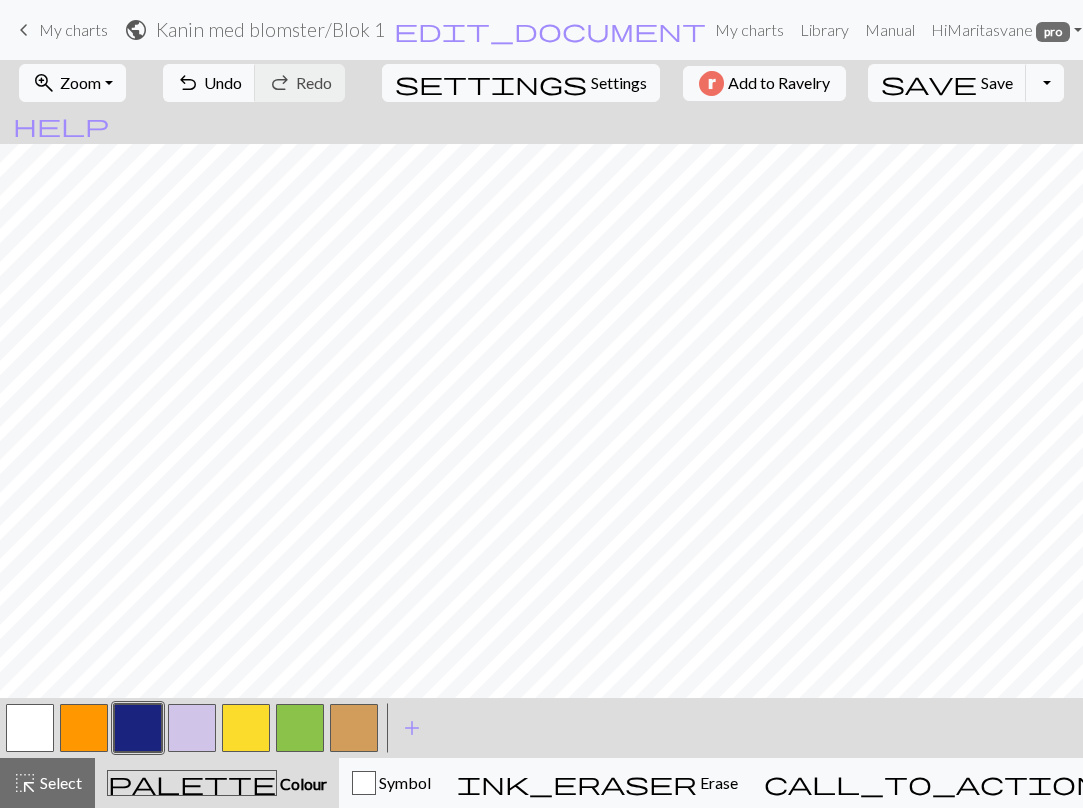 click at bounding box center [354, 728] 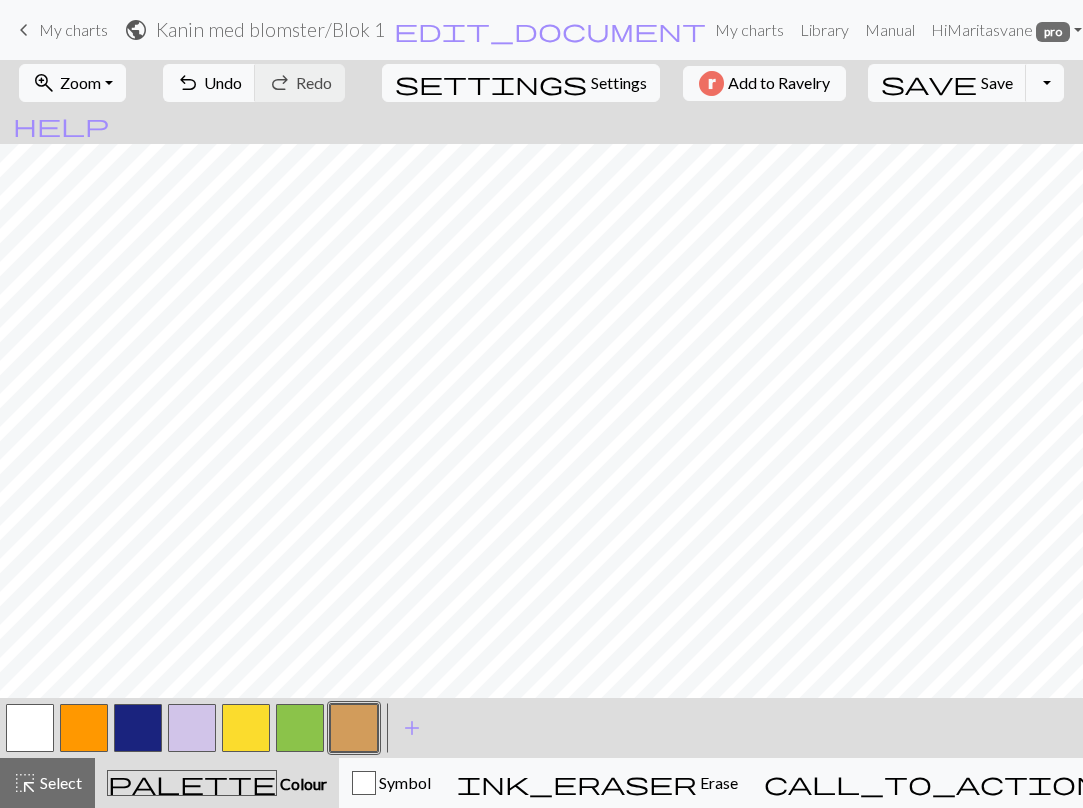 click at bounding box center [300, 728] 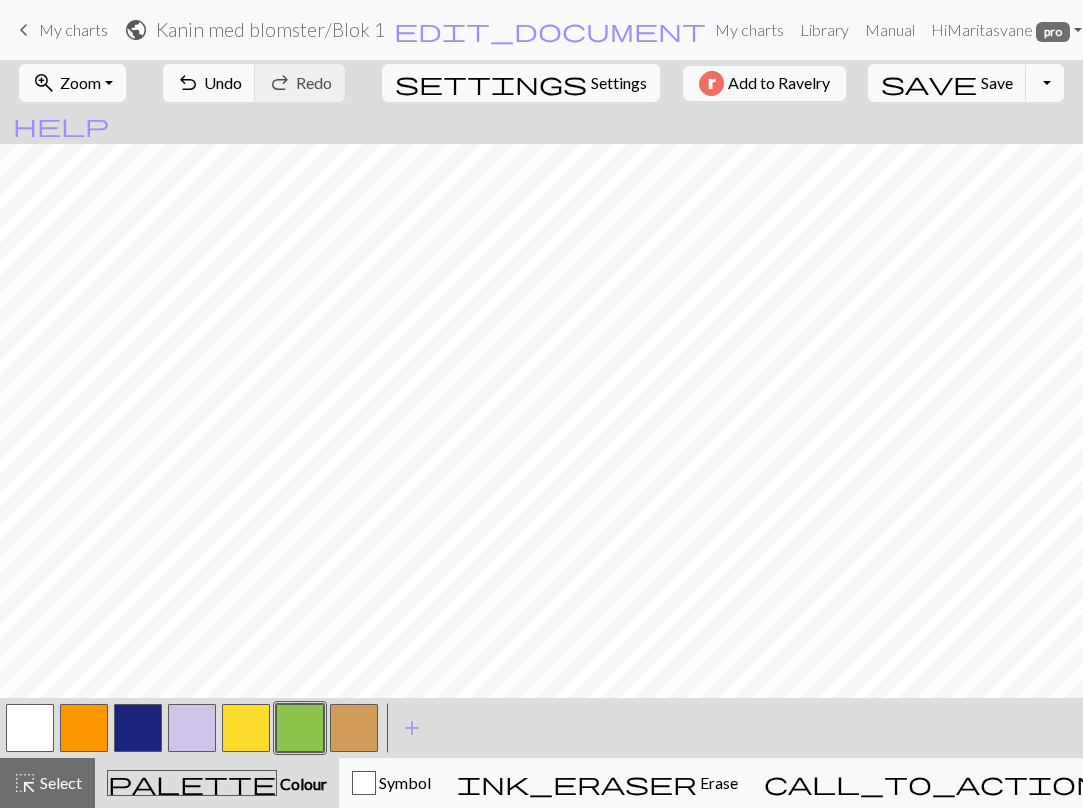 click at bounding box center [354, 728] 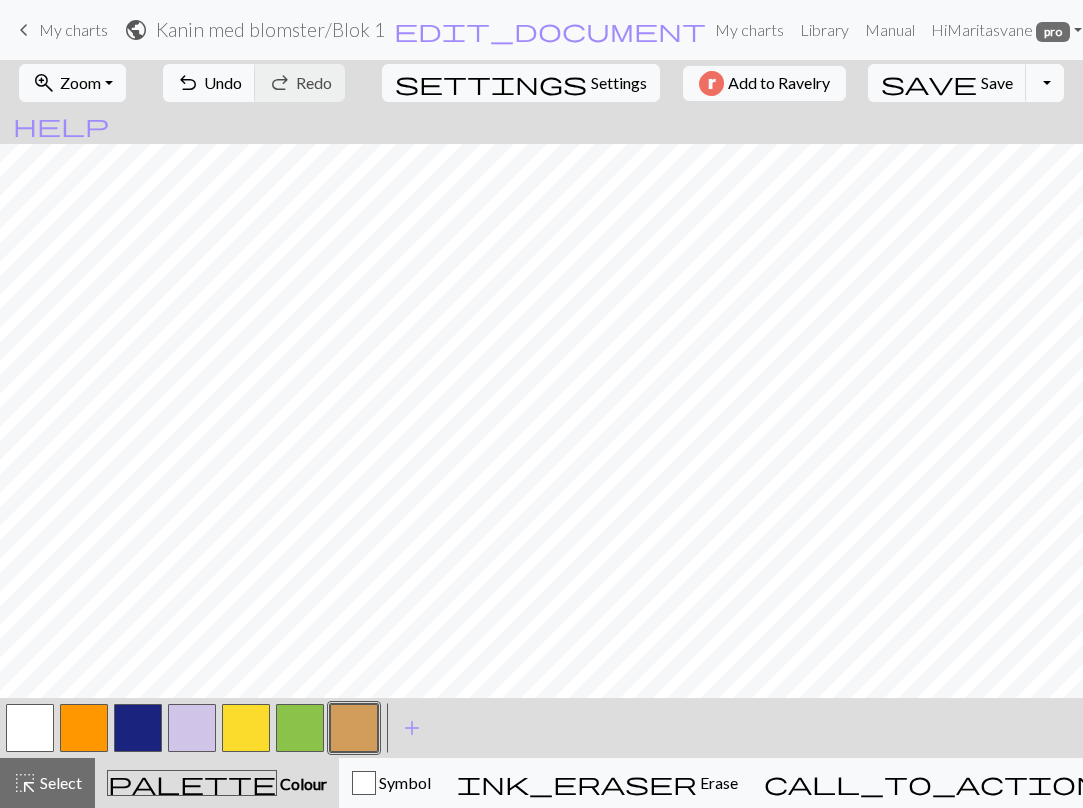 click at bounding box center [300, 728] 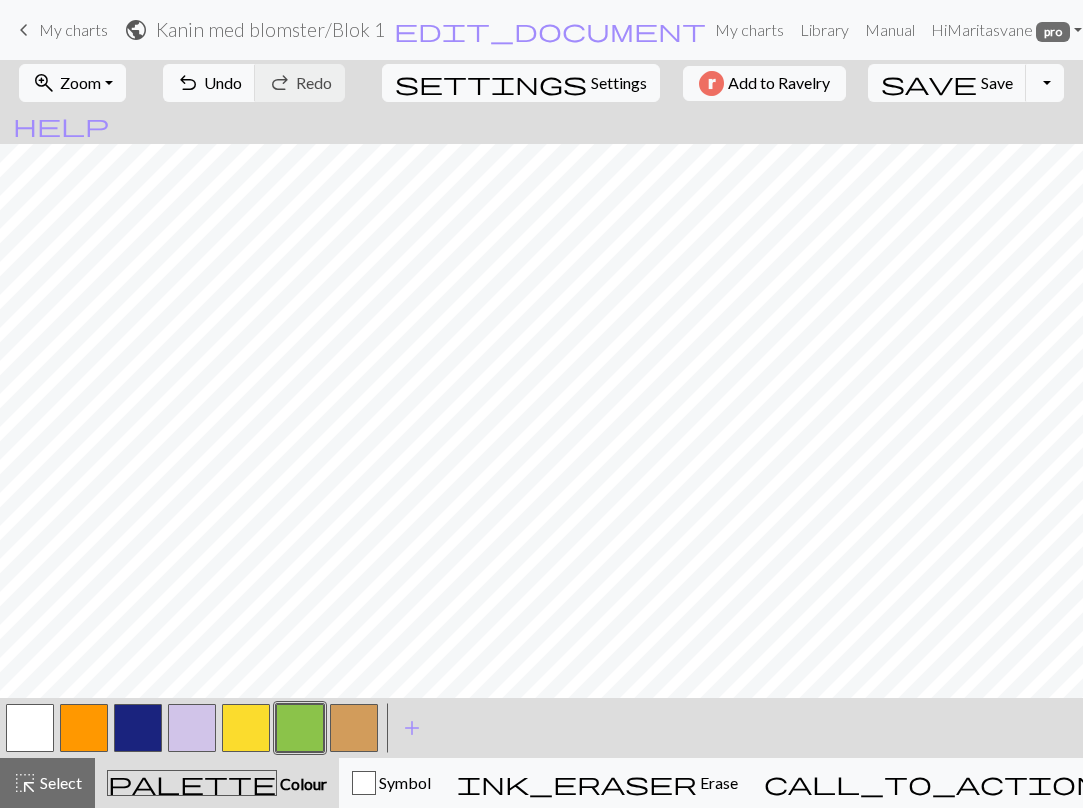 click at bounding box center [300, 728] 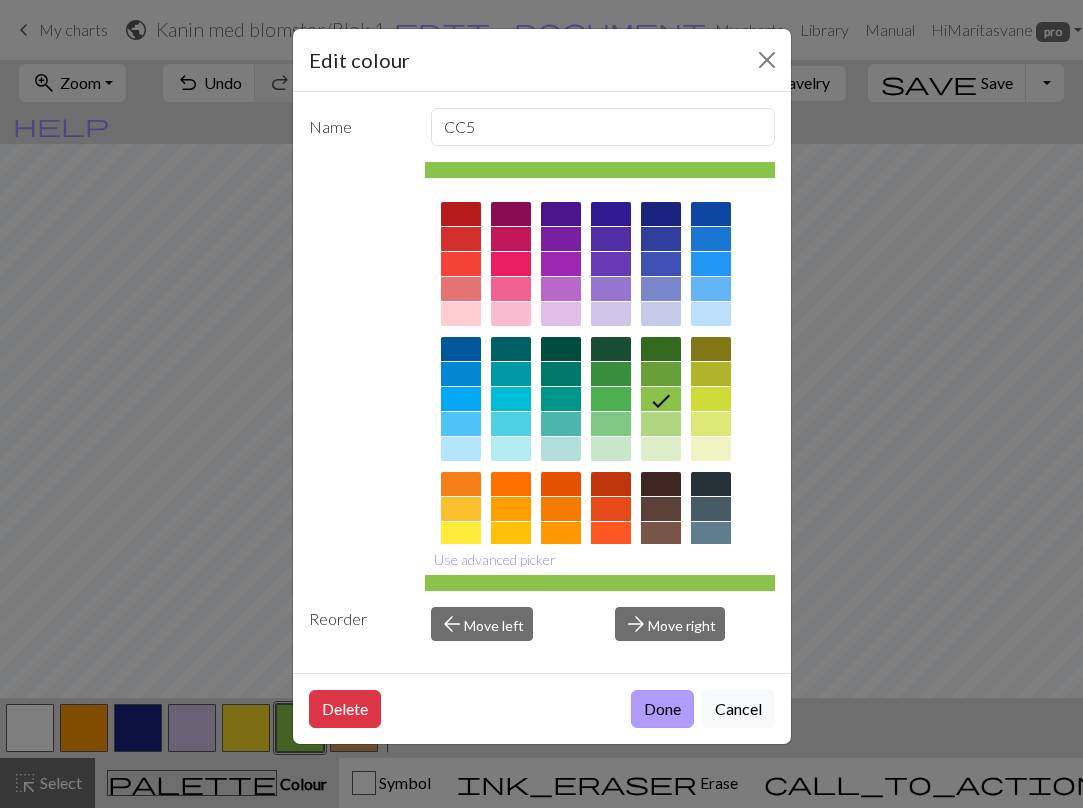 click on "Done" at bounding box center [662, 709] 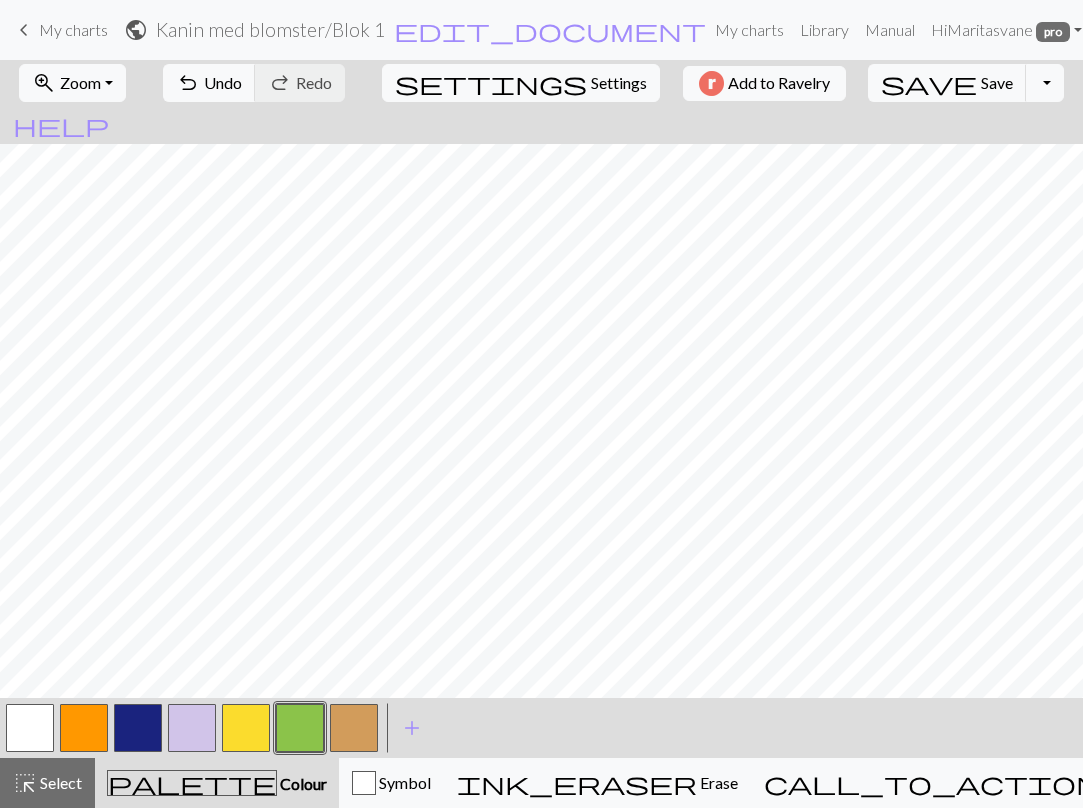 click at bounding box center [354, 728] 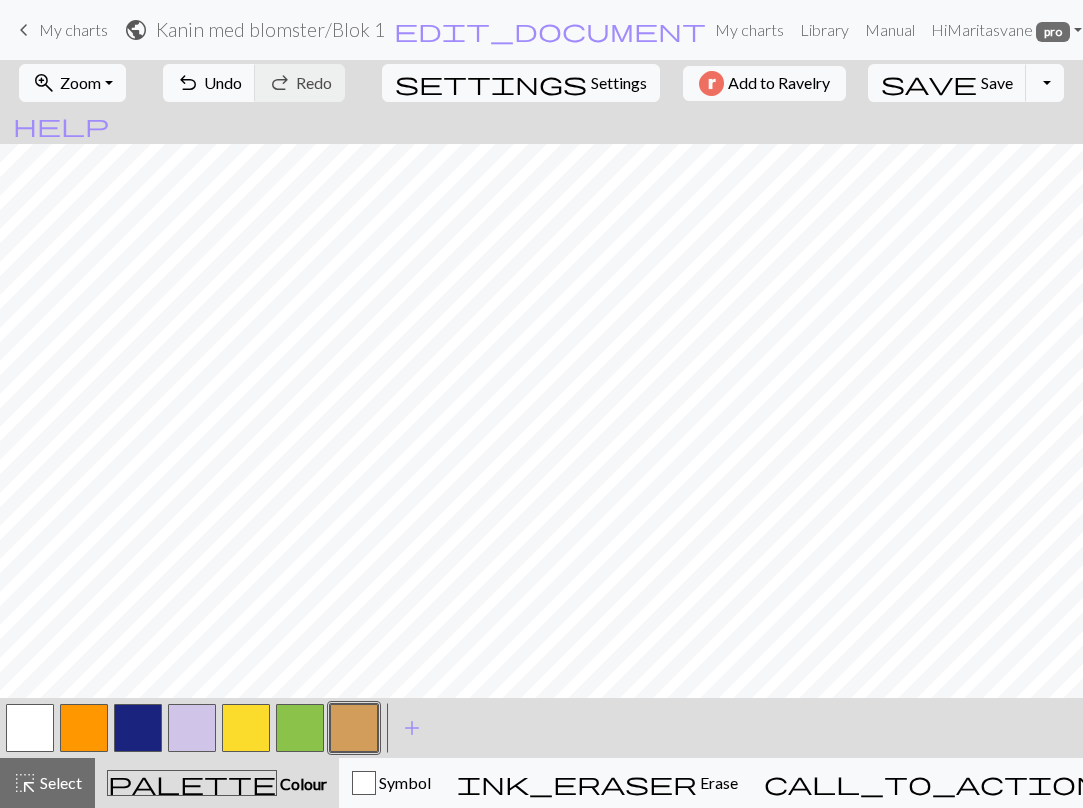 click at bounding box center (354, 728) 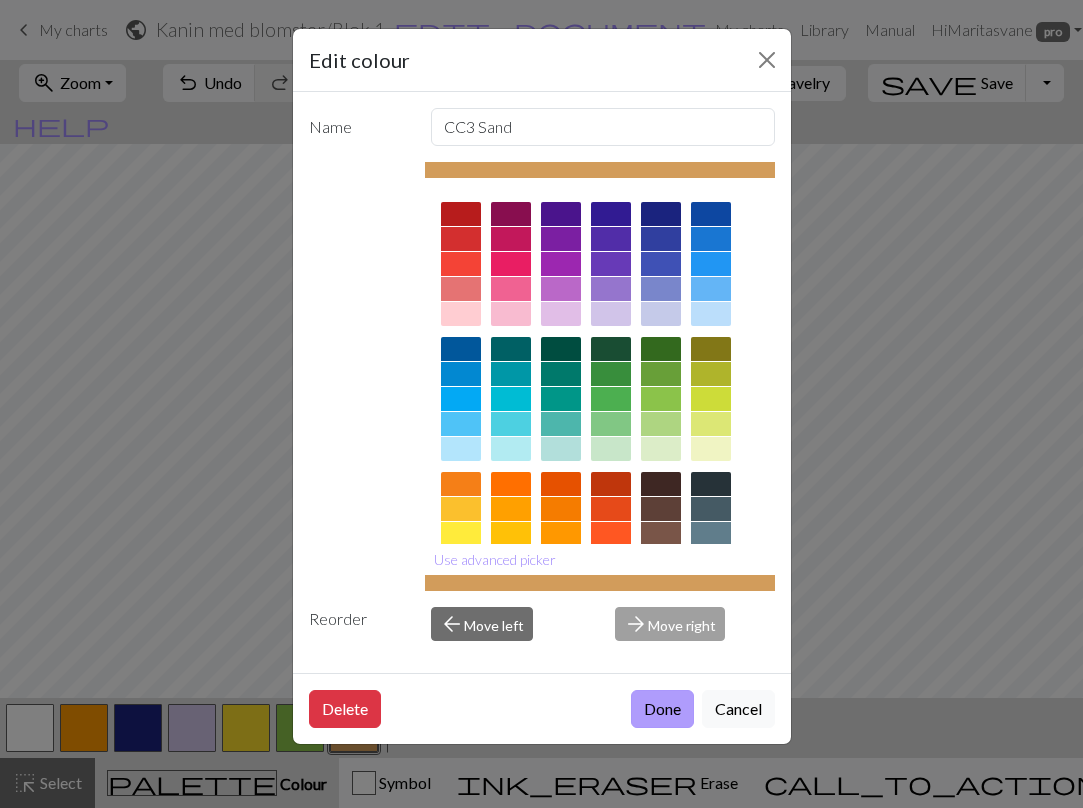 click on "Done" at bounding box center [662, 709] 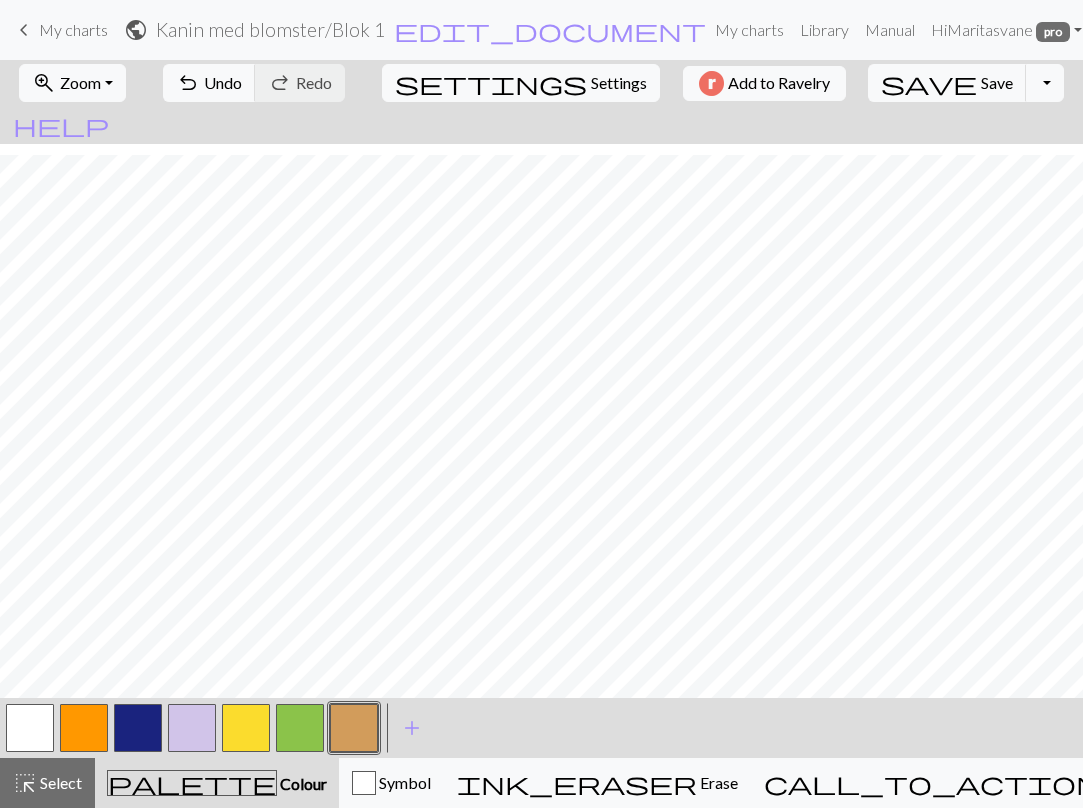 scroll, scrollTop: 50, scrollLeft: 0, axis: vertical 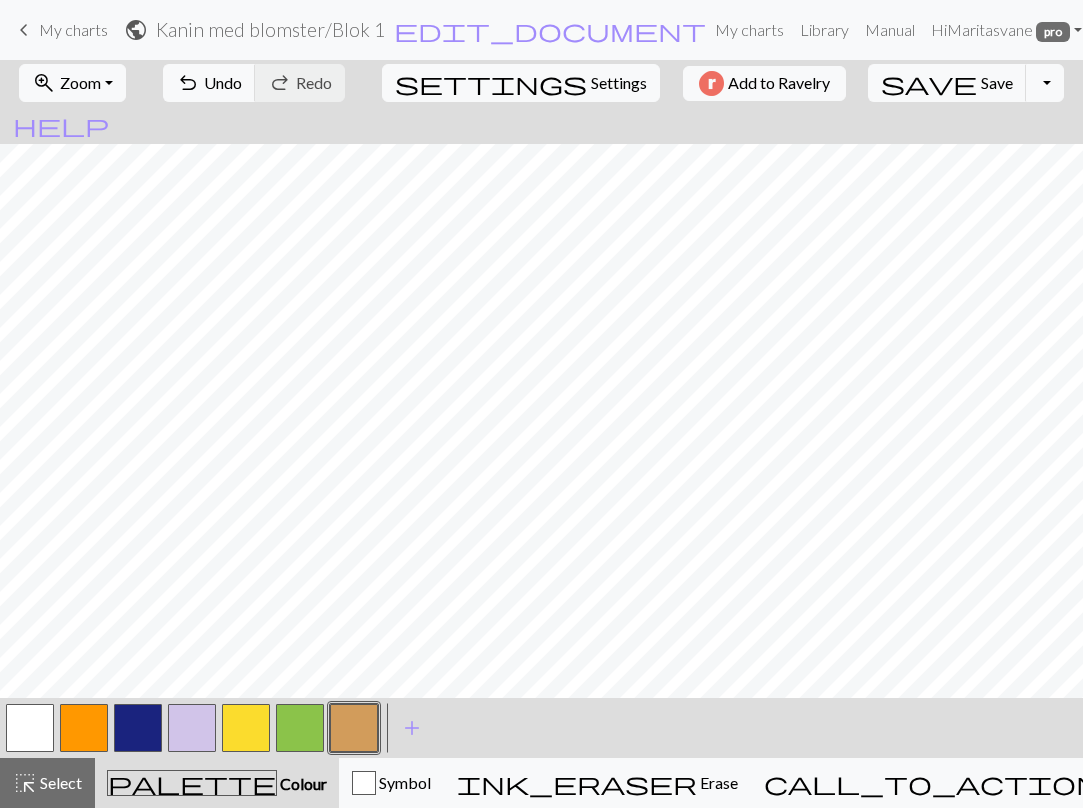 click on "My charts" at bounding box center (73, 29) 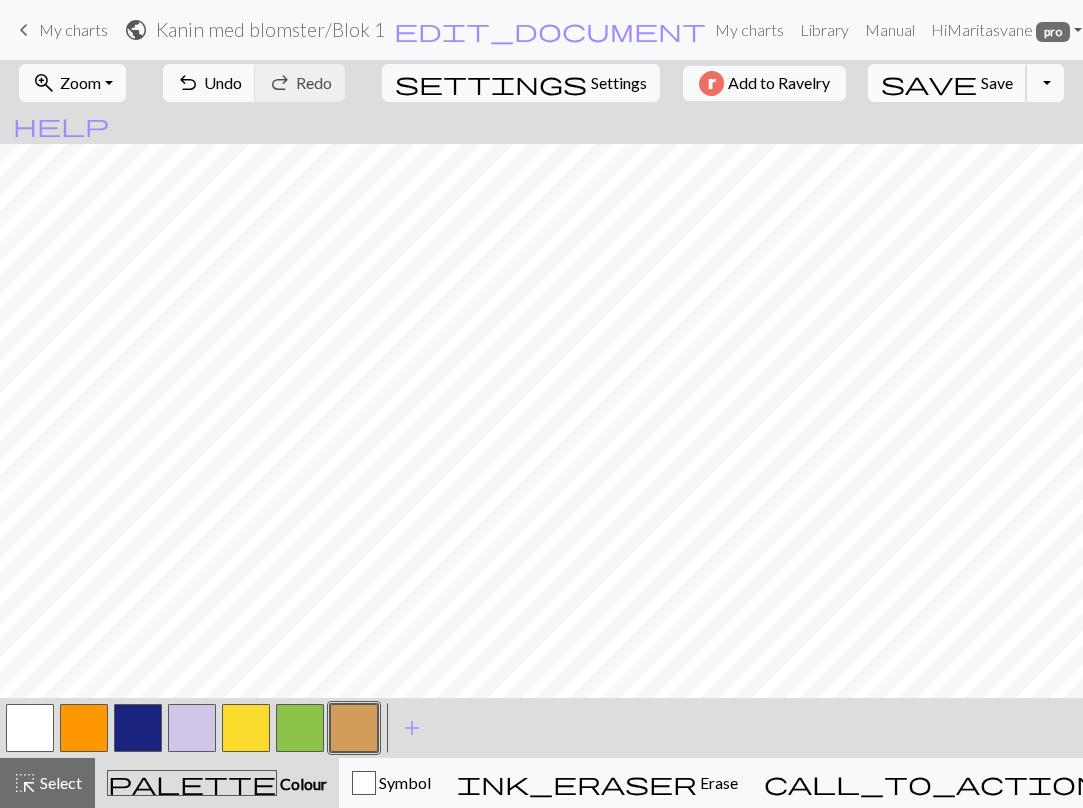 click on "Save" at bounding box center (997, 82) 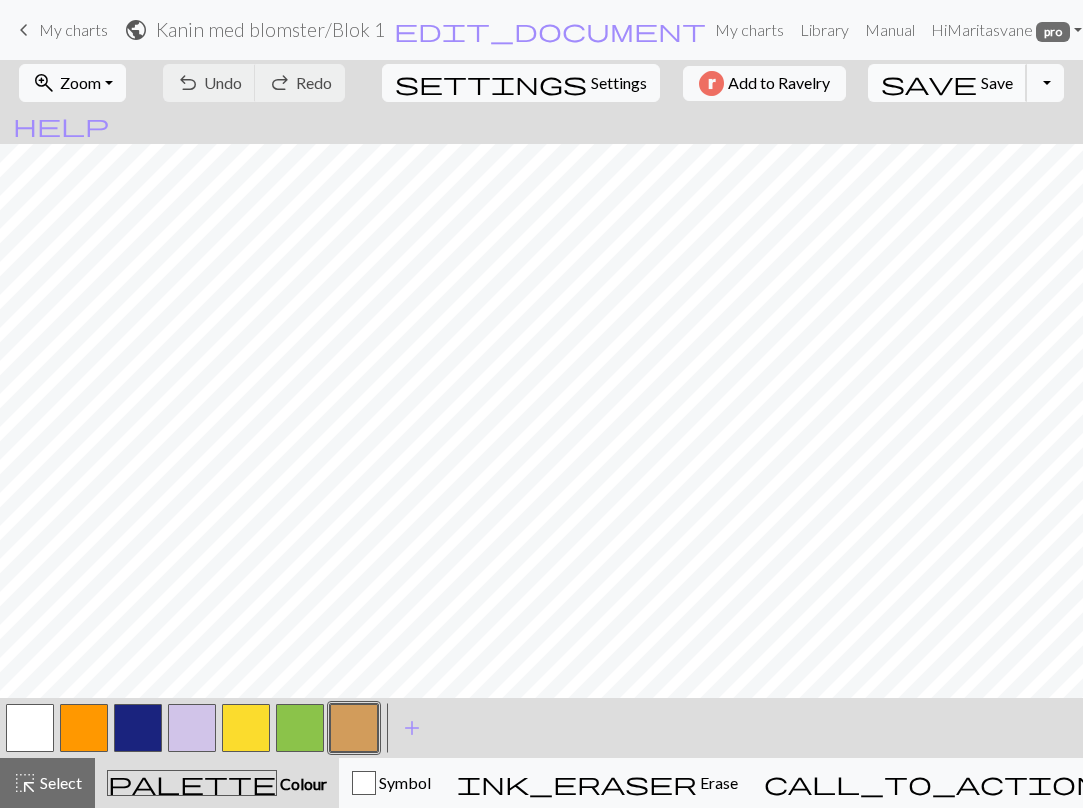 click on "Chart saved" at bounding box center (541, 39) 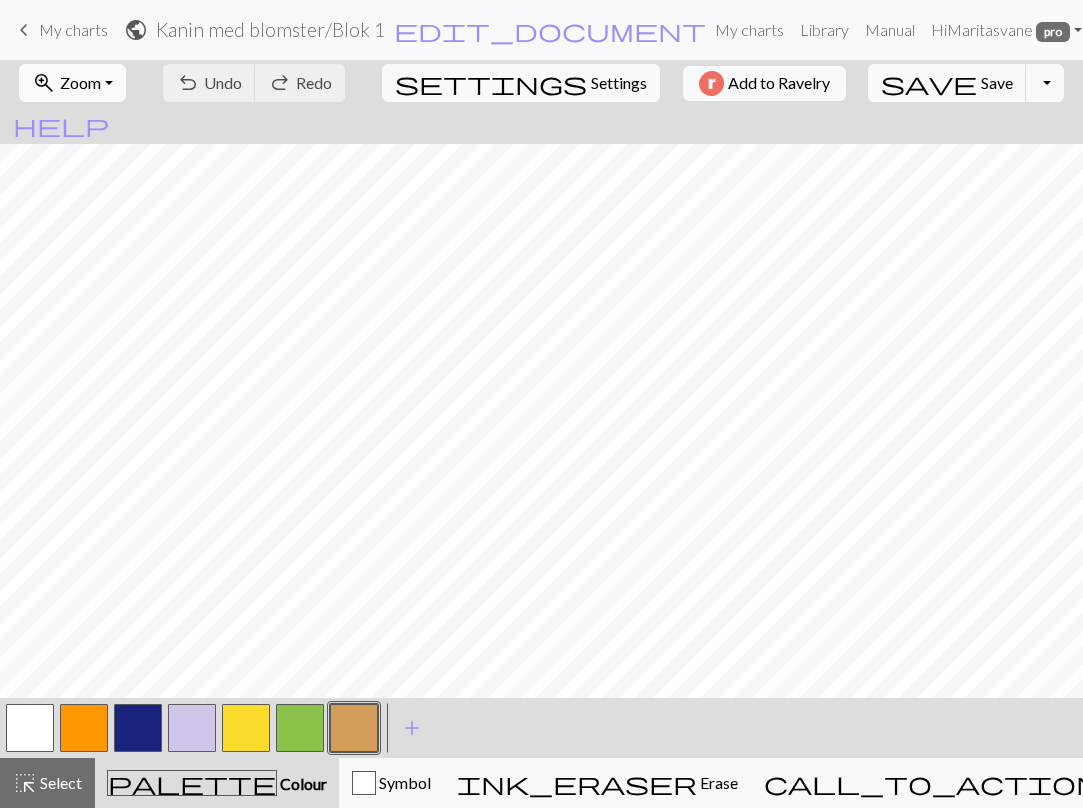 scroll, scrollTop: 0, scrollLeft: 0, axis: both 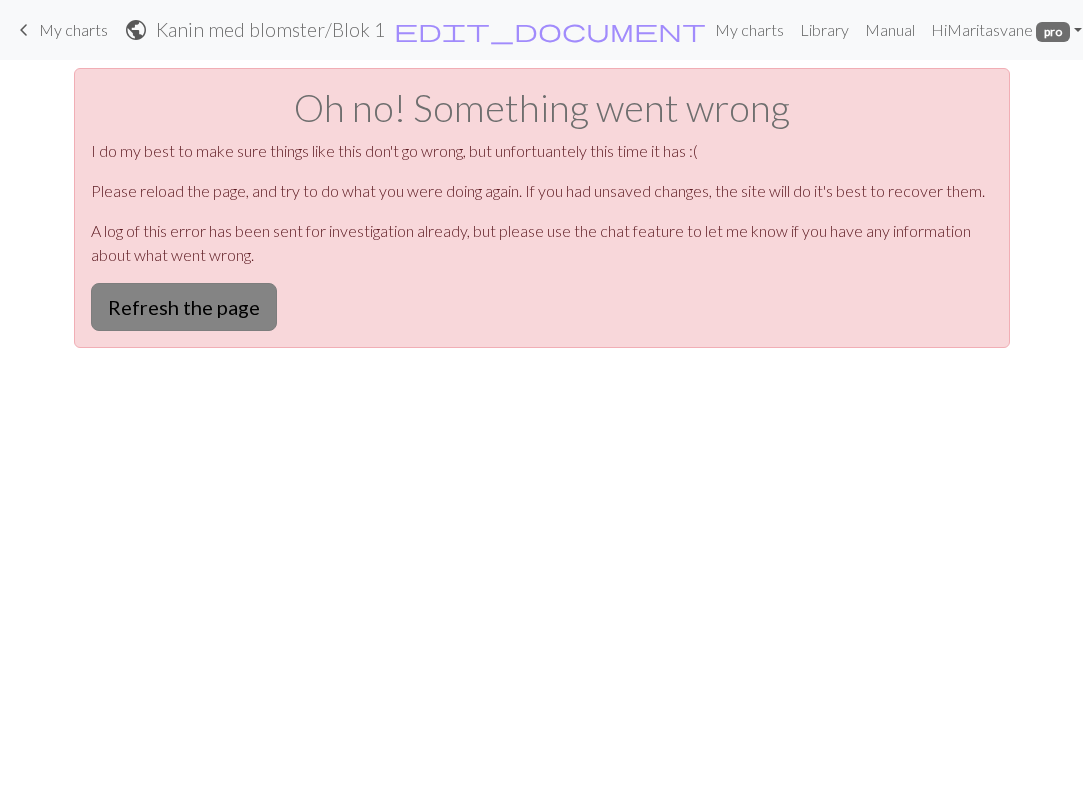 click on "Refresh the page" at bounding box center (184, 307) 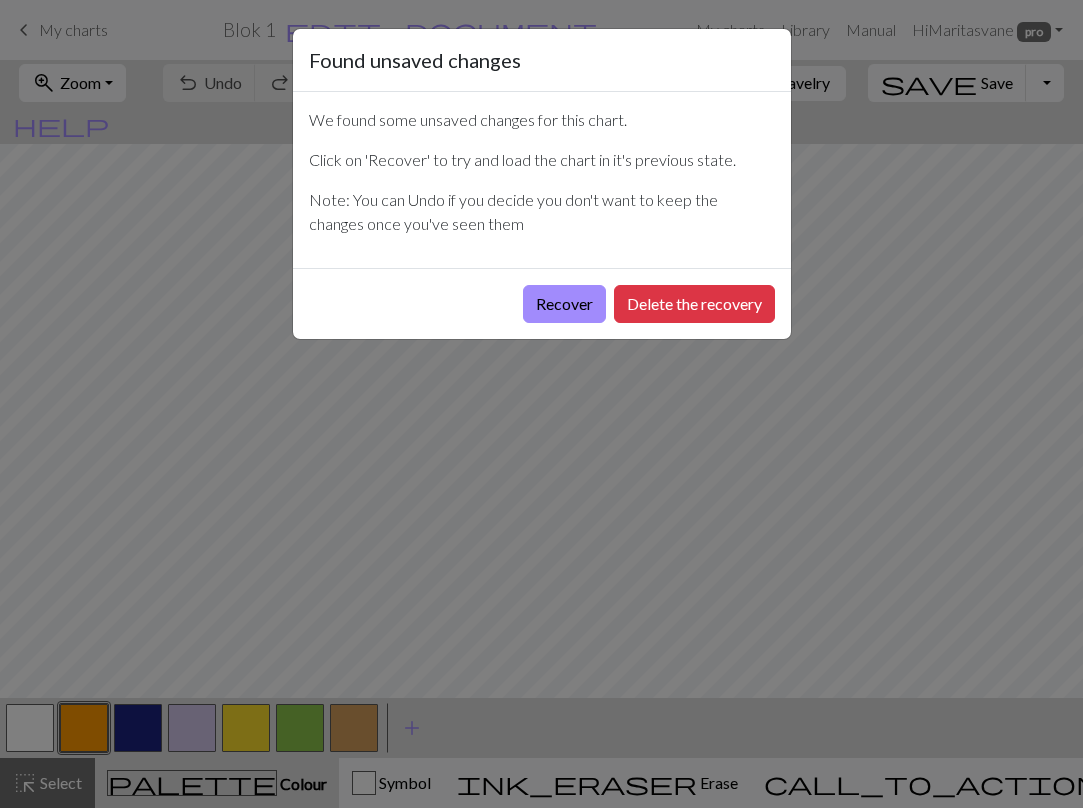 scroll, scrollTop: 0, scrollLeft: 0, axis: both 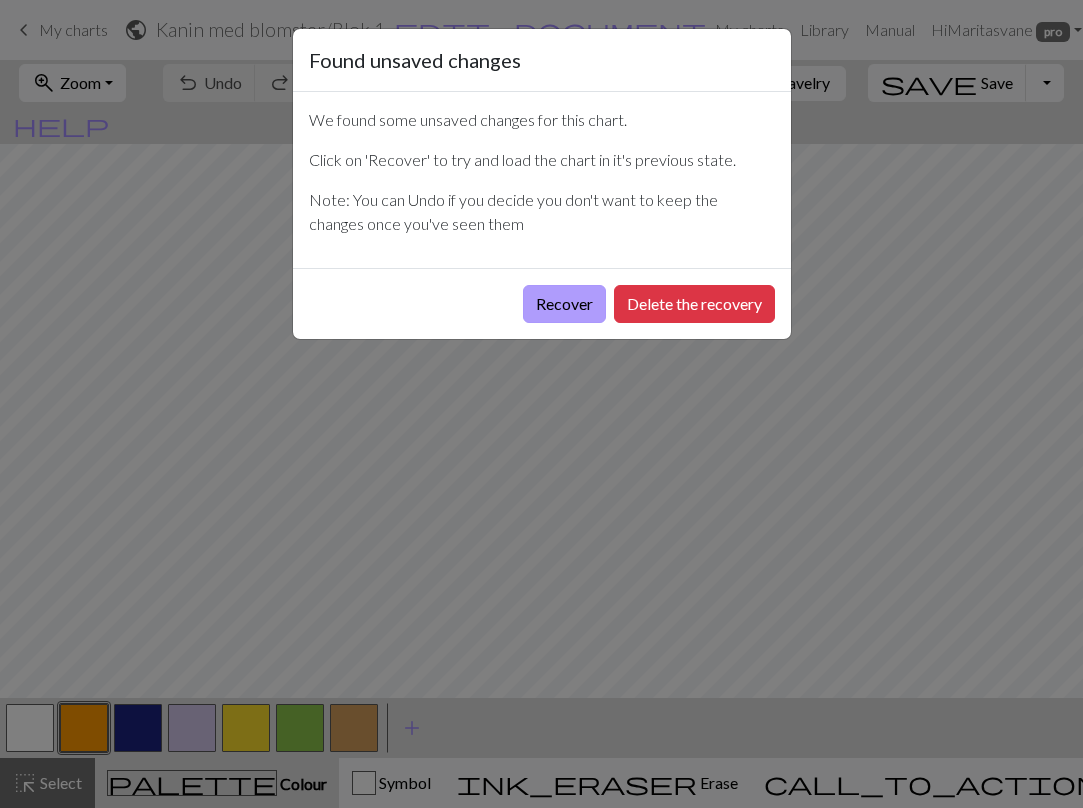 click on "Recover" at bounding box center [564, 304] 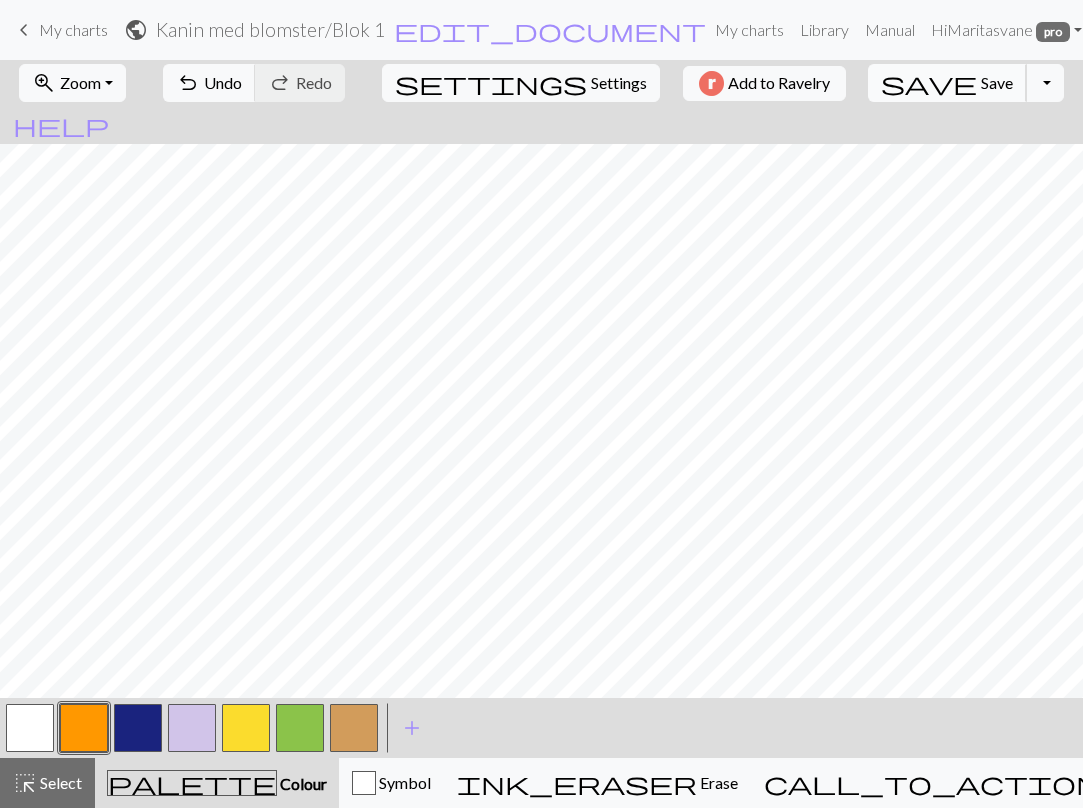 click on "Save" at bounding box center [997, 82] 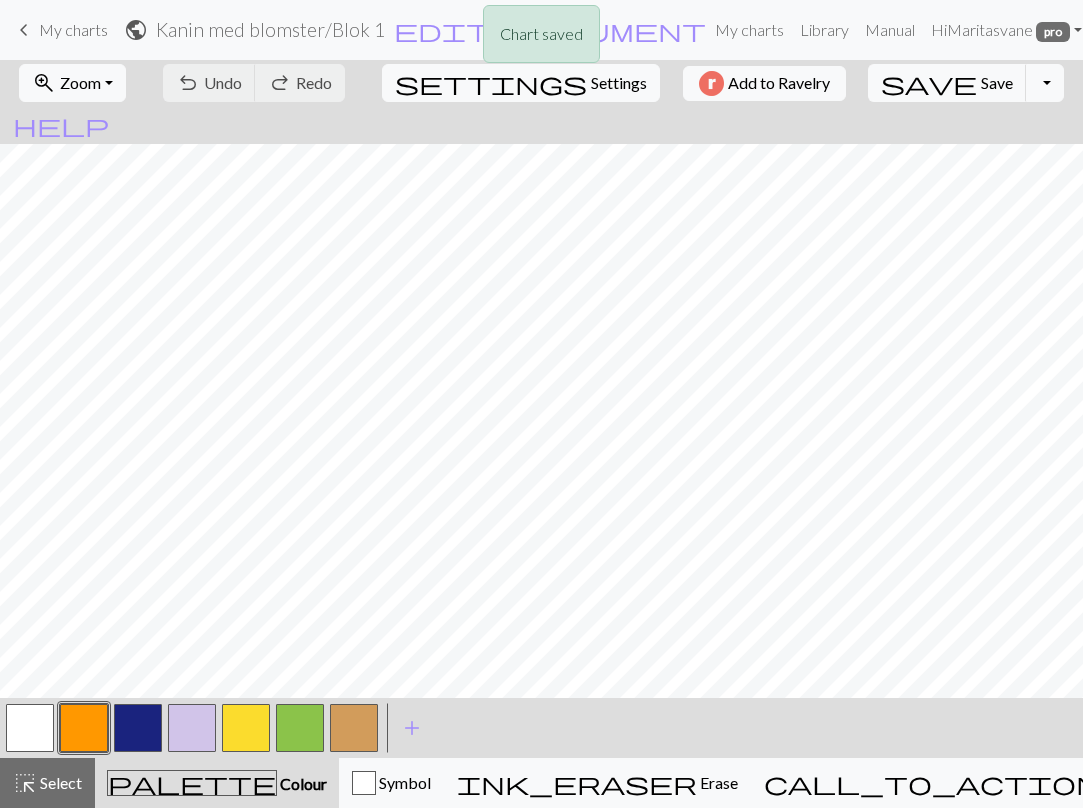 click on "Chart saved" at bounding box center (541, 39) 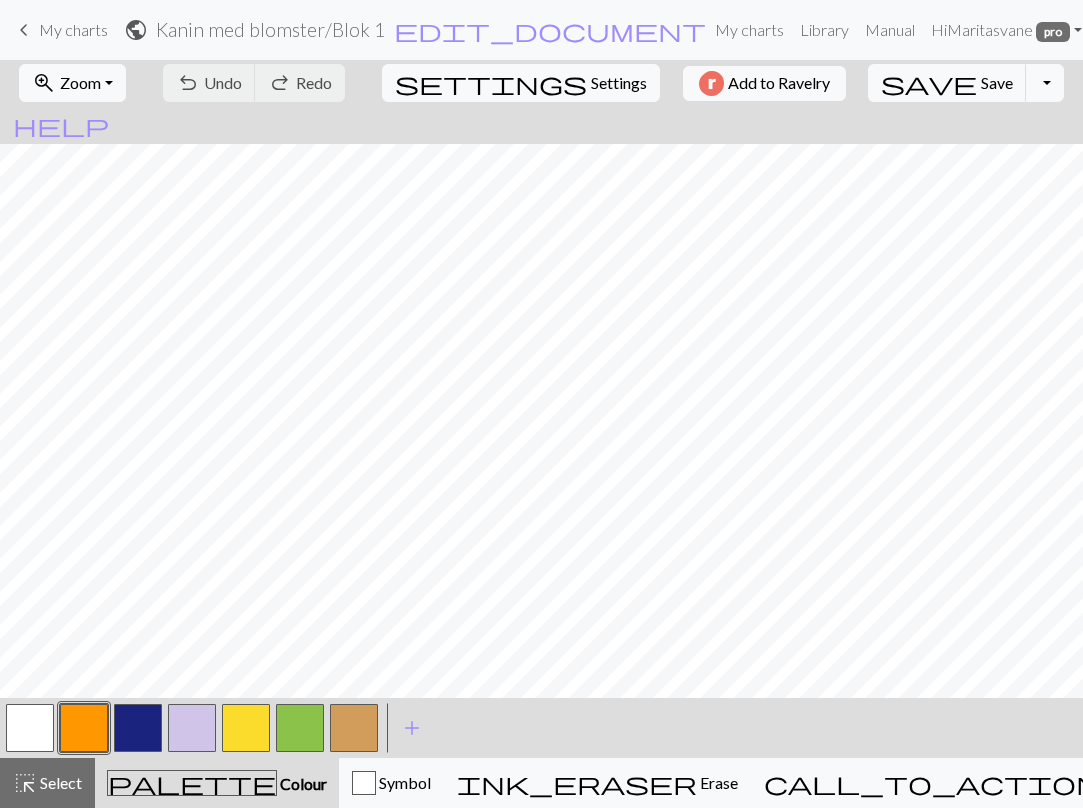 click on "Chart saved" at bounding box center [541, 39] 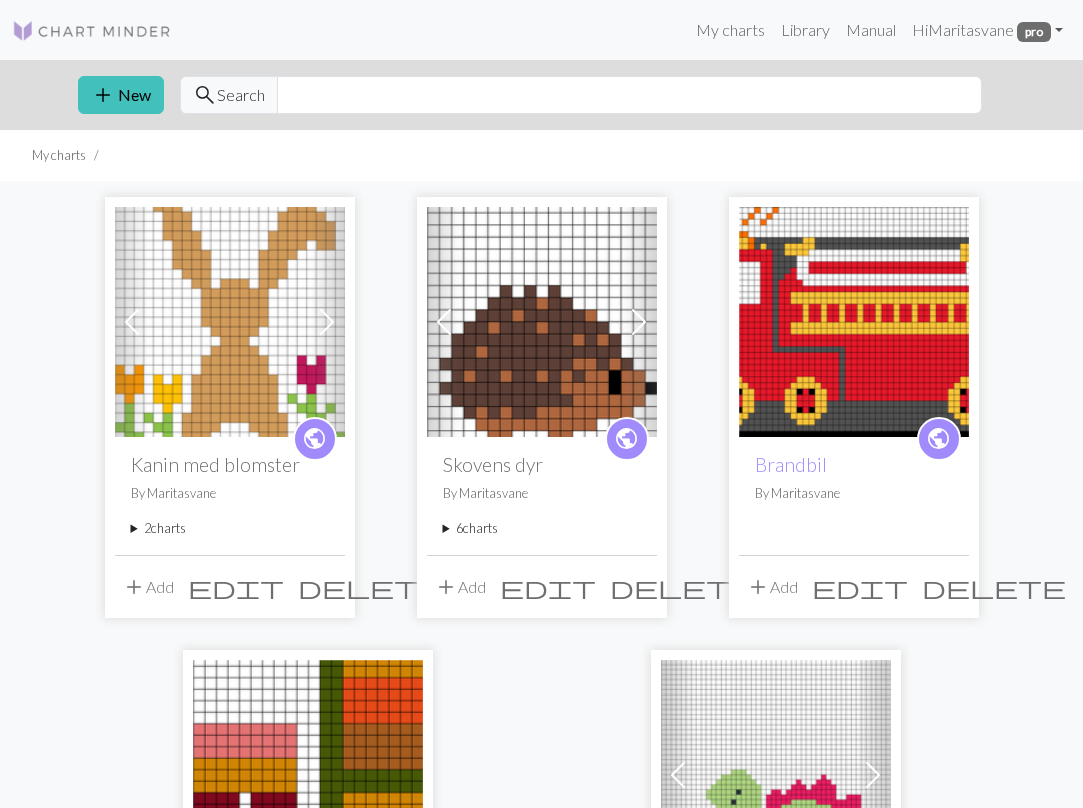 click on "2  charts" at bounding box center [230, 528] 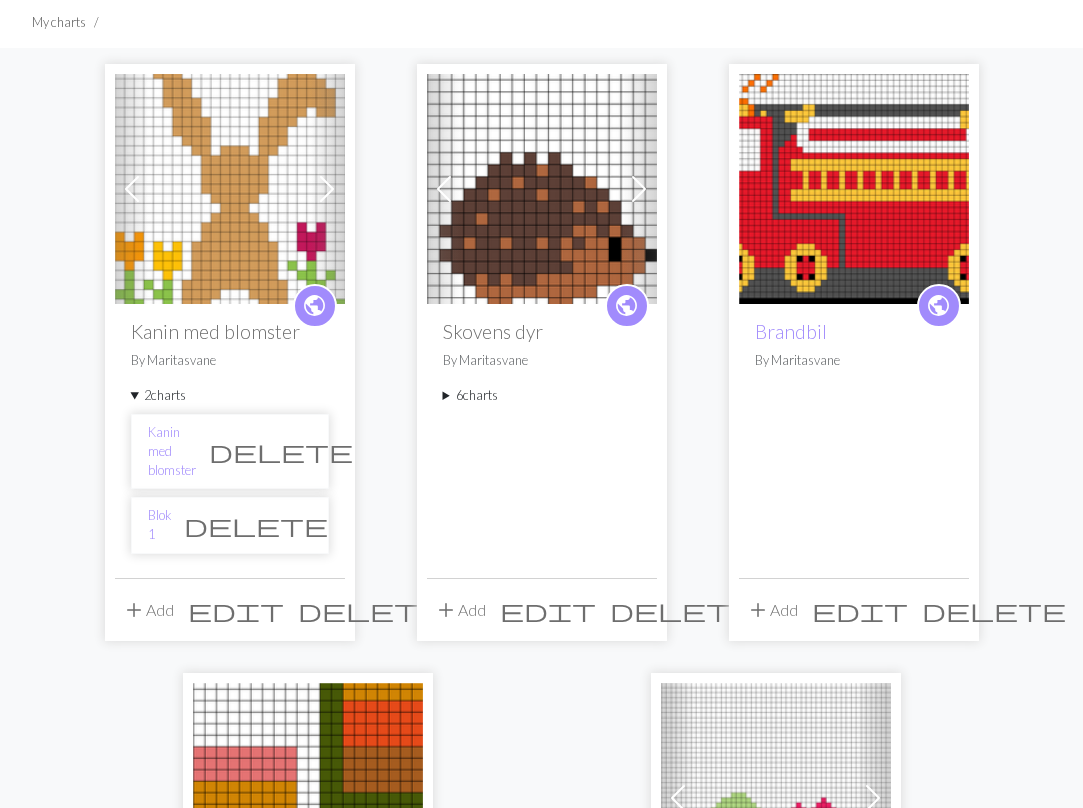 scroll, scrollTop: 143, scrollLeft: 0, axis: vertical 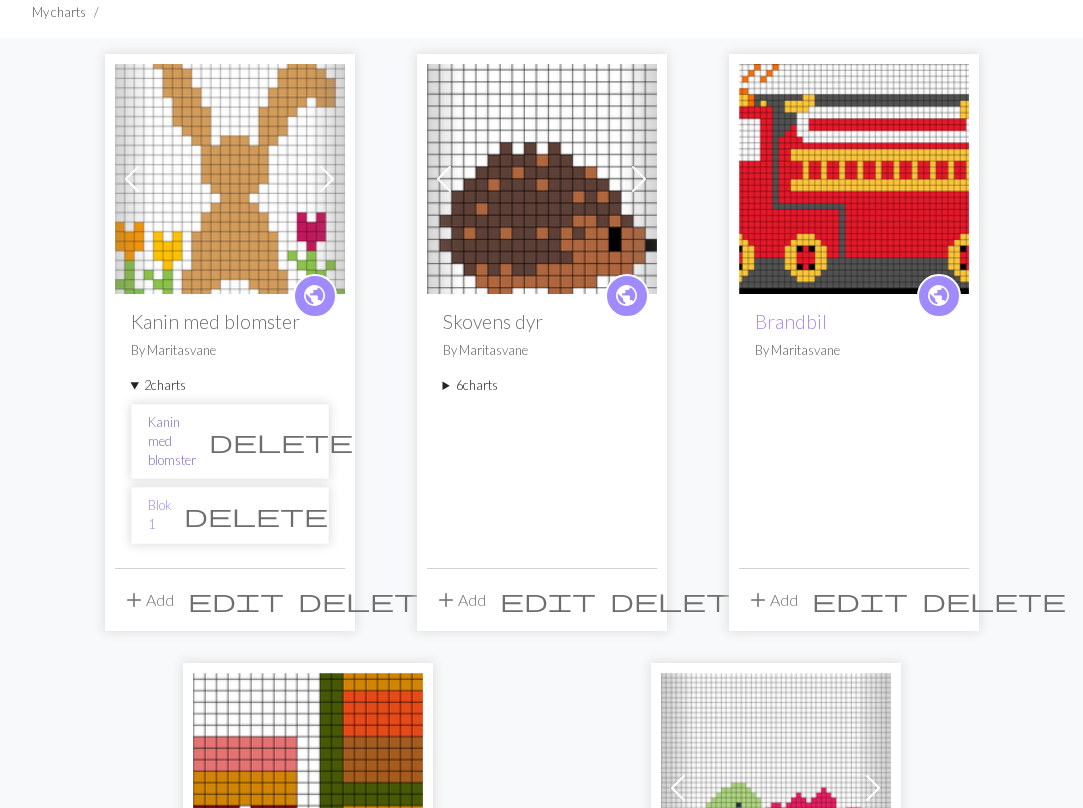 click on "Kanin med blomster" at bounding box center (172, 442) 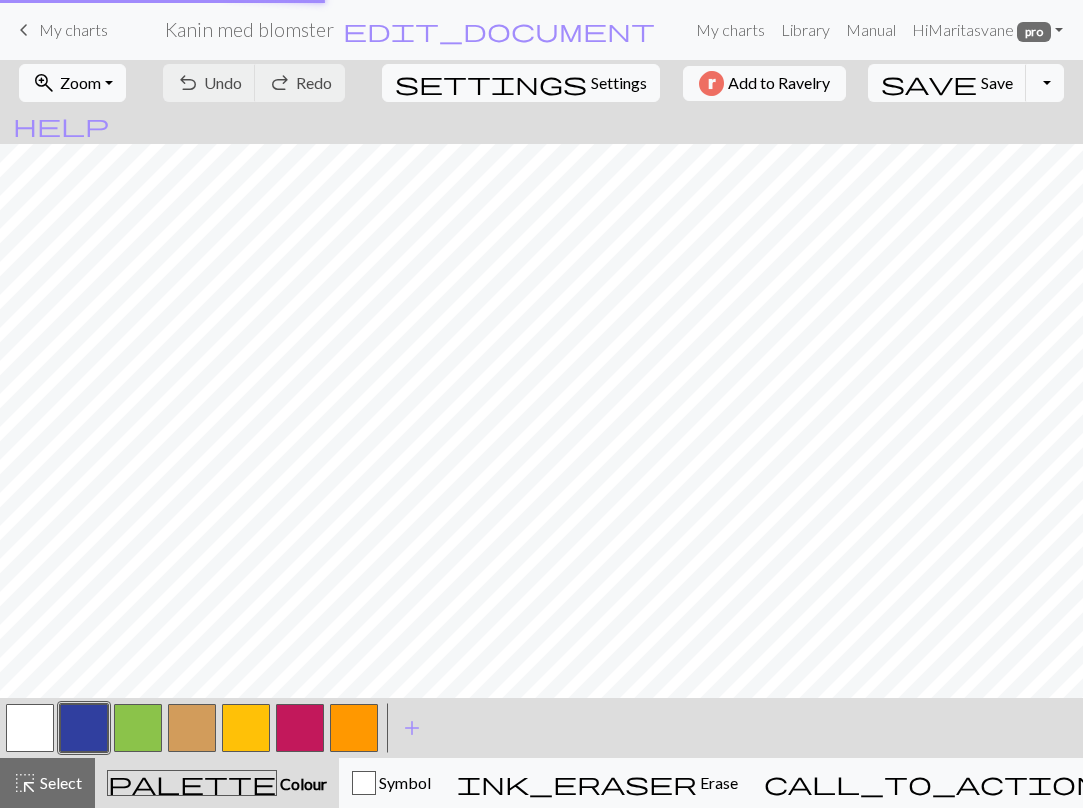 scroll, scrollTop: 0, scrollLeft: 0, axis: both 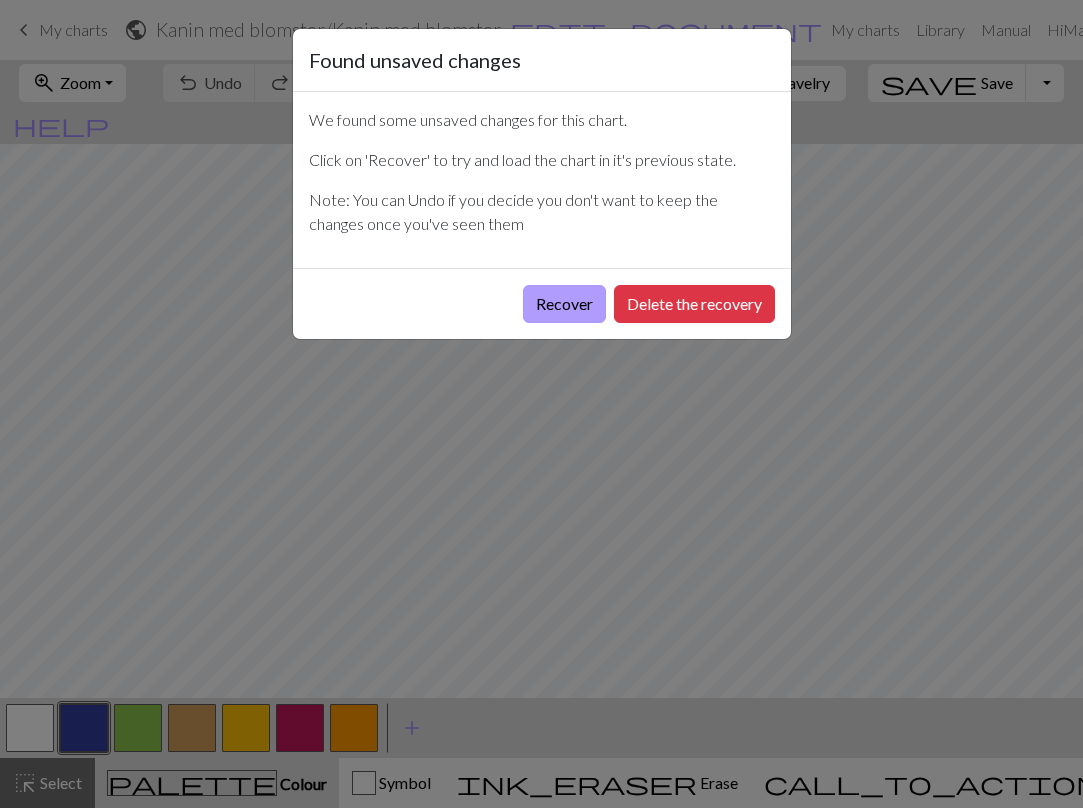 click on "Recover" at bounding box center [564, 304] 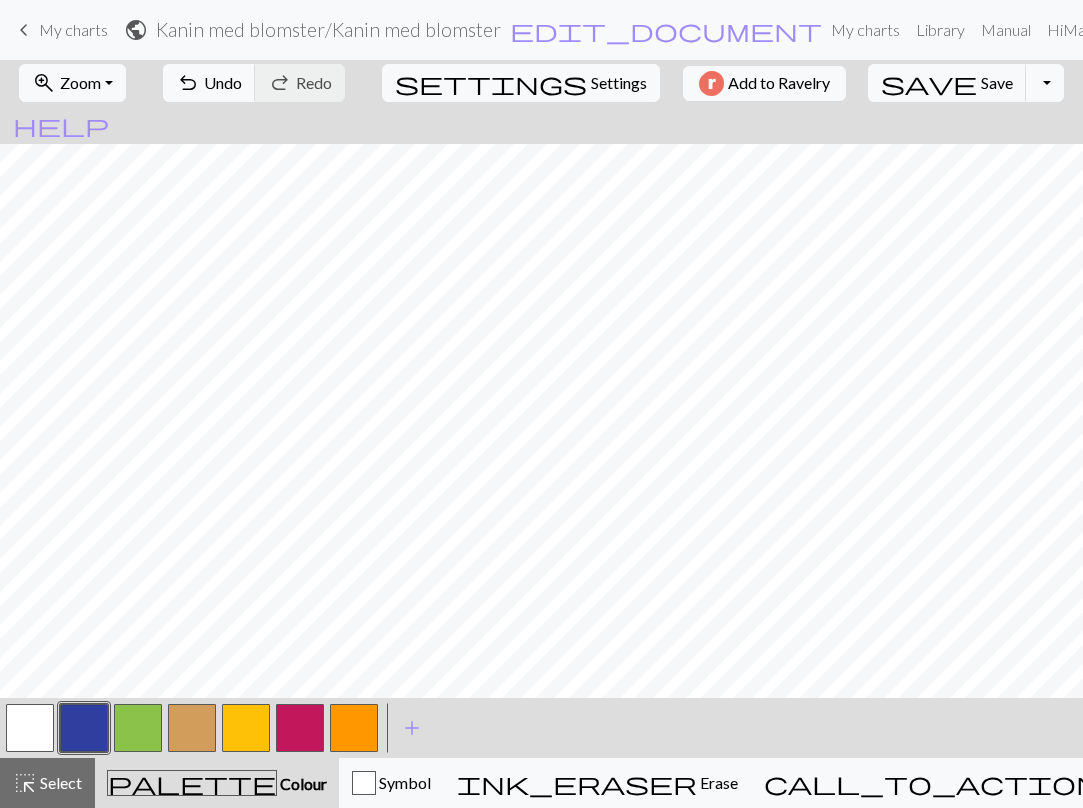 scroll, scrollTop: 118, scrollLeft: 0, axis: vertical 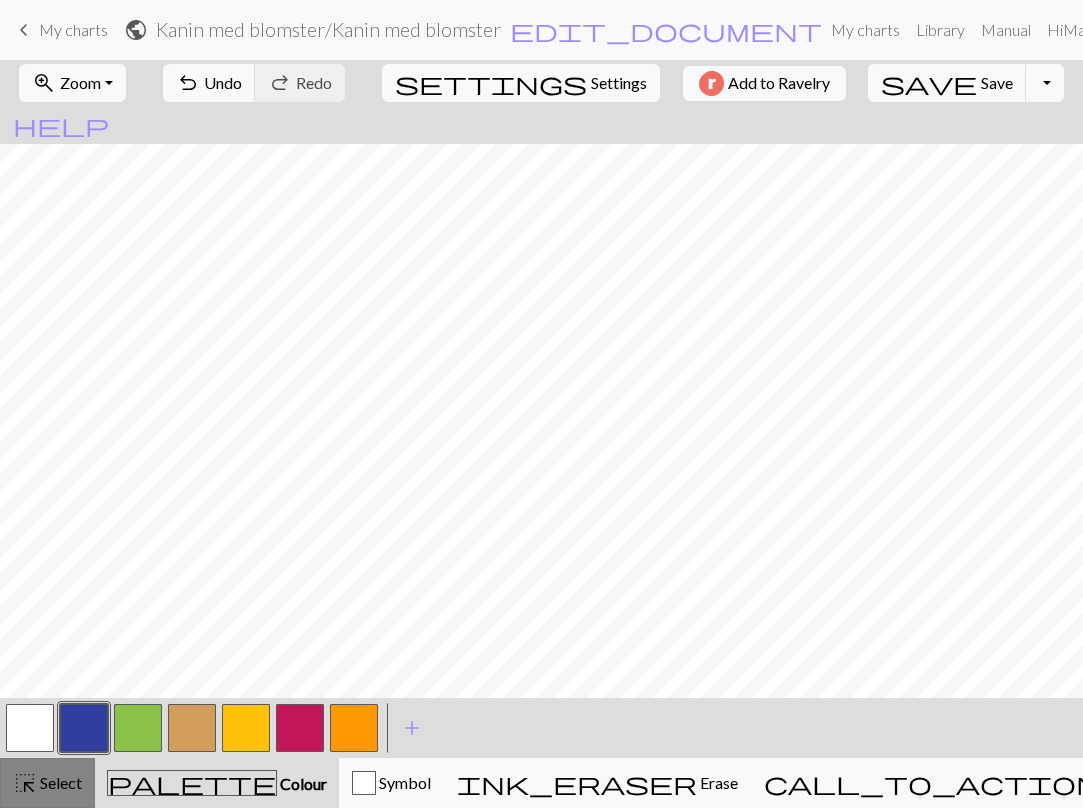 click on "Select" at bounding box center (59, 782) 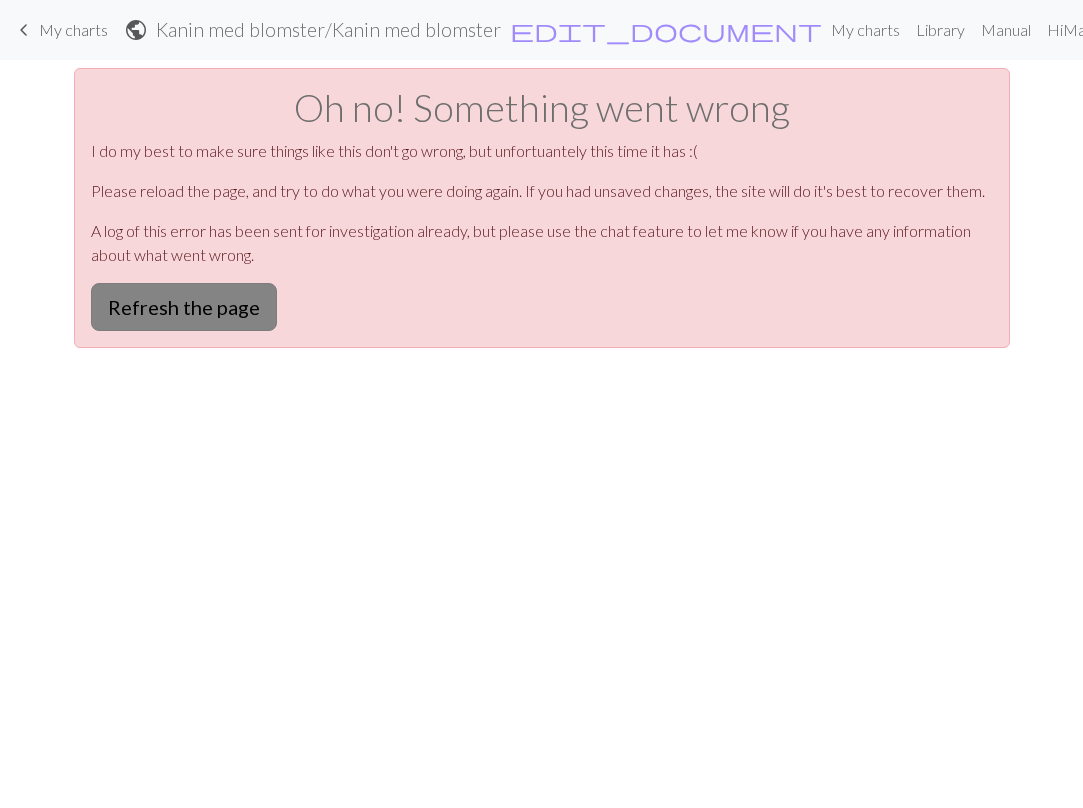 click on "Refresh the page" at bounding box center [184, 307] 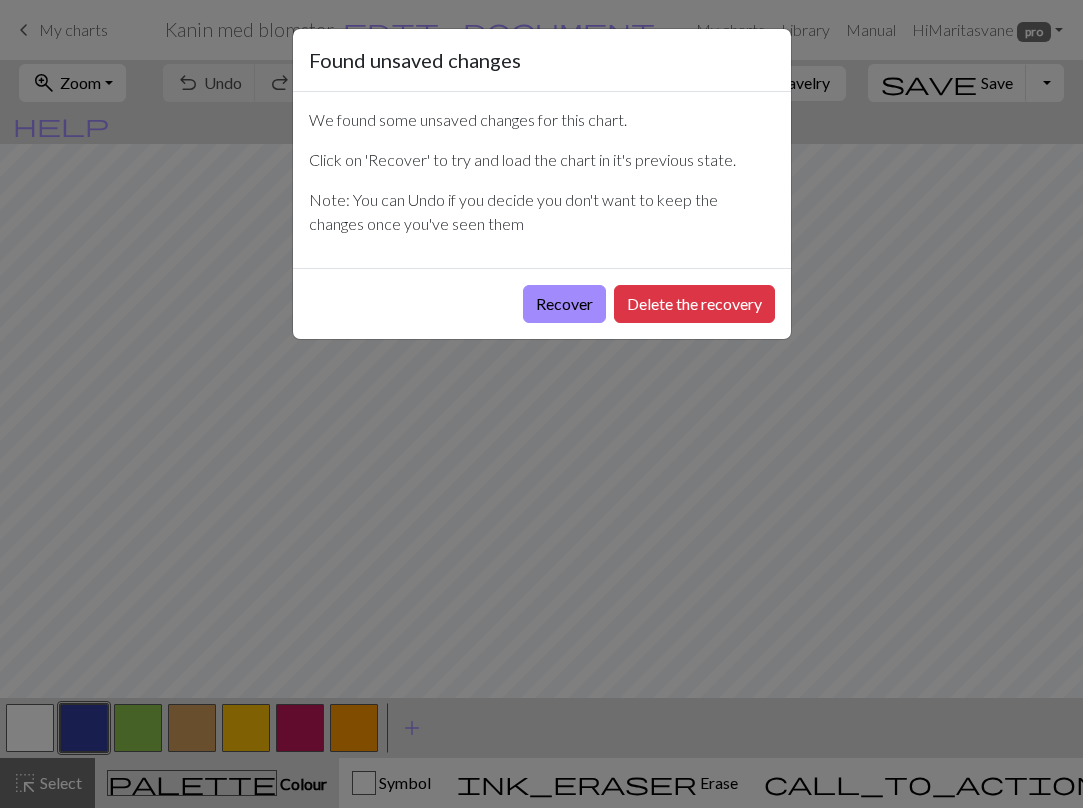 scroll, scrollTop: 0, scrollLeft: 0, axis: both 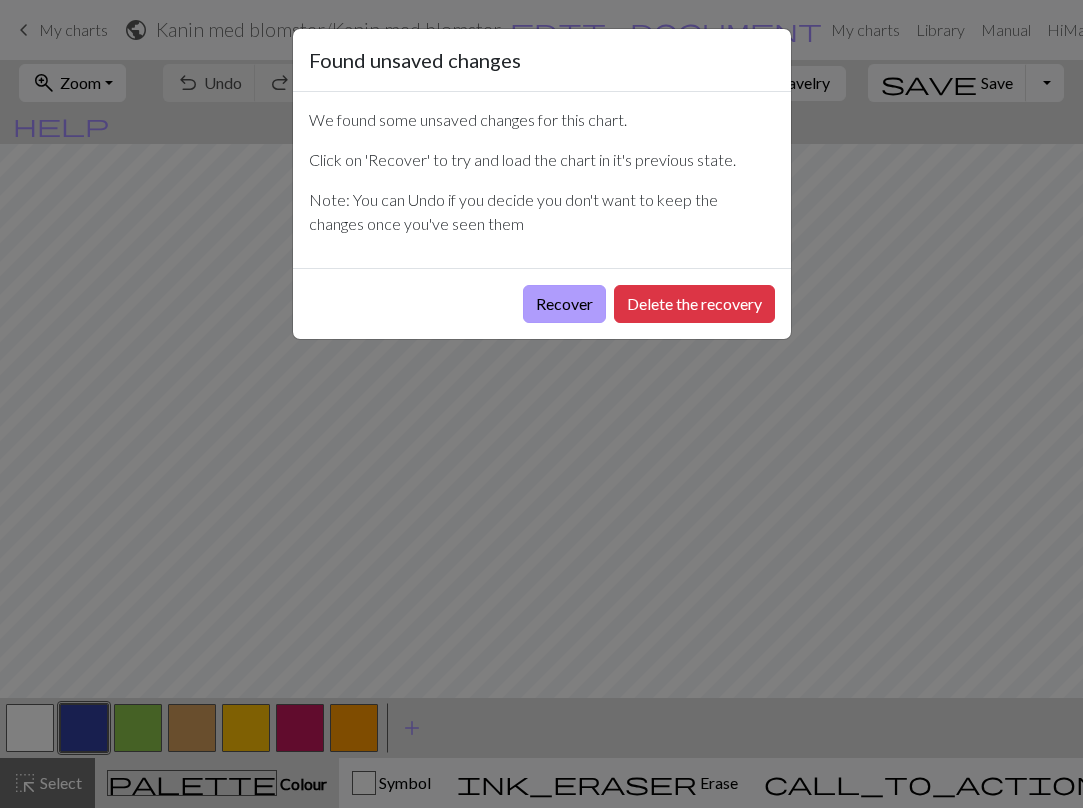 click on "Recover" at bounding box center (564, 304) 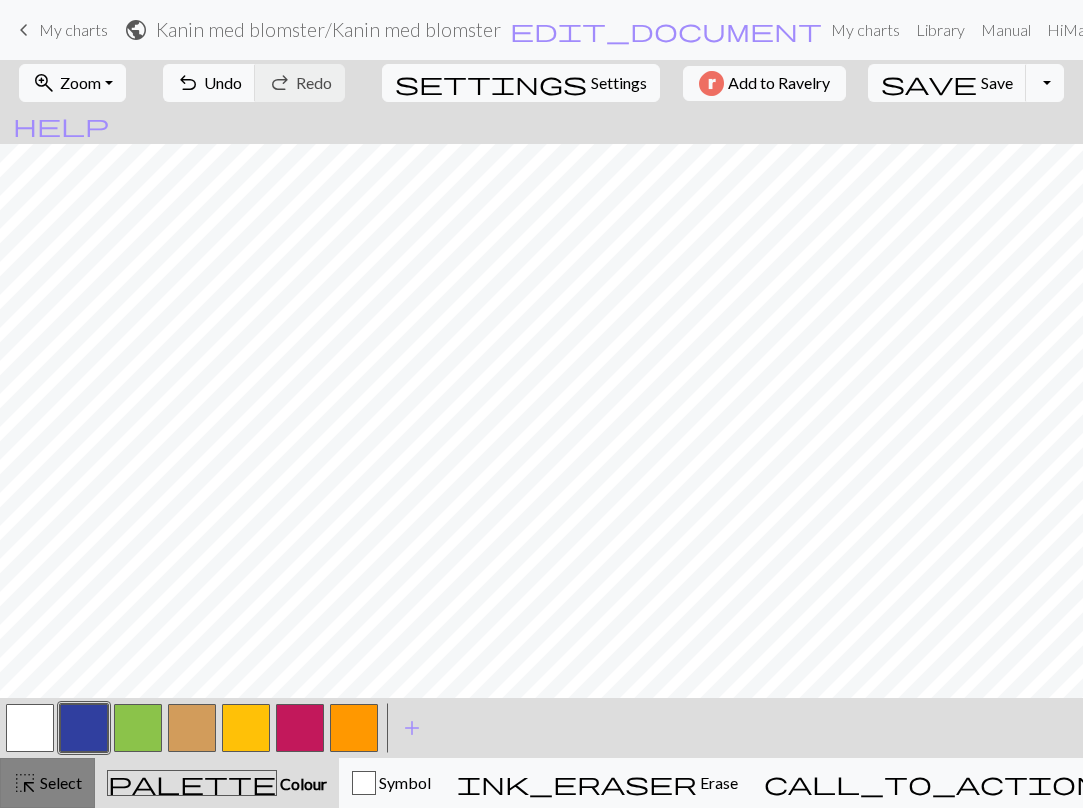 click on "Select" at bounding box center [59, 782] 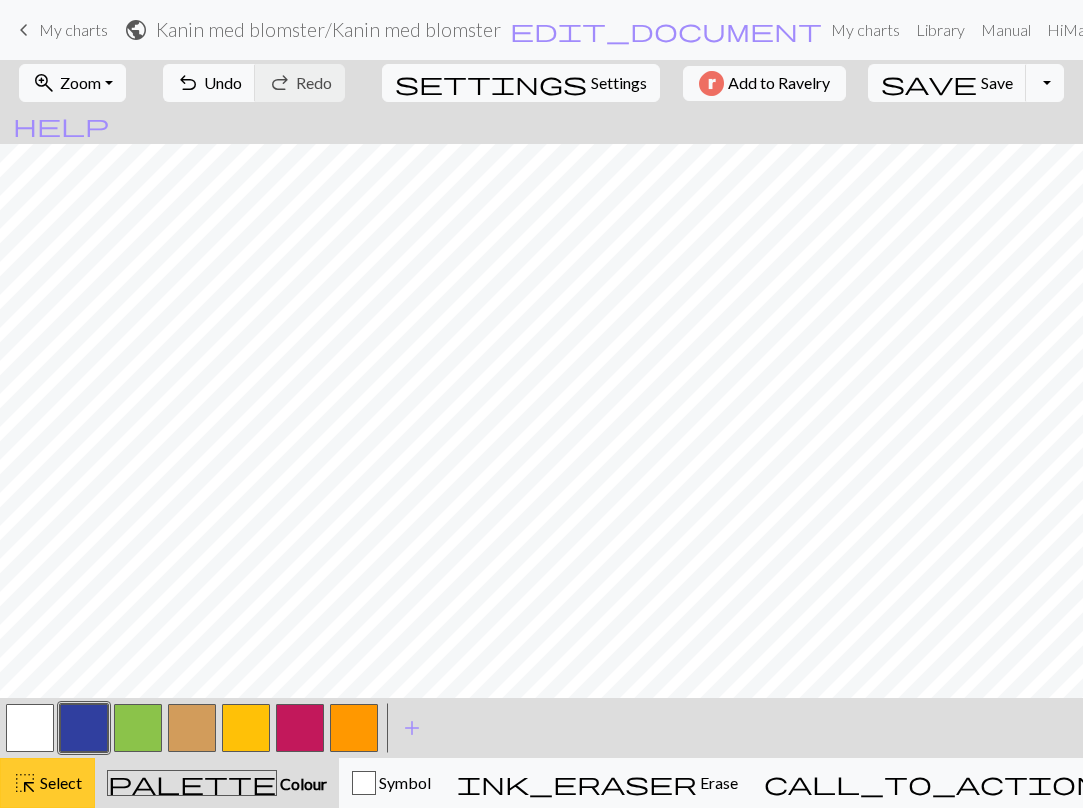 scroll, scrollTop: 0, scrollLeft: 0, axis: both 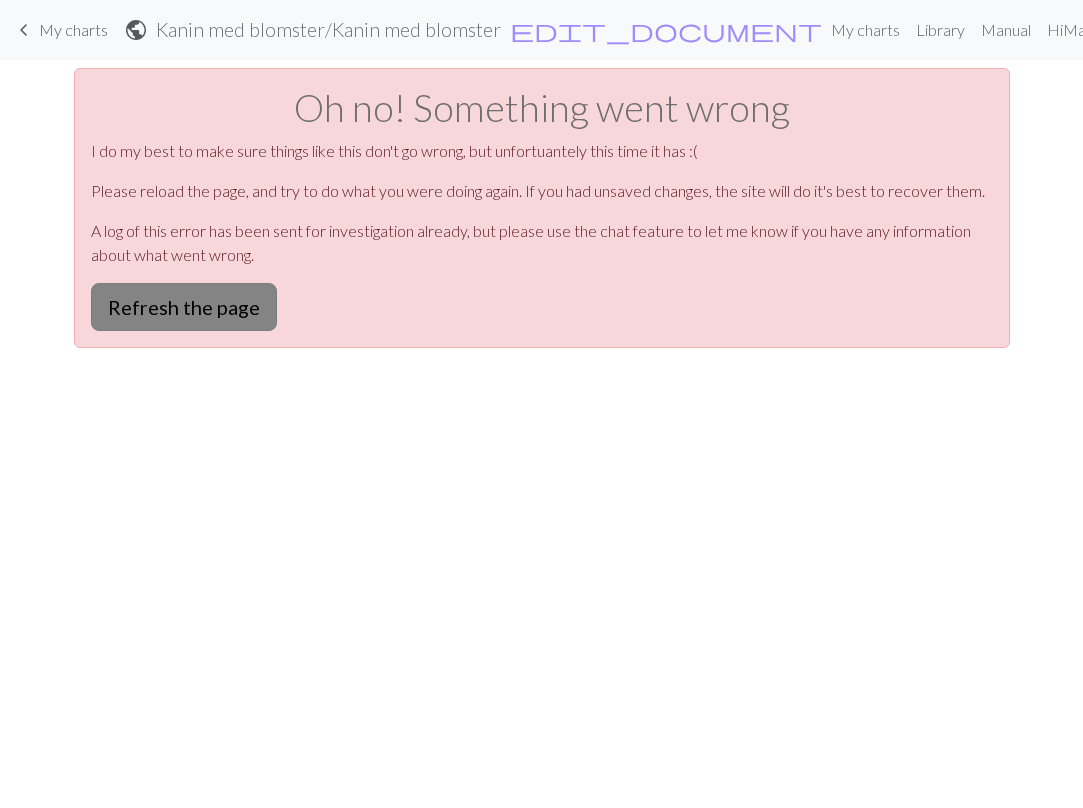 click on "Refresh the page" at bounding box center (184, 307) 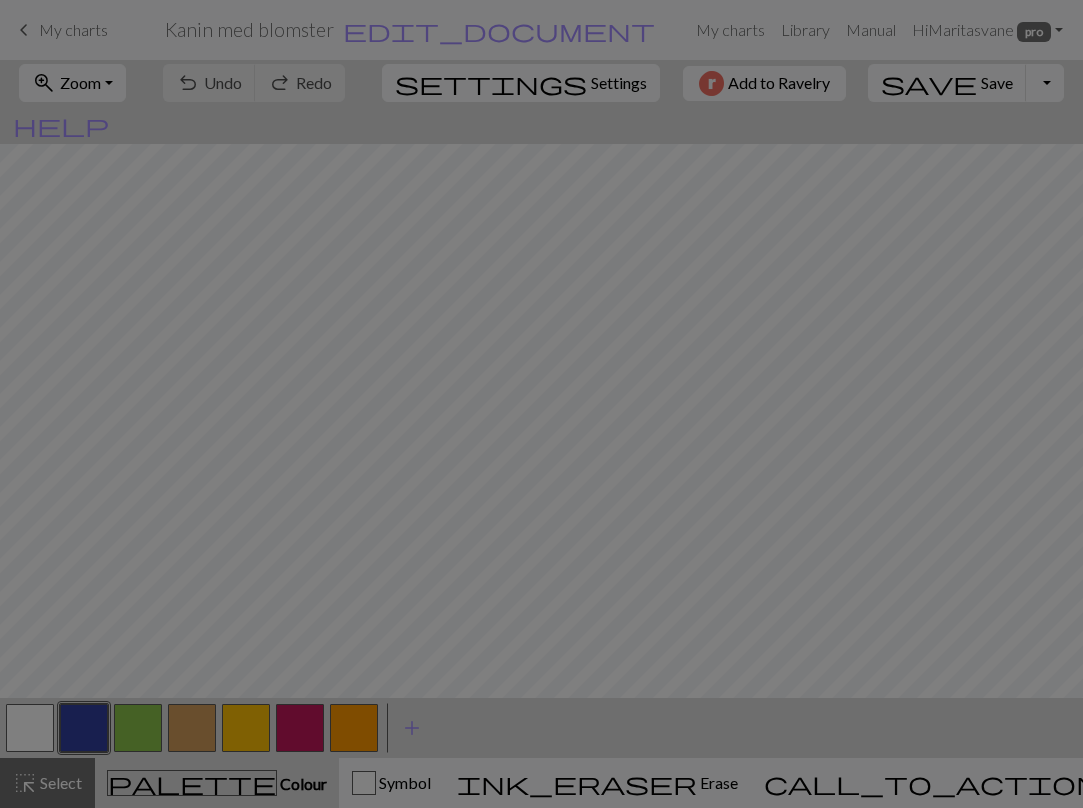 scroll, scrollTop: 0, scrollLeft: 0, axis: both 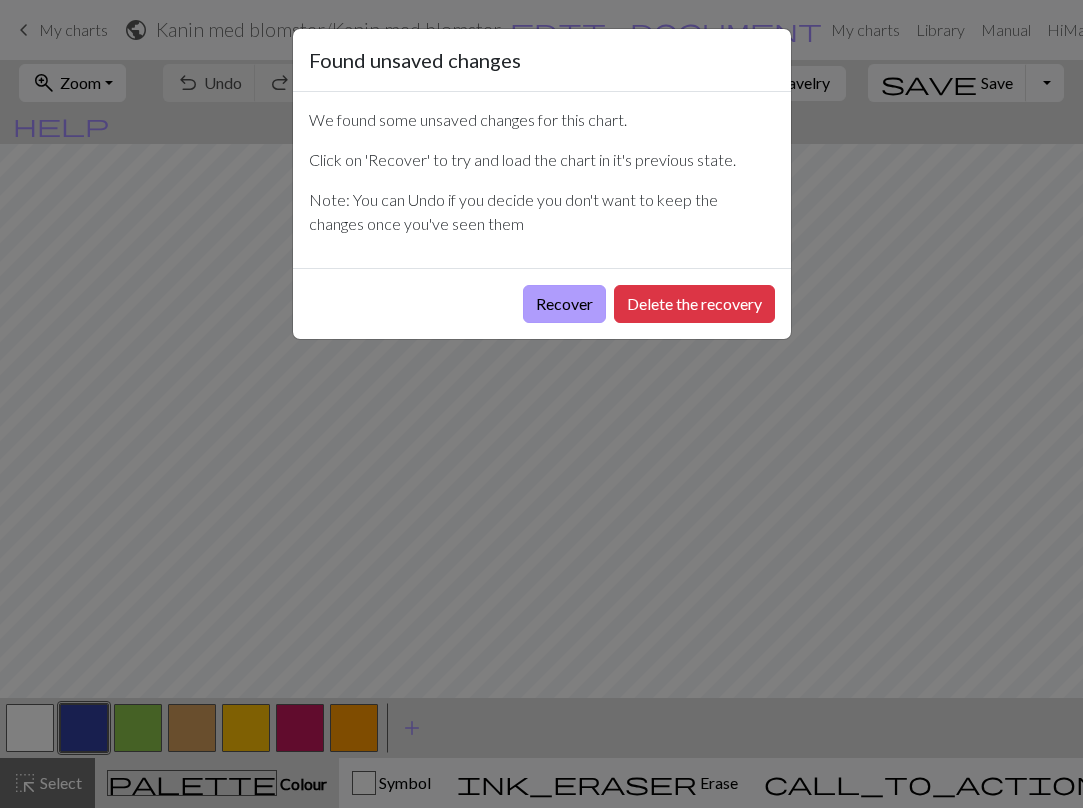 click on "Recover" at bounding box center [564, 304] 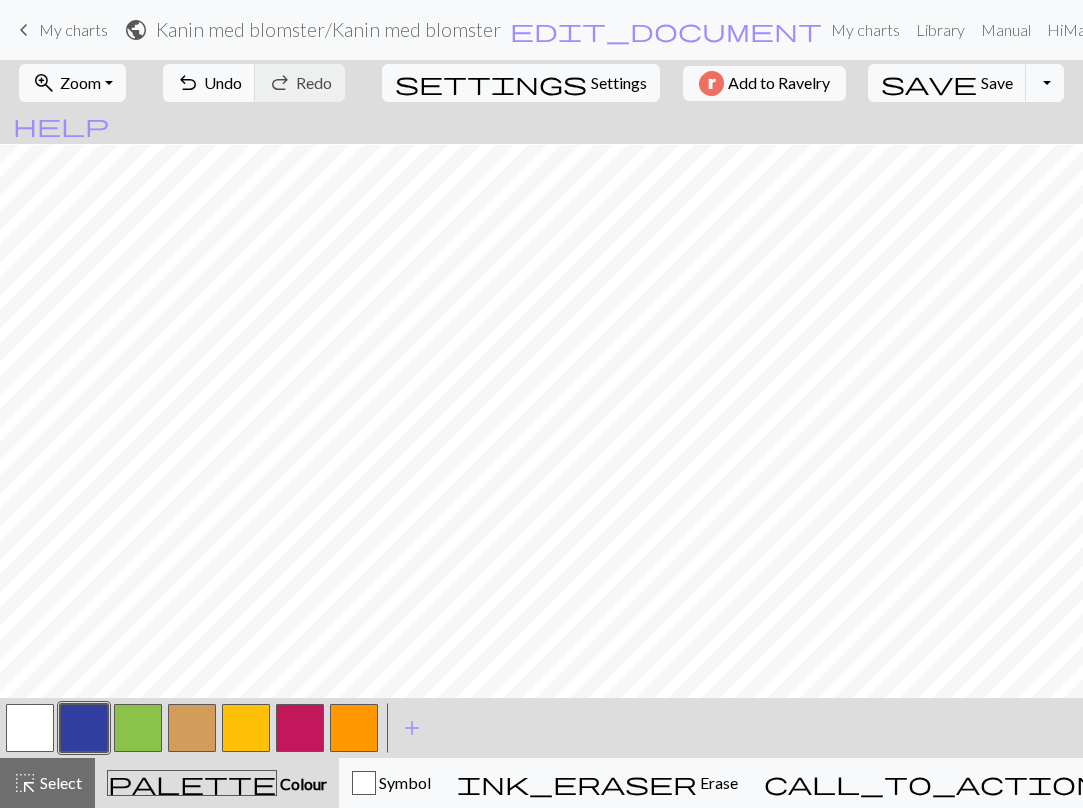 scroll, scrollTop: 118, scrollLeft: 0, axis: vertical 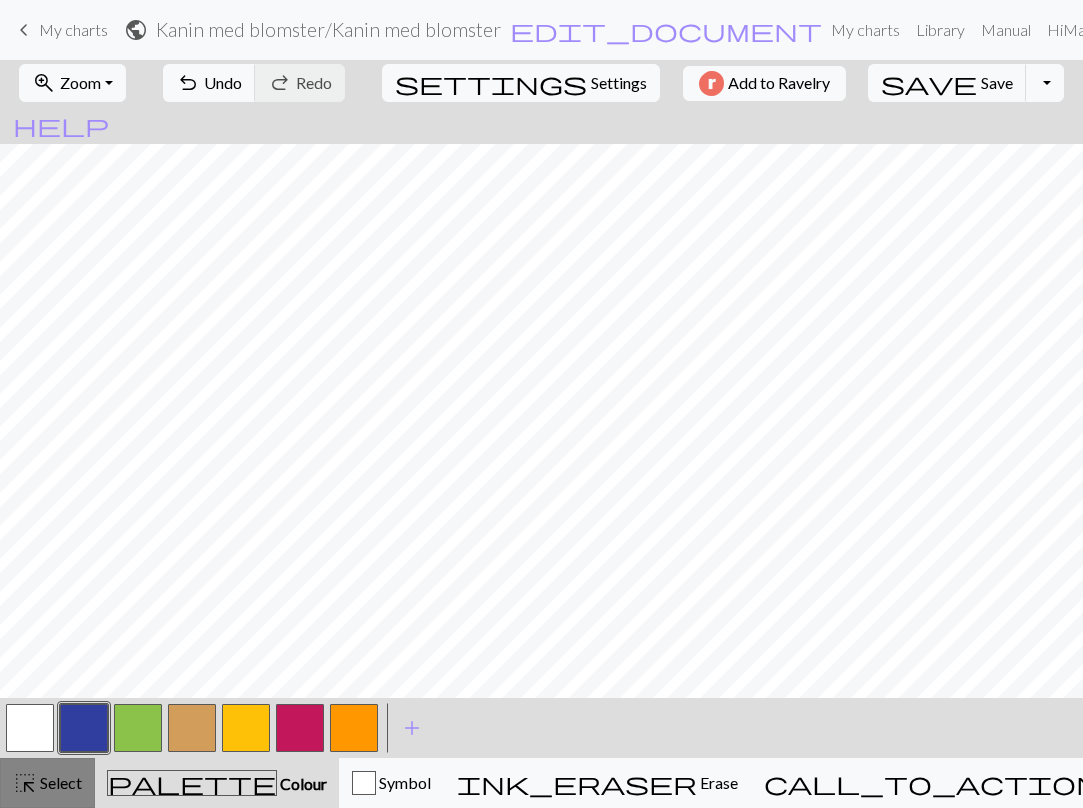 click on "Select" at bounding box center (59, 782) 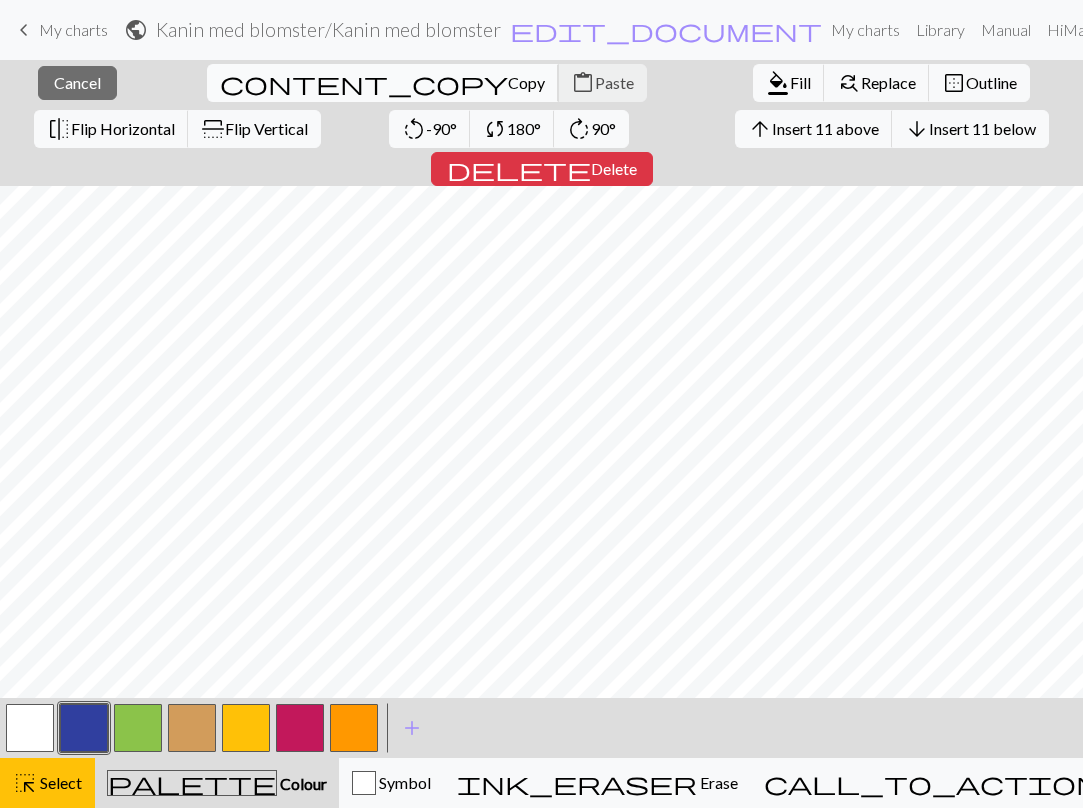 click on "Copy" at bounding box center (526, 82) 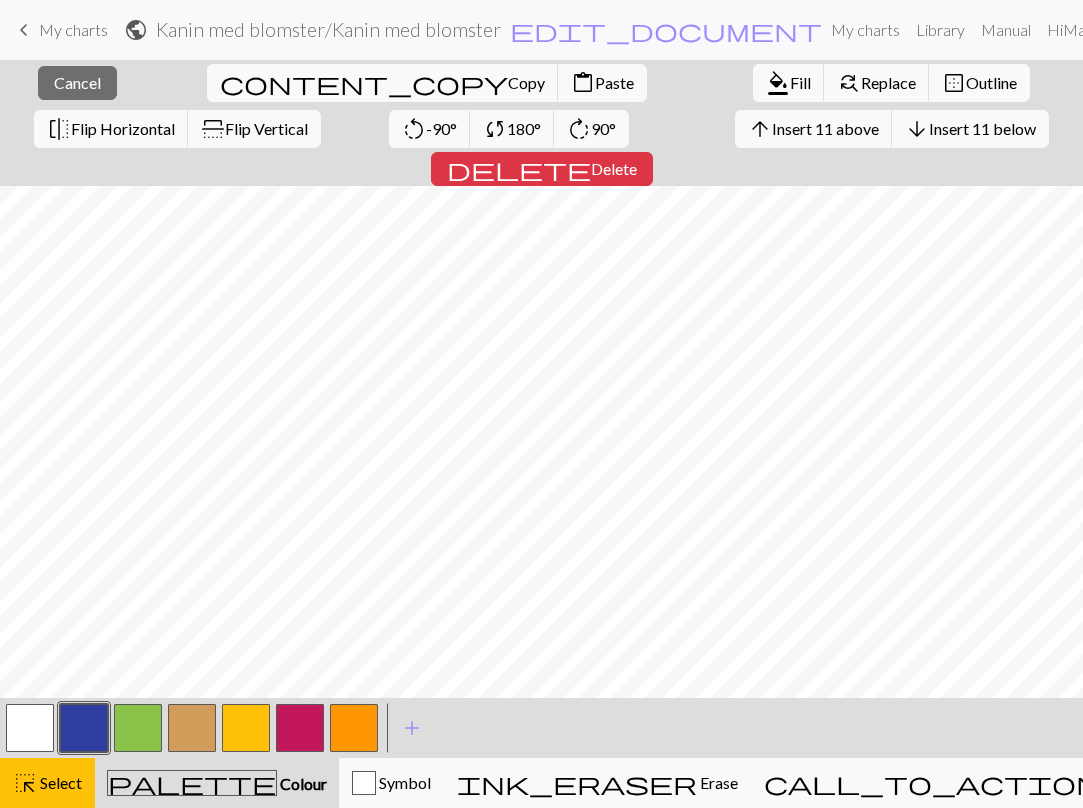 click on "My charts" at bounding box center (73, 29) 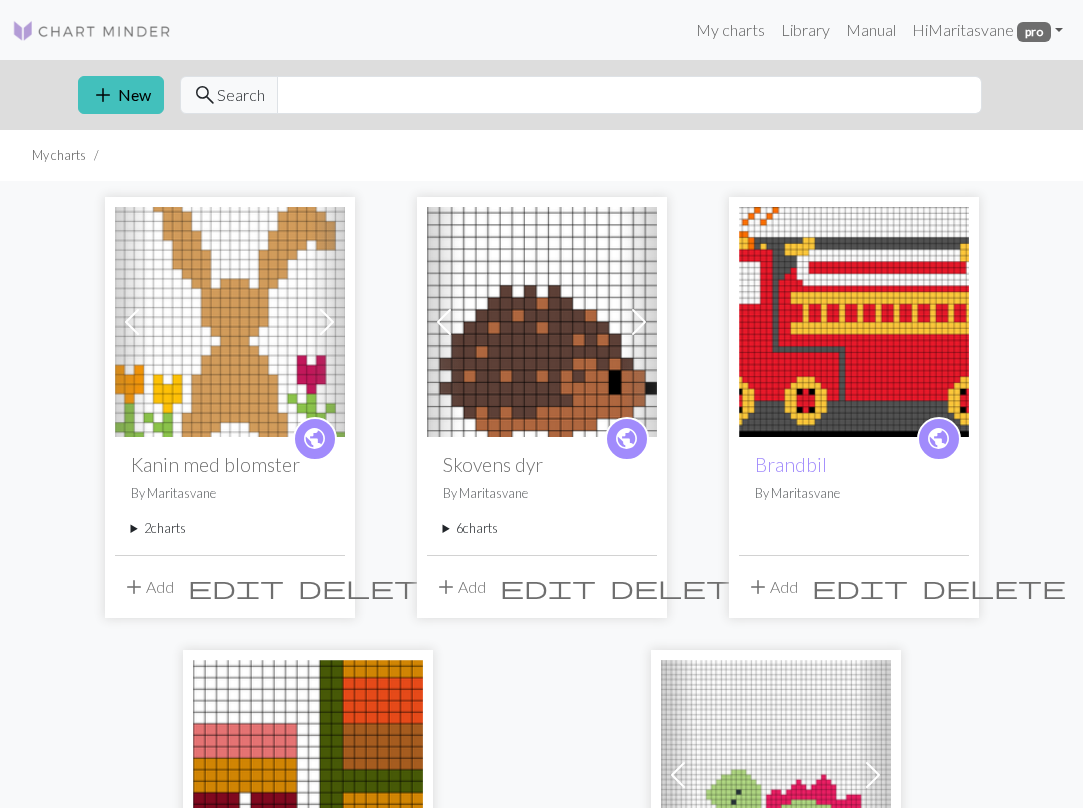click on "2  charts" at bounding box center (230, 528) 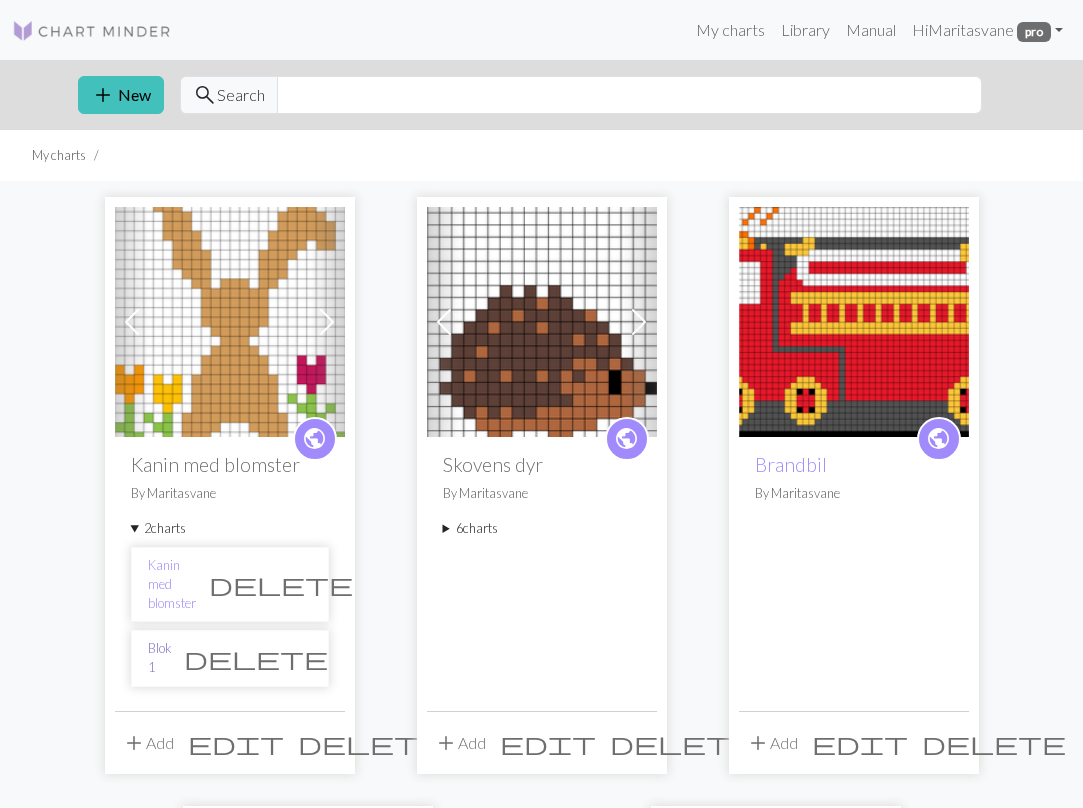 click on "Blok 1" at bounding box center (159, 658) 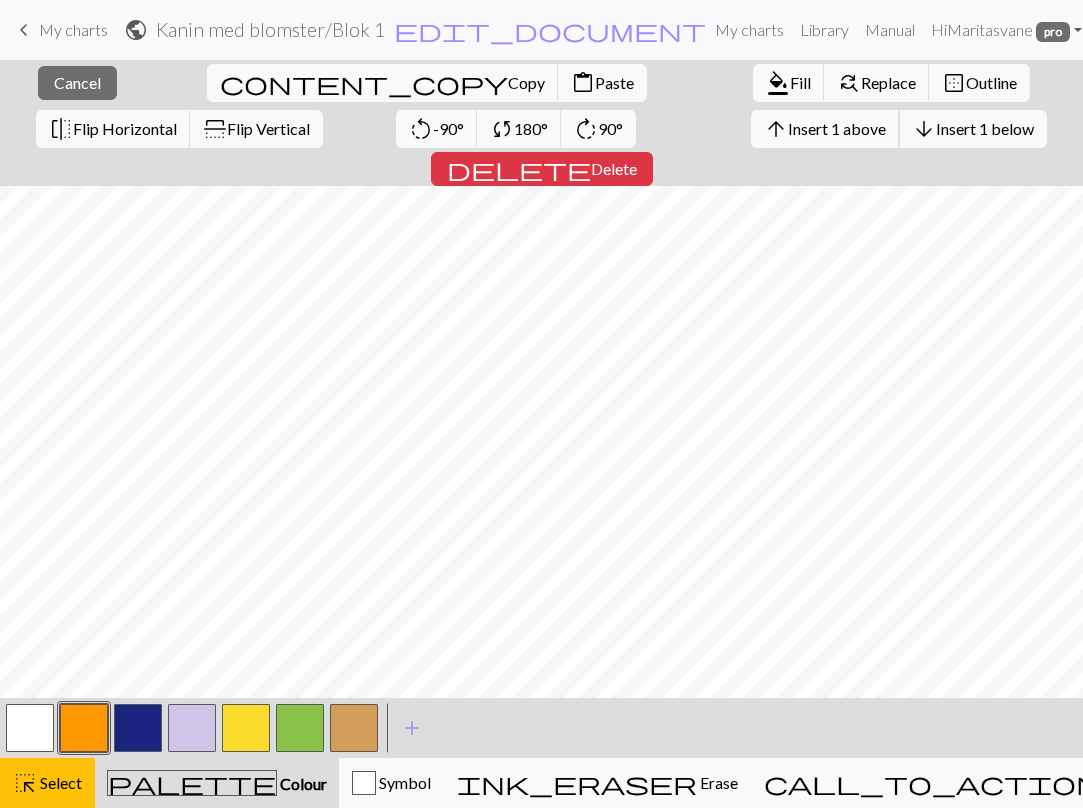click on "Insert 1 above" at bounding box center (837, 128) 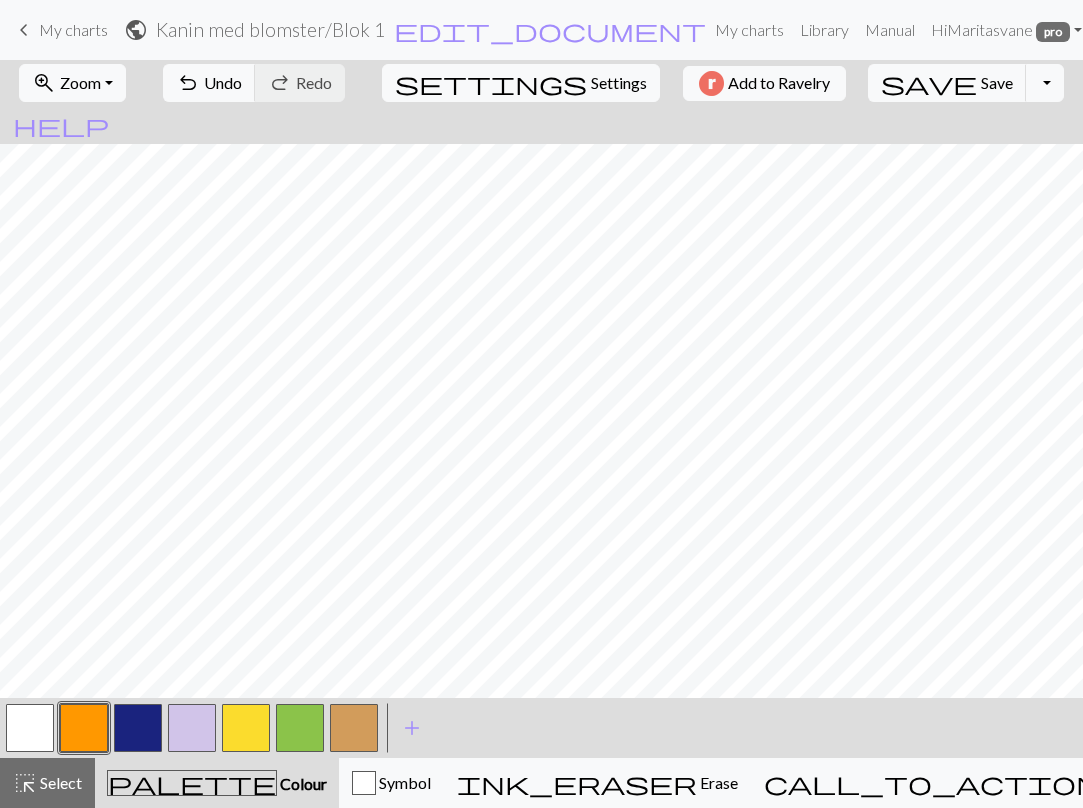 click on "zoom_in Zoom Zoom Fit all Fit width Fit height 50% 100% 150% 200% undo Undo Undo redo Redo Redo settings  Settings    Add to Ravelry save Save Save Toggle Dropdown file_copy  Save a copy save_alt  Download help Show me around < > add Add a  colour highlight_alt   Select   Select palette   Colour   Colour   Symbol ink_eraser   Erase   Erase call_to_action   Knitting mode   Knitting mode" at bounding box center (541, 434) 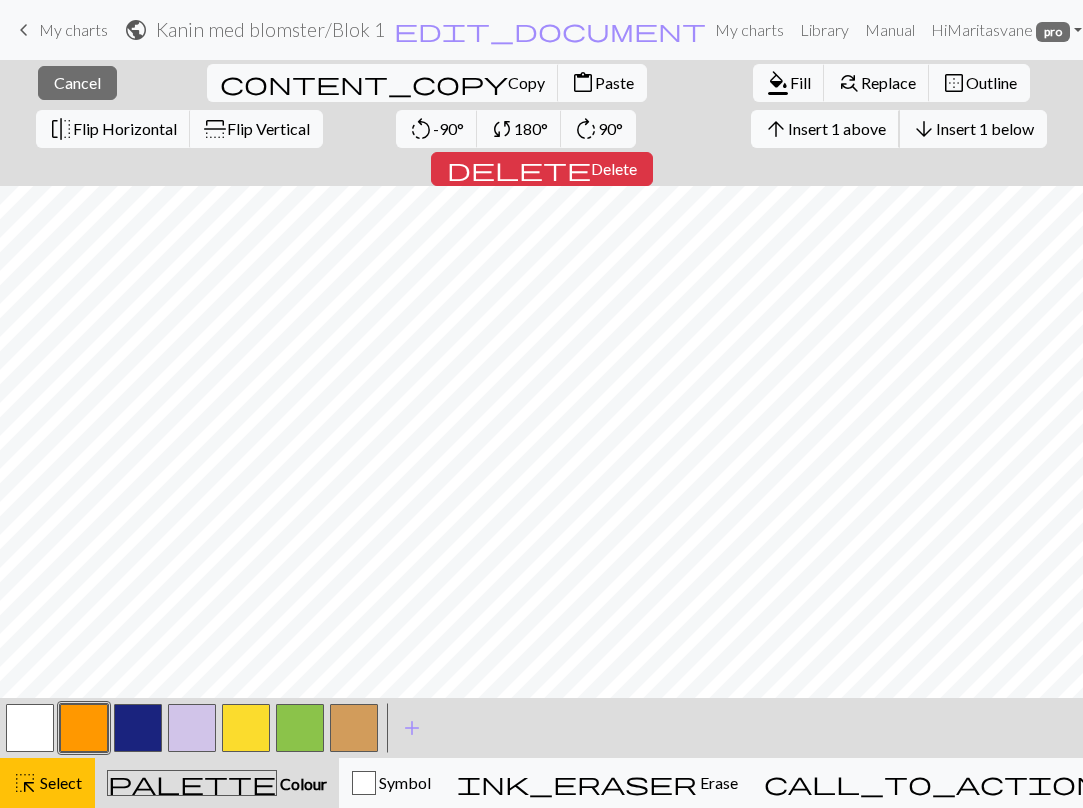 click on "Insert 1 above" at bounding box center [837, 128] 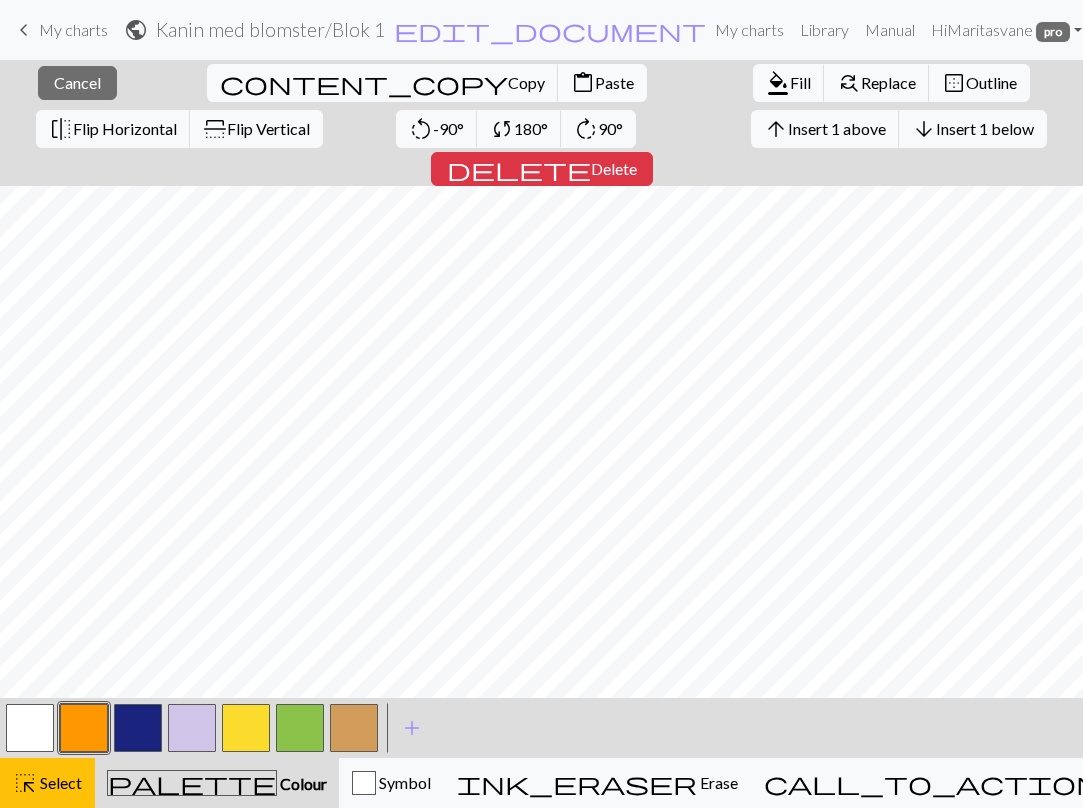 click on "Paste" at bounding box center [614, 82] 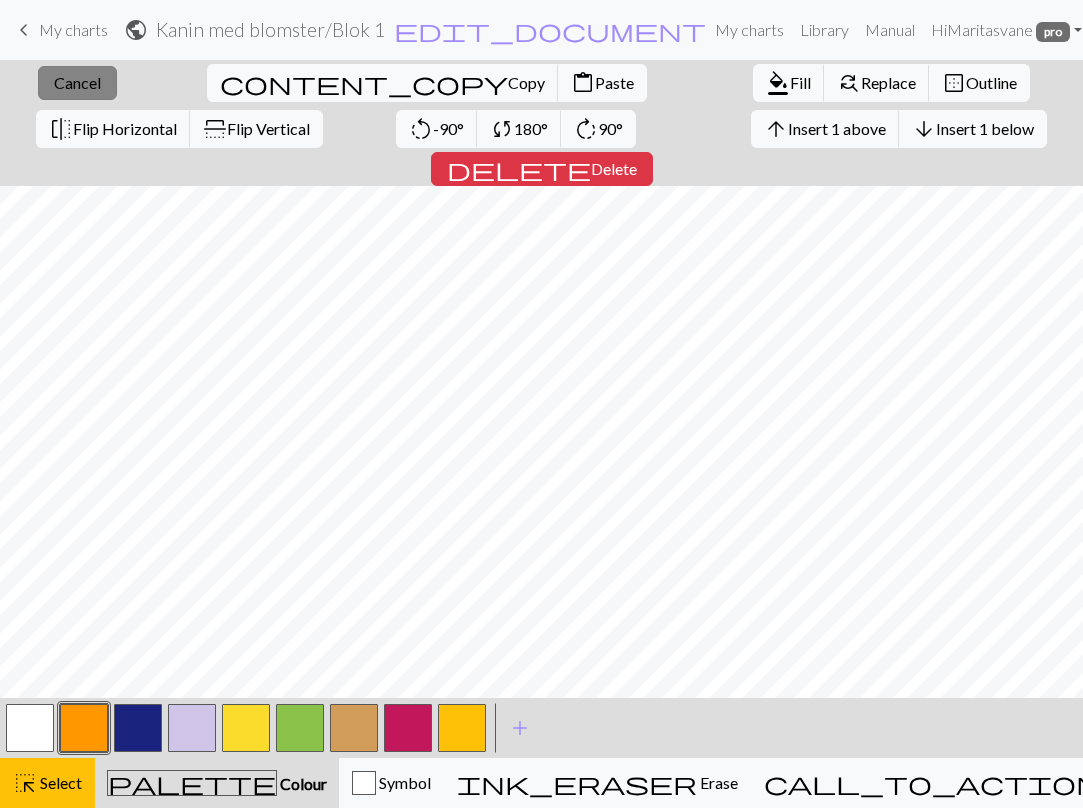 click on "Cancel" at bounding box center [77, 82] 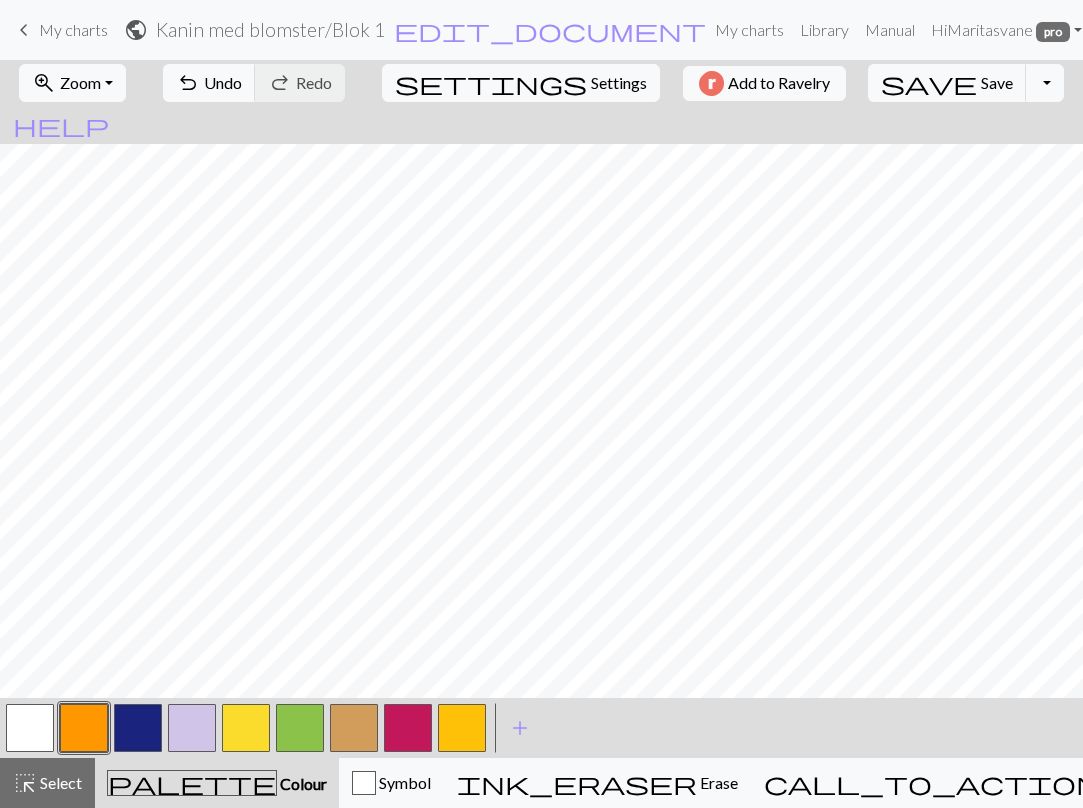 click at bounding box center (30, 728) 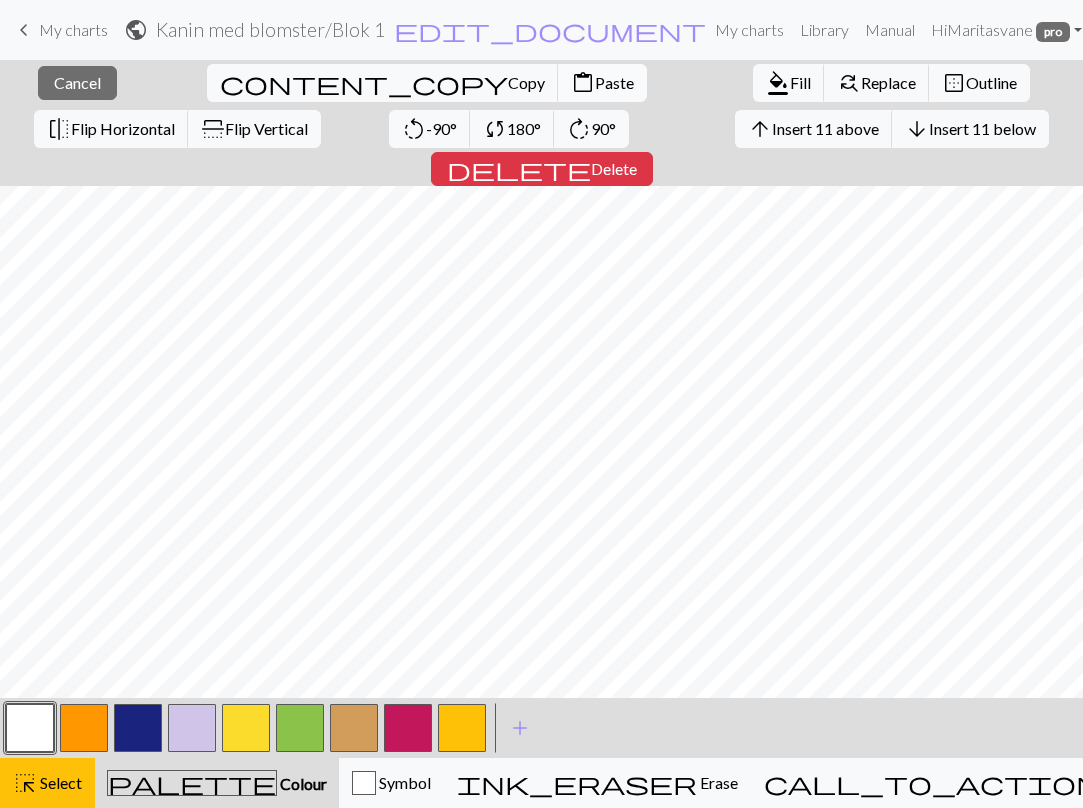click on "Paste" at bounding box center (614, 82) 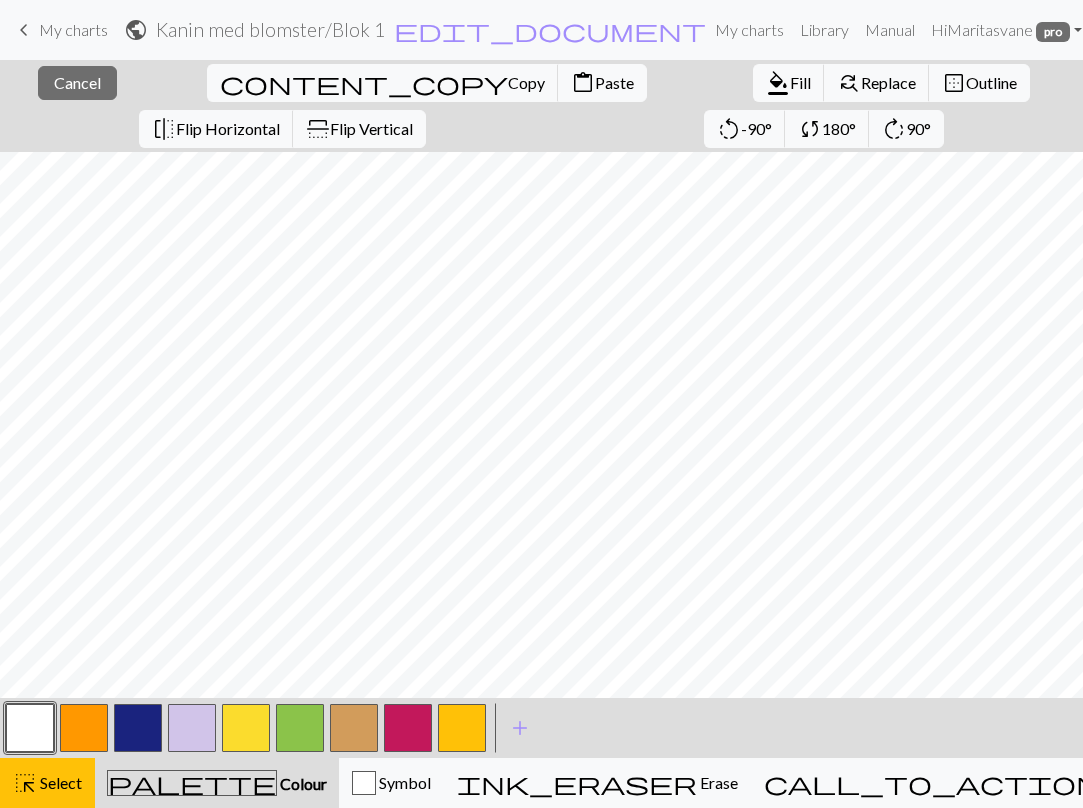 click at bounding box center [138, 728] 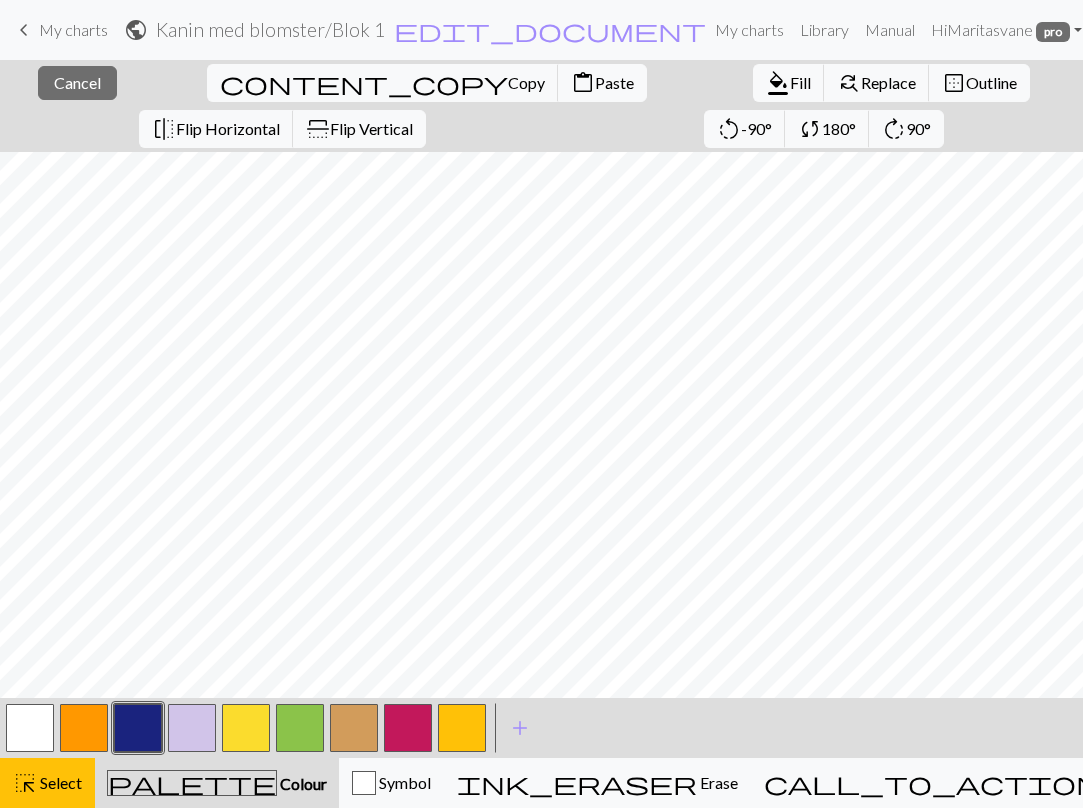 click at bounding box center [138, 728] 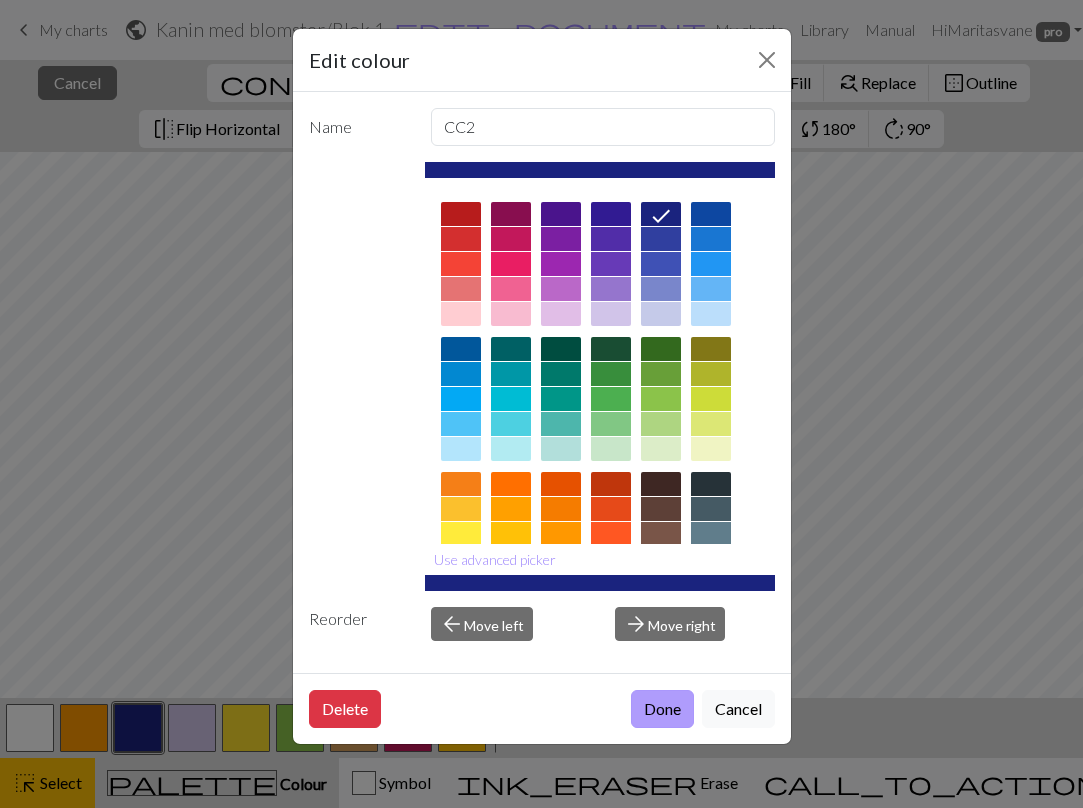 click on "Done" at bounding box center [662, 709] 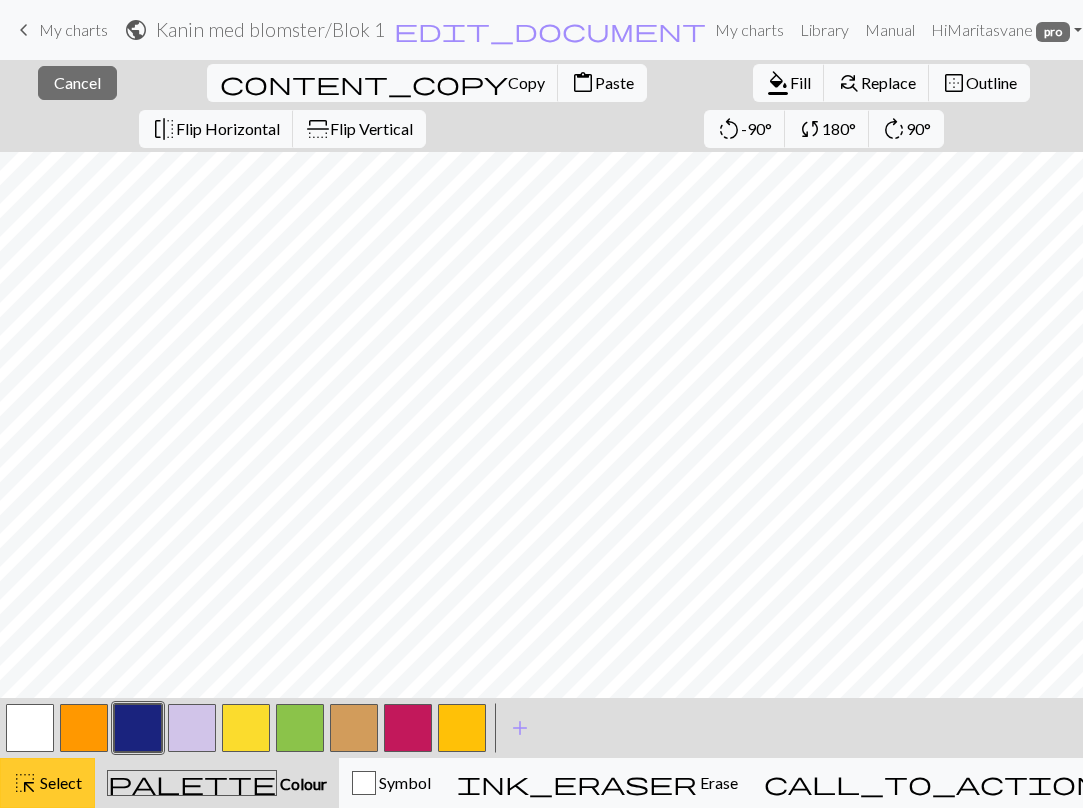 click on "highlight_alt" at bounding box center [25, 783] 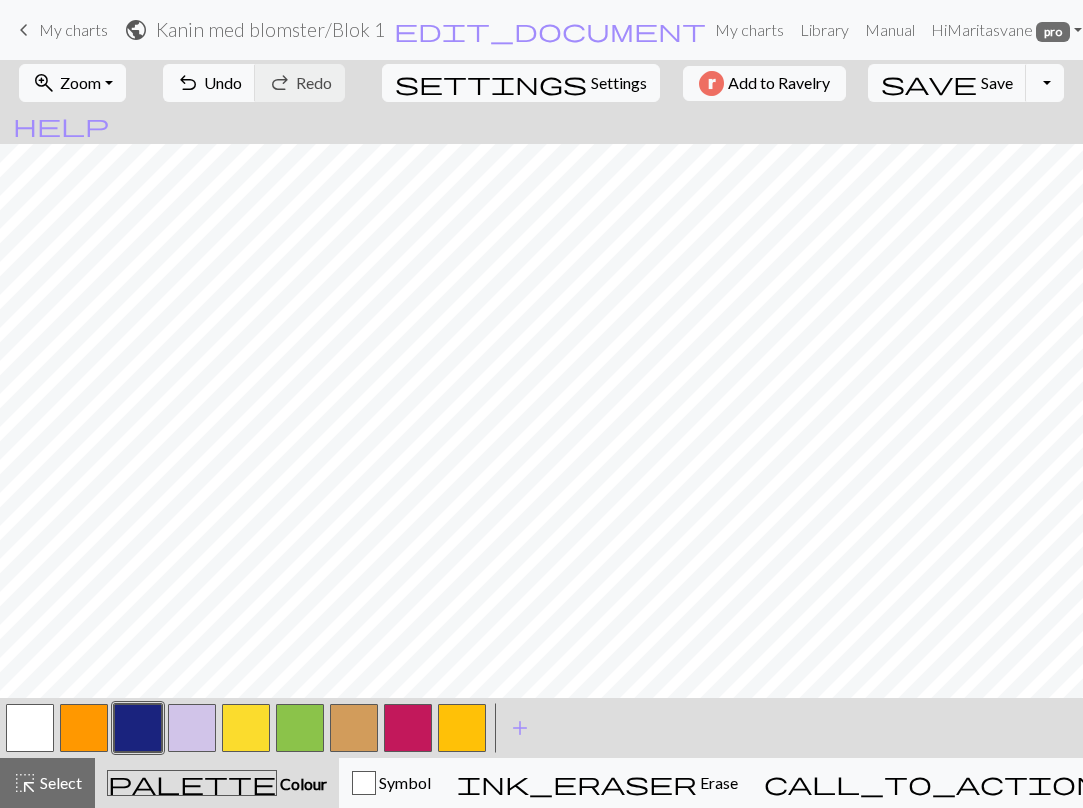 scroll, scrollTop: 0, scrollLeft: 0, axis: both 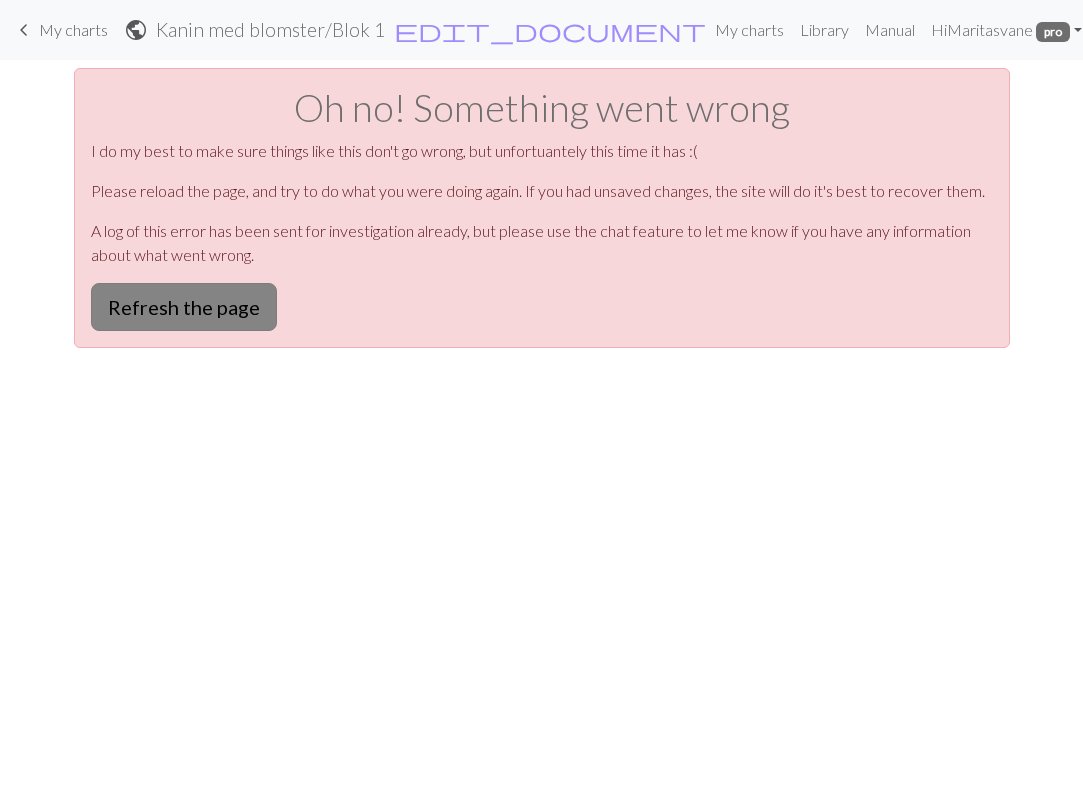 click on "Refresh the page" at bounding box center [184, 307] 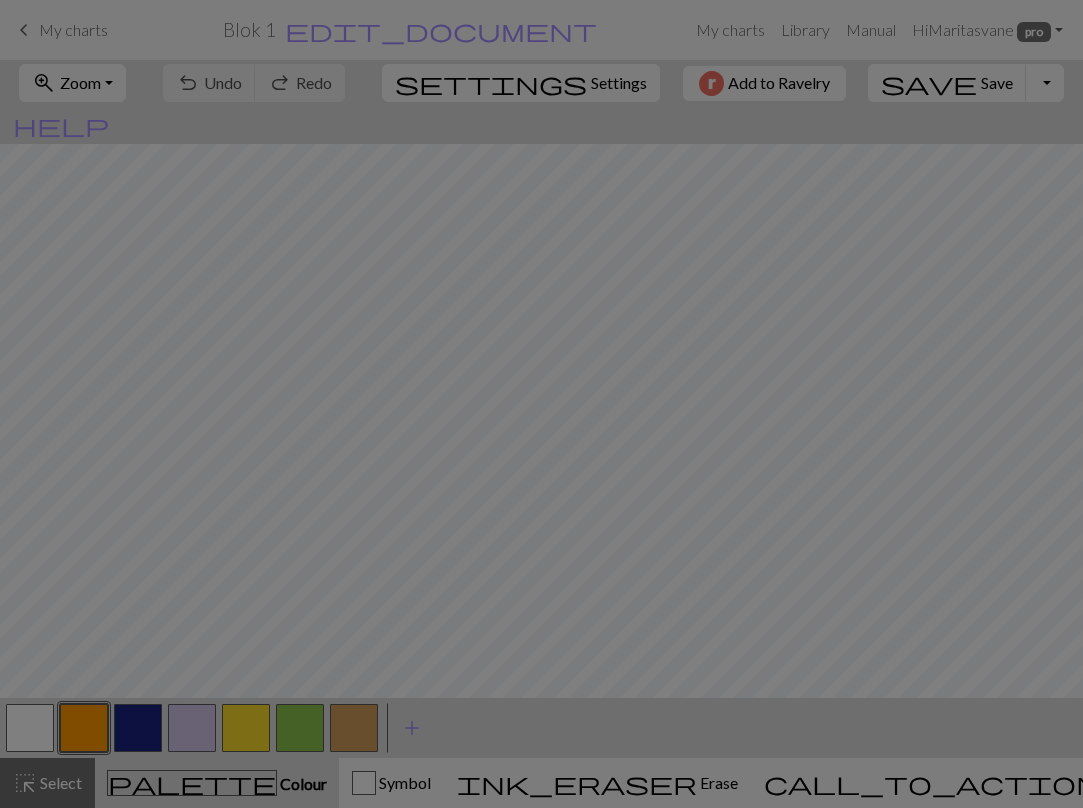 scroll, scrollTop: 0, scrollLeft: 0, axis: both 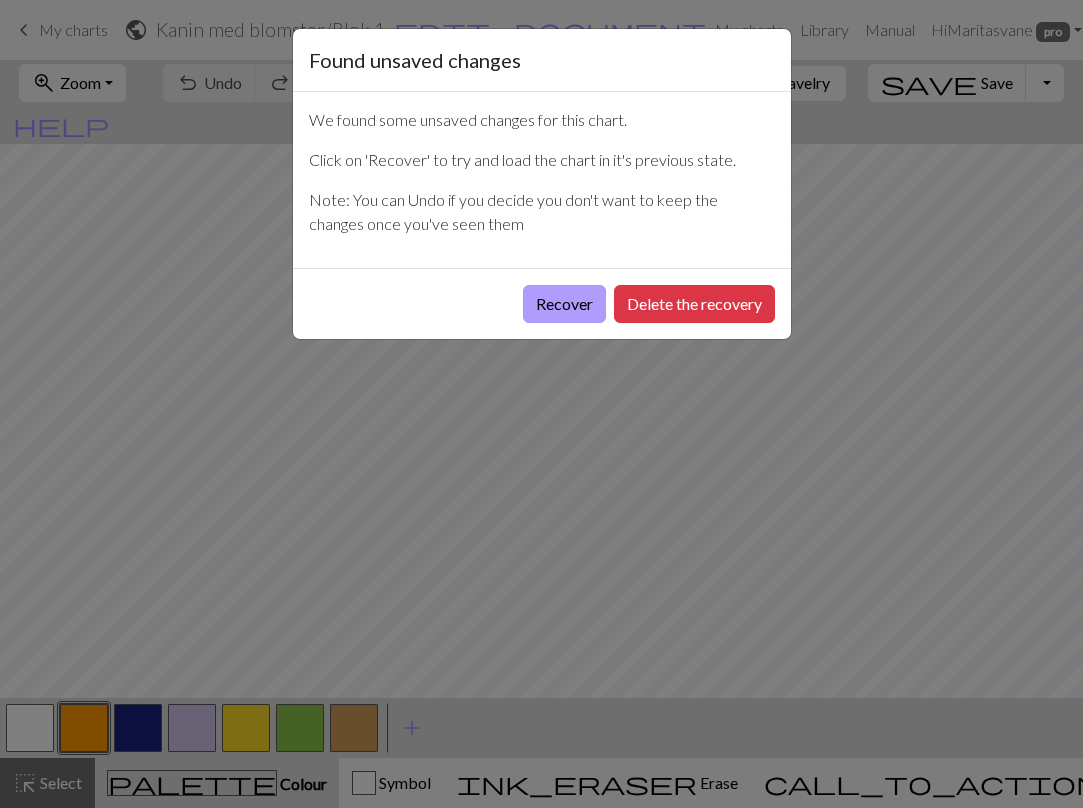 click on "Recover" at bounding box center [564, 304] 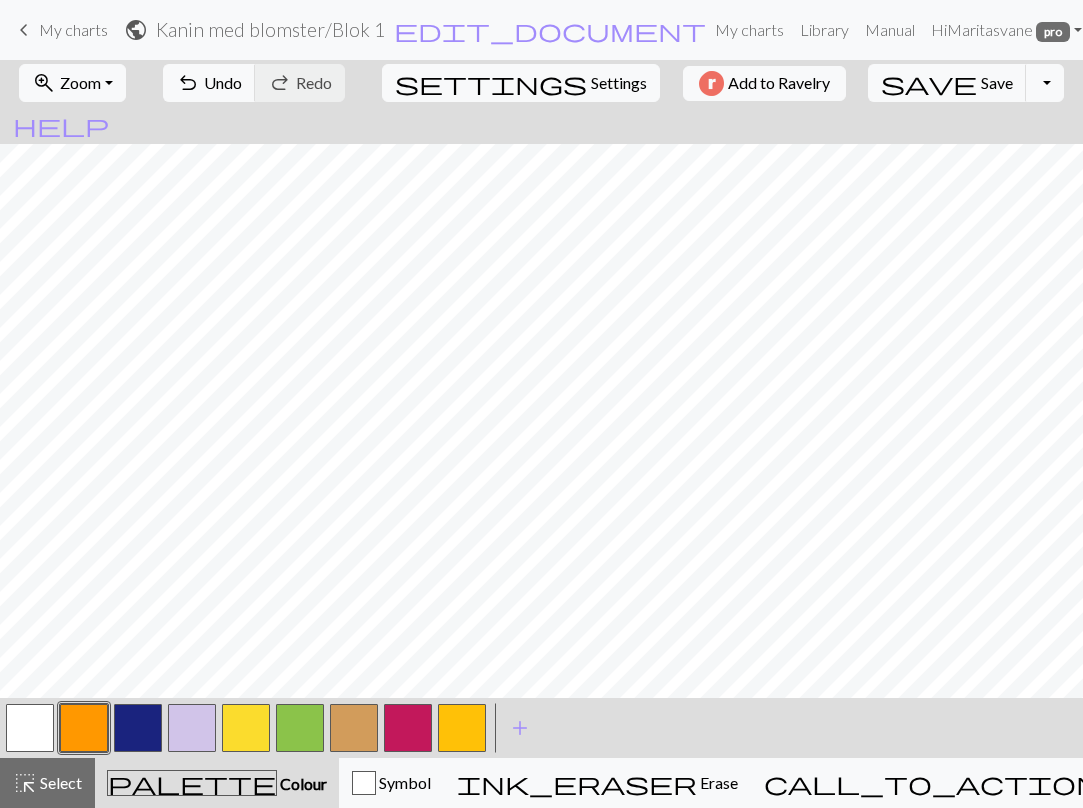 click at bounding box center (138, 728) 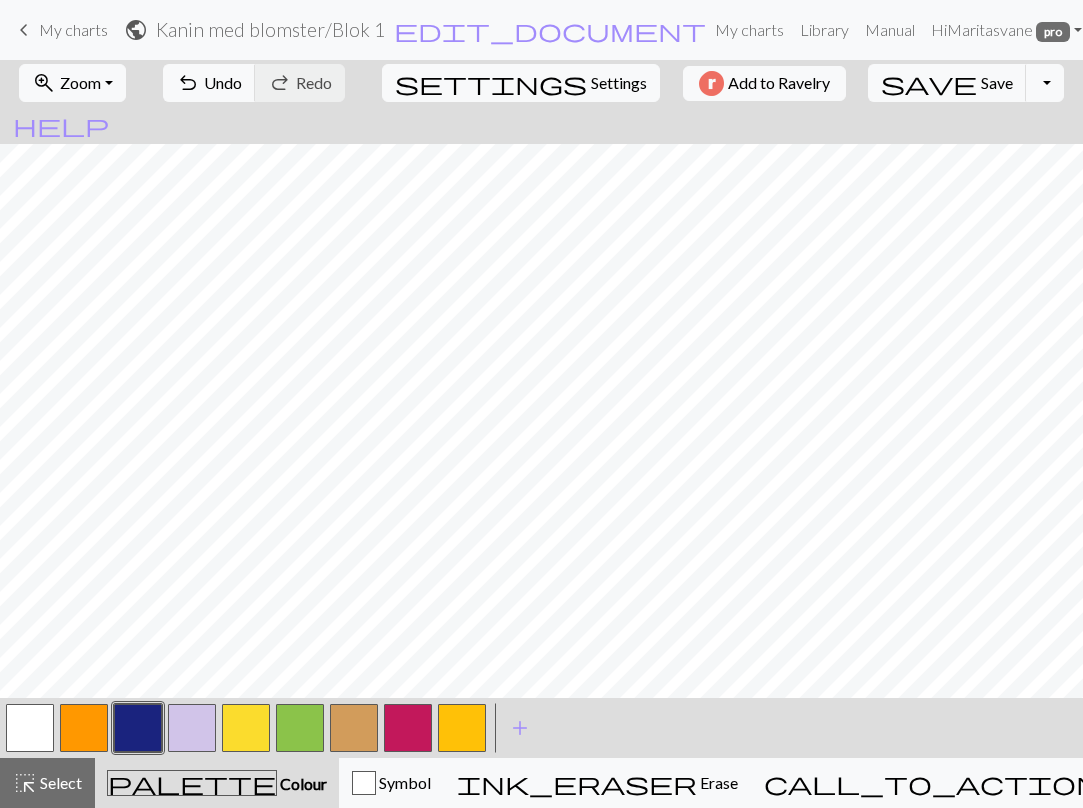 click at bounding box center [300, 728] 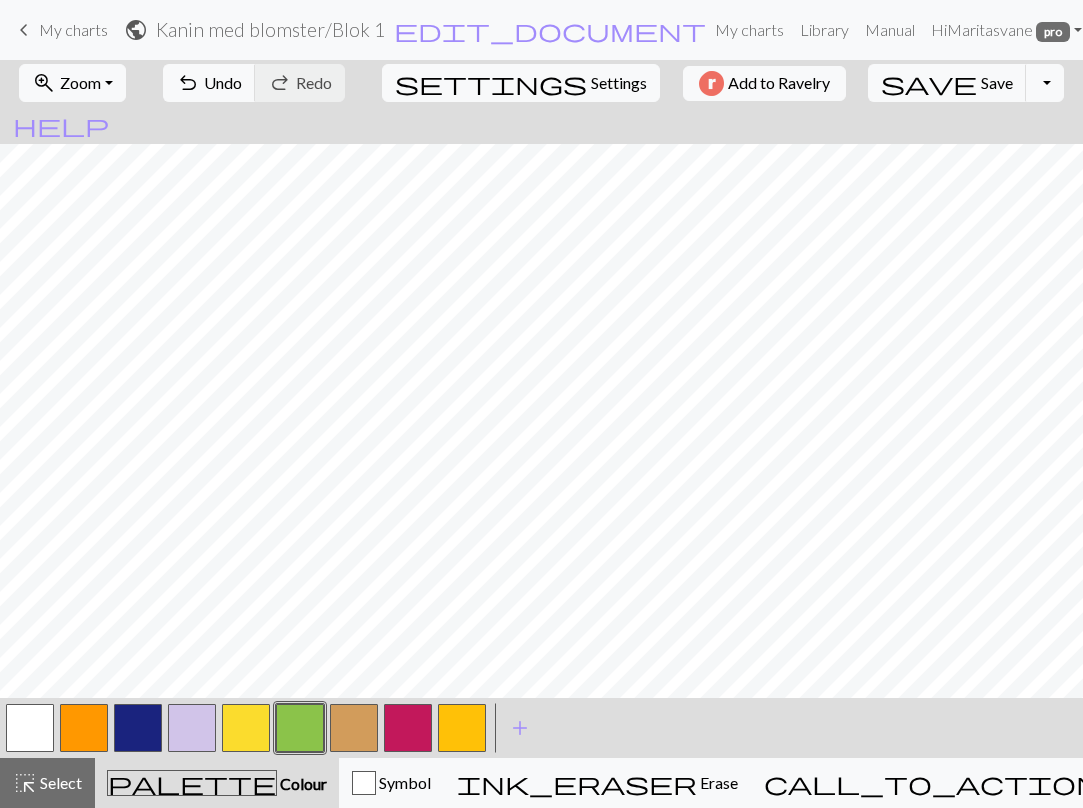 scroll, scrollTop: 0, scrollLeft: 0, axis: both 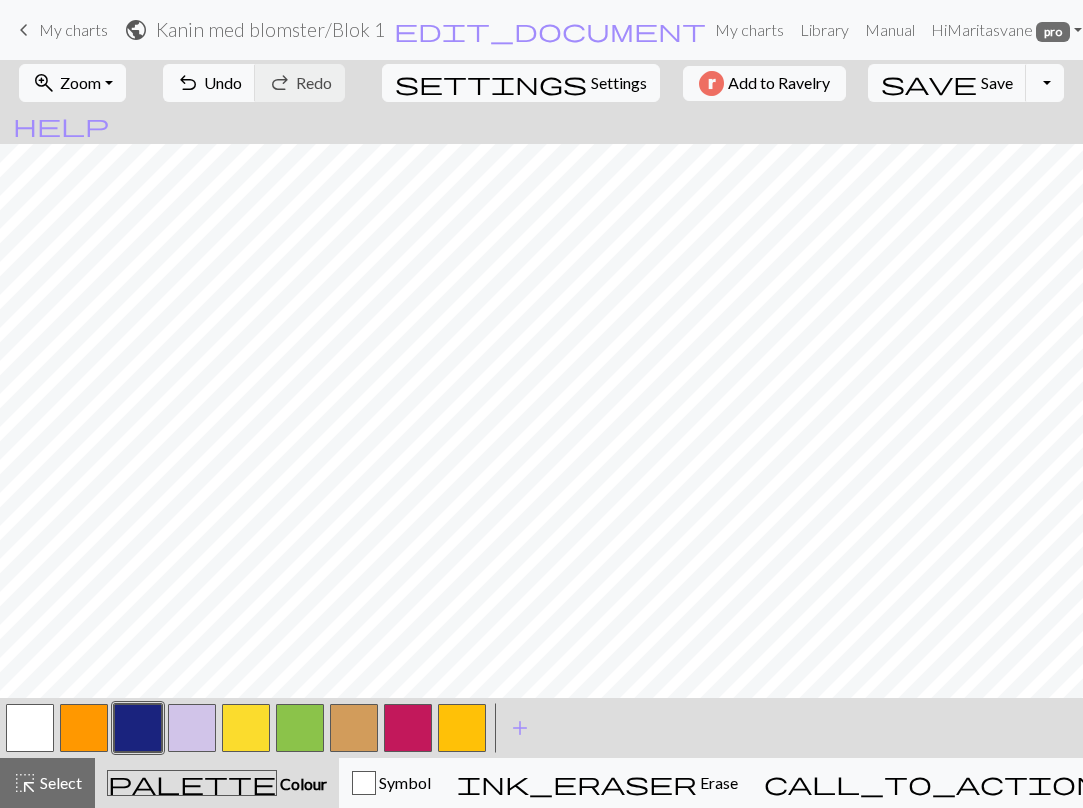 click at bounding box center [354, 728] 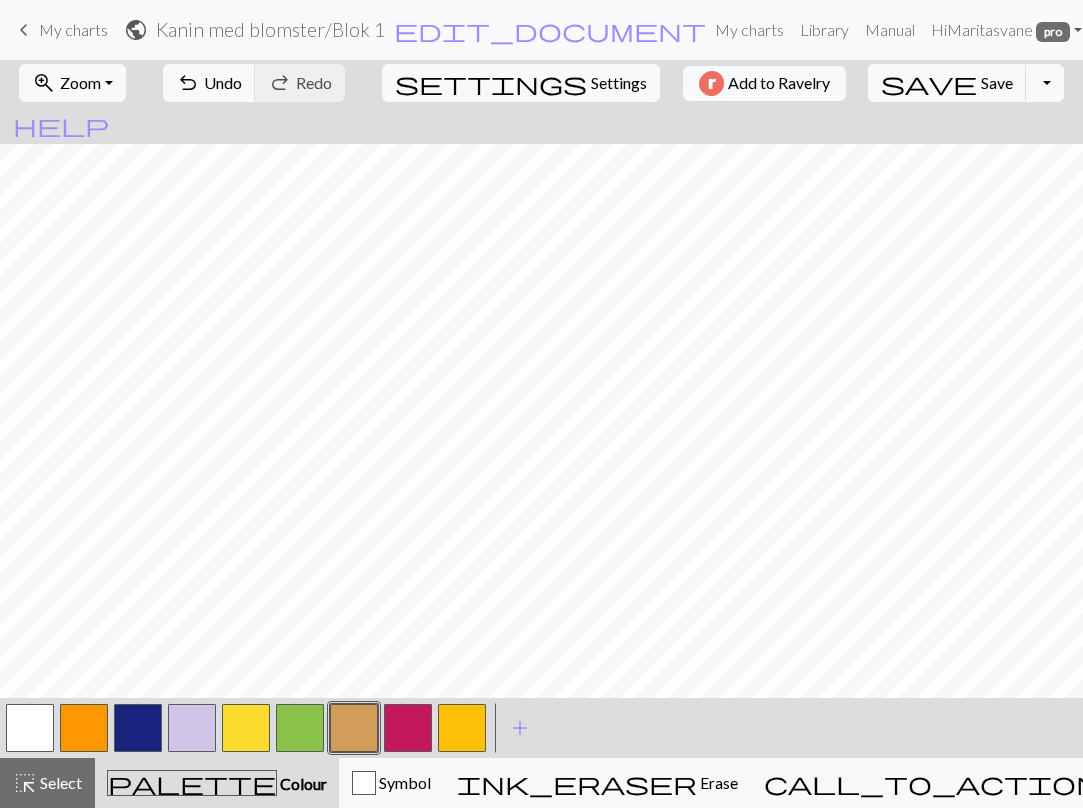 click at bounding box center (138, 728) 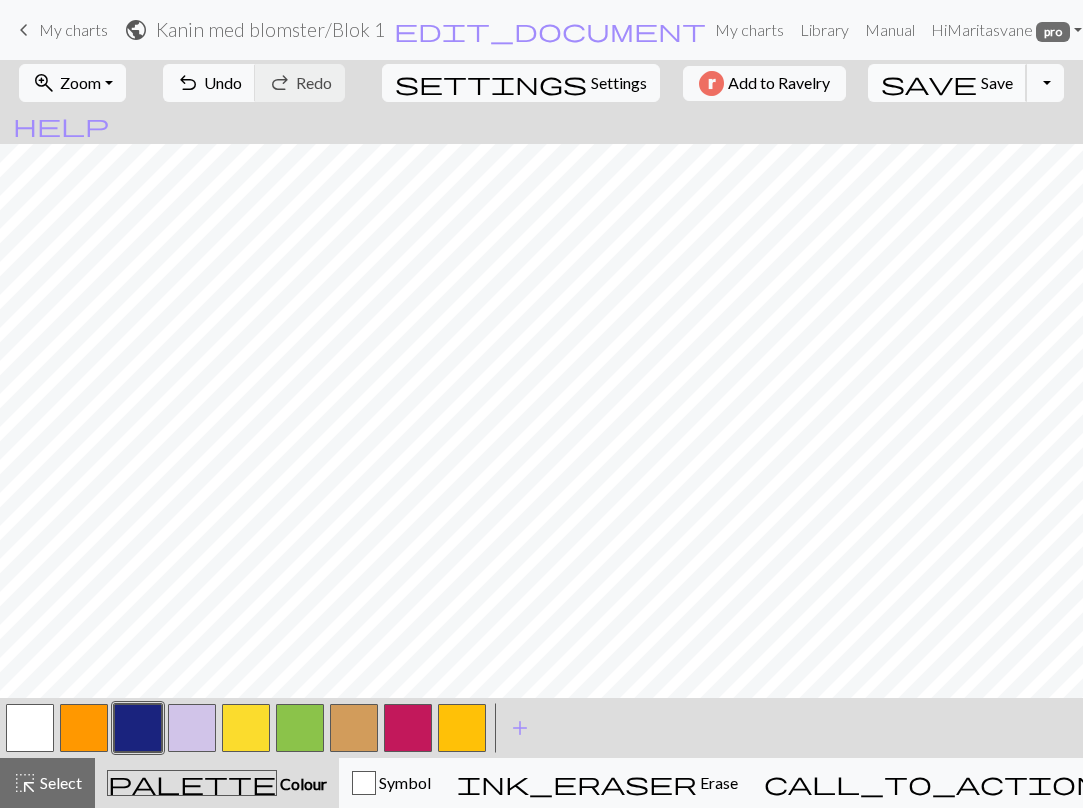click on "Save" at bounding box center (997, 82) 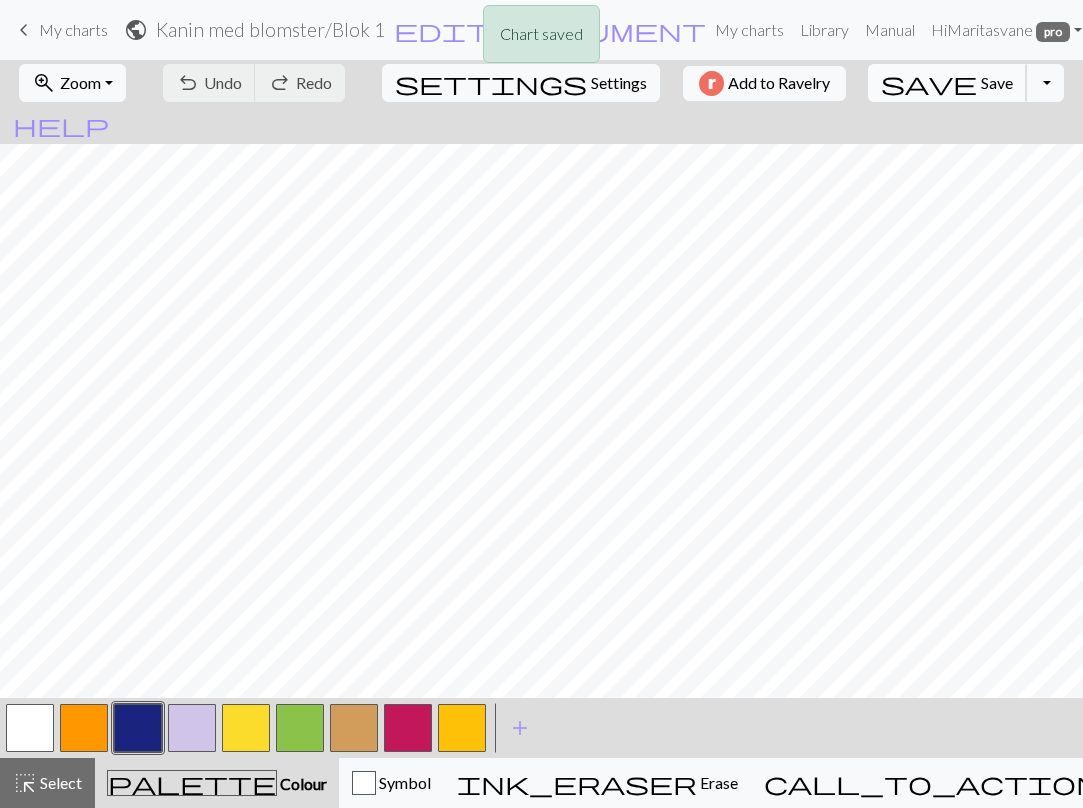 scroll, scrollTop: 158, scrollLeft: 0, axis: vertical 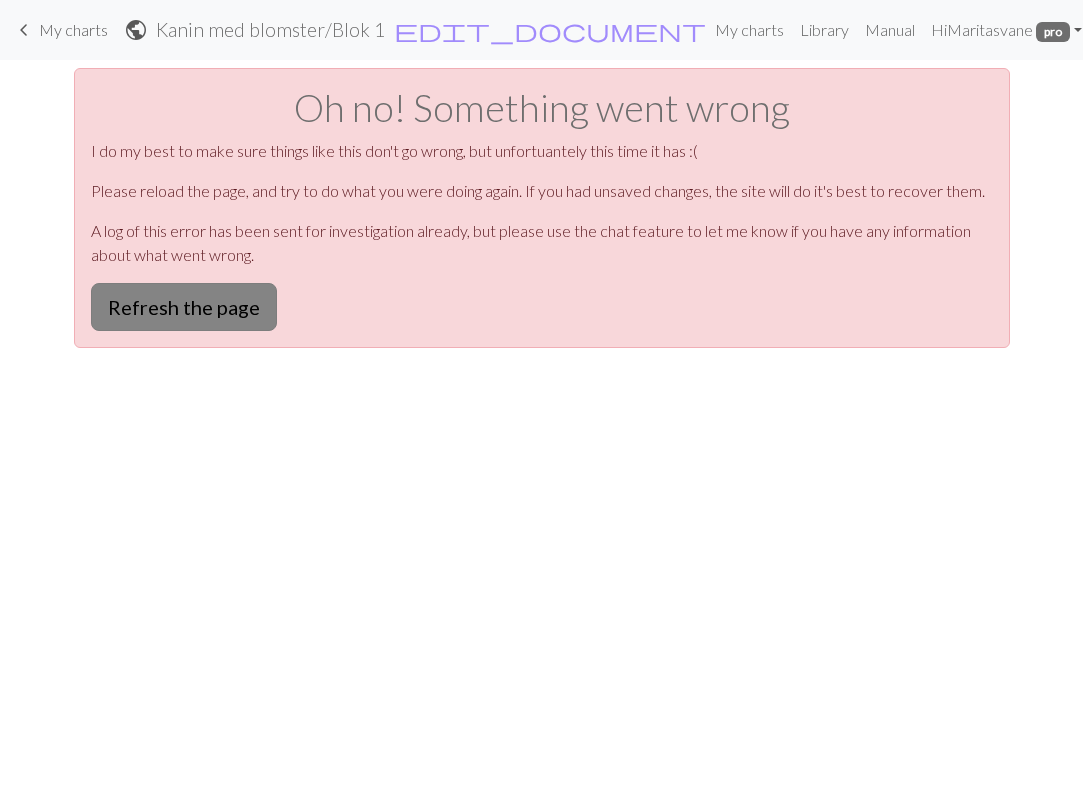 click on "Refresh the page" at bounding box center [184, 307] 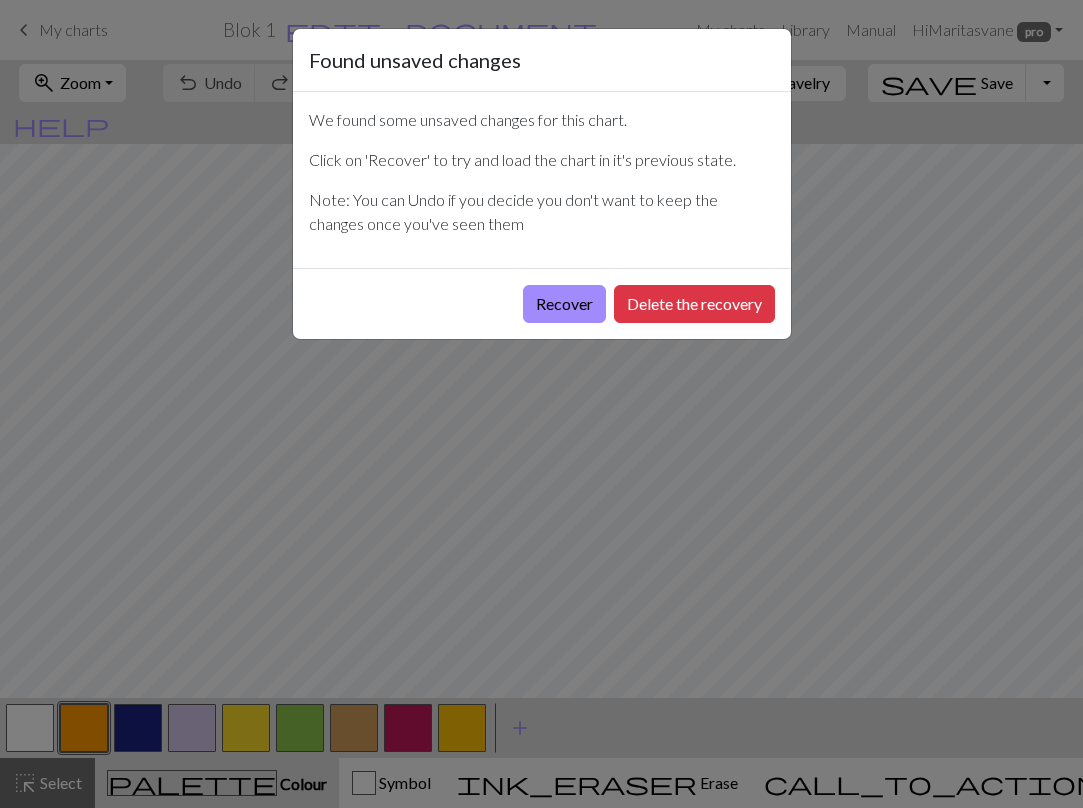 scroll, scrollTop: 0, scrollLeft: 0, axis: both 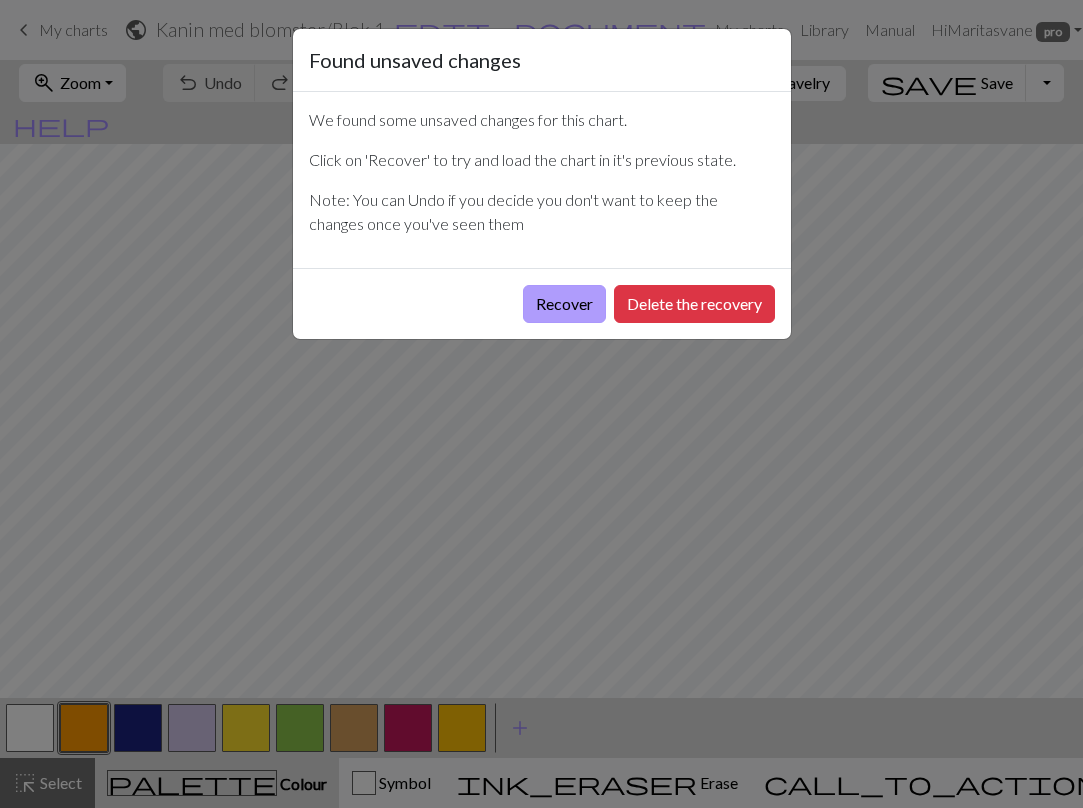 click on "Recover" at bounding box center [564, 304] 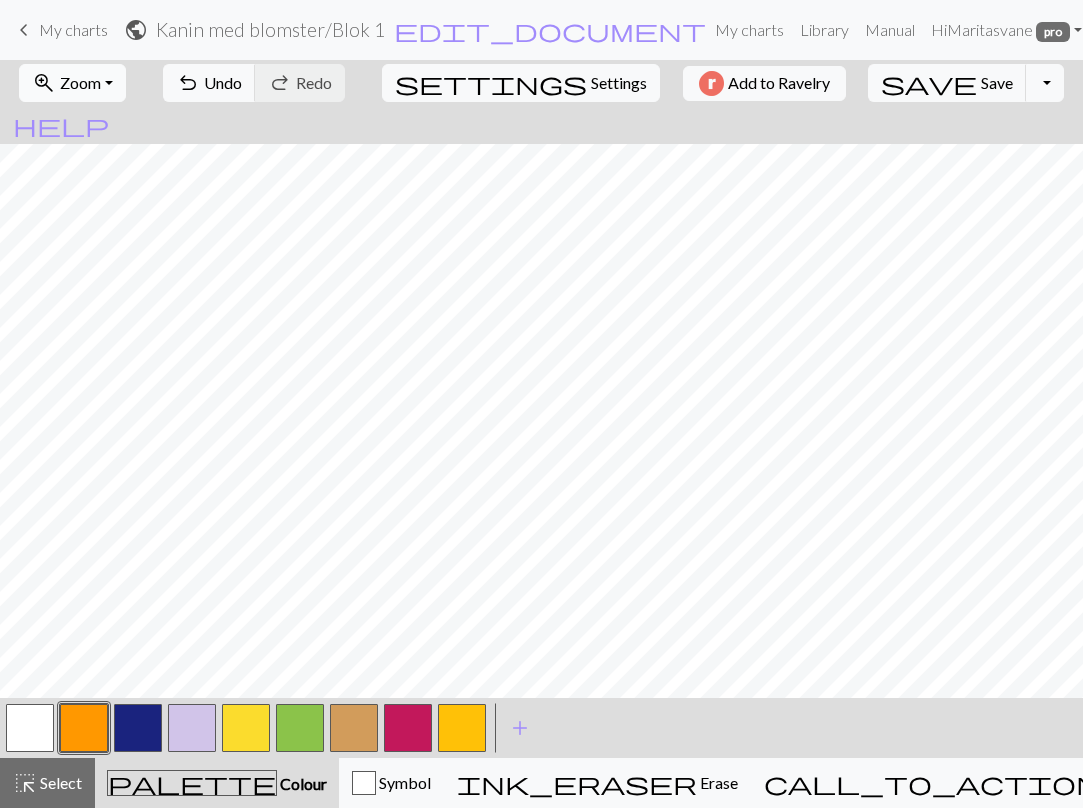 click on "zoom_in Zoom Zoom" at bounding box center [72, 83] 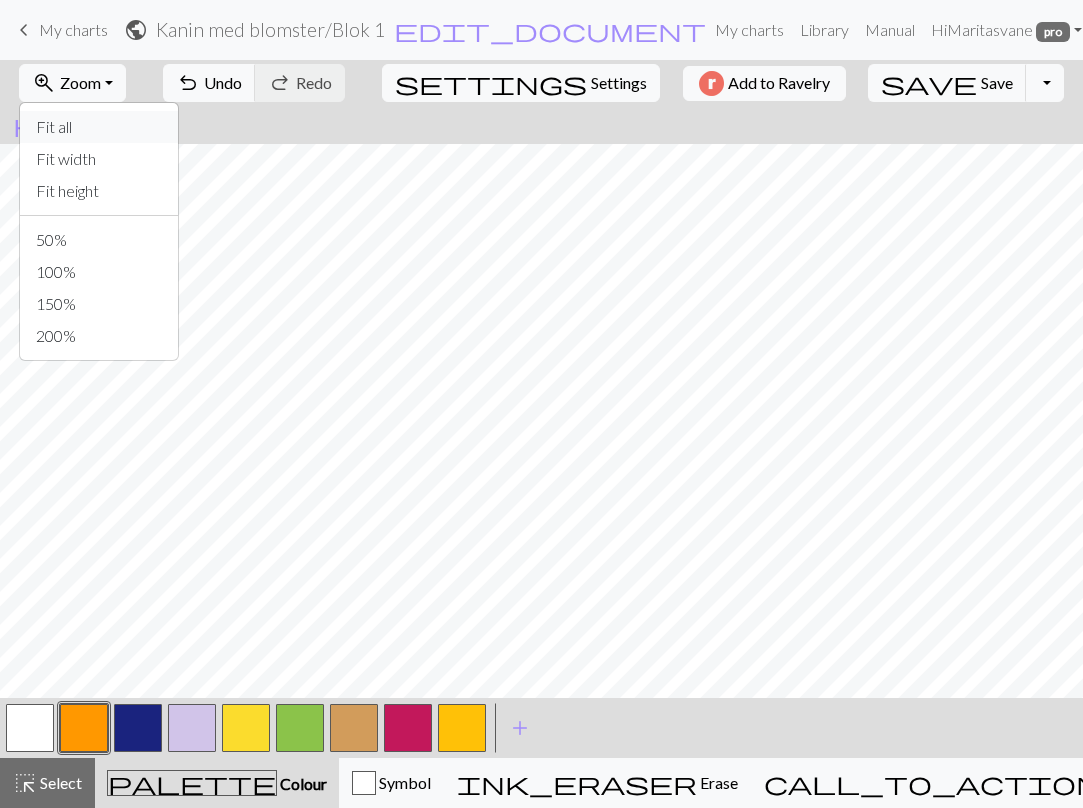 click on "Fit all" at bounding box center (99, 127) 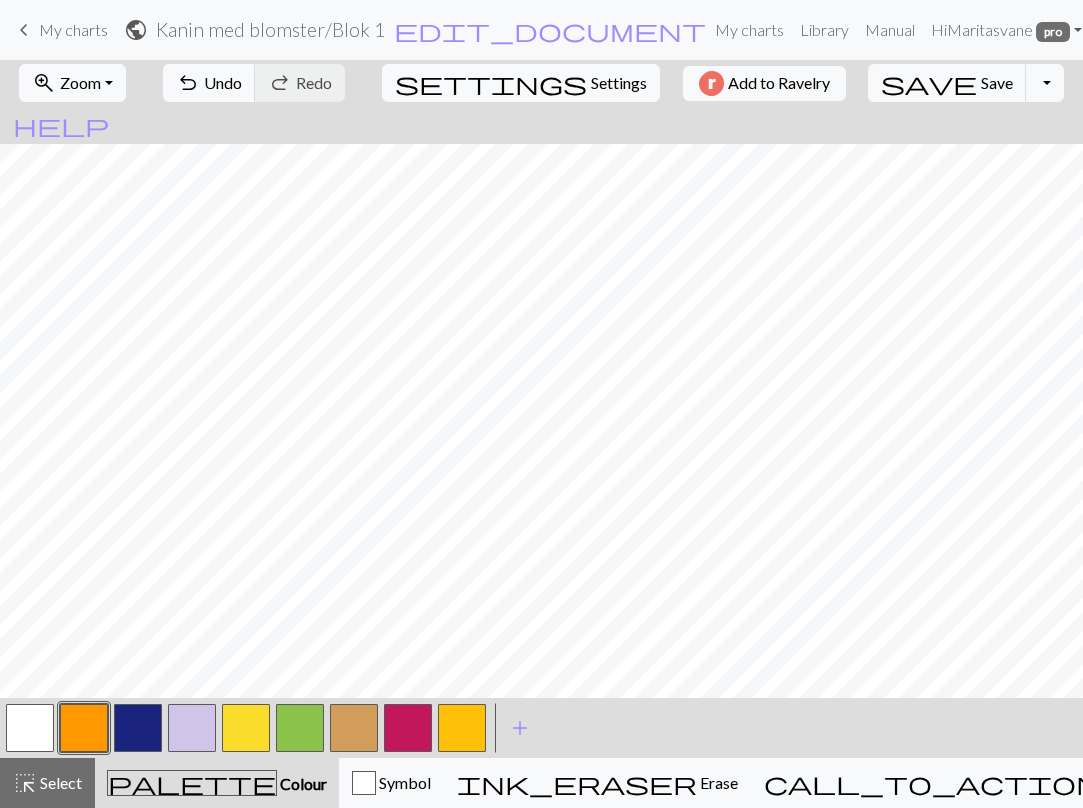 click at bounding box center [84, 728] 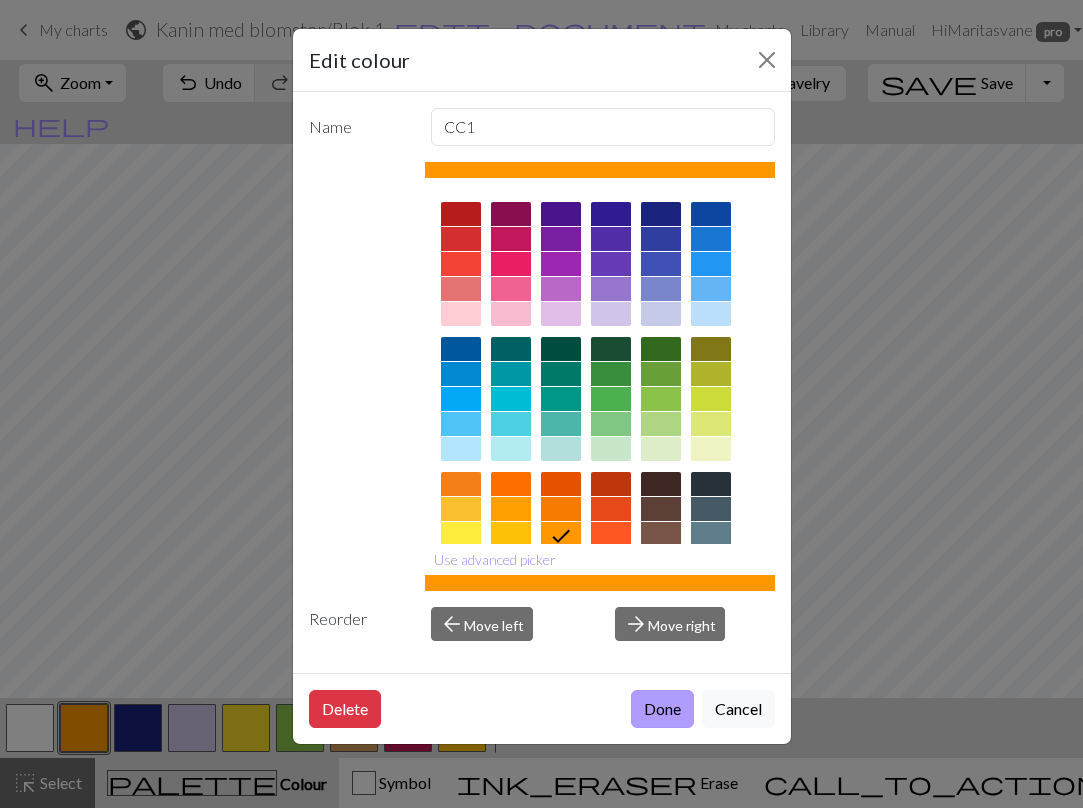 click on "Done" at bounding box center (662, 709) 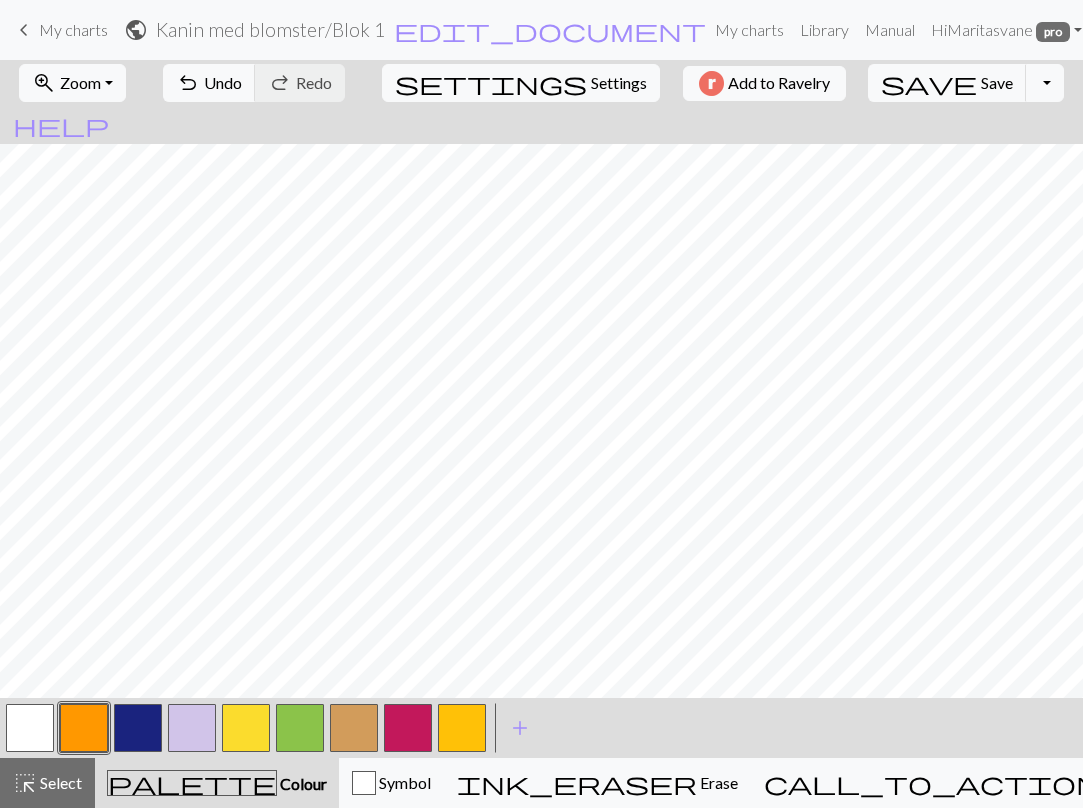 click at bounding box center [138, 728] 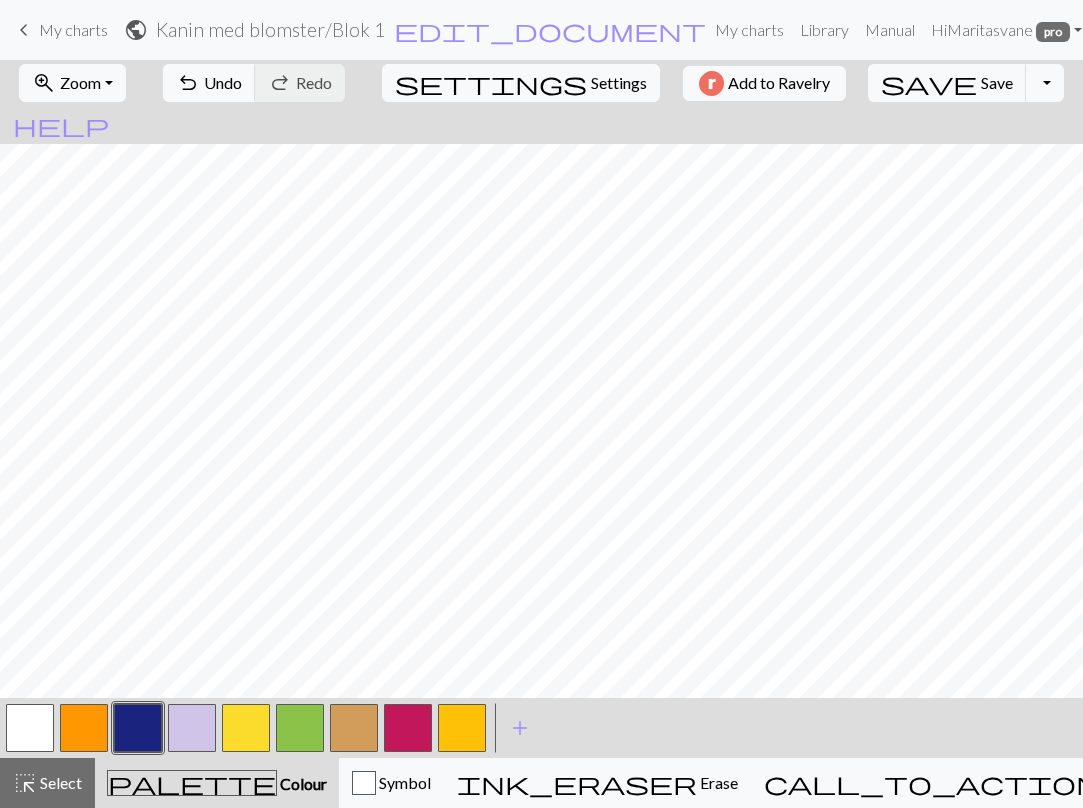 scroll, scrollTop: 0, scrollLeft: 0, axis: both 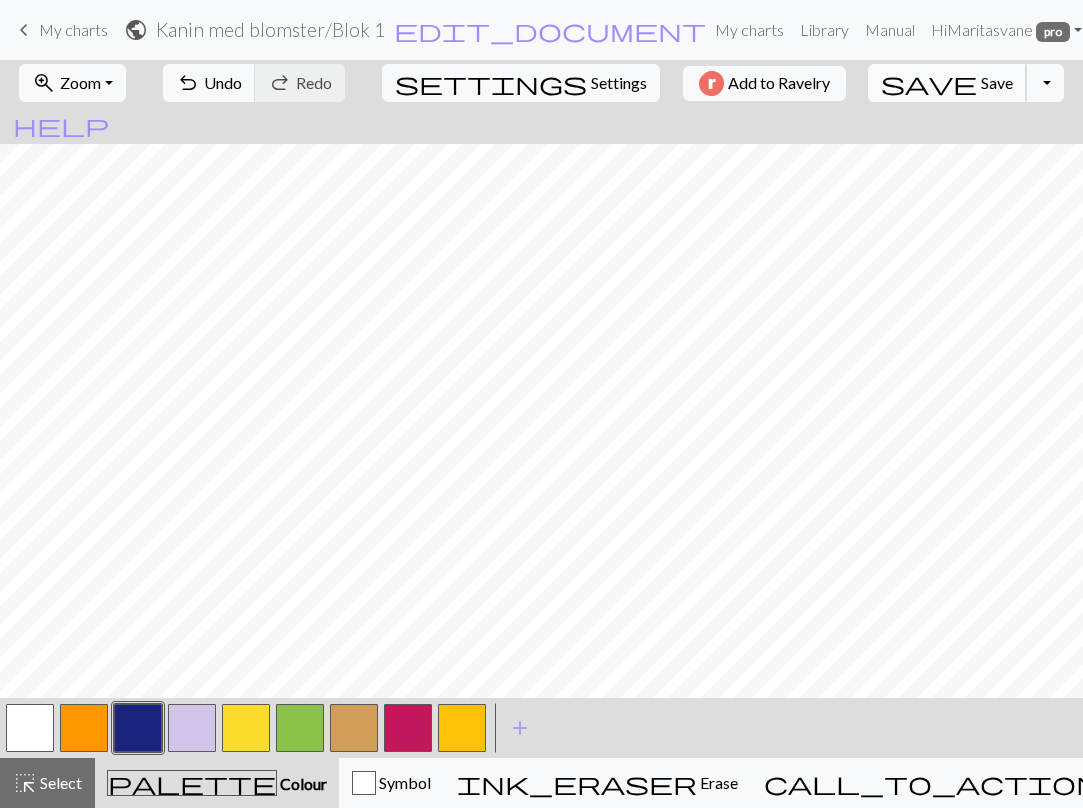 click on "save" at bounding box center (929, 83) 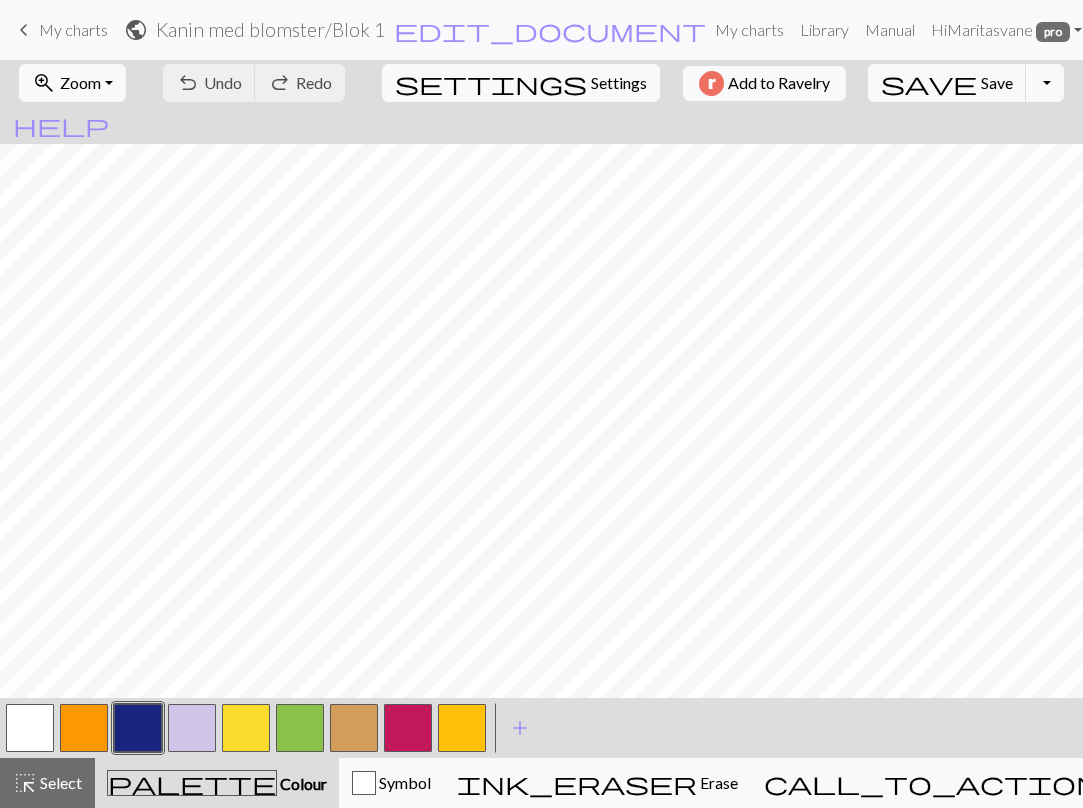 scroll, scrollTop: 0, scrollLeft: 0, axis: both 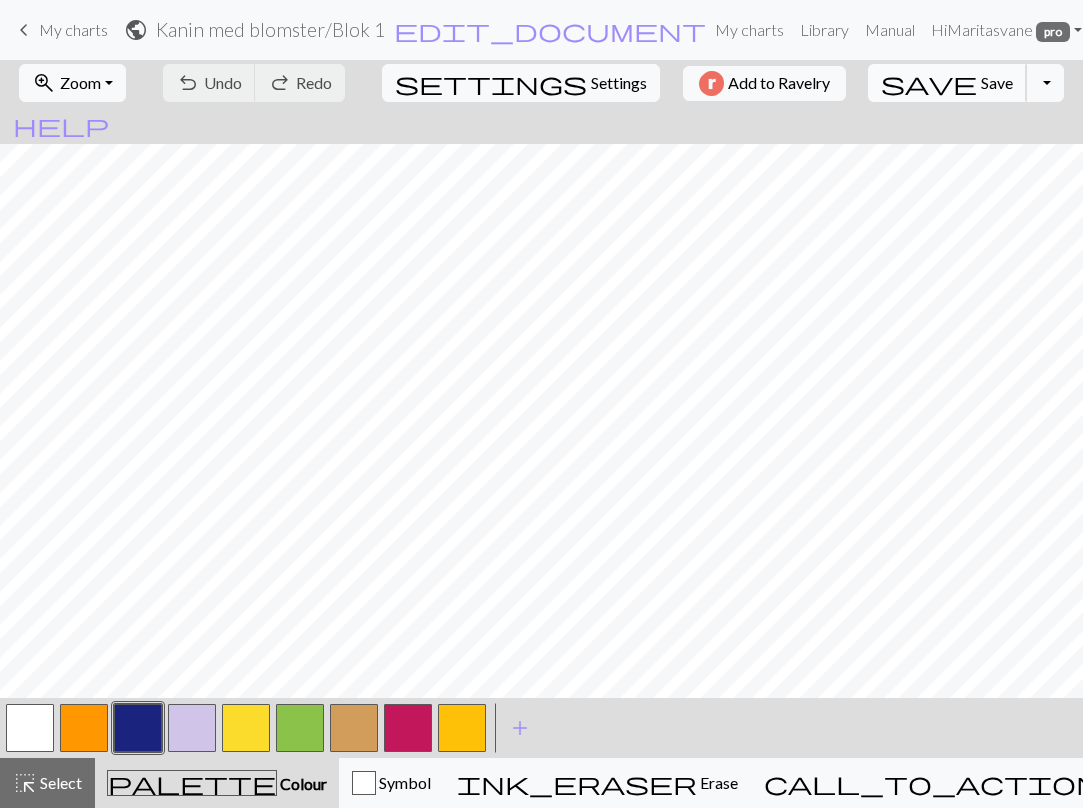 click on "save Save Save" at bounding box center (947, 83) 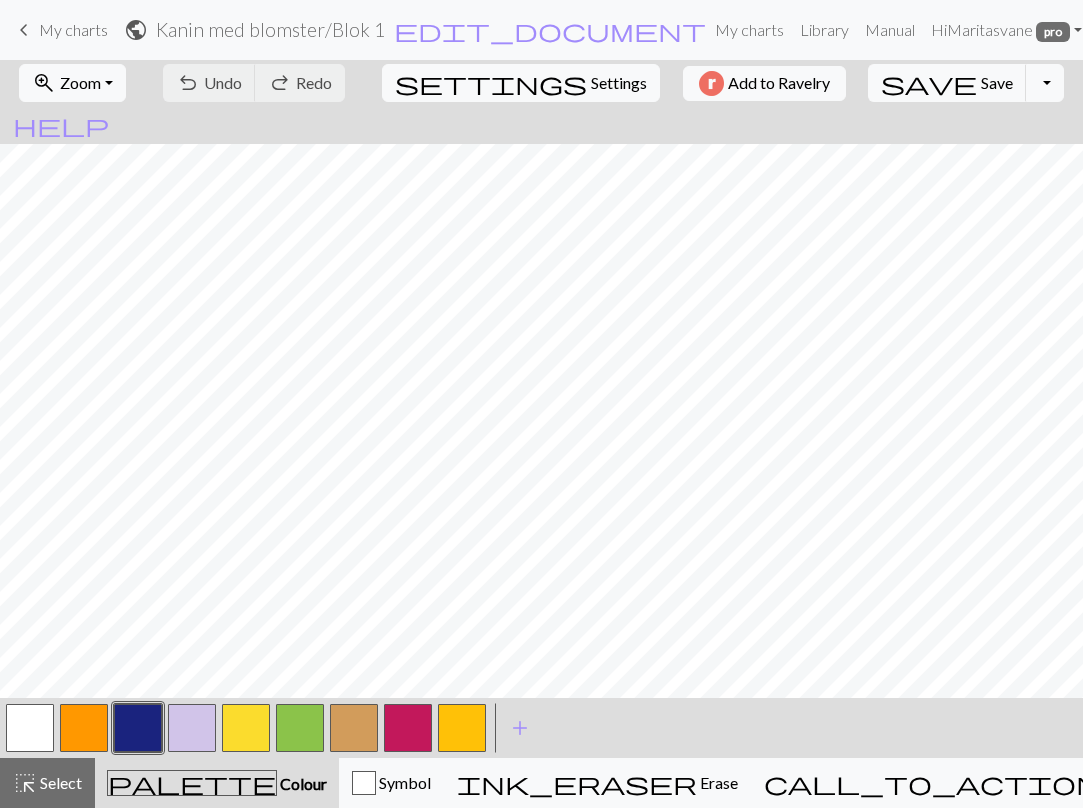click on "My charts" at bounding box center (73, 29) 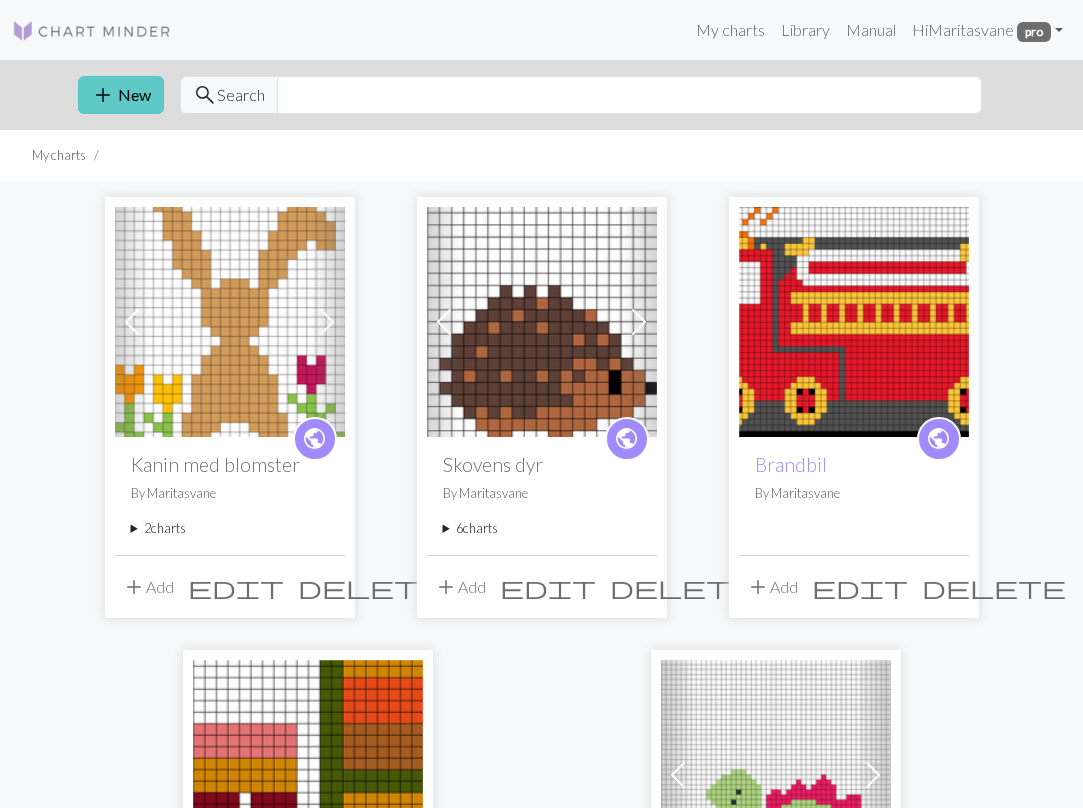 click on "add   New" at bounding box center [121, 95] 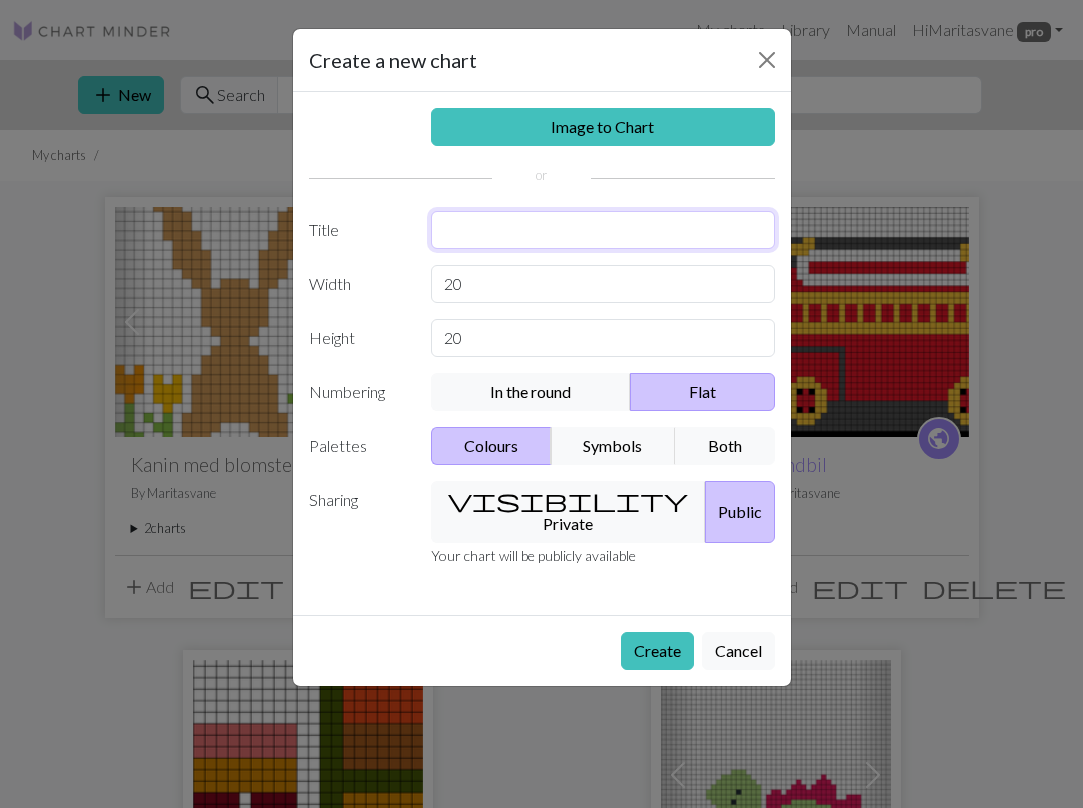 click at bounding box center (603, 230) 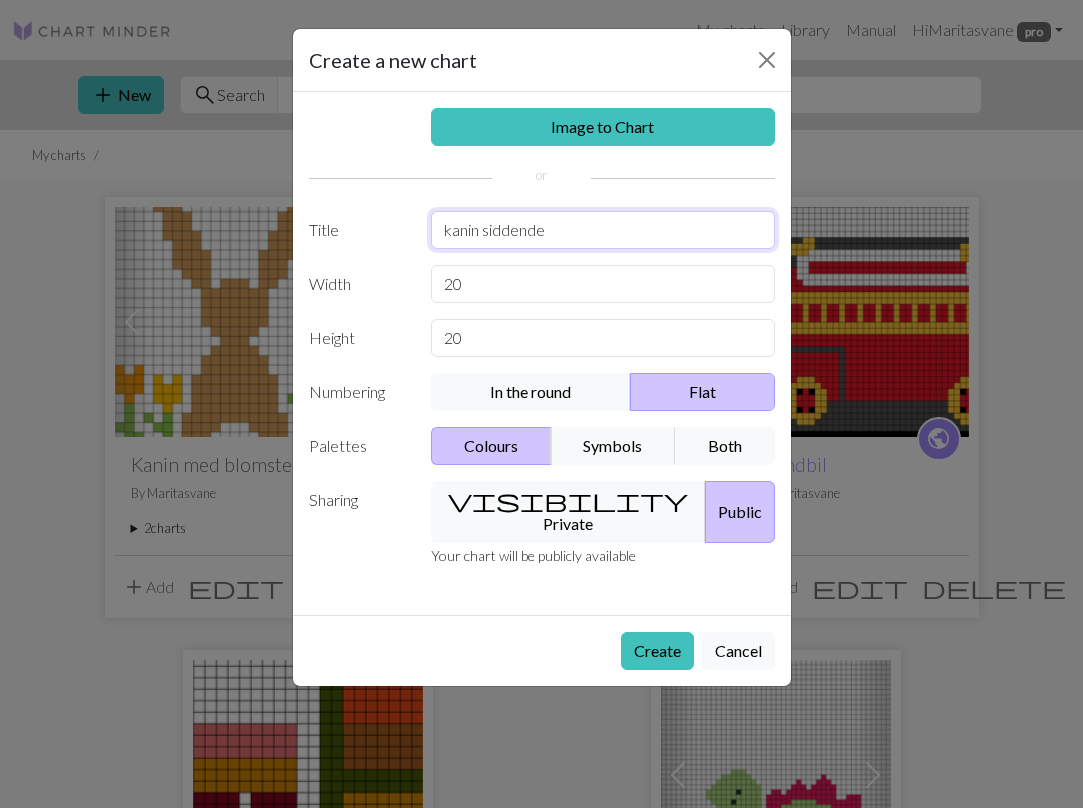 type on "kanin siddende" 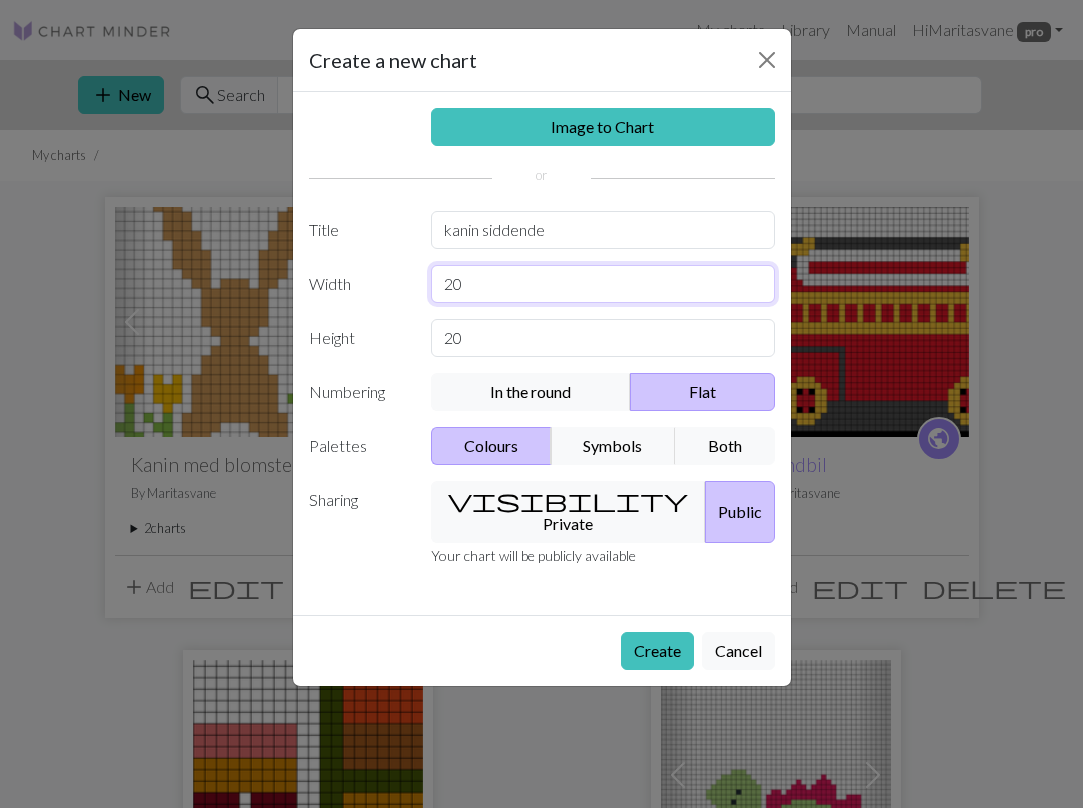 click on "20" at bounding box center [603, 284] 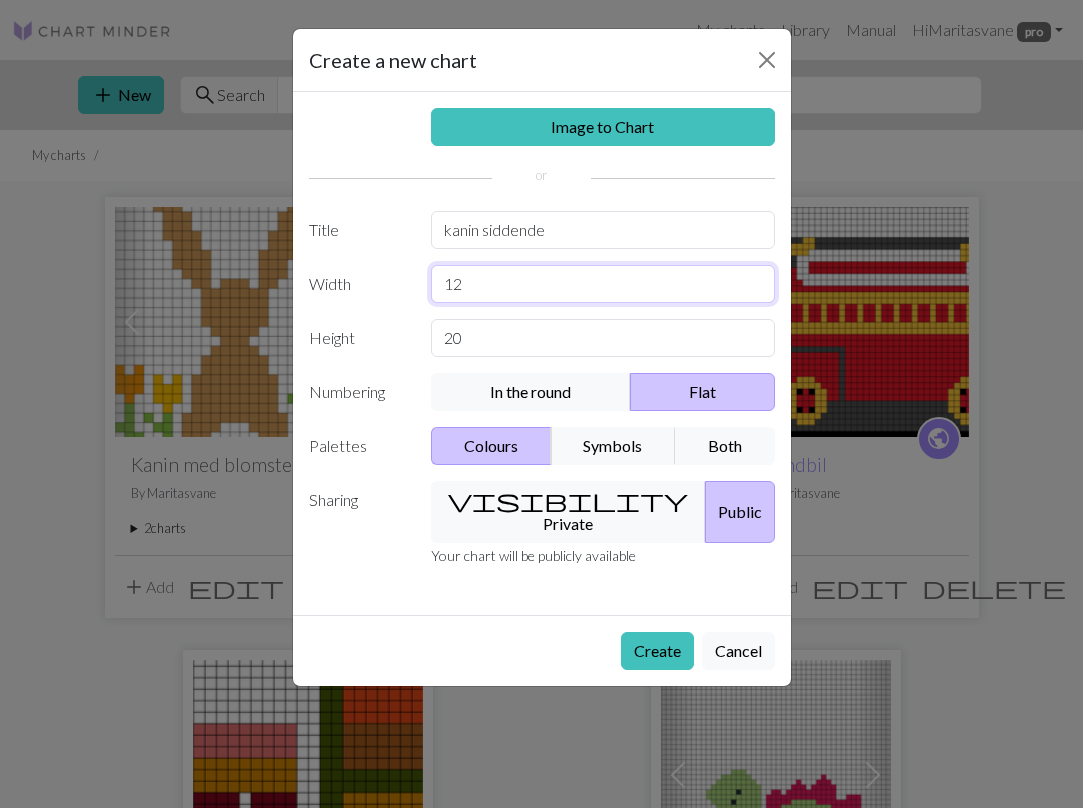 type on "12" 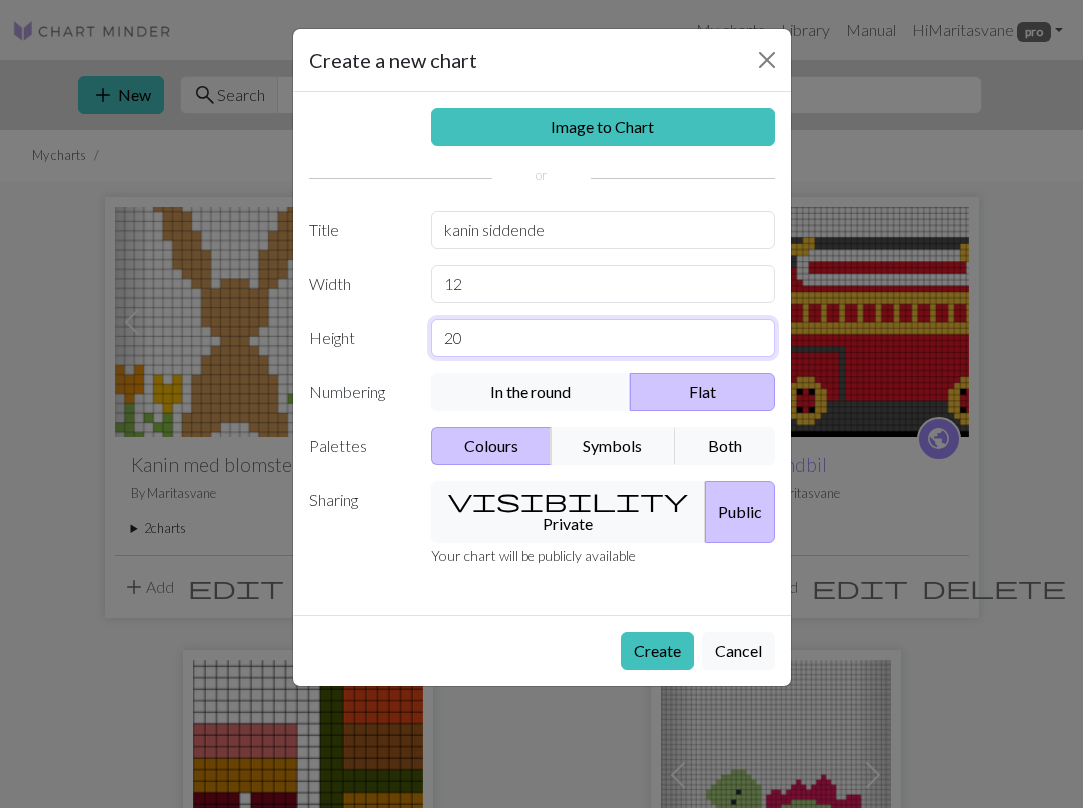 click on "20" at bounding box center [603, 338] 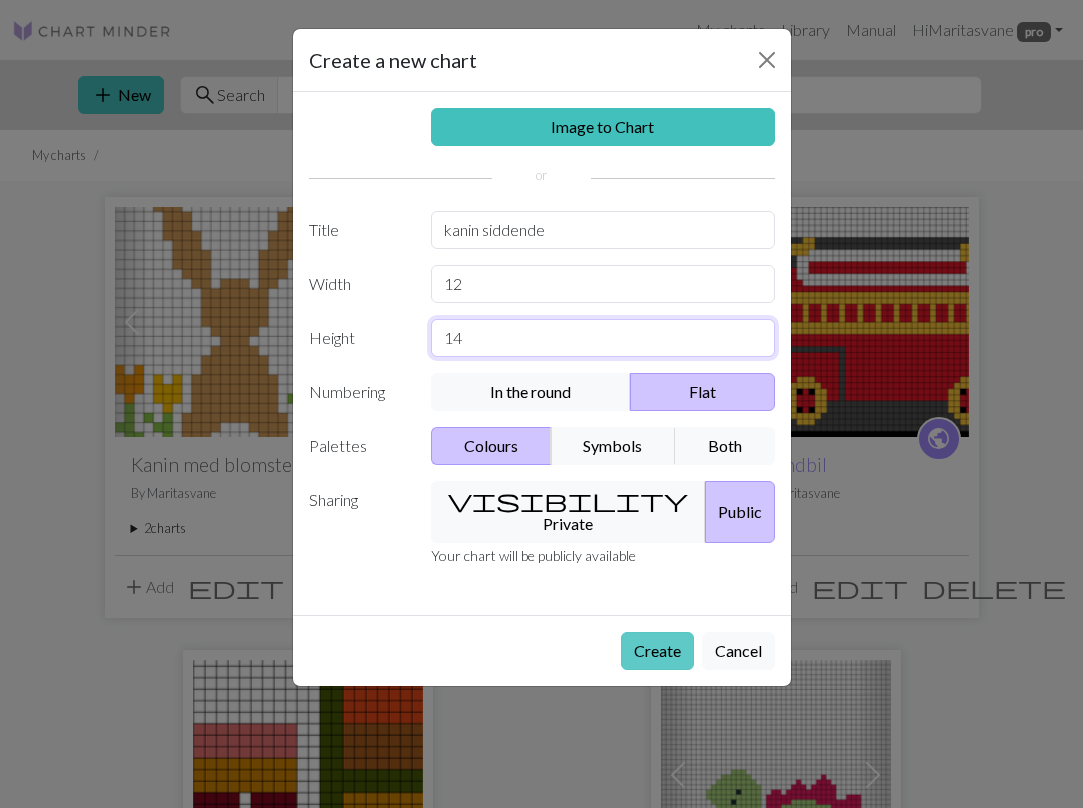 type on "14" 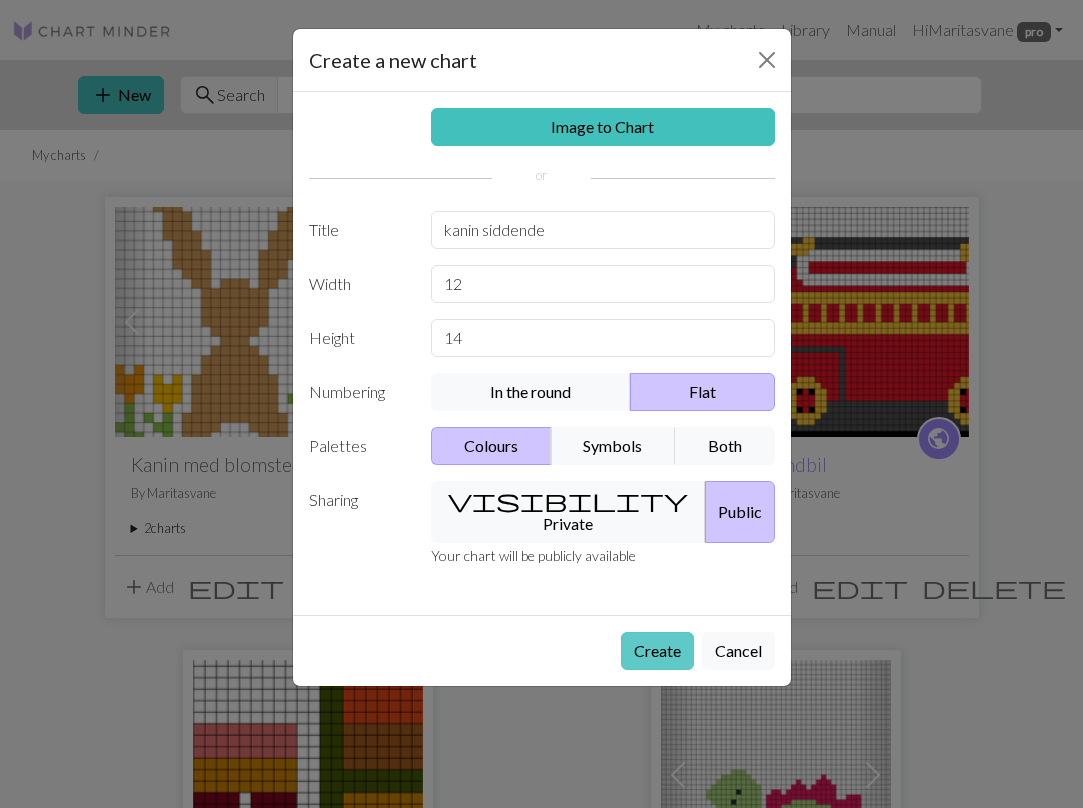 click on "Create" at bounding box center (657, 651) 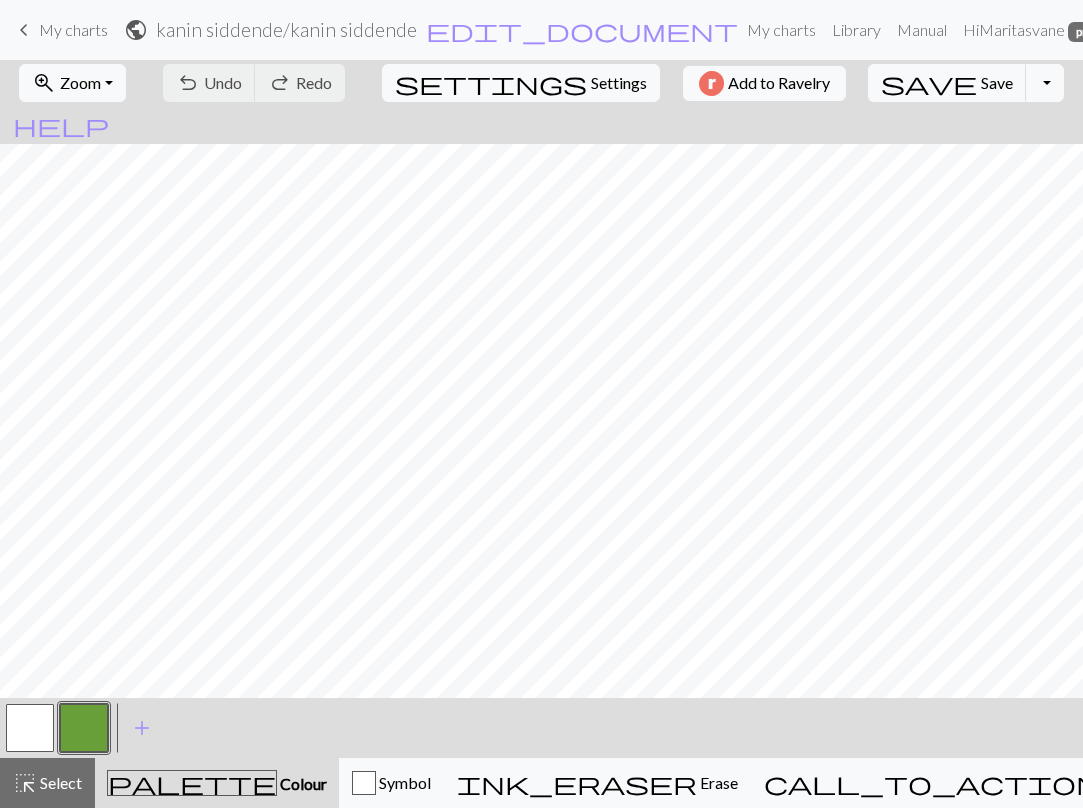 click at bounding box center [84, 728] 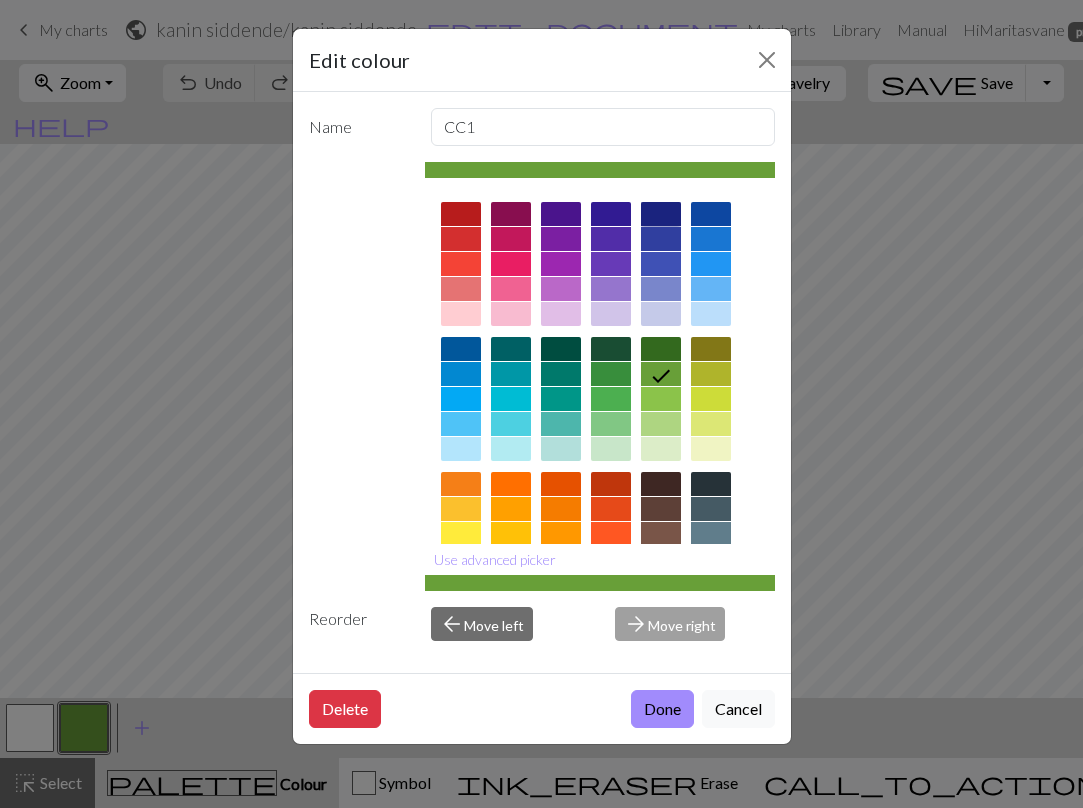click at bounding box center (661, 214) 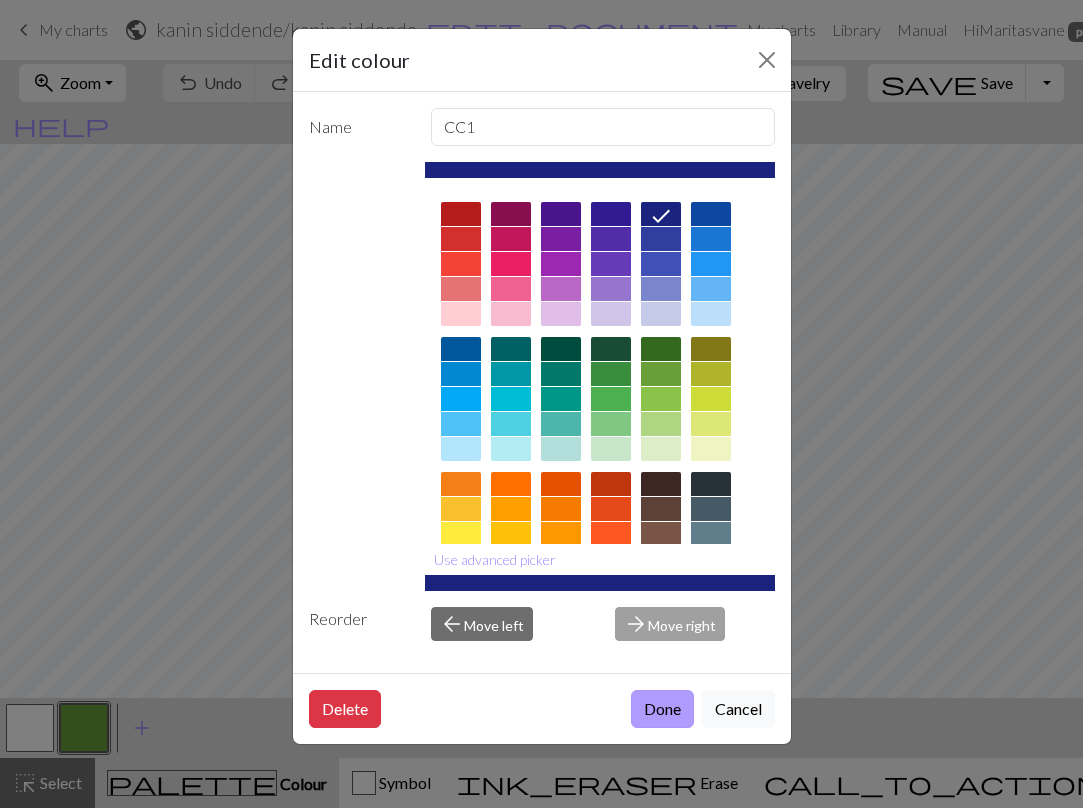 click on "Done" at bounding box center (662, 709) 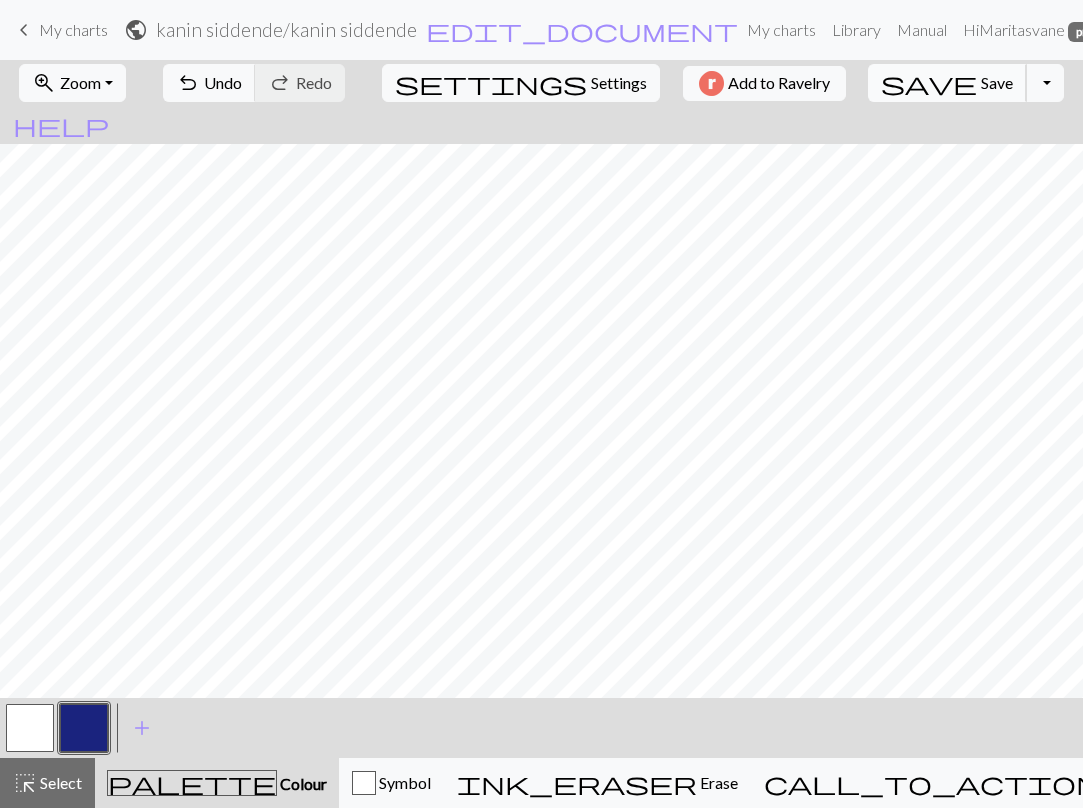 click on "Save" at bounding box center (997, 82) 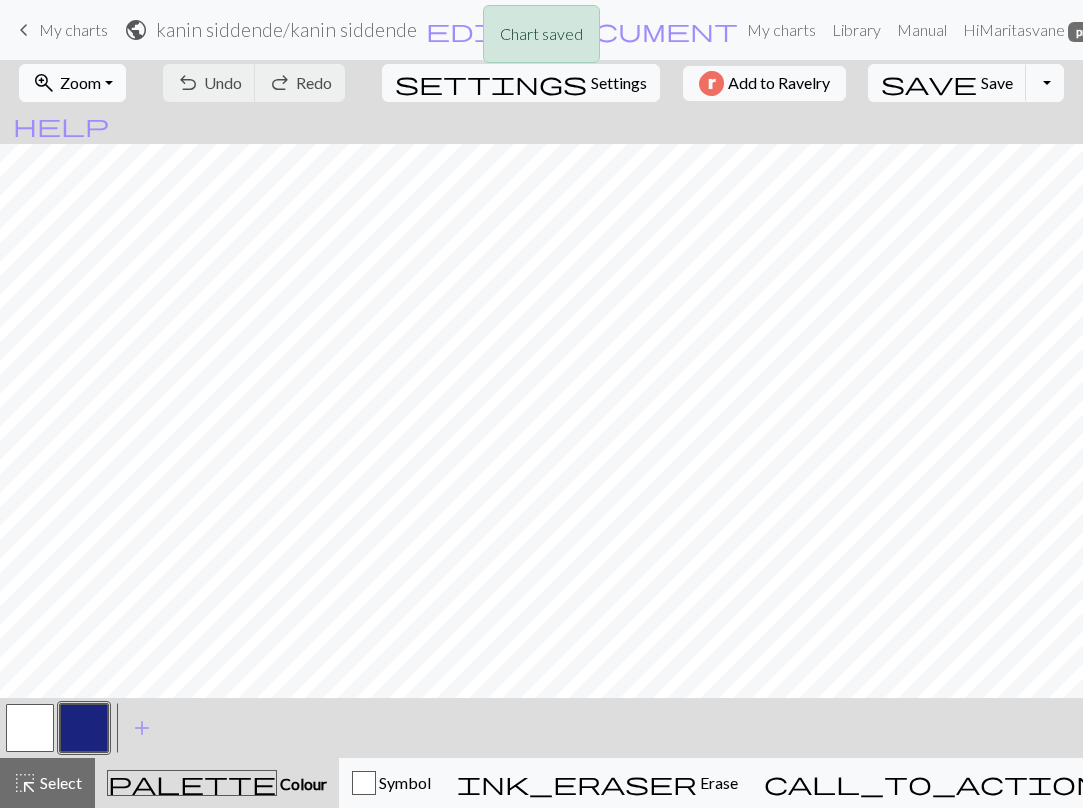 click on "zoom_in" at bounding box center (44, 83) 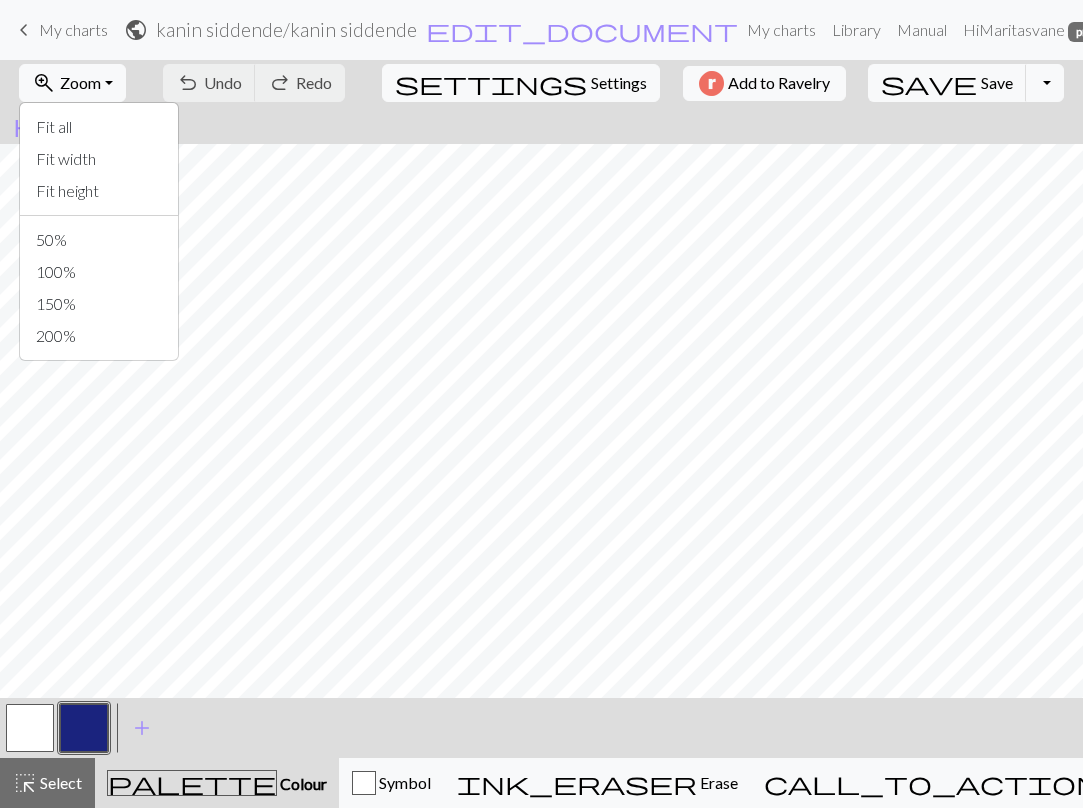 click on "keyboard_arrow_left   My charts" at bounding box center [60, 30] 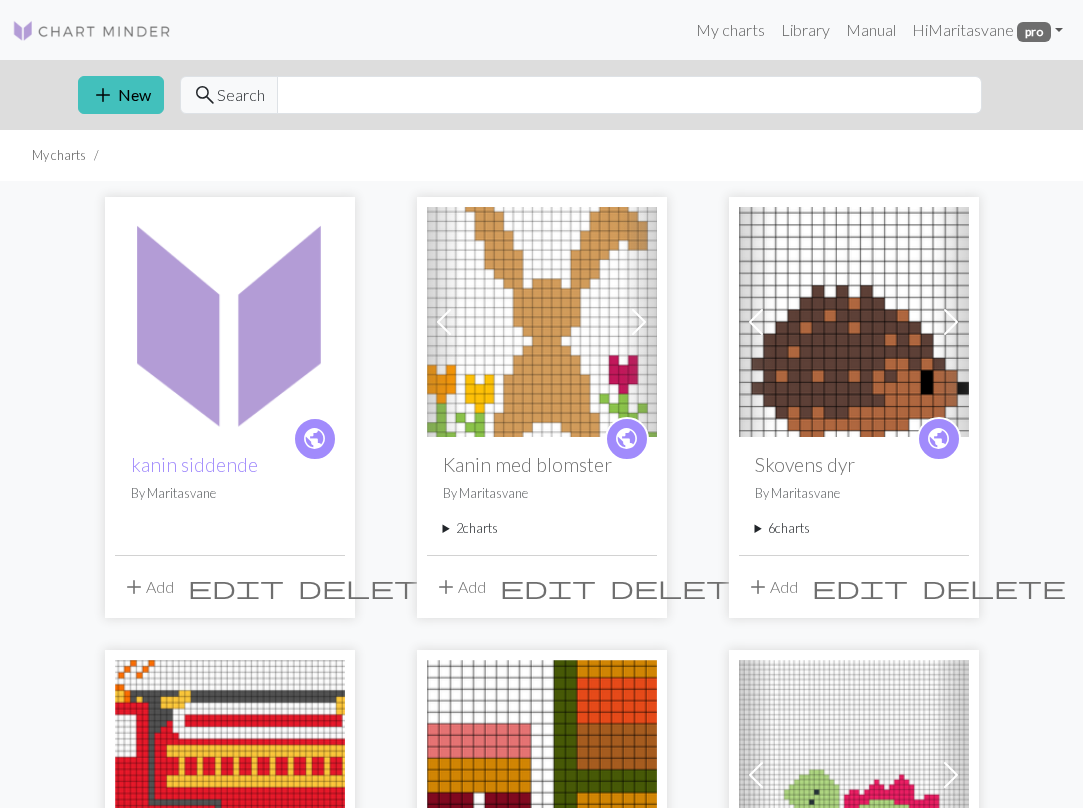 click at bounding box center [542, 322] 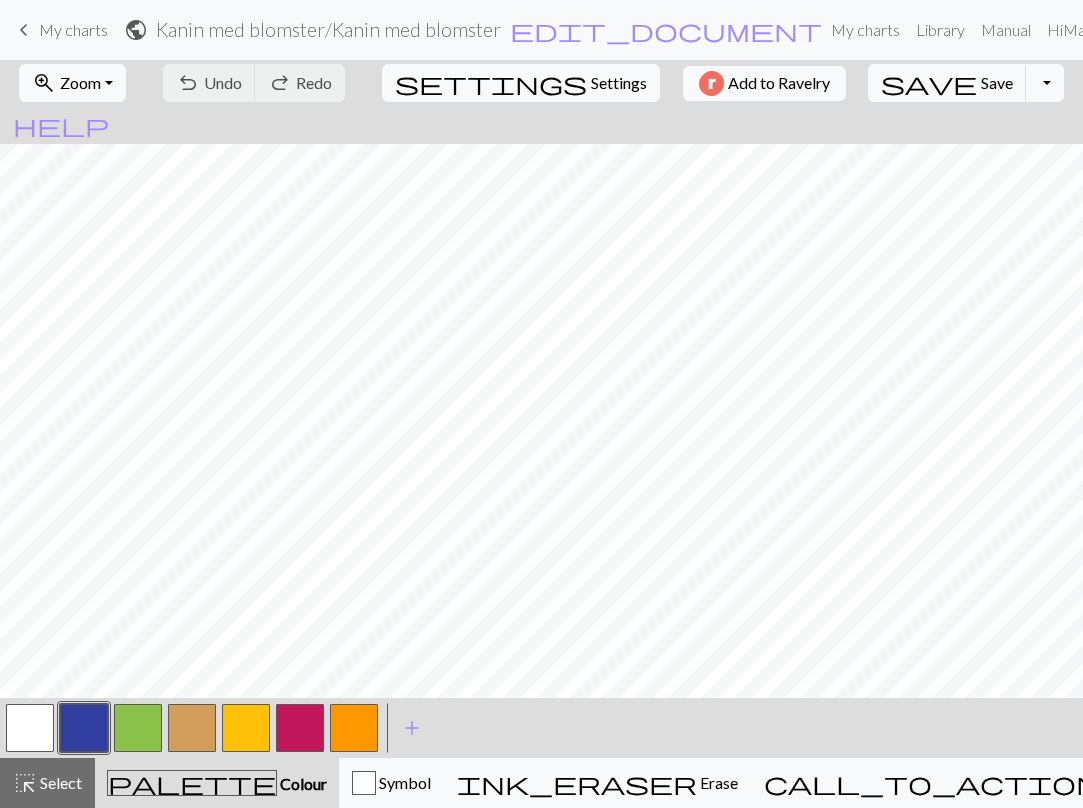 click at bounding box center (192, 728) 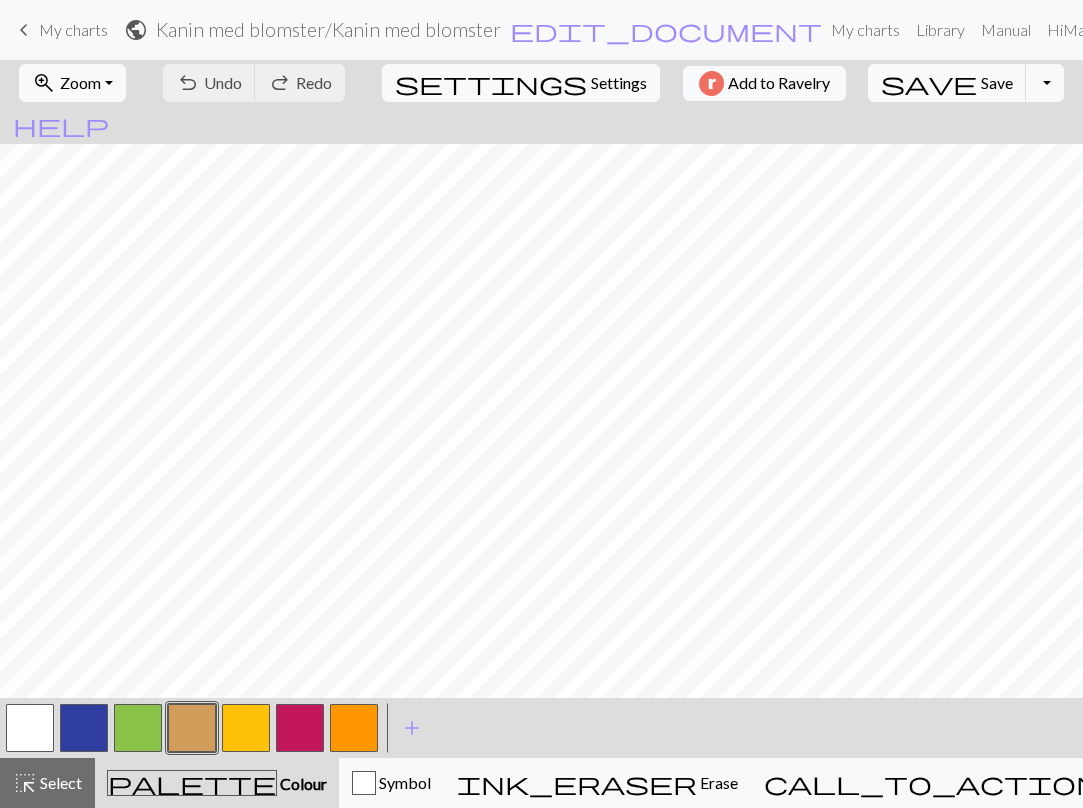 click at bounding box center [192, 728] 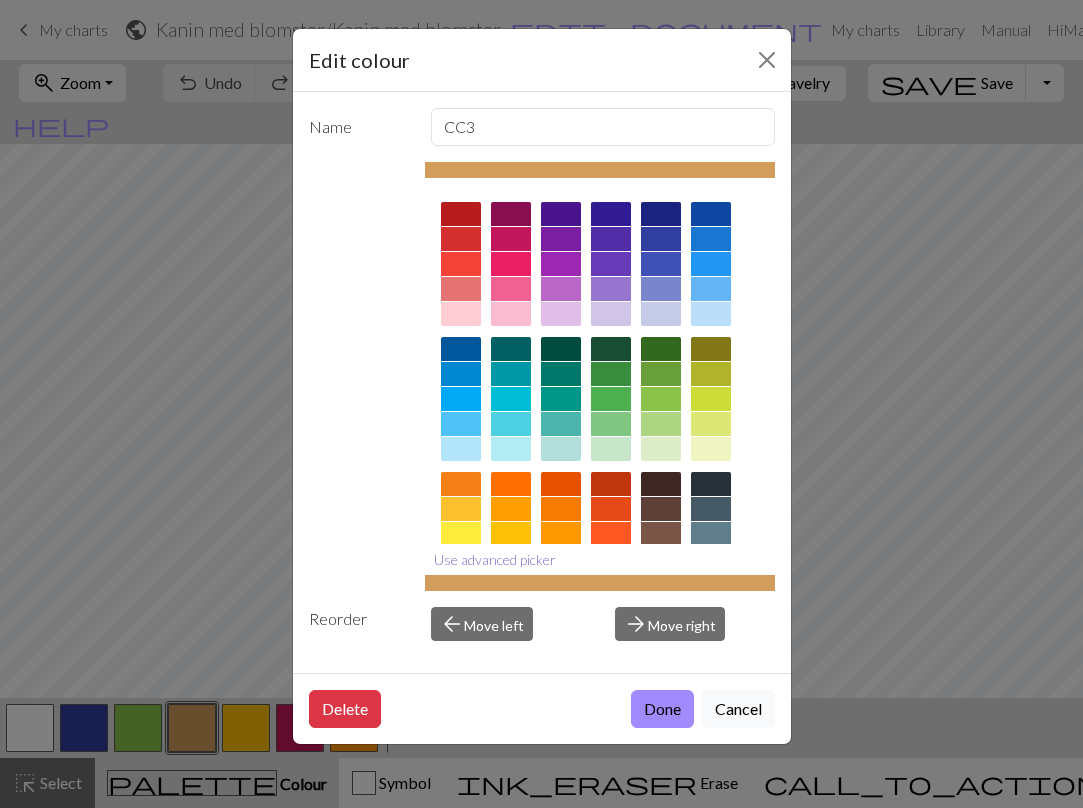 click on "Use advanced picker" at bounding box center [495, 559] 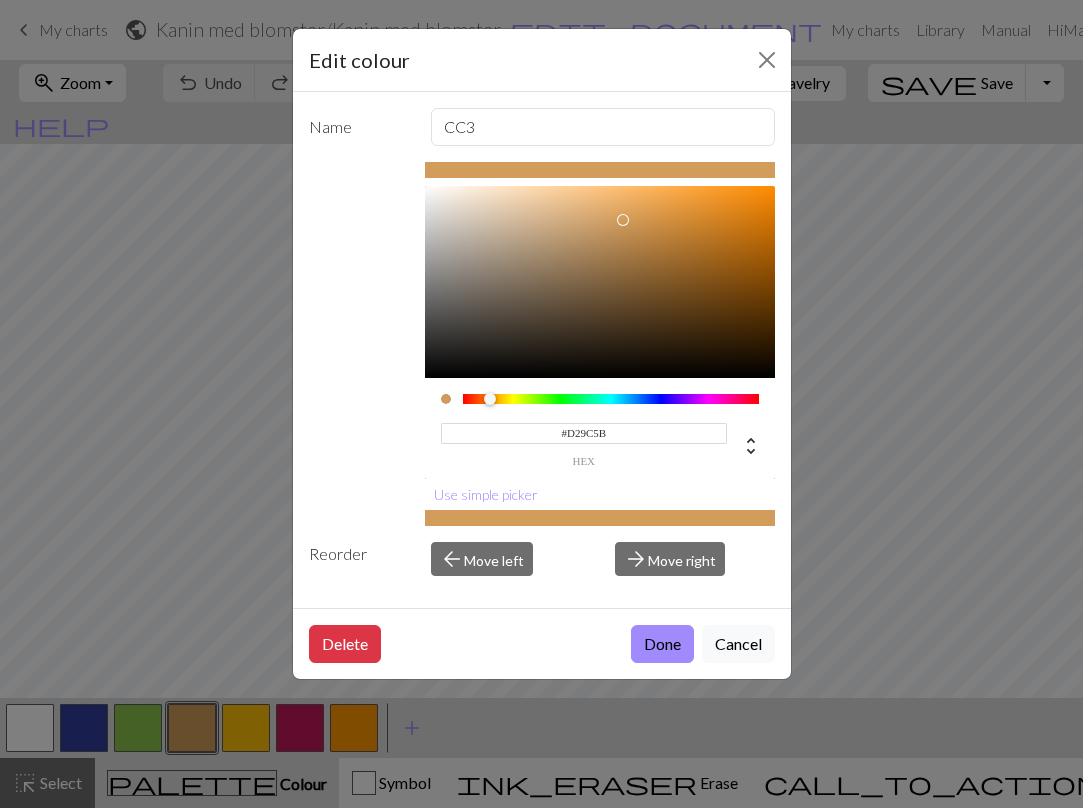 drag, startPoint x: 646, startPoint y: 429, endPoint x: 552, endPoint y: 429, distance: 94 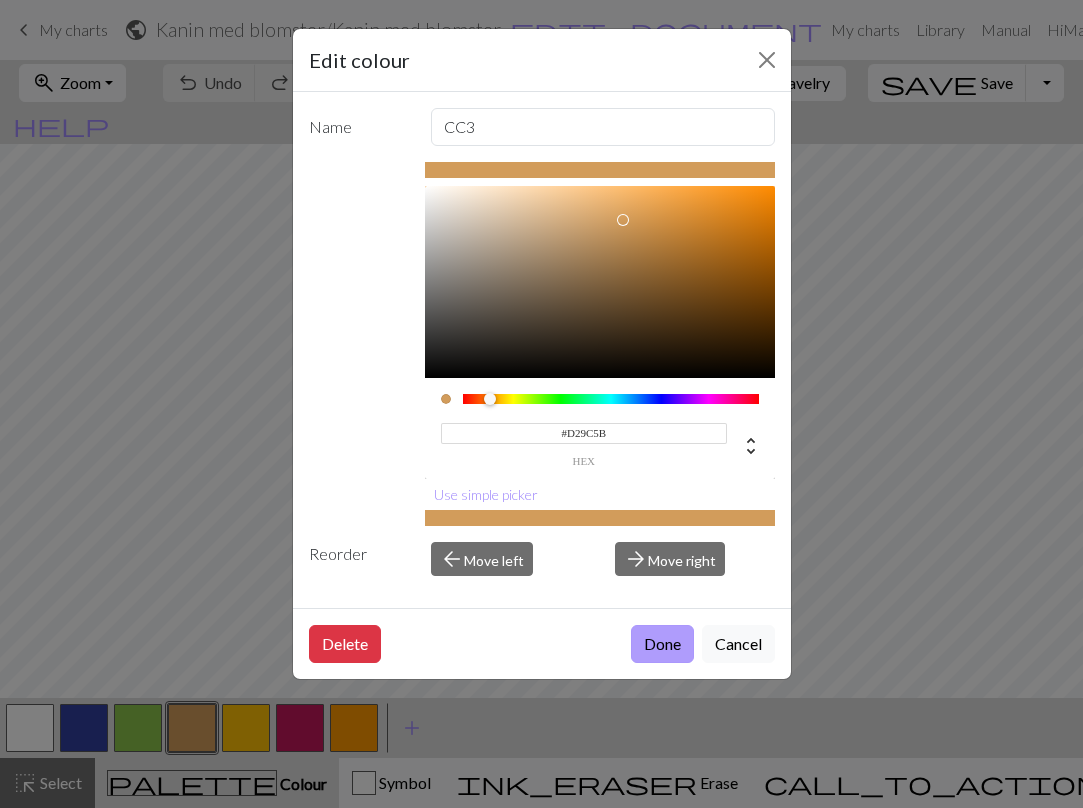 click on "Done" at bounding box center [662, 644] 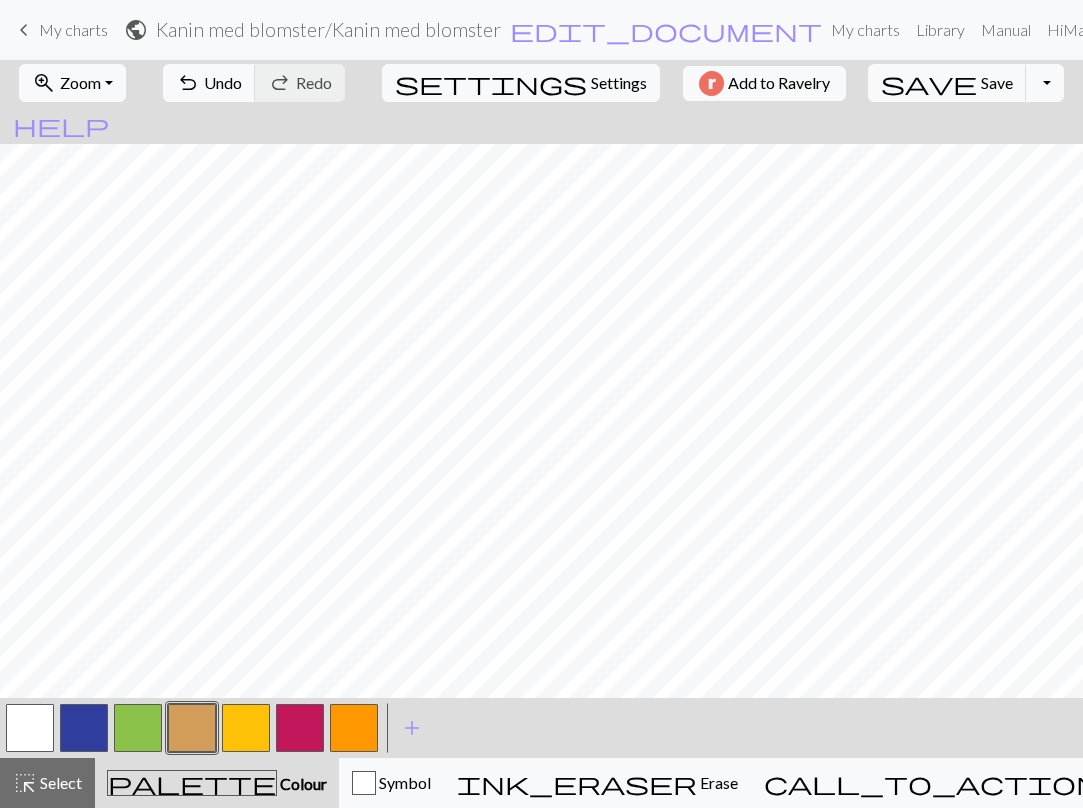 click on "My charts" at bounding box center [73, 29] 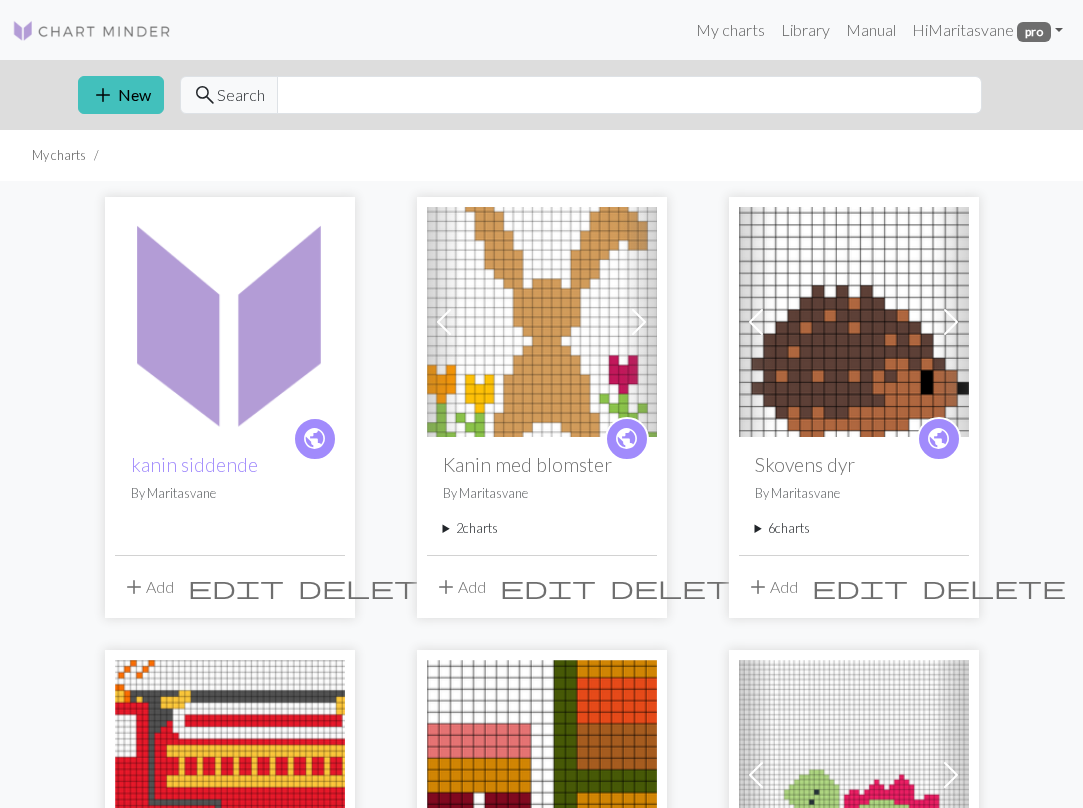 click on "2  charts" at bounding box center (542, 528) 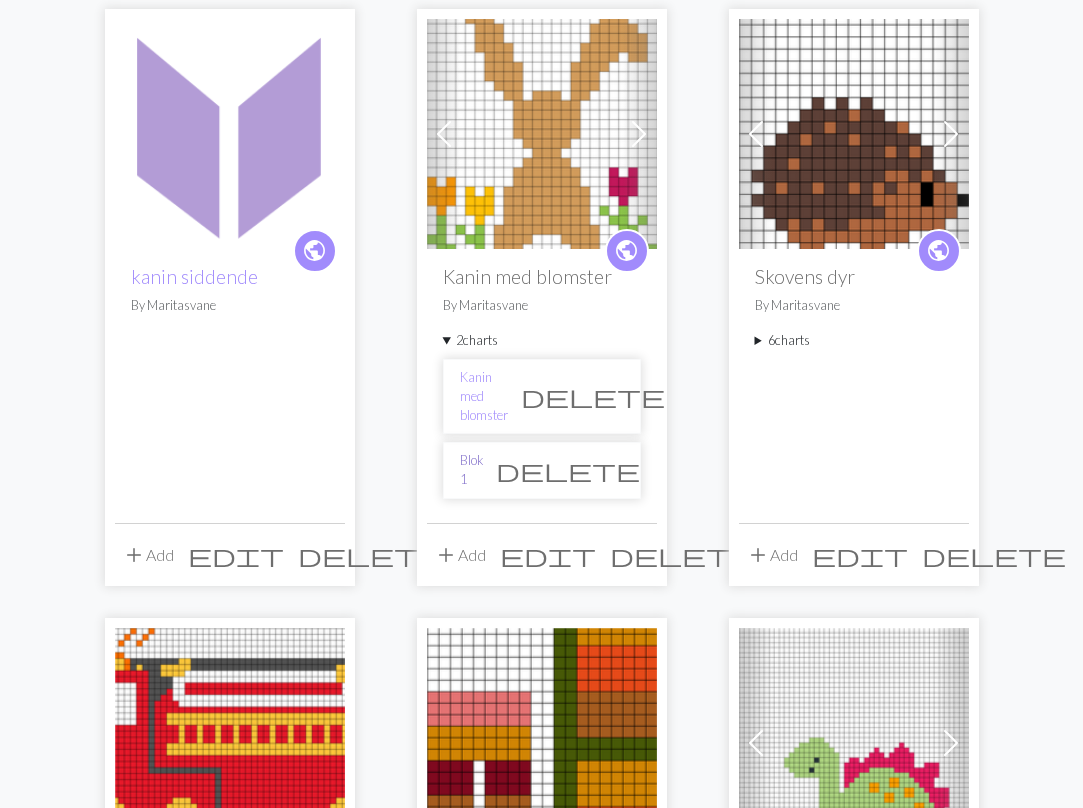 scroll, scrollTop: 191, scrollLeft: 0, axis: vertical 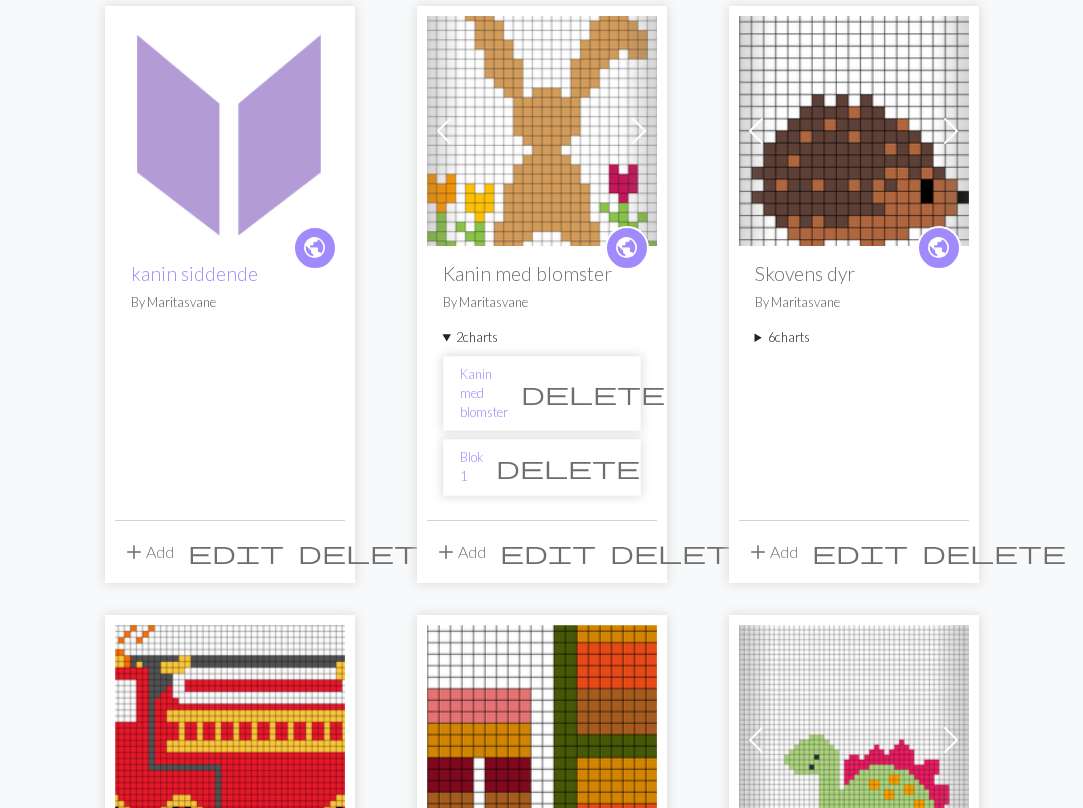 click on "delete" at bounding box center (370, 552) 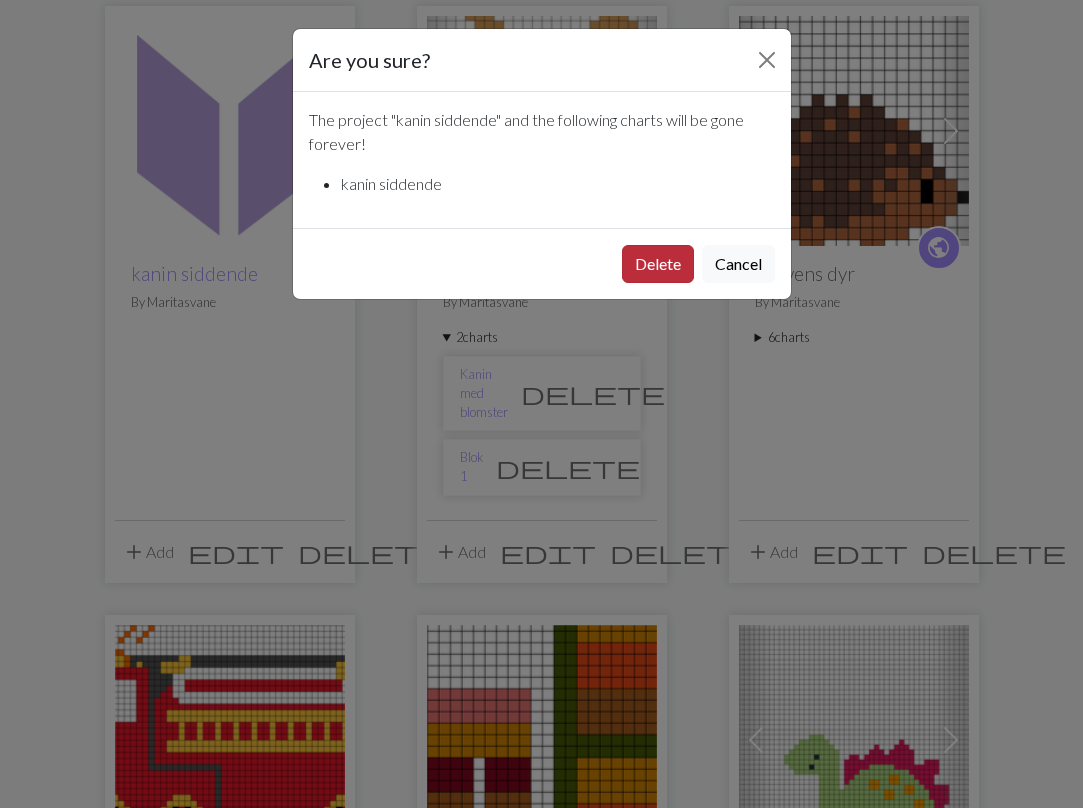 click on "Delete" at bounding box center (658, 264) 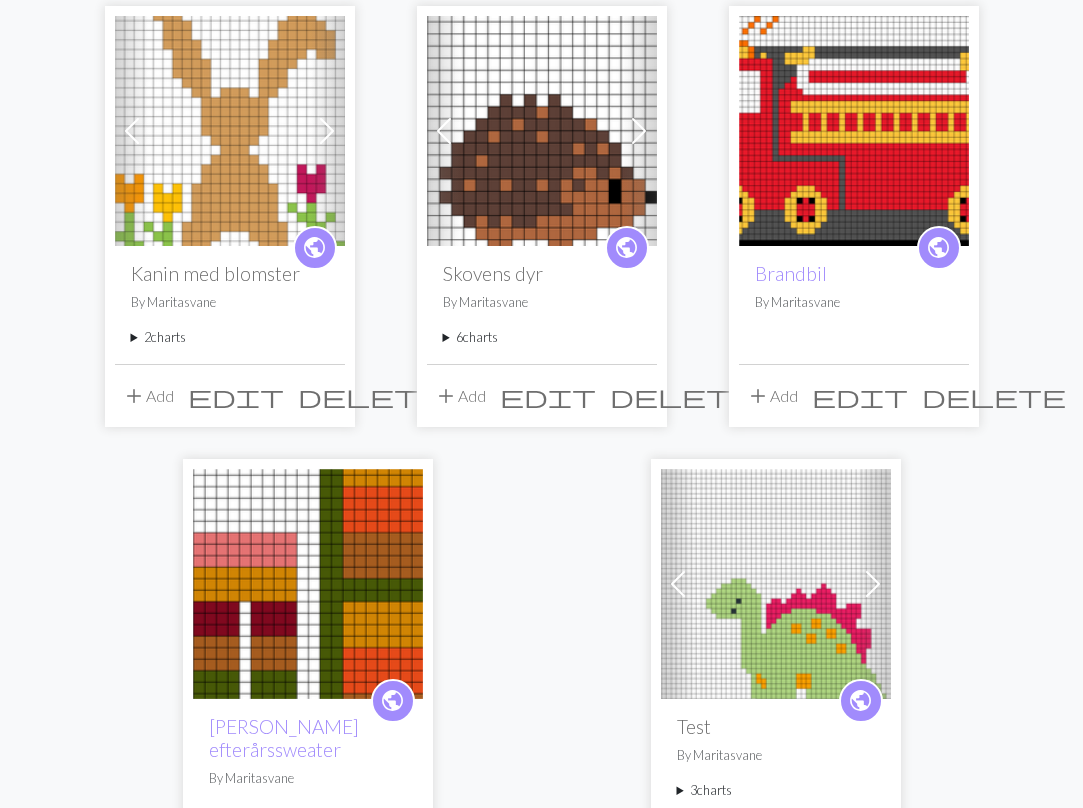 scroll, scrollTop: 191, scrollLeft: 0, axis: vertical 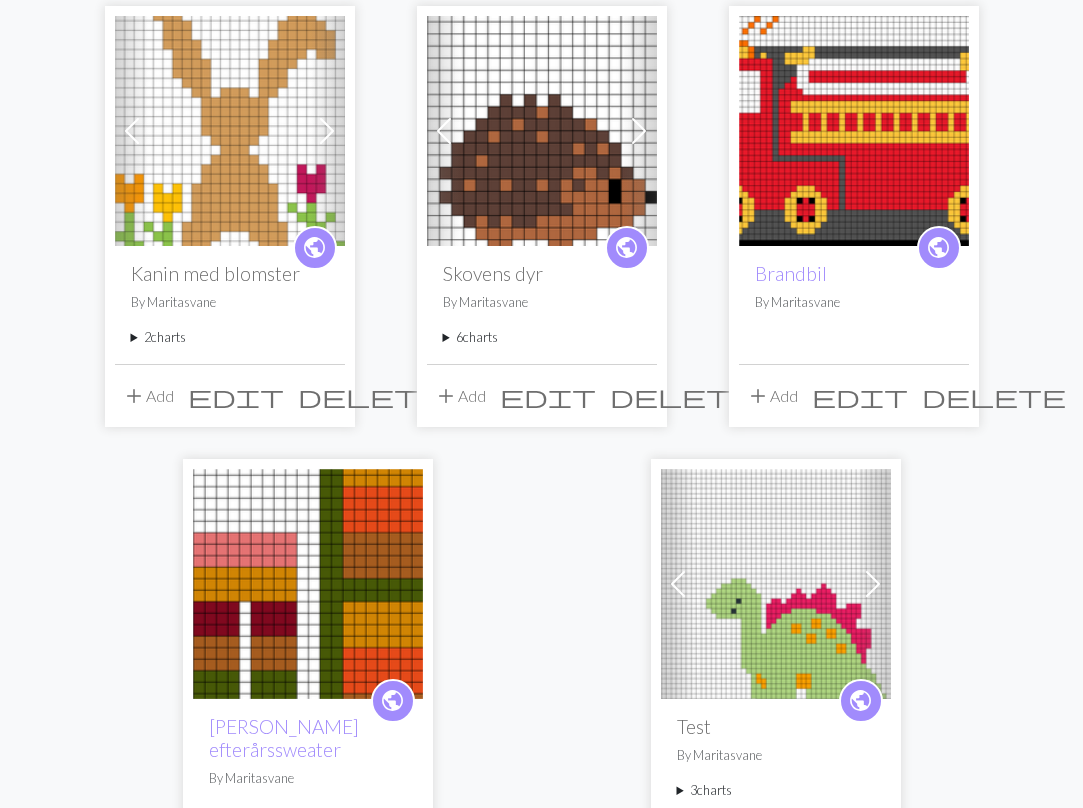 click on "add  Add" at bounding box center [148, 396] 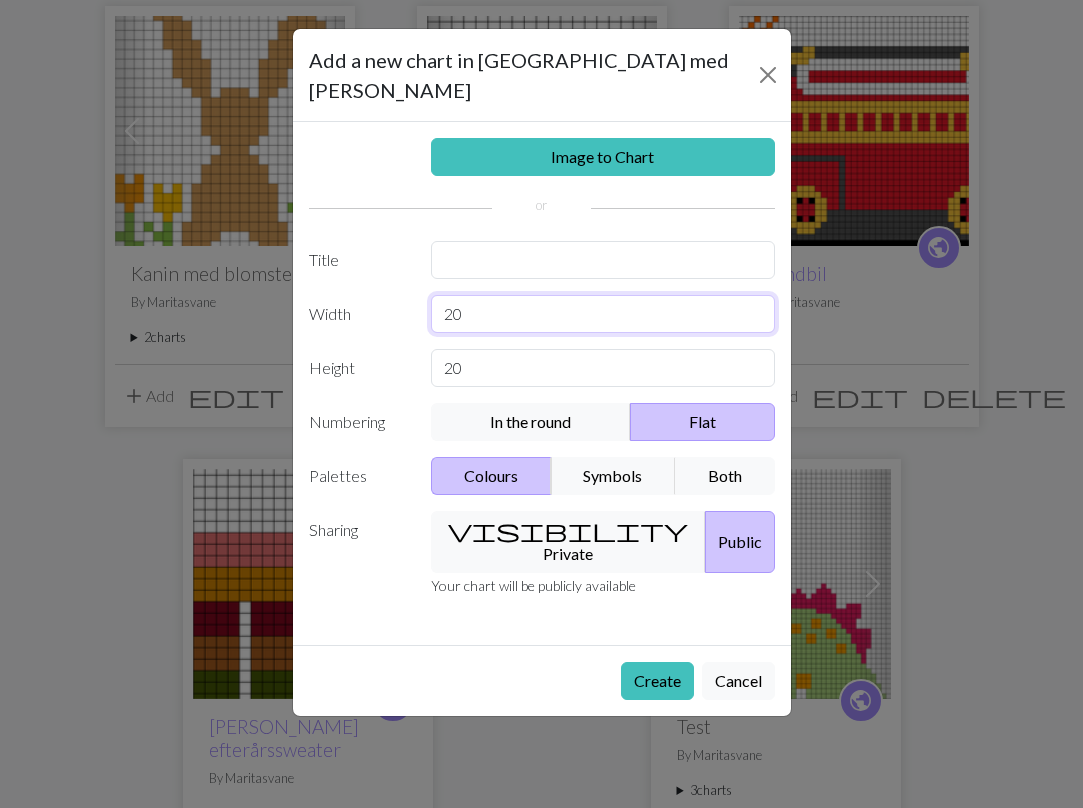 click on "20" at bounding box center [603, 314] 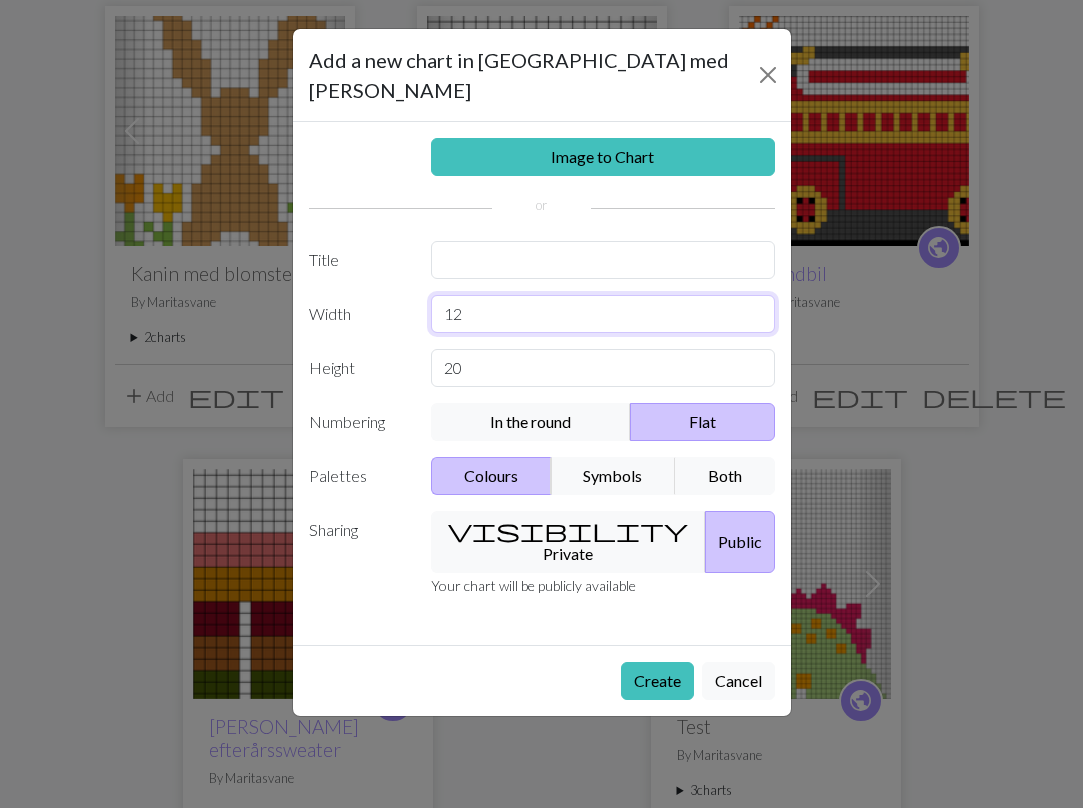 type on "12" 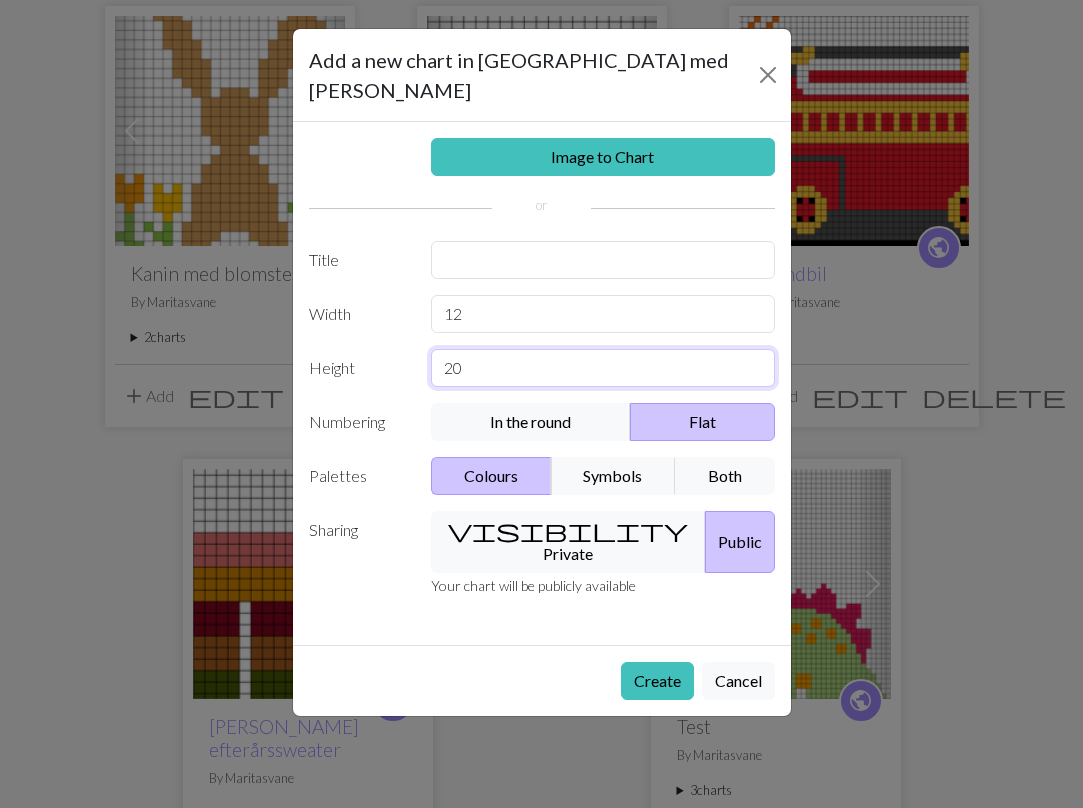 click on "20" at bounding box center [603, 368] 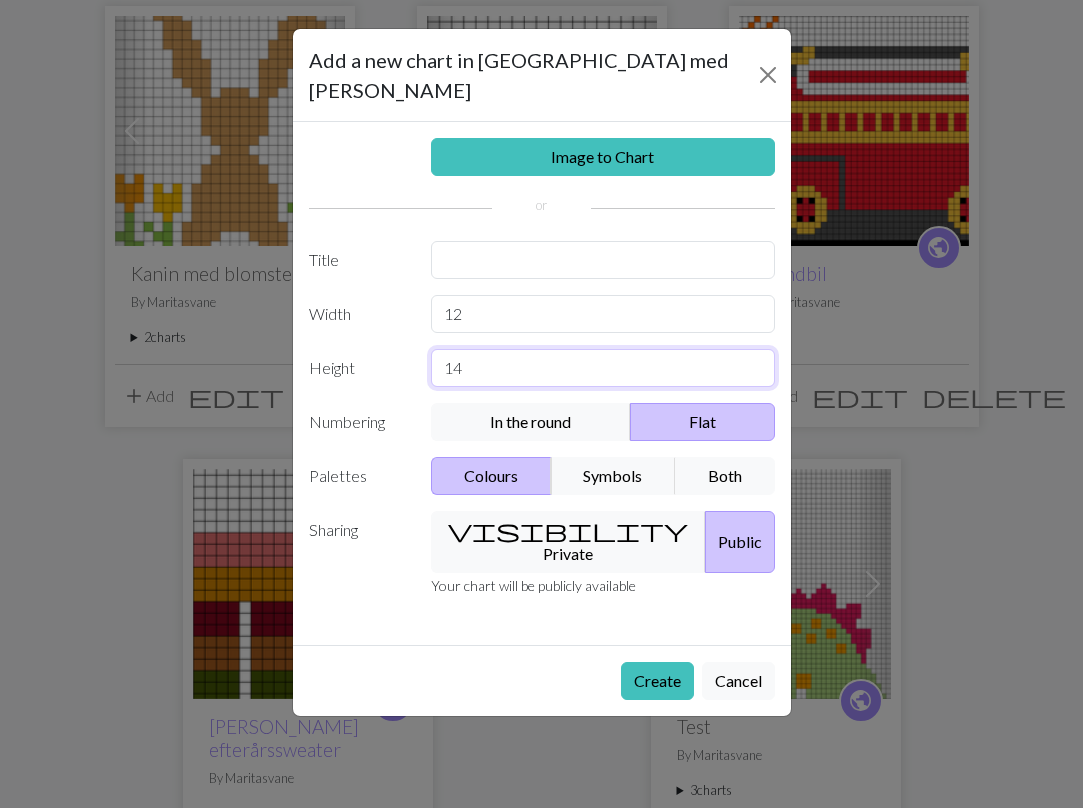 type on "14" 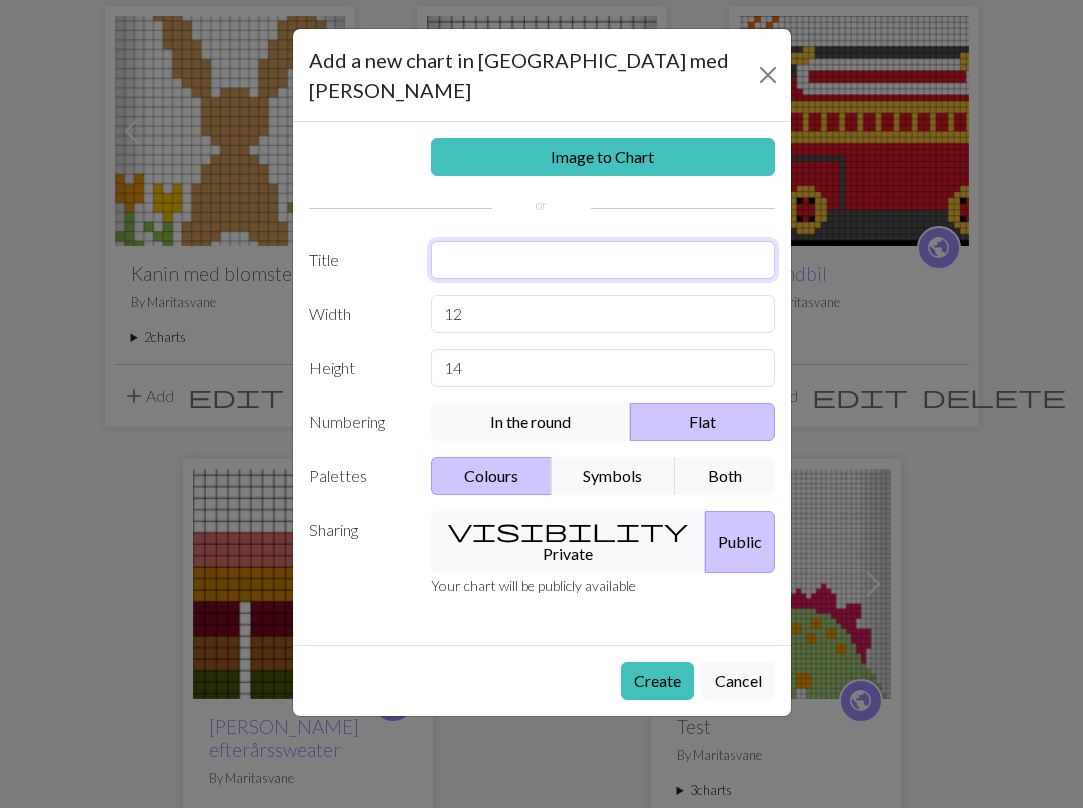 click at bounding box center [603, 260] 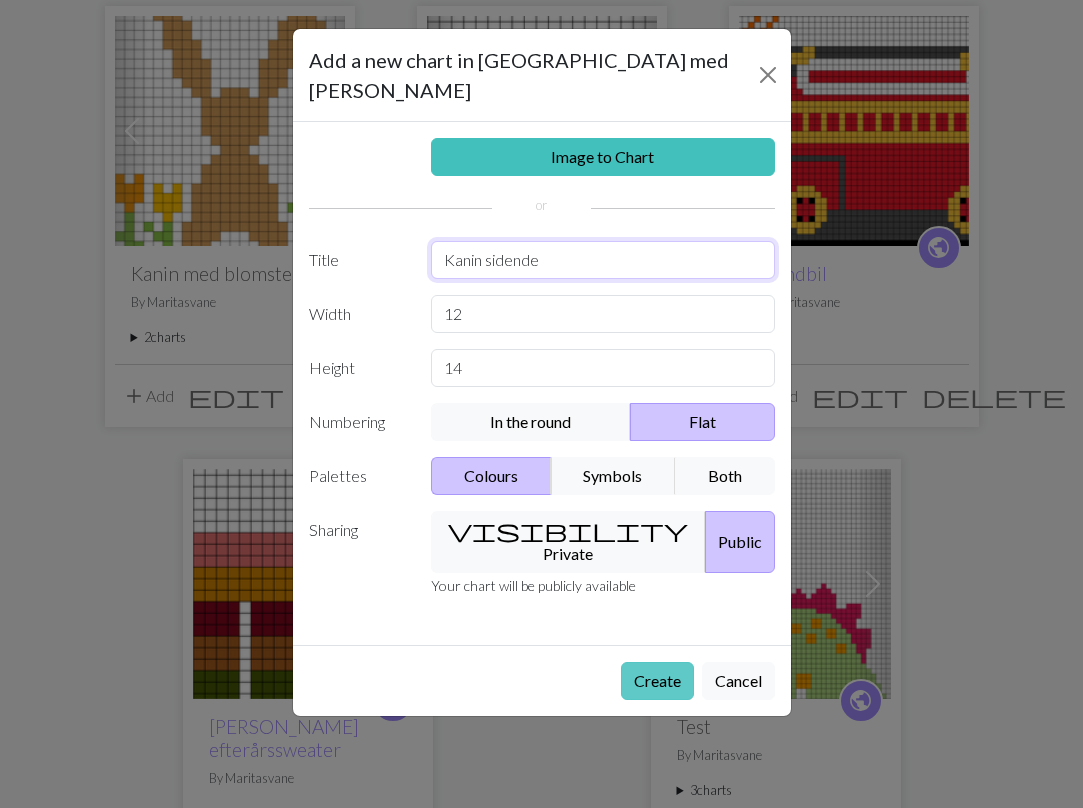 type on "Kanin sidende" 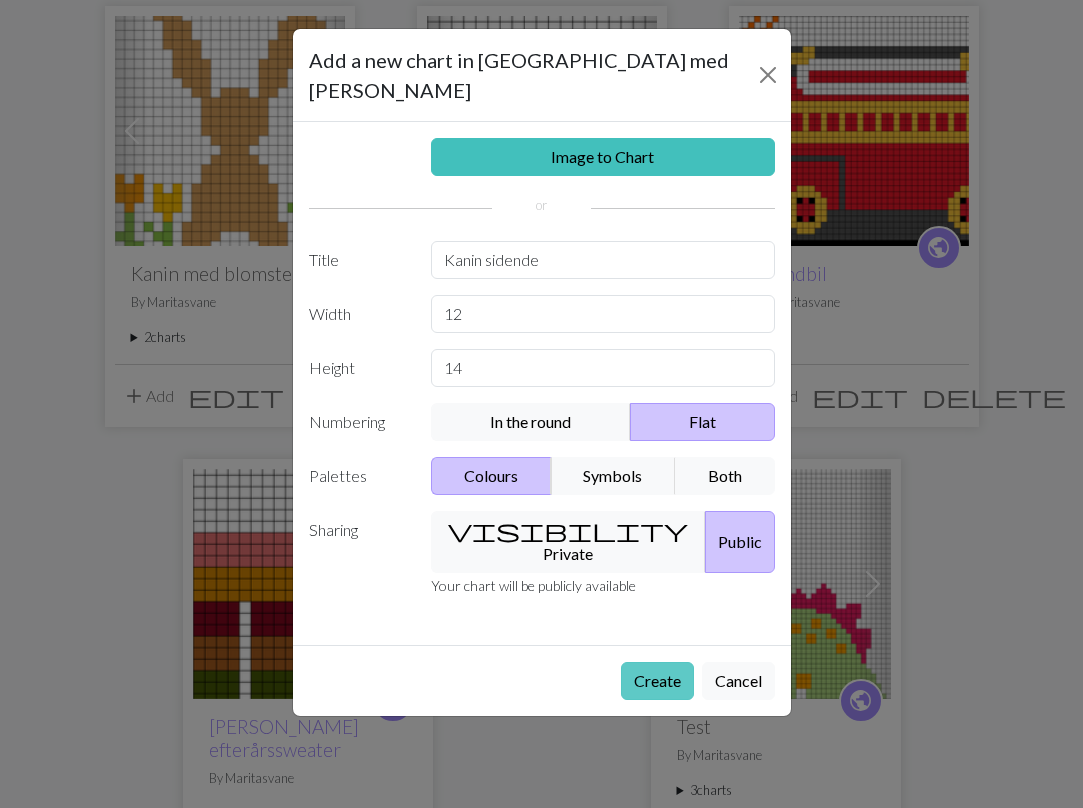 click on "Create" at bounding box center [657, 681] 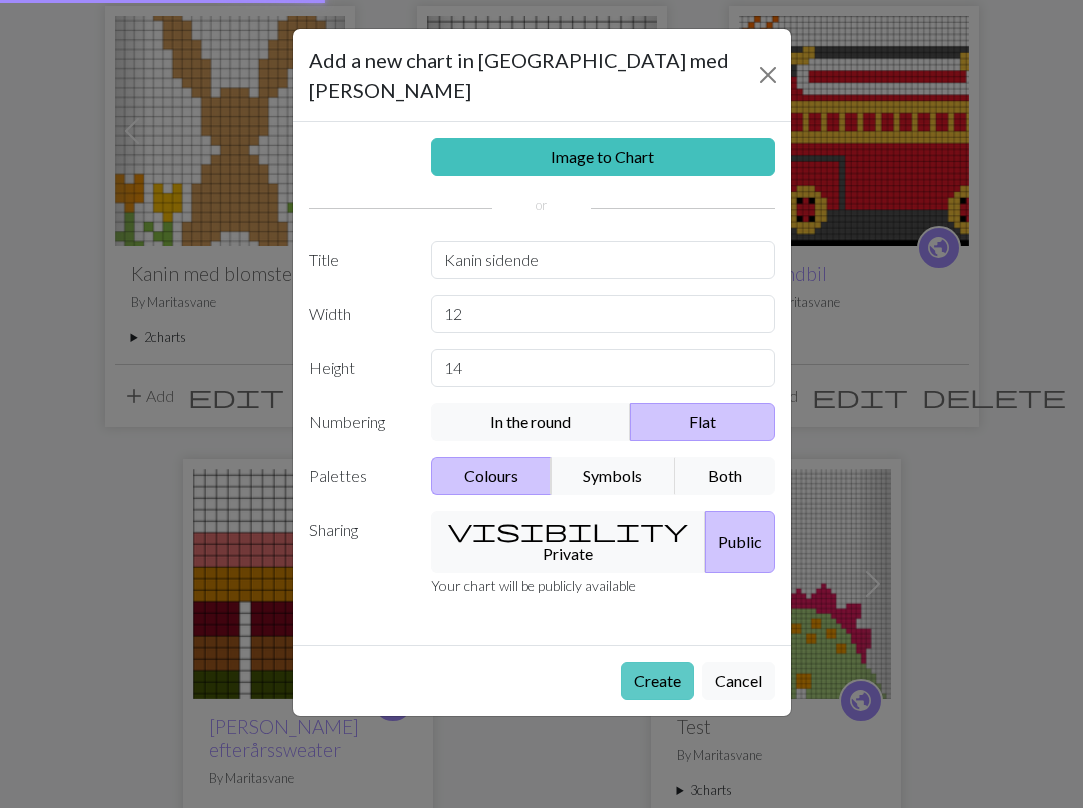 scroll, scrollTop: 0, scrollLeft: 0, axis: both 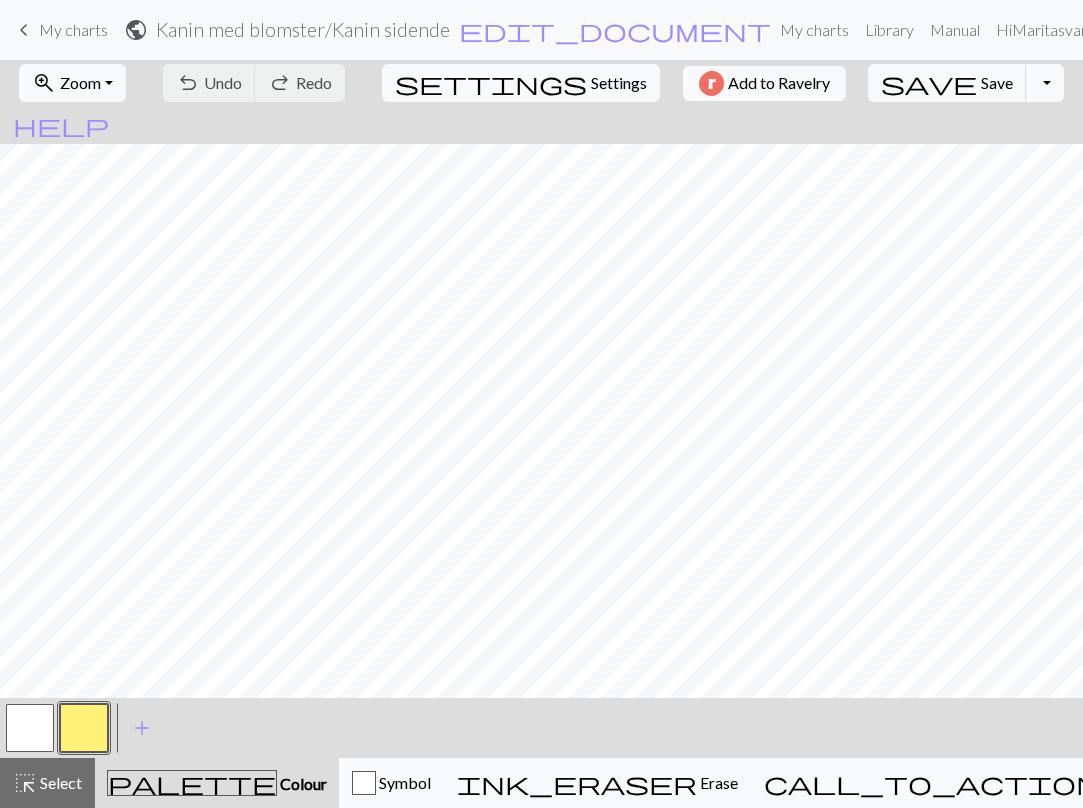 click at bounding box center [84, 728] 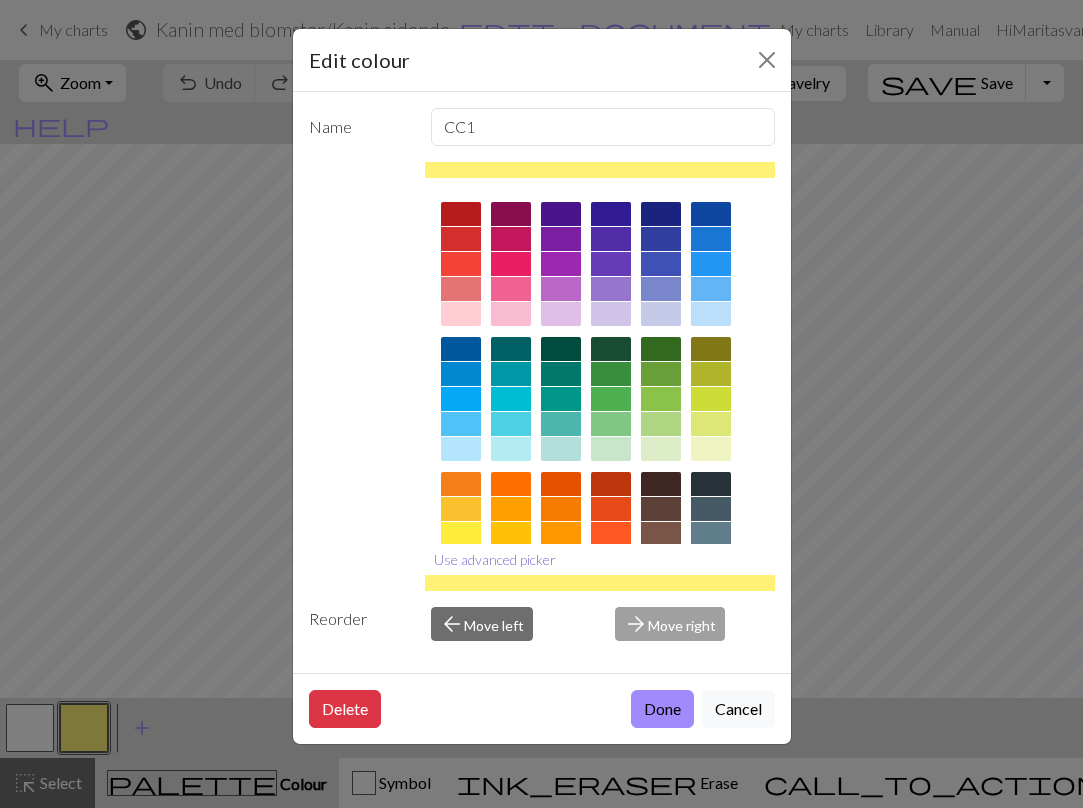 click on "Use advanced picker" at bounding box center (495, 559) 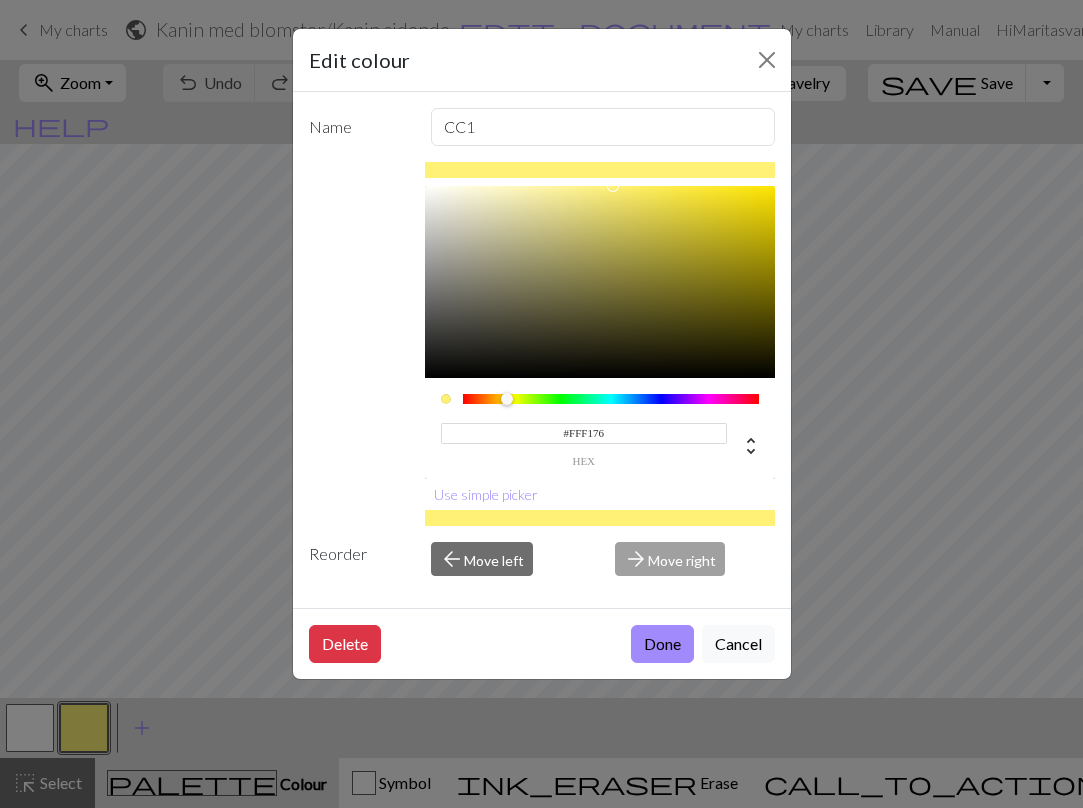drag, startPoint x: 651, startPoint y: 437, endPoint x: 503, endPoint y: 434, distance: 148.0304 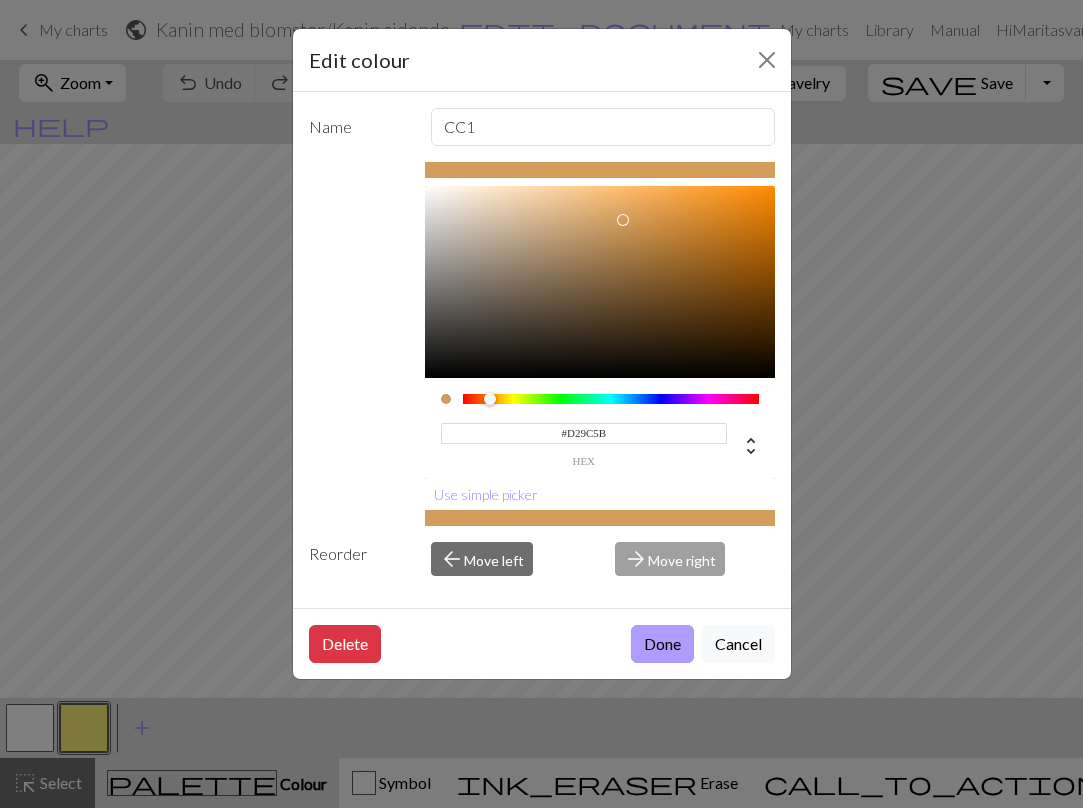 type on "#D29C5B" 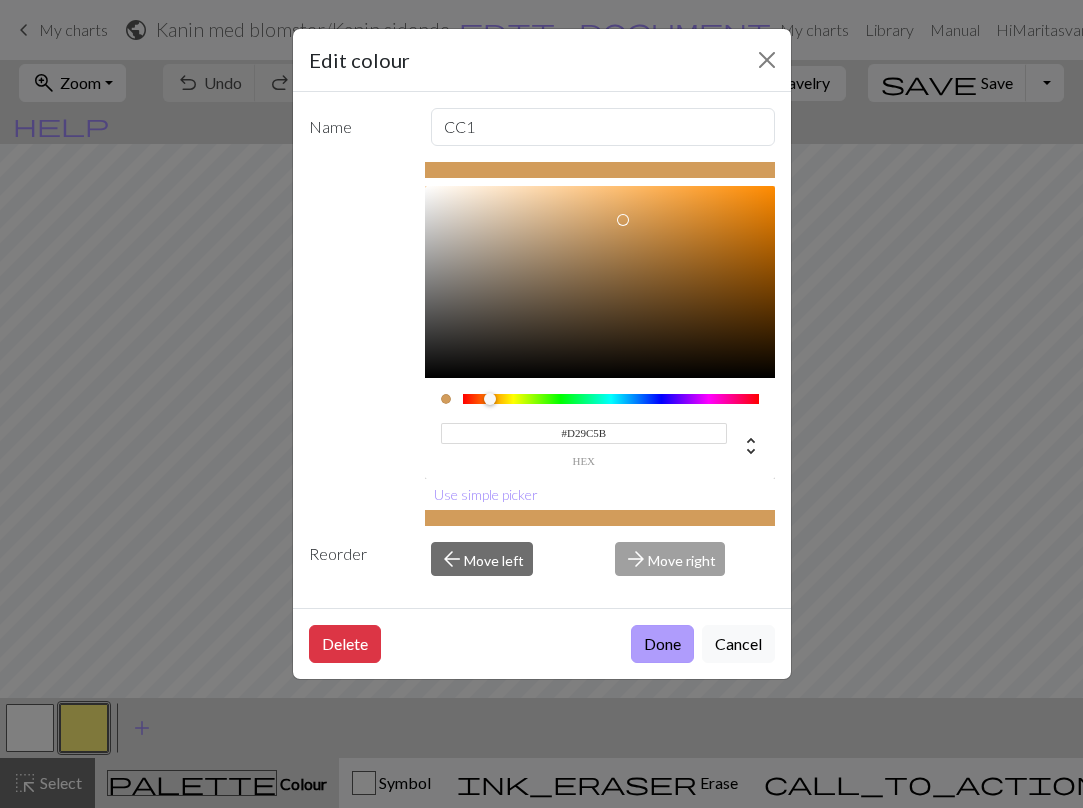 click on "Done" at bounding box center [662, 644] 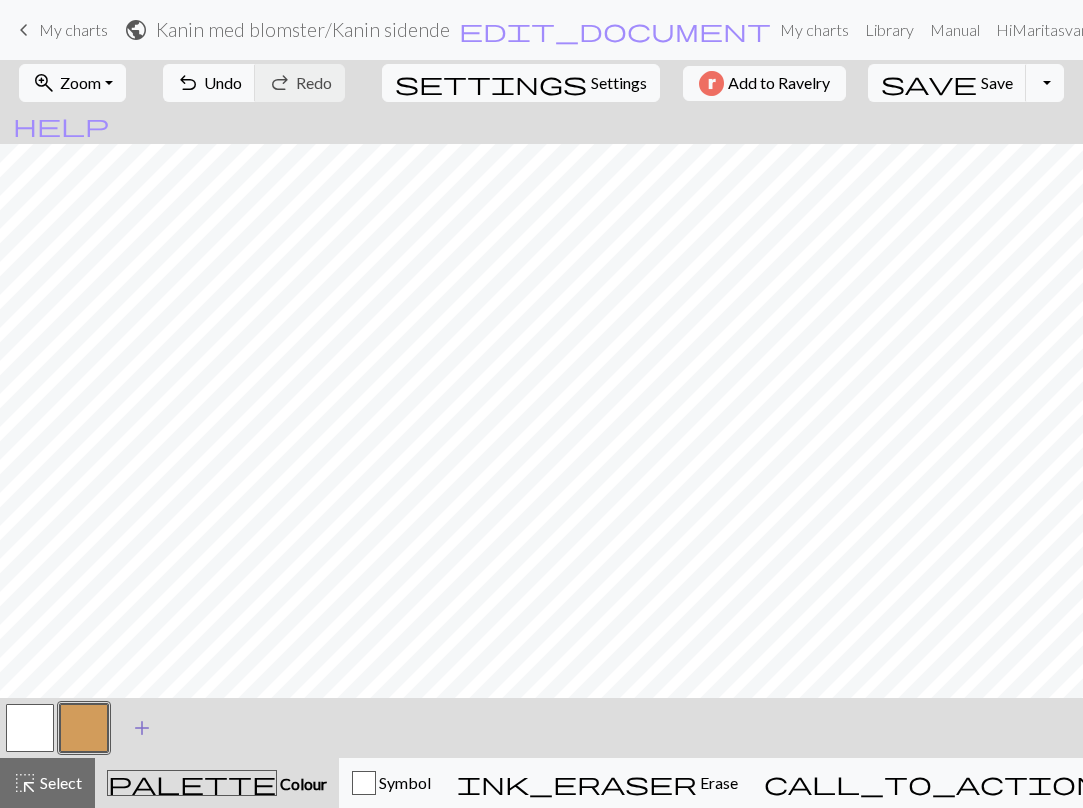 click on "add" at bounding box center [142, 728] 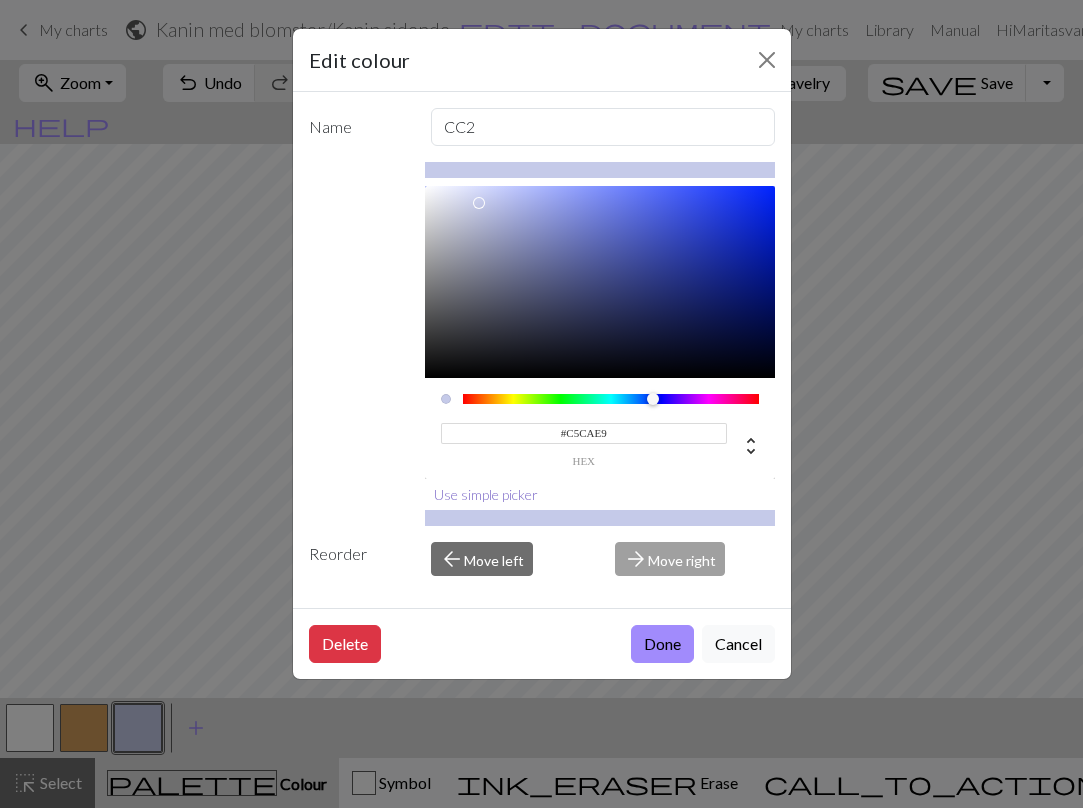 click on "Use simple picker" at bounding box center [486, 494] 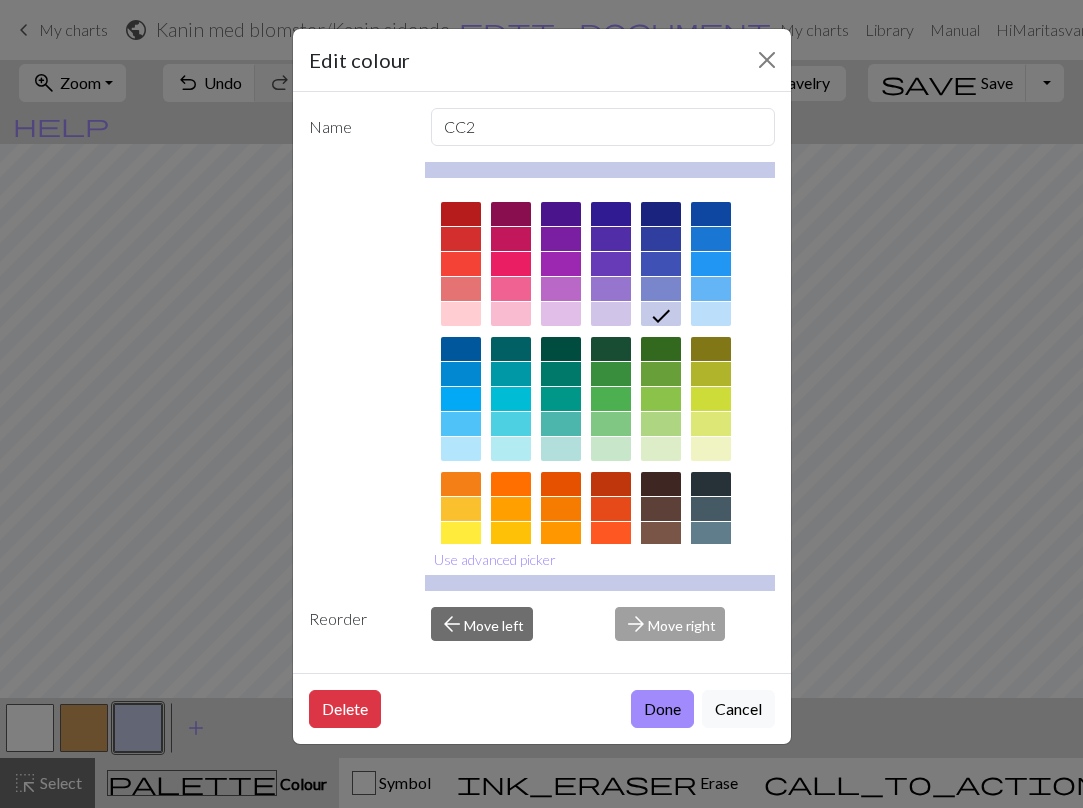 click at bounding box center (611, 214) 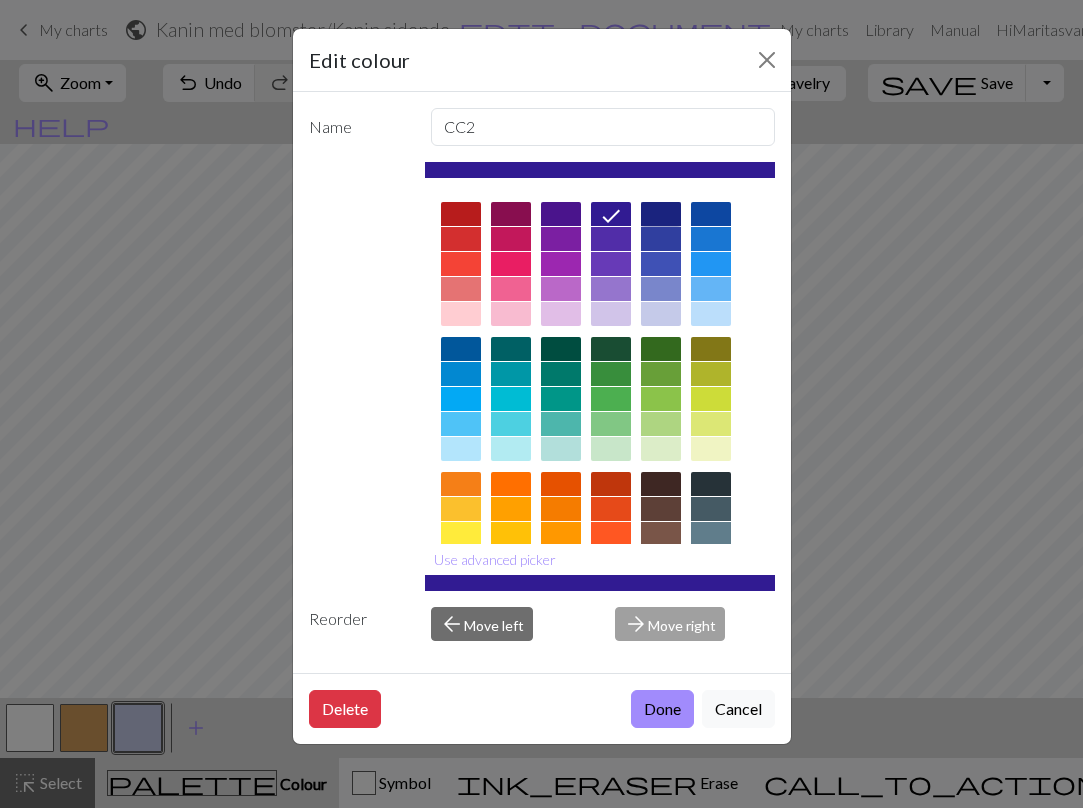 click at bounding box center [661, 214] 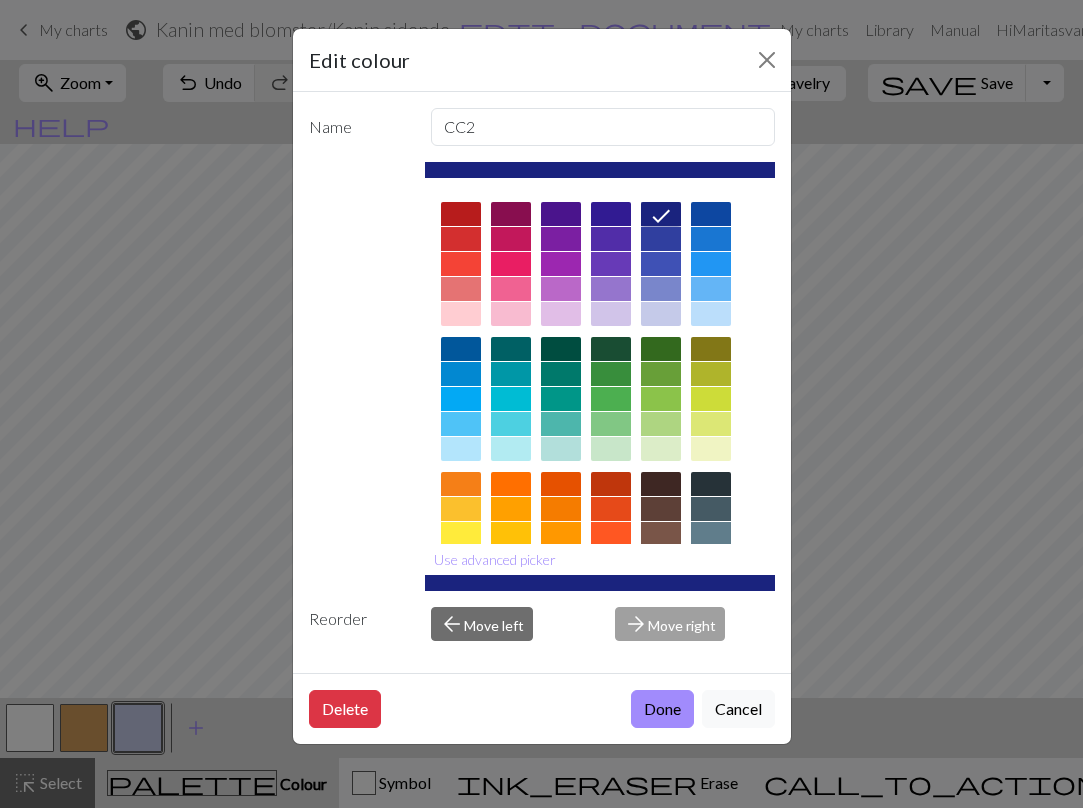 click at bounding box center [611, 214] 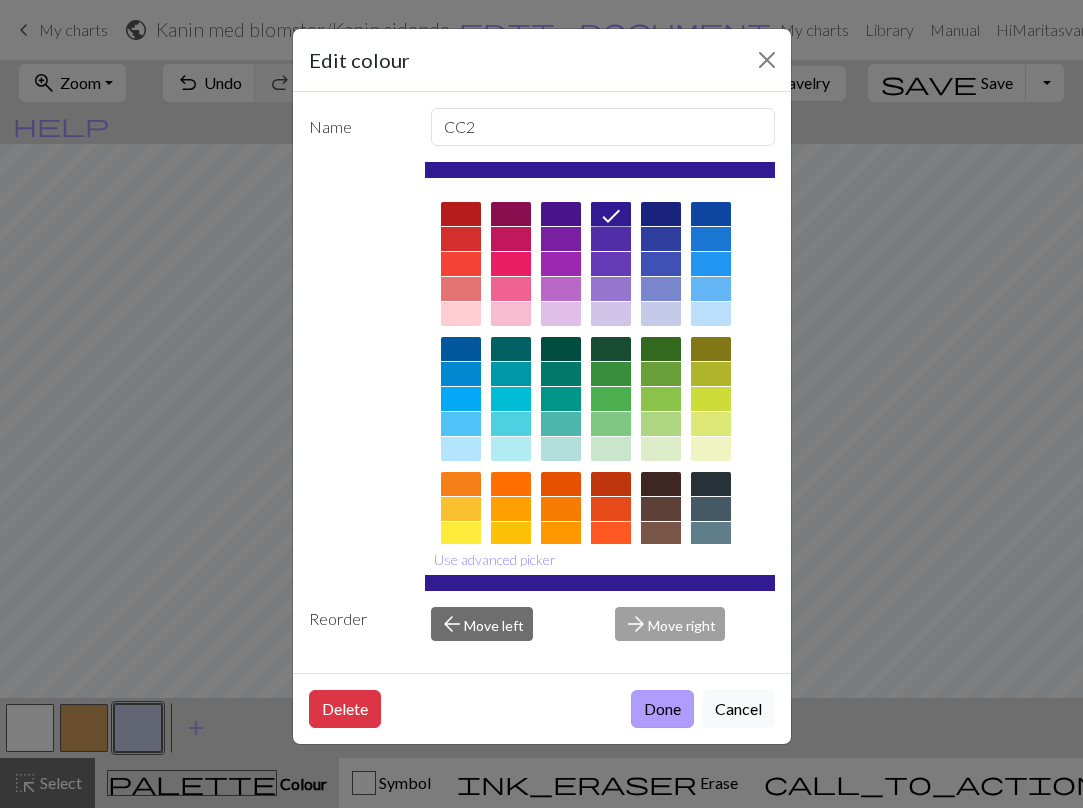 click on "Done" at bounding box center [662, 709] 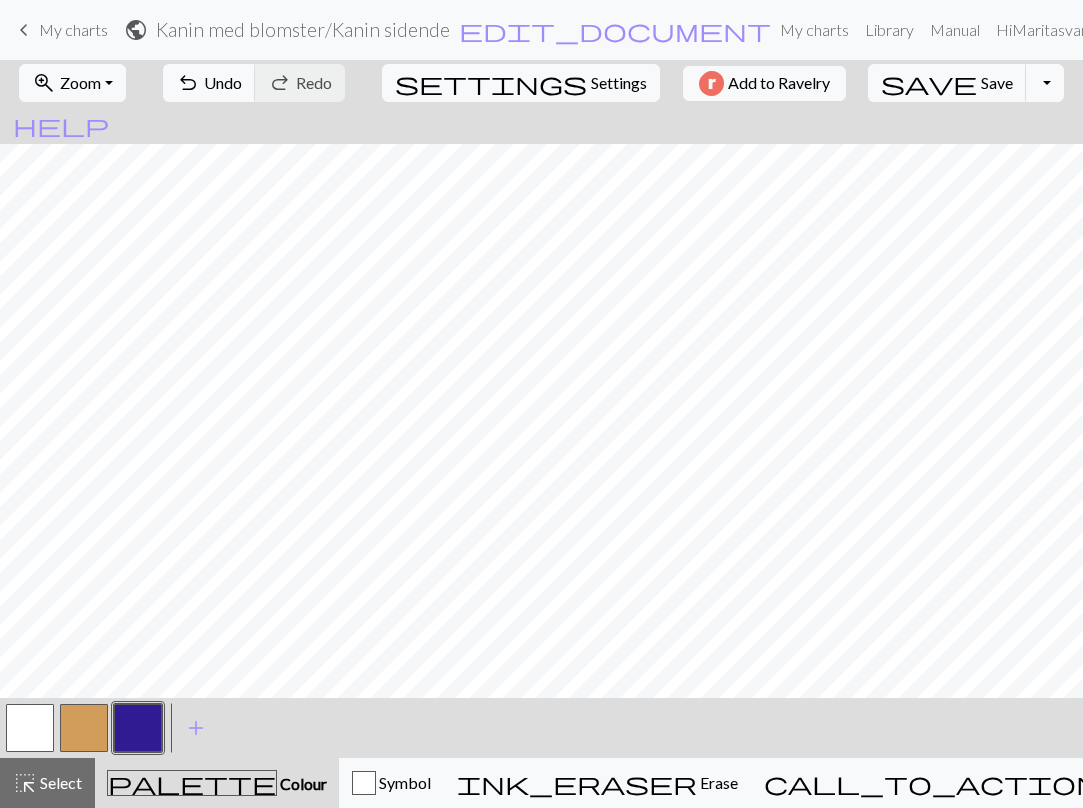 click at bounding box center (84, 728) 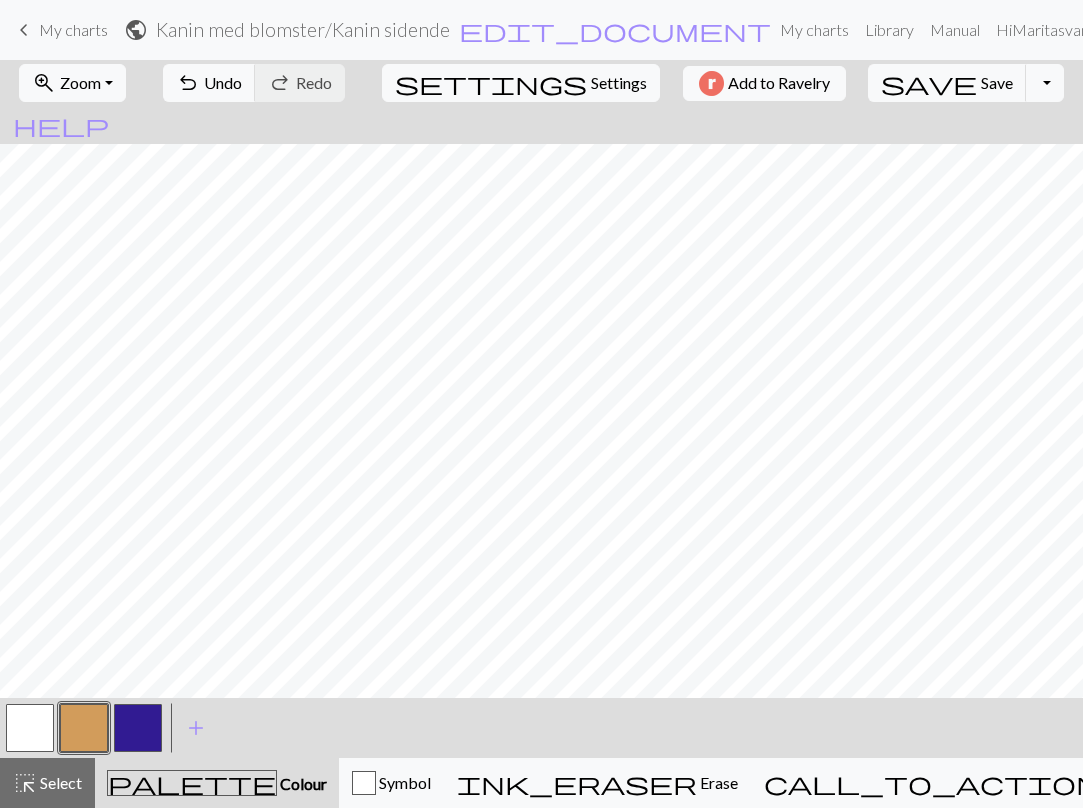 click at bounding box center (138, 728) 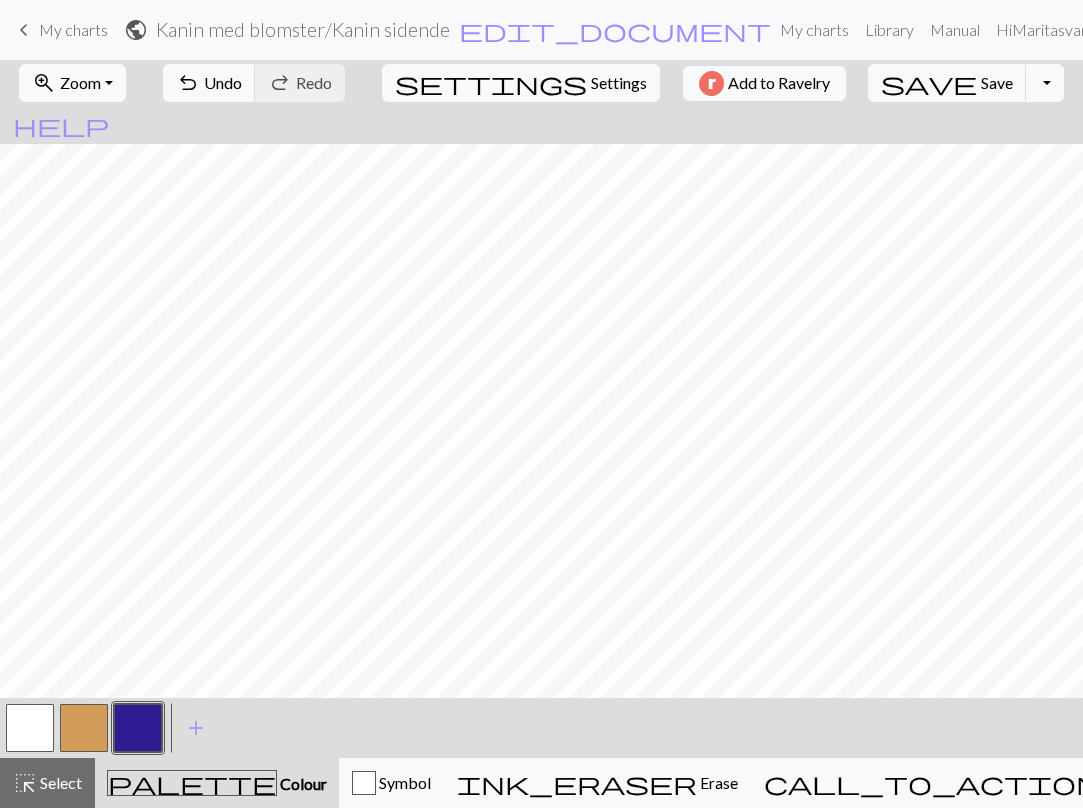 click at bounding box center (84, 728) 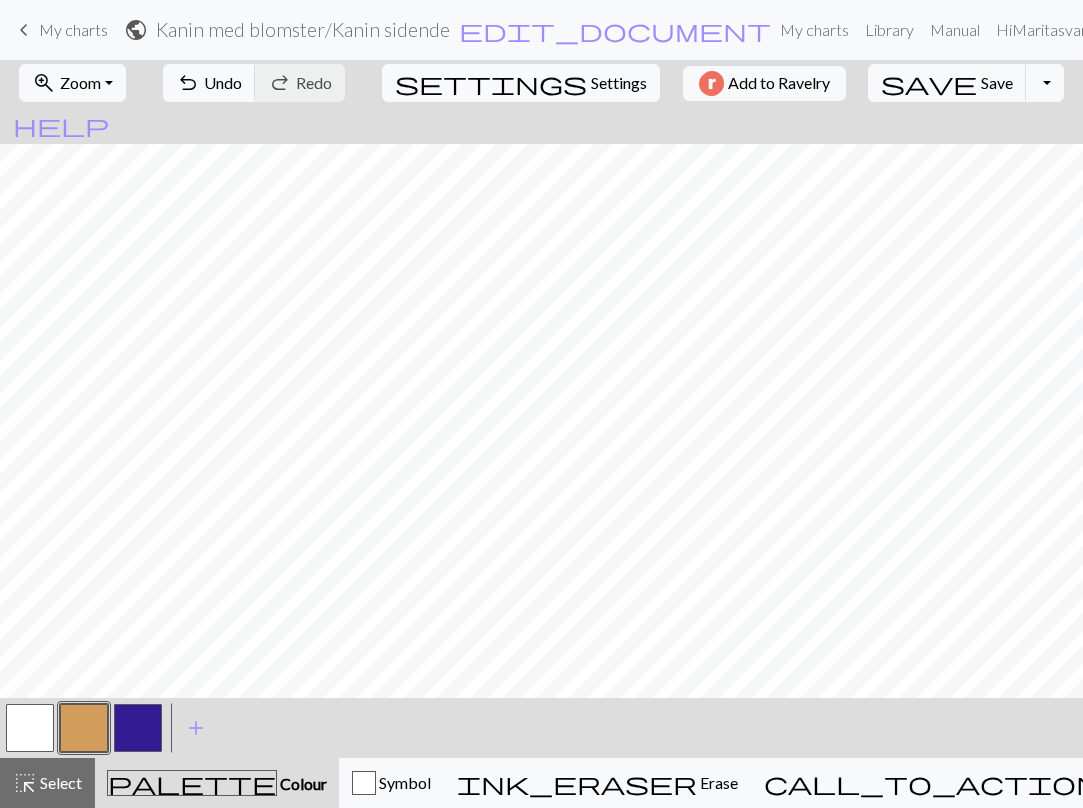 click at bounding box center [138, 728] 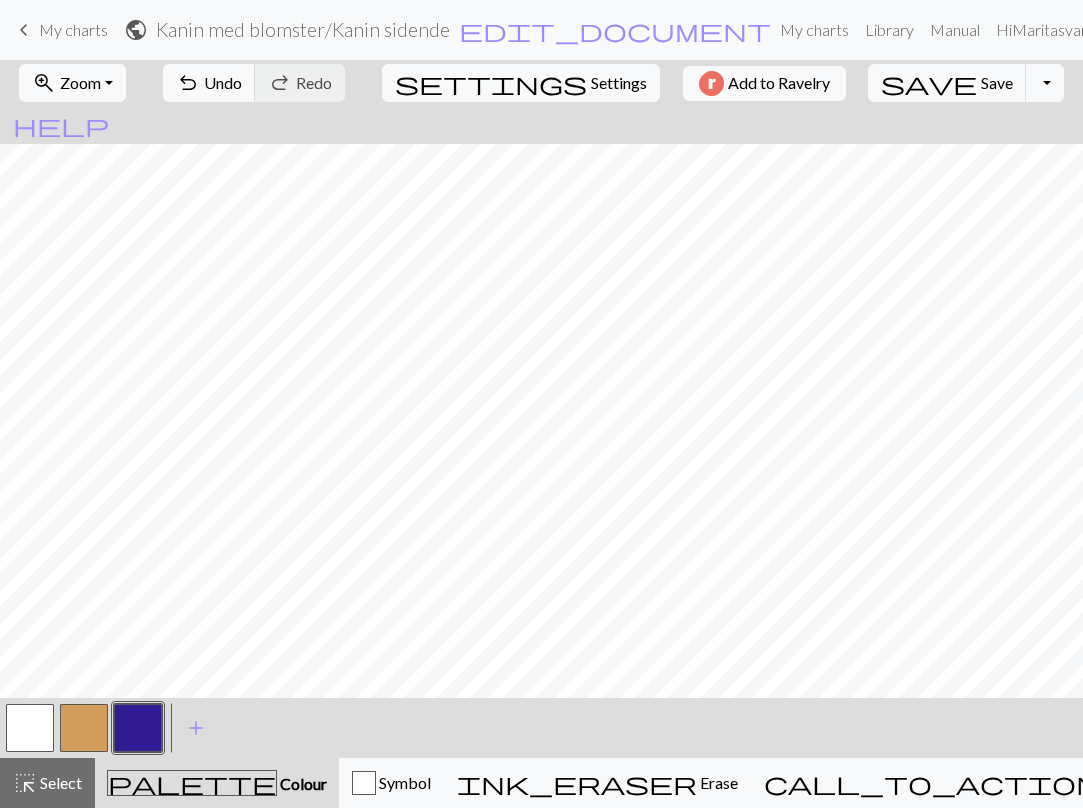 click at bounding box center [84, 728] 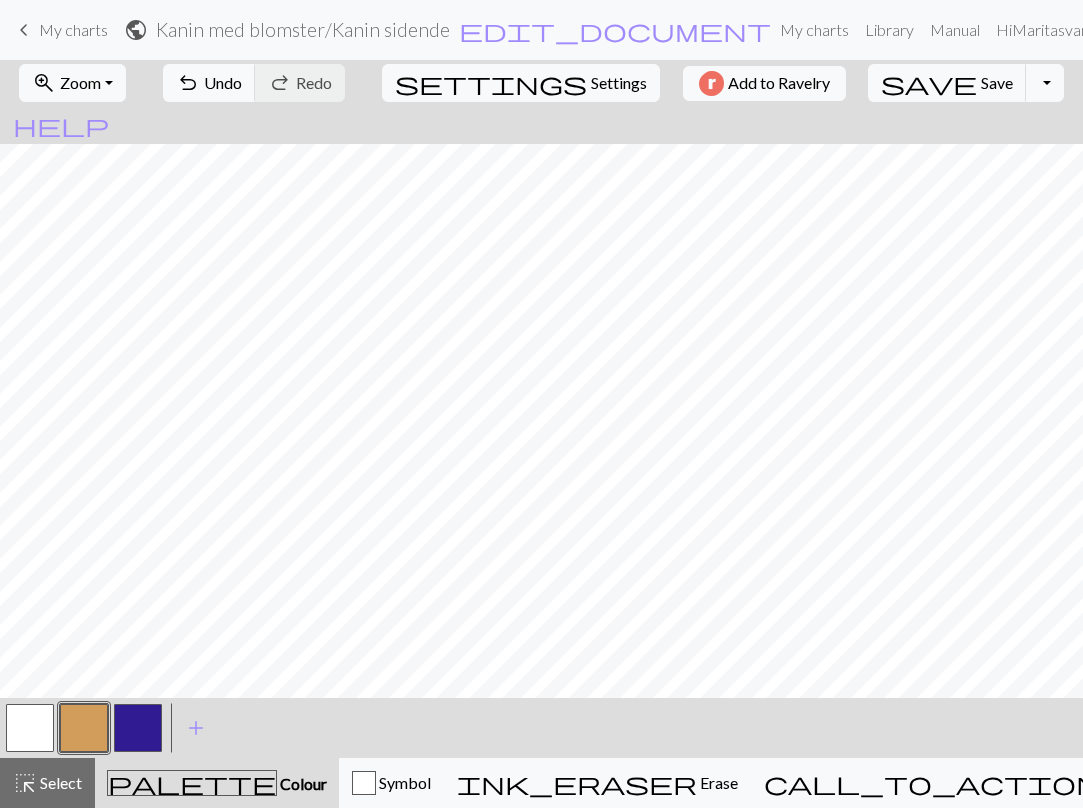 click at bounding box center (138, 728) 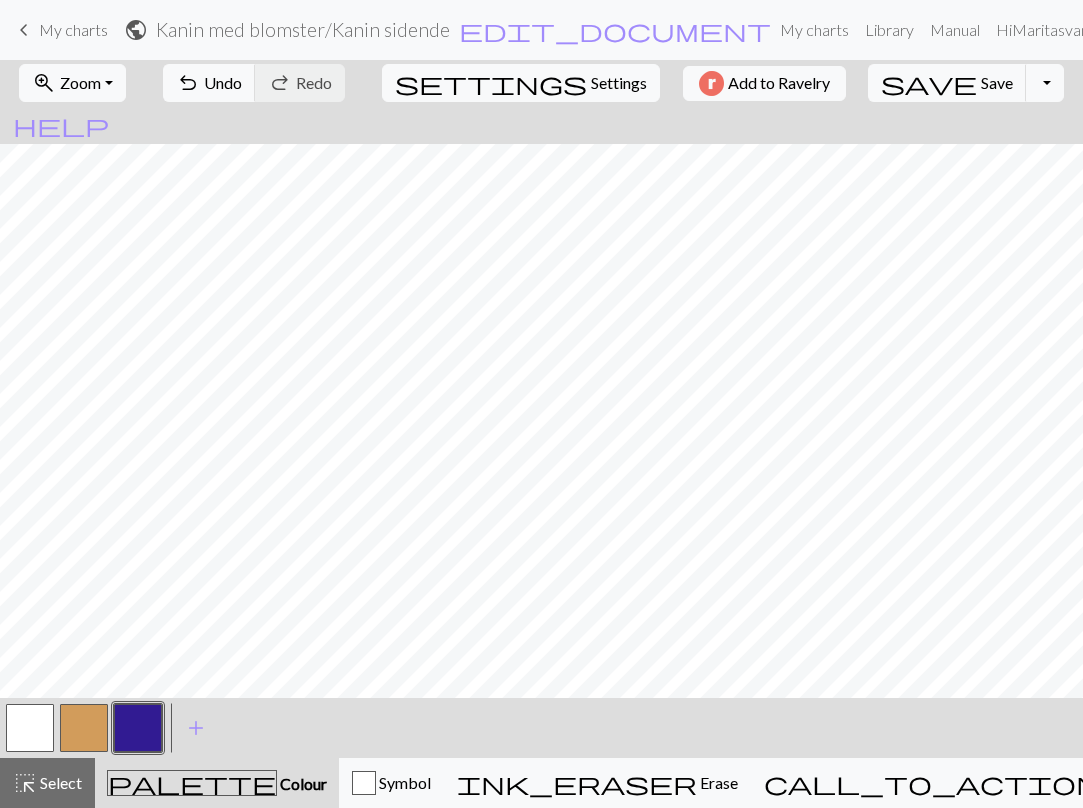 click at bounding box center (84, 728) 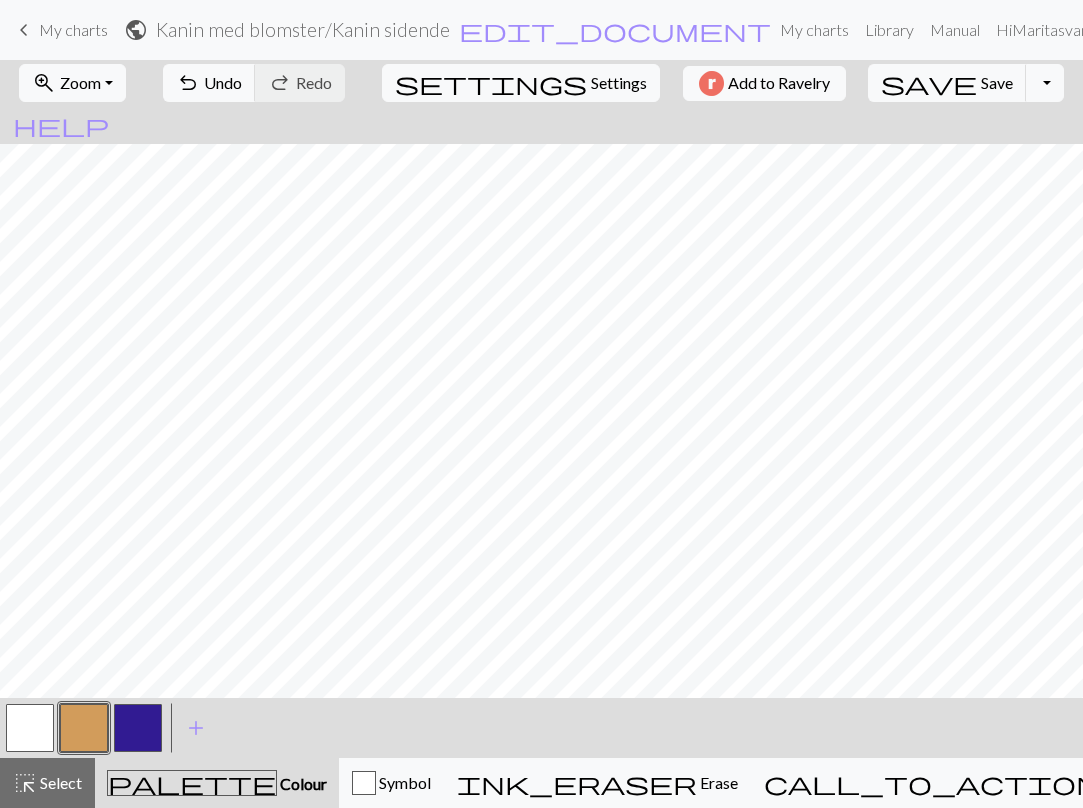 click at bounding box center [138, 728] 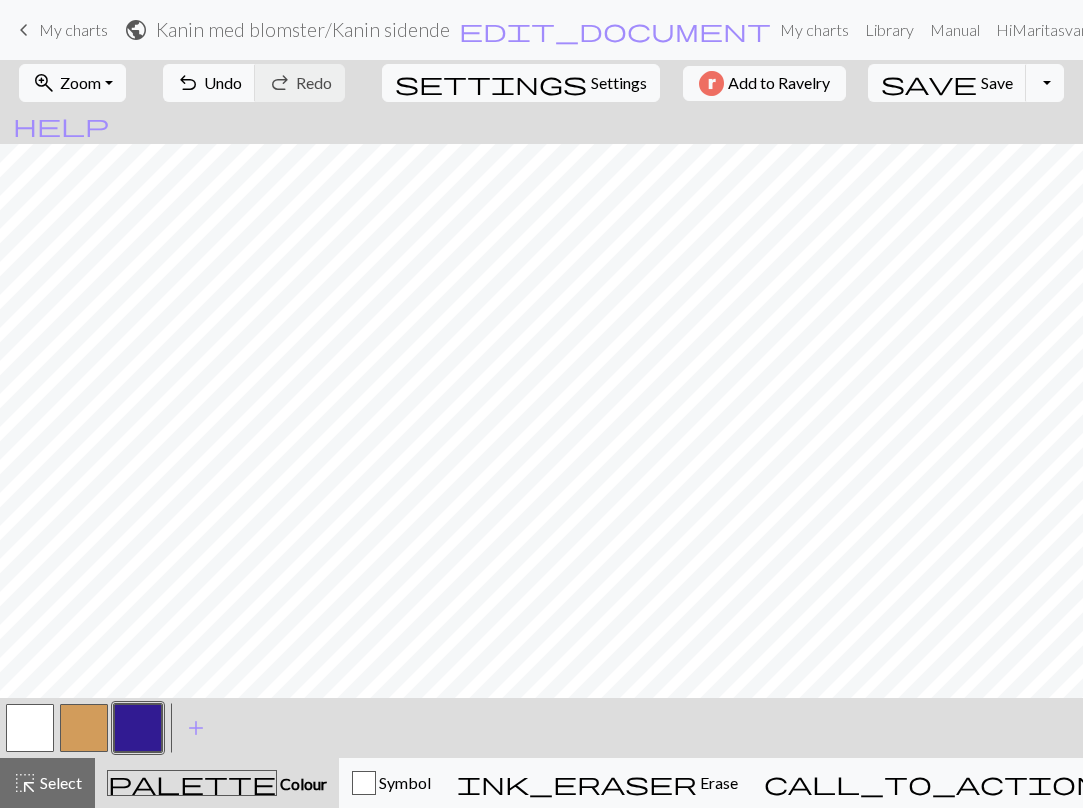 click at bounding box center (84, 728) 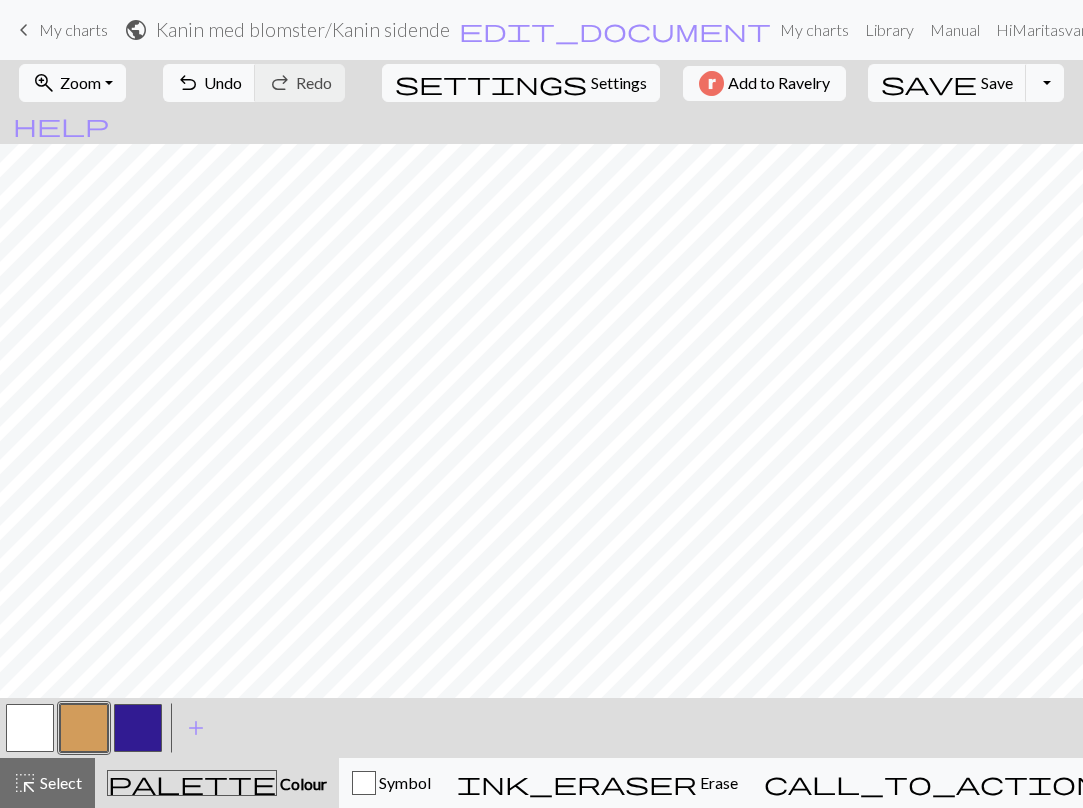 click at bounding box center [138, 728] 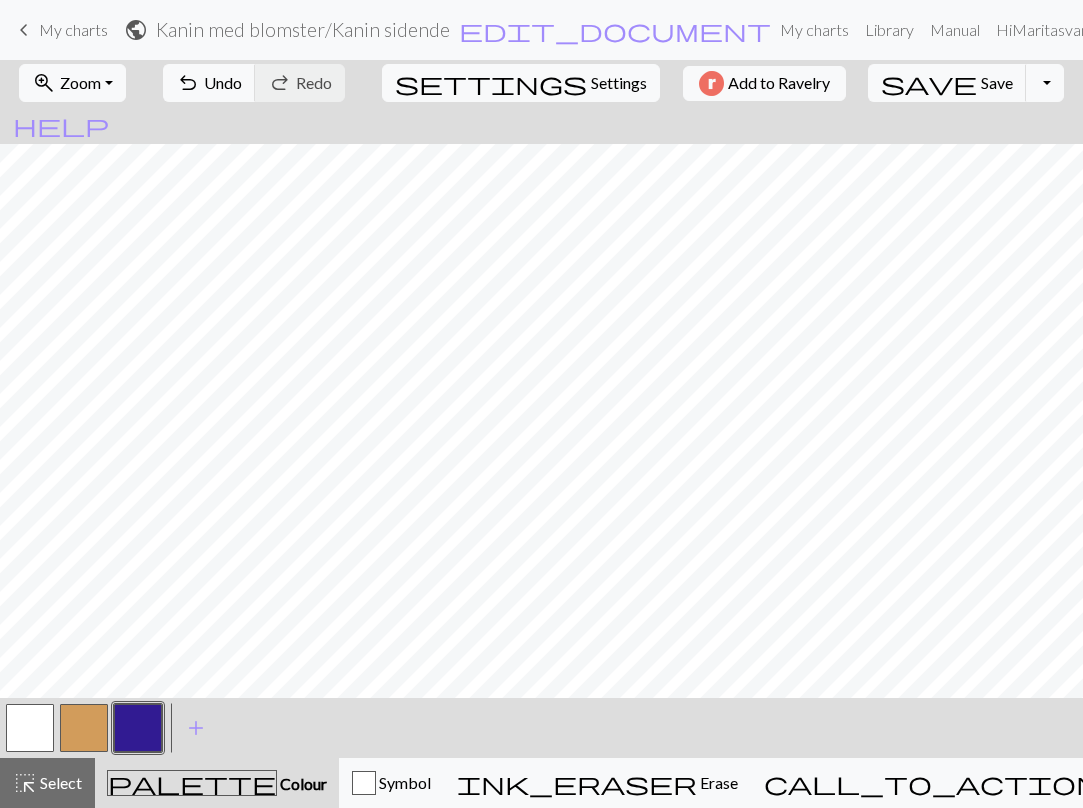 click at bounding box center [84, 728] 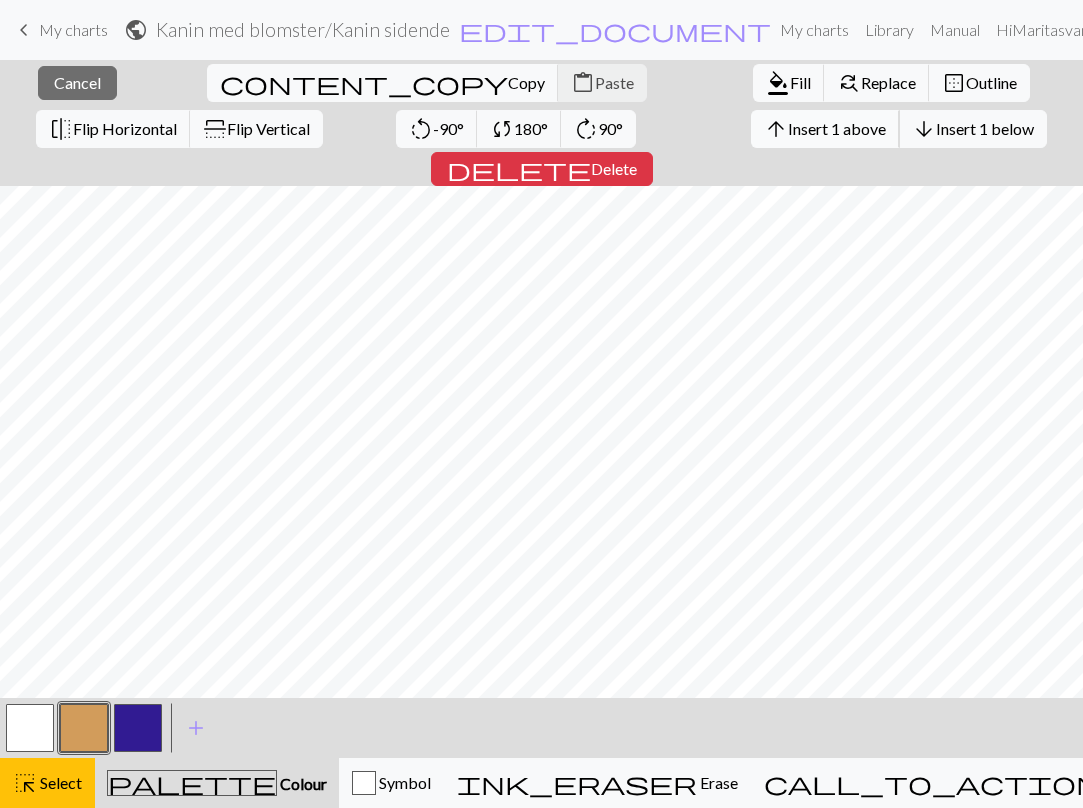 click on "Insert 1 above" at bounding box center (837, 128) 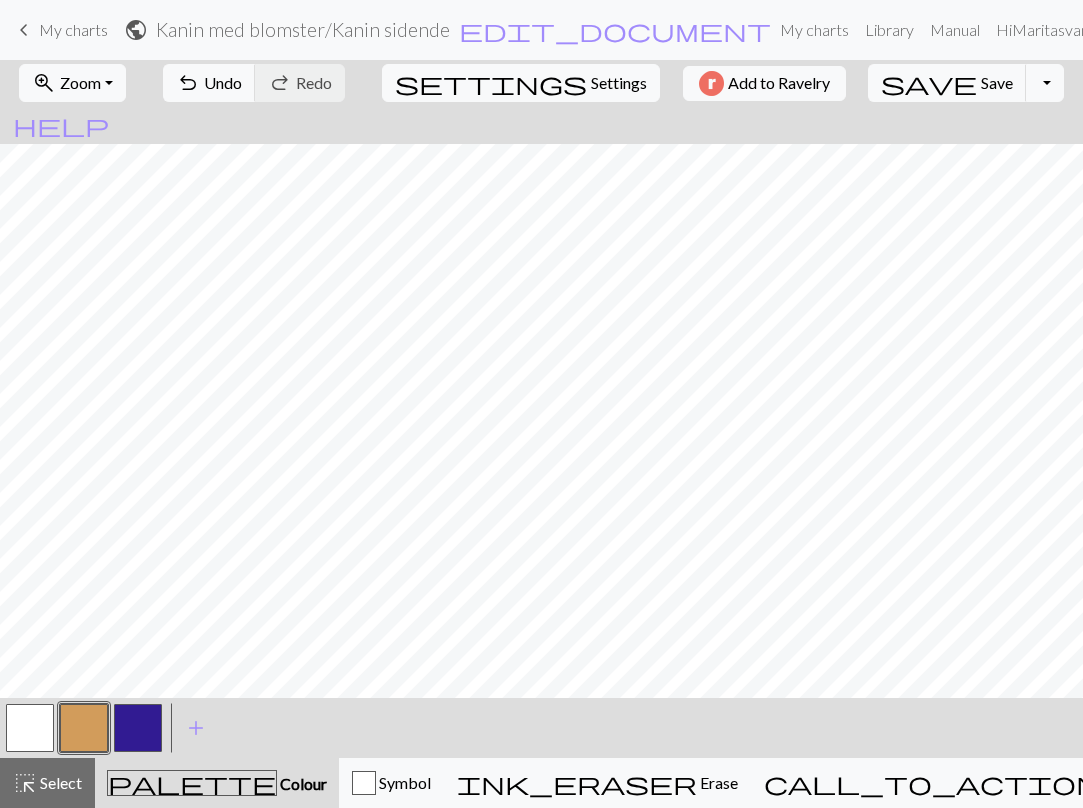 click at bounding box center (138, 728) 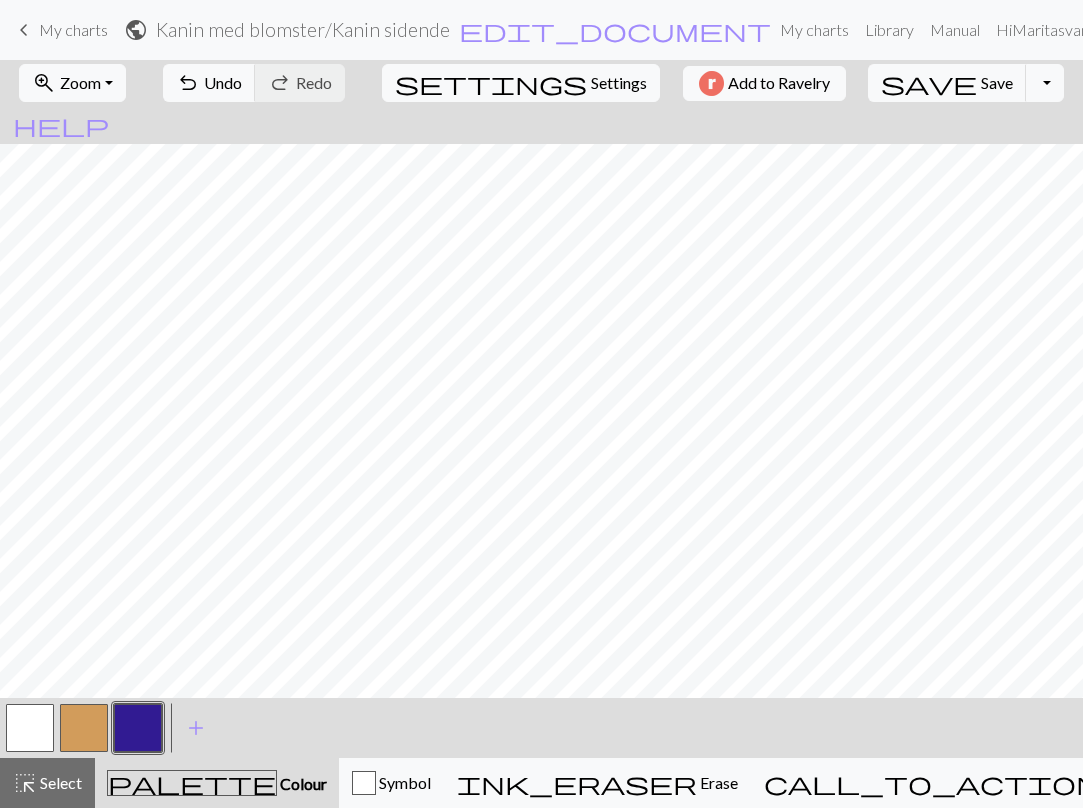 click at bounding box center (84, 728) 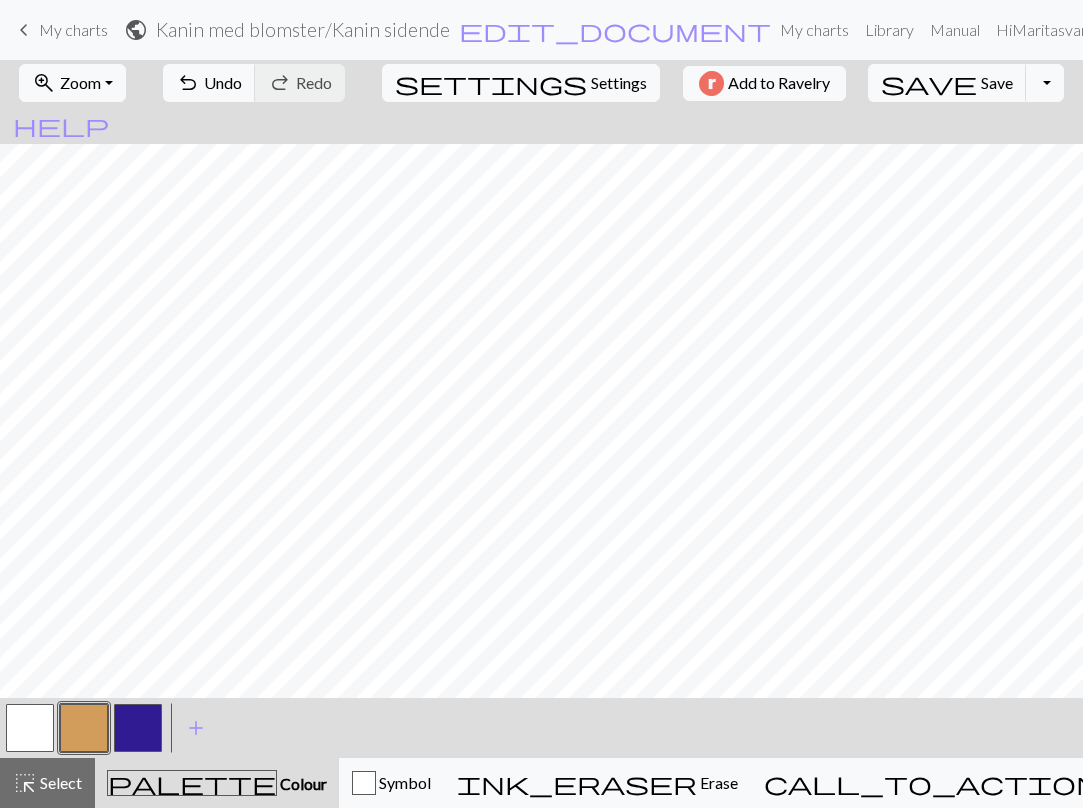 click at bounding box center (30, 728) 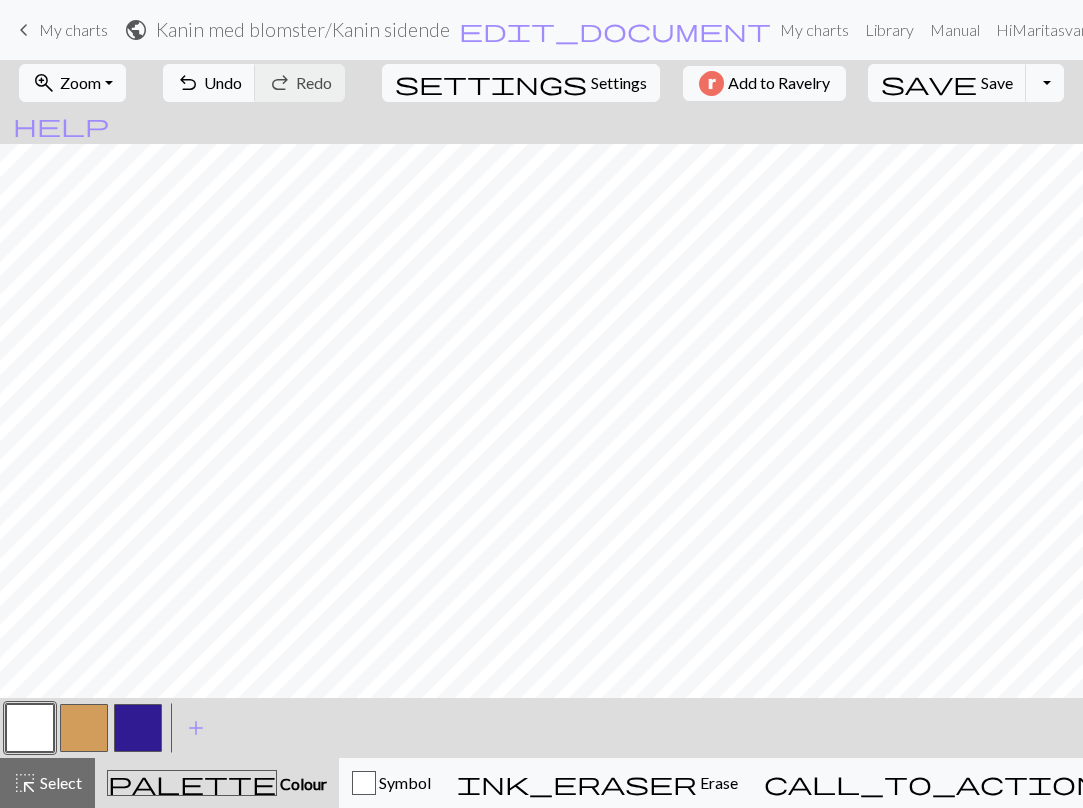 click at bounding box center [138, 728] 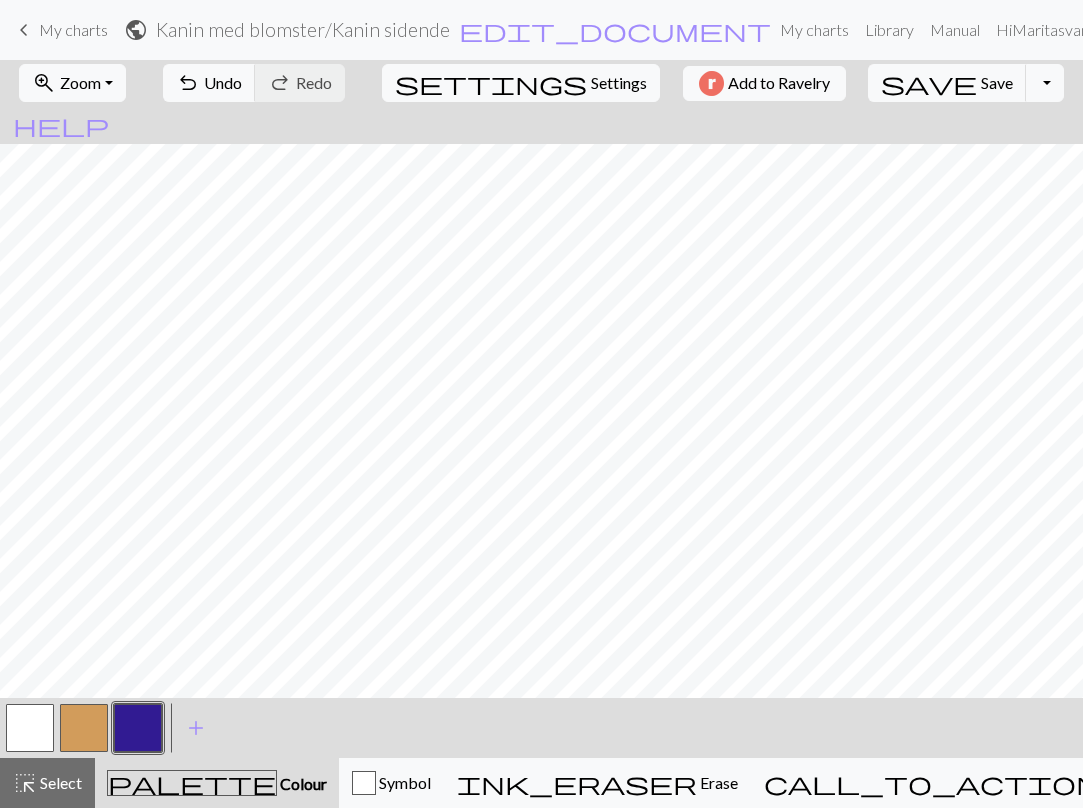 click at bounding box center [84, 728] 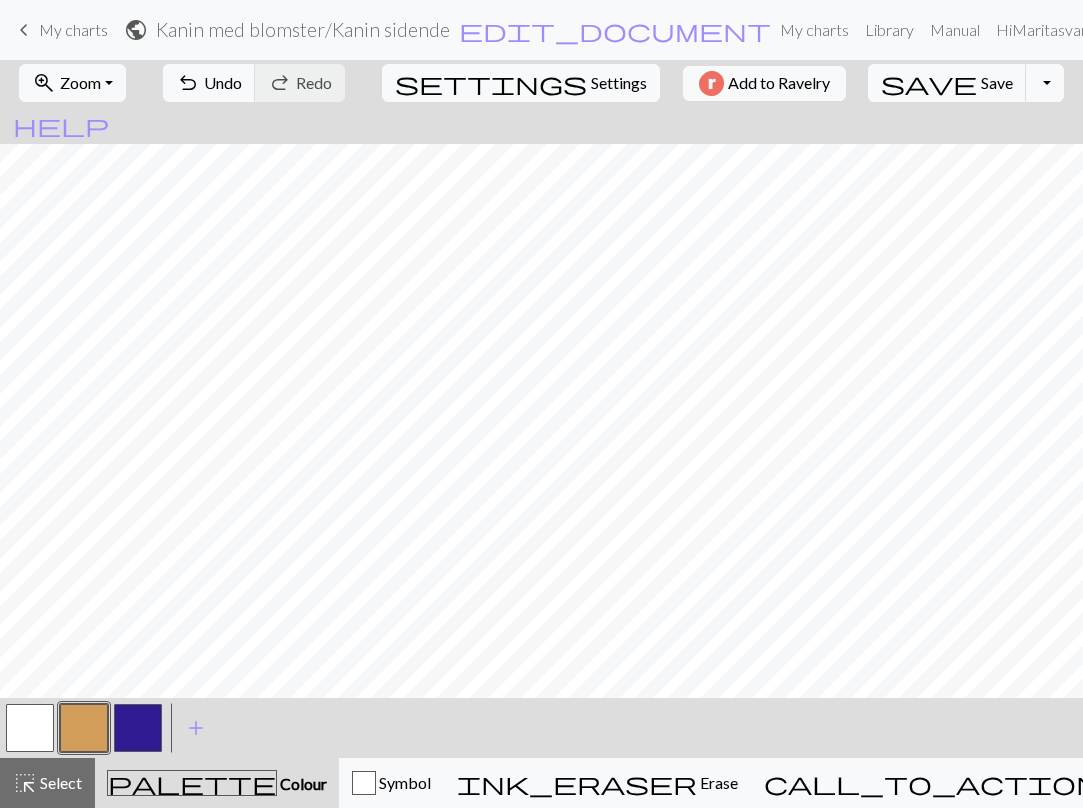 click at bounding box center (138, 728) 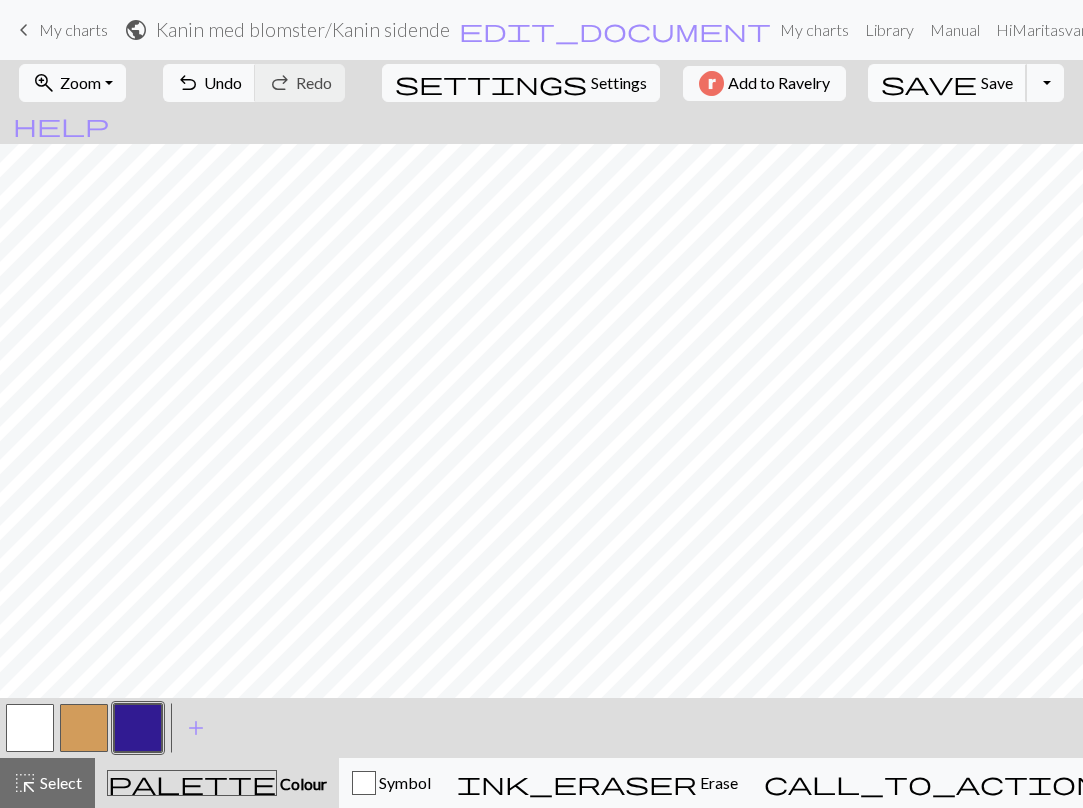click on "Save" at bounding box center [997, 82] 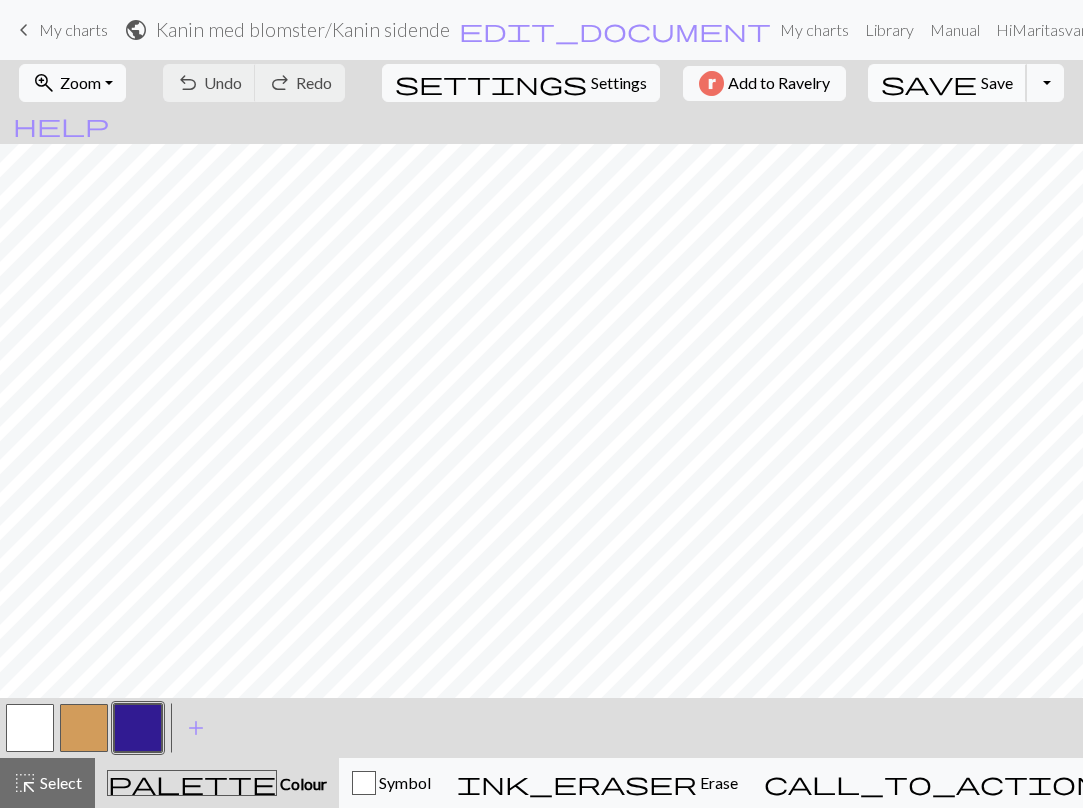 click on "Save" at bounding box center (997, 82) 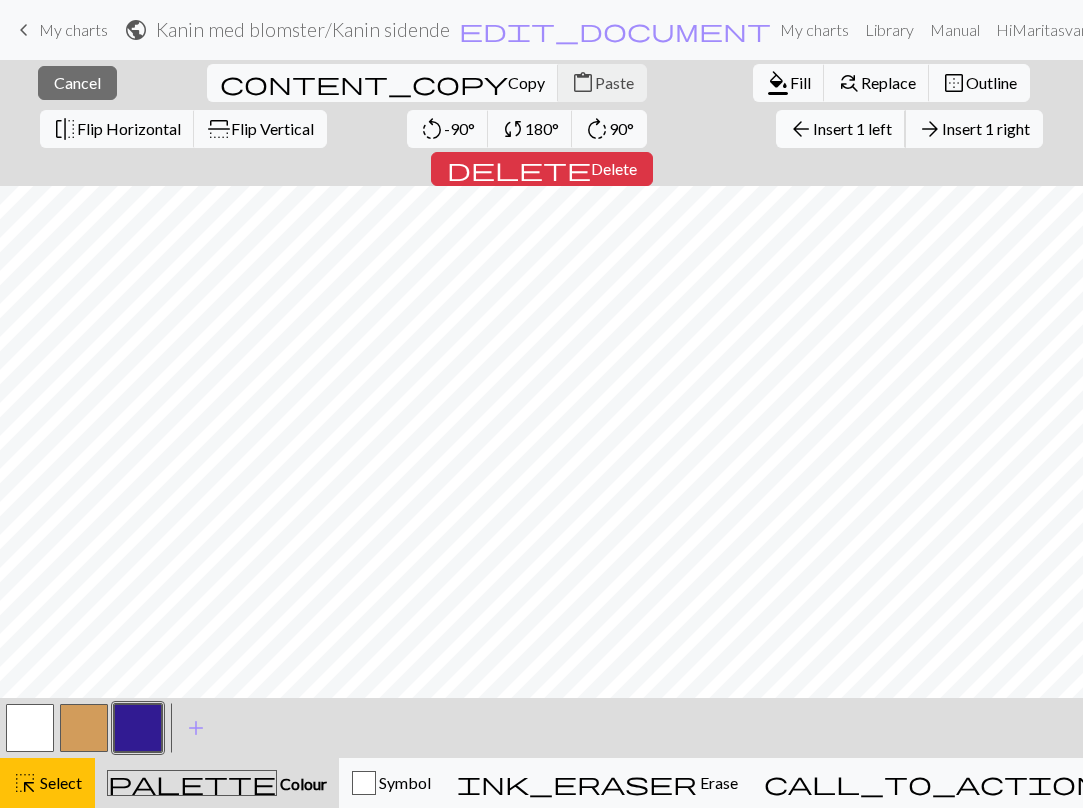 click on "arrow_back  Insert 1 left" at bounding box center [841, 129] 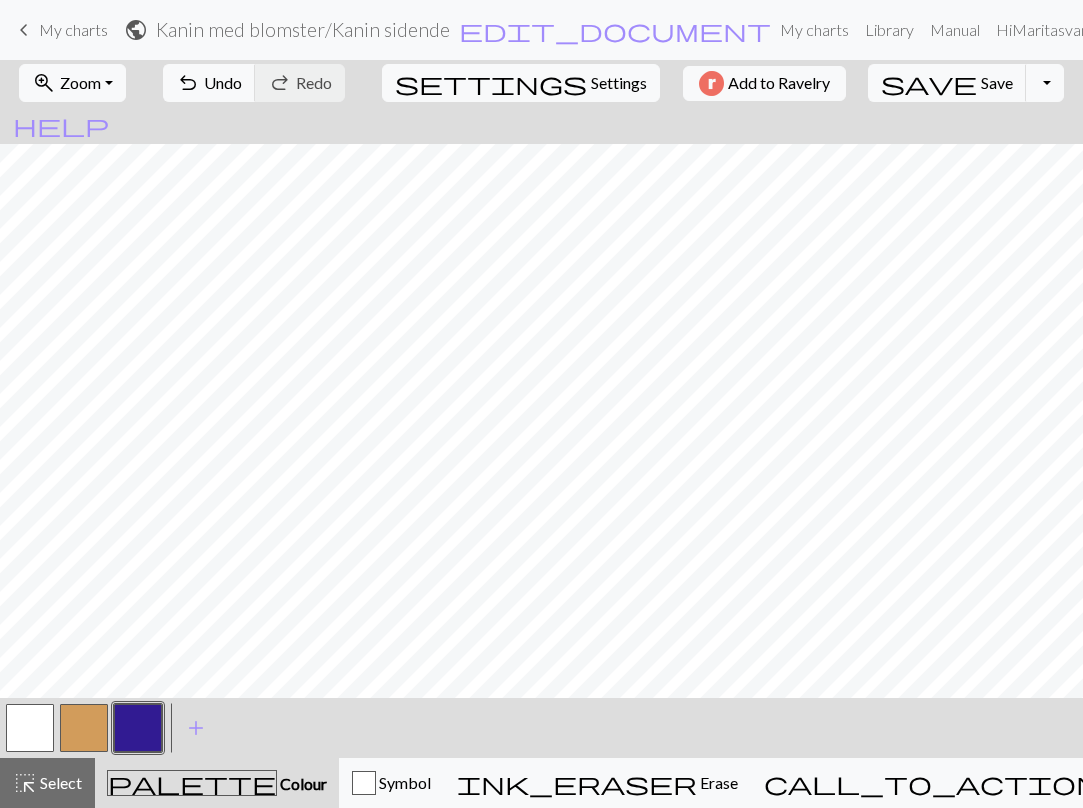 click at bounding box center [138, 728] 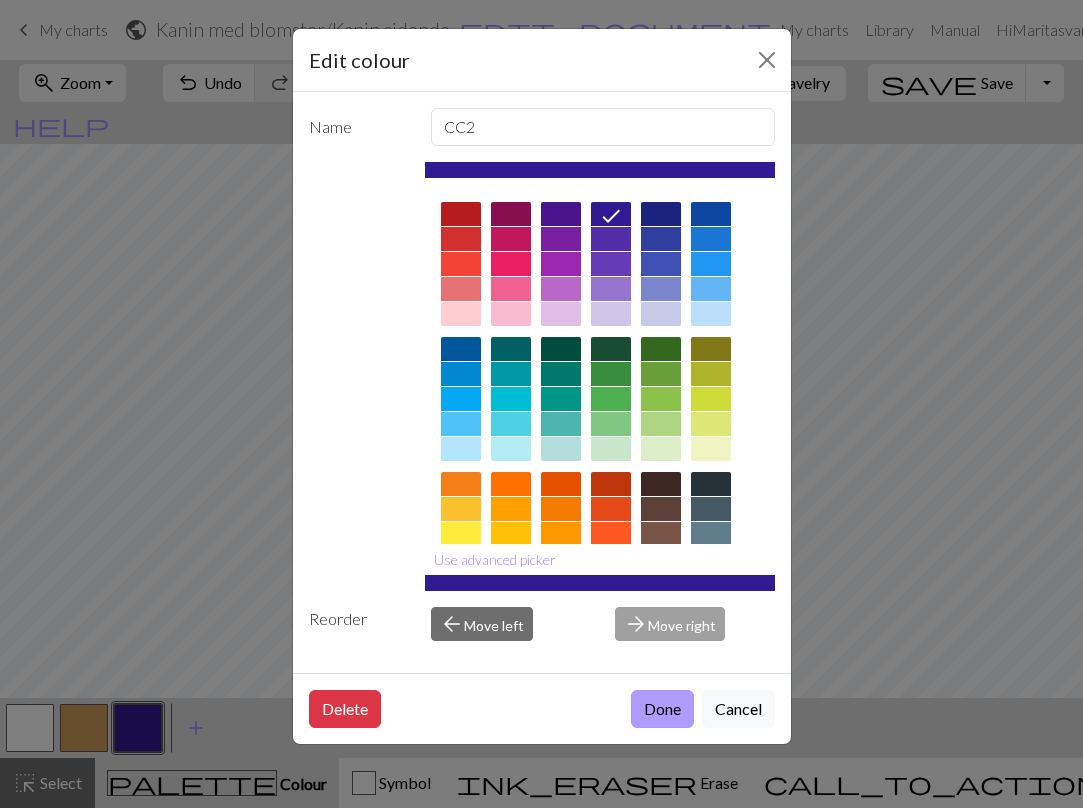 click on "Done" at bounding box center (662, 709) 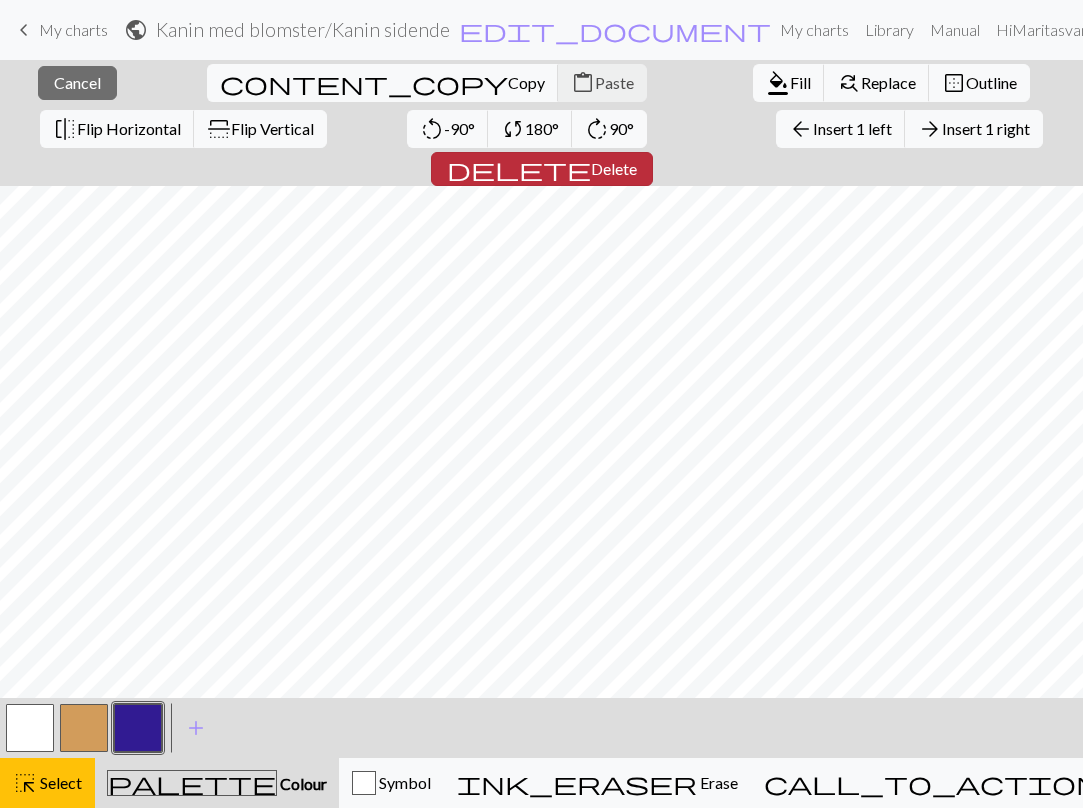 click on "Delete" at bounding box center (614, 168) 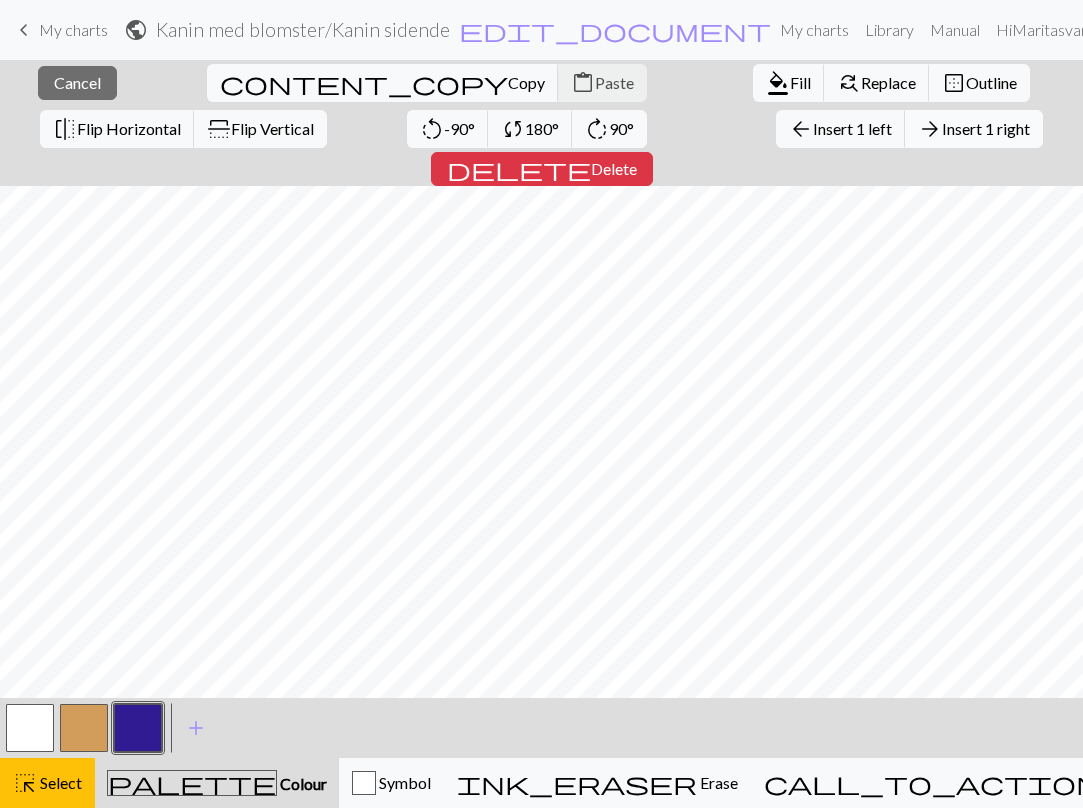 click on "Insert 1 right" at bounding box center [986, 128] 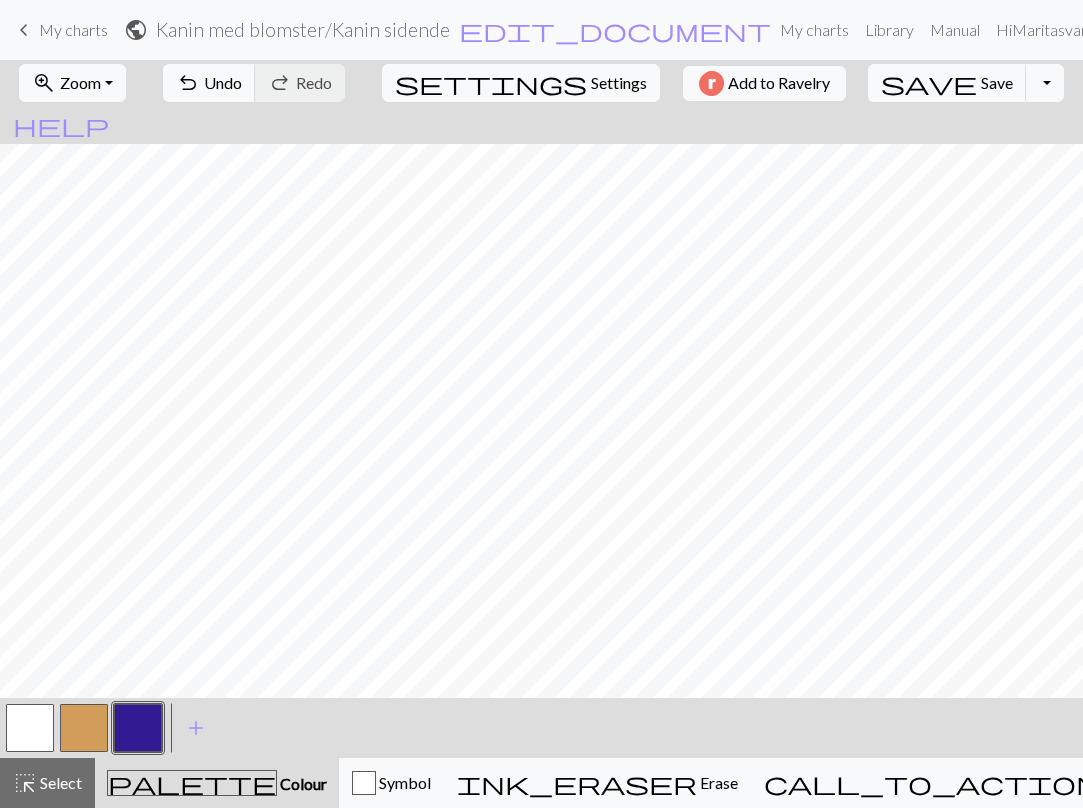 click at bounding box center [138, 728] 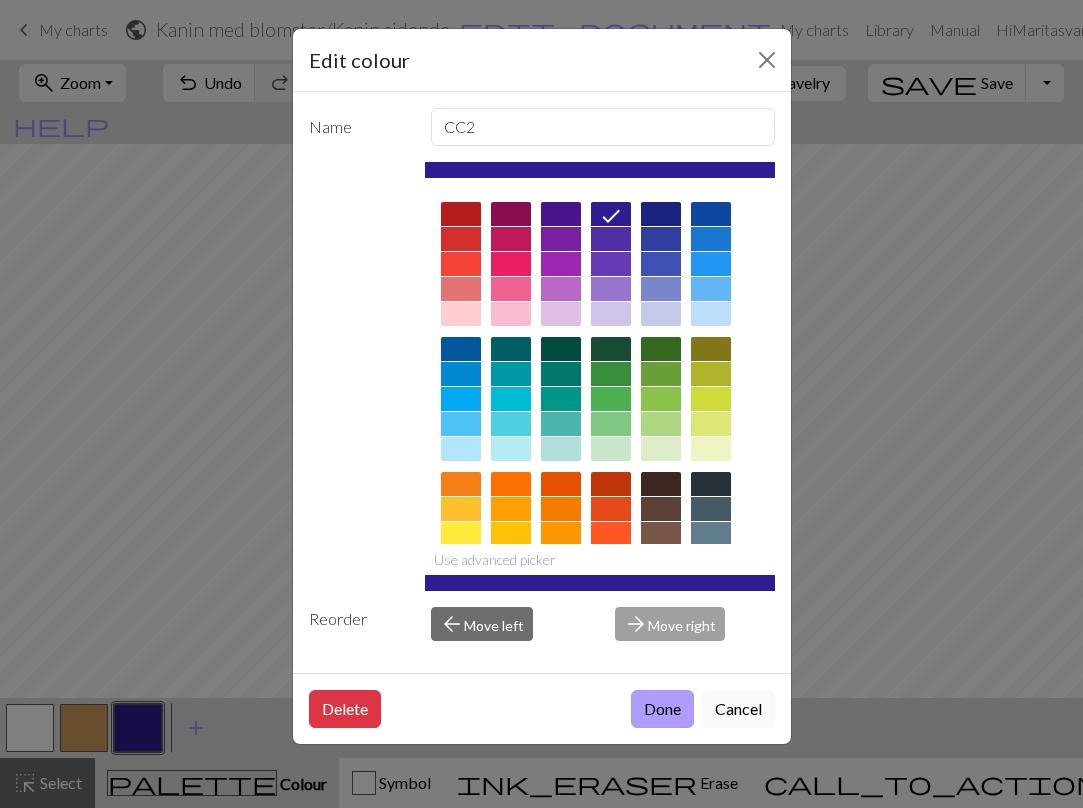 click on "Done" at bounding box center [662, 709] 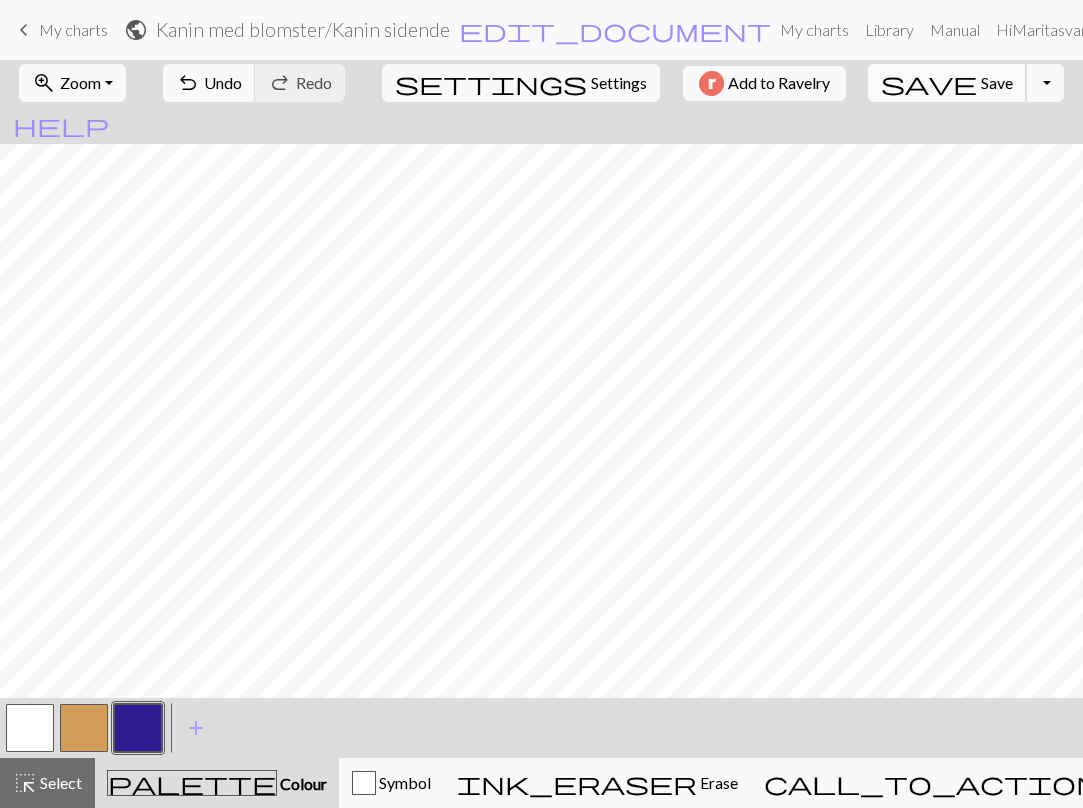 click on "Save" at bounding box center [997, 82] 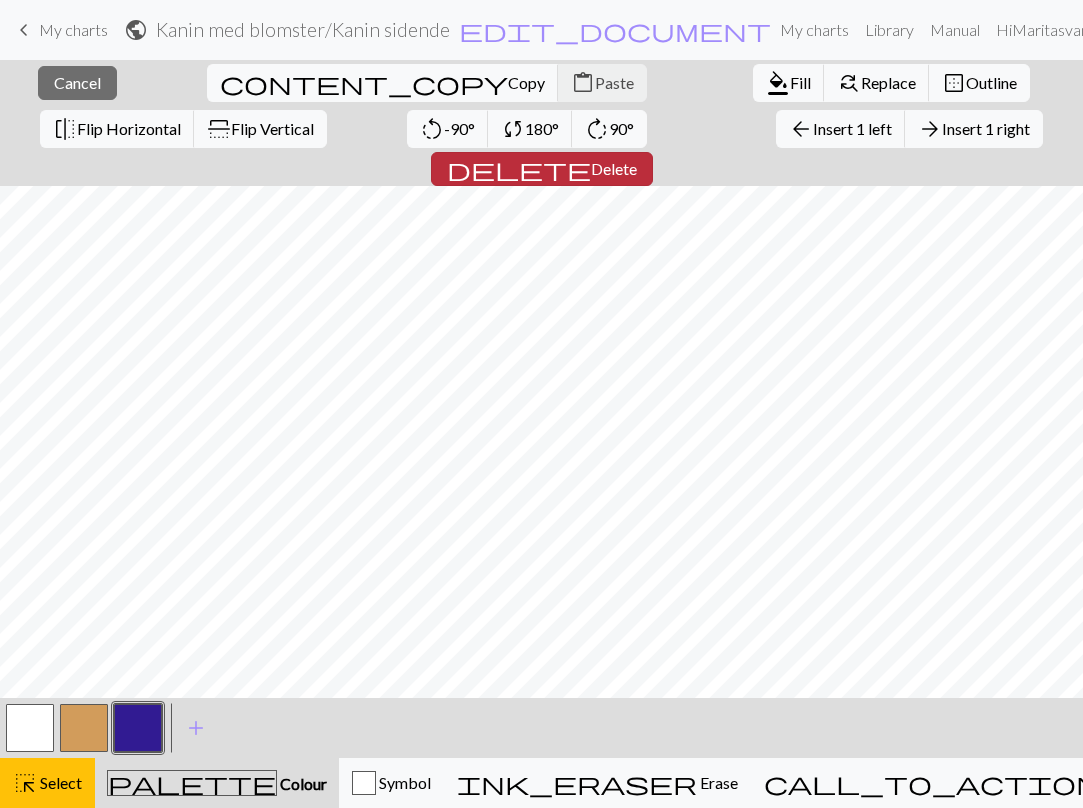 click on "Delete" at bounding box center (614, 168) 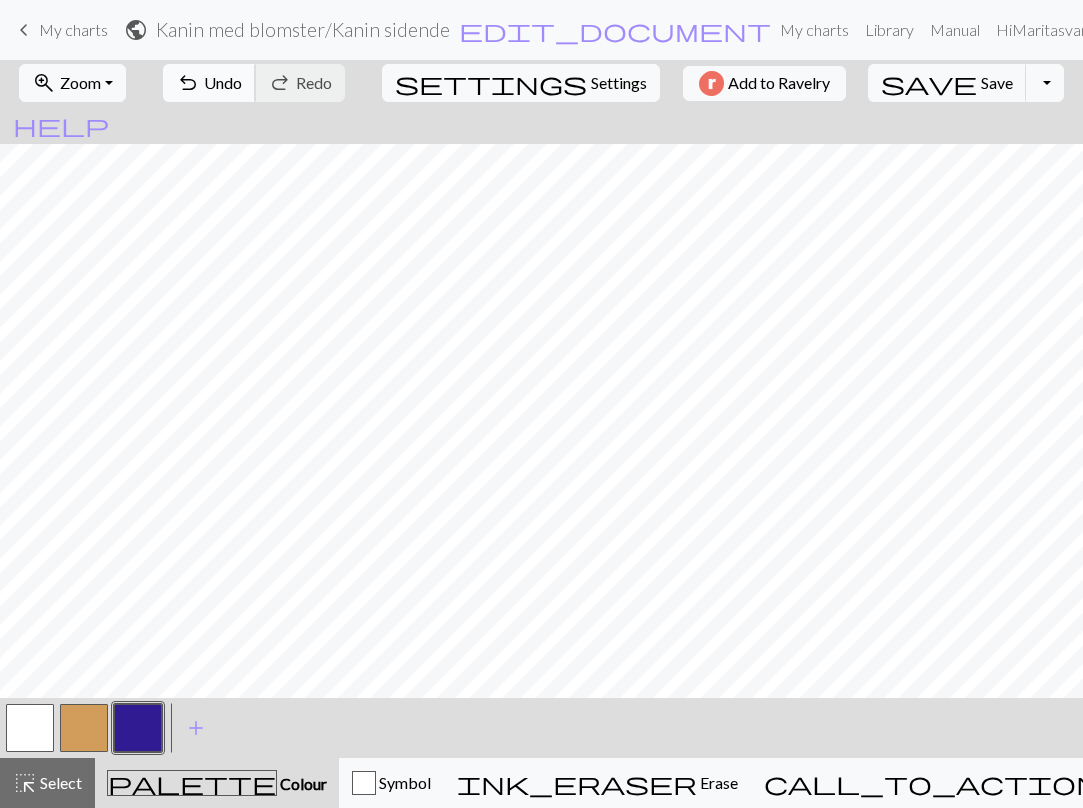 click on "undo" at bounding box center (188, 83) 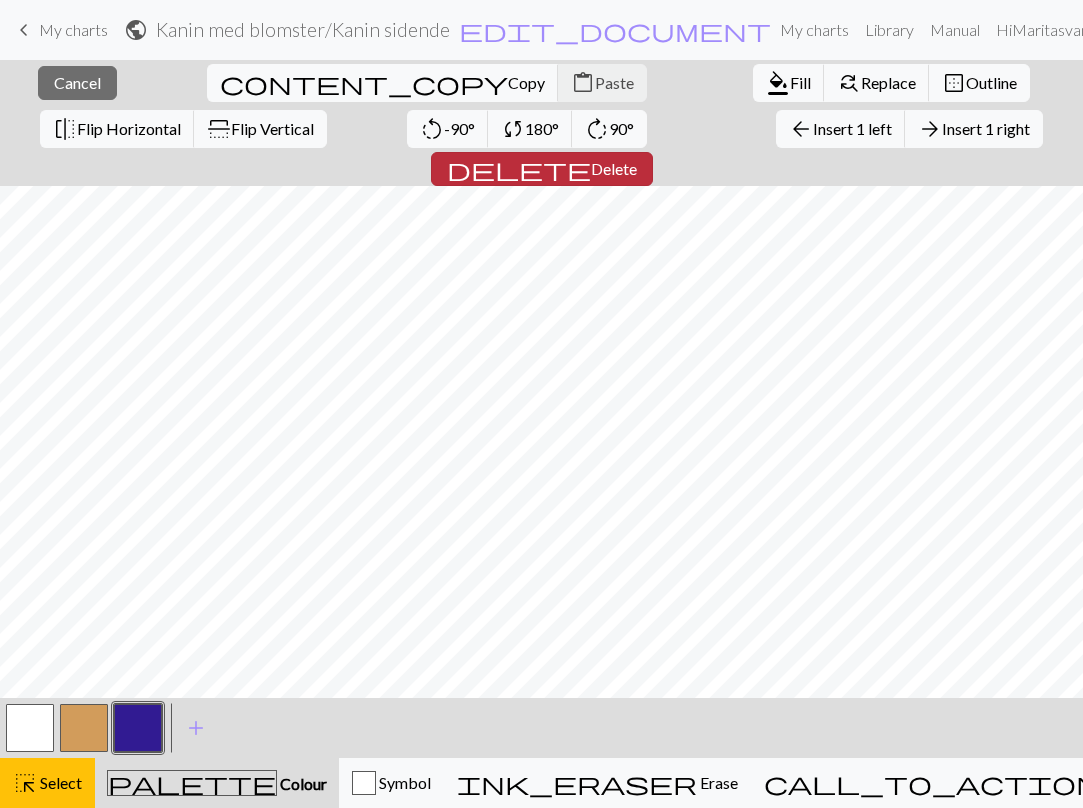 click on "Delete" at bounding box center [614, 168] 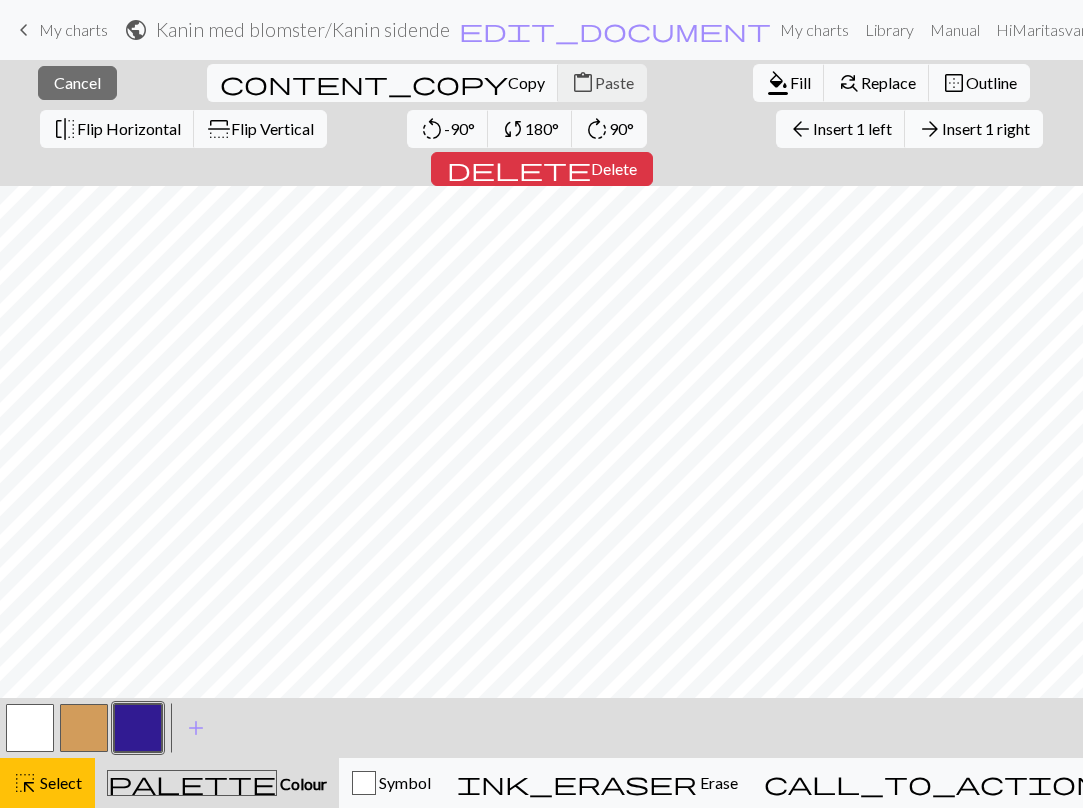 click on "Insert 1 right" at bounding box center [986, 128] 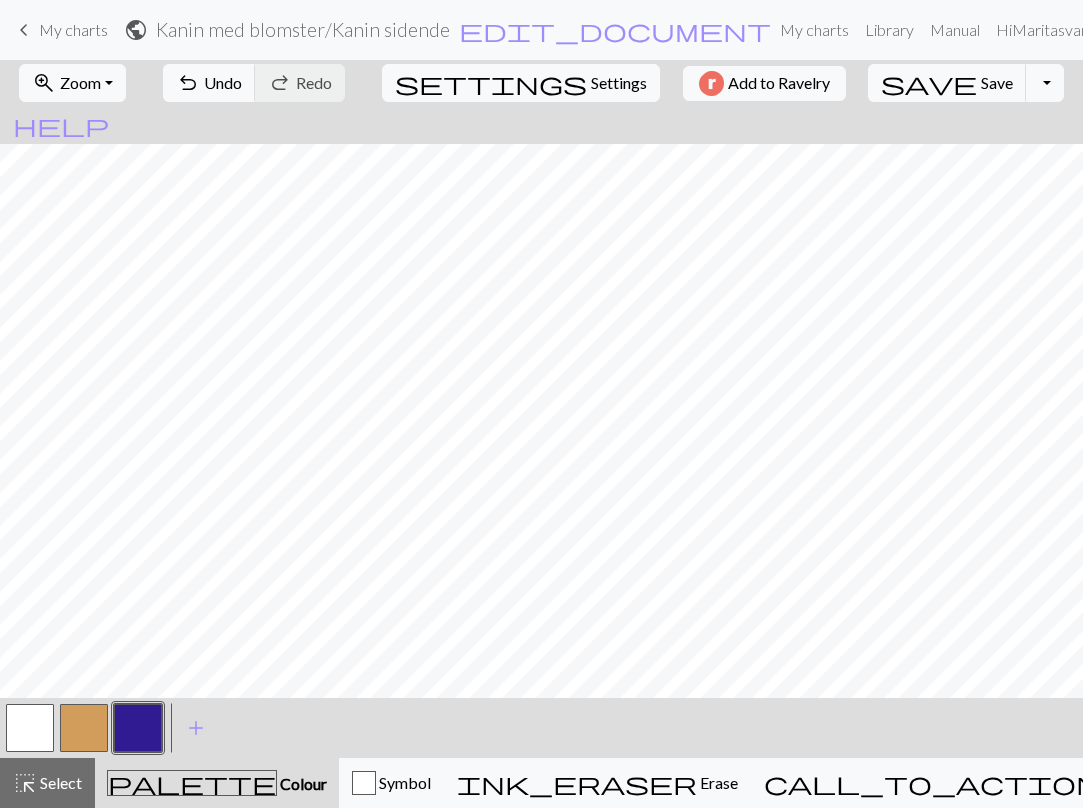 click at bounding box center [138, 728] 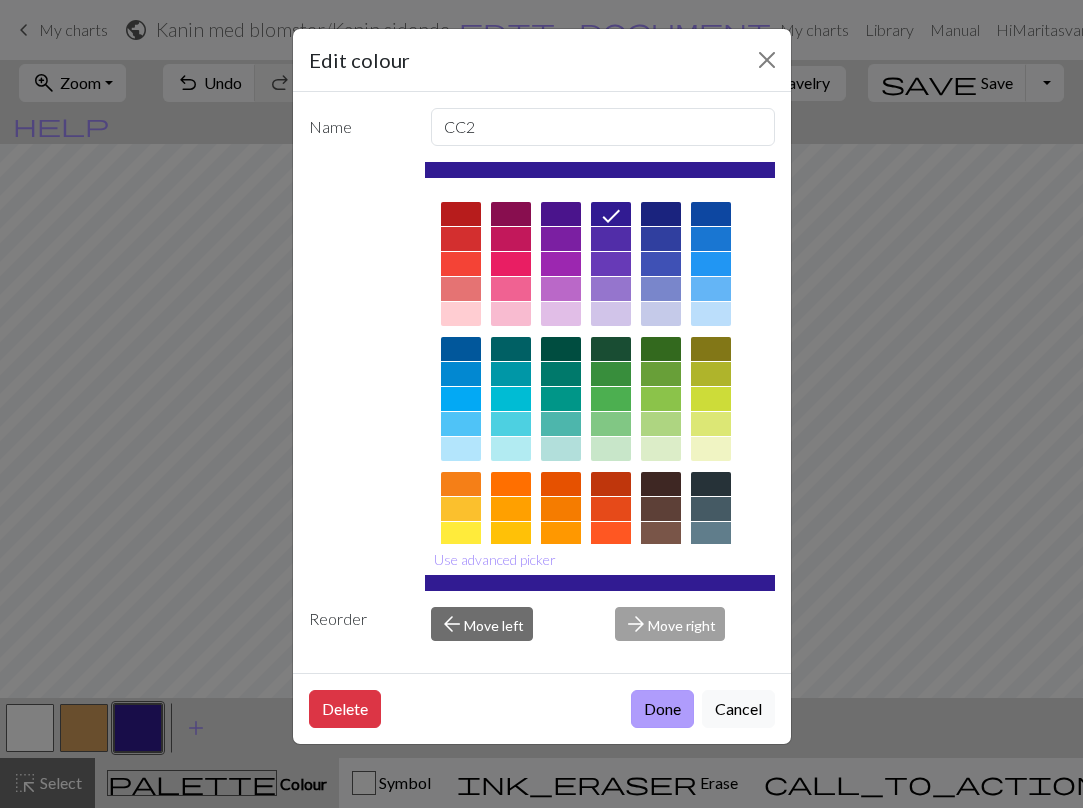 click on "Done" at bounding box center (662, 709) 